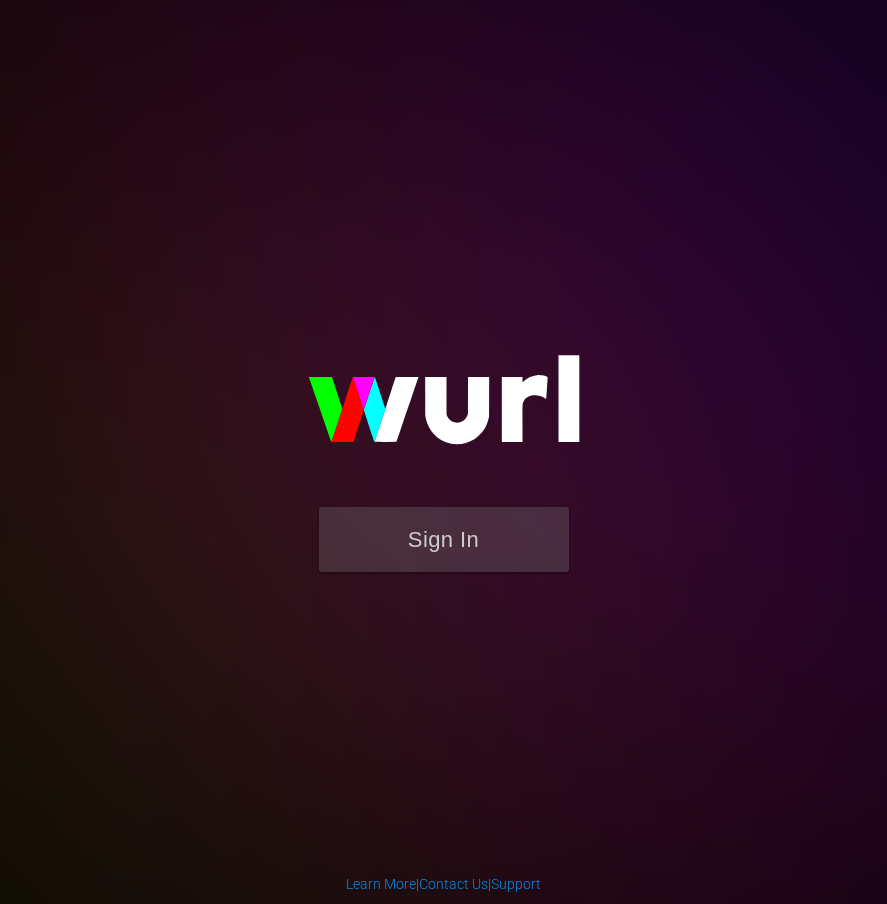 scroll, scrollTop: 0, scrollLeft: 0, axis: both 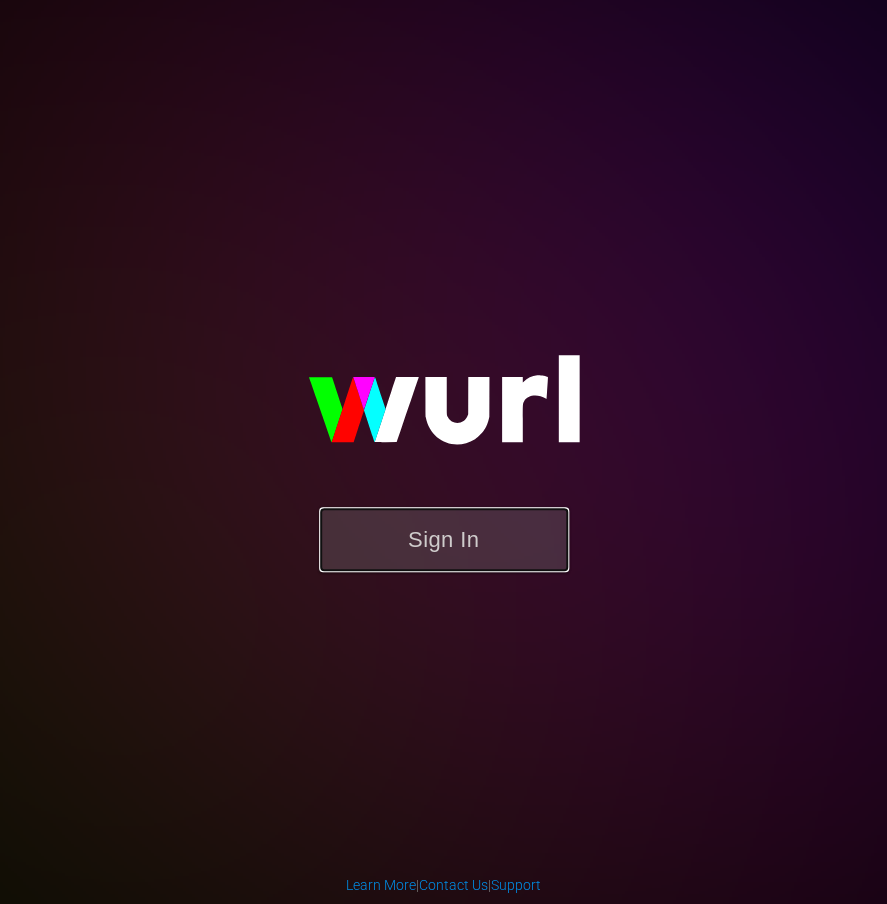 click on "Sign In" at bounding box center [444, 539] 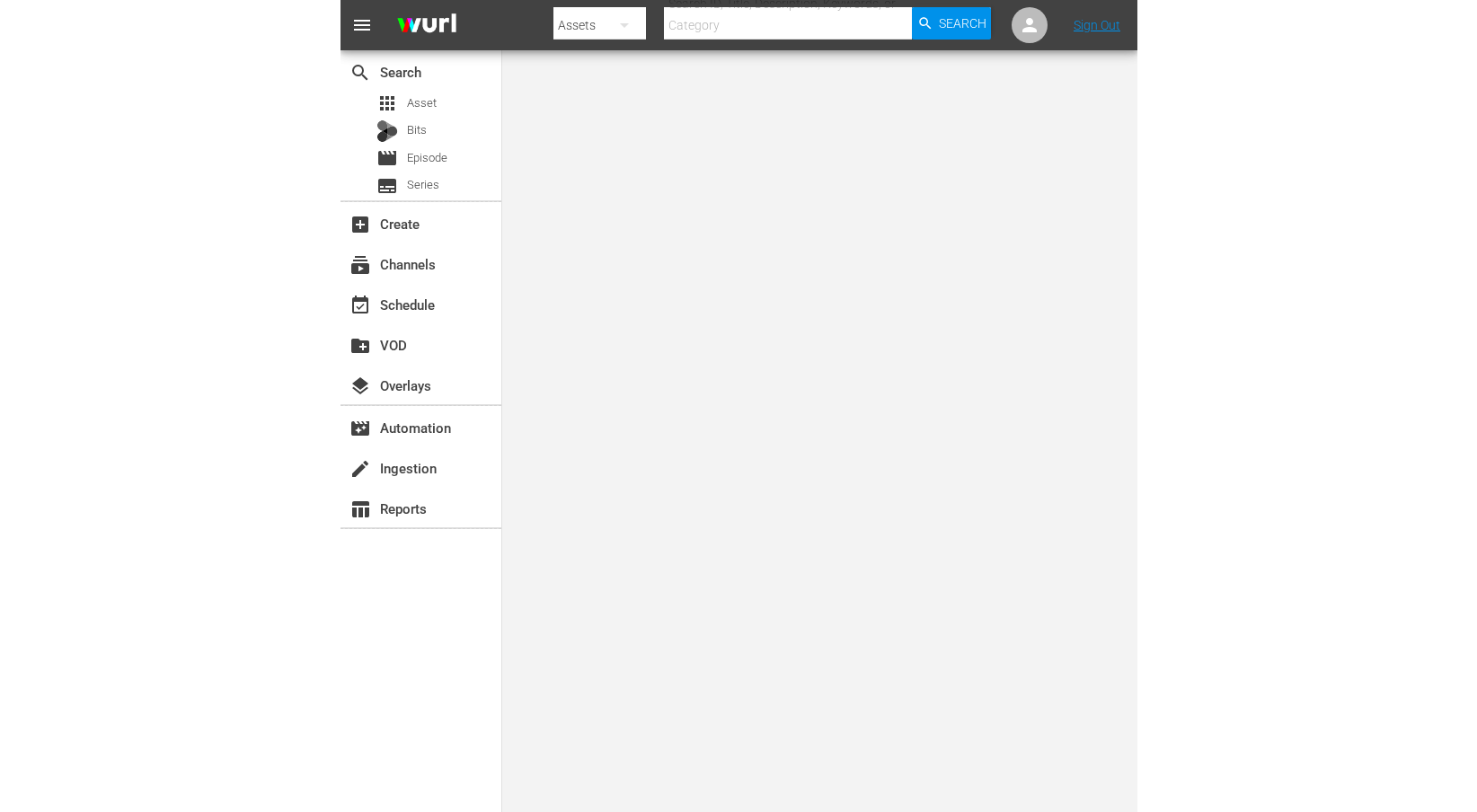 scroll, scrollTop: 0, scrollLeft: 0, axis: both 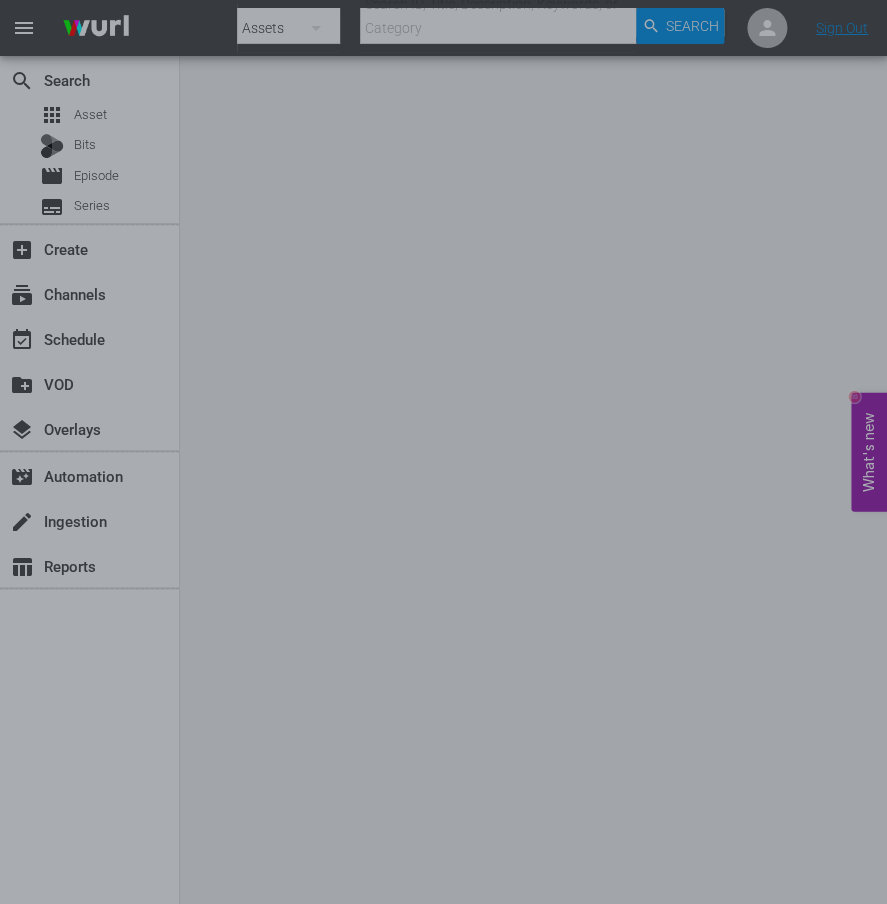click at bounding box center (443, 452) 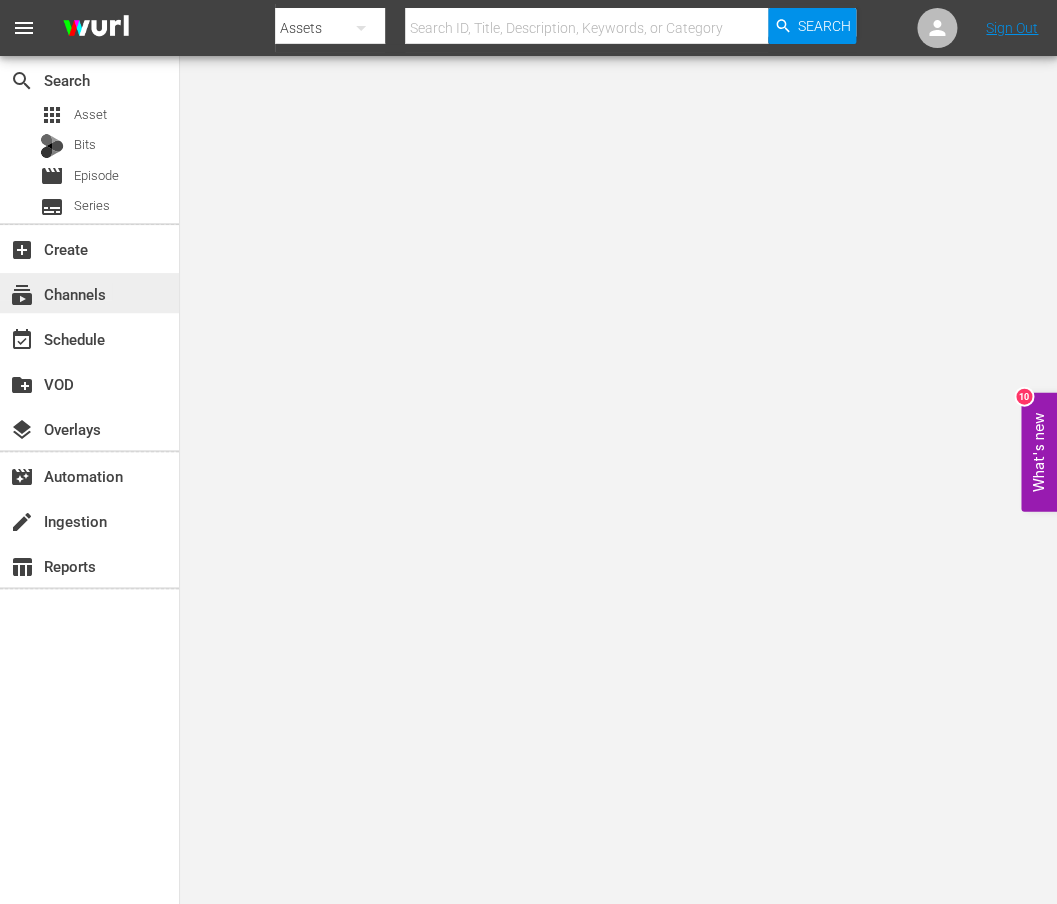 click on "subscriptions   Channels" at bounding box center (56, 291) 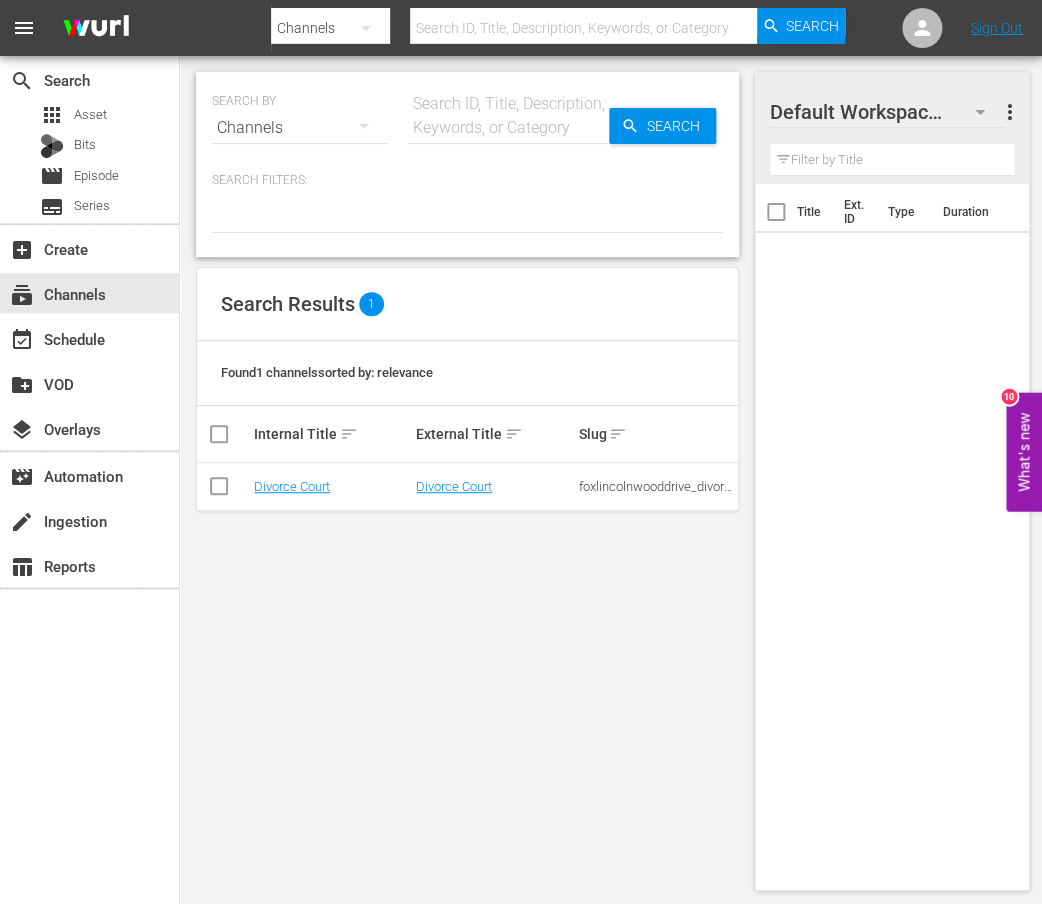 click on "Divorce Court" at bounding box center (332, 487) 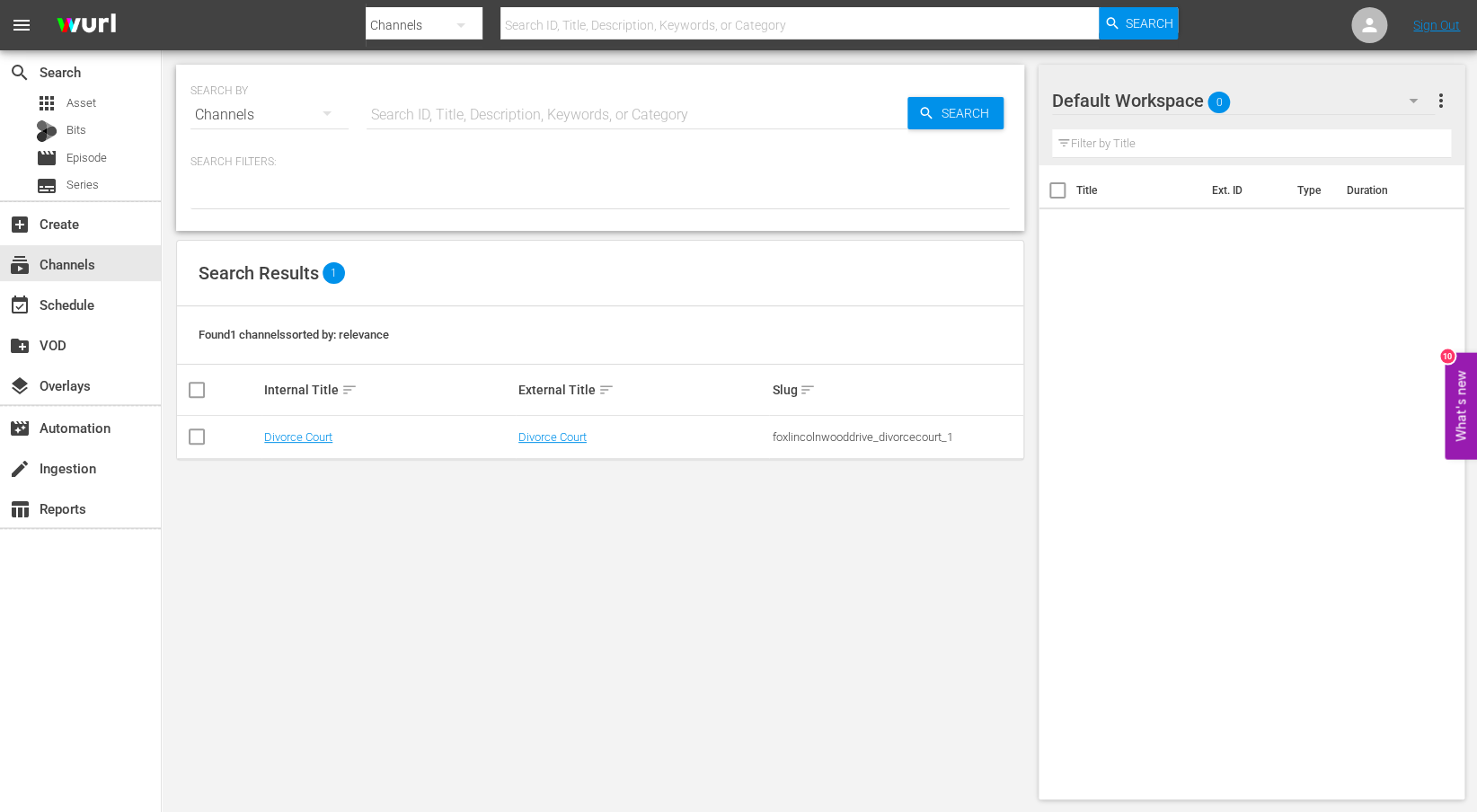 scroll, scrollTop: 0, scrollLeft: 0, axis: both 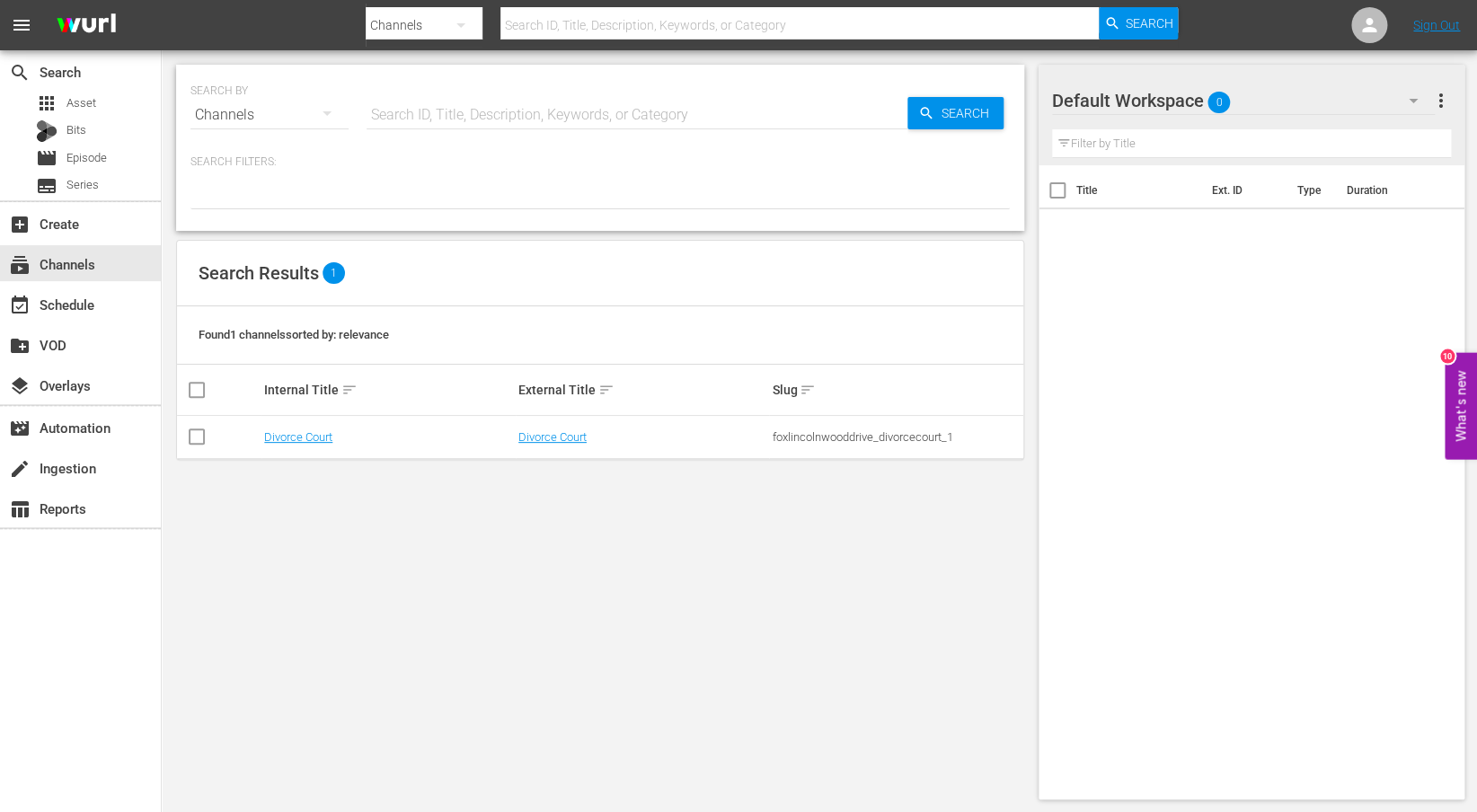 click on "Title" at bounding box center (1138, 190) 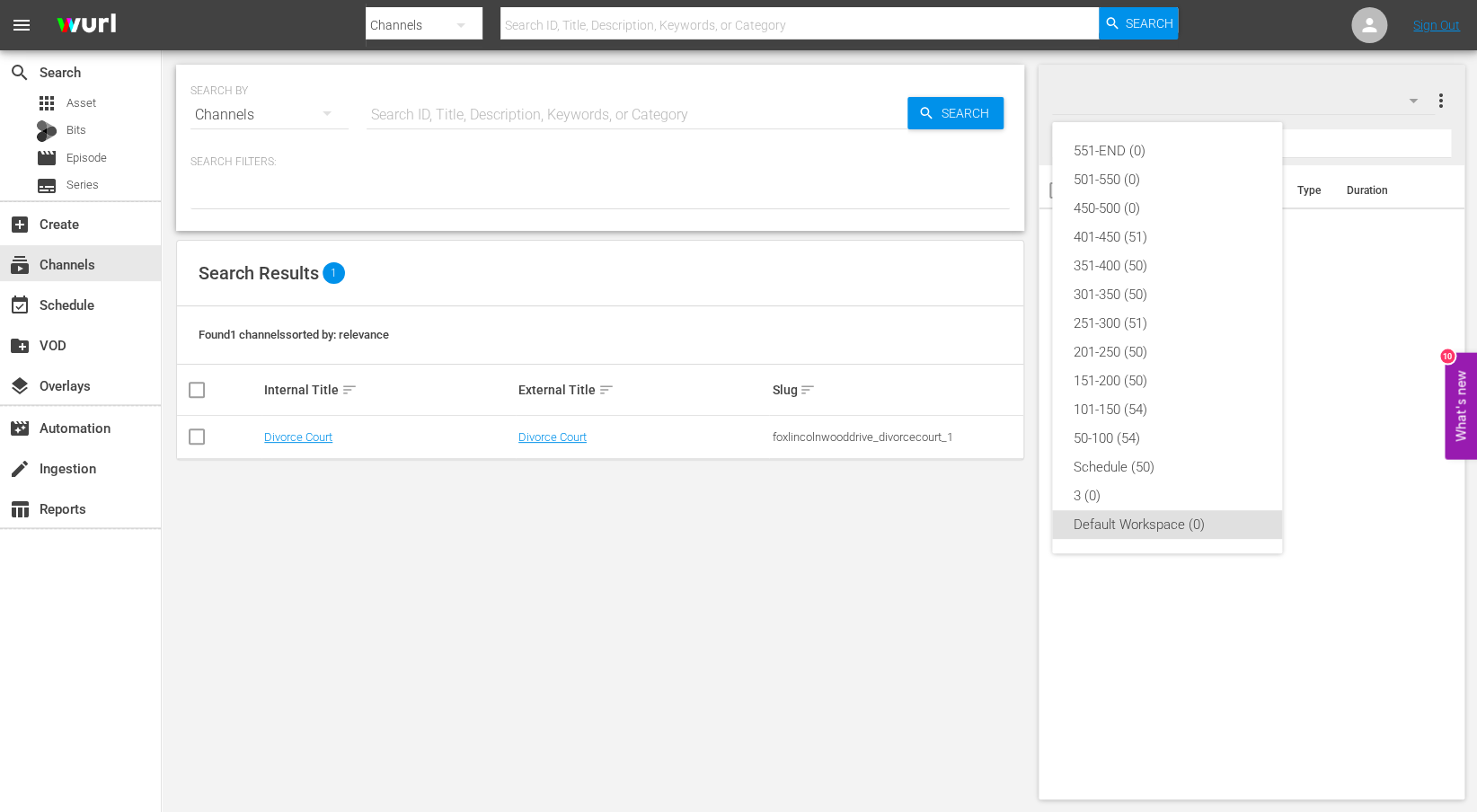 drag, startPoint x: 1338, startPoint y: 230, endPoint x: 1380, endPoint y: 193, distance: 55.973208 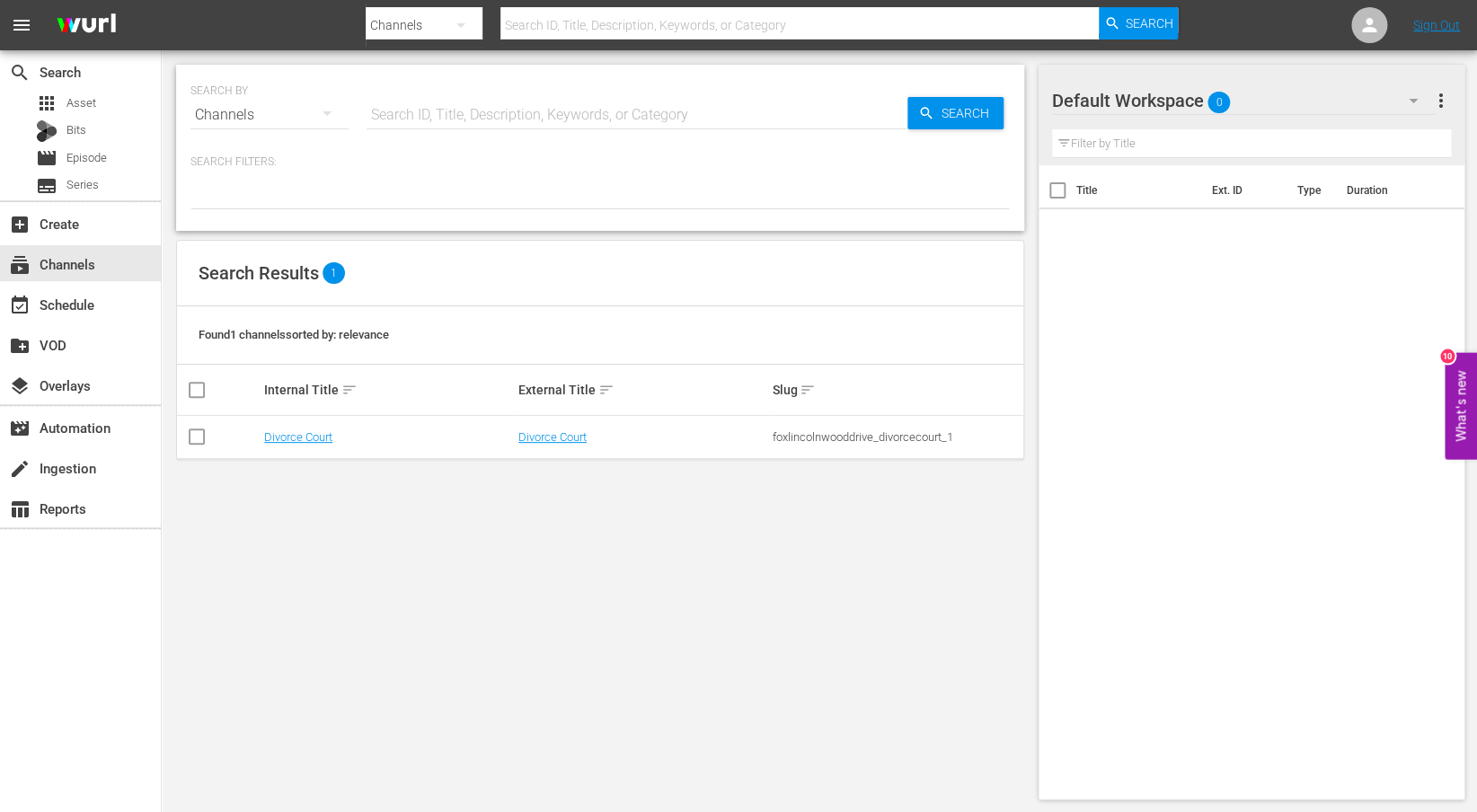 click on "more_vert" at bounding box center (1440, 101) 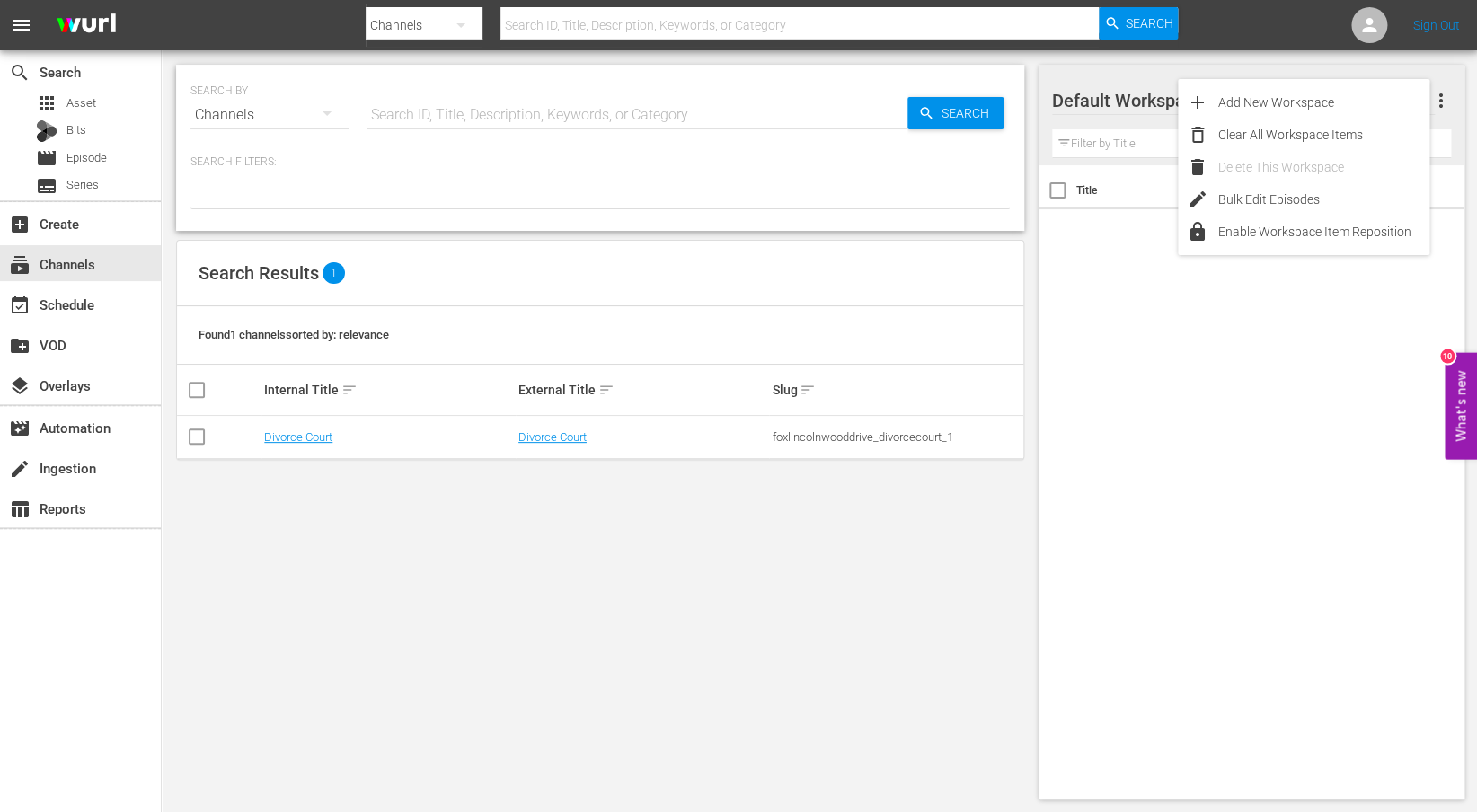 click on "Title Ext. ID Type Duration" at bounding box center (1251, 479) 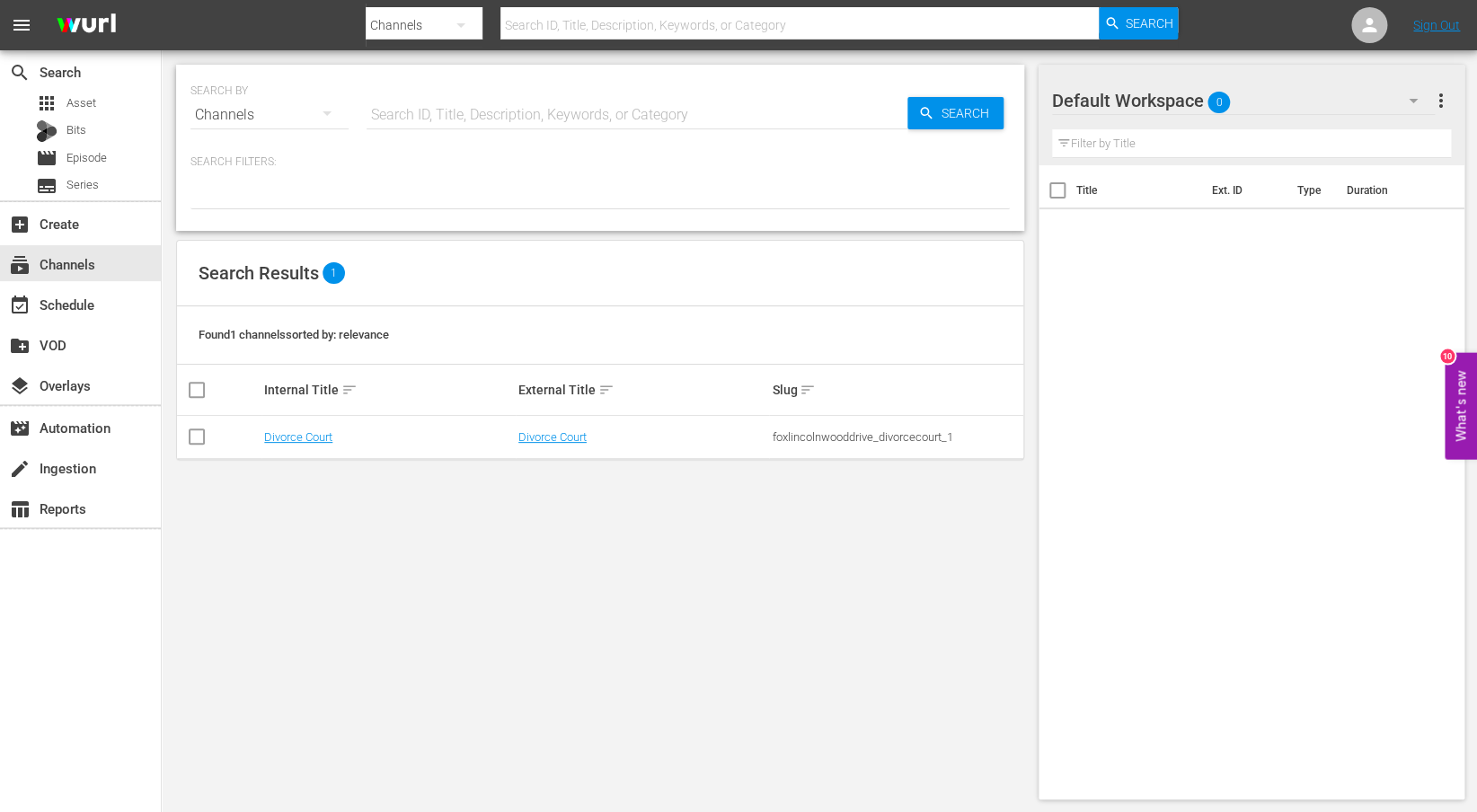 click on "Title Ext. ID Type Duration" at bounding box center [1251, 479] 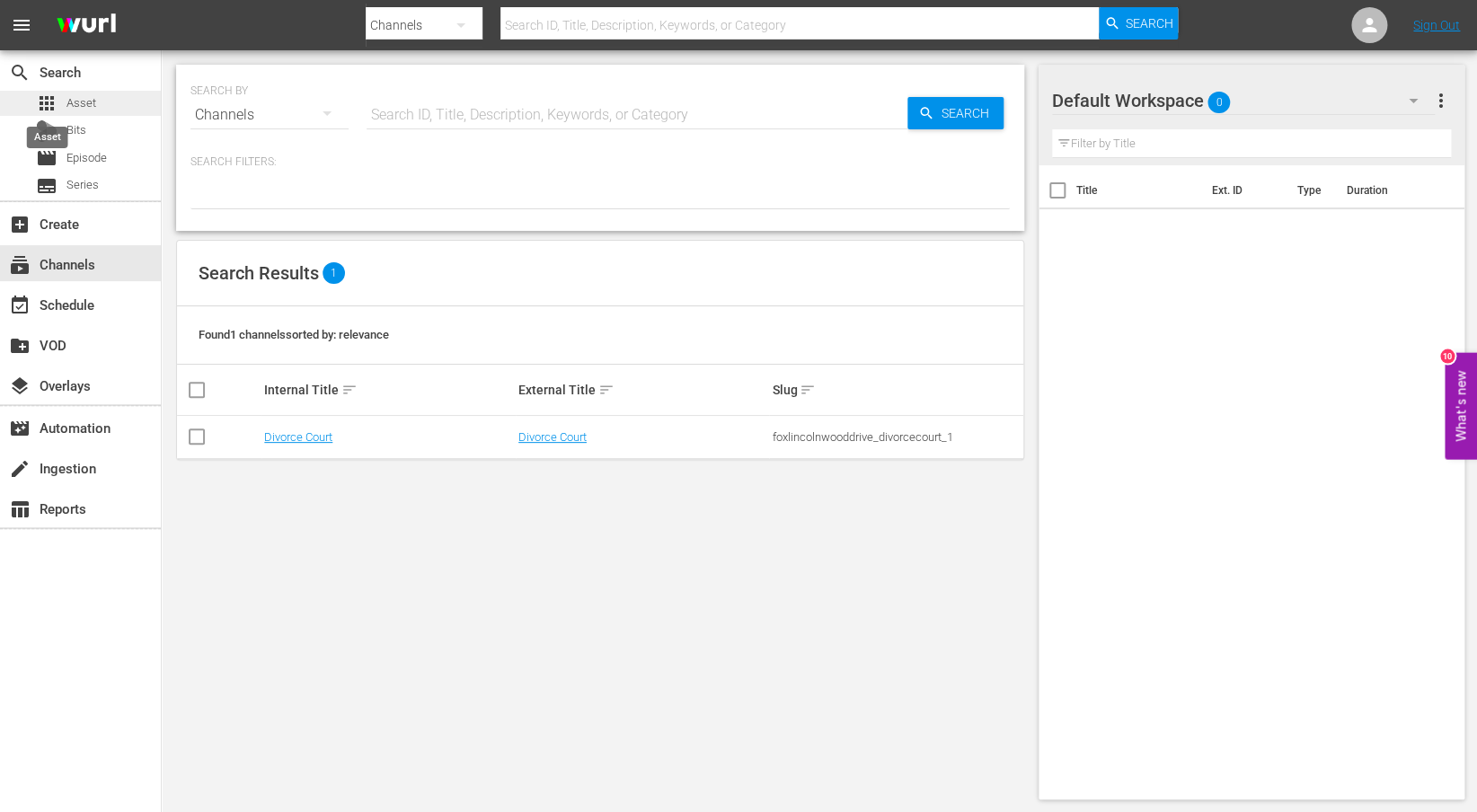 click on "apps" at bounding box center (47, 103) 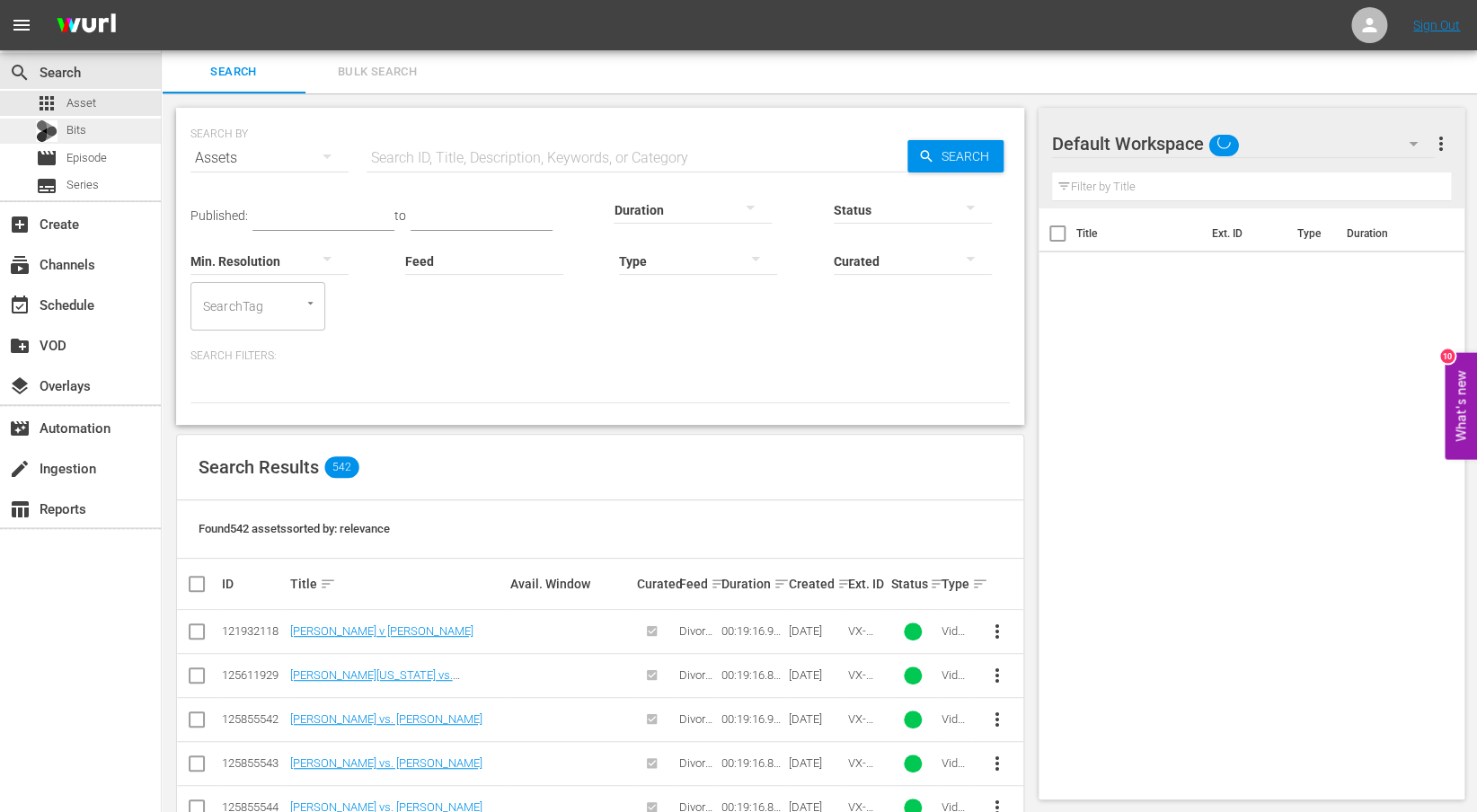 click on "Bits" at bounding box center [76, 130] 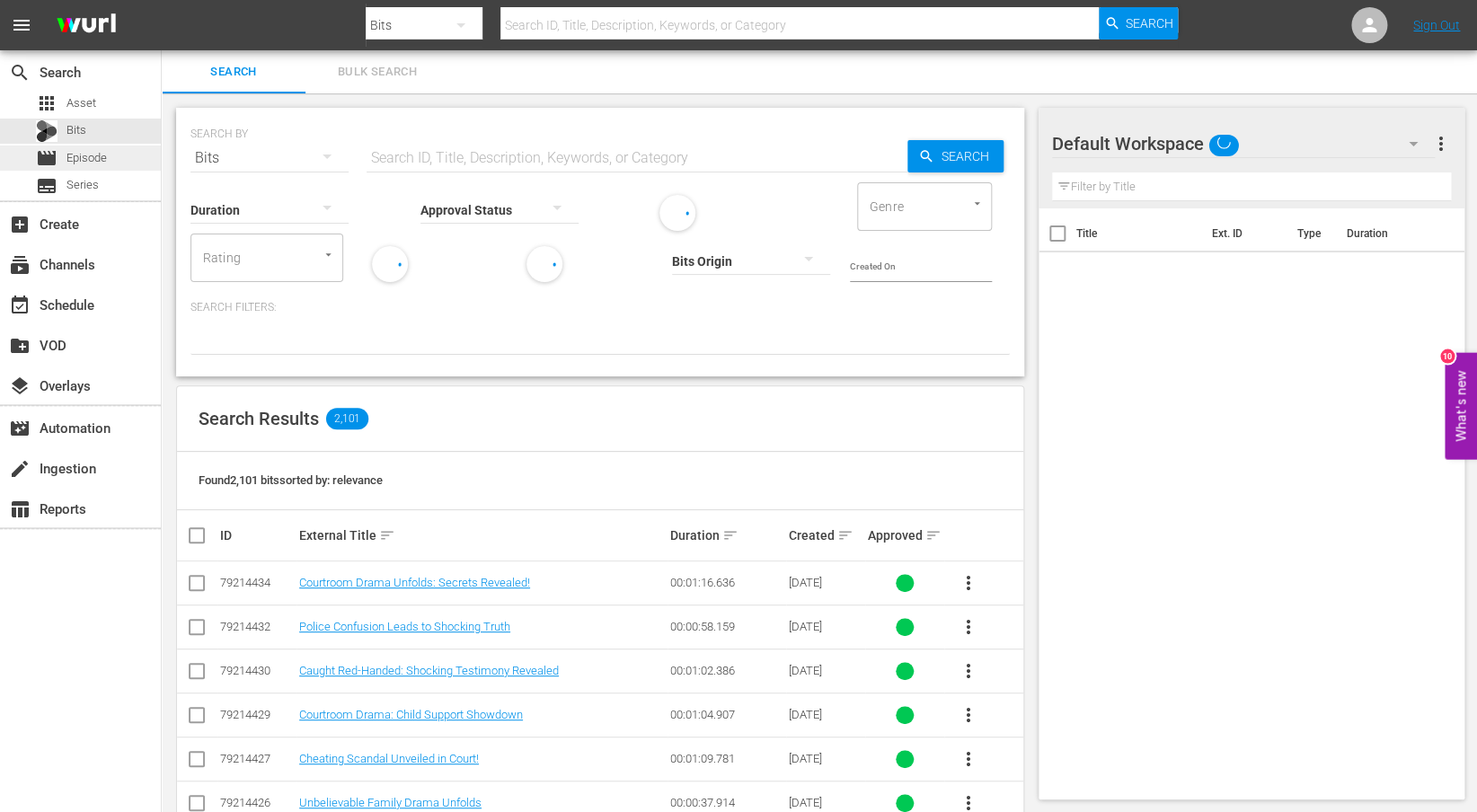 click on "movie Episode" at bounding box center [80, 158] 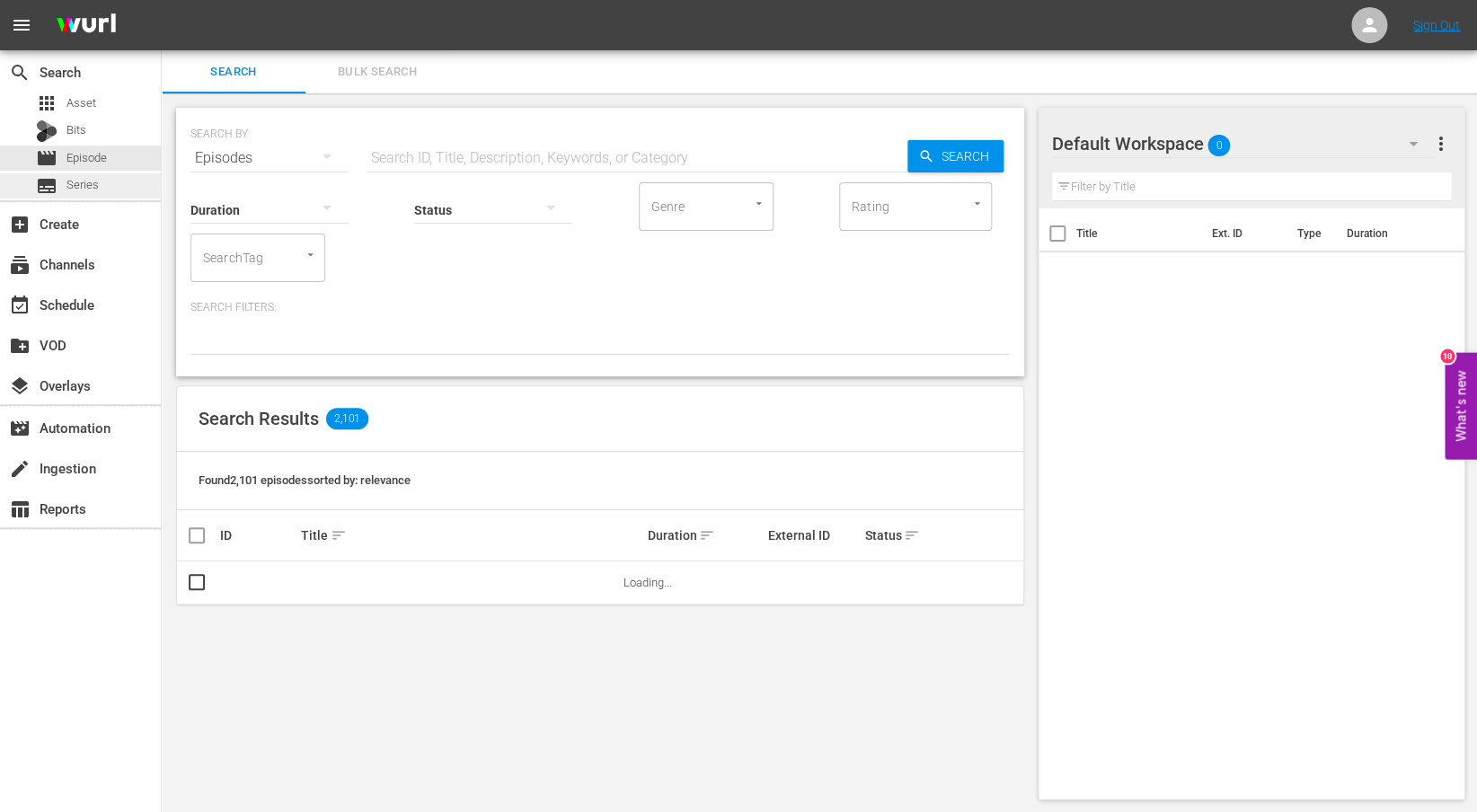 click on "subtitles Series" at bounding box center (80, 186) 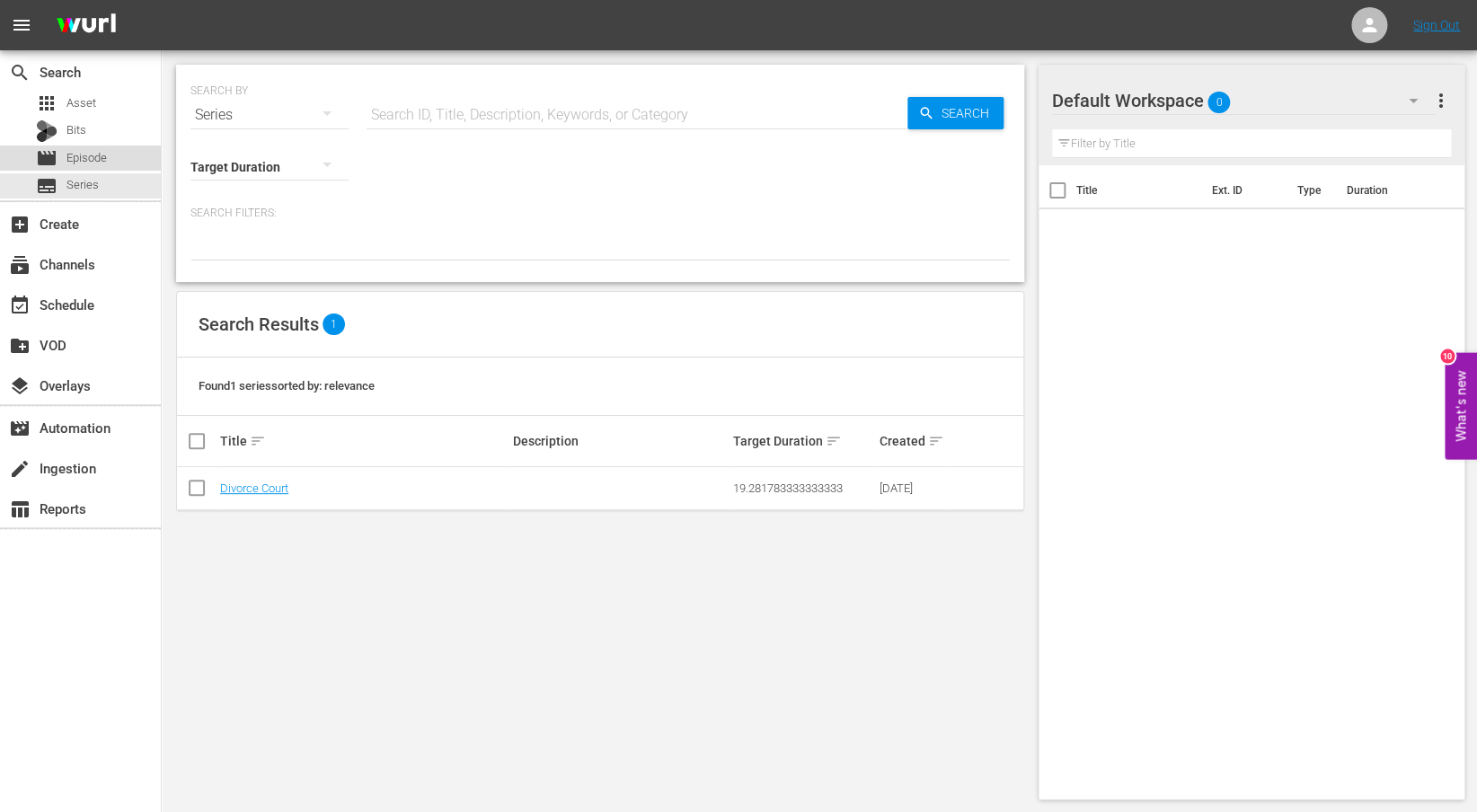 click on "Episode" at bounding box center (86, 158) 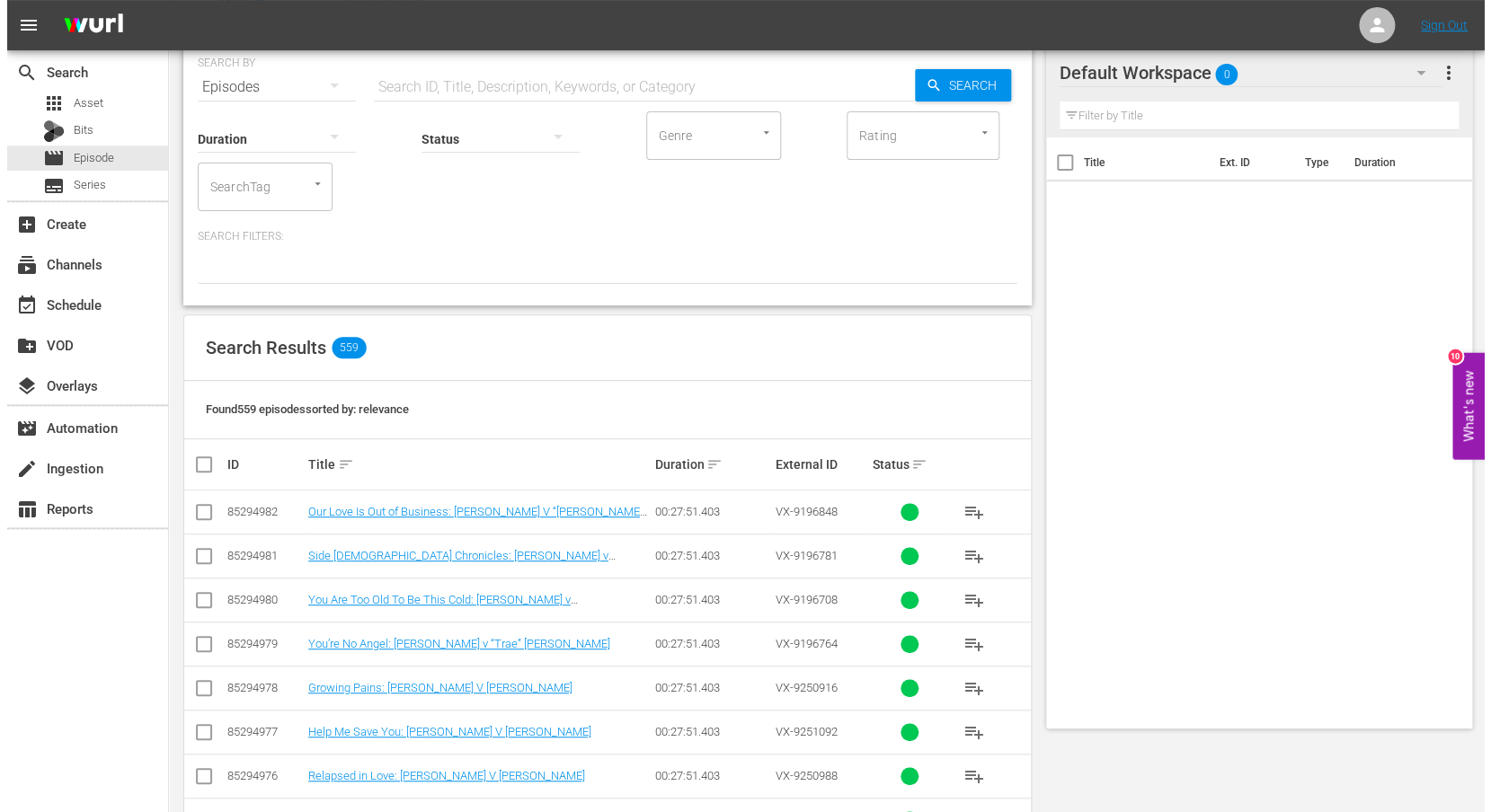 scroll, scrollTop: 0, scrollLeft: 0, axis: both 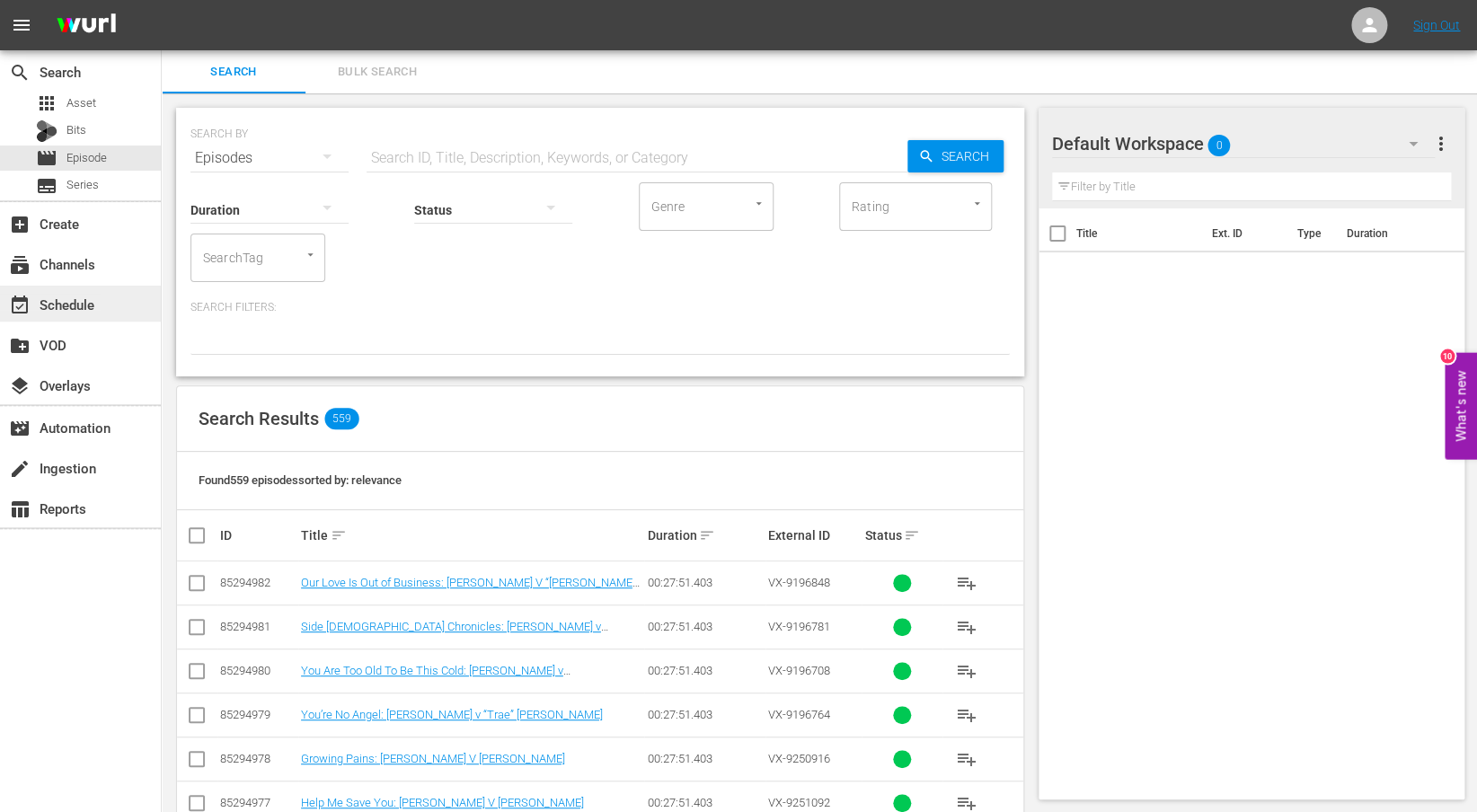 click on "event_available   Schedule" at bounding box center [50, 302] 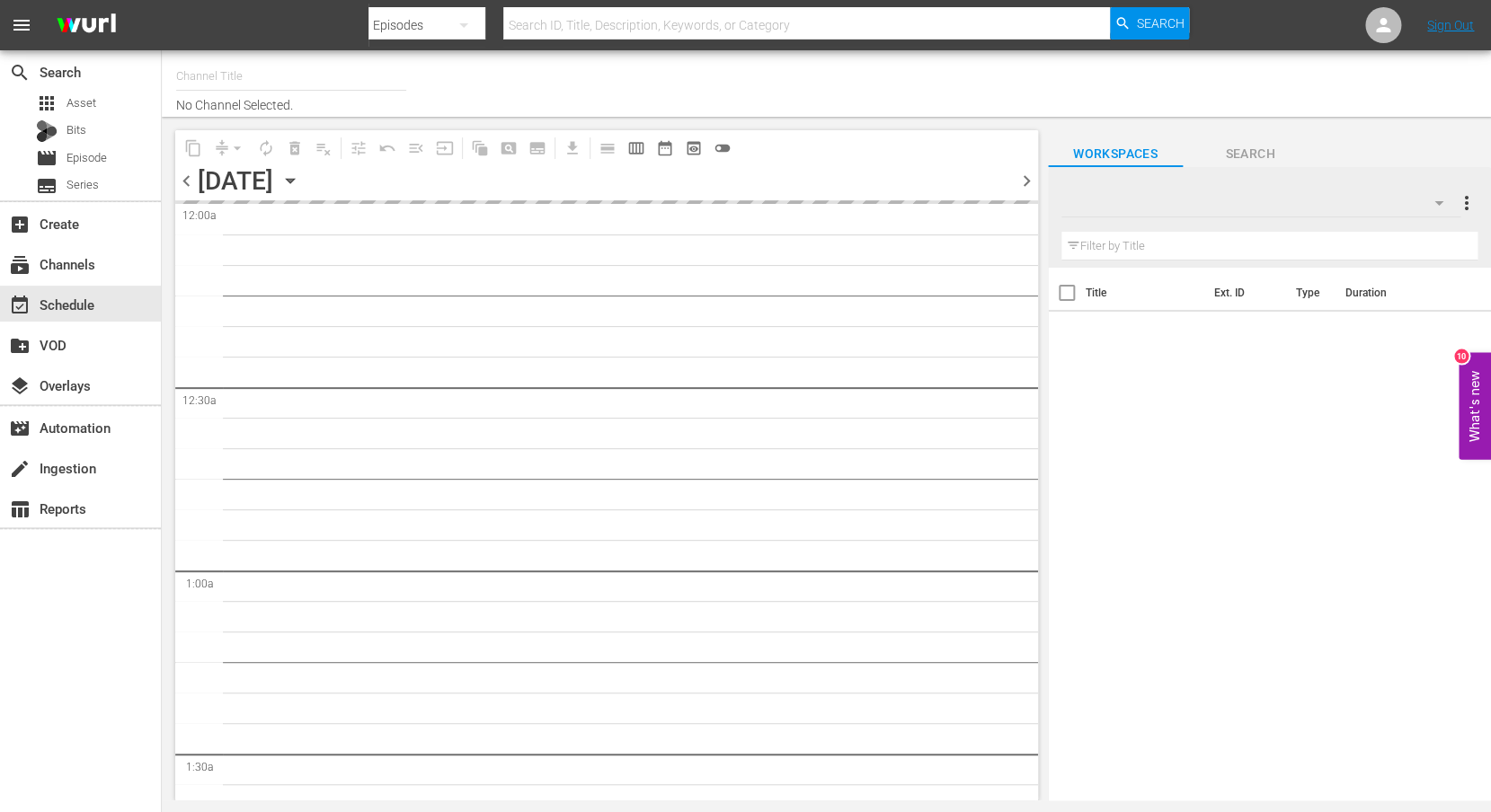 type on "Divorce Court (1590)" 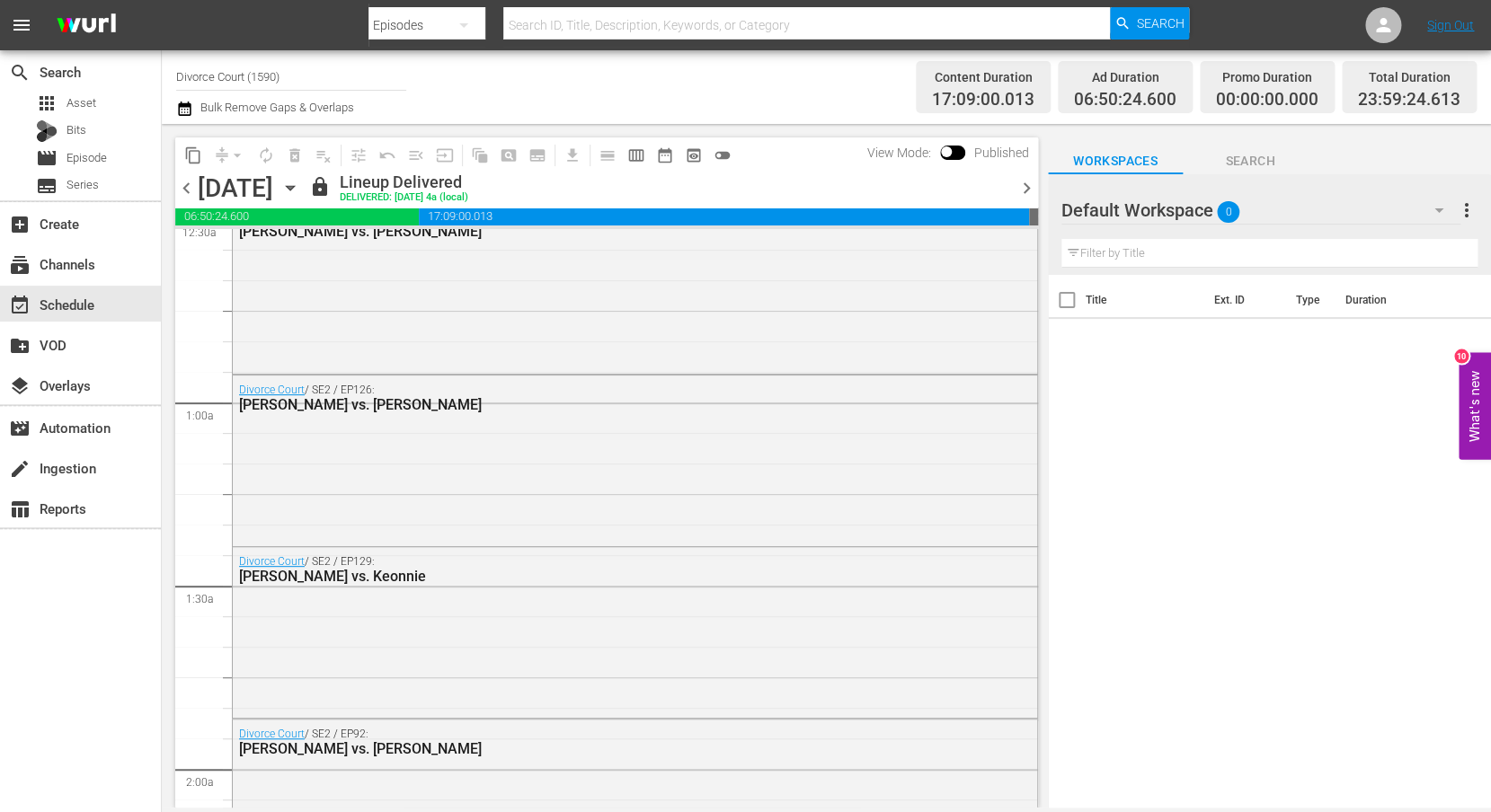 scroll, scrollTop: 0, scrollLeft: 0, axis: both 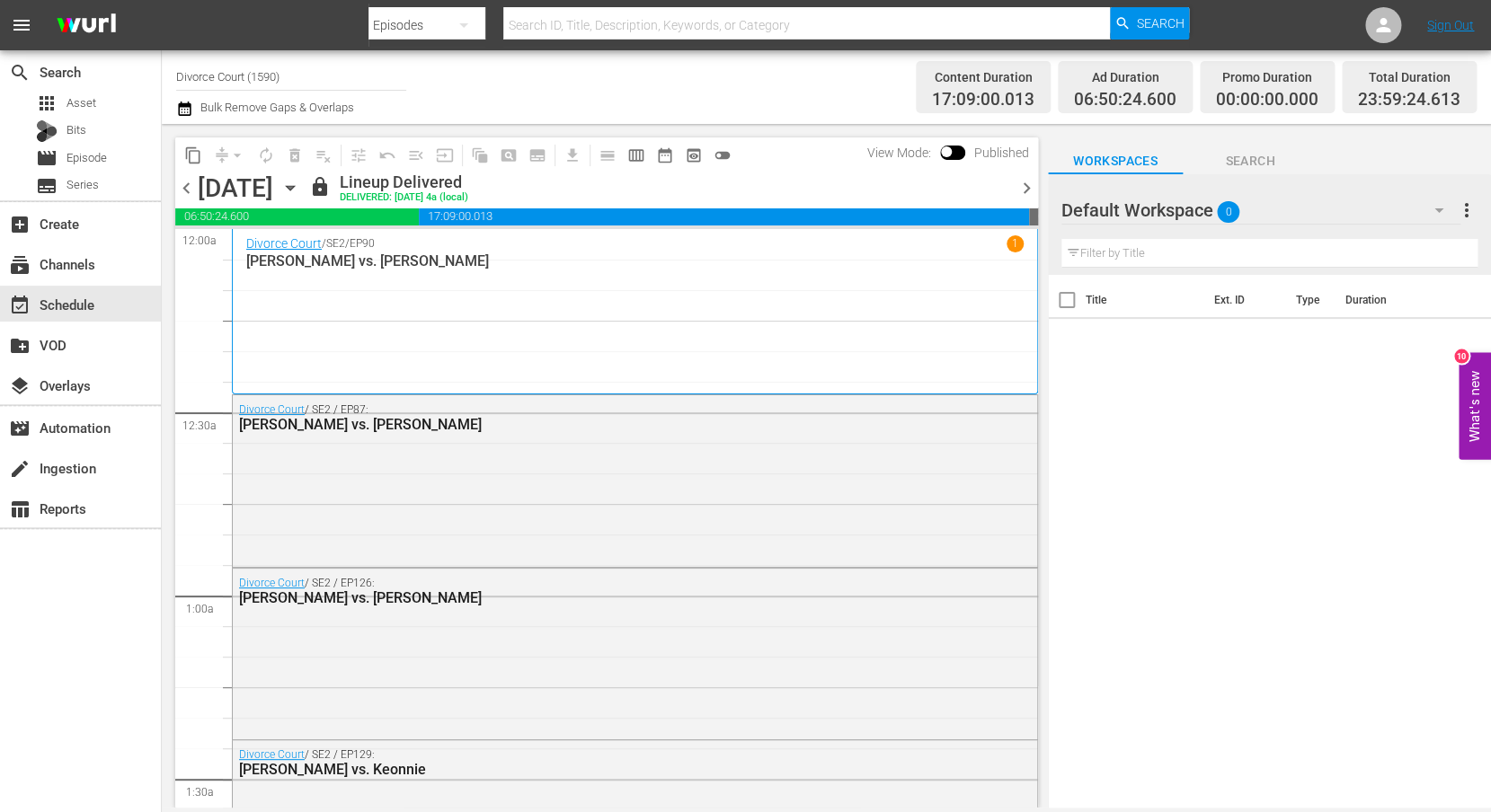 click on "chevron_right" at bounding box center [1026, 188] 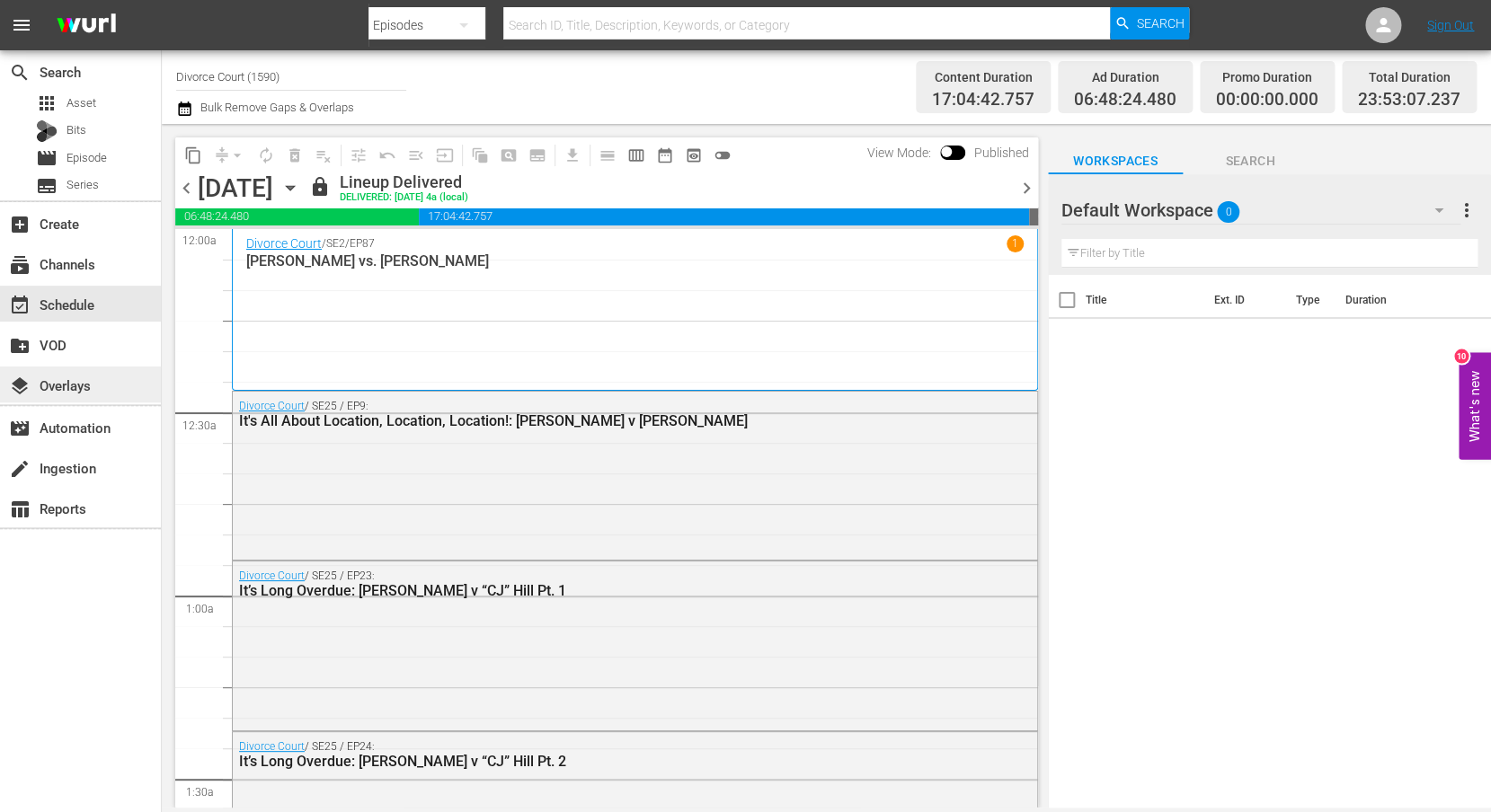 click on "layers   Overlays" at bounding box center [50, 383] 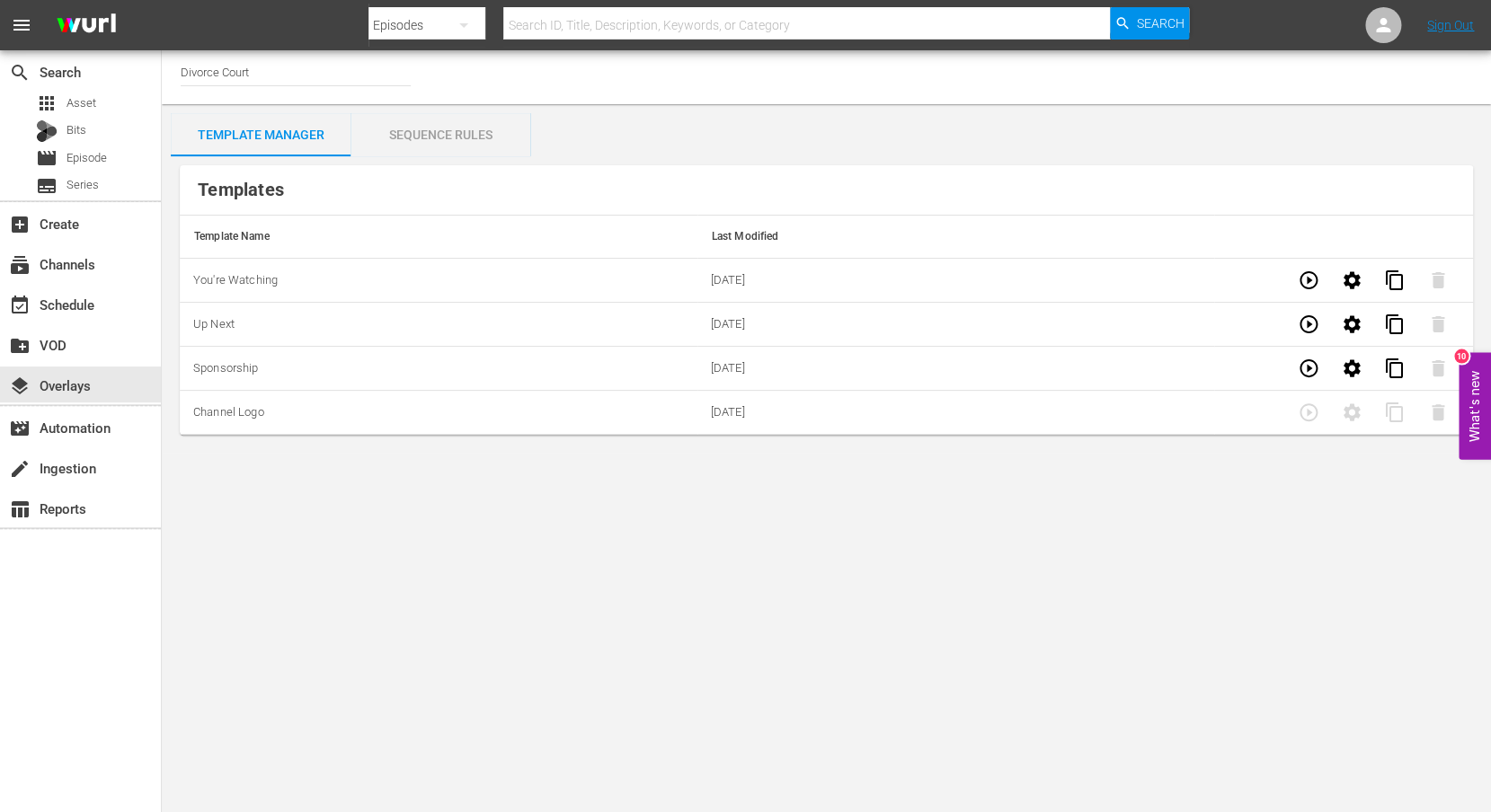 click on "Up Next" at bounding box center (439, 324) 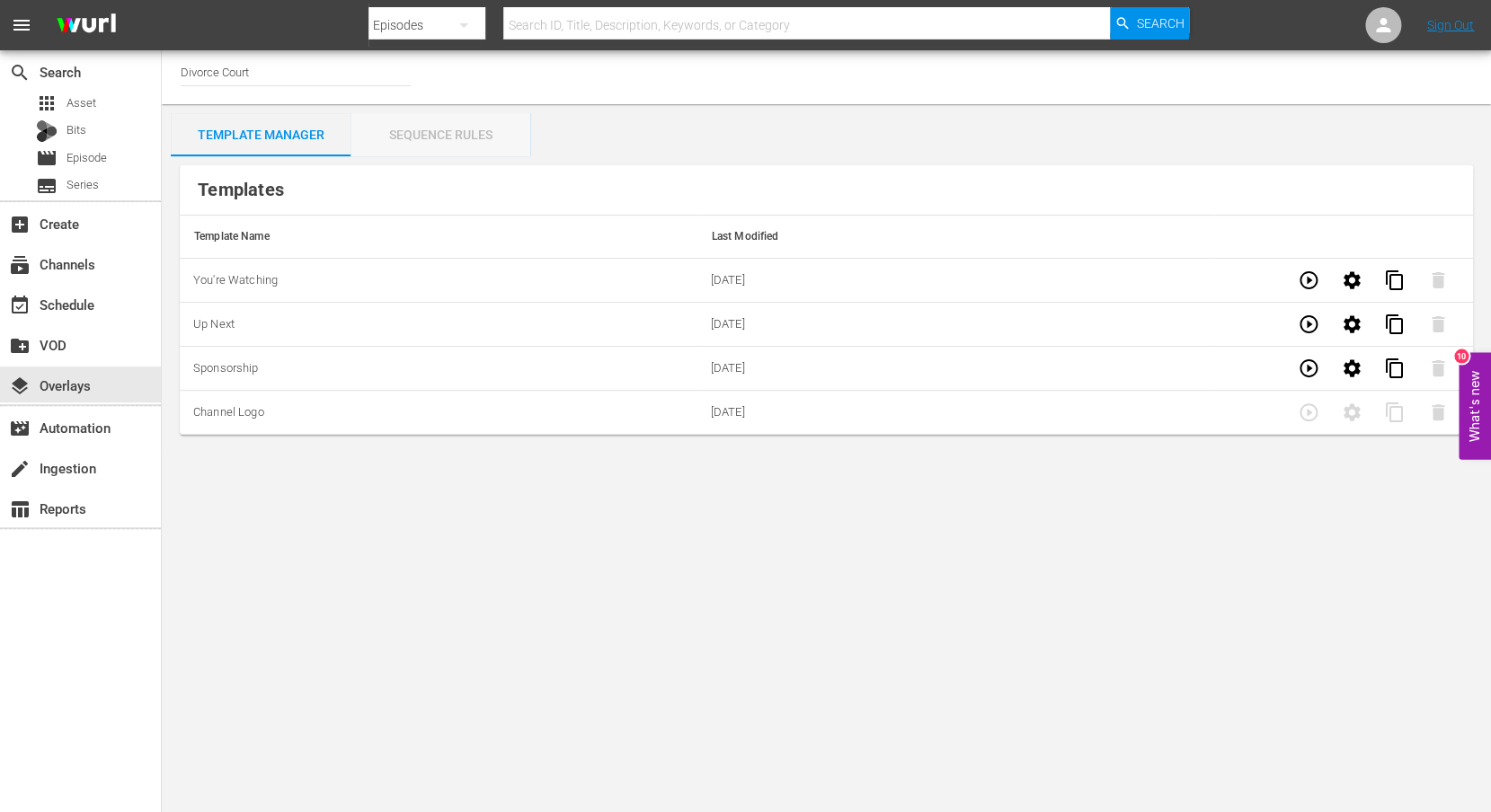 click on "Sequence Rules" at bounding box center (440, 135) 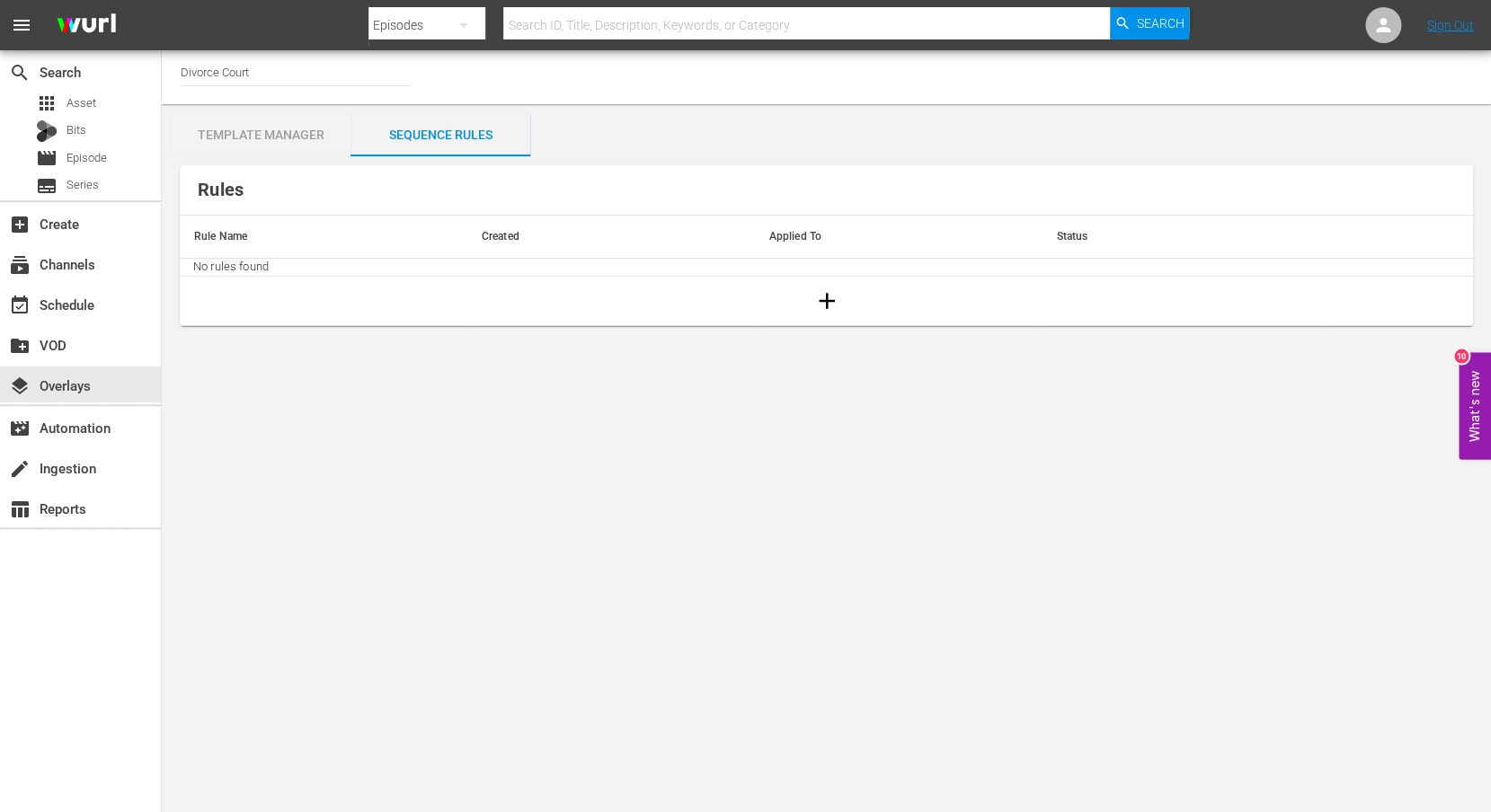 click on "Template Manager" at bounding box center (261, 135) 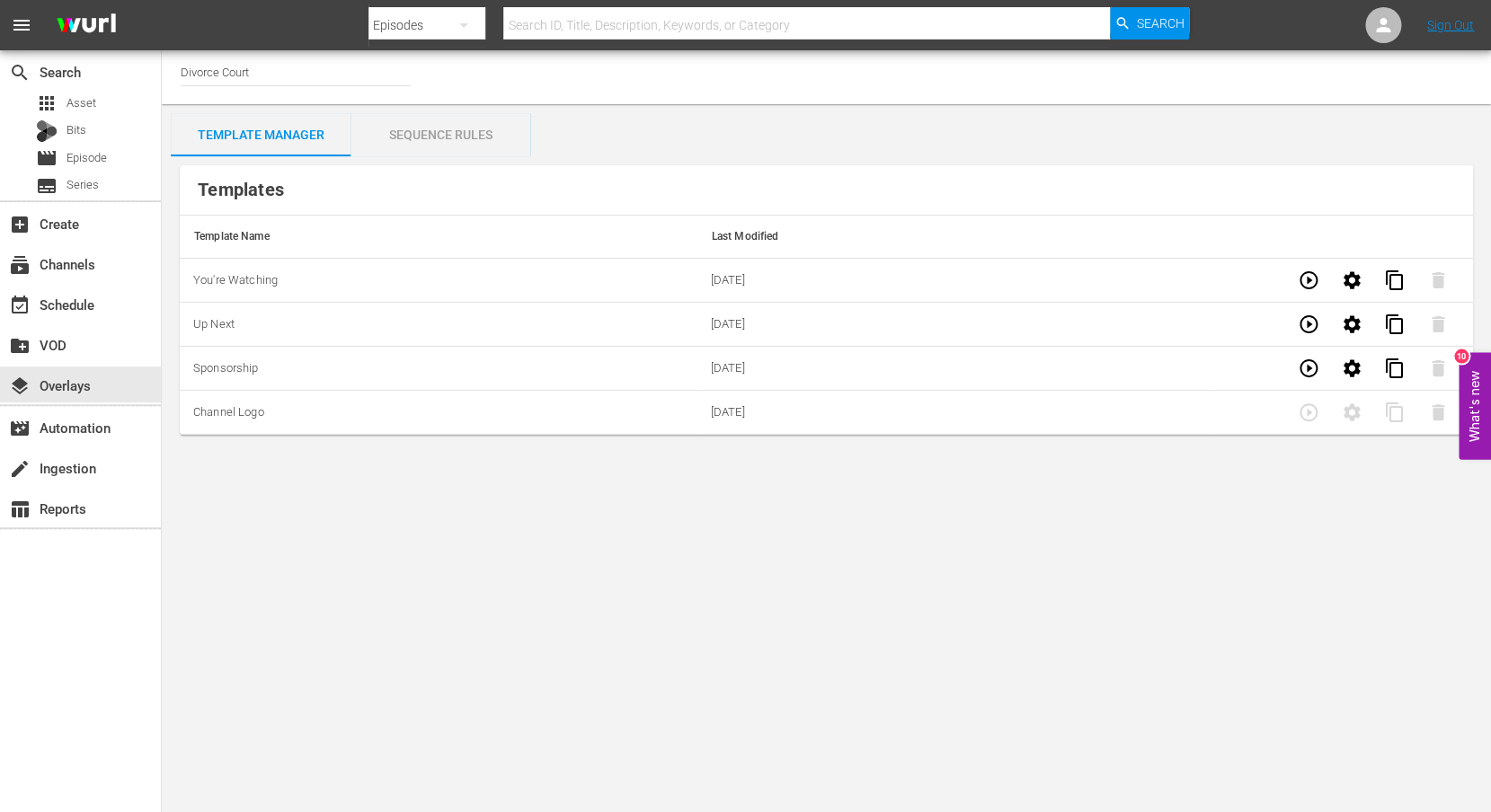 click on "Up Next" at bounding box center (439, 324) 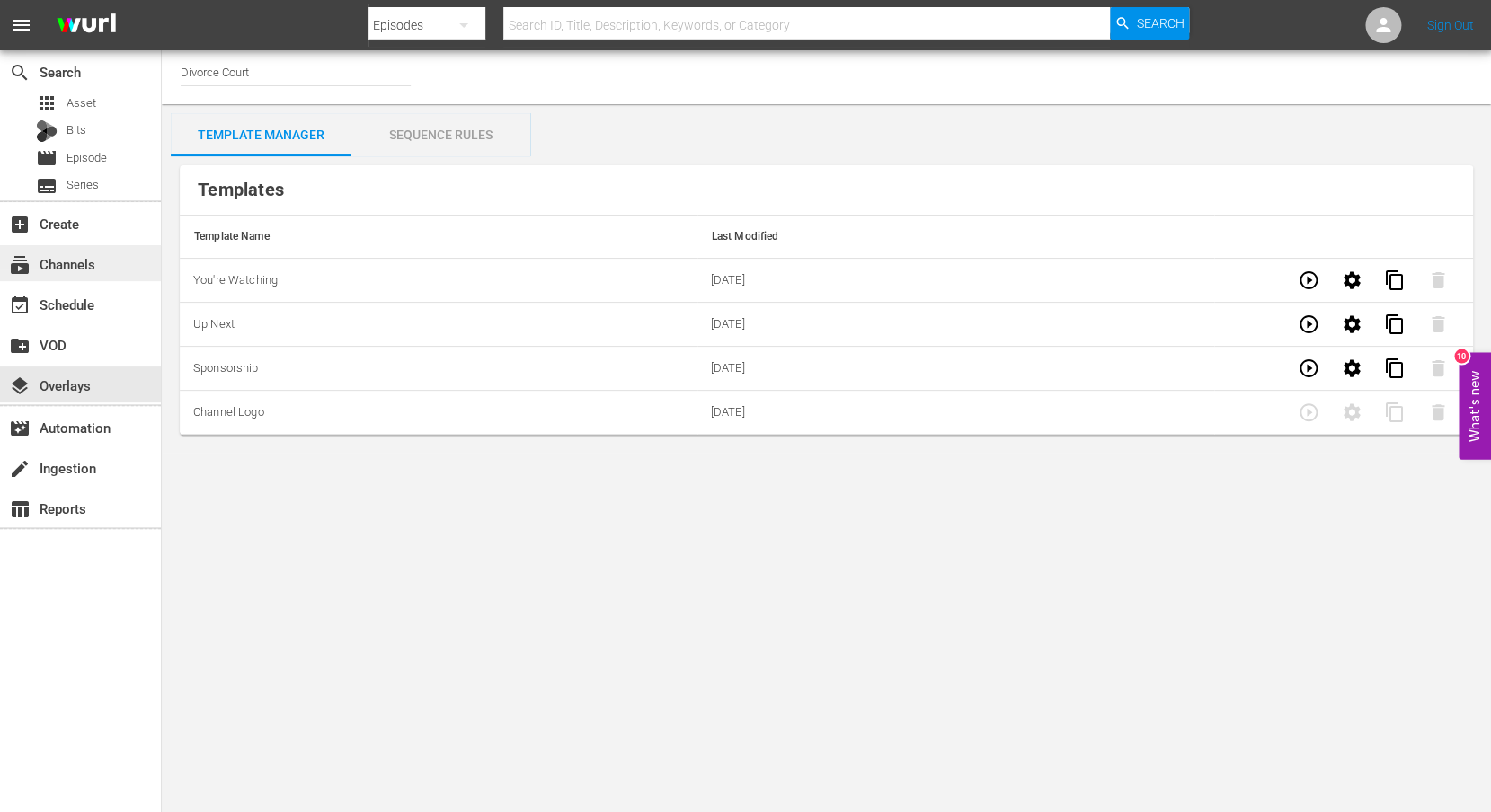 click on "subscriptions   Channels" at bounding box center [50, 261] 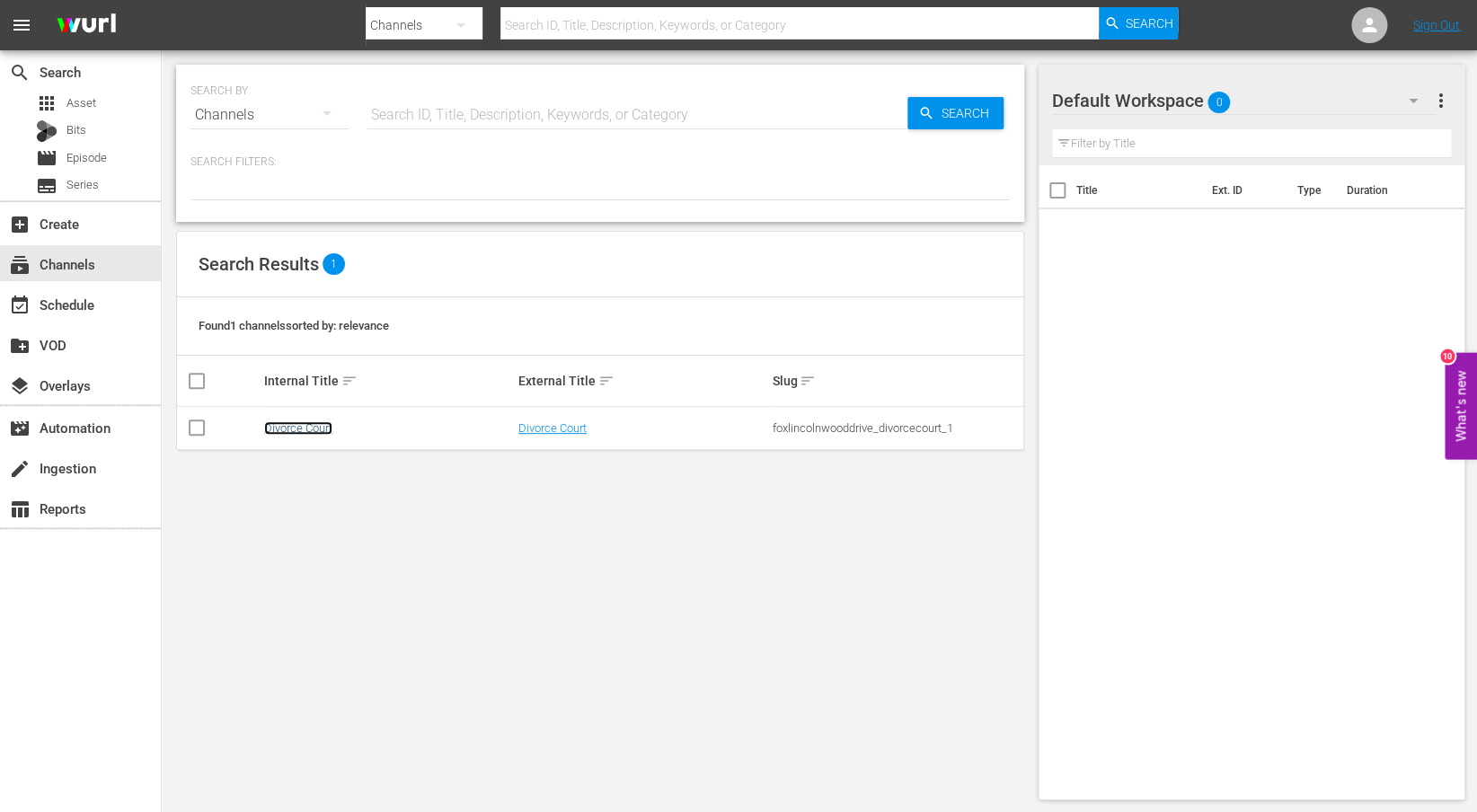 click on "Divorce Court" at bounding box center [298, 428] 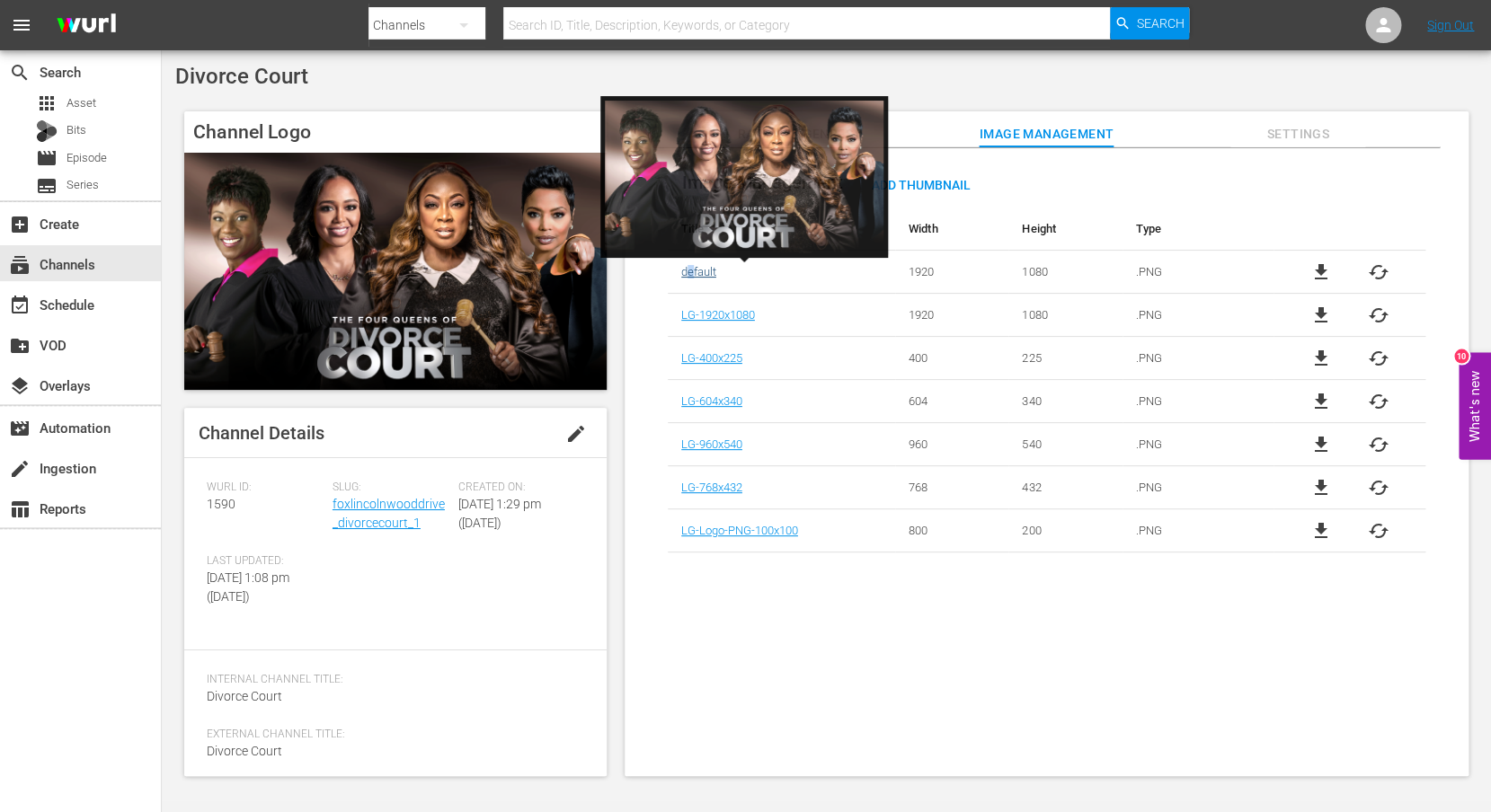 click on "default" at bounding box center [698, 271] 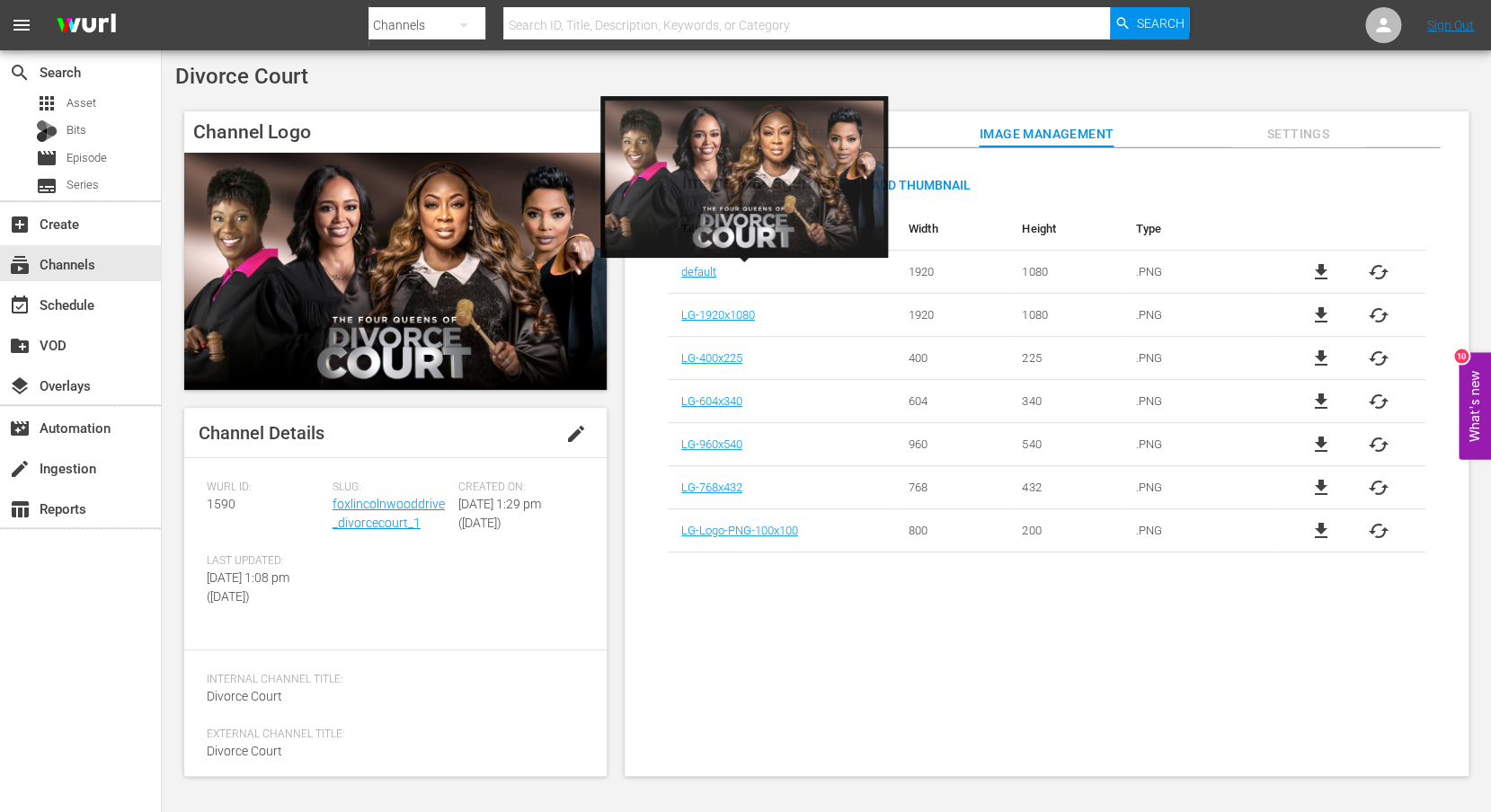 click on "default" at bounding box center (744, 271) 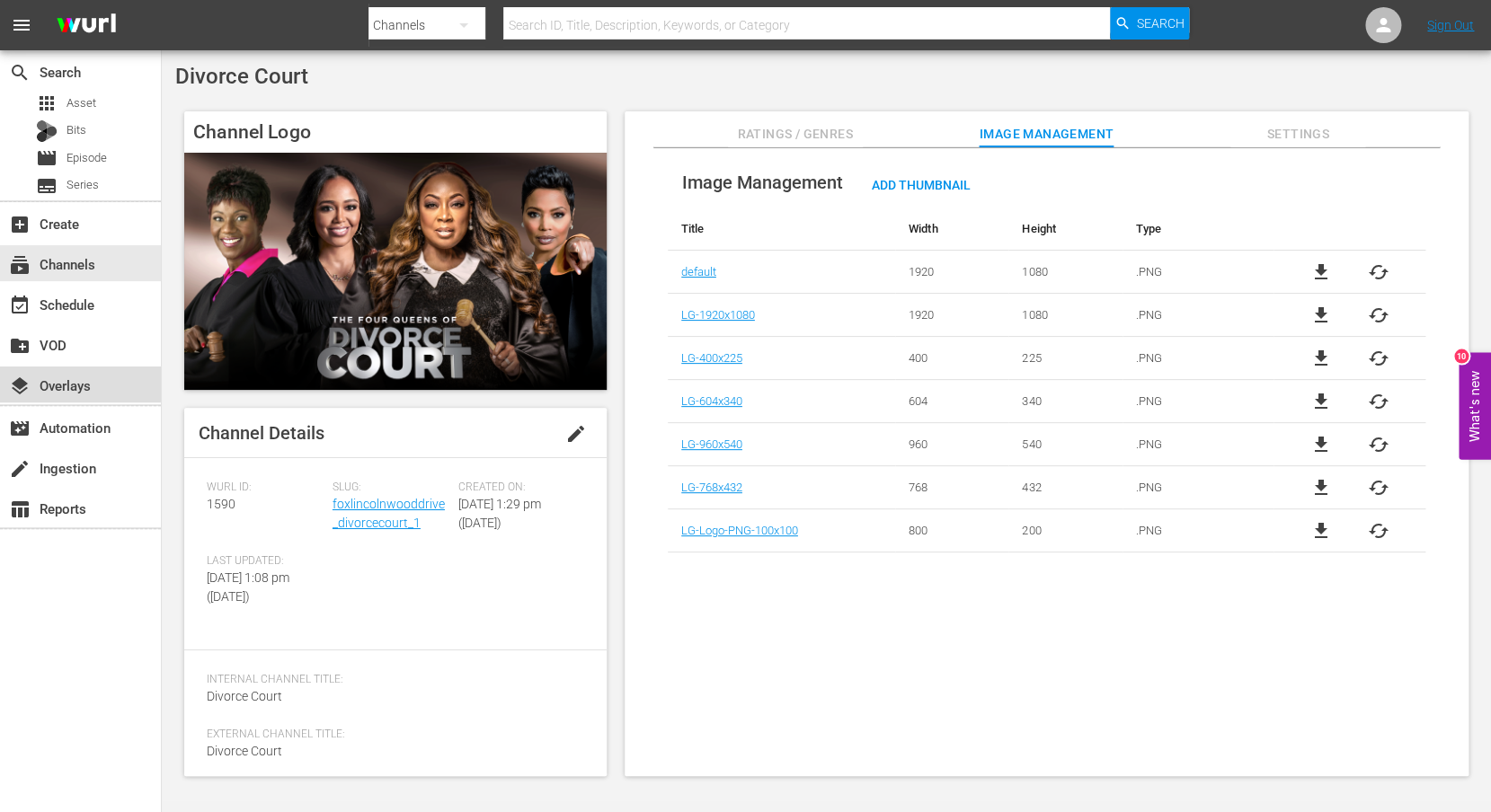 click on "layers   Overlays" at bounding box center [50, 383] 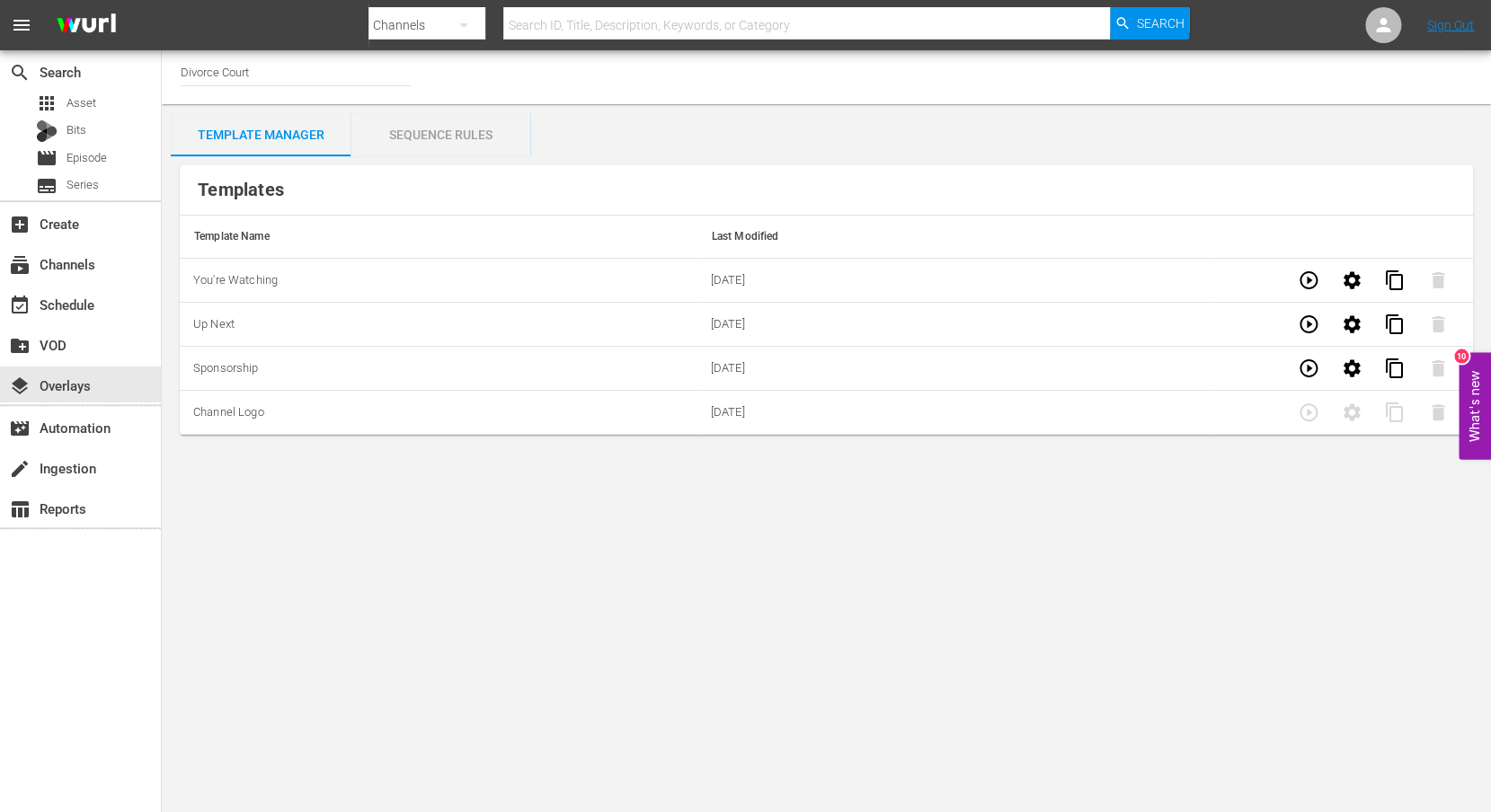 click on "You're Watching" at bounding box center (439, 280) 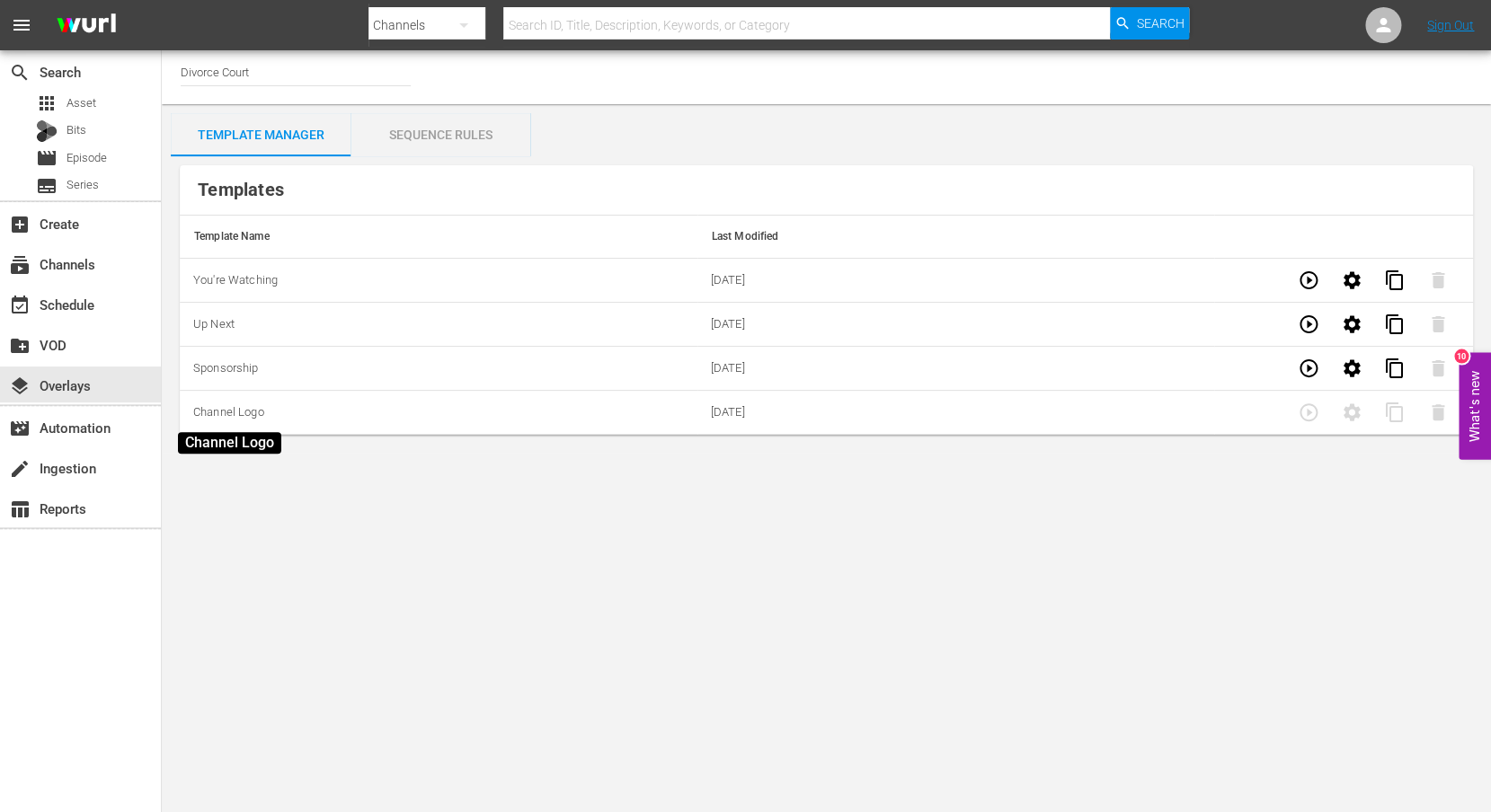 click on "Channel Logo" at bounding box center [228, 411] 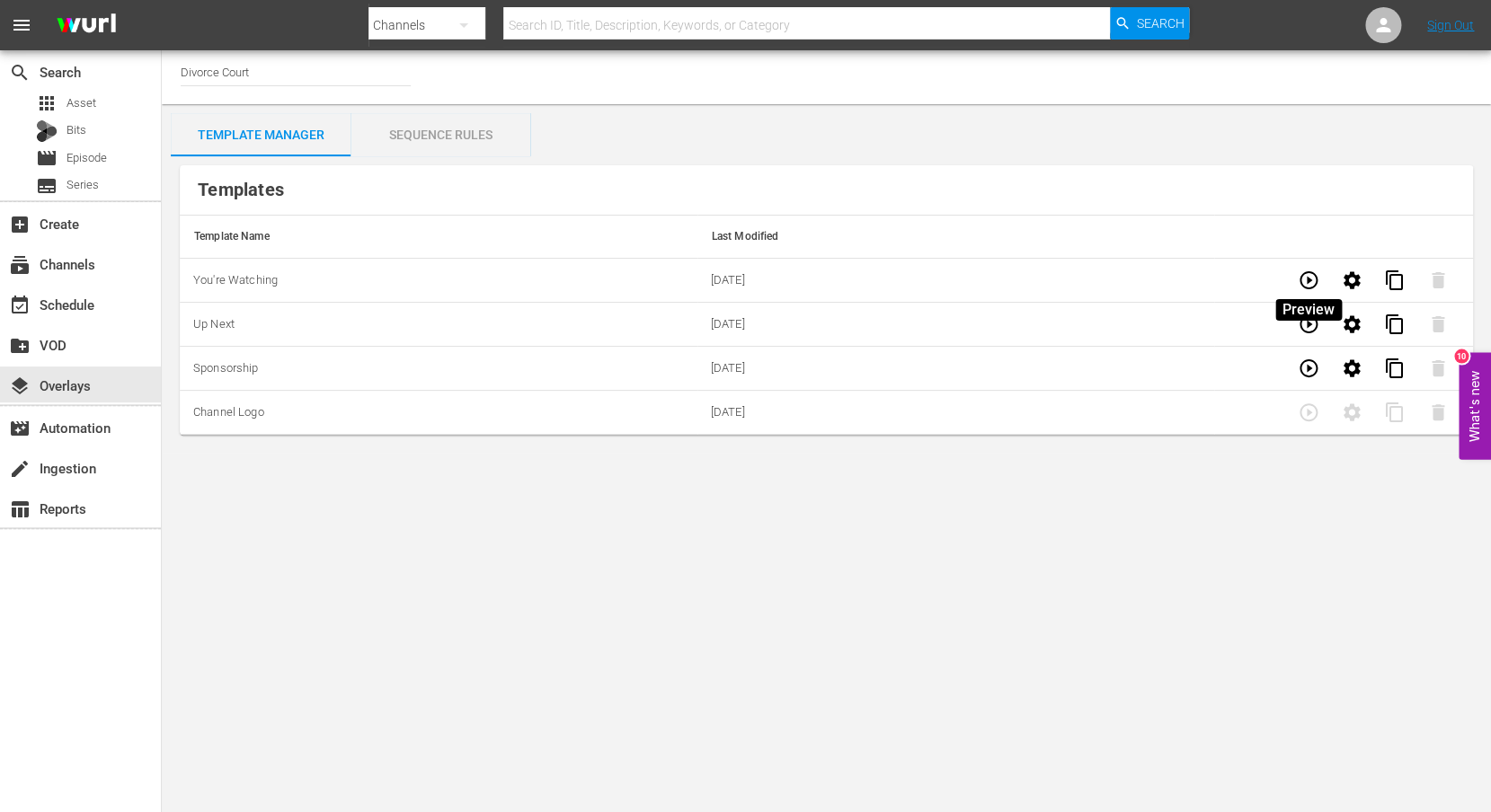click 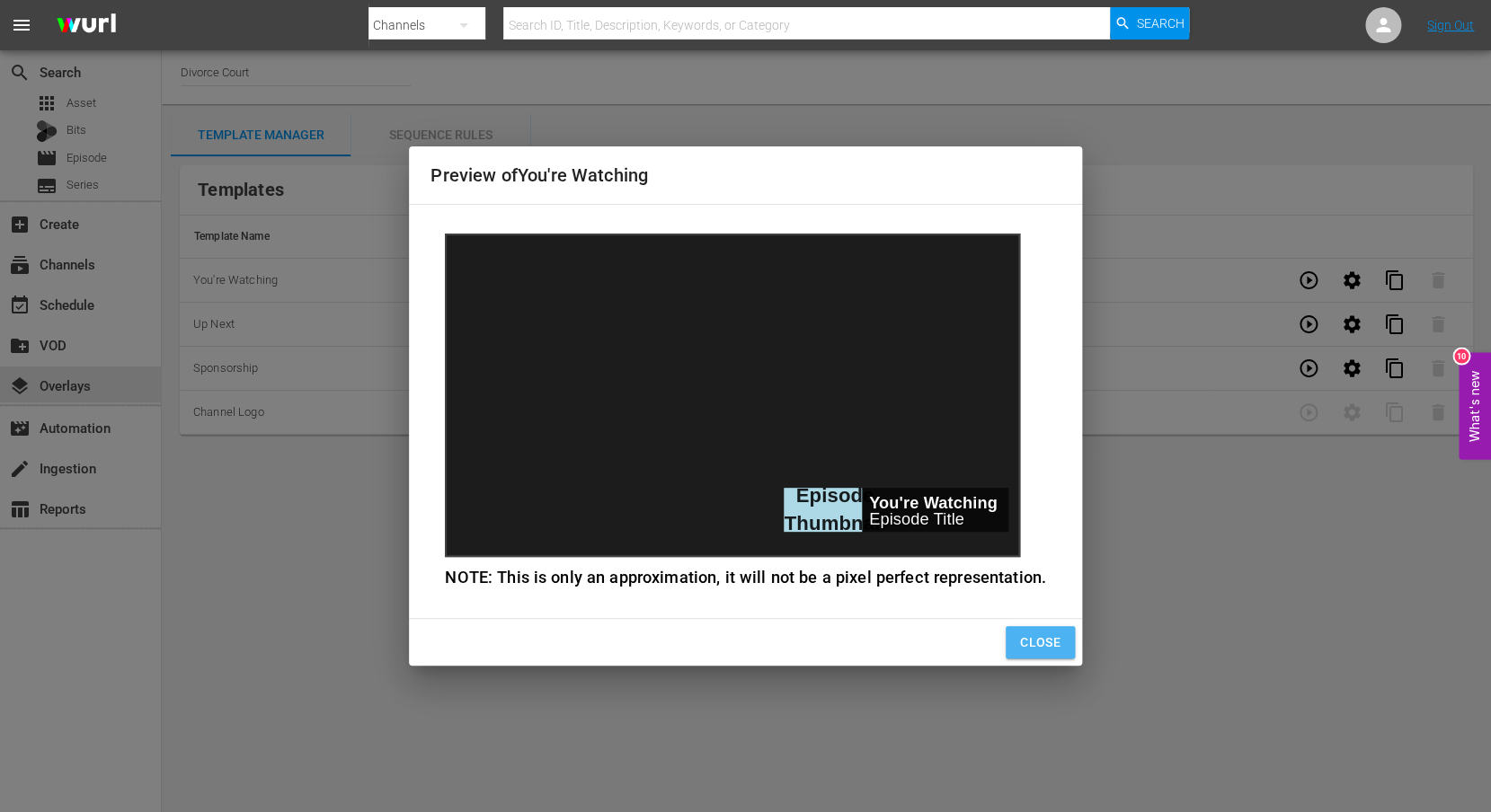 click on "Close" at bounding box center [1040, 642] 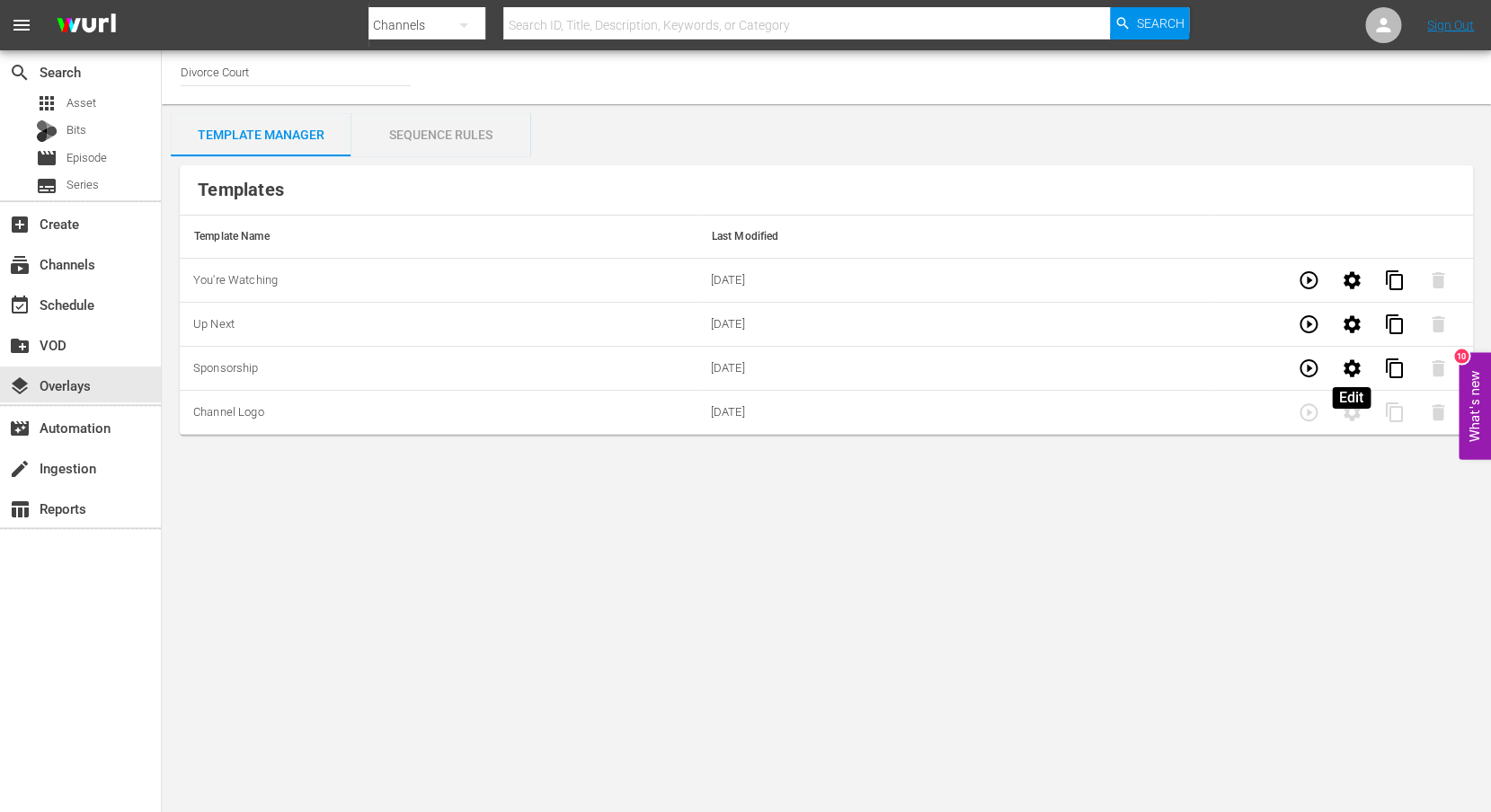 click 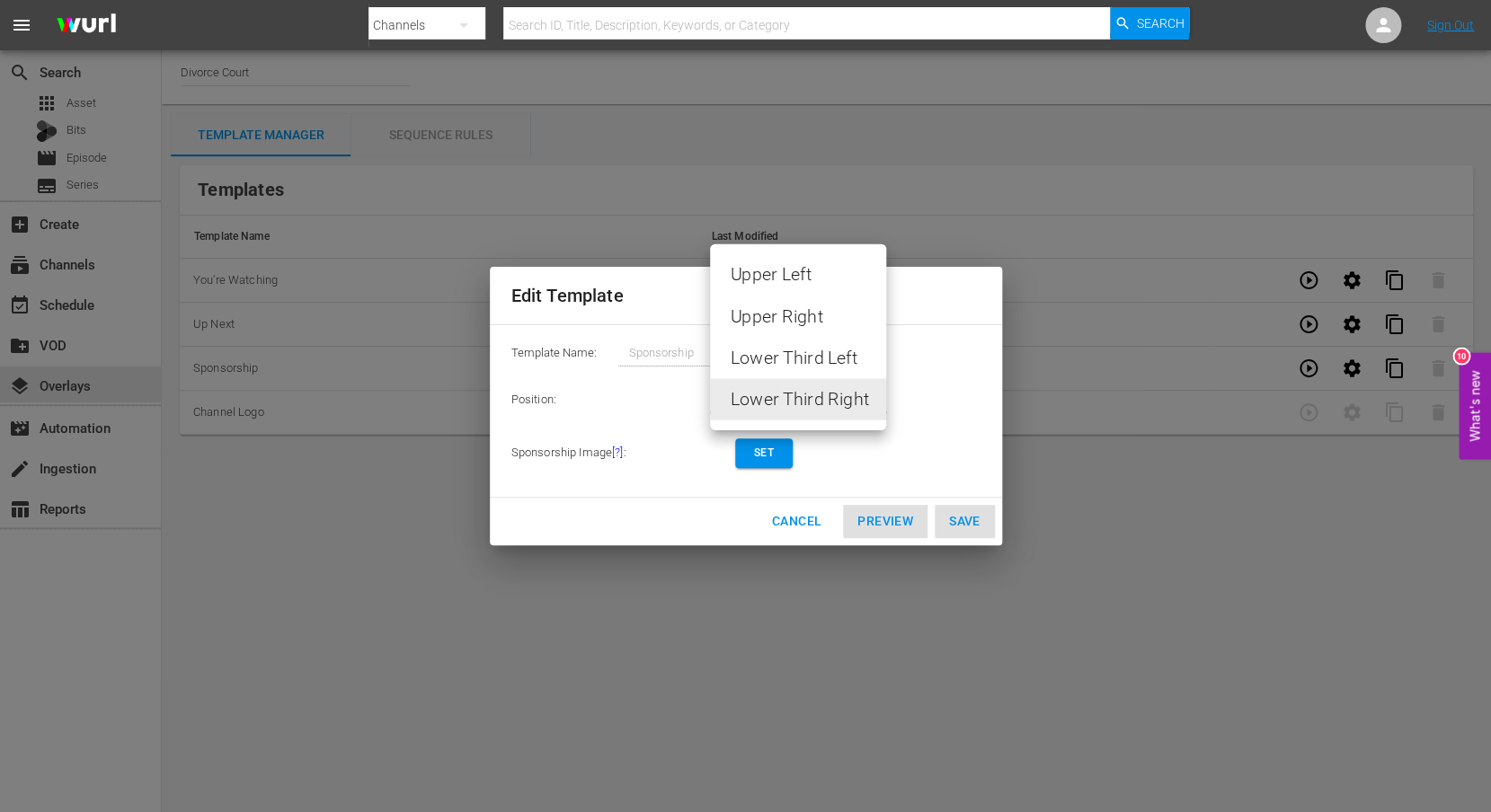 click on "menu Search By Channels Search ID, Title, Description, Keywords, or Category Search Sign Out search   Search apps Asset Bits movie Episode subtitles Series add_box   Create subscriptions   Channels event_available   Schedule create_new_folder   VOD layers   Overlays movie_filter   Automation create   Ingestion table_chart   Reports Channel Title Divorce Court Template Manager Sequence Rules Templates Template Name Last Modified You're Watching [DATE] content_copy Up Next [DATE] content_copy Sponsorship [DATE] content_copy Channel Logo [DATE] content_copy Rules Rule Name Created Applied To Status No rules found
What's new 10 Edit Template Template Name:  Sponsorship Position: Lower Third Right LOWER_THIRD_RIGHT Sponsorship Image [?] : Set Cancel Preview Save Upper Left Upper Right Lower Third Left Lower Third Right" at bounding box center [745, 406] 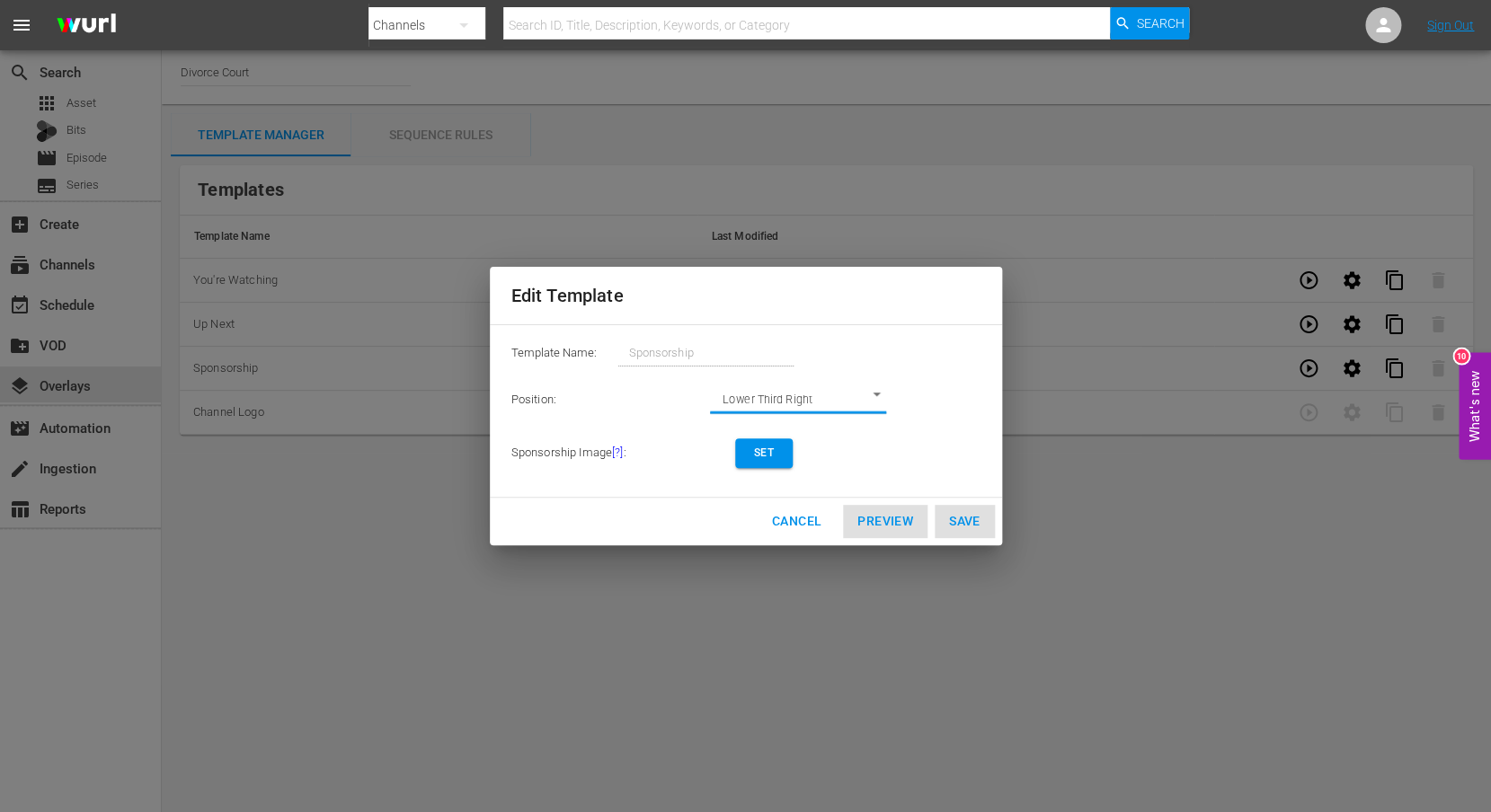click on "Set" at bounding box center [764, 453] 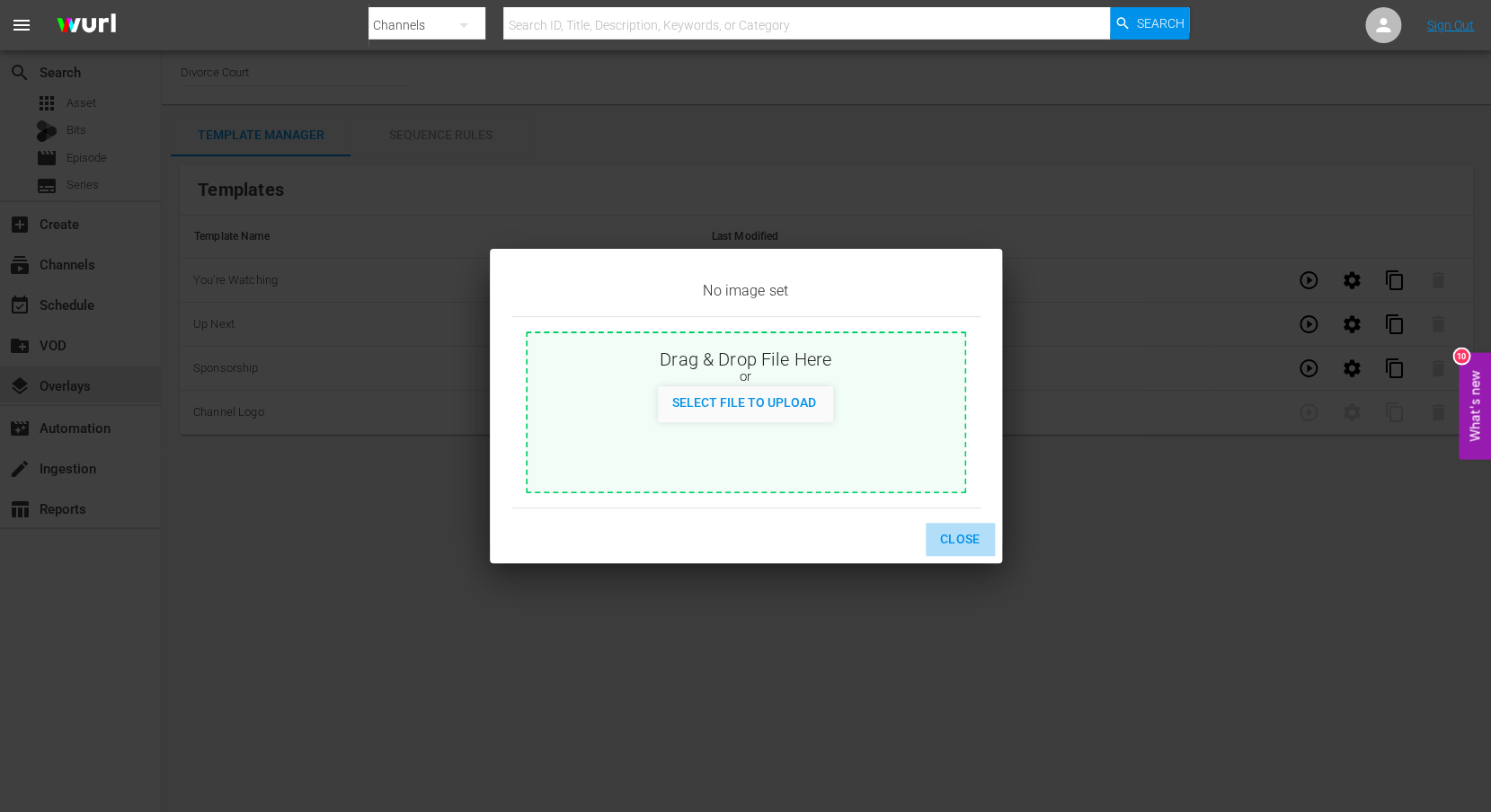 click on "Close" at bounding box center [960, 539] 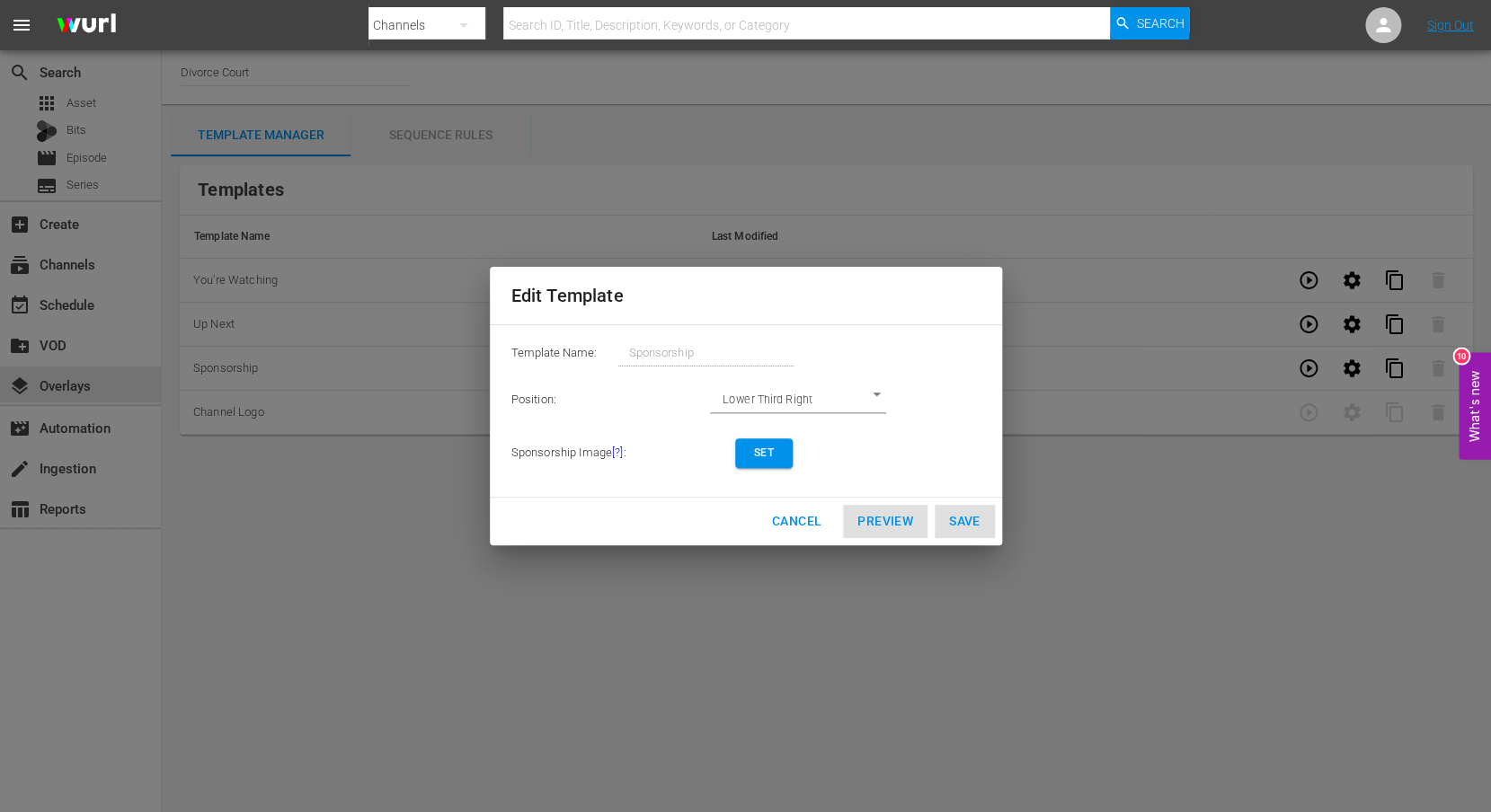click on "Edit Template Template Name:  Sponsorship Position: Lower Third Right LOWER_THIRD_RIGHT Sponsorship Image [?] : Set Cancel Preview Save" at bounding box center [745, 406] 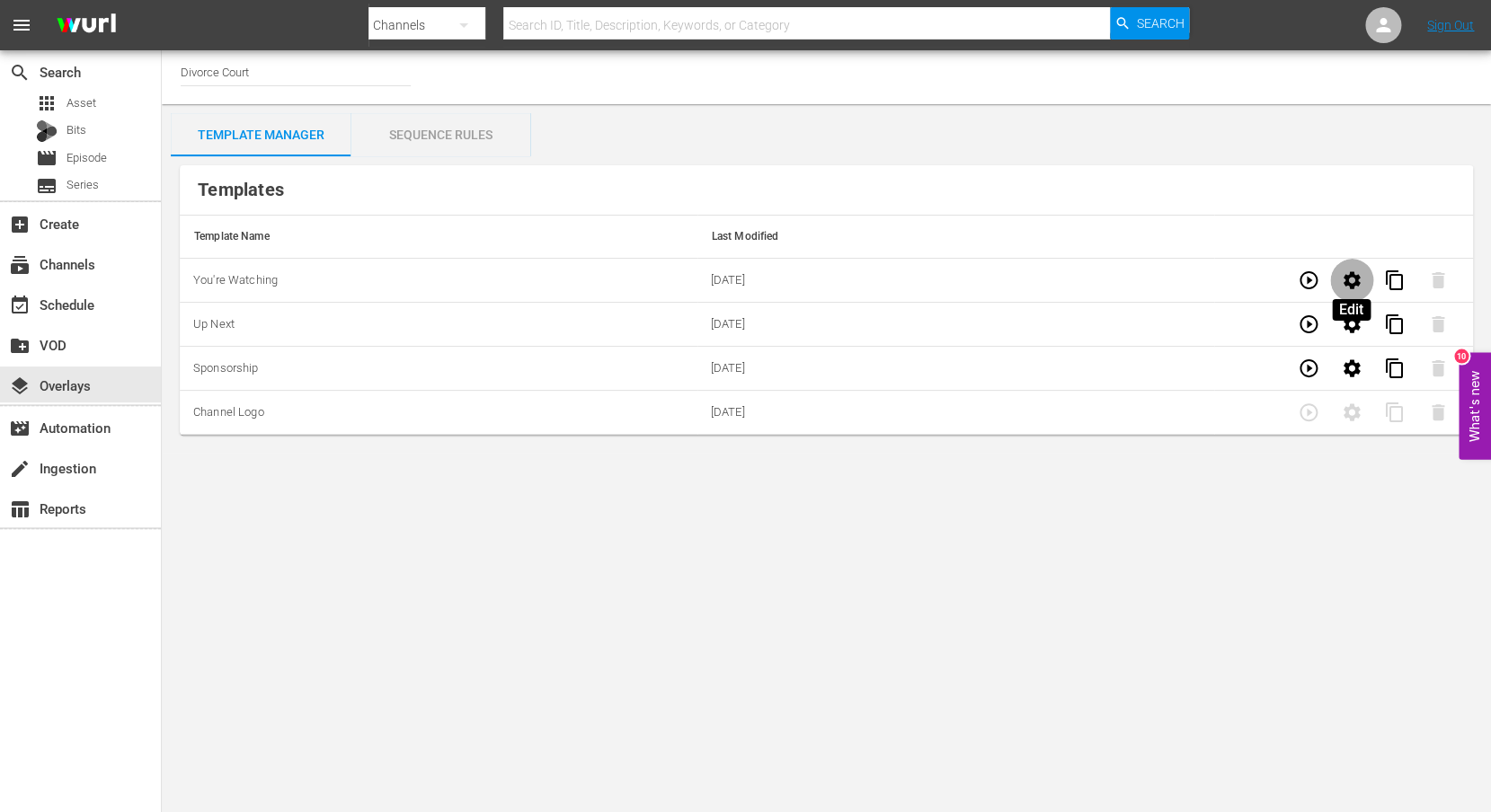 click 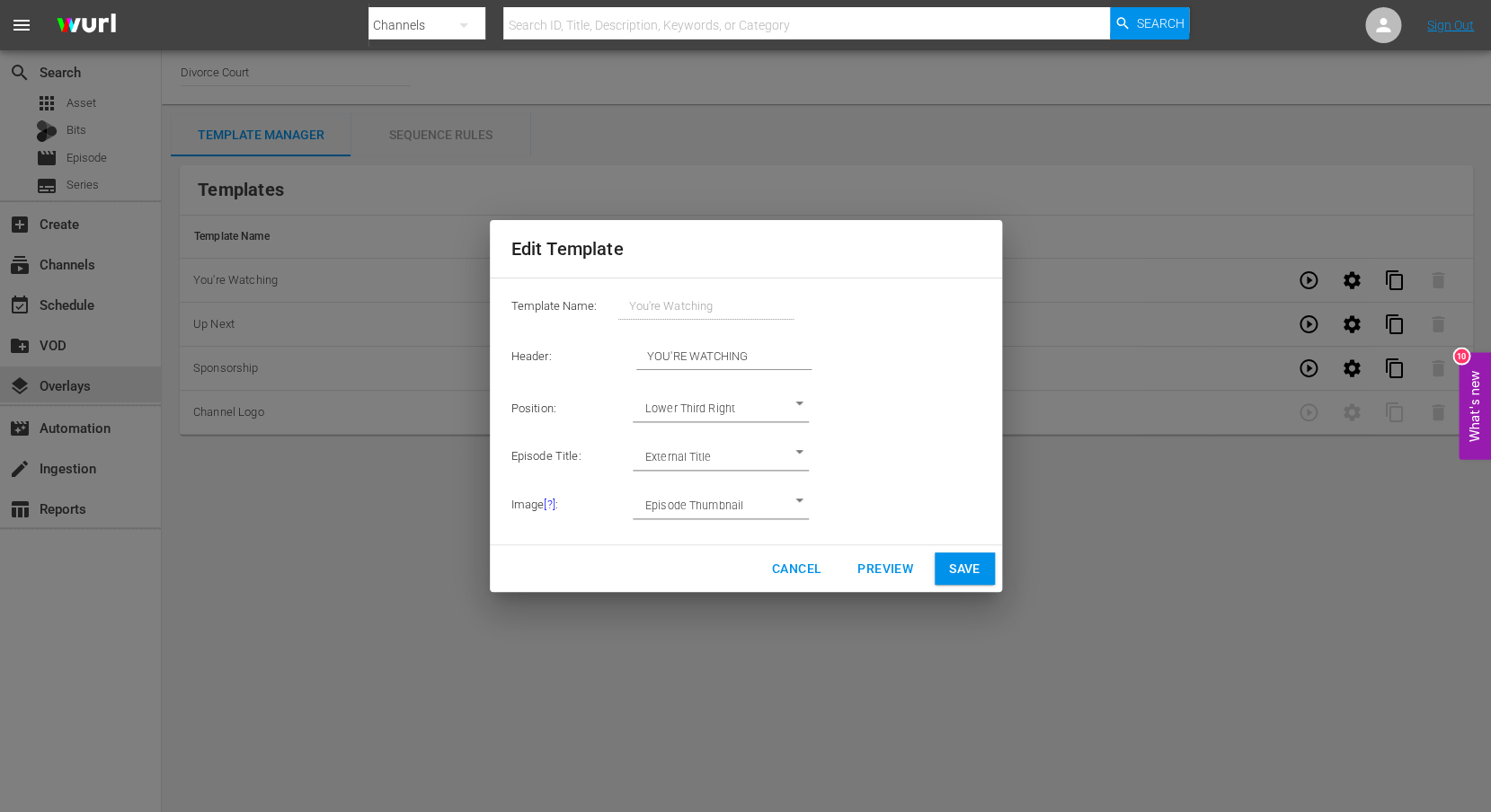click on "Edit Template Template Name:  You're Watching Header: YOU'RE WATCHING Position: Lower Third Right LOWER_THIRD_RIGHT Episode Title: External Title EPISODE_EXTERNAL_TITLE Image [?] : Episode Thumbnail EPISODE_THUMBNAIL Cancel Preview Save" at bounding box center [745, 406] 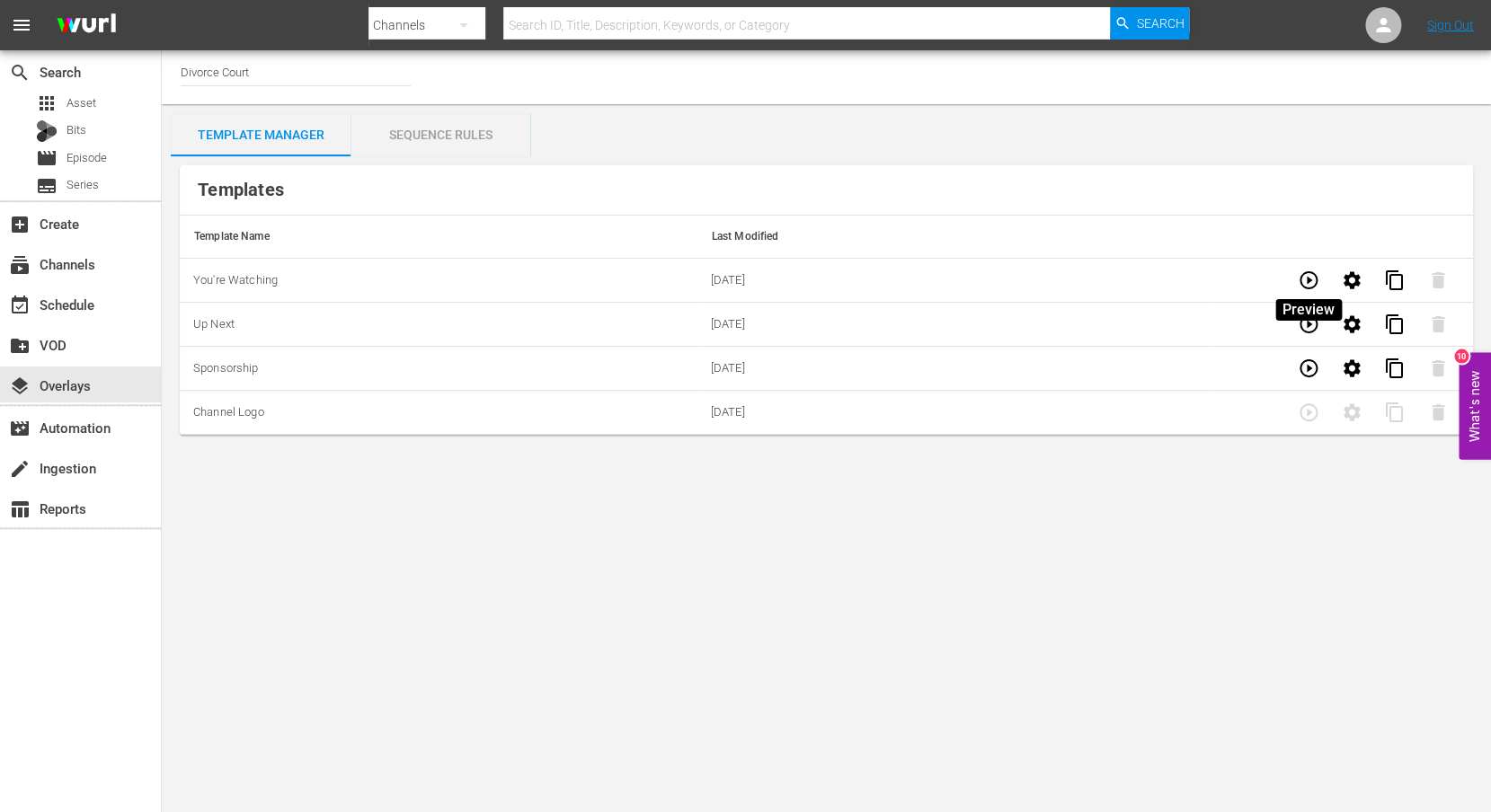 click 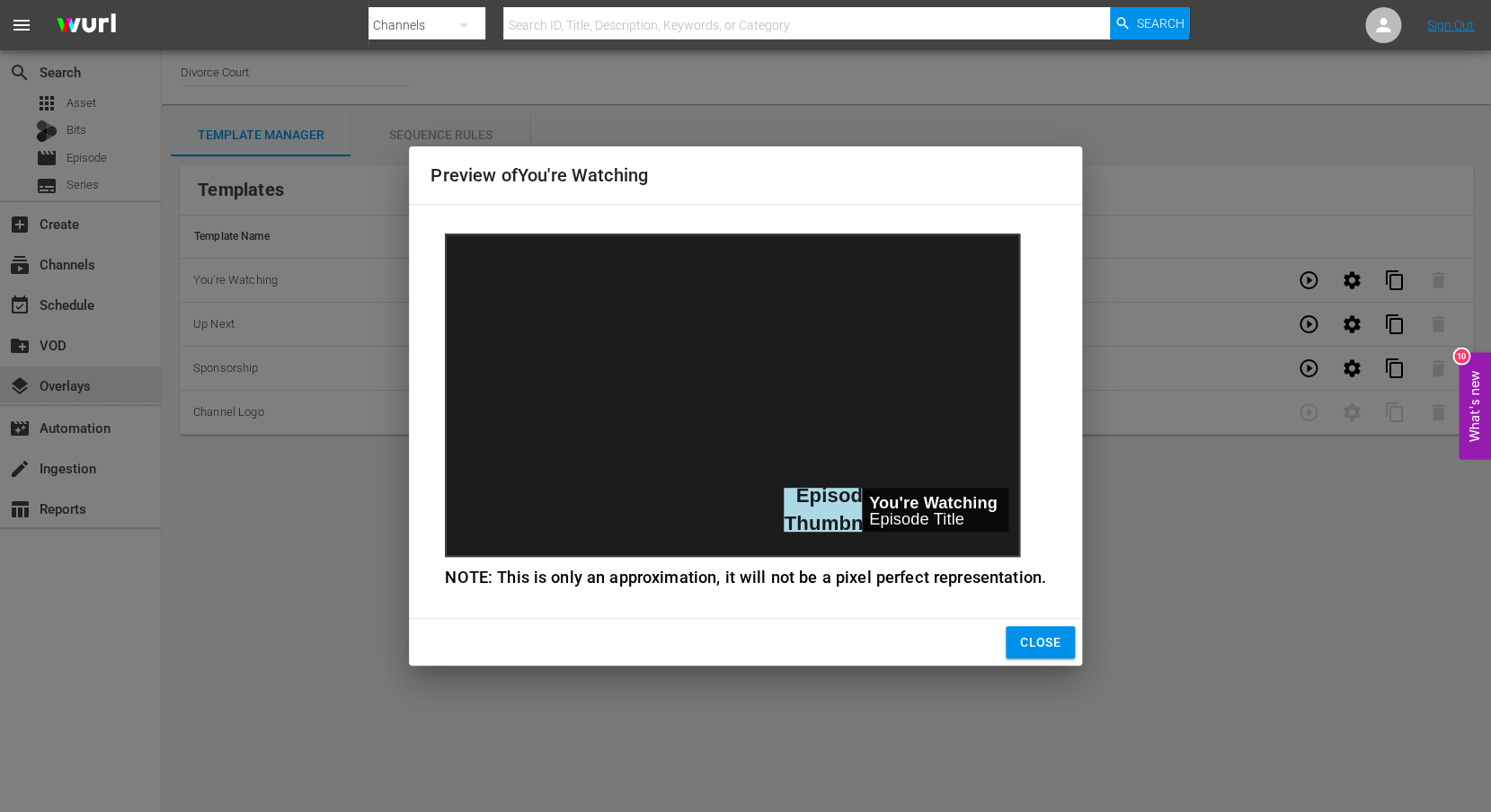 click on "Close" at bounding box center [1040, 642] 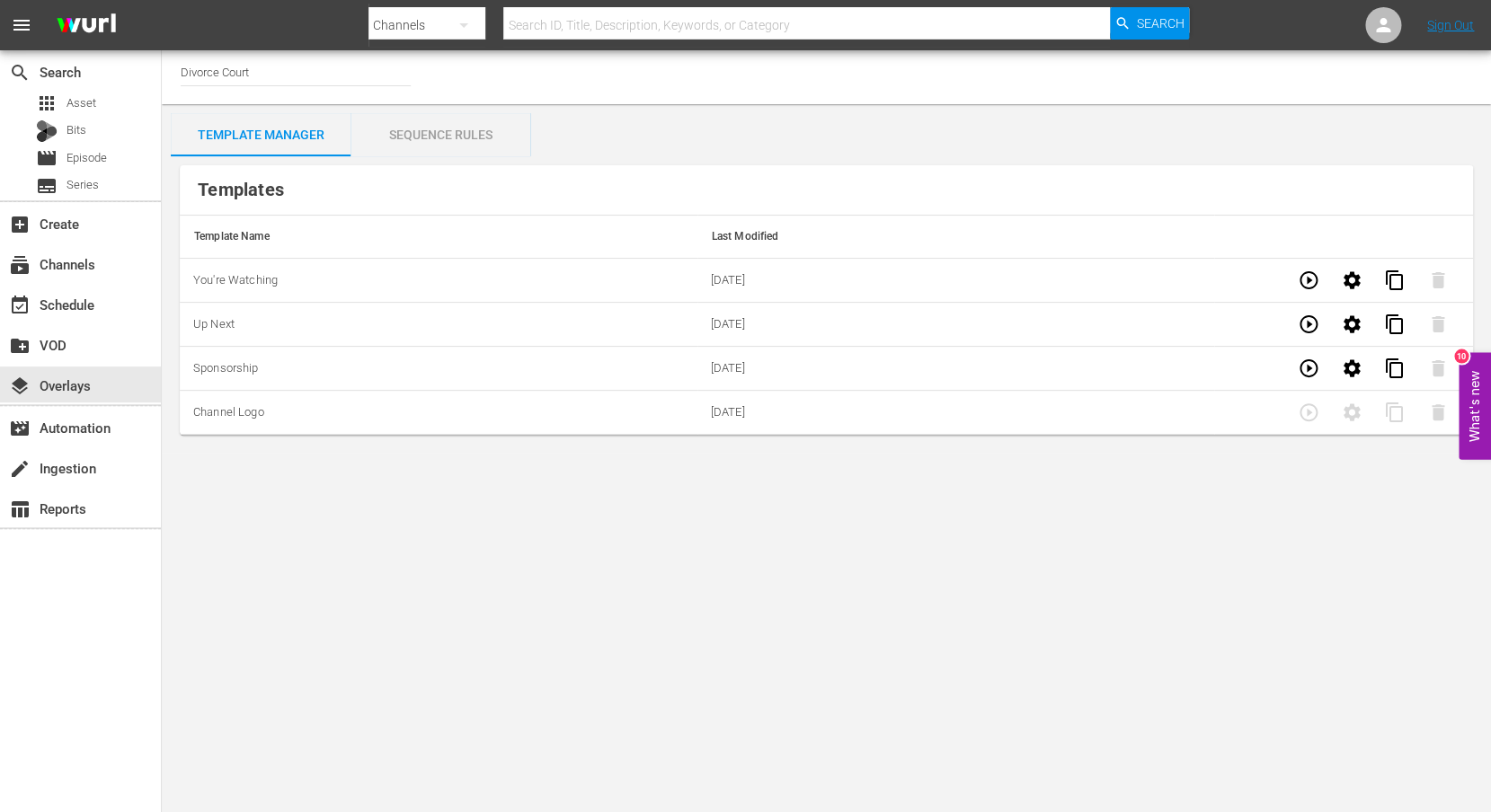 click 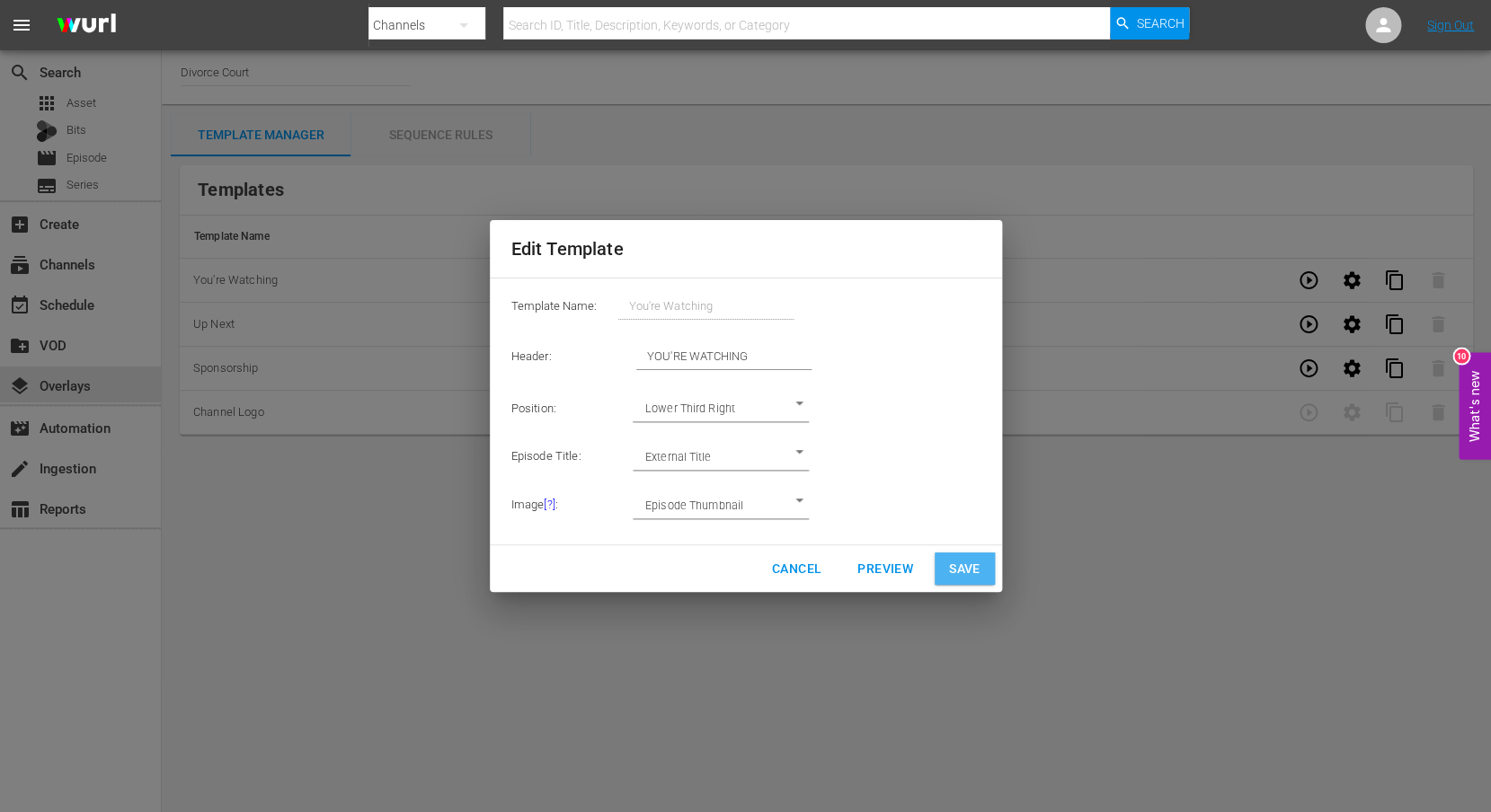 click on "Save" at bounding box center [964, 569] 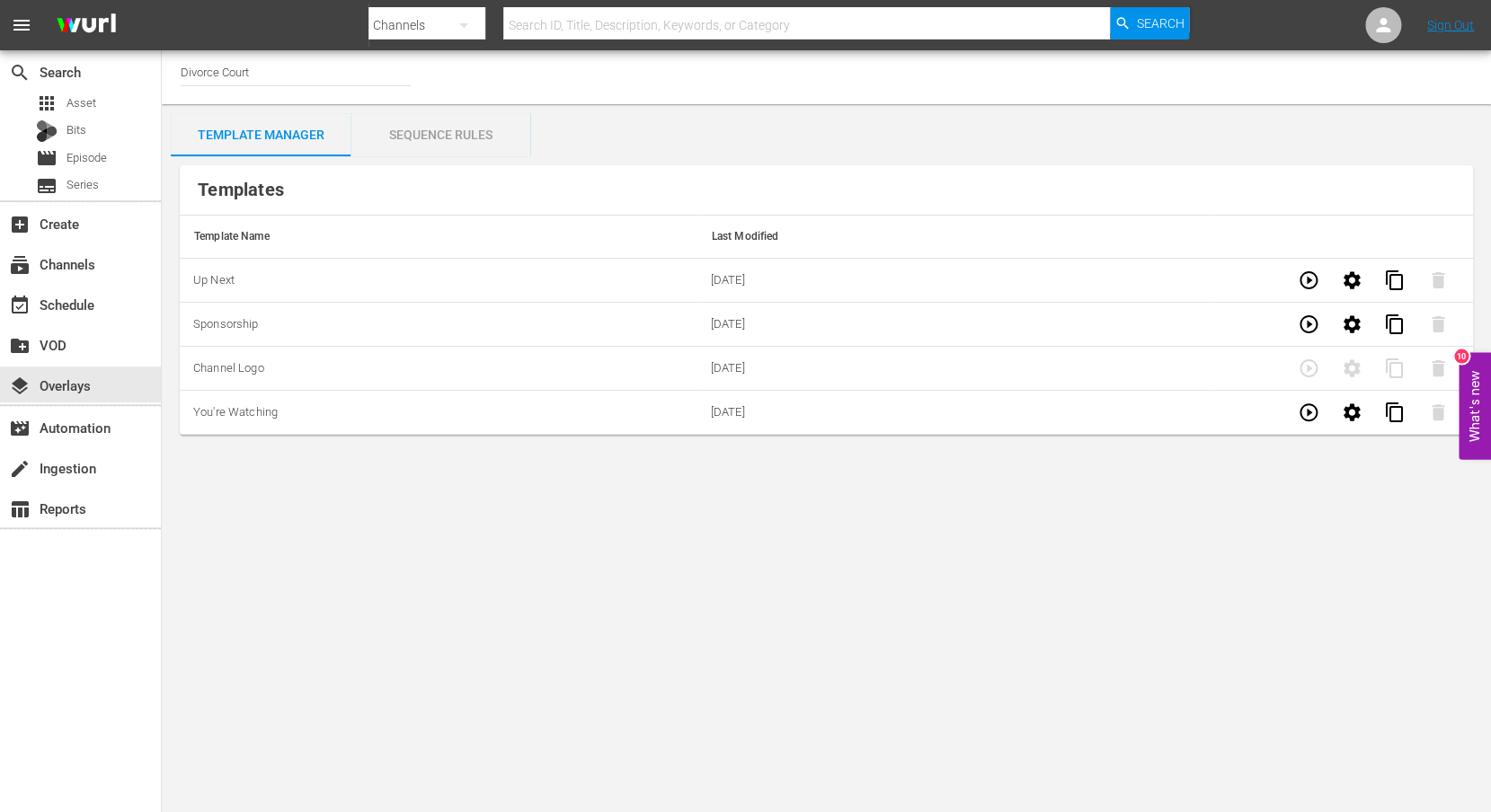 click on "Sequence Rules" at bounding box center (440, 135) 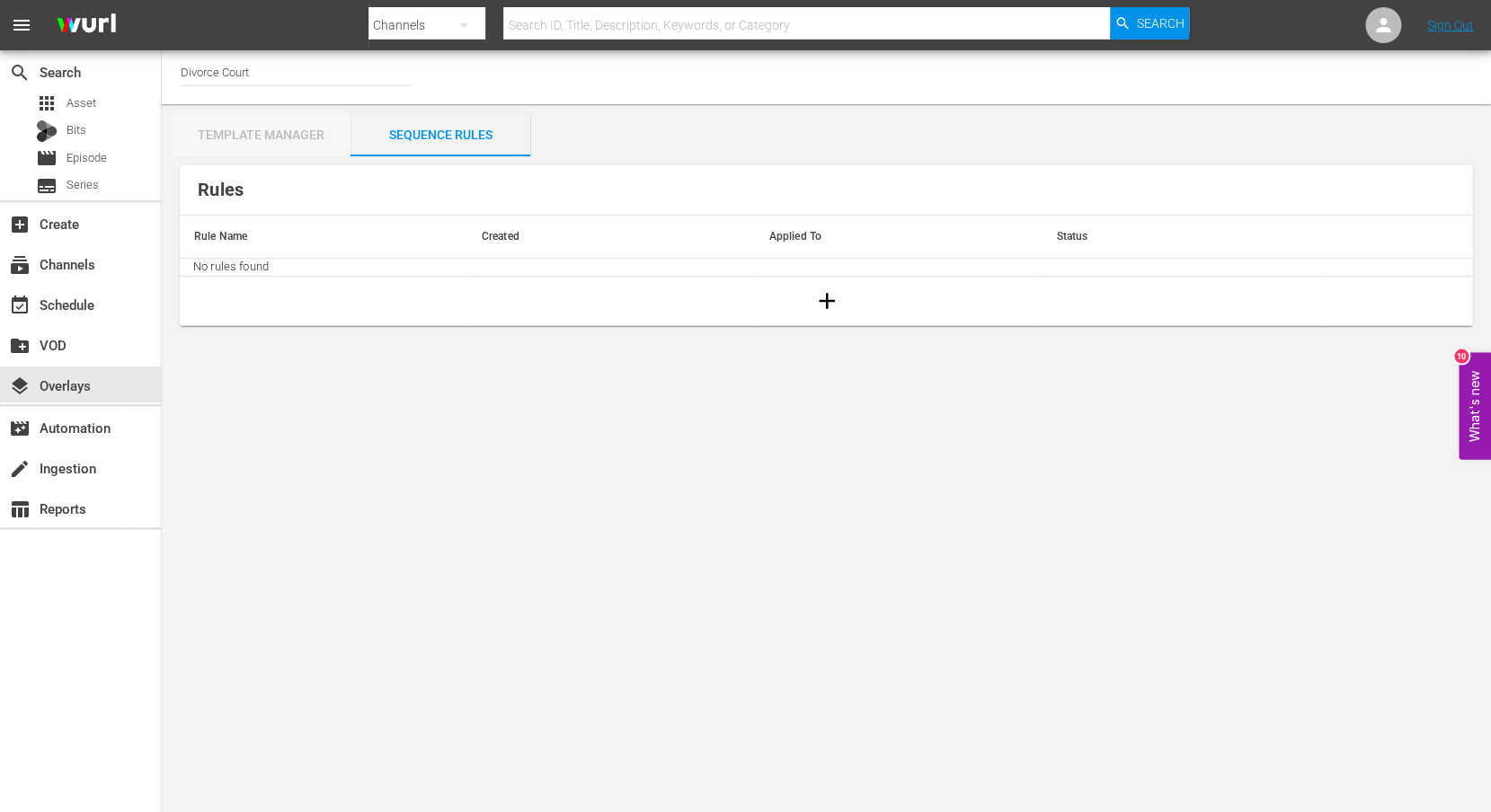 click on "Template Manager" at bounding box center [261, 135] 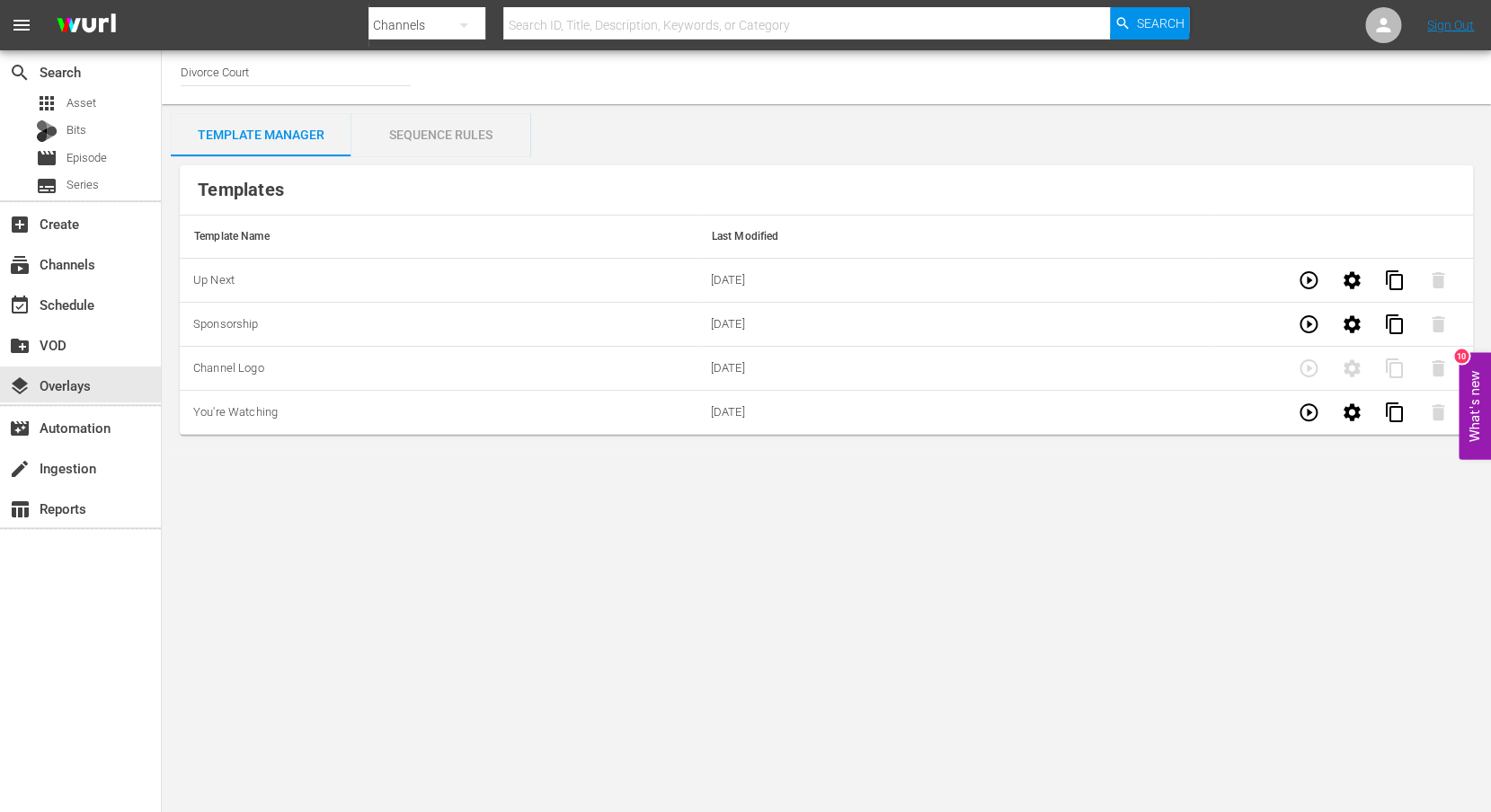 click on "You're Watching" at bounding box center (439, 412) 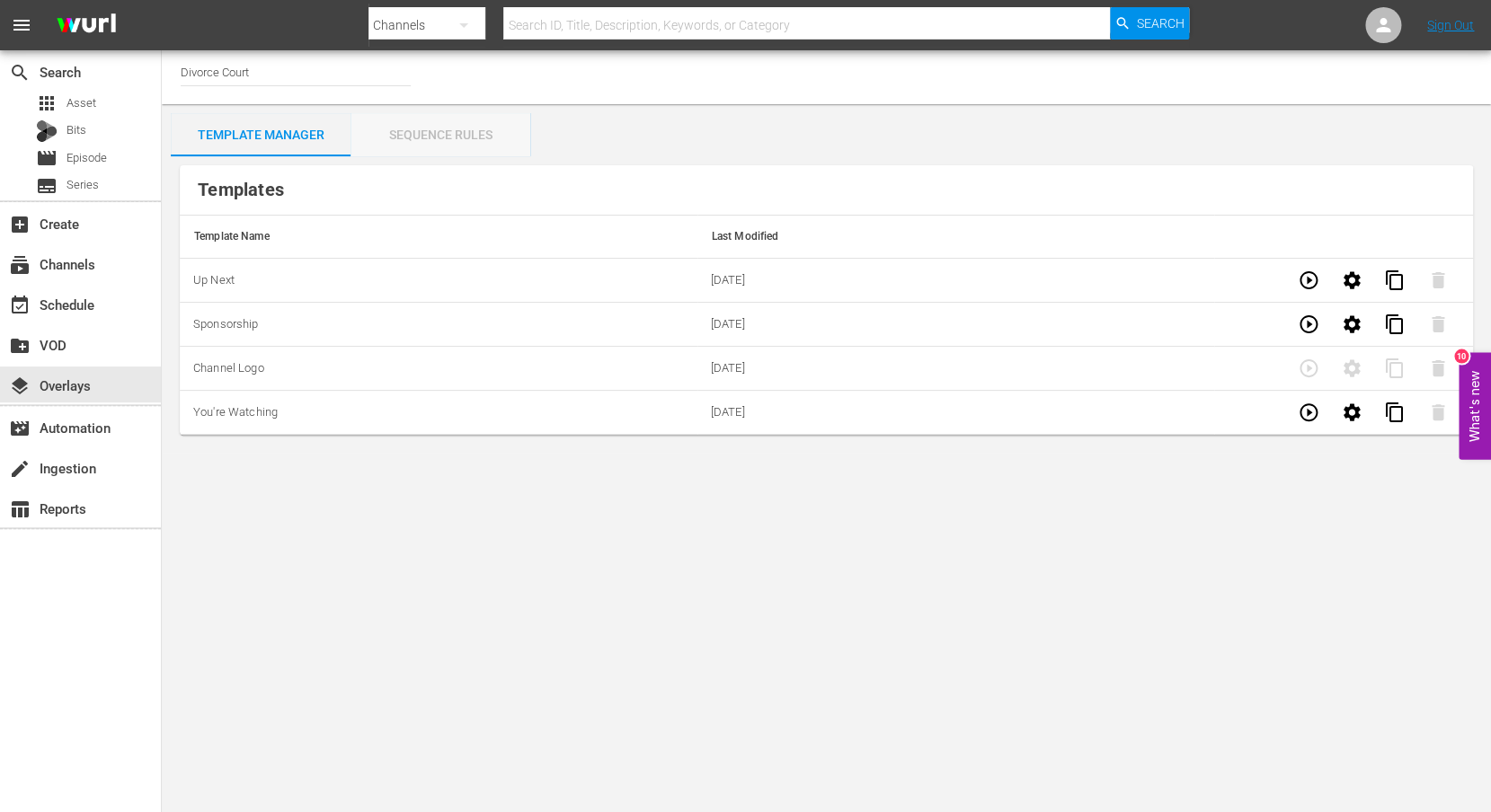 click on "Sequence Rules" at bounding box center (440, 135) 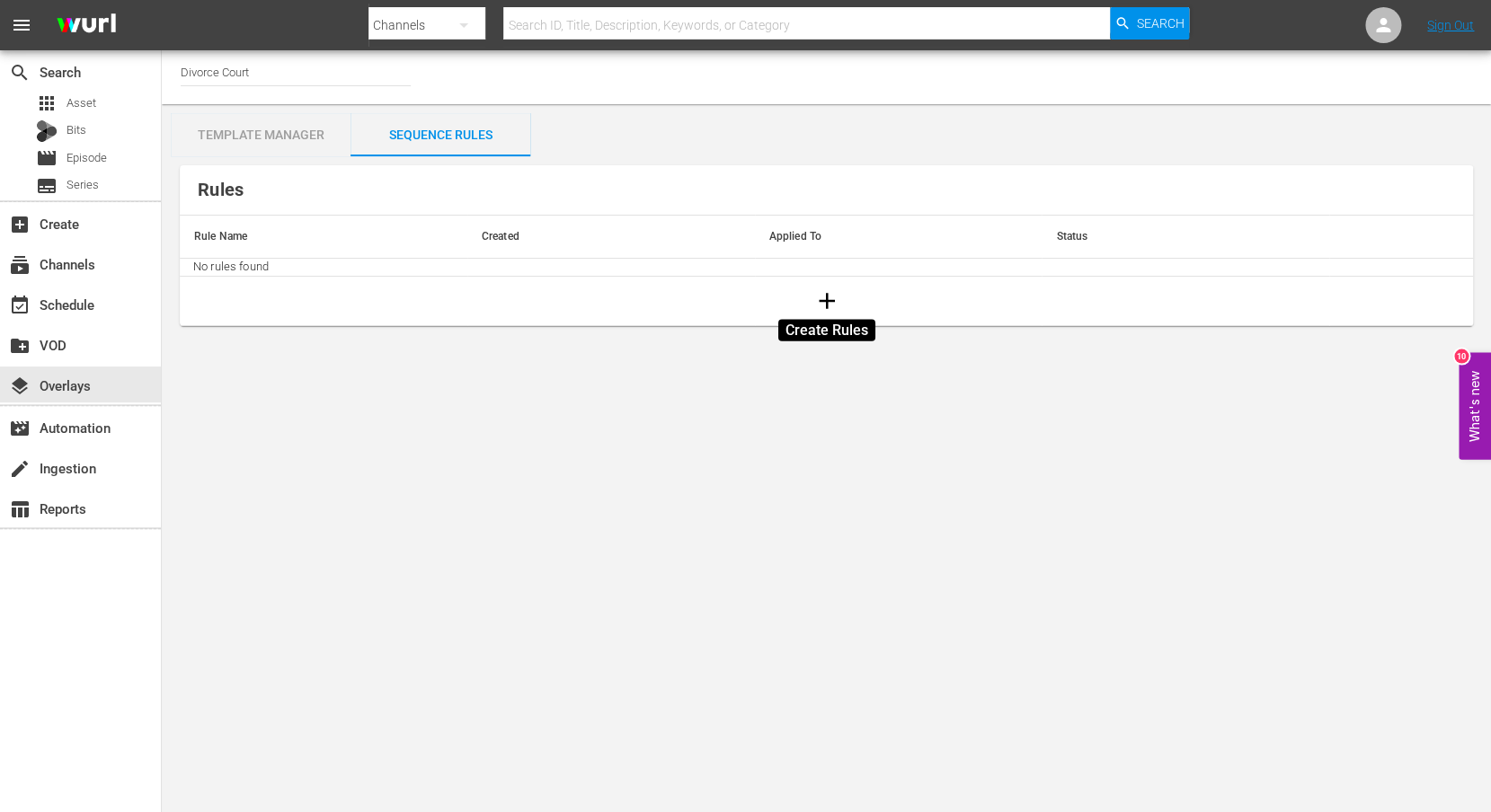 click at bounding box center (827, 301) 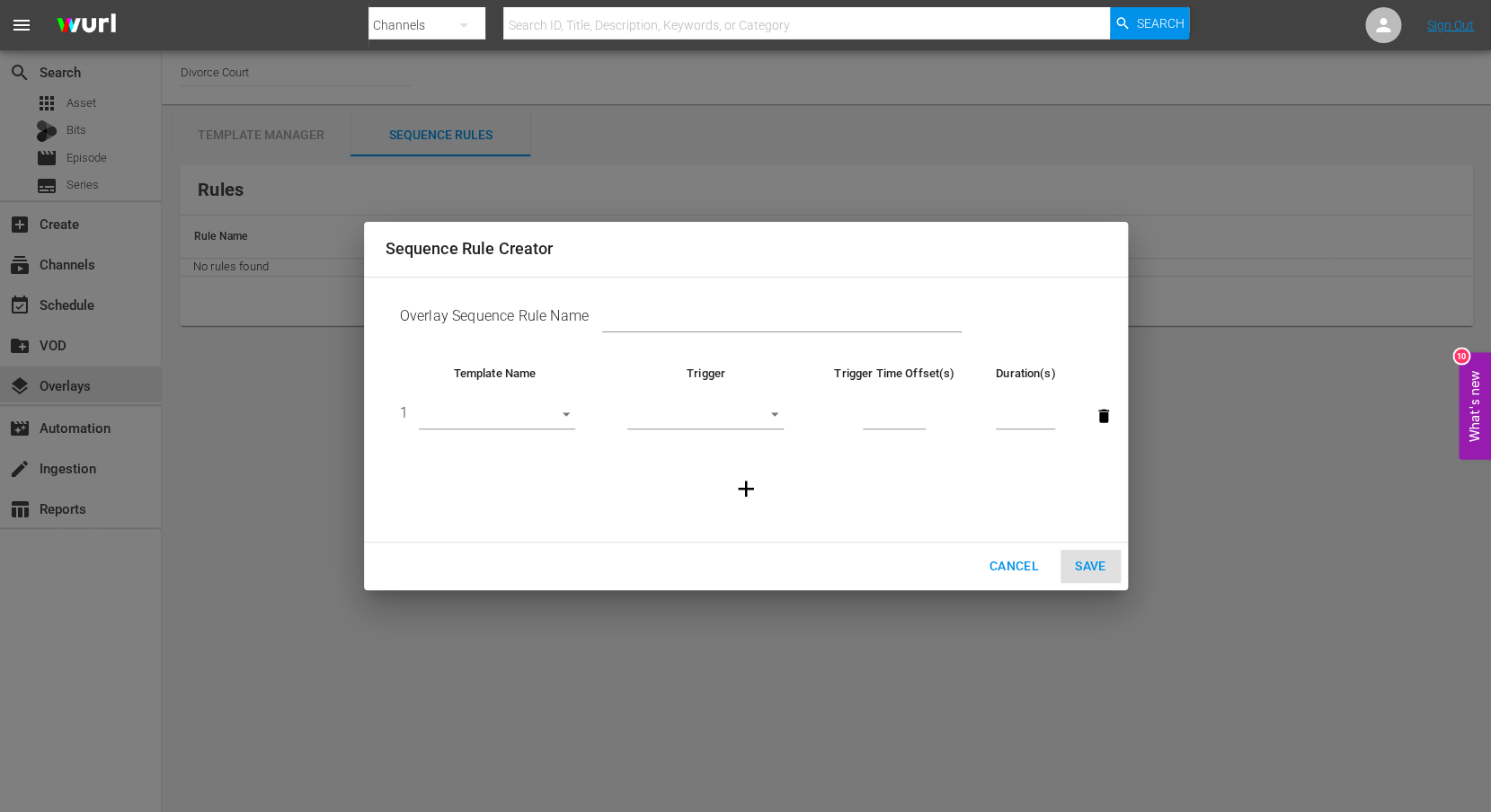 click at bounding box center (782, 320) 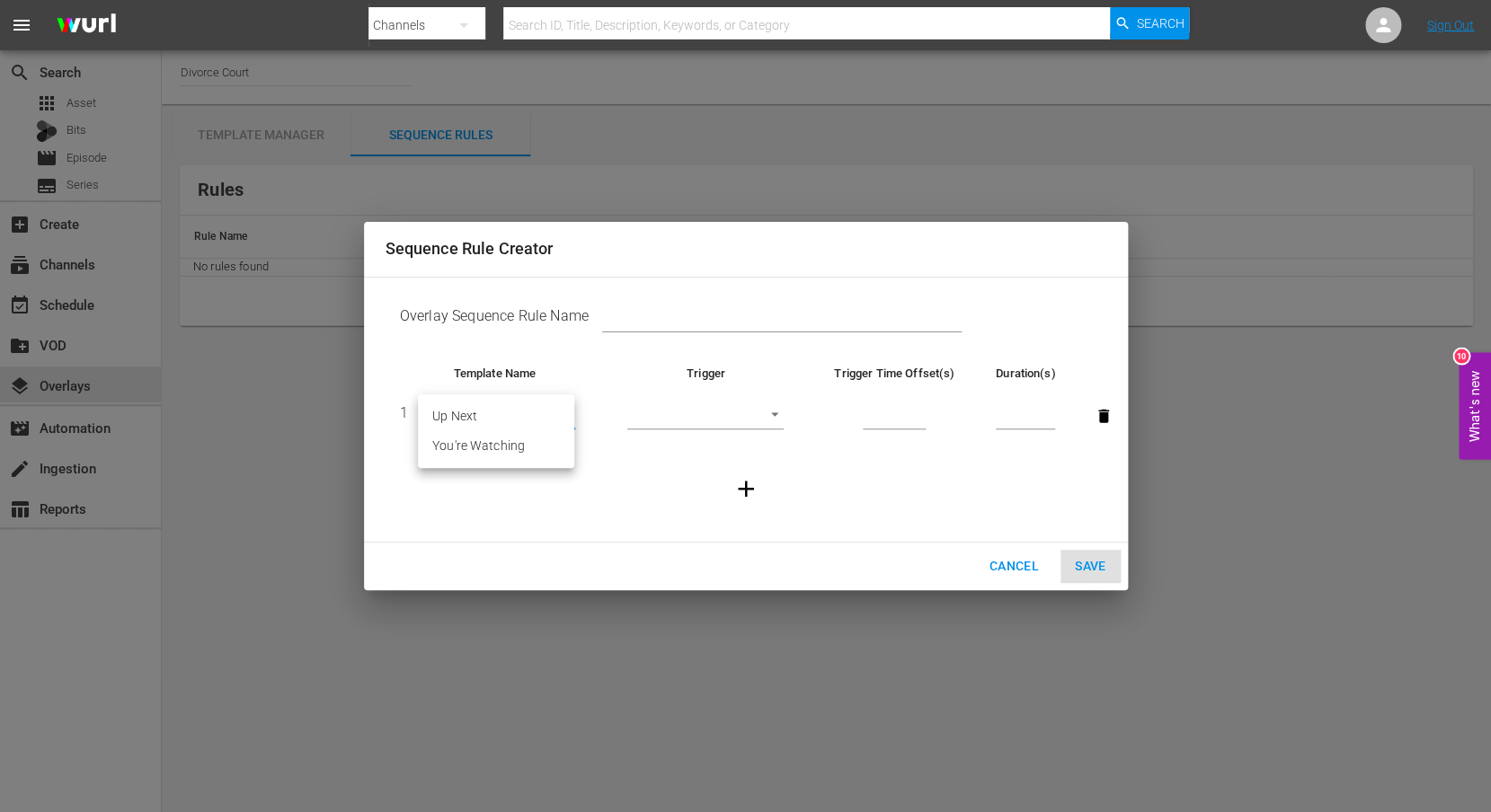 click on "menu Search By Channels Search ID, Title, Description, Keywords, or Category Search Sign Out search   Search apps Asset Bits movie Episode subtitles Series add_box   Create subscriptions   Channels event_available   Schedule create_new_folder   VOD layers   Overlays movie_filter   Automation create   Ingestion table_chart   Reports Channel Title Divorce Court Template Manager Sequence Rules Templates Template Name Last Modified Up Next [DATE] content_copy Sponsorship [DATE] content_copy Channel Logo [DATE] content_copy You're Watching [DATE] content_copy Rules Rule Name Created Applied To Status No rules found
What's new 10 Sequence Rule Creator Overlay Sequence Rule Name Template Name Trigger Trigger Time Offset(s) Duration(s) 1 ​ ​ Cancel Save Up Next You're Watching" at bounding box center (745, 406) 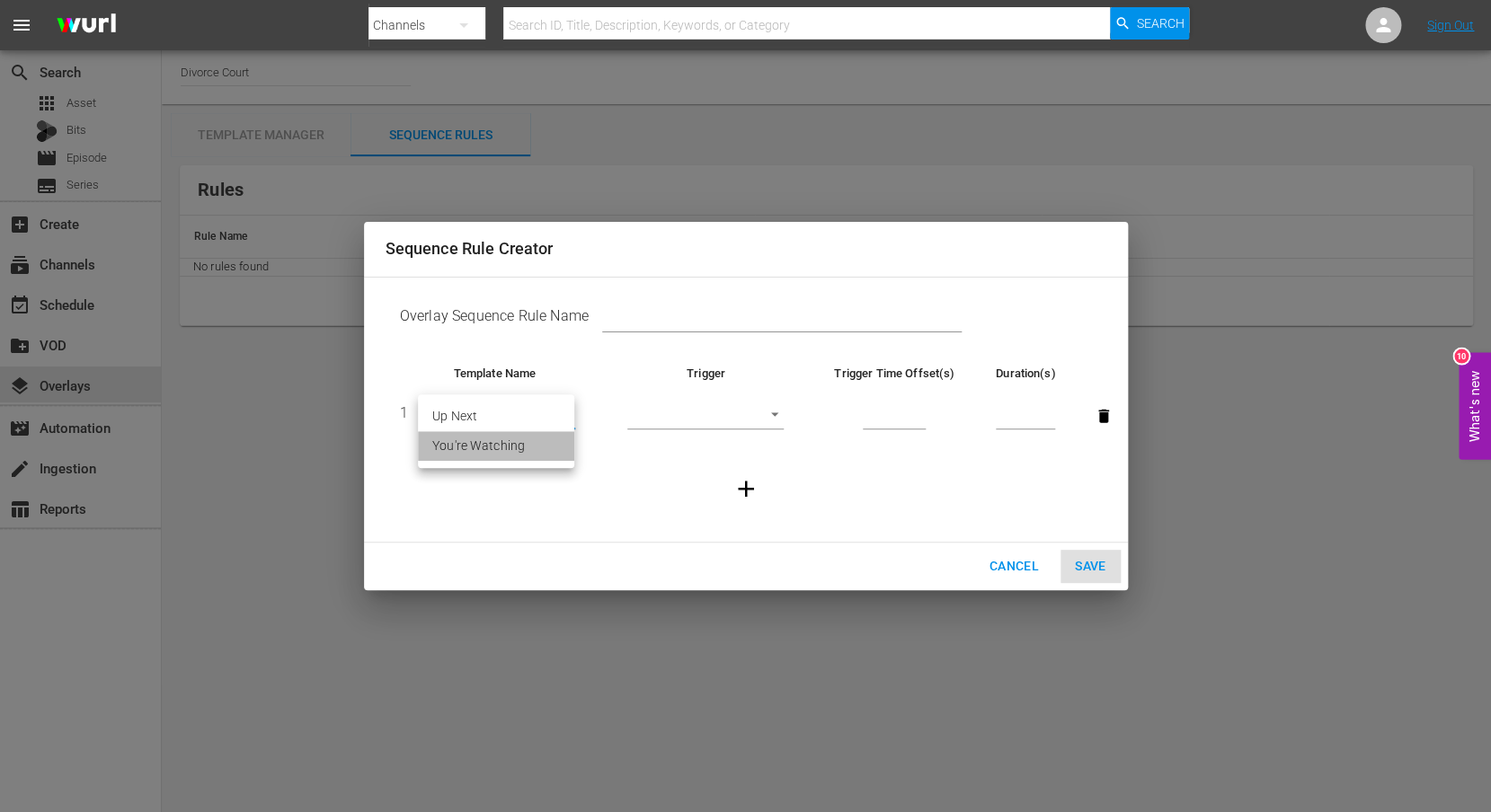 click on "You're Watching" at bounding box center [496, 446] 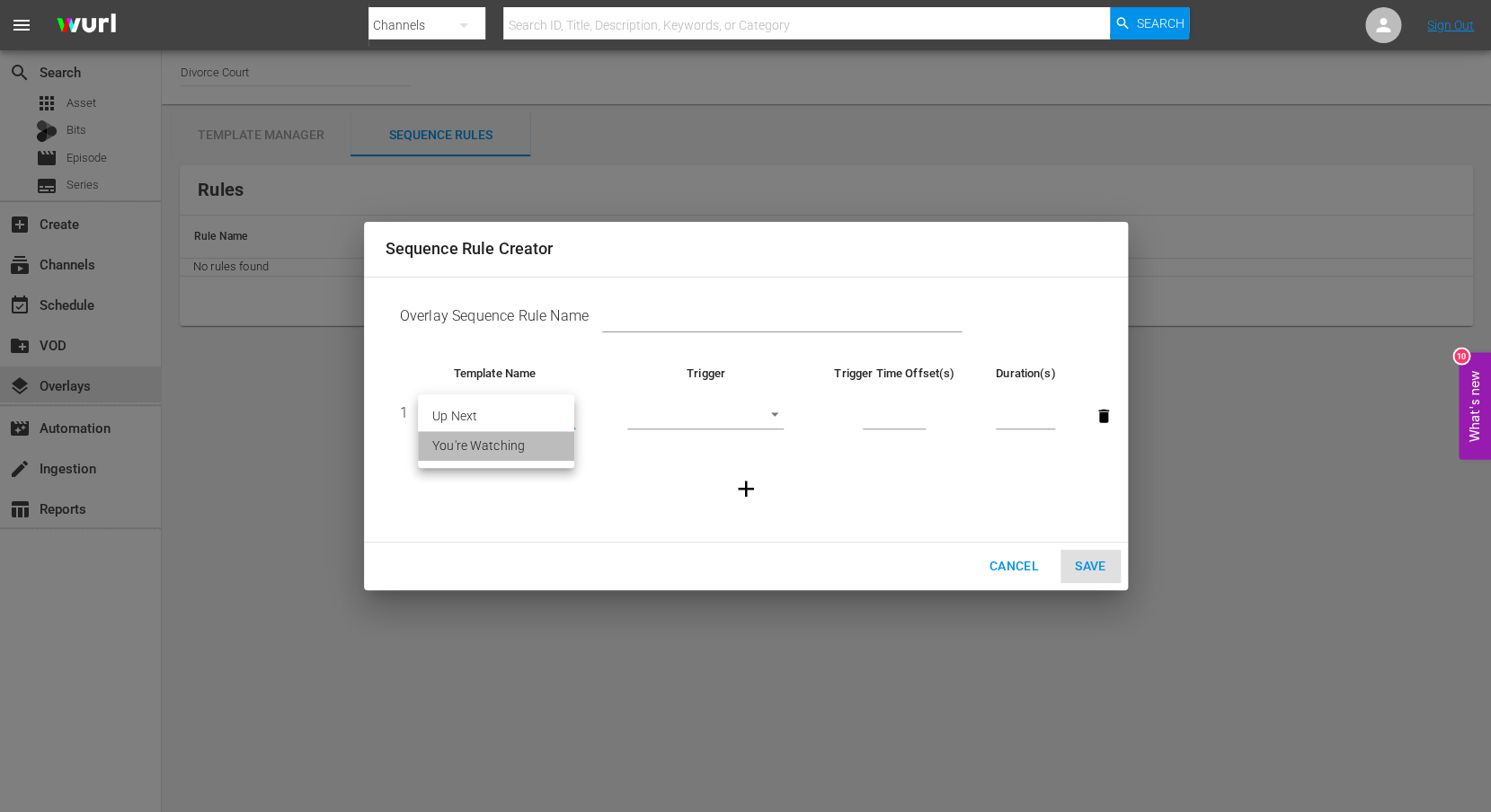 type on "26735" 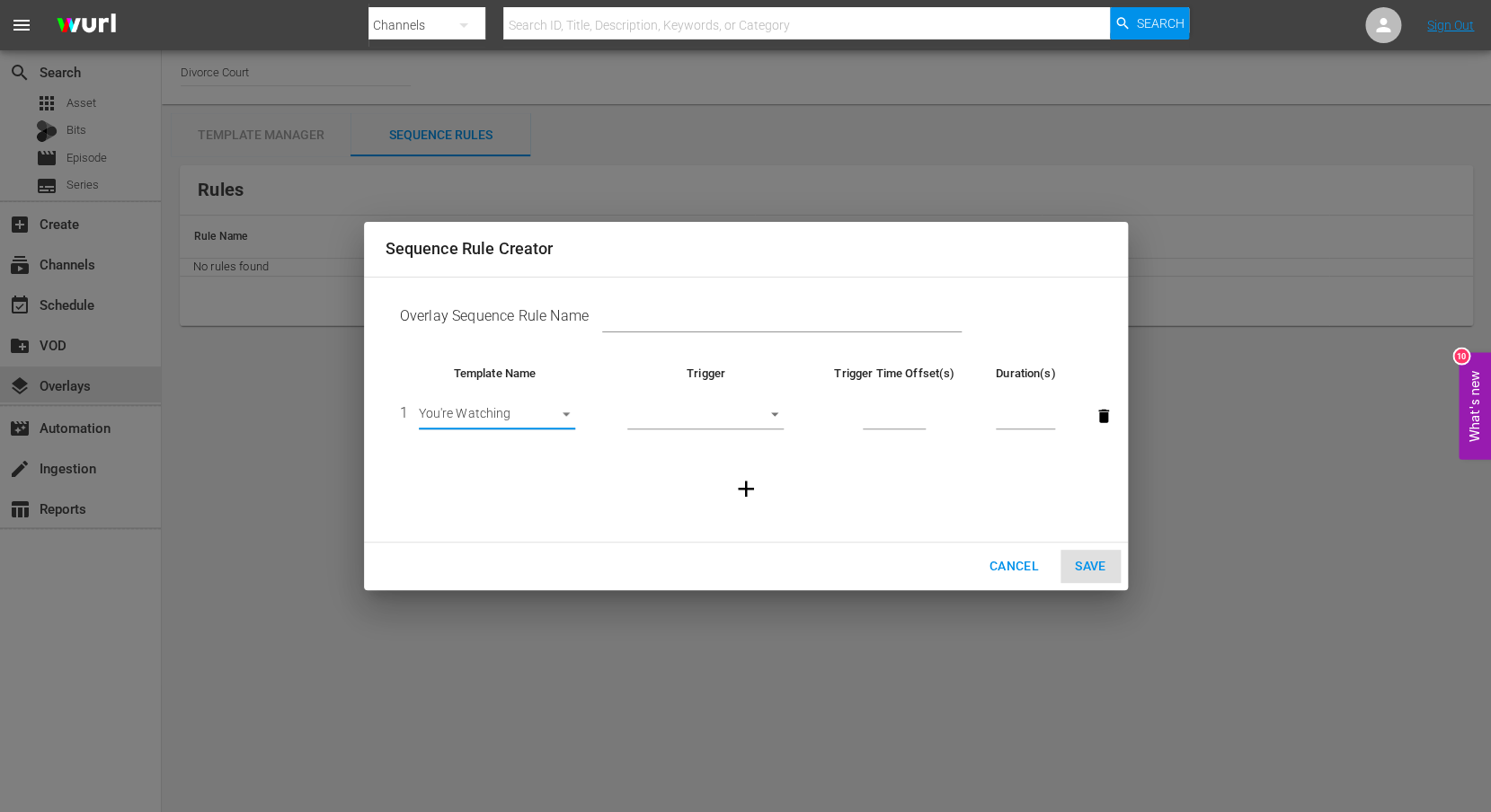click on "menu Search By Channels Search ID, Title, Description, Keywords, or Category Search Sign Out search   Search apps Asset Bits movie Episode subtitles Series add_box   Create subscriptions   Channels event_available   Schedule create_new_folder   VOD layers   Overlays movie_filter   Automation create   Ingestion table_chart   Reports Channel Title Divorce Court Template Manager Sequence Rules Templates Template Name Last Modified Up Next [DATE] content_copy Sponsorship [DATE] content_copy Channel Logo [DATE] content_copy You're Watching [DATE] content_copy Rules Rule Name Created Applied To Status No rules found
What's new 10 Sequence Rule Creator Overlay Sequence Rule Name Template Name Trigger Trigger Time Offset(s) Duration(s) 1 You're Watching 26735 ​ Cancel Save" at bounding box center (745, 406) 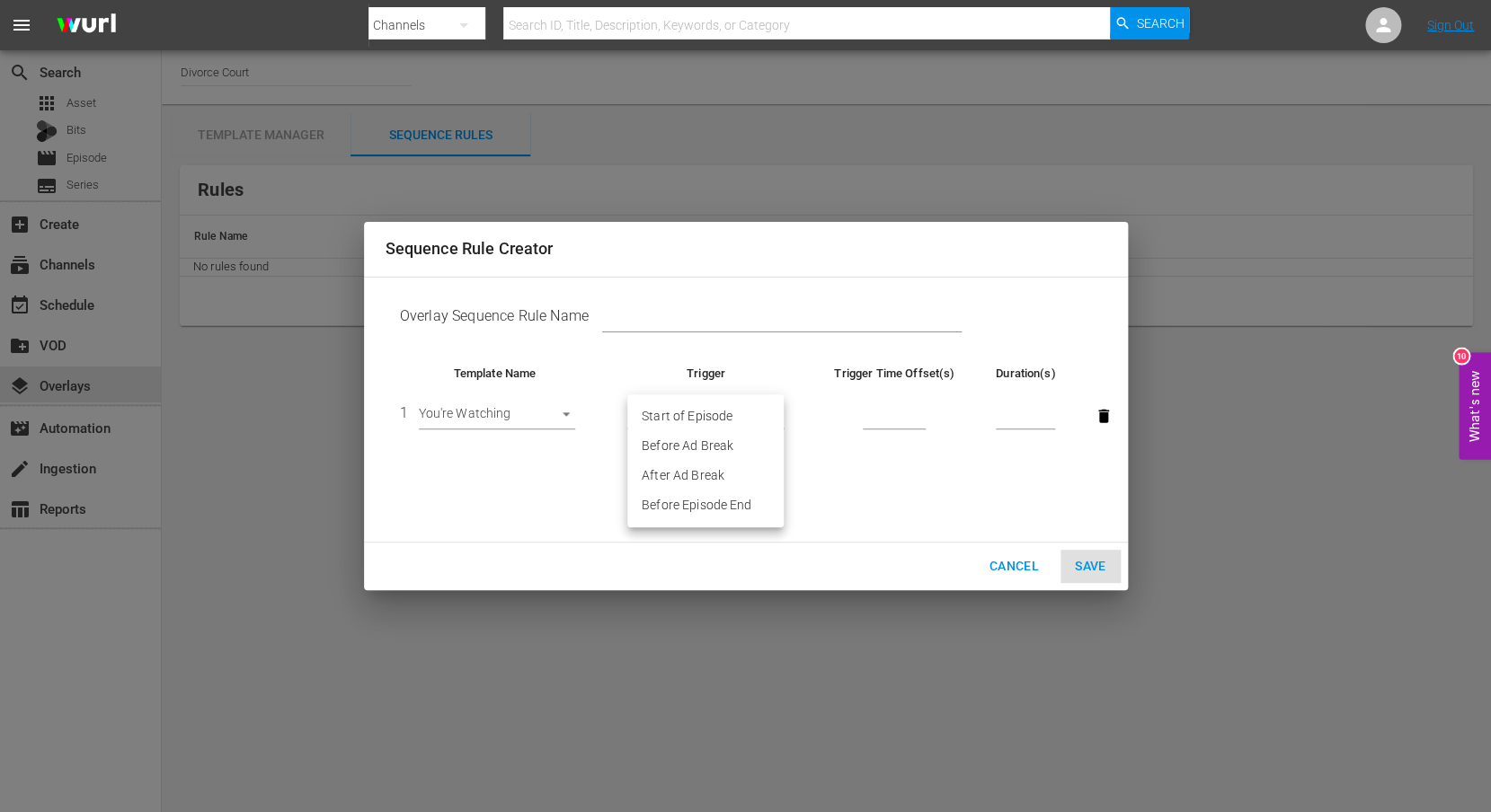 click on "After Ad Break" at bounding box center (706, 475) 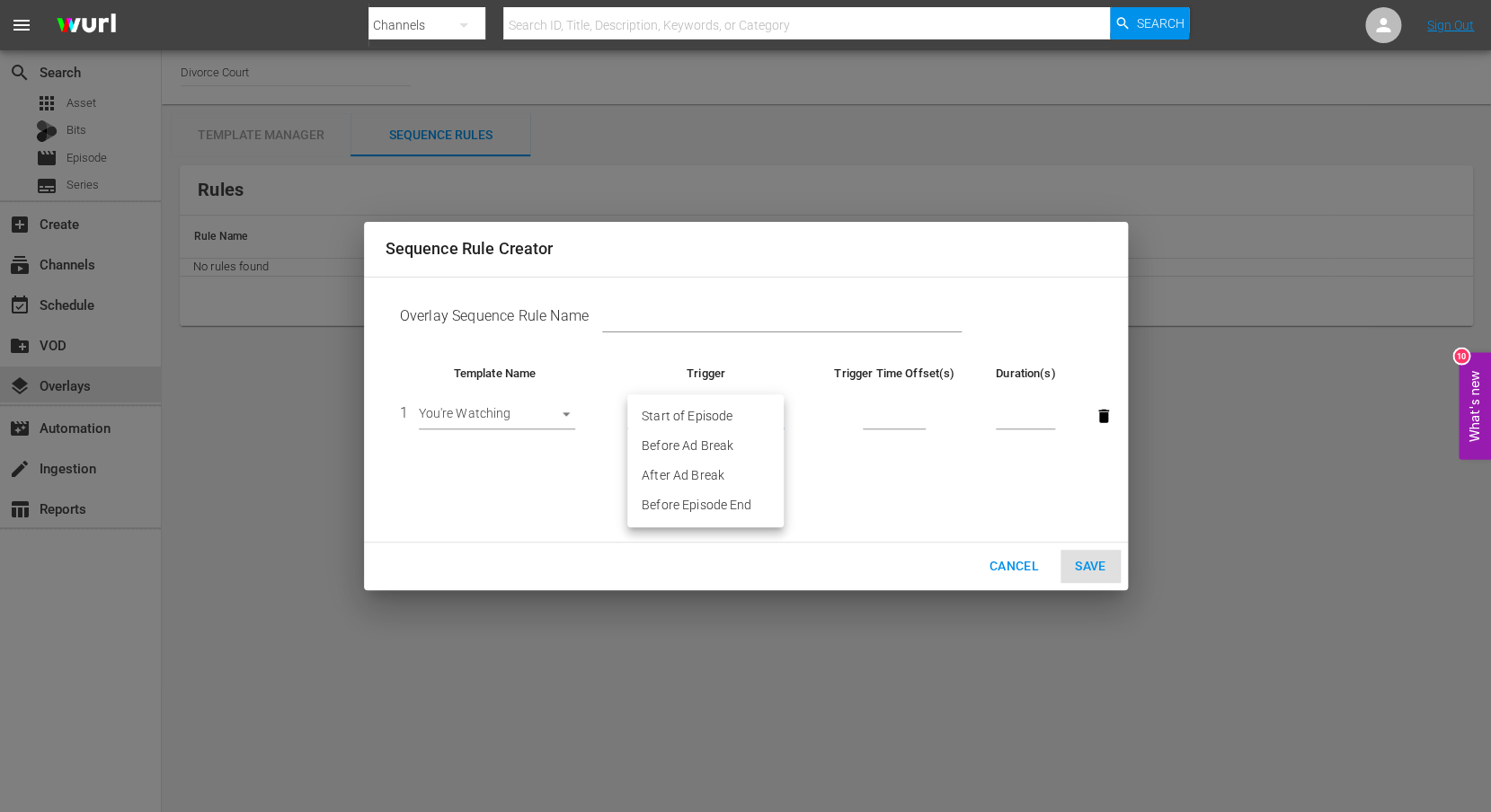 type on "AFTER_AD_BREAK" 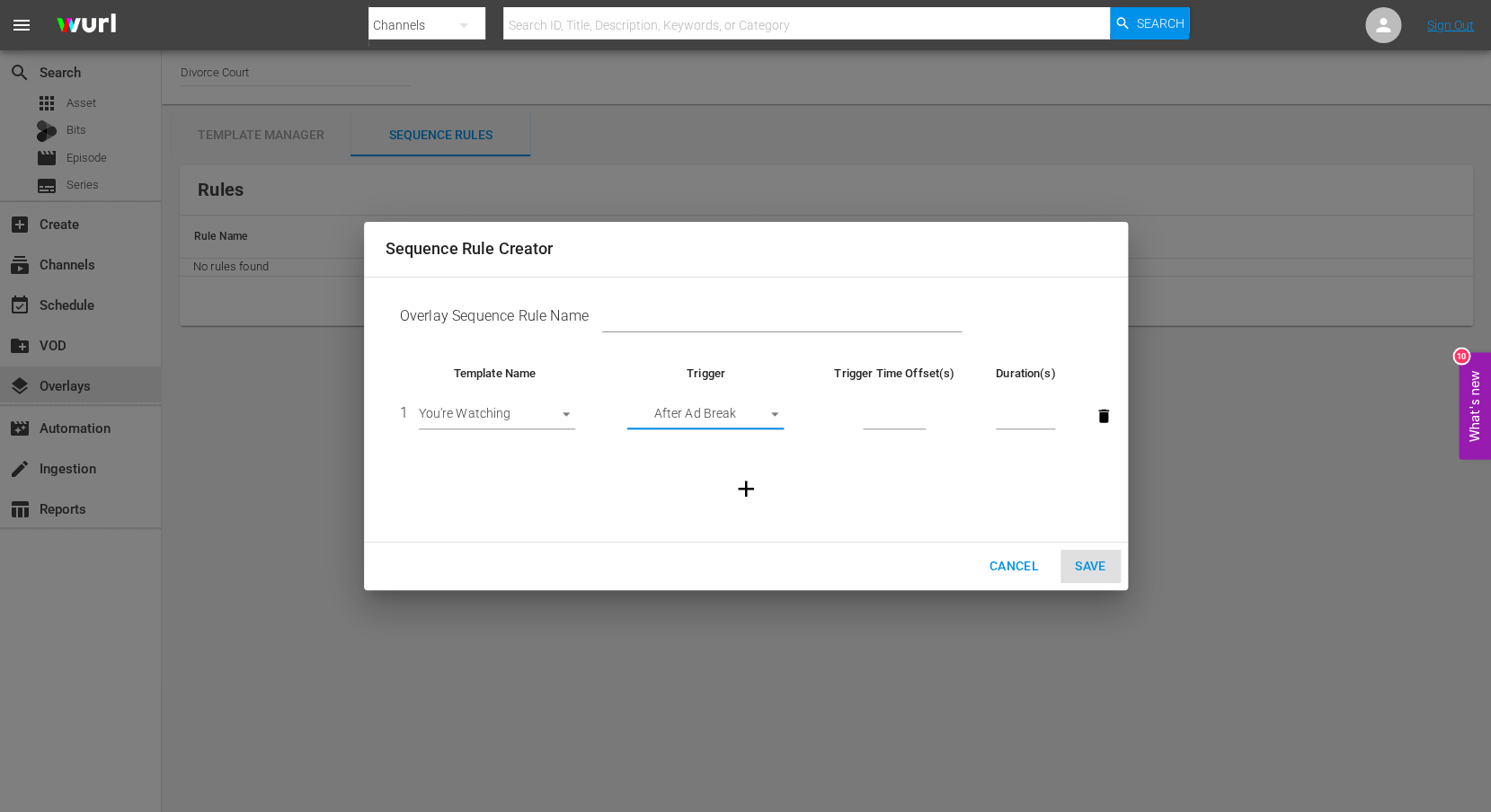 click at bounding box center [782, 320] 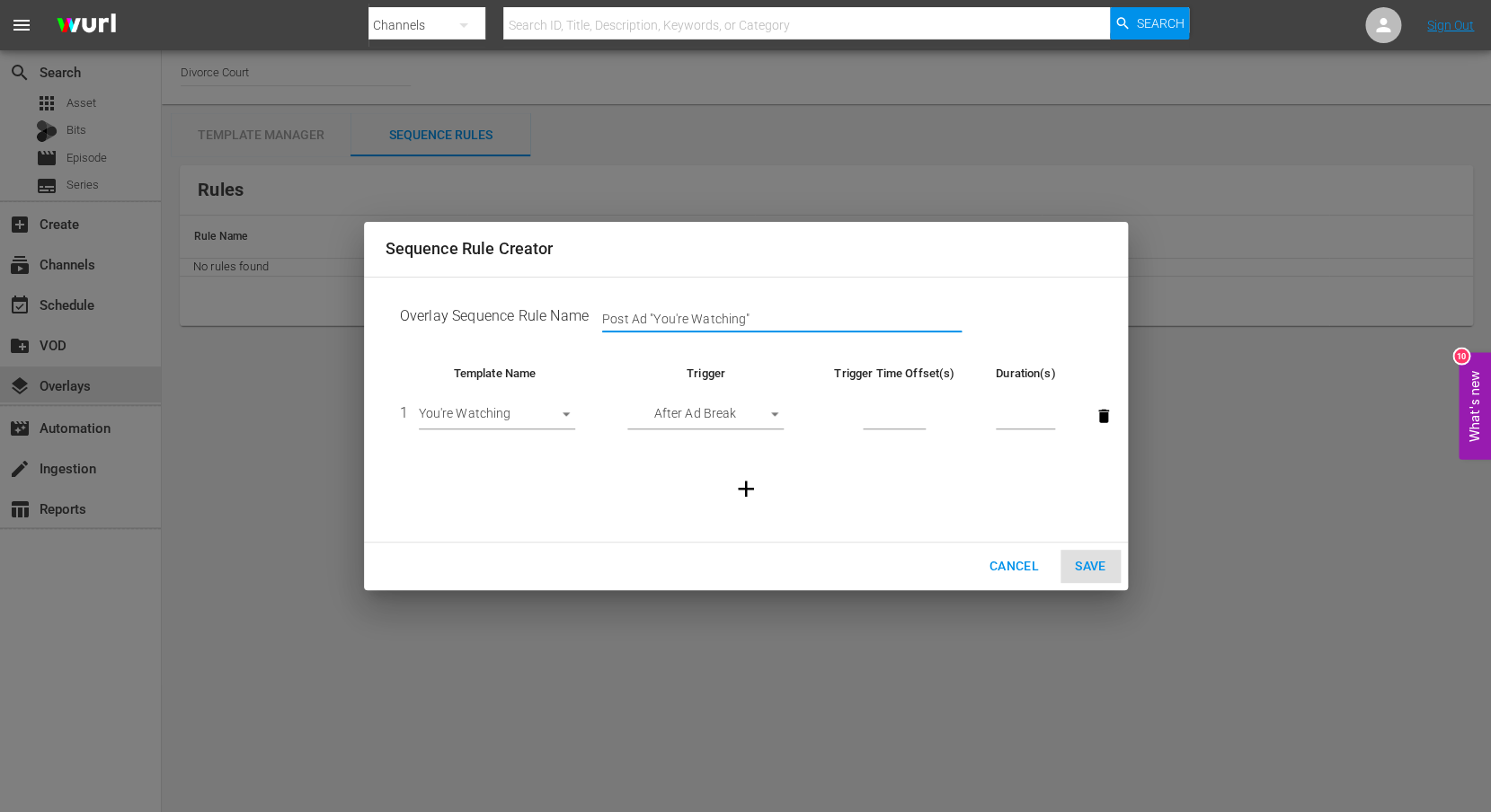 type on "Post Ad "You're Watching"" 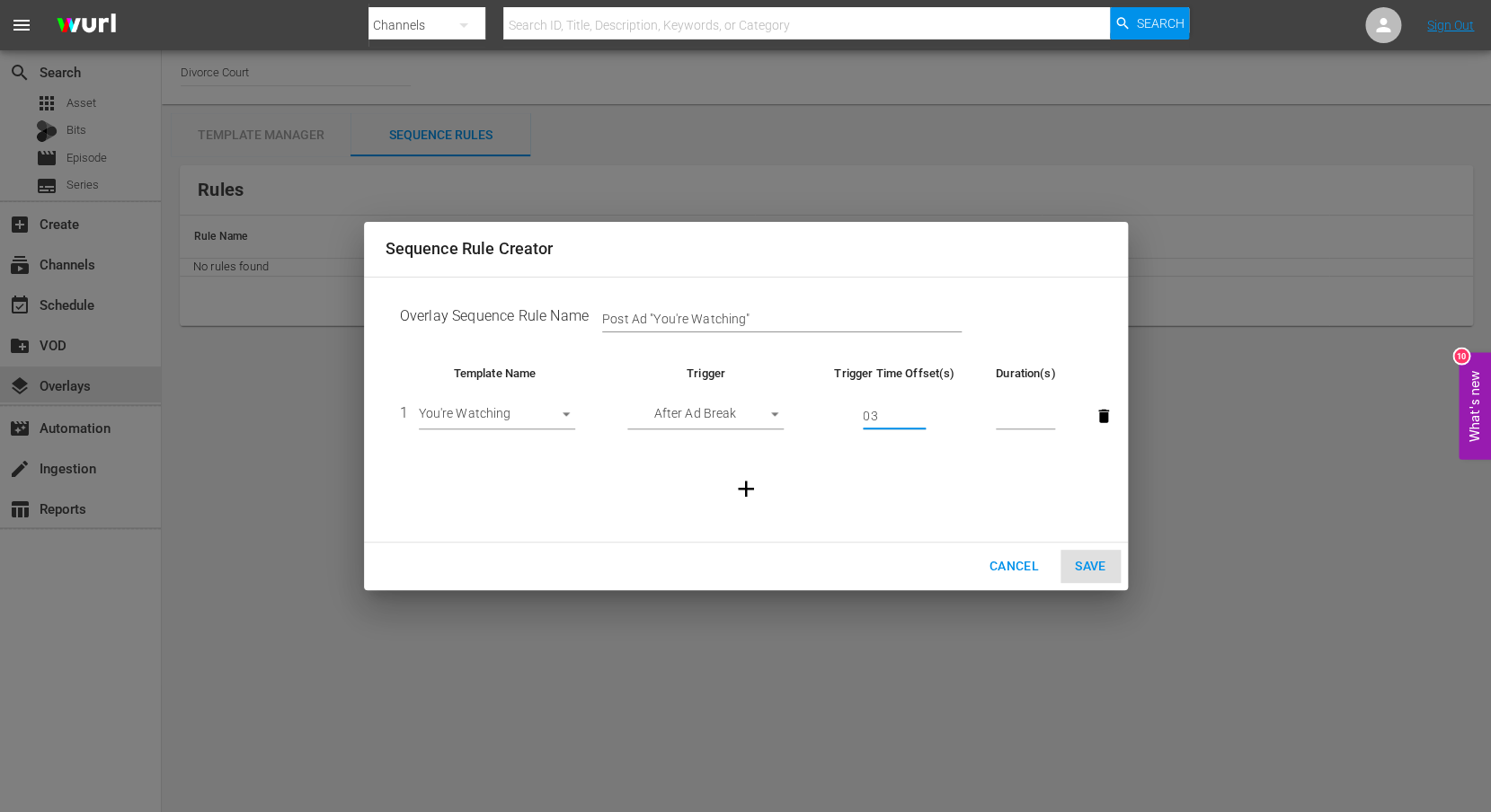 type on "03" 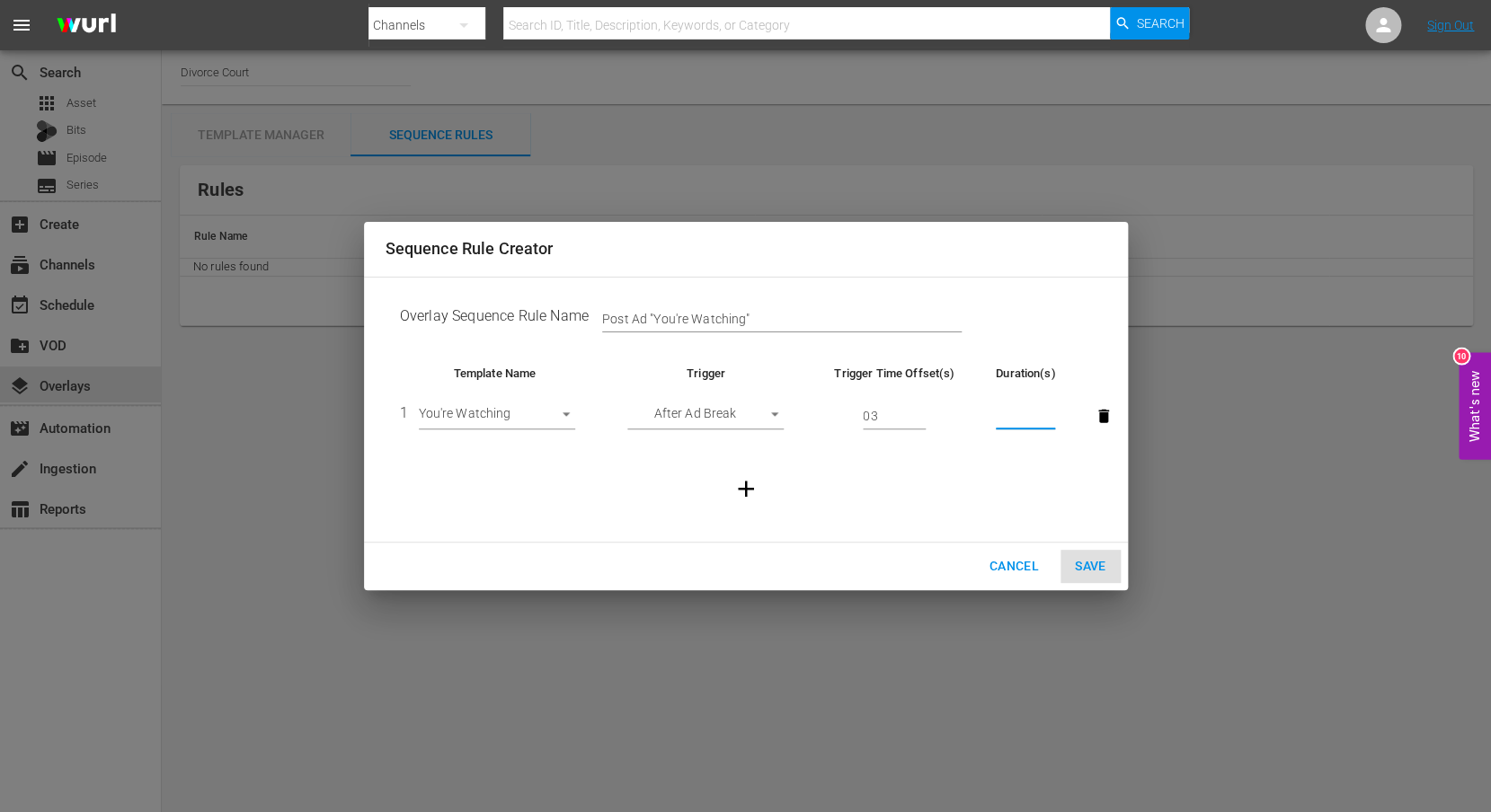 click at bounding box center (1025, 417) 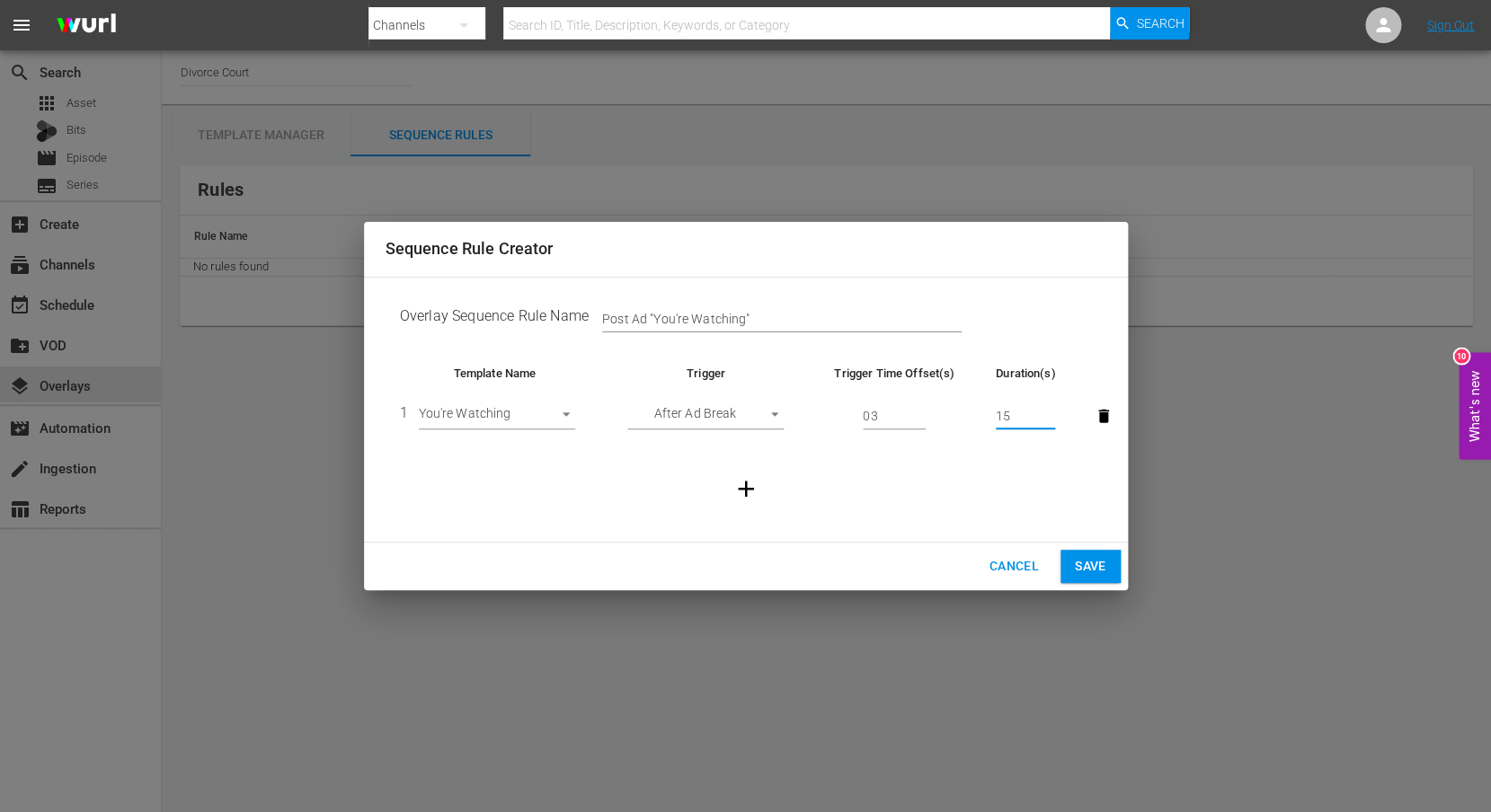 click on "15" at bounding box center [1025, 417] 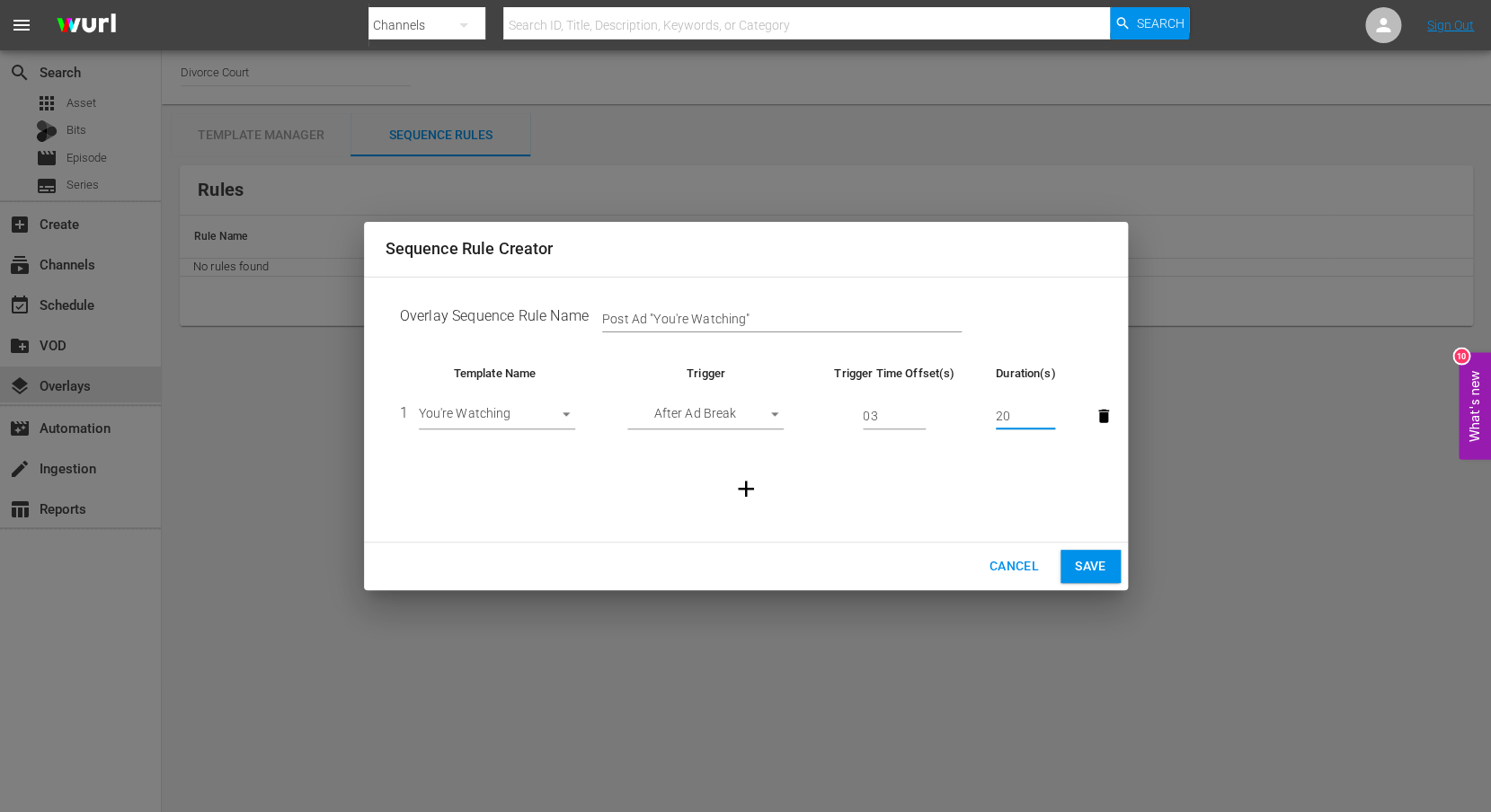 drag, startPoint x: 1030, startPoint y: 420, endPoint x: 981, endPoint y: 420, distance: 49 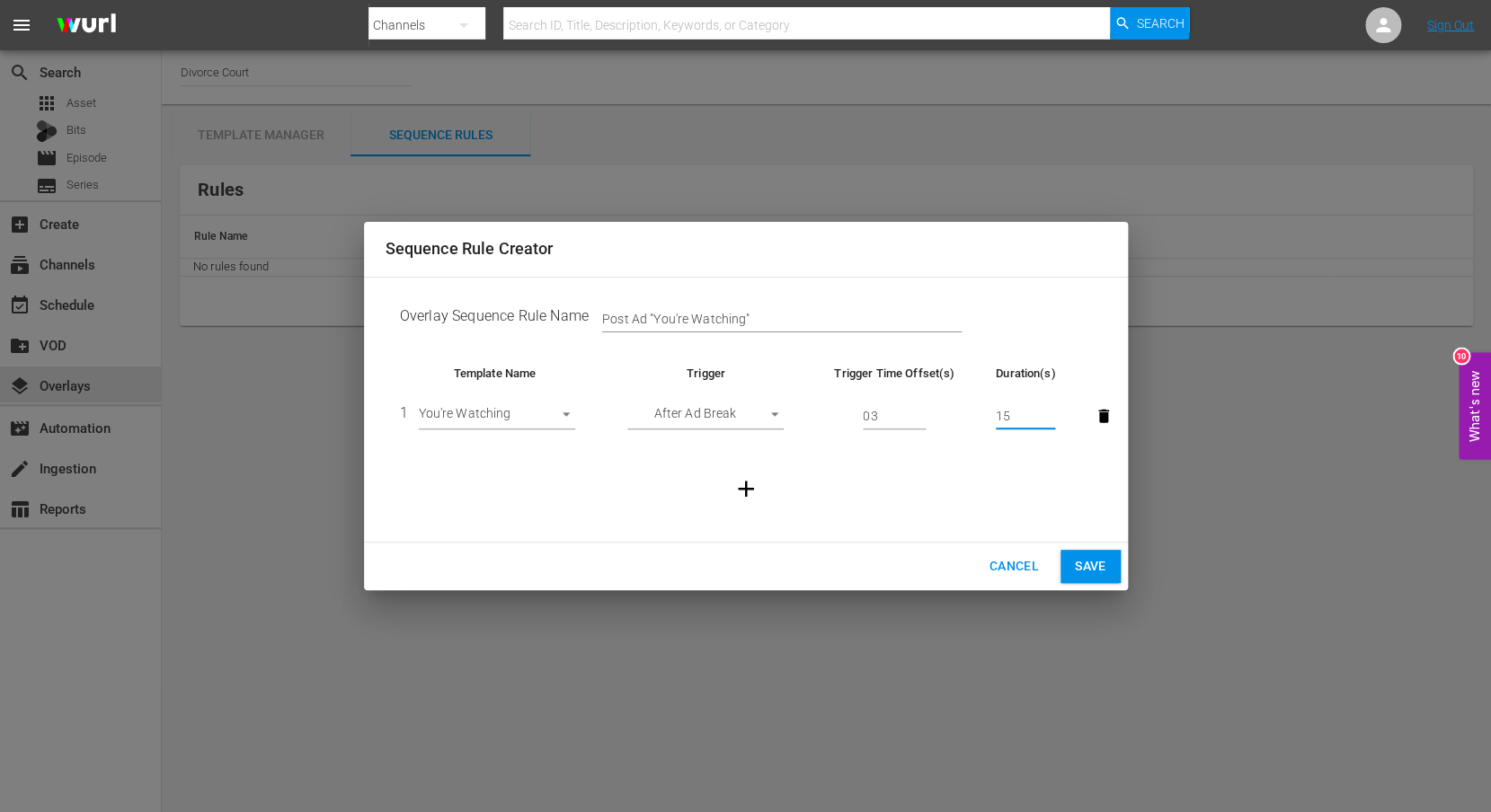 type on "15" 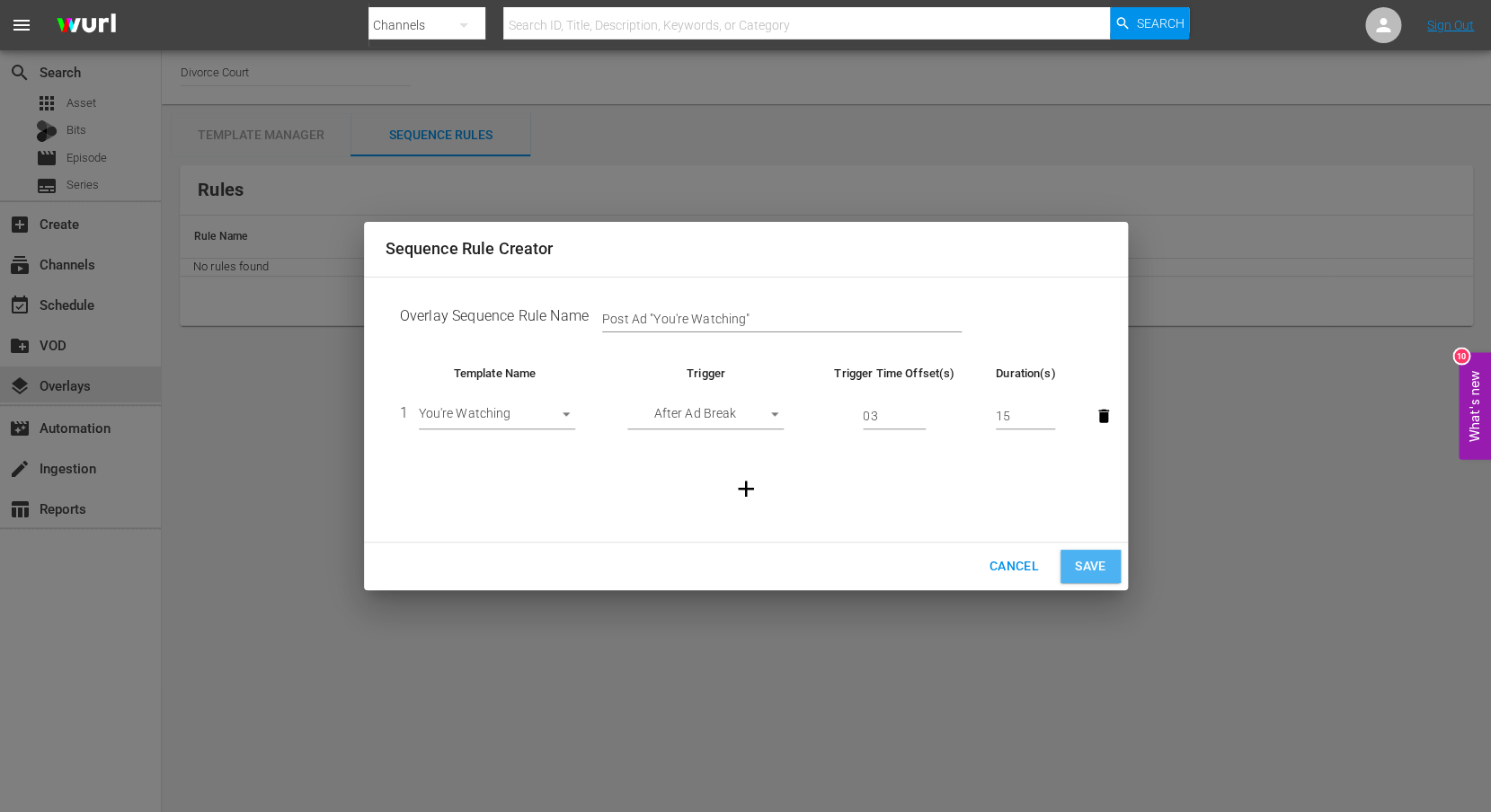 click on "Save" at bounding box center (1090, 566) 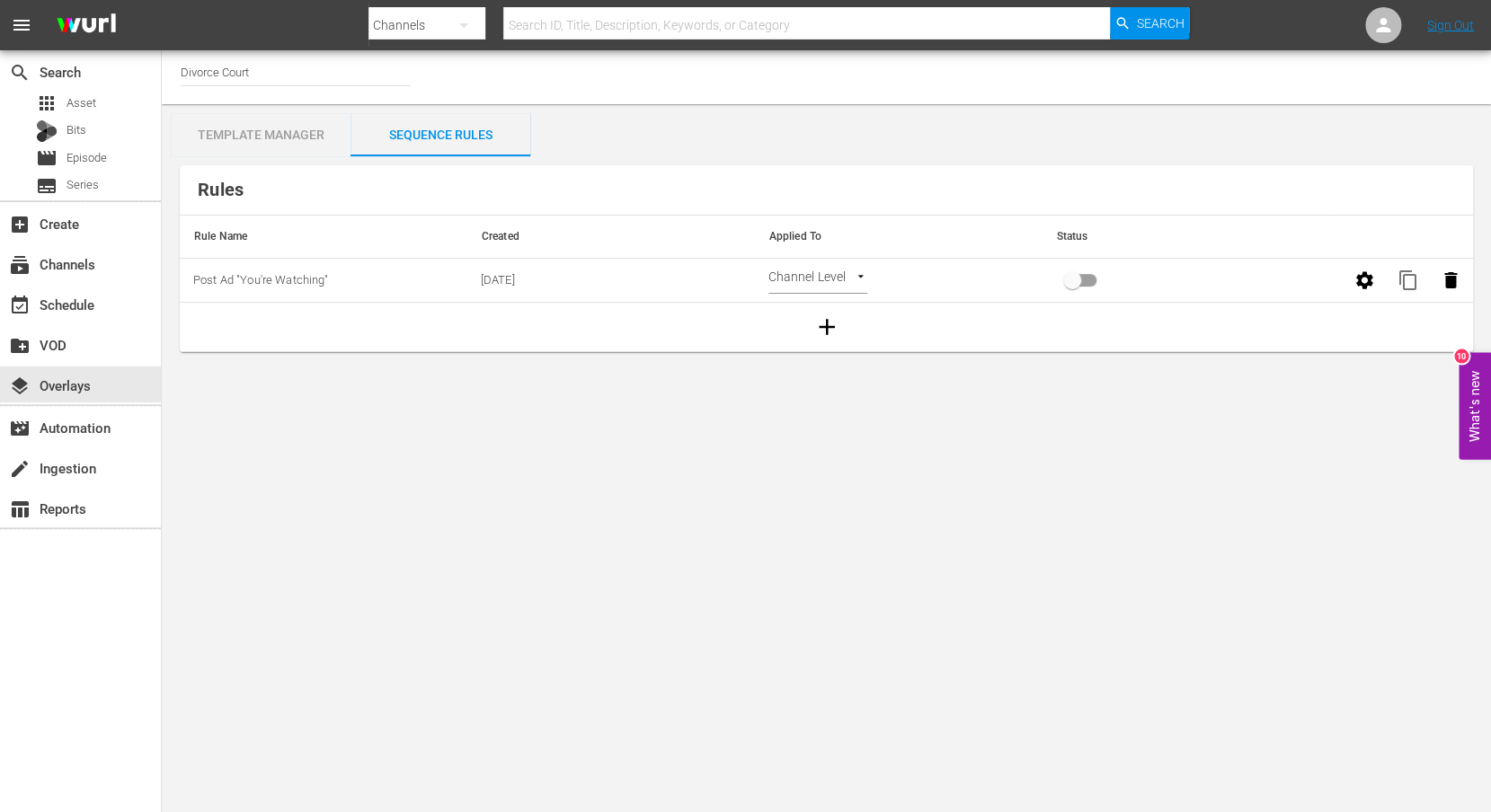 click at bounding box center (1072, 284) 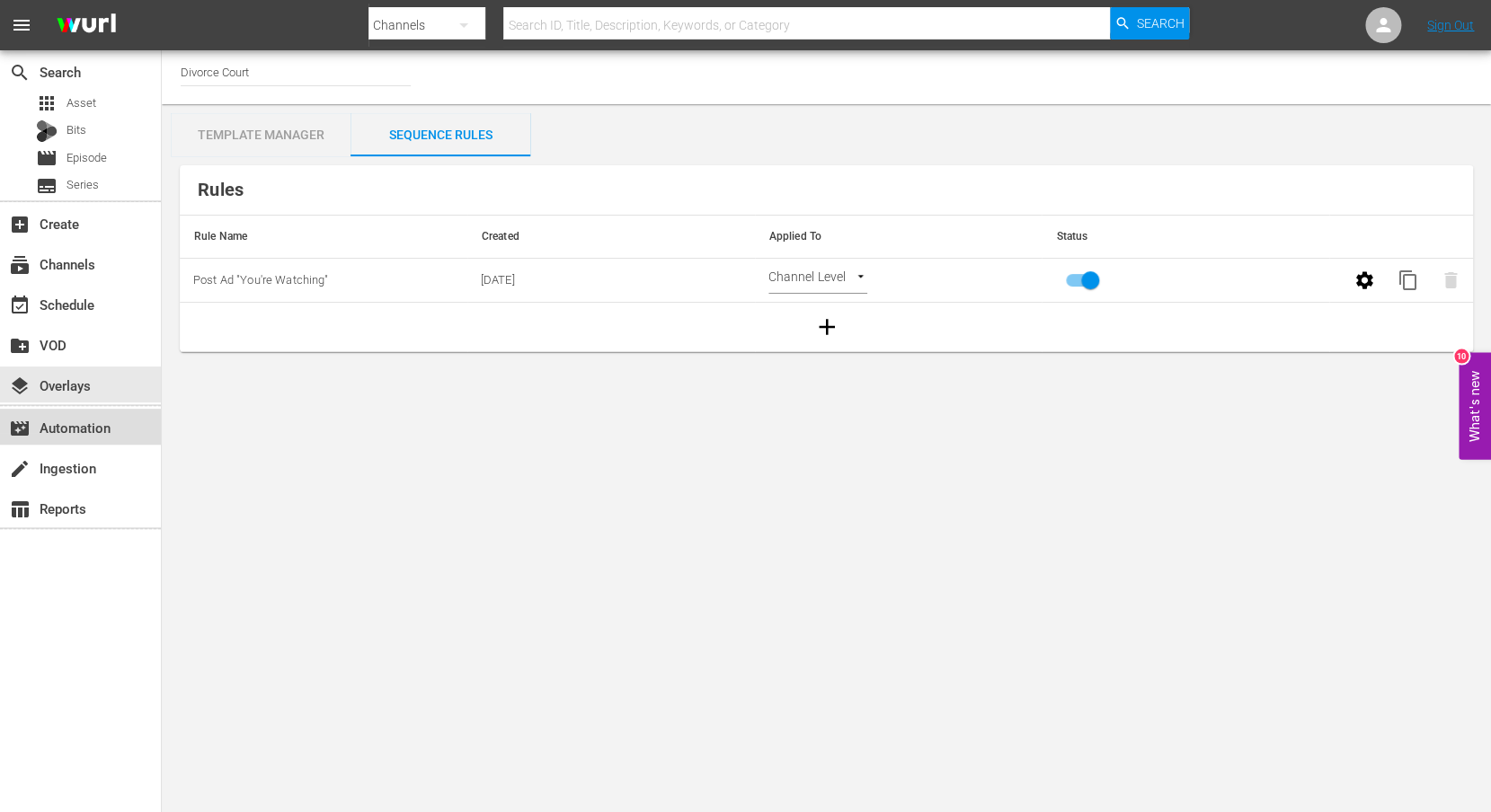 click on "movie_filter   Automation" at bounding box center [50, 425] 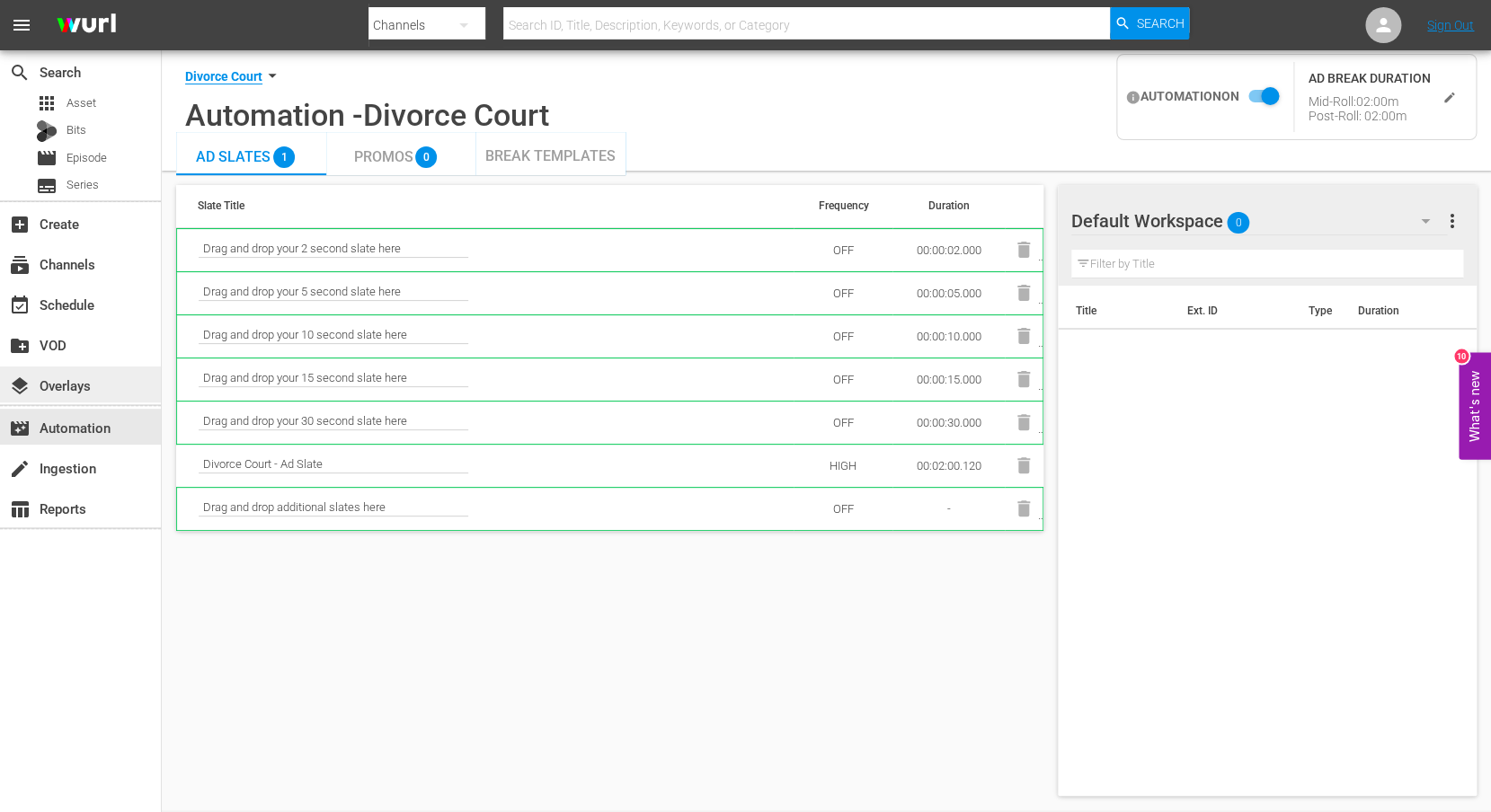 click on "layers   Overlays" at bounding box center (50, 383) 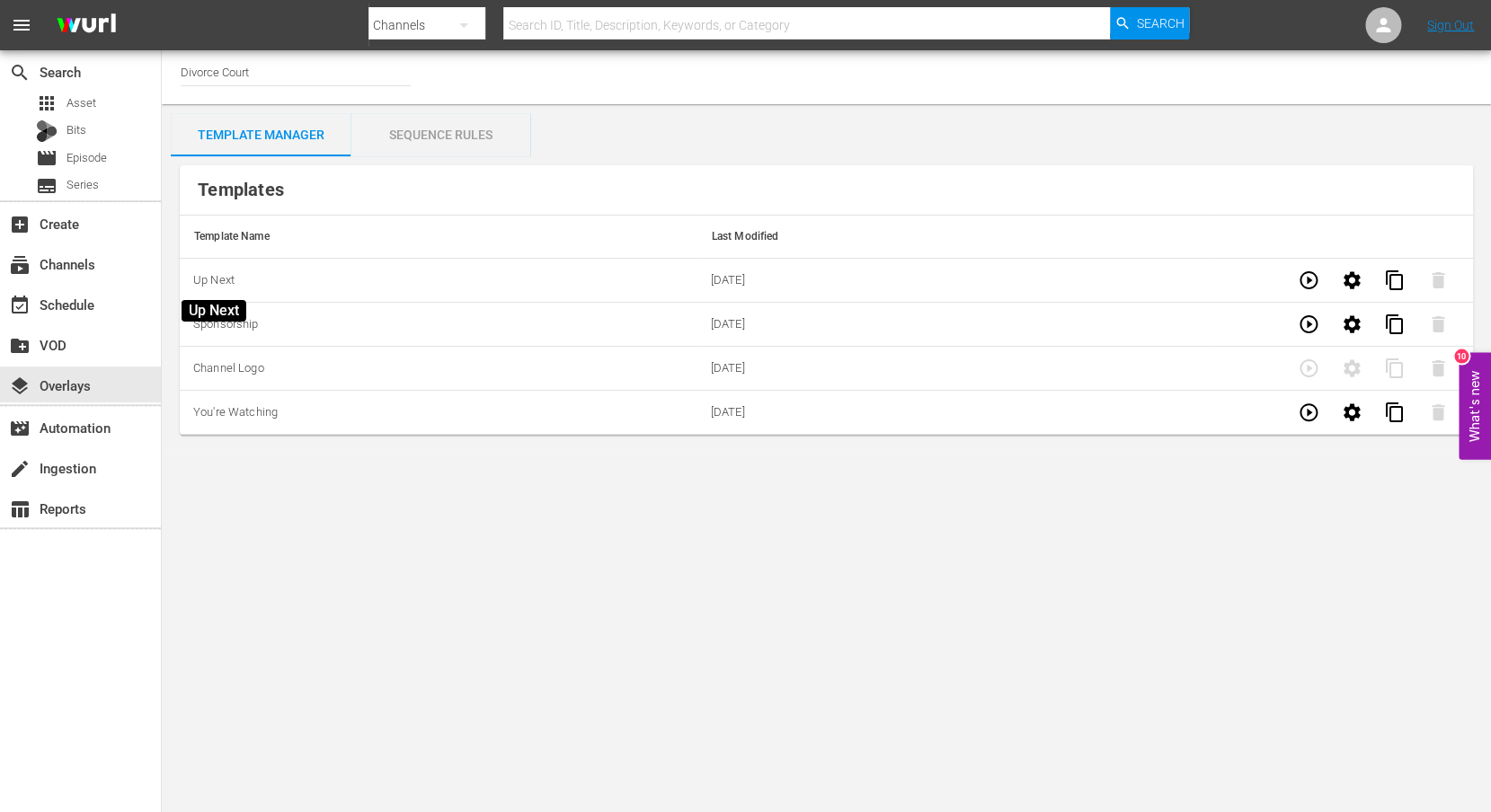 click on "Up Next" at bounding box center [214, 279] 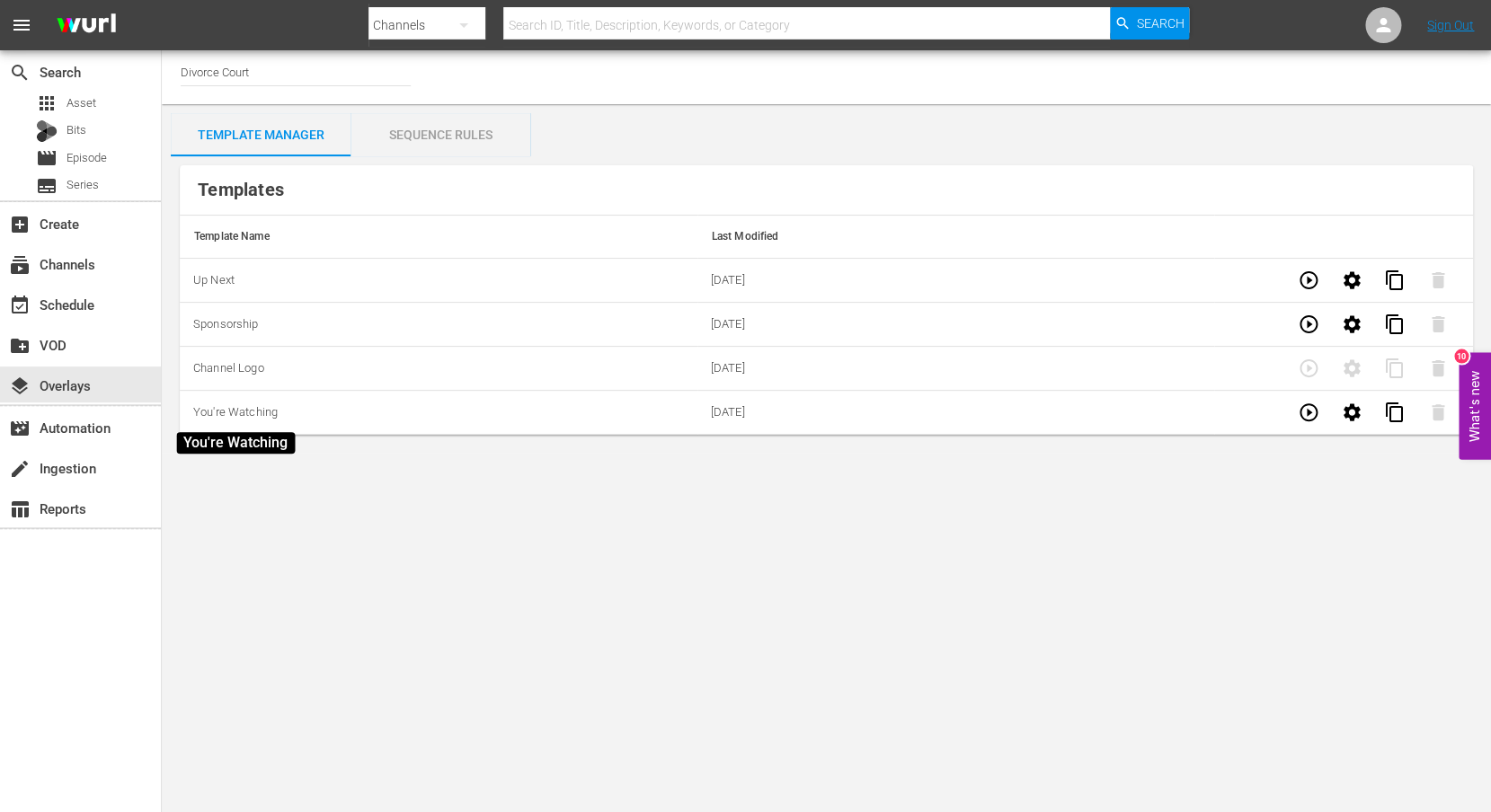 click on "You're Watching" at bounding box center (235, 411) 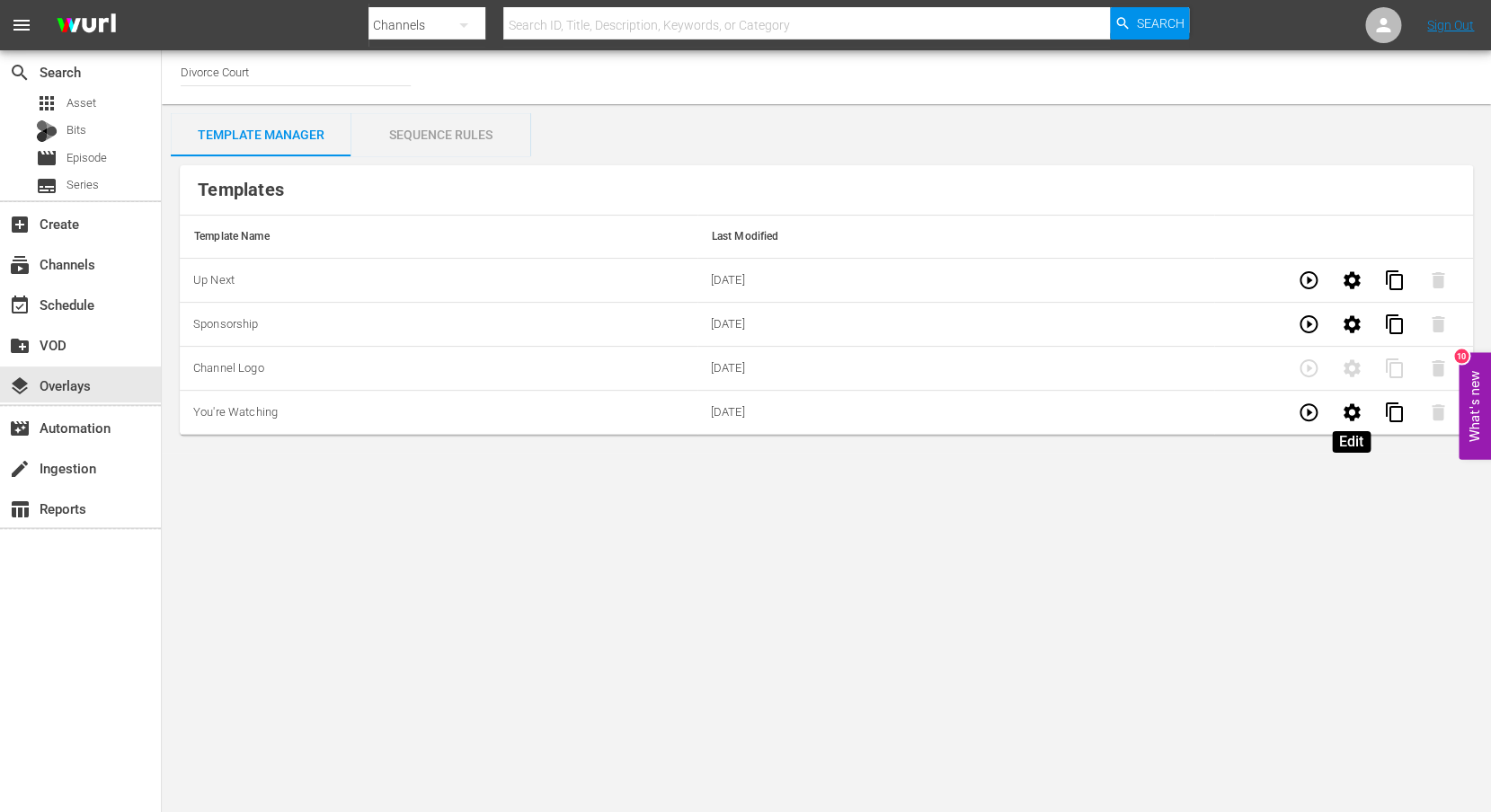 click 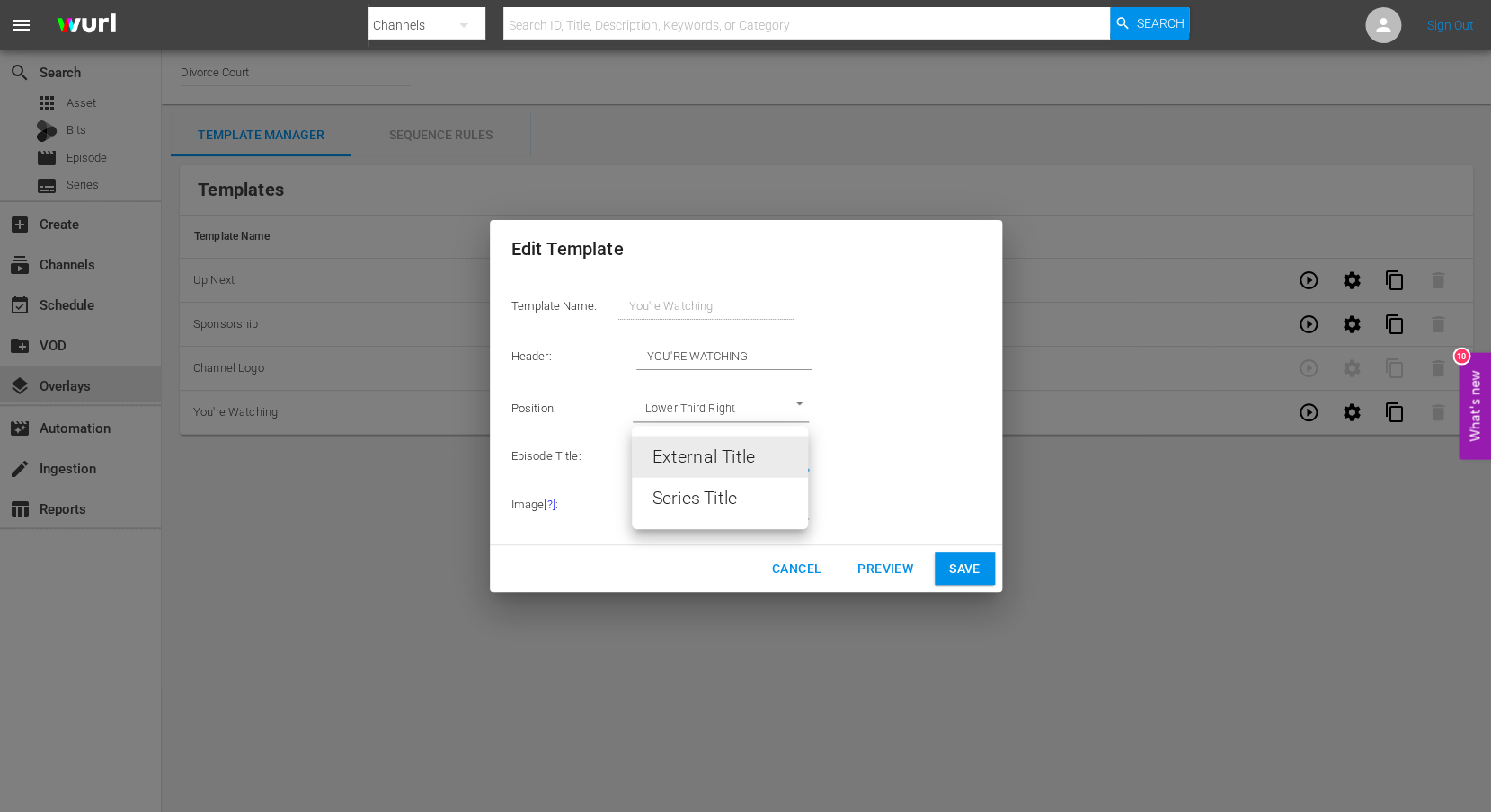 click on "menu Search By Channels Search ID, Title, Description, Keywords, or Category Search Sign Out search   Search apps Asset Bits movie Episode subtitles Series add_box   Create subscriptions   Channels event_available   Schedule create_new_folder   VOD layers   Overlays movie_filter   Automation create   Ingestion table_chart   Reports Channel Title Divorce Court Template Manager Sequence Rules Templates Template Name Last Modified Up Next [DATE] content_copy Sponsorship [DATE] content_copy Channel Logo [DATE] content_copy You're Watching [DATE] content_copy Rules Rule Name Created Applied To Status Post Ad "You're Watching" [DATE] Channel Level CHANNEL_LEVEL content_copy
What's new 10 Edit Template Template Name:  You're Watching Header: YOU'RE WATCHING Position: Lower Third Right LOWER_THIRD_RIGHT Episode Title: External Title EPISODE_EXTERNAL_TITLE Image [?] : Episode Thumbnail EPISODE_THUMBNAIL Cancel Preview Save External Title Series Title" at bounding box center [745, 406] 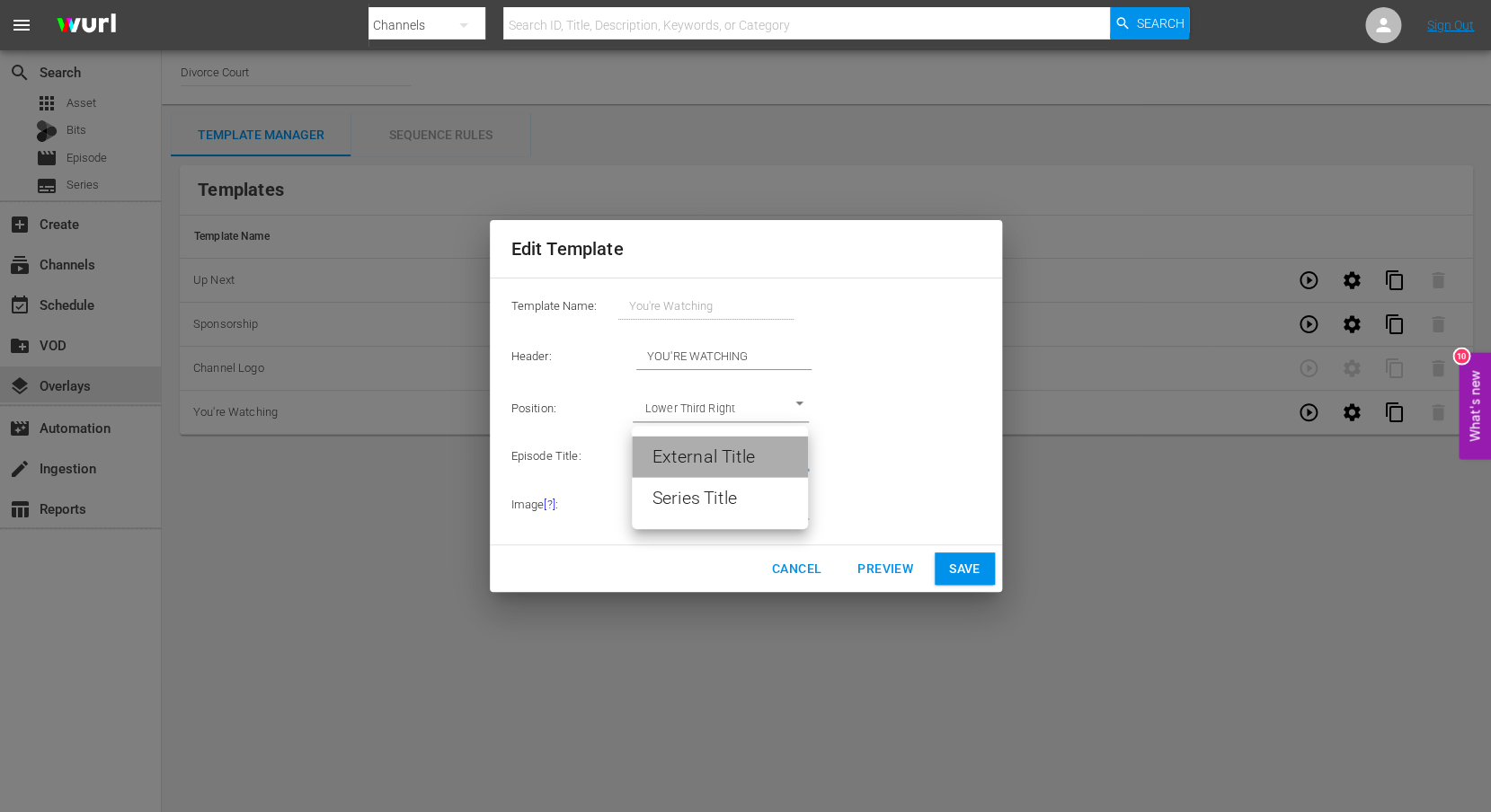 click on "External Title" at bounding box center (720, 456) 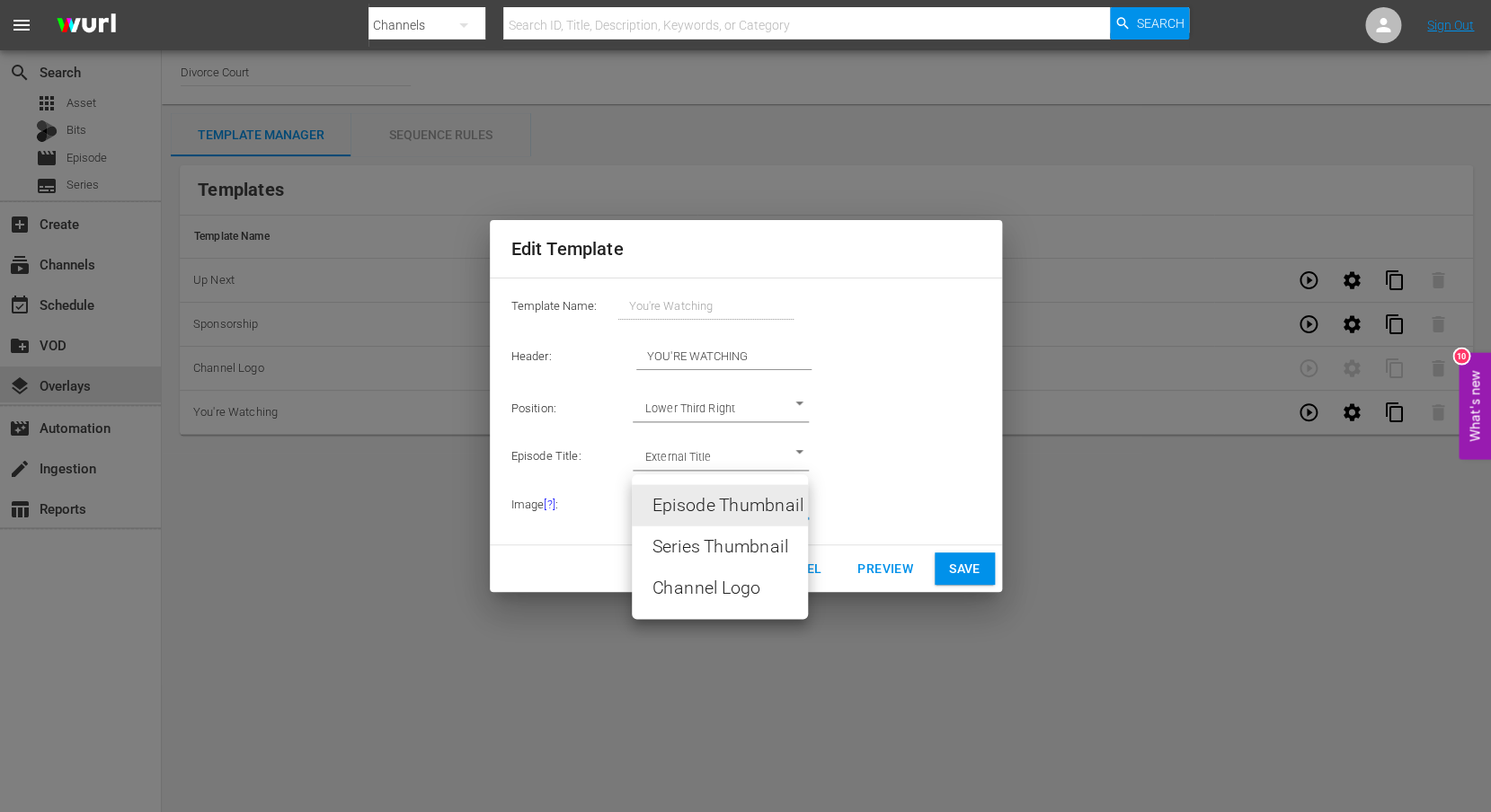 click on "menu Search By Channels Search ID, Title, Description, Keywords, or Category Search Sign Out search   Search apps Asset Bits movie Episode subtitles Series add_box   Create subscriptions   Channels event_available   Schedule create_new_folder   VOD layers   Overlays movie_filter   Automation create   Ingestion table_chart   Reports Channel Title Divorce Court Template Manager Sequence Rules Templates Template Name Last Modified Up Next [DATE] content_copy Sponsorship [DATE] content_copy Channel Logo [DATE] content_copy You're Watching [DATE] content_copy Rules Rule Name Created Applied To Status Post Ad "You're Watching" [DATE] Channel Level CHANNEL_LEVEL content_copy
What's new 10 Edit Template Template Name:  You're Watching Header: YOU'RE WATCHING Position: Lower Third Right LOWER_THIRD_RIGHT Episode Title: External Title EPISODE_EXTERNAL_TITLE Image [?] : Episode Thumbnail EPISODE_THUMBNAIL Cancel Preview Save Episode Thumbnail" at bounding box center [745, 406] 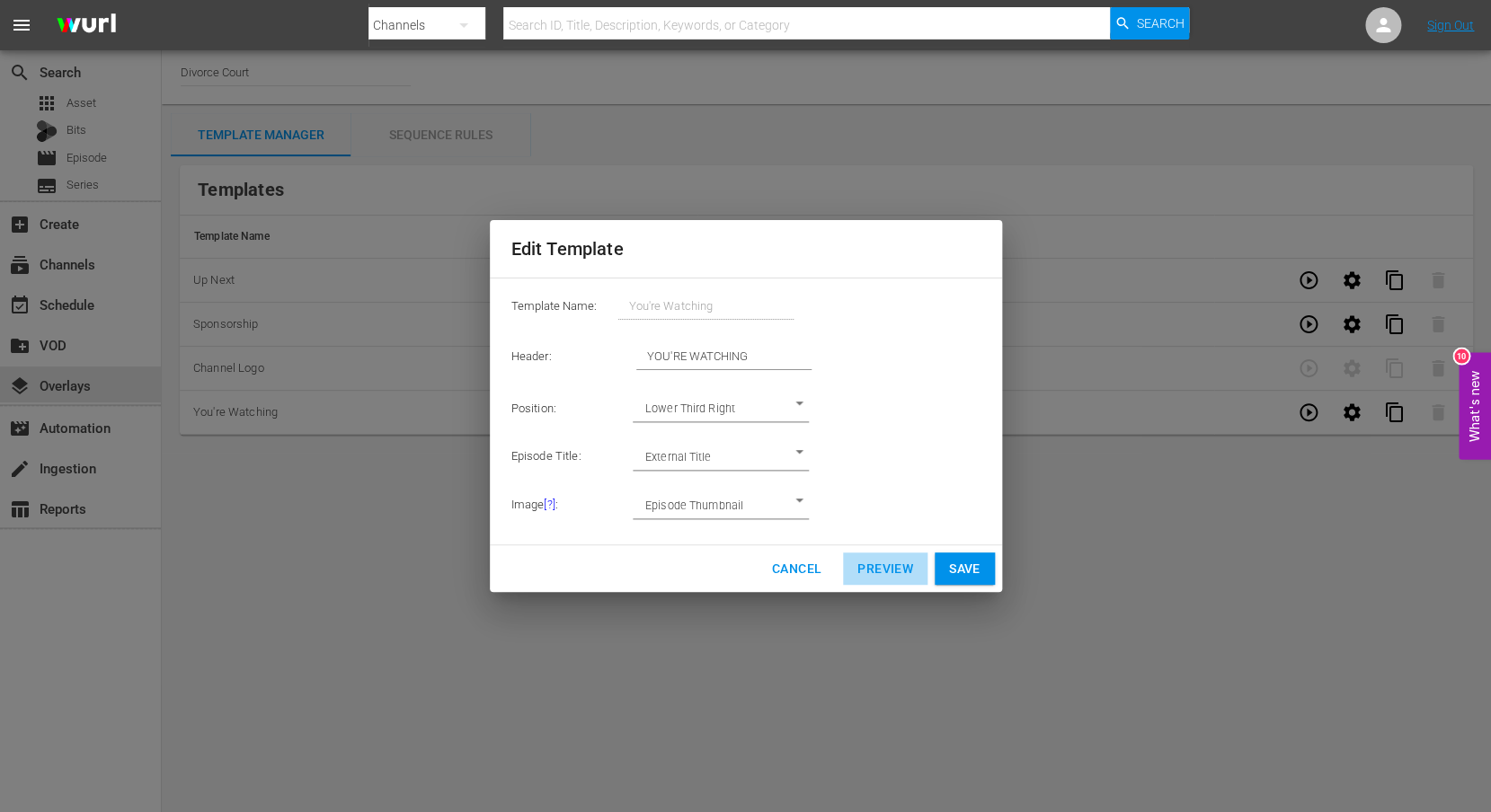 click on "Preview" at bounding box center [885, 569] 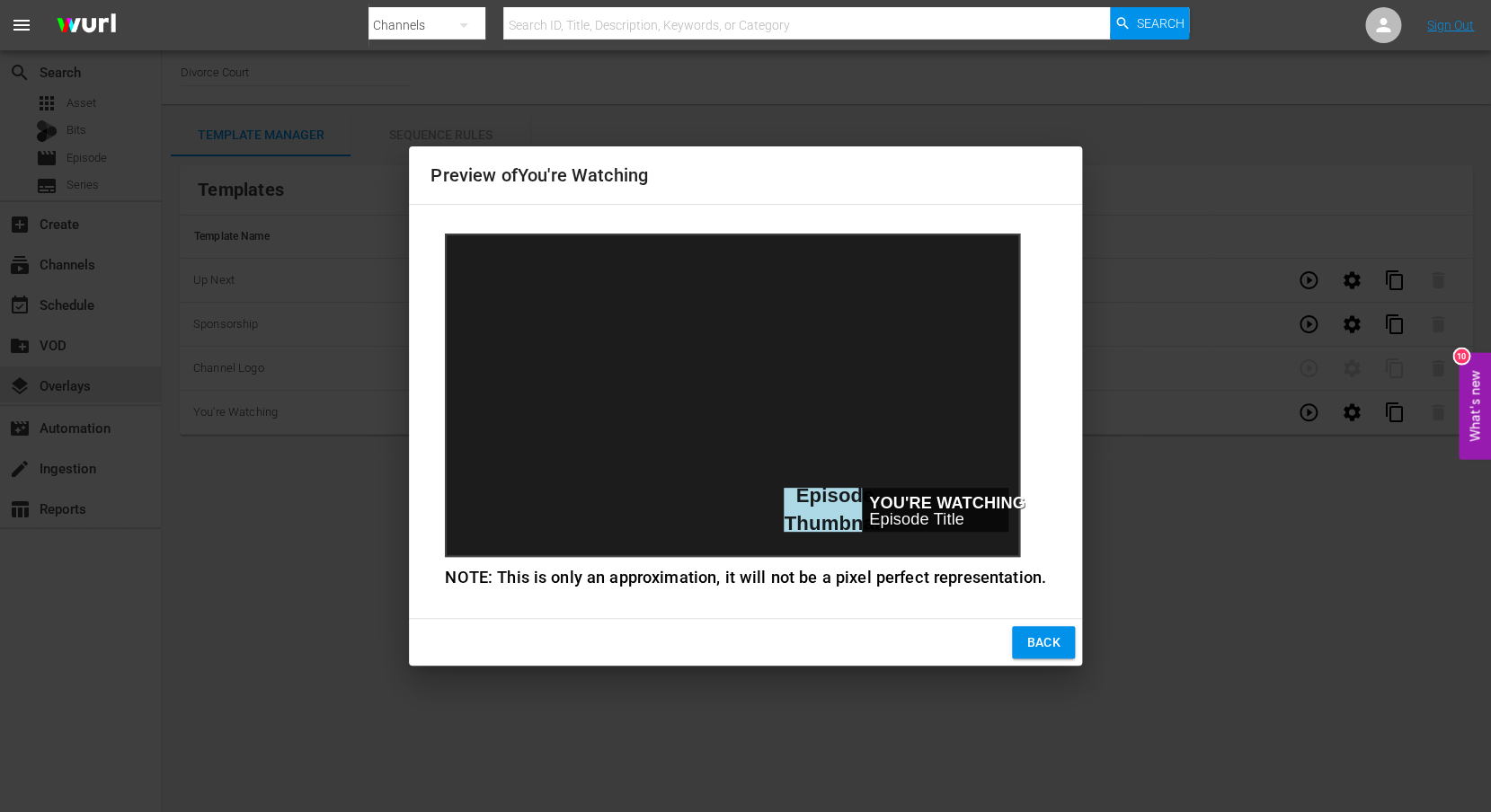 click on "Back" at bounding box center (1043, 642) 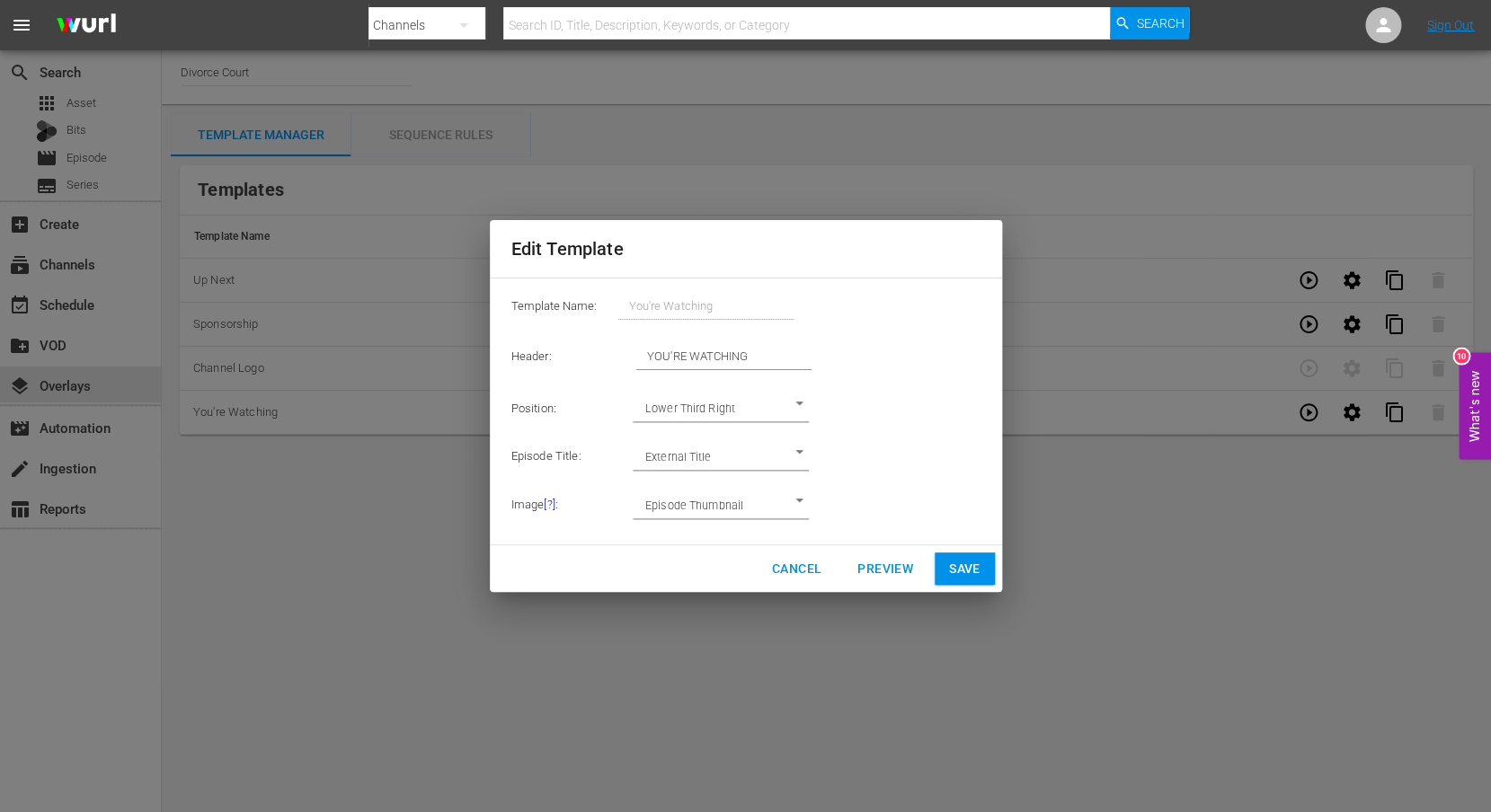 click on "Save" at bounding box center [964, 569] 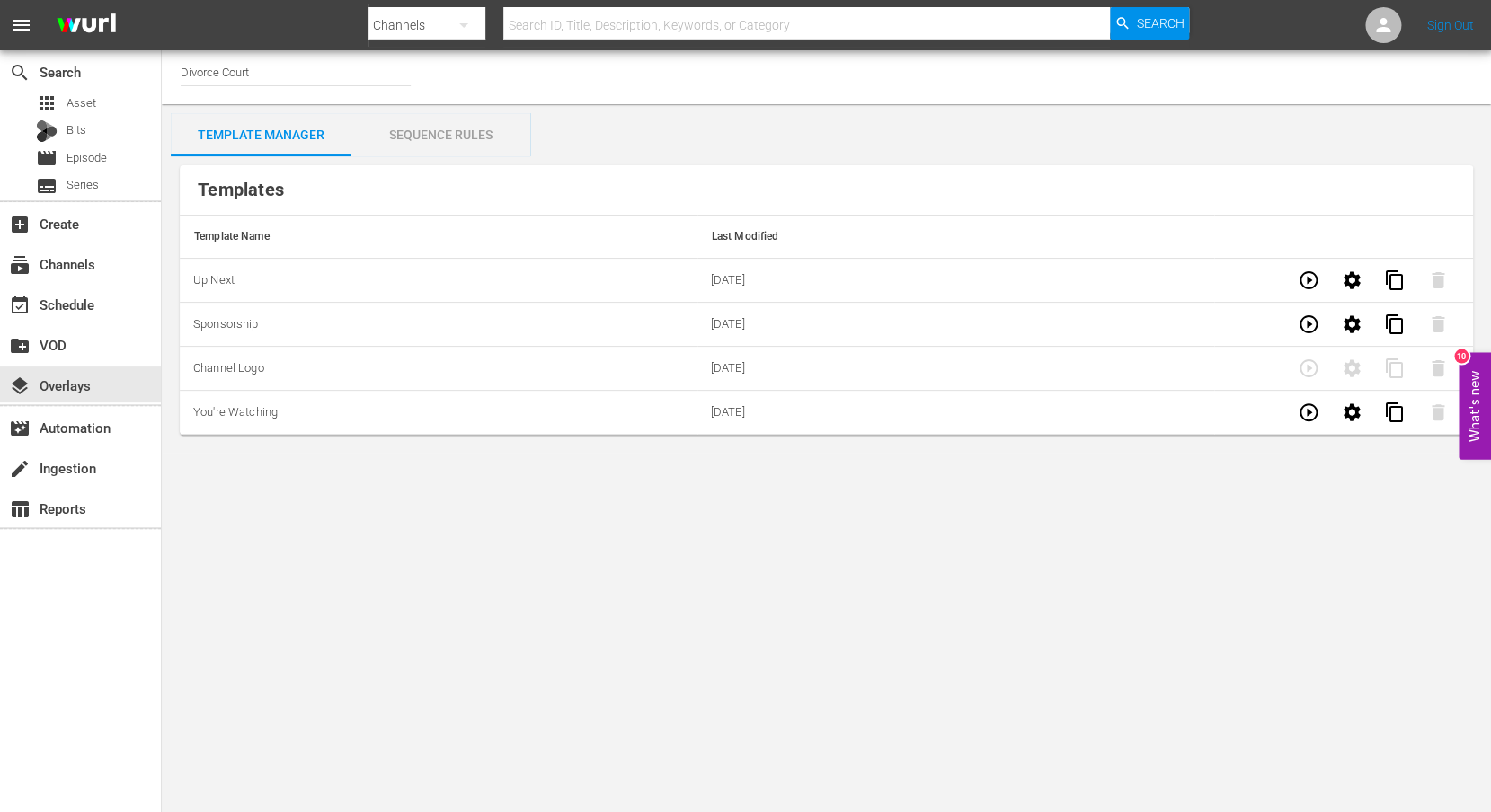 click on "[DATE]" at bounding box center [956, 280] 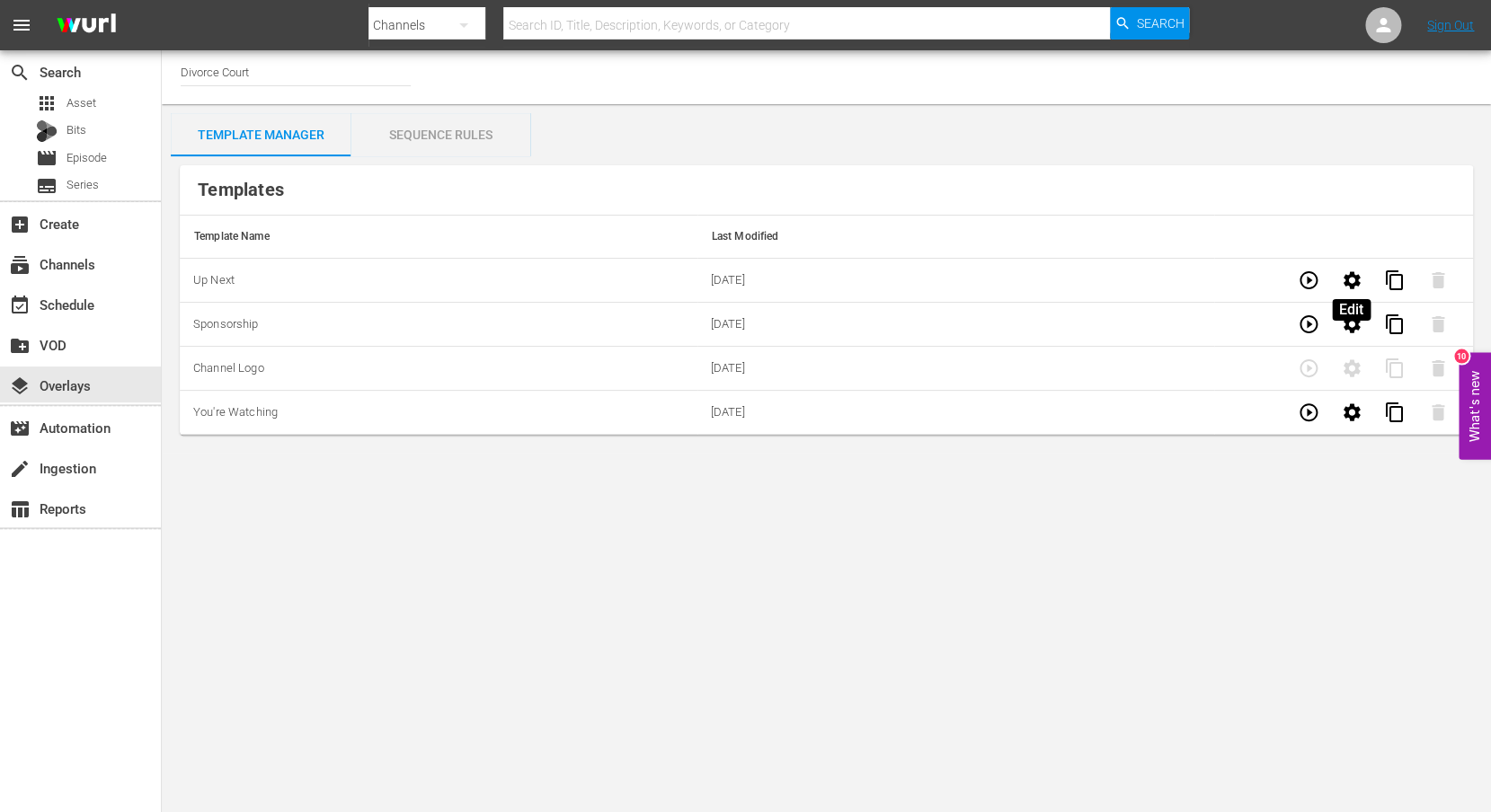 click 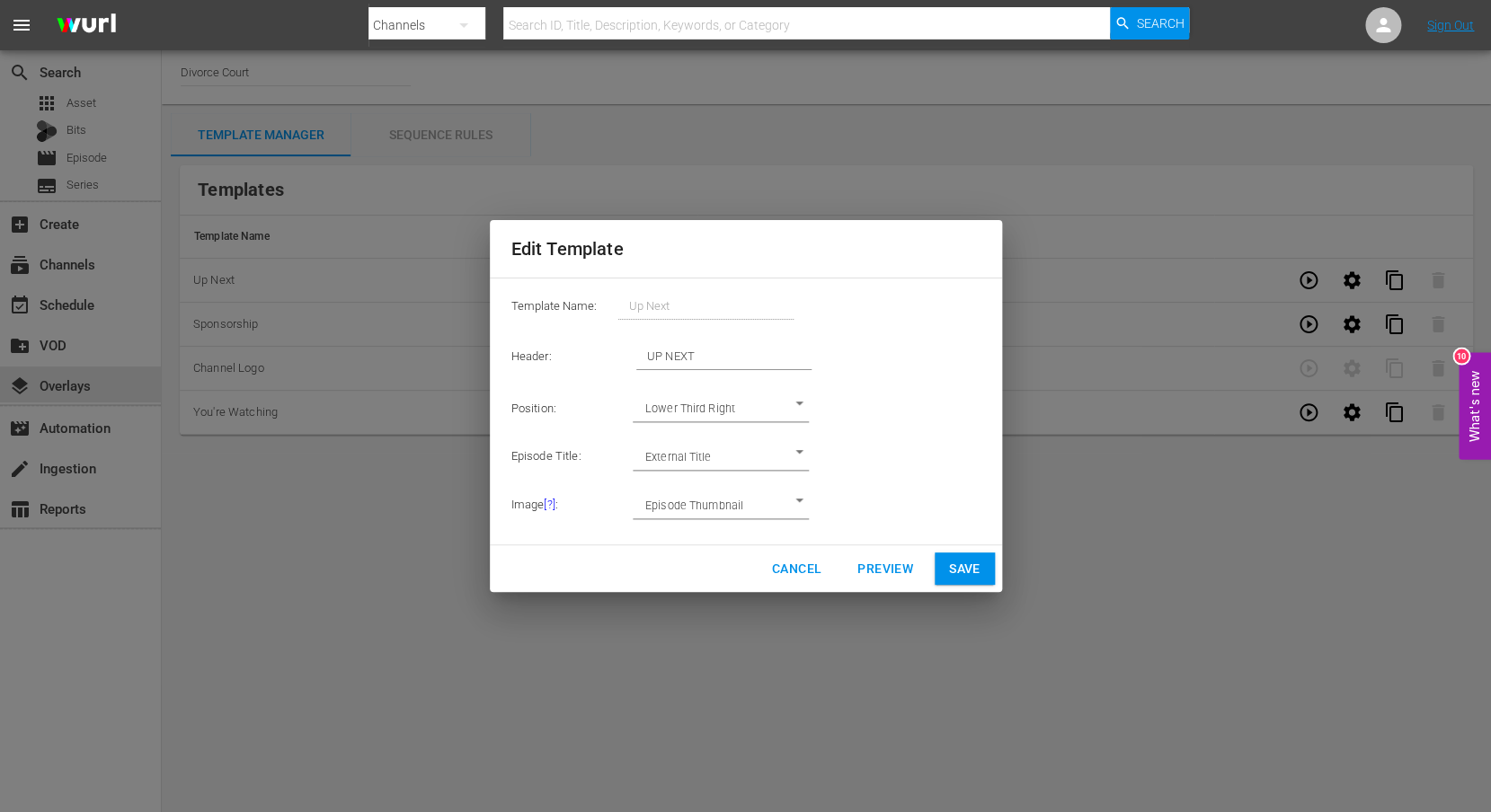 click on "menu Search By Channels Search ID, Title, Description, Keywords, or Category Search Sign Out search   Search apps Asset Bits movie Episode subtitles Series add_box   Create subscriptions   Channels event_available   Schedule create_new_folder   VOD layers   Overlays movie_filter   Automation create   Ingestion table_chart   Reports Channel Title Divorce Court Template Manager Sequence Rules Templates Template Name Last Modified Up Next [DATE] content_copy Sponsorship [DATE] content_copy Channel Logo [DATE] content_copy You're Watching [DATE] content_copy Rules Rule Name Created Applied To Status Post Ad "You're Watching" [DATE] Channel Level CHANNEL_LEVEL content_copy
What's new 10 Edit Template Template Name:  Up Next Header: UP NEXT Position: Lower Third Right LOWER_THIRD_RIGHT Episode Title: External Title EPISODE_EXTERNAL_TITLE Image [?] : Episode Thumbnail EPISODE_THUMBNAIL Cancel Preview Save" at bounding box center [745, 406] 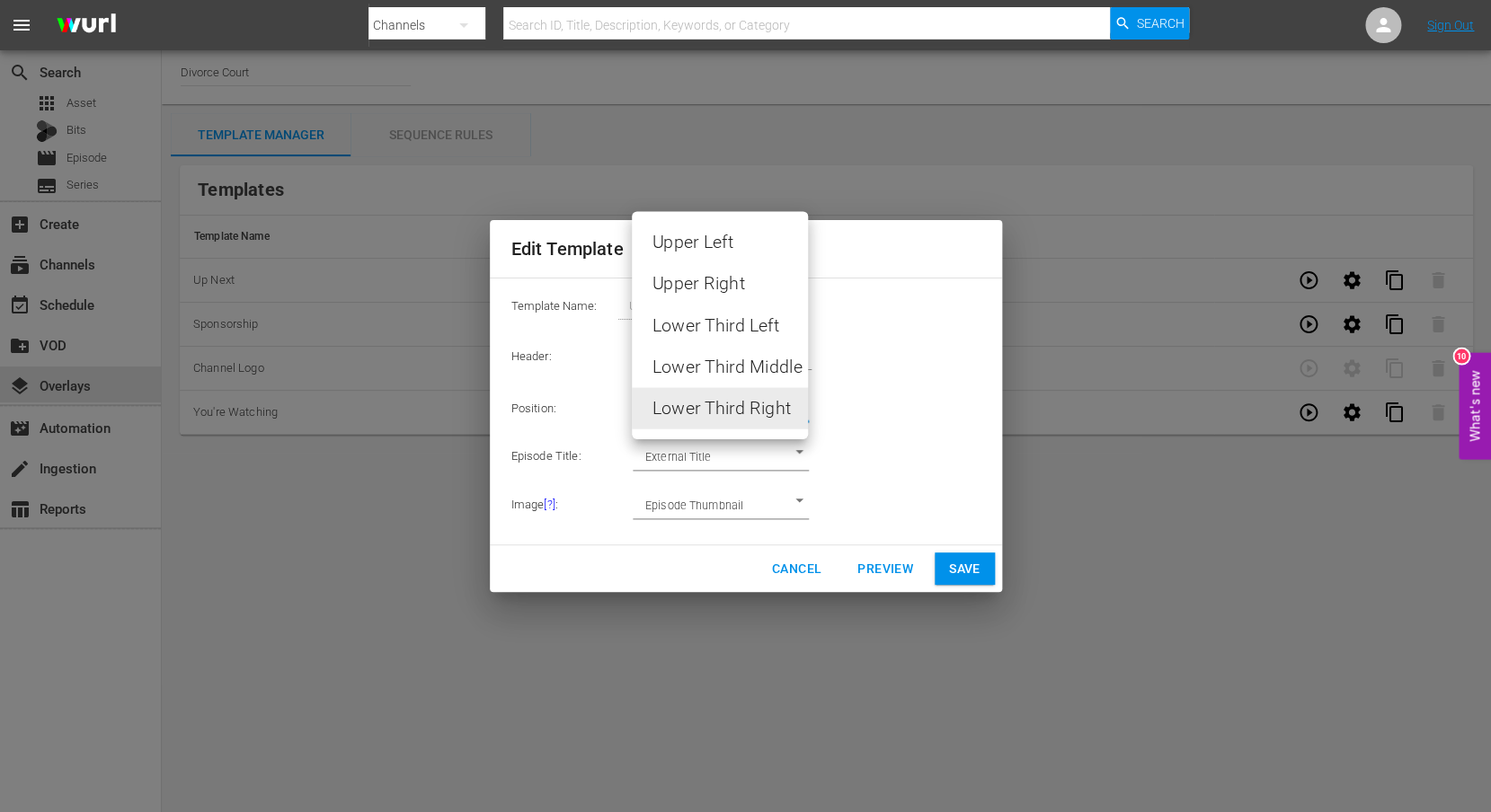 click at bounding box center (745, 406) 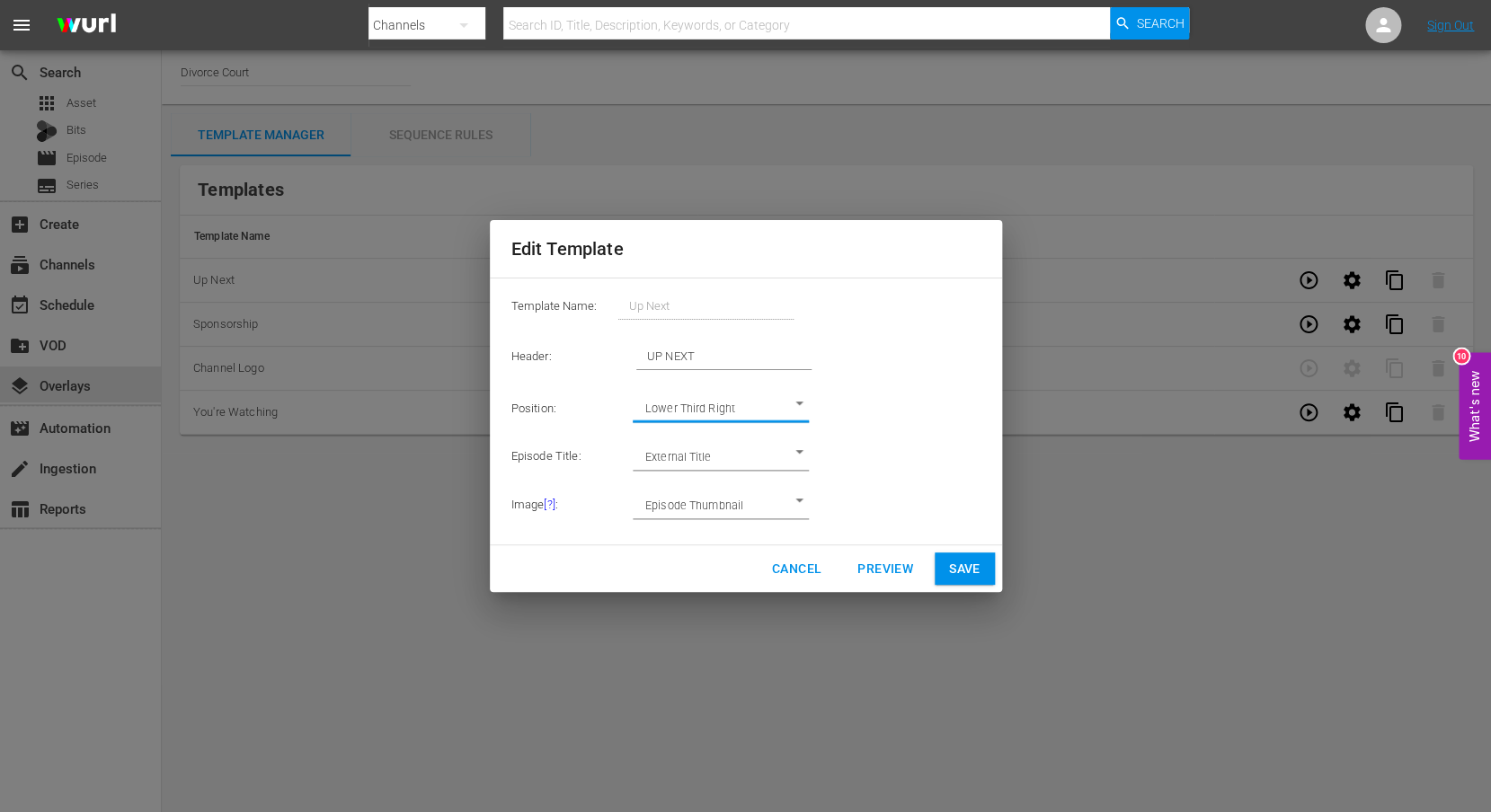click on "UP NEXT" at bounding box center [723, 357] 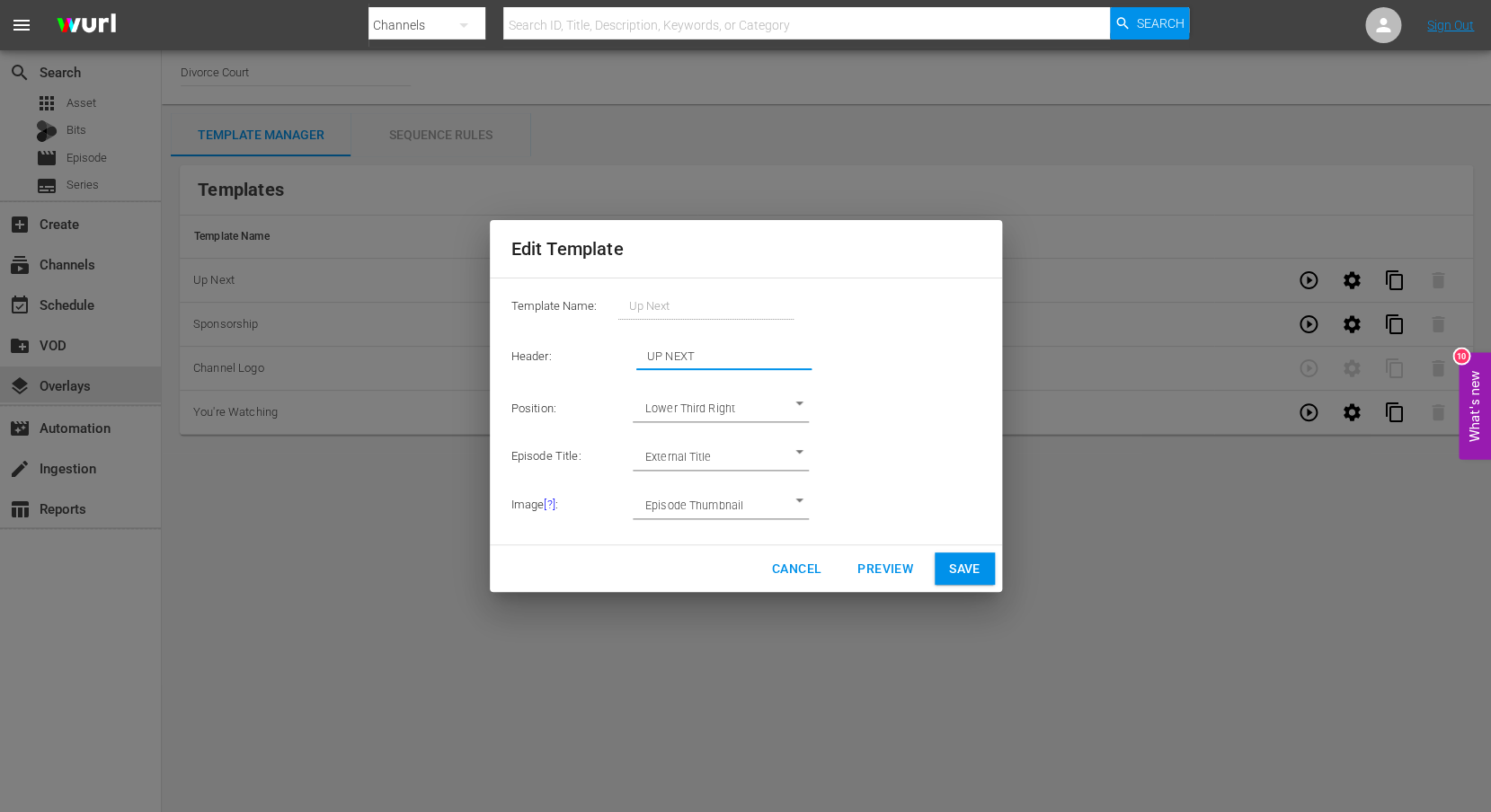 click on "menu Search By Channels Search ID, Title, Description, Keywords, or Category Search Sign Out search   Search apps Asset Bits movie Episode subtitles Series add_box   Create subscriptions   Channels event_available   Schedule create_new_folder   VOD layers   Overlays movie_filter   Automation create   Ingestion table_chart   Reports Channel Title Divorce Court Template Manager Sequence Rules Templates Template Name Last Modified Up Next [DATE] content_copy Sponsorship [DATE] content_copy Channel Logo [DATE] content_copy You're Watching [DATE] content_copy Rules Rule Name Created Applied To Status Post Ad "You're Watching" [DATE] Channel Level CHANNEL_LEVEL content_copy
What's new 10 Edit Template Template Name:  Up Next Header: UP NEXT Position: Lower Third Right LOWER_THIRD_RIGHT Episode Title: External Title EPISODE_EXTERNAL_TITLE Image [?] : Episode Thumbnail EPISODE_THUMBNAIL Cancel Preview Save" at bounding box center (745, 406) 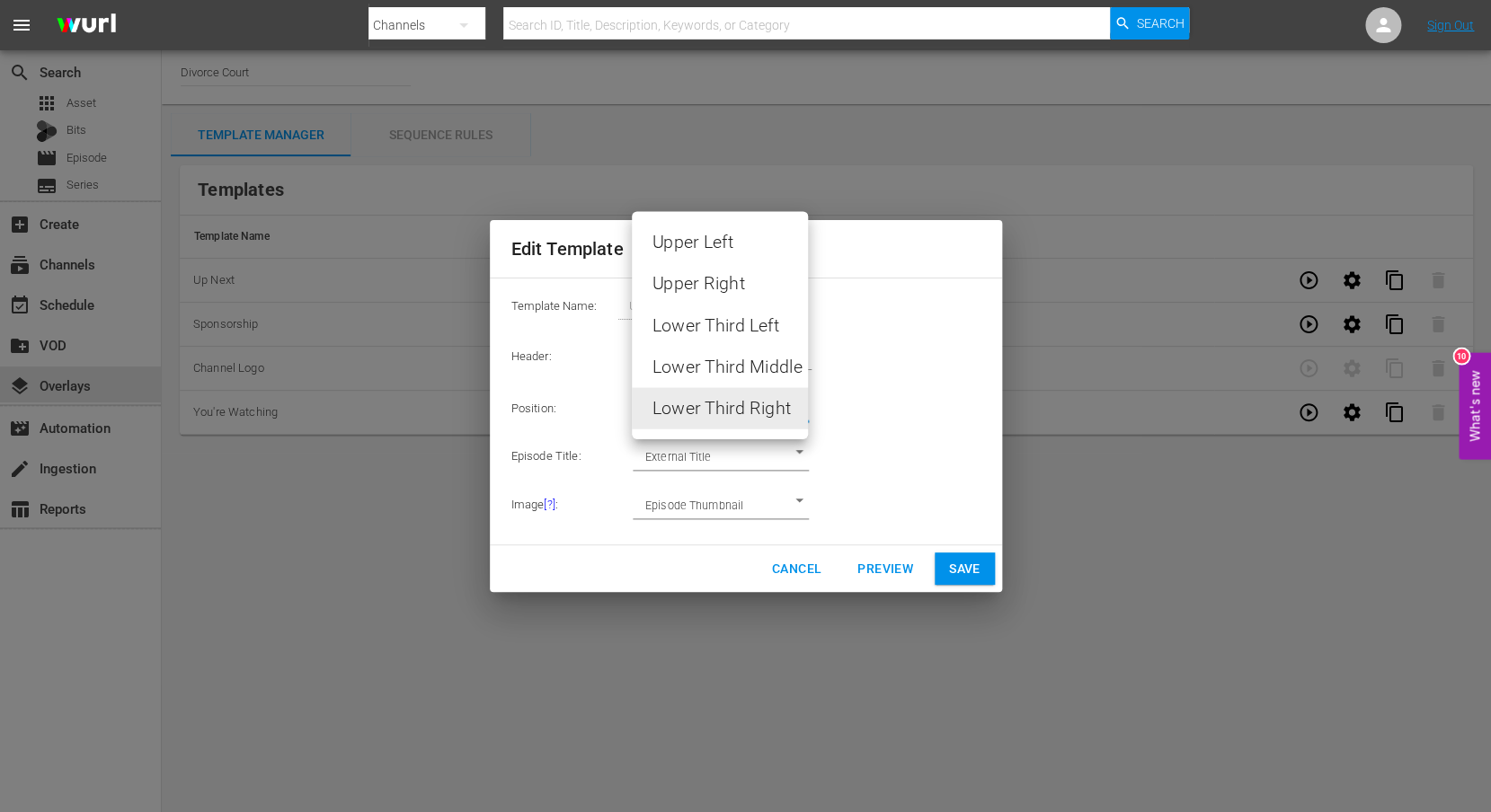 click at bounding box center [745, 406] 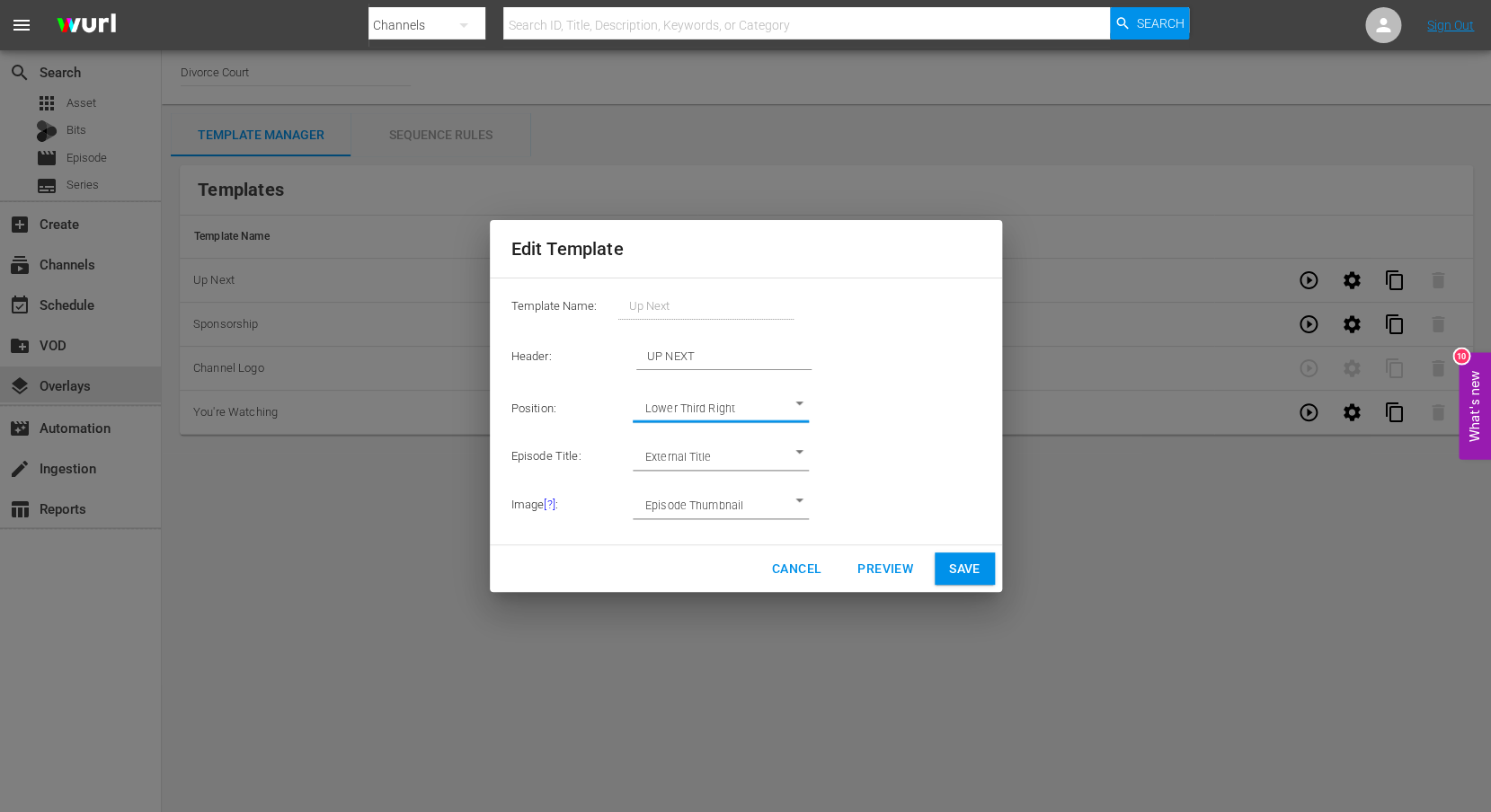 click on "menu Search By Channels Search ID, Title, Description, Keywords, or Category Search Sign Out search   Search apps Asset Bits movie Episode subtitles Series add_box   Create subscriptions   Channels event_available   Schedule create_new_folder   VOD layers   Overlays movie_filter   Automation create   Ingestion table_chart   Reports Channel Title Divorce Court Template Manager Sequence Rules Templates Template Name Last Modified Up Next [DATE] content_copy Sponsorship [DATE] content_copy Channel Logo [DATE] content_copy You're Watching [DATE] content_copy Rules Rule Name Created Applied To Status Post Ad "You're Watching" [DATE] Channel Level CHANNEL_LEVEL content_copy
What's new 10 Edit Template Template Name:  Up Next Header: UP NEXT Position: Lower Third Right LOWER_THIRD_RIGHT Episode Title: External Title EPISODE_EXTERNAL_TITLE Image [?] : Episode Thumbnail EPISODE_THUMBNAIL Cancel Preview Save" at bounding box center (745, 406) 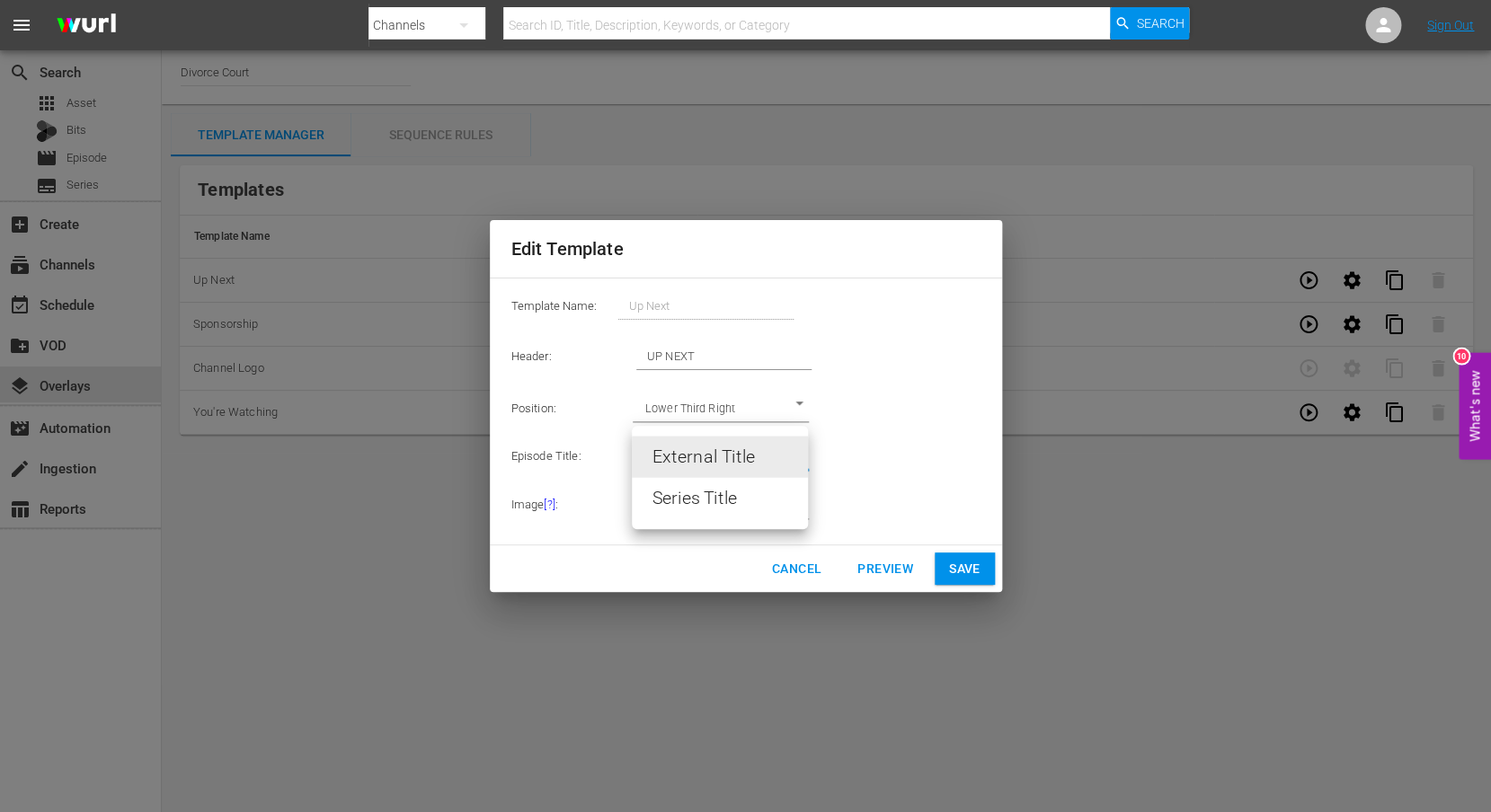 click on "External Title Series Title" at bounding box center (745, 406) 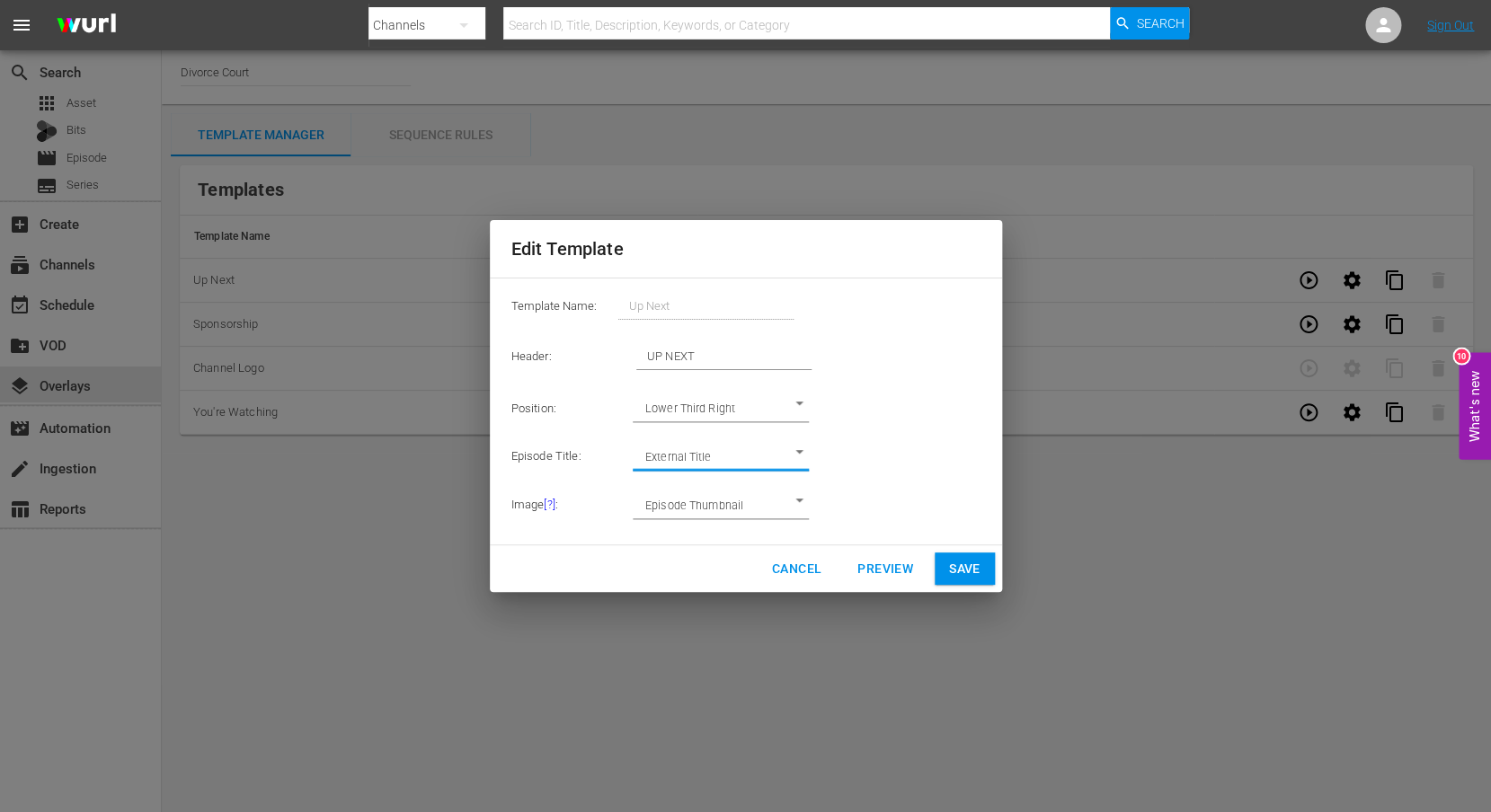 click on "menu Search By Channels Search ID, Title, Description, Keywords, or Category Search Sign Out search   Search apps Asset Bits movie Episode subtitles Series add_box   Create subscriptions   Channels event_available   Schedule create_new_folder   VOD layers   Overlays movie_filter   Automation create   Ingestion table_chart   Reports Channel Title Divorce Court Template Manager Sequence Rules Templates Template Name Last Modified Up Next [DATE] content_copy Sponsorship [DATE] content_copy Channel Logo [DATE] content_copy You're Watching [DATE] content_copy Rules Rule Name Created Applied To Status Post Ad "You're Watching" [DATE] Channel Level CHANNEL_LEVEL content_copy
What's new 10 Edit Template Template Name:  Up Next Header: UP NEXT Position: Lower Third Right LOWER_THIRD_RIGHT Episode Title: External Title EPISODE_EXTERNAL_TITLE Image [?] : Episode Thumbnail EPISODE_THUMBNAIL Cancel Preview Save" at bounding box center (745, 406) 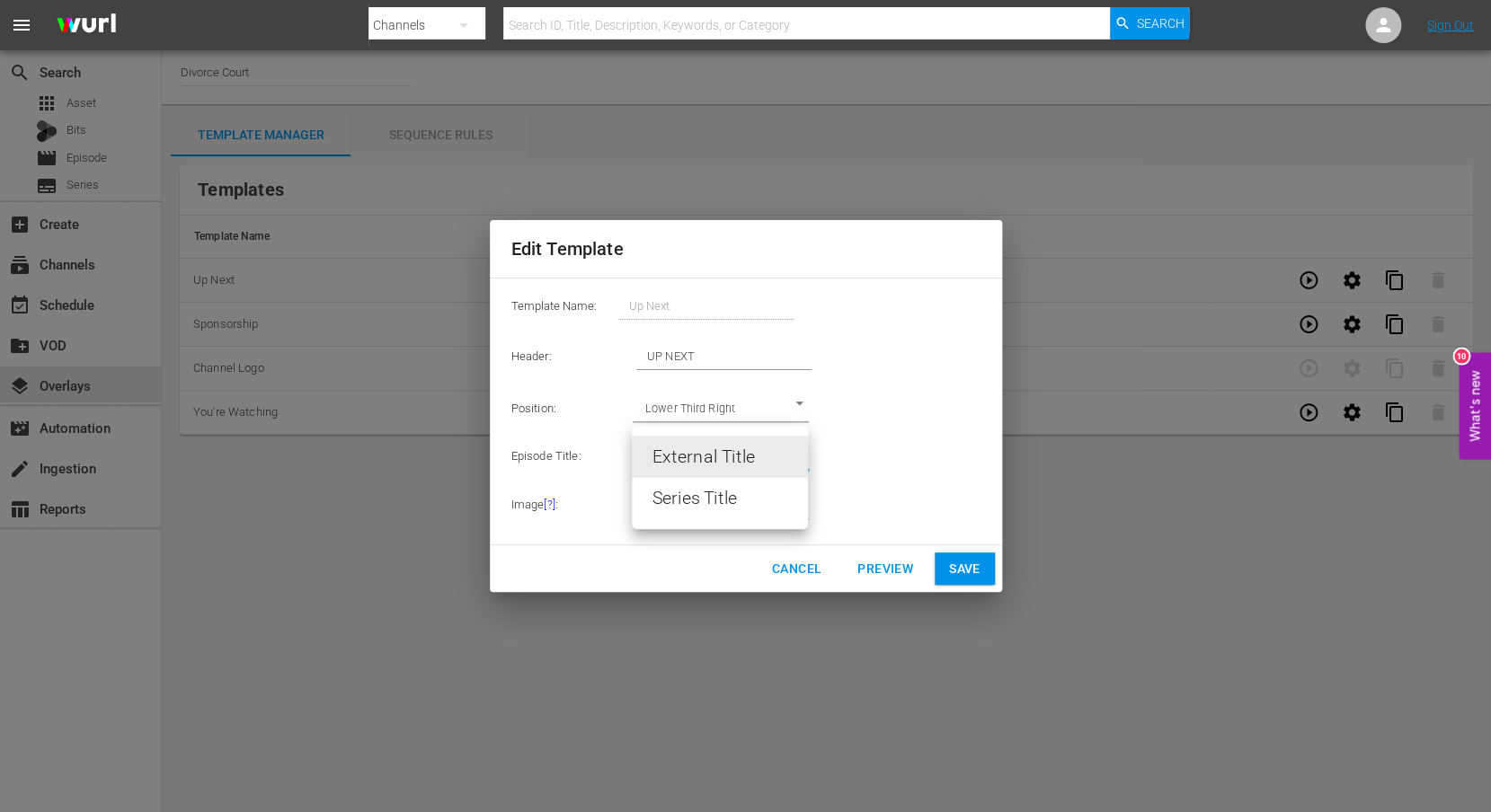 click at bounding box center [745, 406] 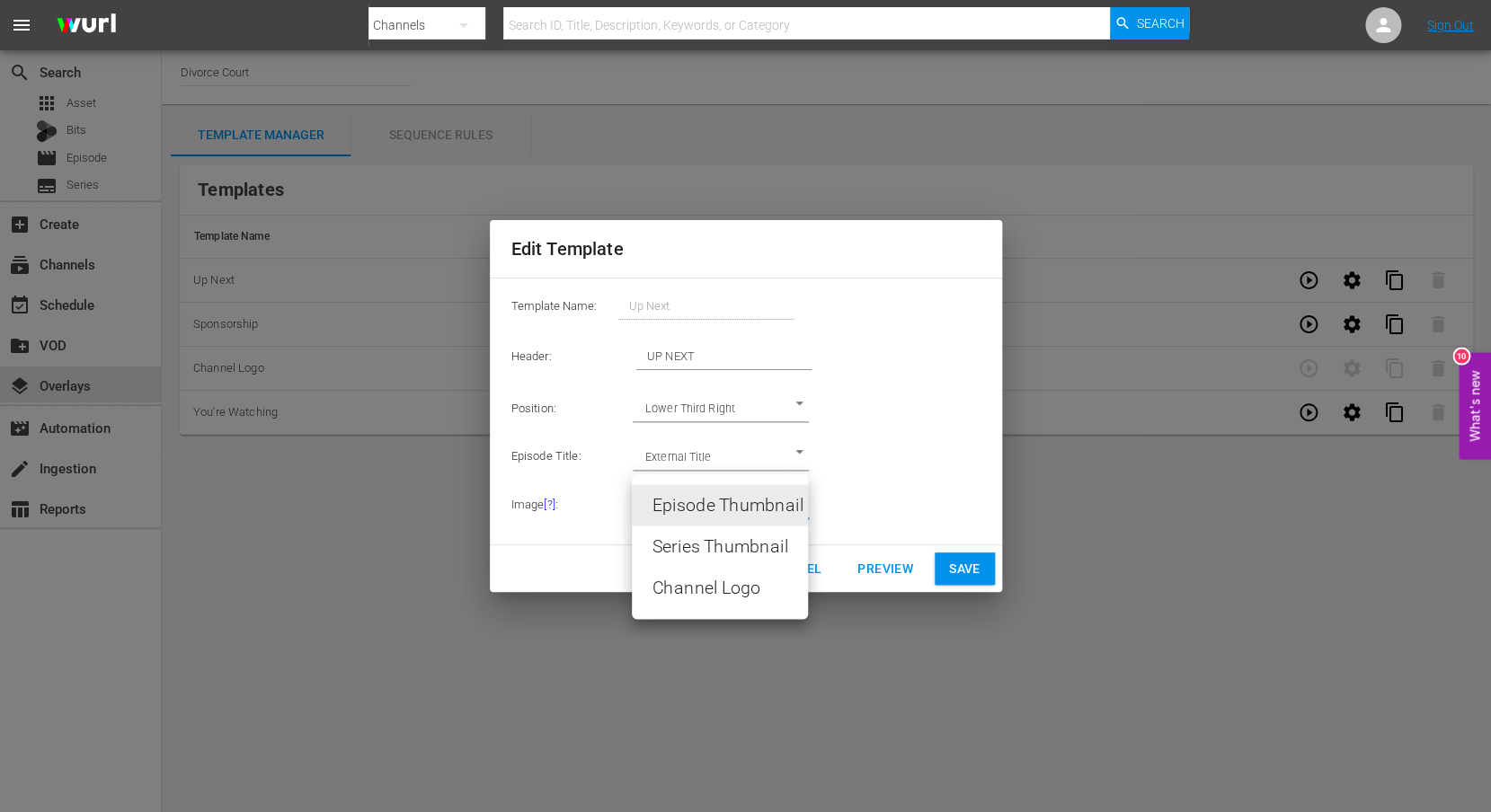 click on "menu Search By Channels Search ID, Title, Description, Keywords, or Category Search Sign Out search   Search apps Asset Bits movie Episode subtitles Series add_box   Create subscriptions   Channels event_available   Schedule create_new_folder   VOD layers   Overlays movie_filter   Automation create   Ingestion table_chart   Reports Channel Title Divorce Court Template Manager Sequence Rules Templates Template Name Last Modified Up Next [DATE] content_copy Sponsorship [DATE] content_copy Channel Logo [DATE] content_copy You're Watching [DATE] content_copy Rules Rule Name Created Applied To Status Post Ad "You're Watching" [DATE] Channel Level CHANNEL_LEVEL content_copy
What's new 10 Edit Template Template Name:  Up Next Header: UP NEXT Position: Lower Third Right LOWER_THIRD_RIGHT Episode Title: External Title EPISODE_EXTERNAL_TITLE Image [?] : Episode Thumbnail EPISODE_THUMBNAIL Cancel Preview Save Episode Thumbnail Series Thumbnail" at bounding box center [745, 406] 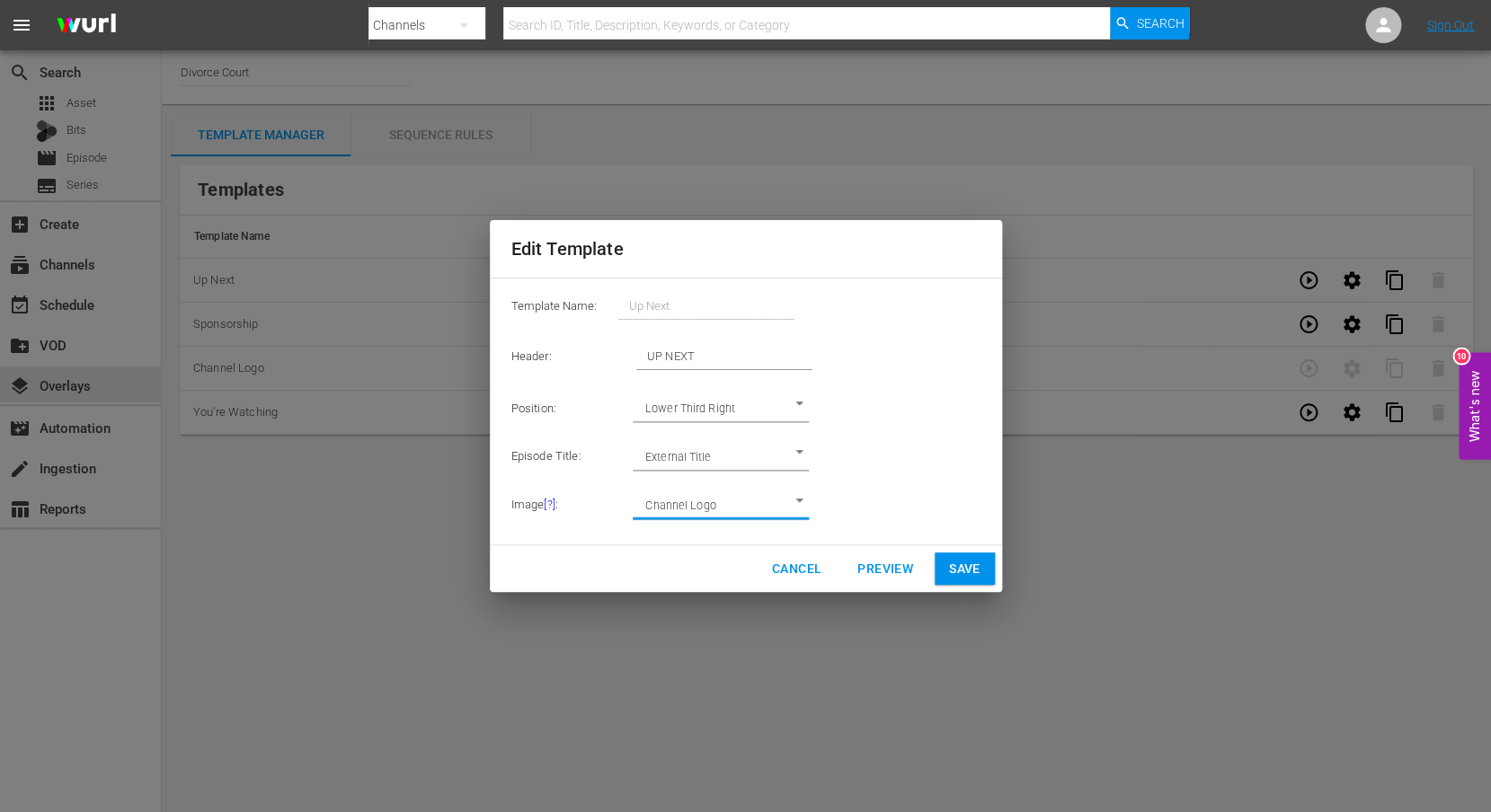 click on "menu Search By Channels Search ID, Title, Description, Keywords, or Category Search Sign Out search   Search apps Asset Bits movie Episode subtitles Series add_box   Create subscriptions   Channels event_available   Schedule create_new_folder   VOD layers   Overlays movie_filter   Automation create   Ingestion table_chart   Reports Channel Title Divorce Court Template Manager Sequence Rules Templates Template Name Last Modified Up Next [DATE] content_copy Sponsorship [DATE] content_copy Channel Logo [DATE] content_copy You're Watching [DATE] content_copy Rules Rule Name Created Applied To Status Post Ad "You're Watching" [DATE] Channel Level CHANNEL_LEVEL content_copy
What's new 10 Edit Template Template Name:  Up Next Header: UP NEXT Position: Lower Third Right LOWER_THIRD_RIGHT Episode Title: External Title EPISODE_EXTERNAL_TITLE Image [?] : Channel Logo CHANNEL_LOGO Cancel Preview Save" at bounding box center [745, 406] 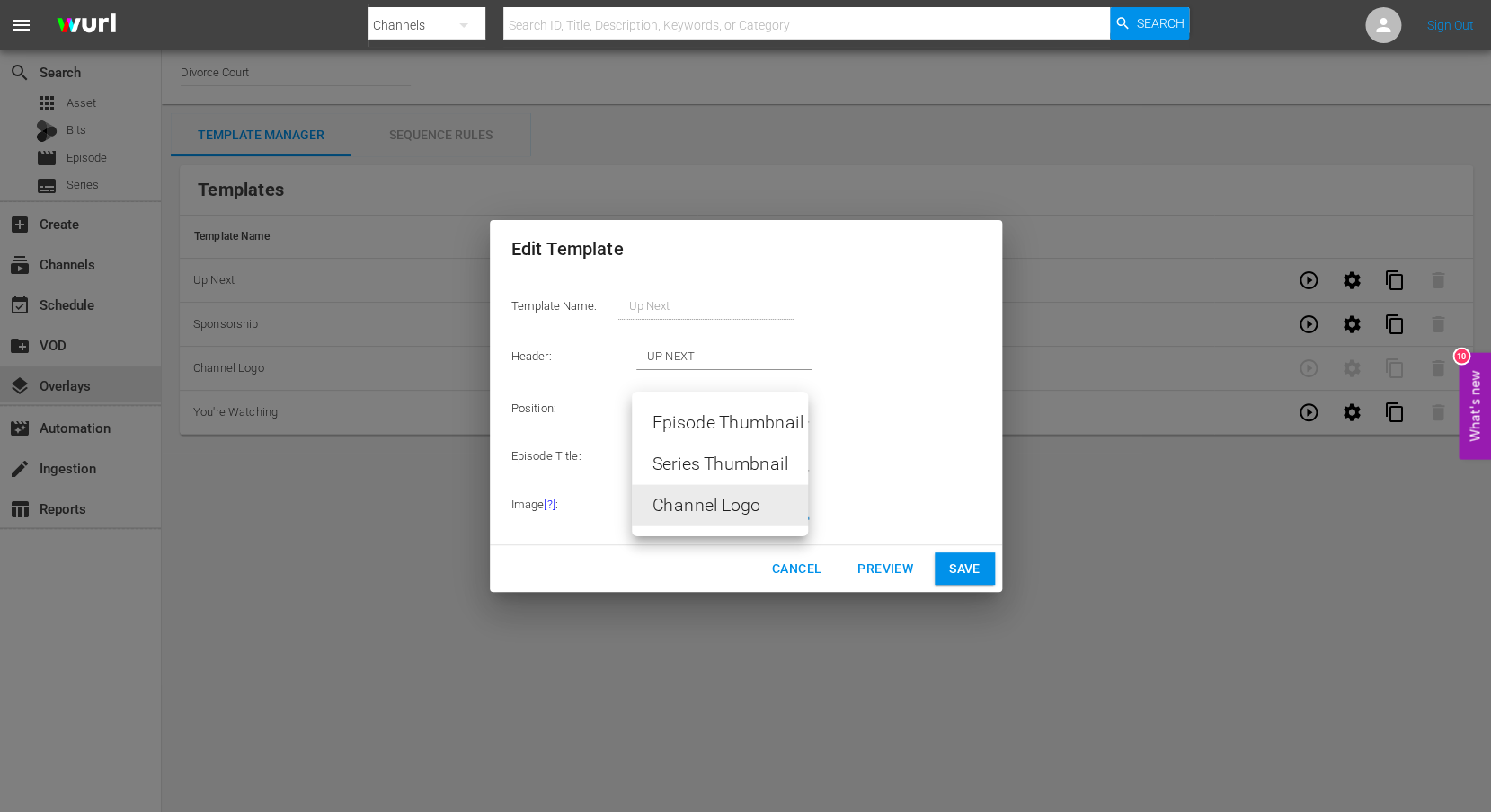 click at bounding box center (745, 406) 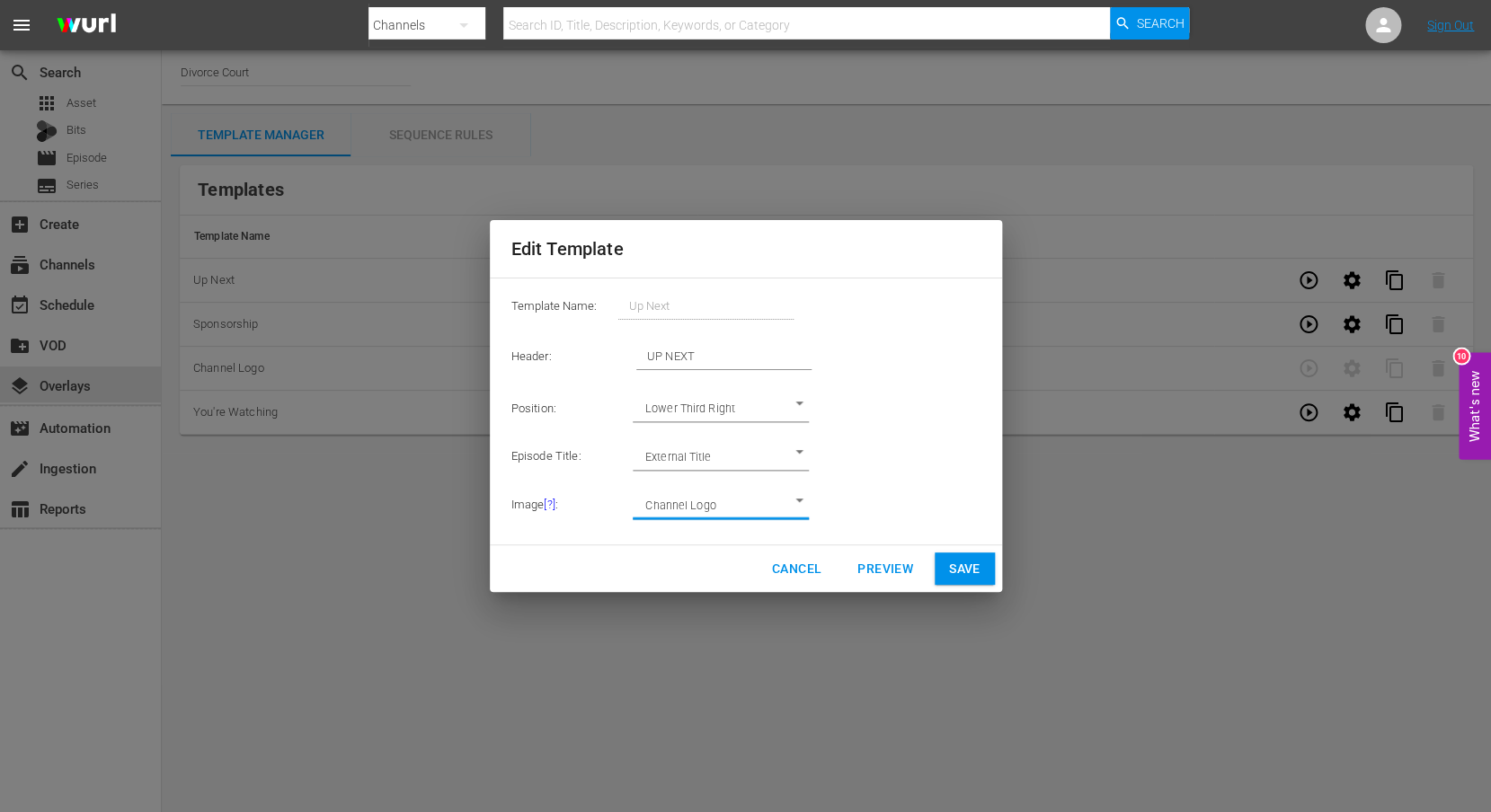 click on "Save" at bounding box center (964, 569) 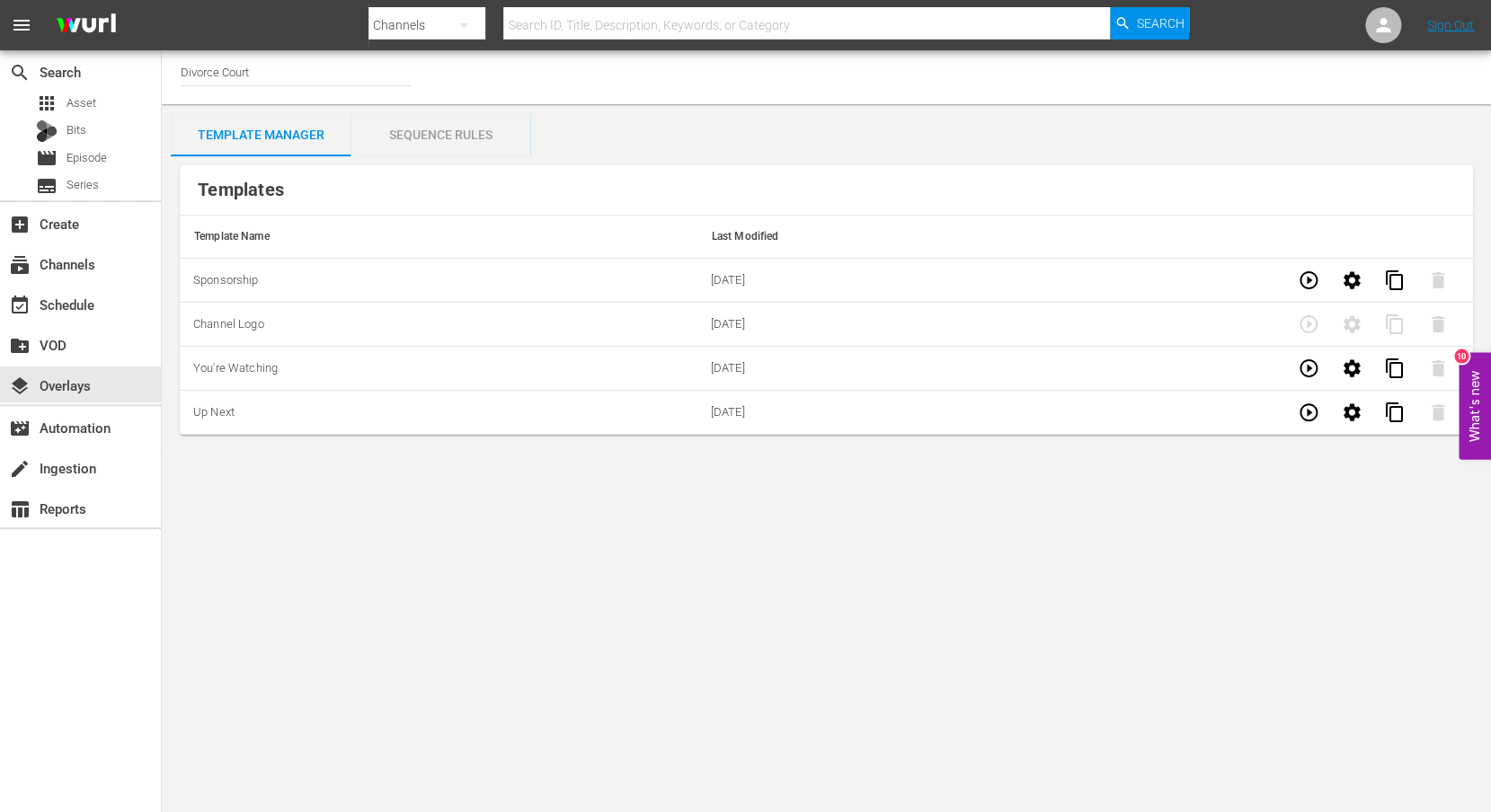 drag, startPoint x: 334, startPoint y: 147, endPoint x: 379, endPoint y: 146, distance: 45.01 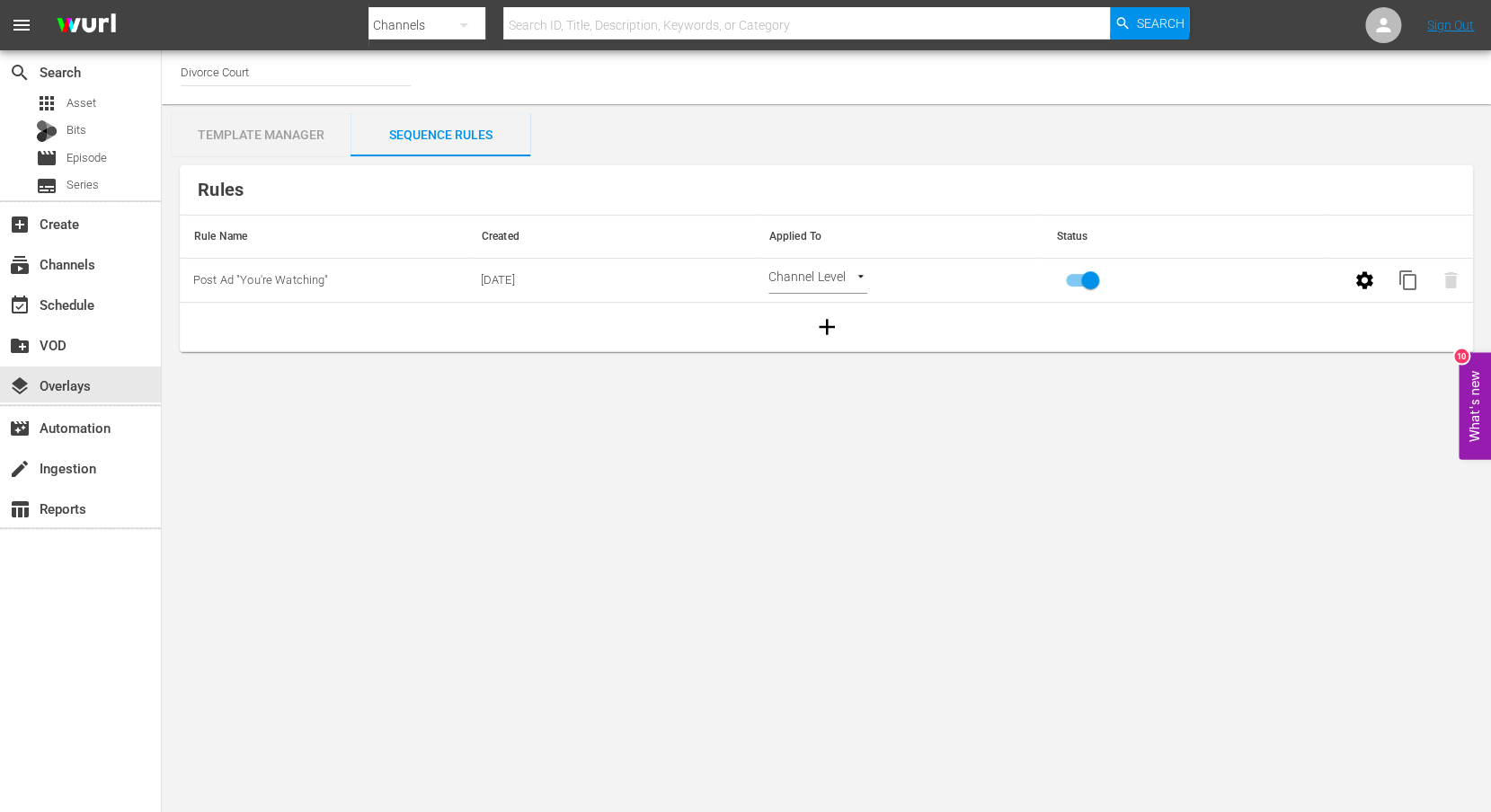 click at bounding box center [827, 327] 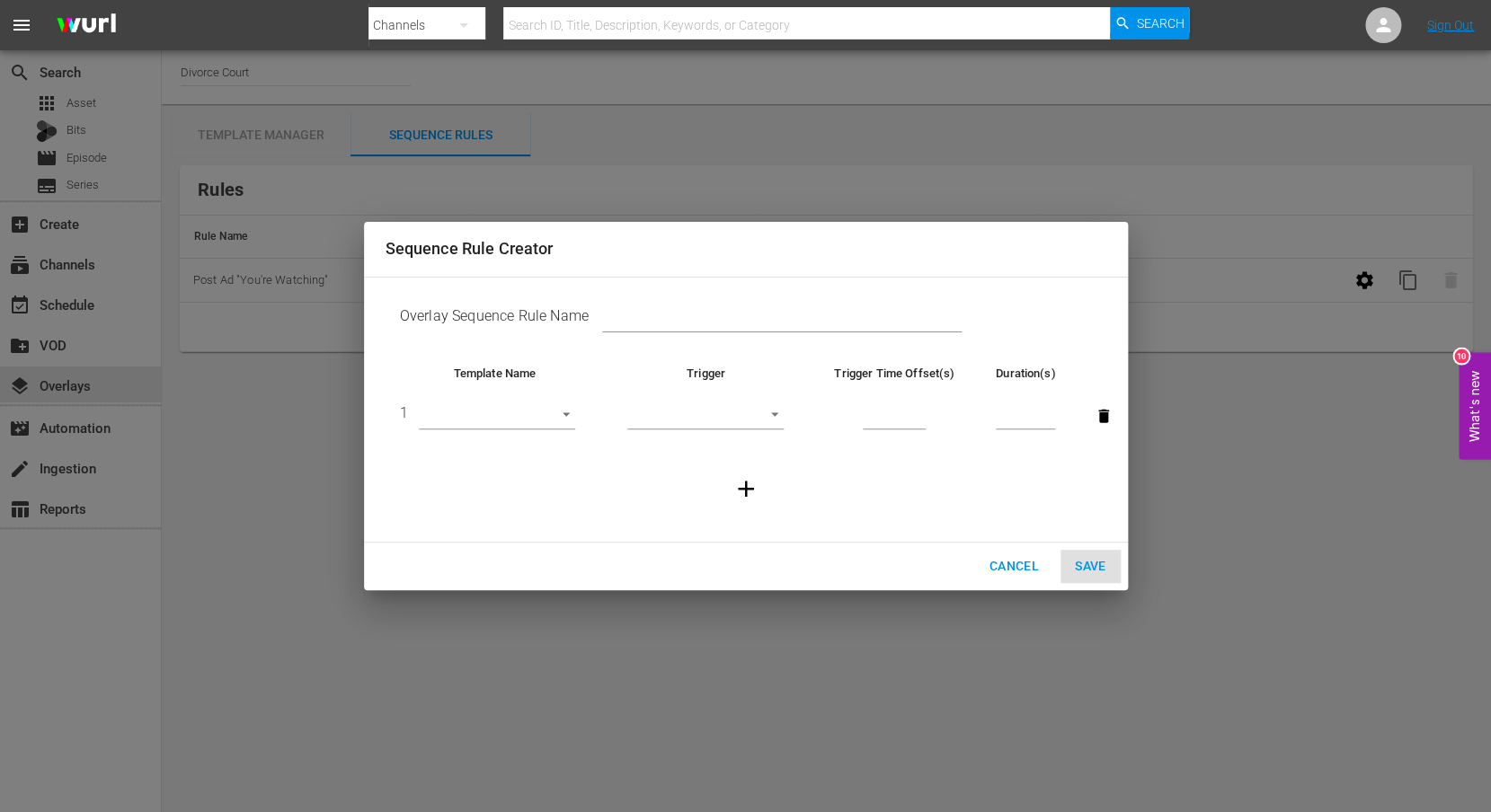 click on "menu Search By Channels Search ID, Title, Description, Keywords, or Category Search Sign Out search   Search apps Asset Bits movie Episode subtitles Series add_box   Create subscriptions   Channels event_available   Schedule create_new_folder   VOD layers   Overlays movie_filter   Automation create   Ingestion table_chart   Reports Channel Title Divorce Court Template Manager Sequence Rules Templates Template Name Last Modified Sponsorship [DATE] content_copy Channel Logo [DATE] content_copy You're Watching [DATE] content_copy Up Next [DATE] content_copy Rules Rule Name Created Applied To Status Post Ad "You're Watching" [DATE] Channel Level CHANNEL_LEVEL content_copy
What's new 10 Sequence Rule Creator Overlay Sequence Rule Name Template Name Trigger Trigger Time Offset(s) Duration(s) 1 ​ ​ Cancel Save" at bounding box center (745, 406) 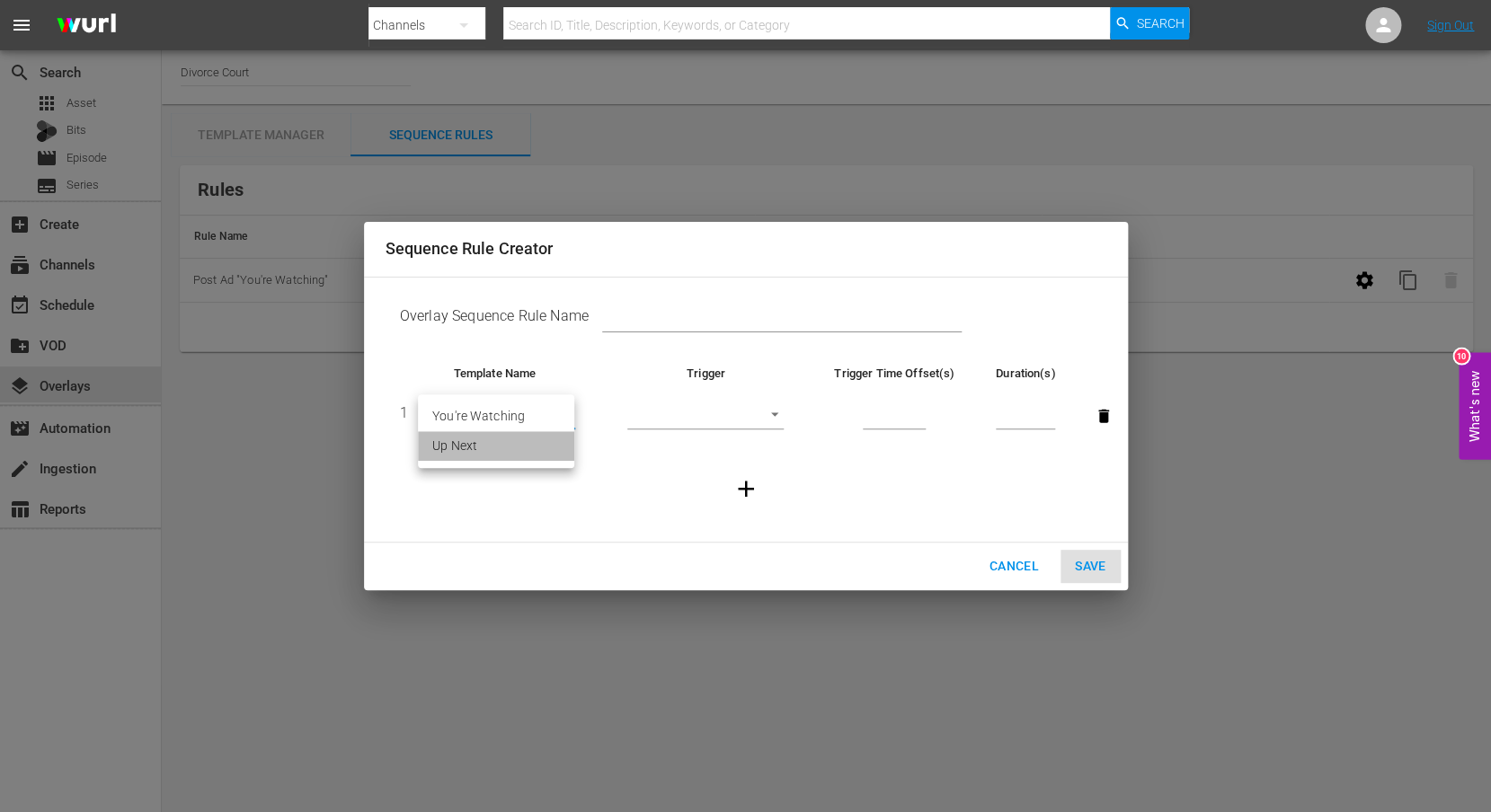click on "Up Next" at bounding box center [496, 446] 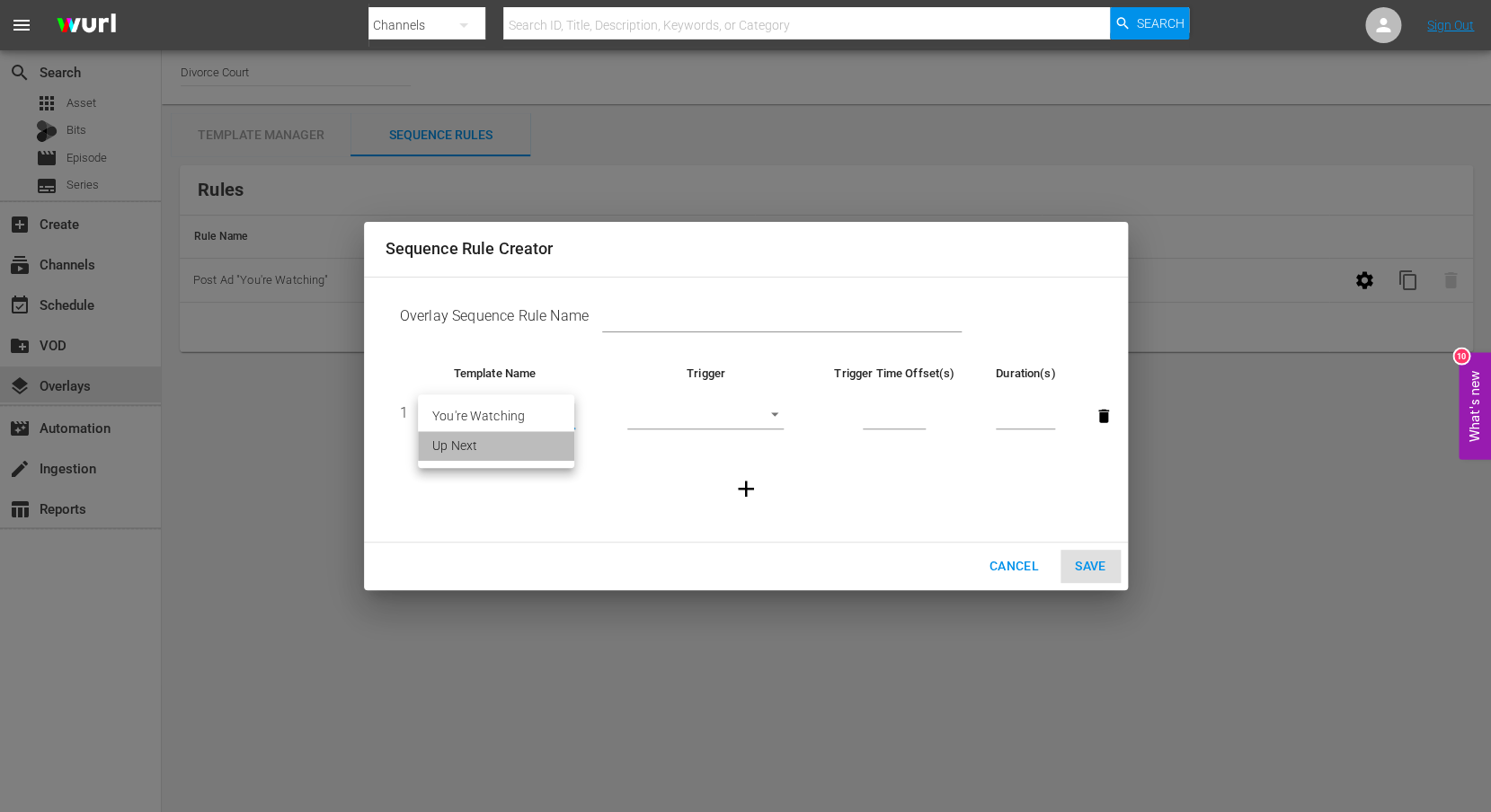 type on "26736" 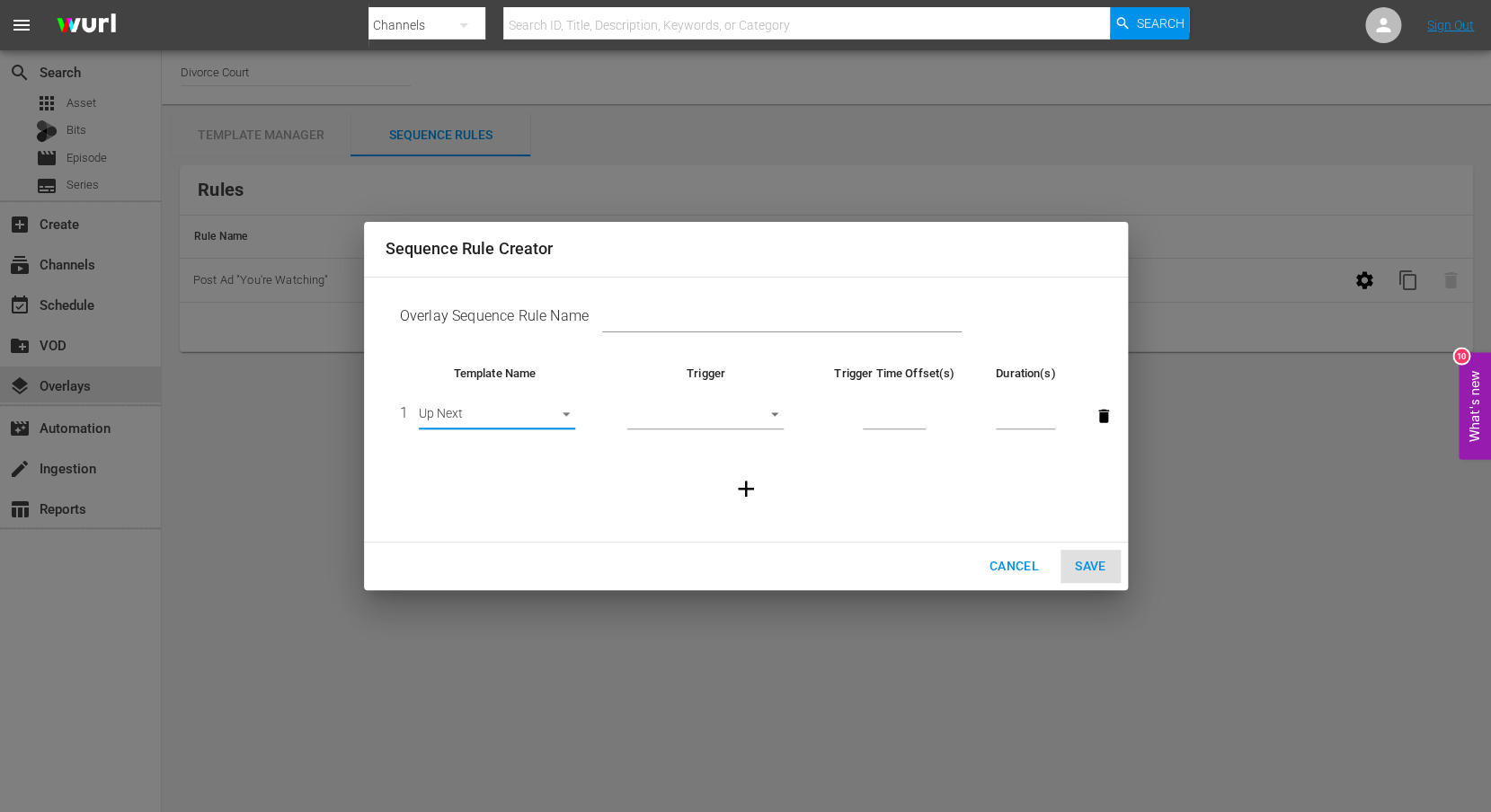 click on "​" at bounding box center (706, 416) 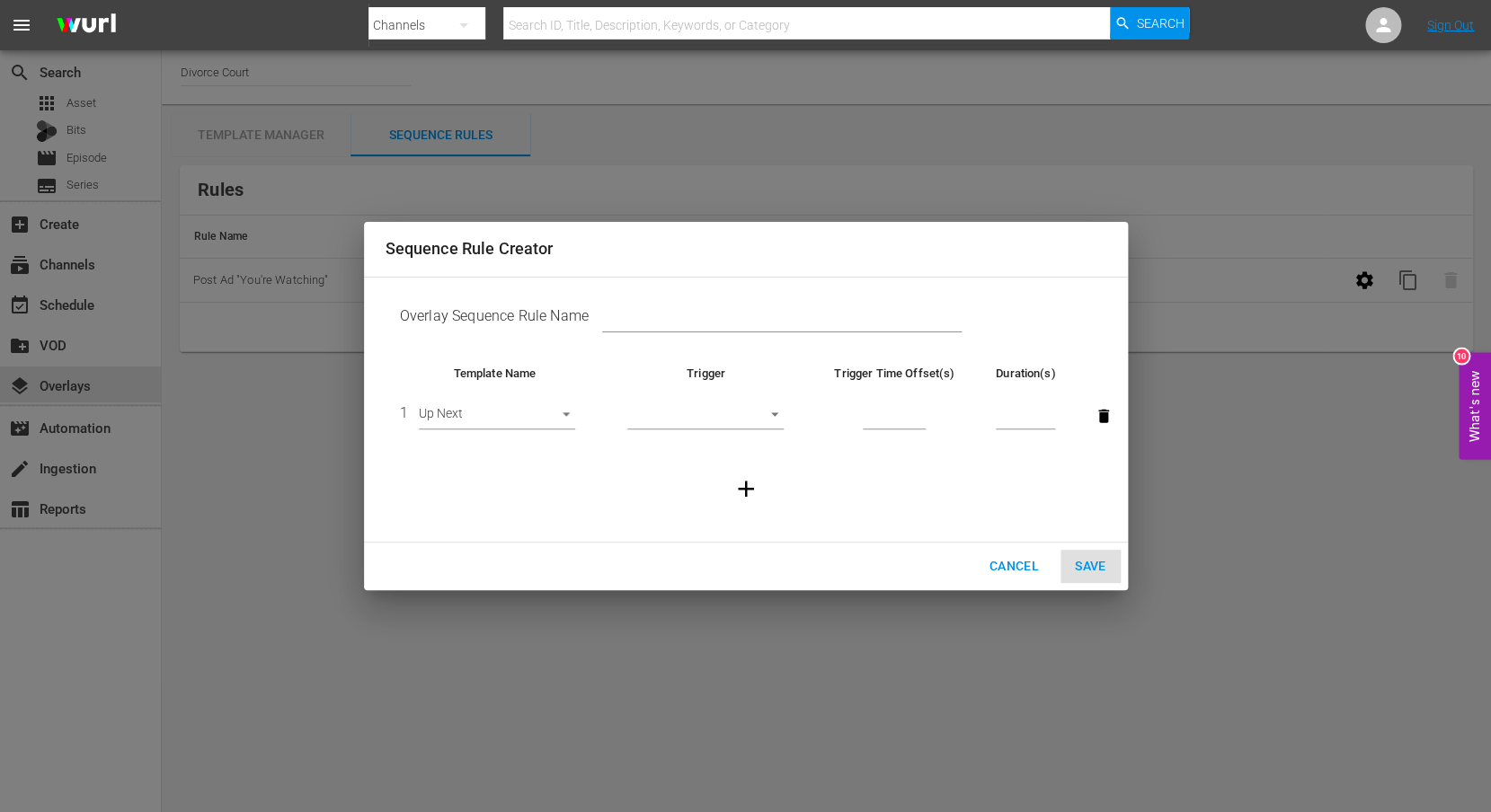 click on "menu Search By Channels Search ID, Title, Description, Keywords, or Category Search Sign Out search   Search apps Asset Bits movie Episode subtitles Series add_box   Create subscriptions   Channels event_available   Schedule create_new_folder   VOD layers   Overlays movie_filter   Automation create   Ingestion table_chart   Reports Channel Title Divorce Court Template Manager Sequence Rules Templates Template Name Last Modified Sponsorship [DATE] content_copy Channel Logo [DATE] content_copy You're Watching [DATE] content_copy Up Next [DATE] content_copy Rules Rule Name Created Applied To Status Post Ad "You're Watching" [DATE] Channel Level CHANNEL_LEVEL content_copy
What's new 10 Sequence Rule Creator Overlay Sequence Rule Name Template Name Trigger Trigger Time Offset(s) Duration(s) 1 Up Next 26736 ​ Cancel Save" at bounding box center (745, 406) 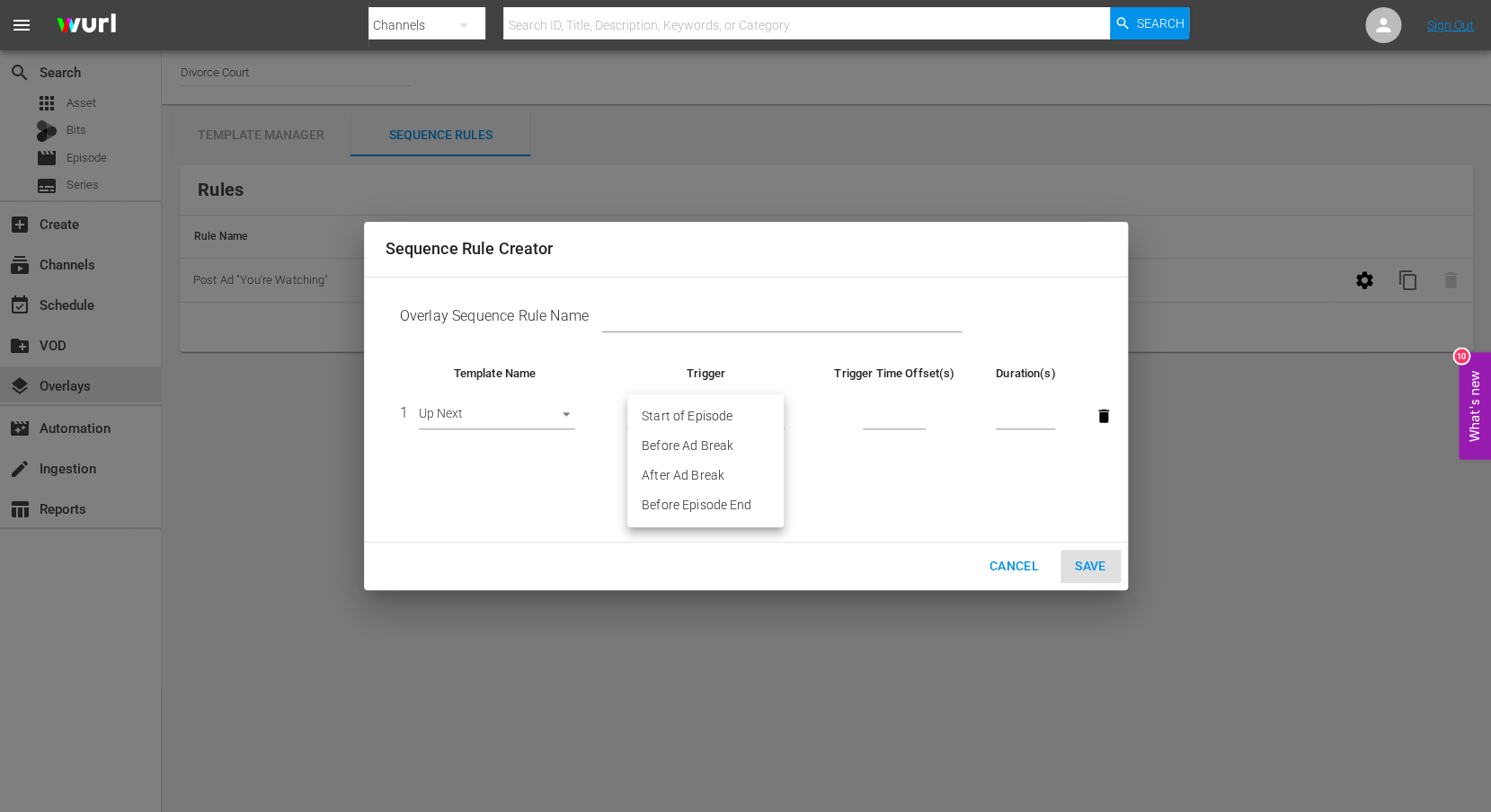 click on "Before Episode End" at bounding box center [706, 505] 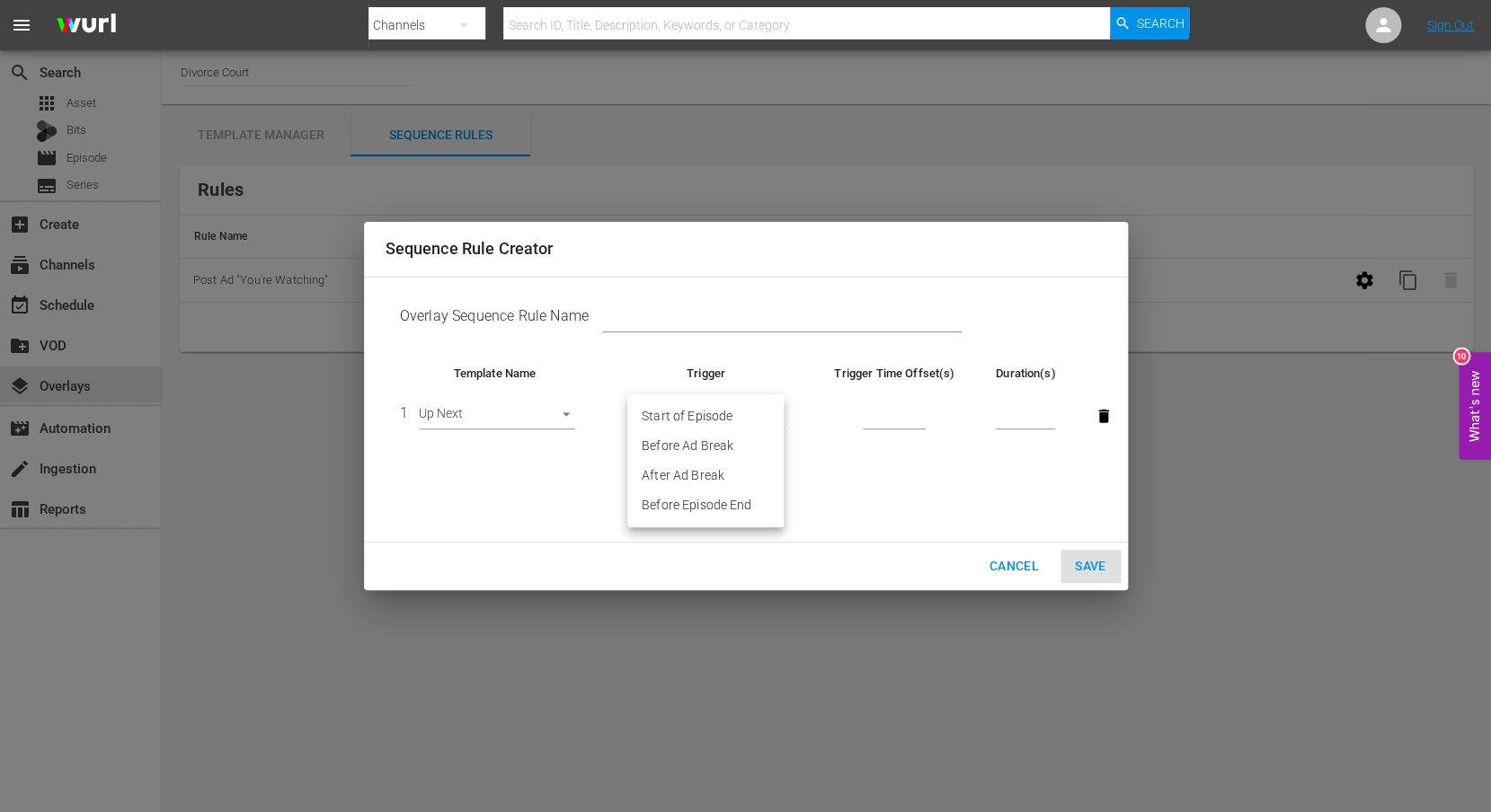 type on "END_OF_EPISODE" 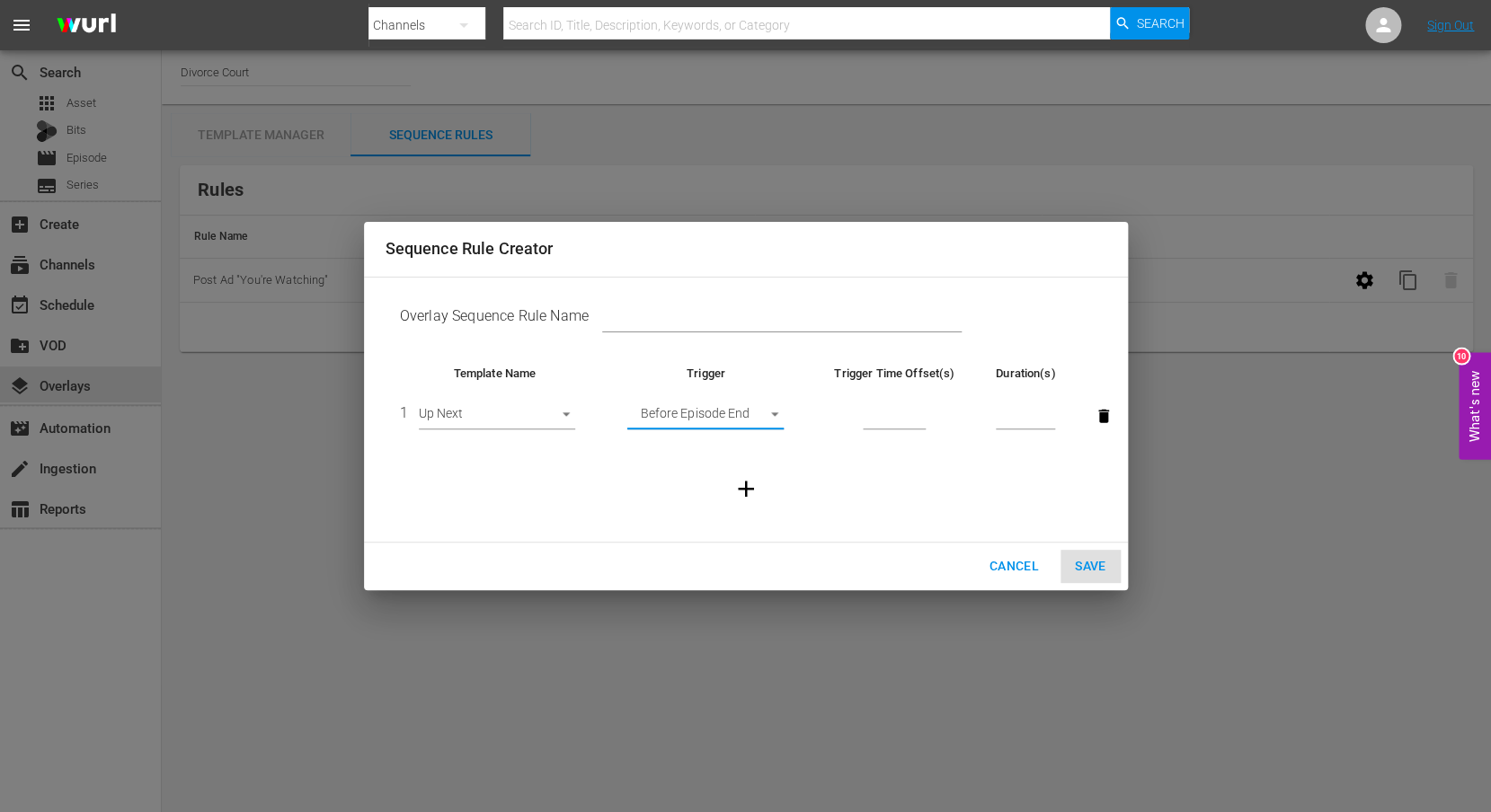 click at bounding box center (894, 417) 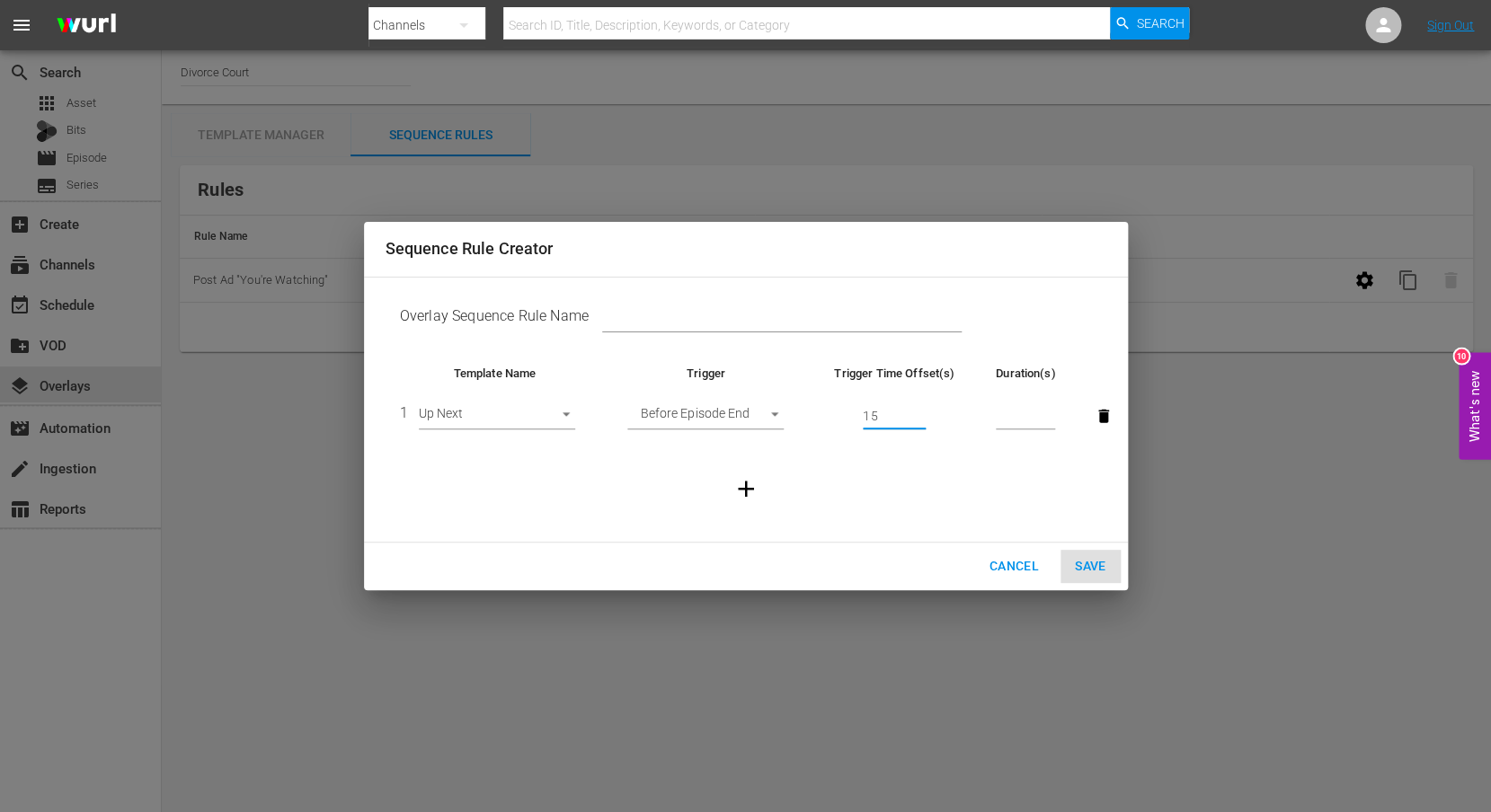 type on "15" 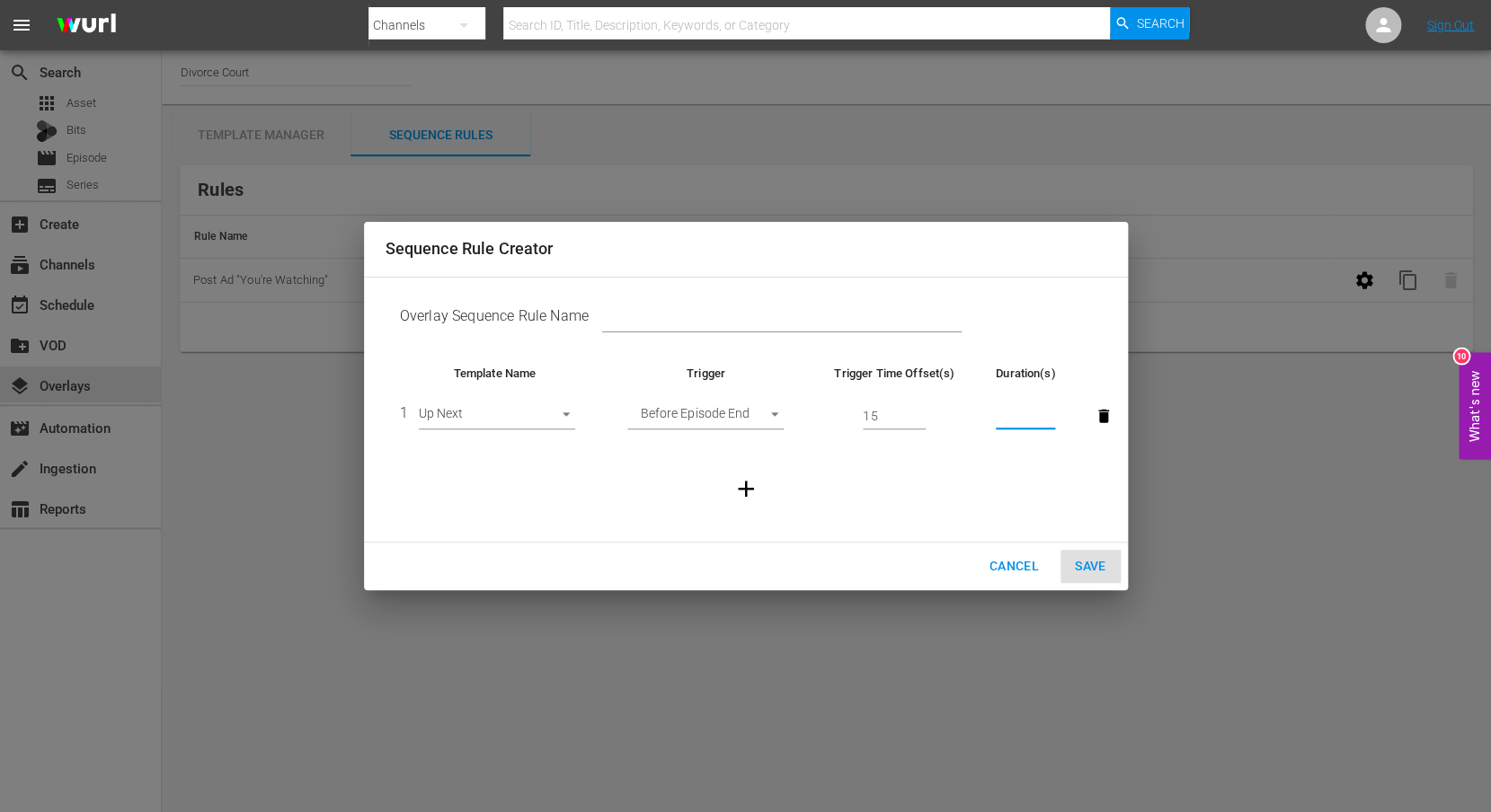 click at bounding box center (1025, 417) 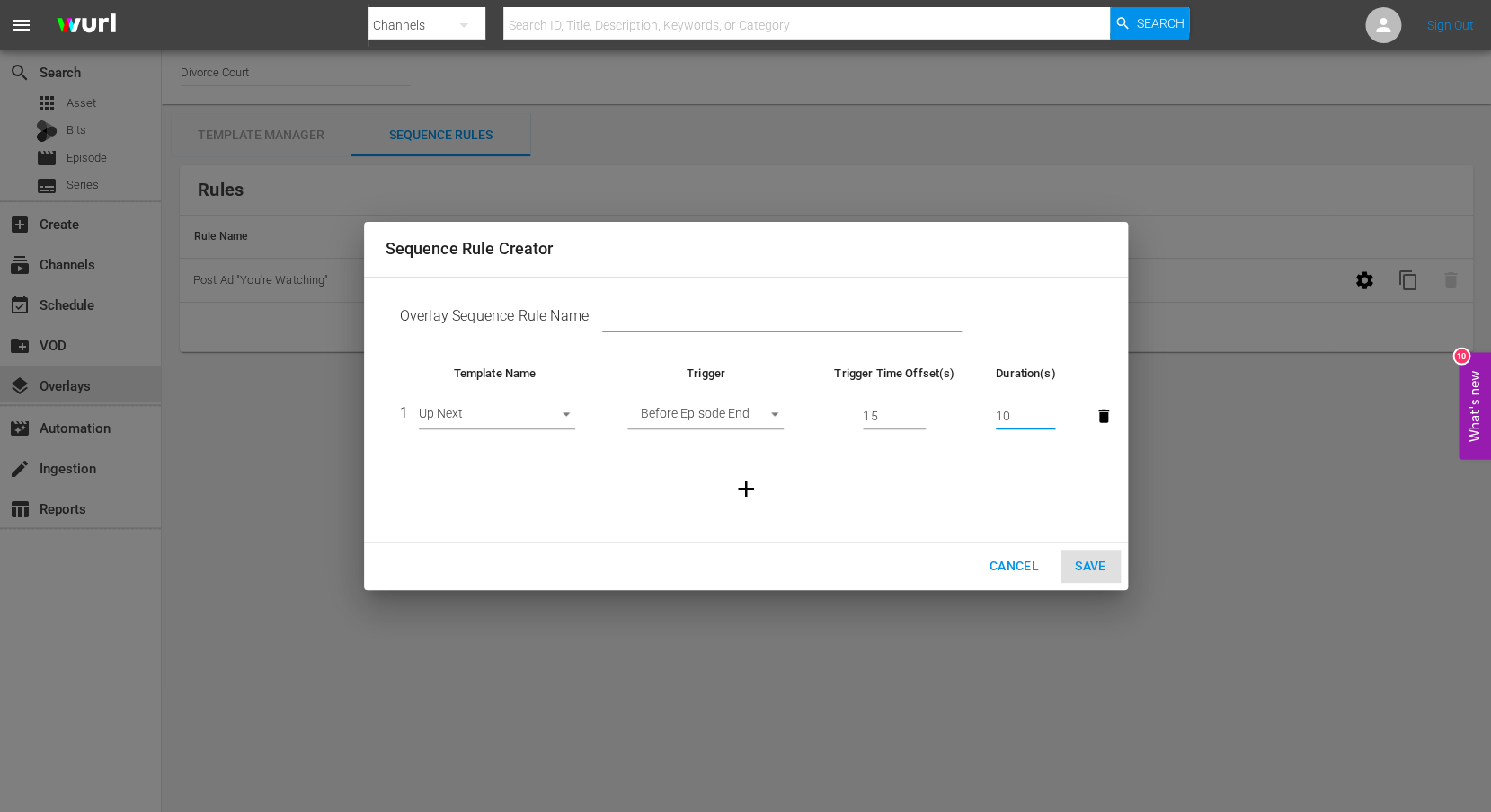 type on "10" 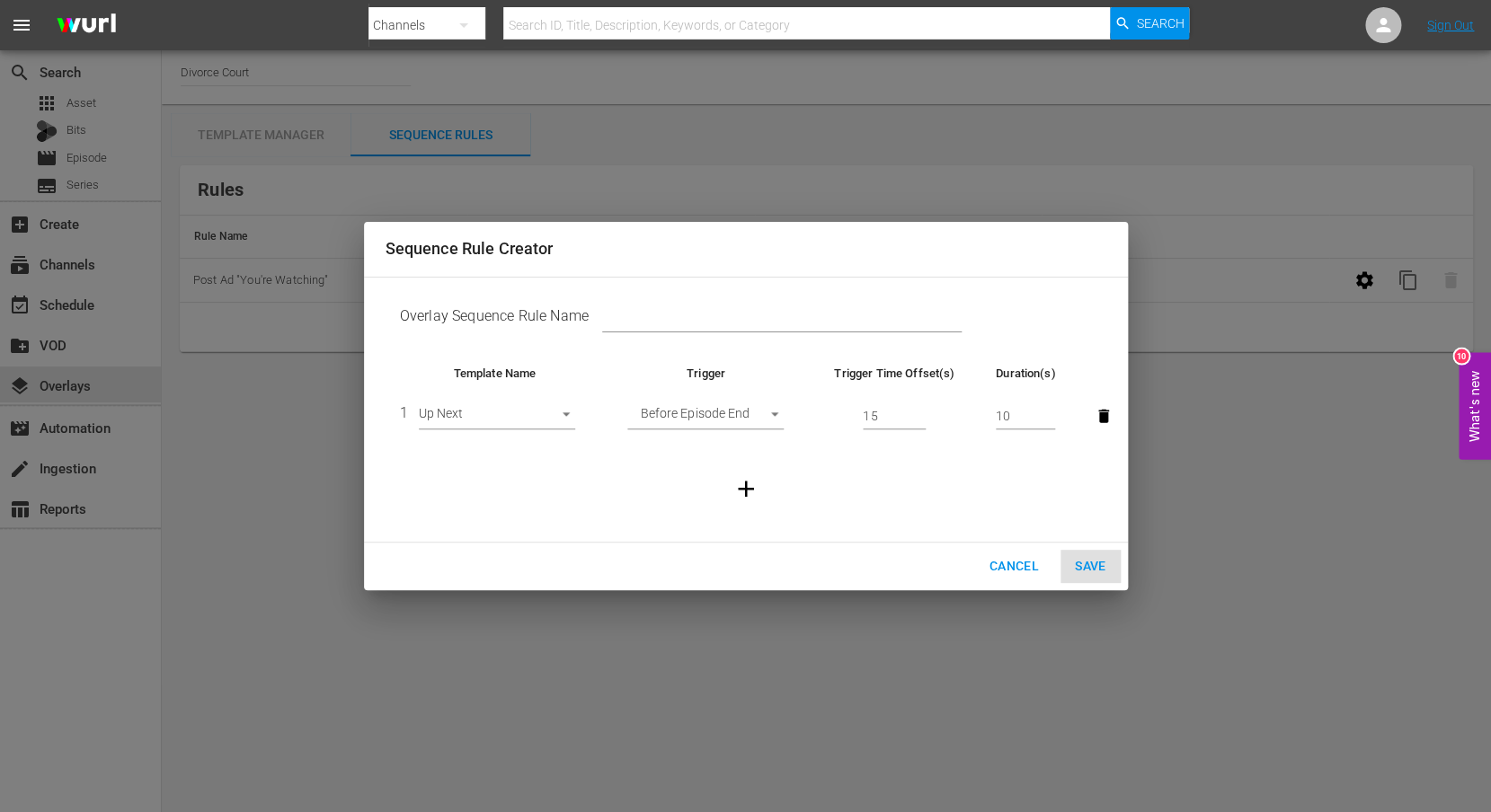 click at bounding box center [746, 489] 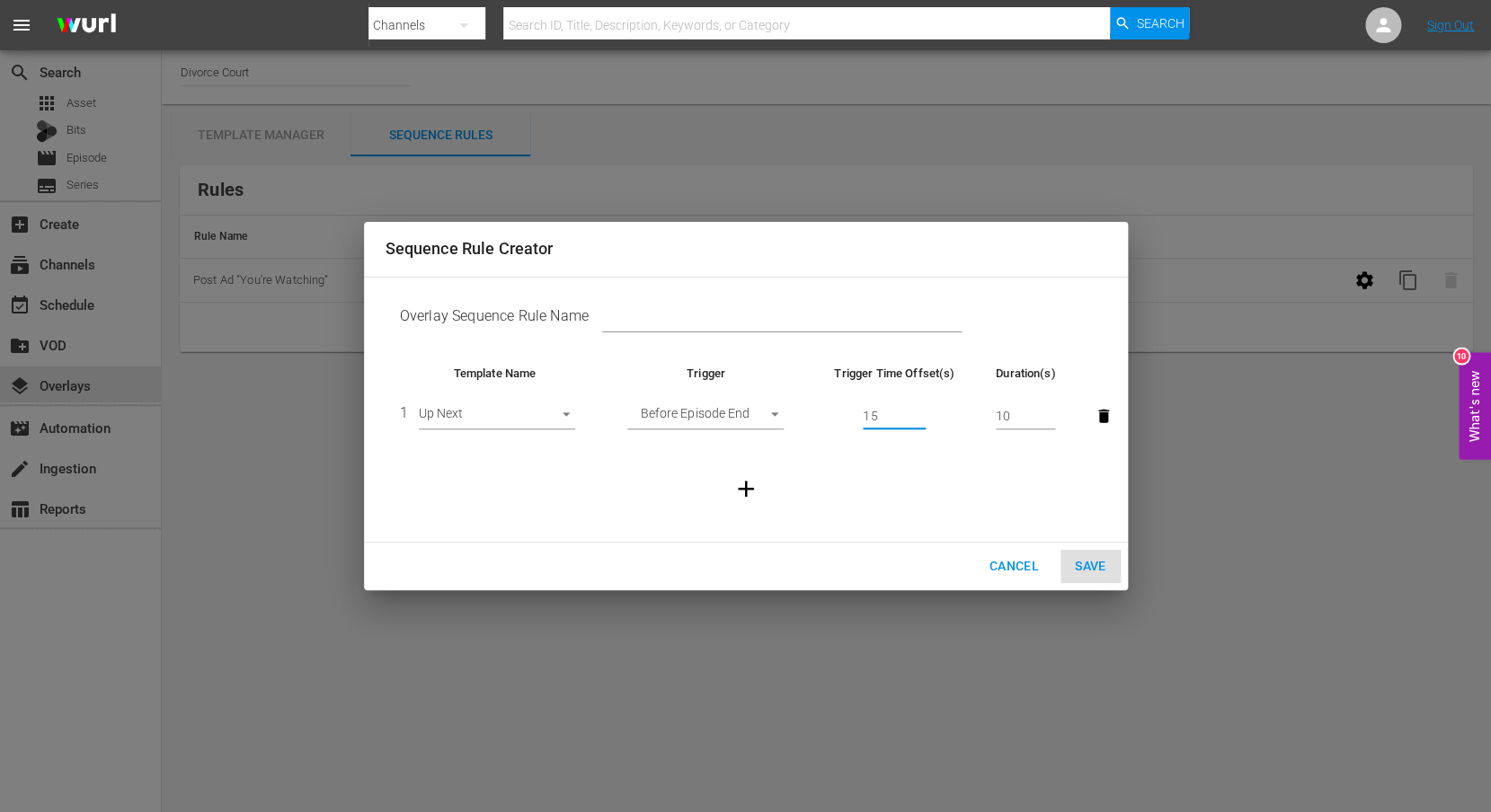 drag, startPoint x: 886, startPoint y: 415, endPoint x: 822, endPoint y: 410, distance: 64.19502 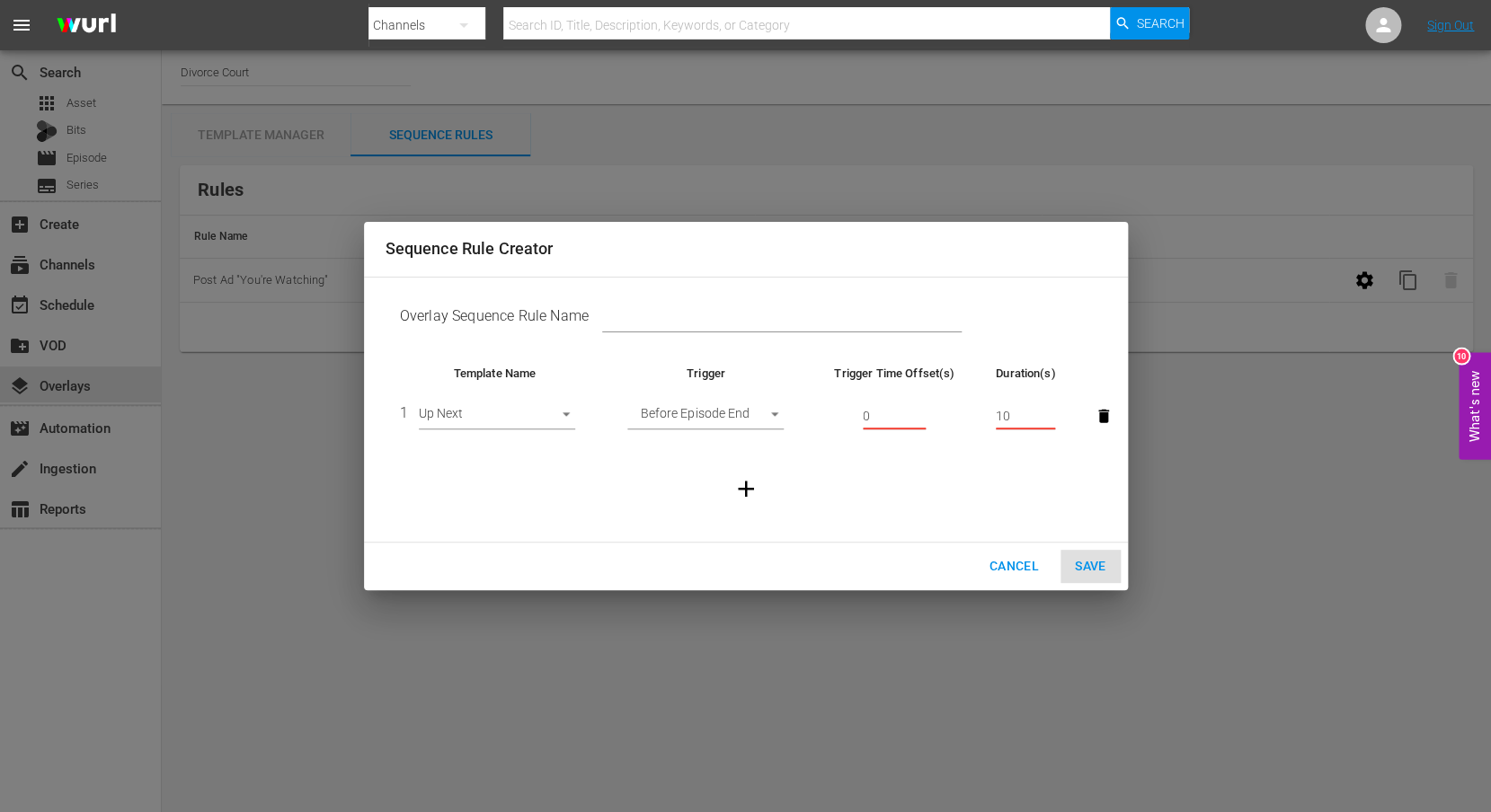 type on "0" 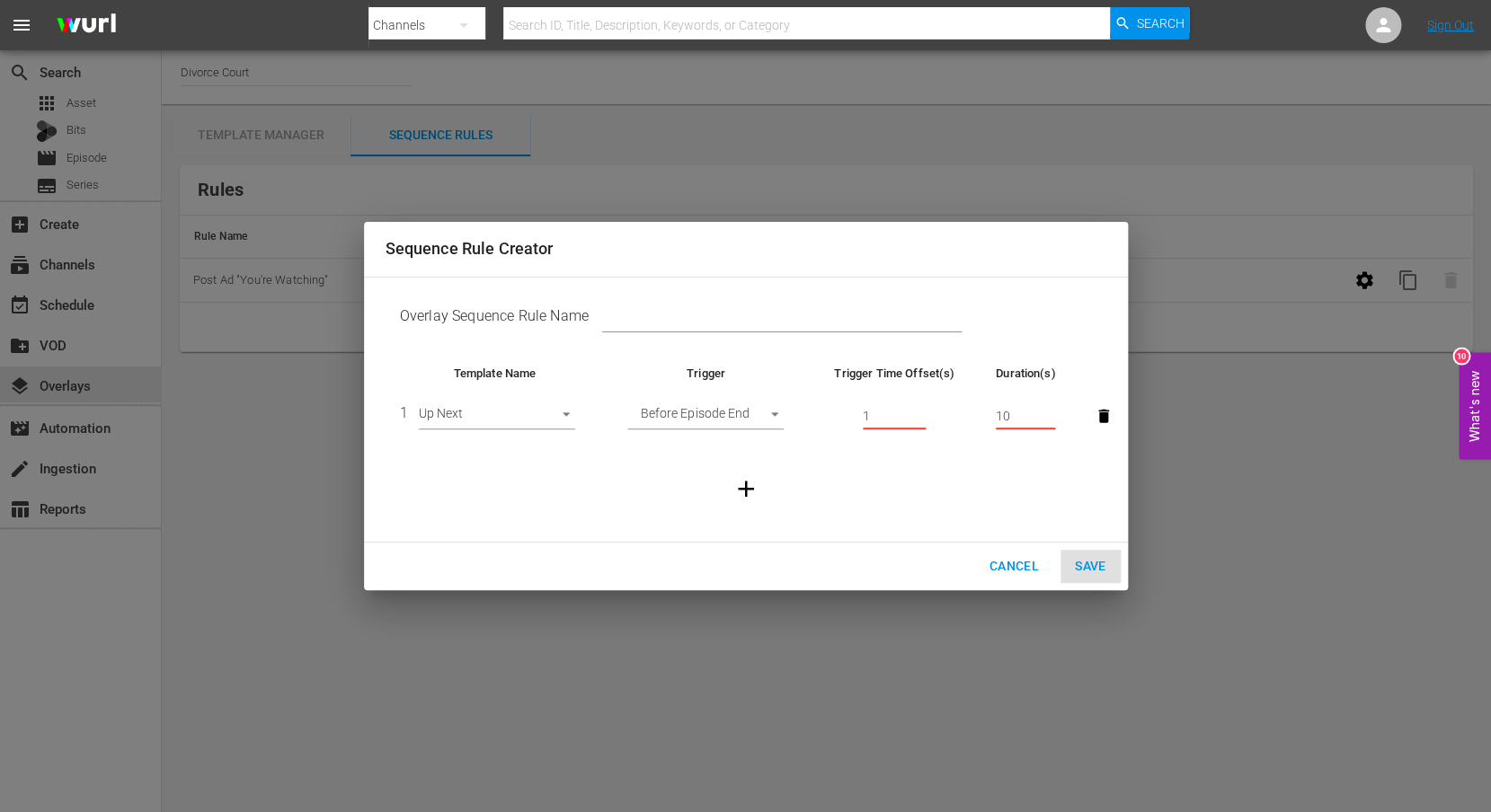 click at bounding box center (746, 489) 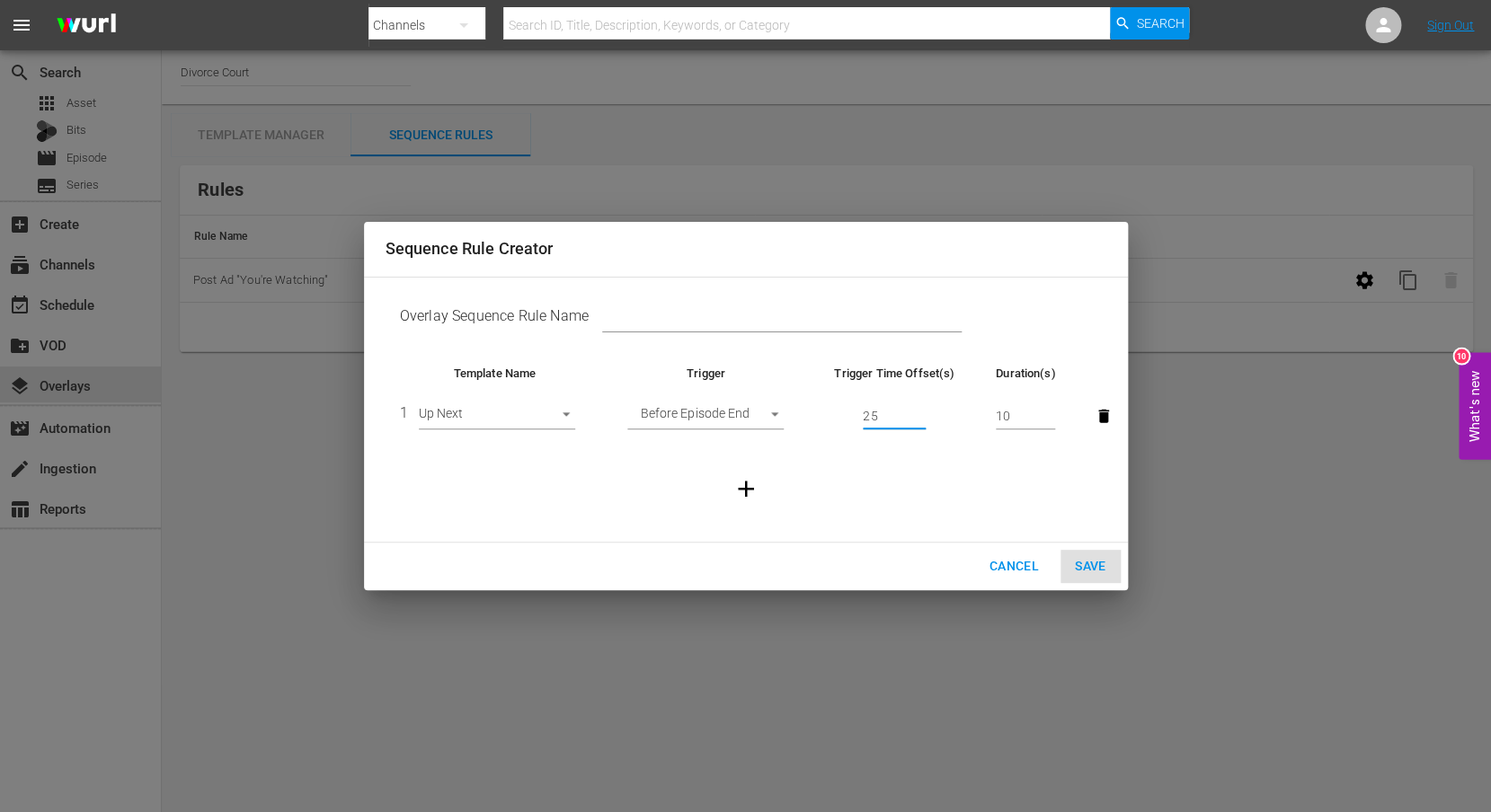 type on "25" 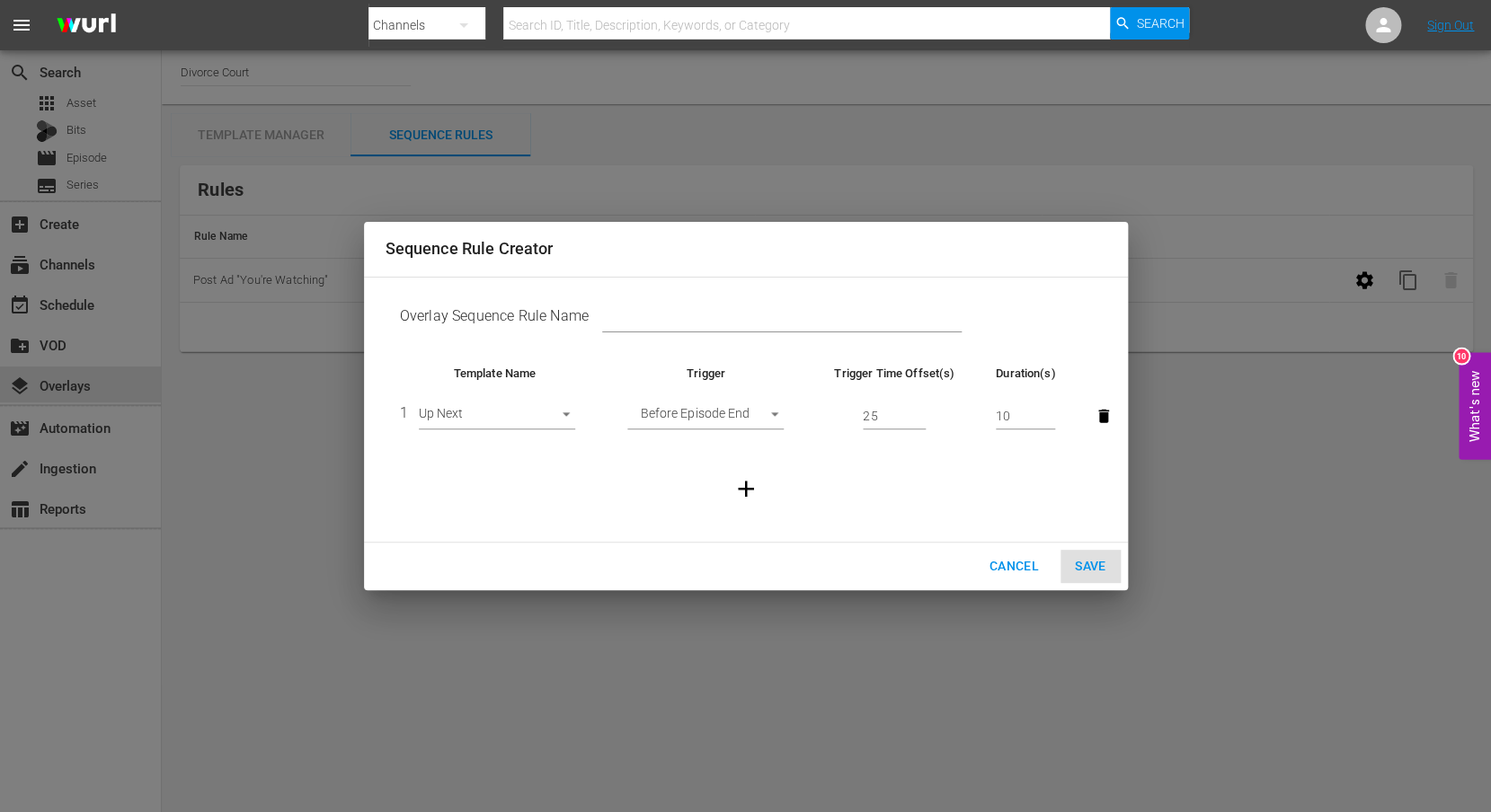 click on "Overlay Sequence Rule Name" at bounding box center (746, 320) 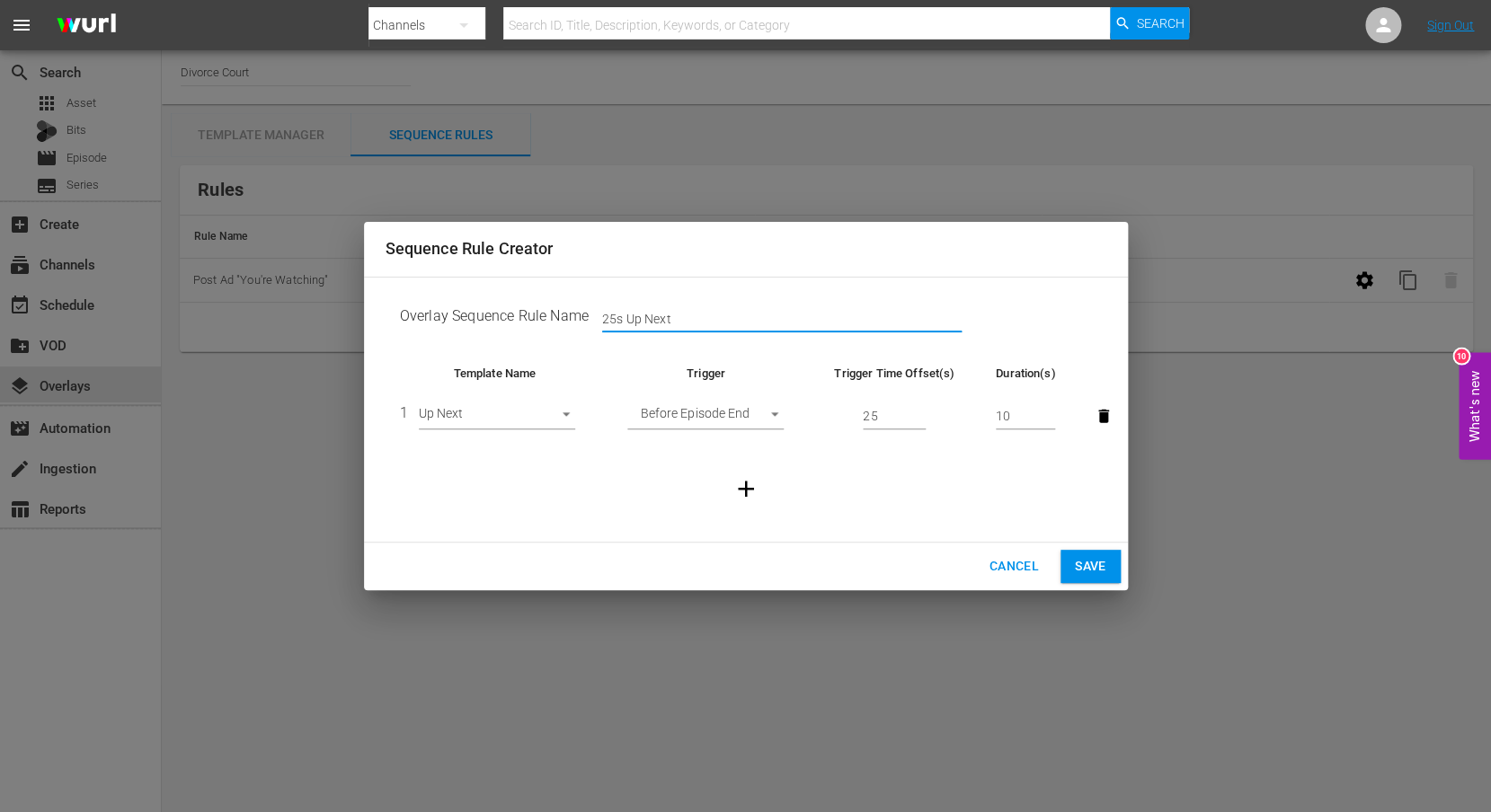 type on "25s Up Next" 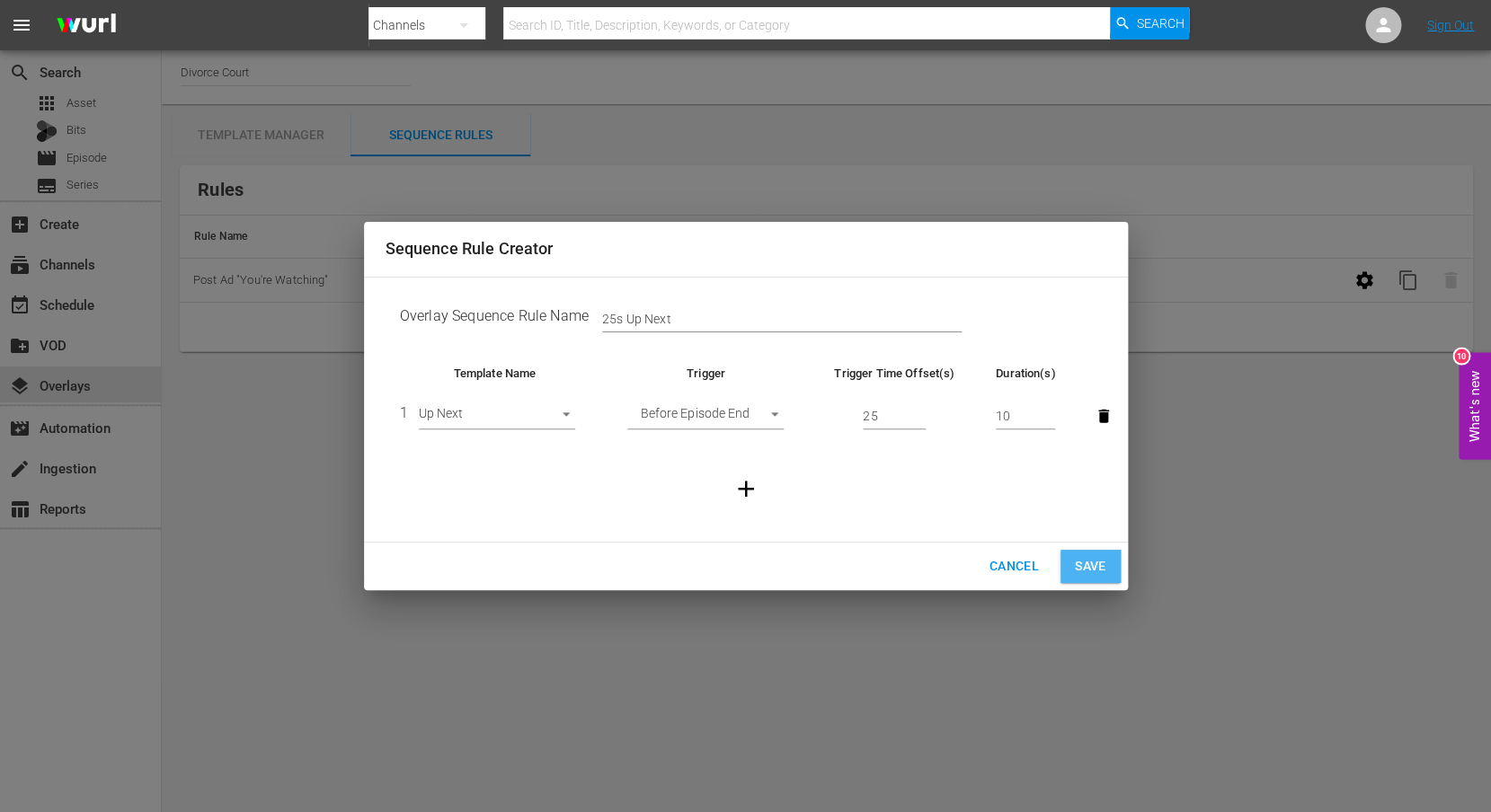 click on "Save" at bounding box center [1090, 566] 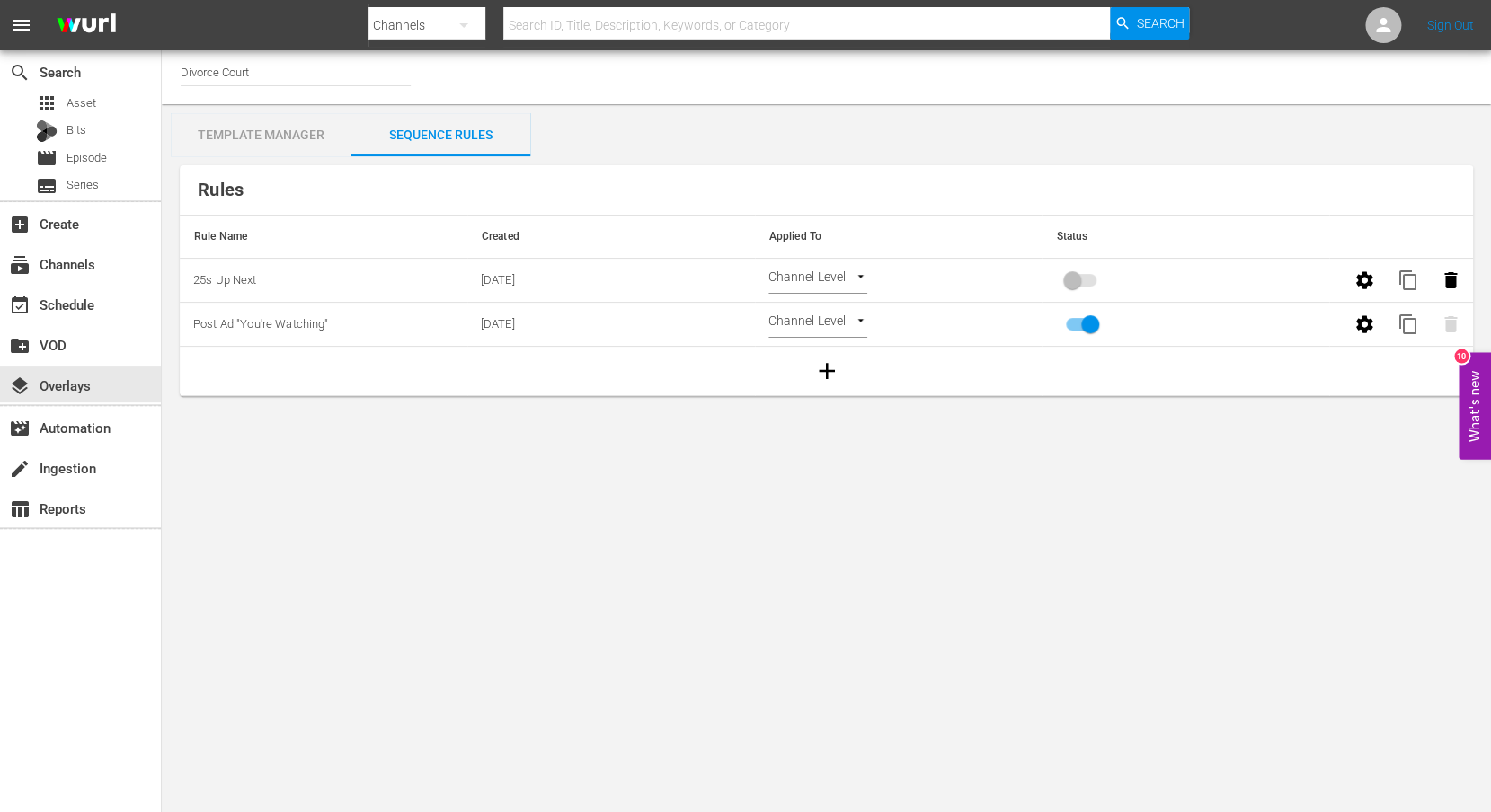 click at bounding box center (1081, 280) 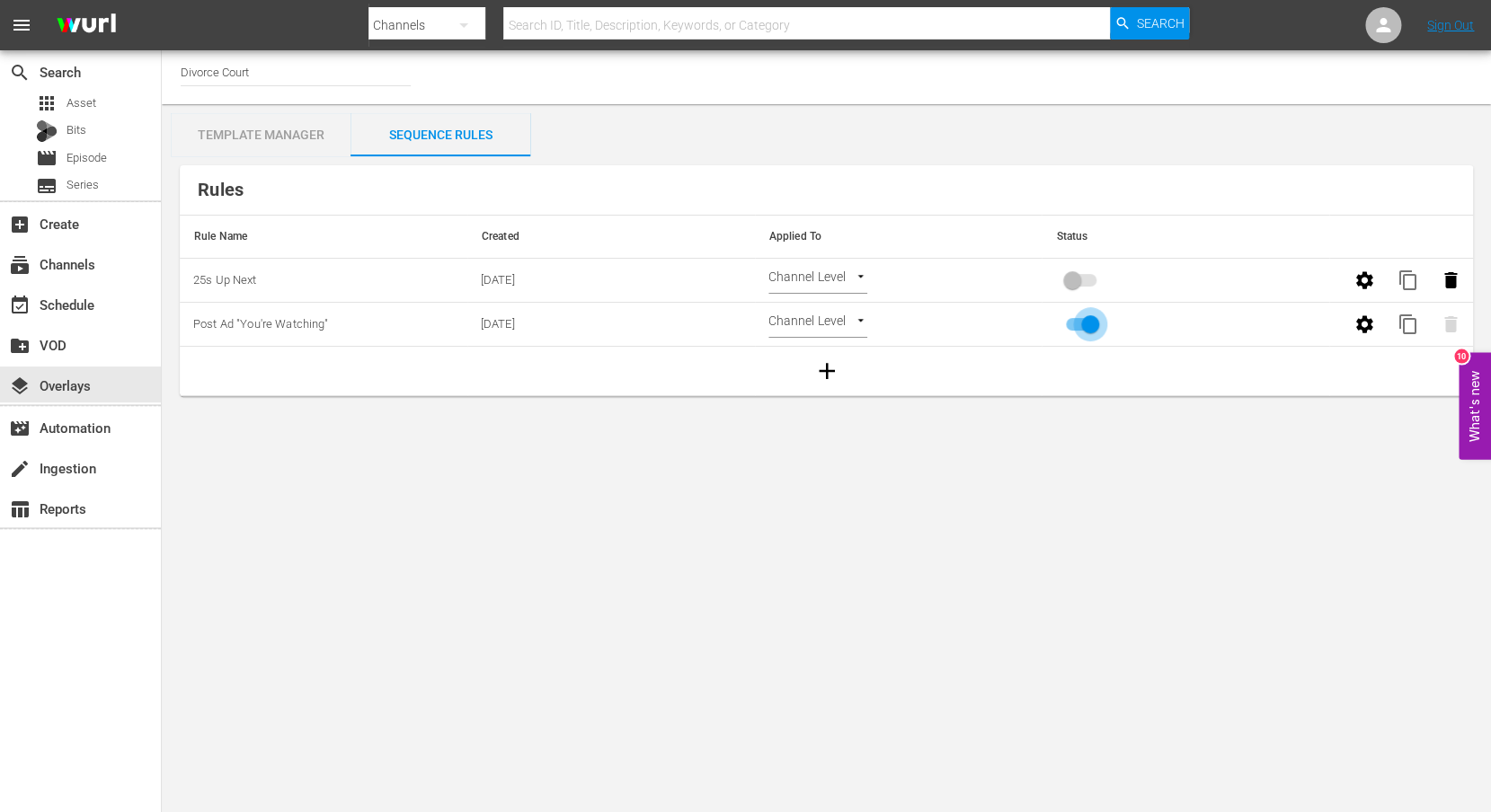 click at bounding box center (1090, 328) 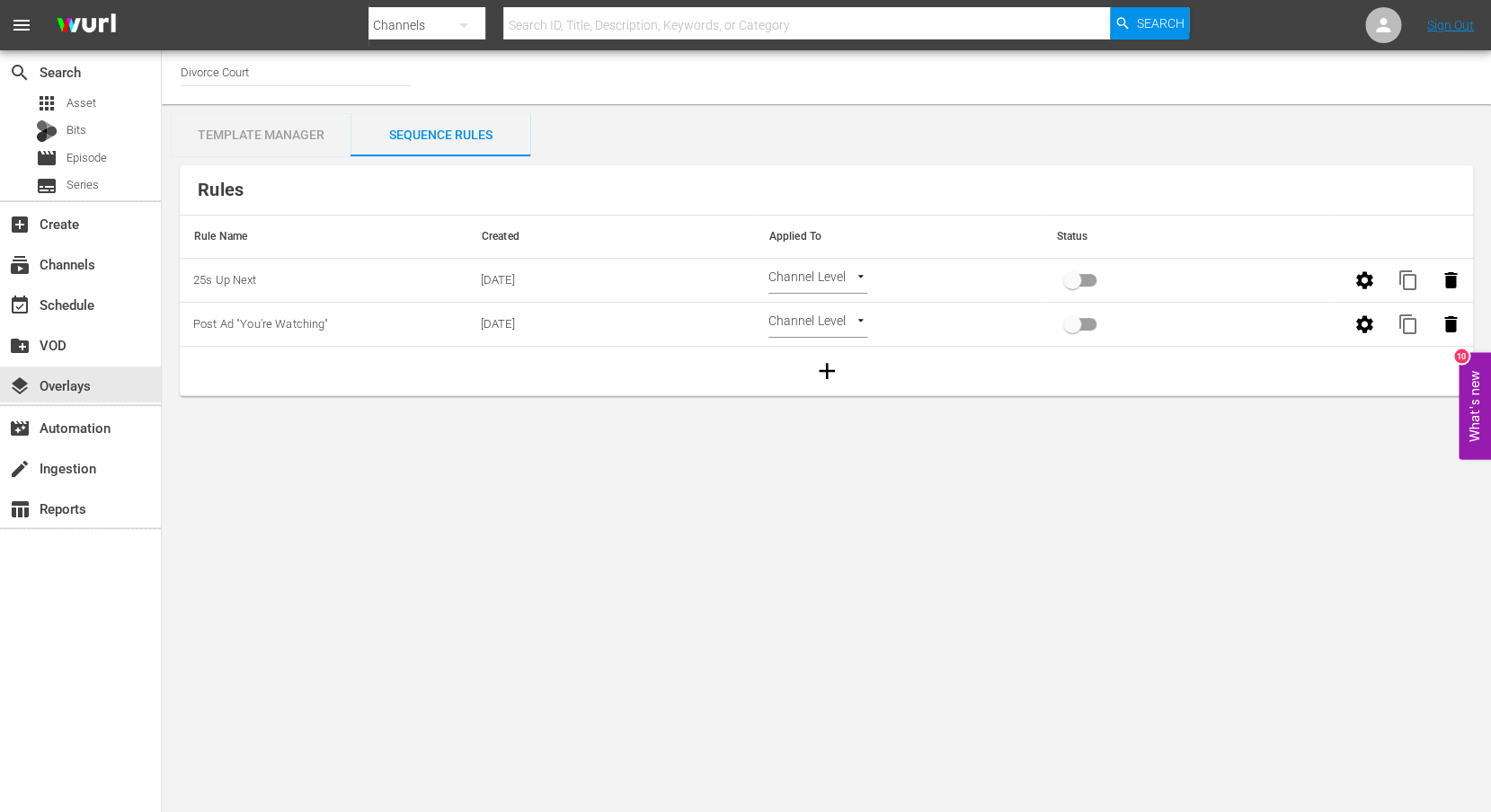 click at bounding box center (1072, 284) 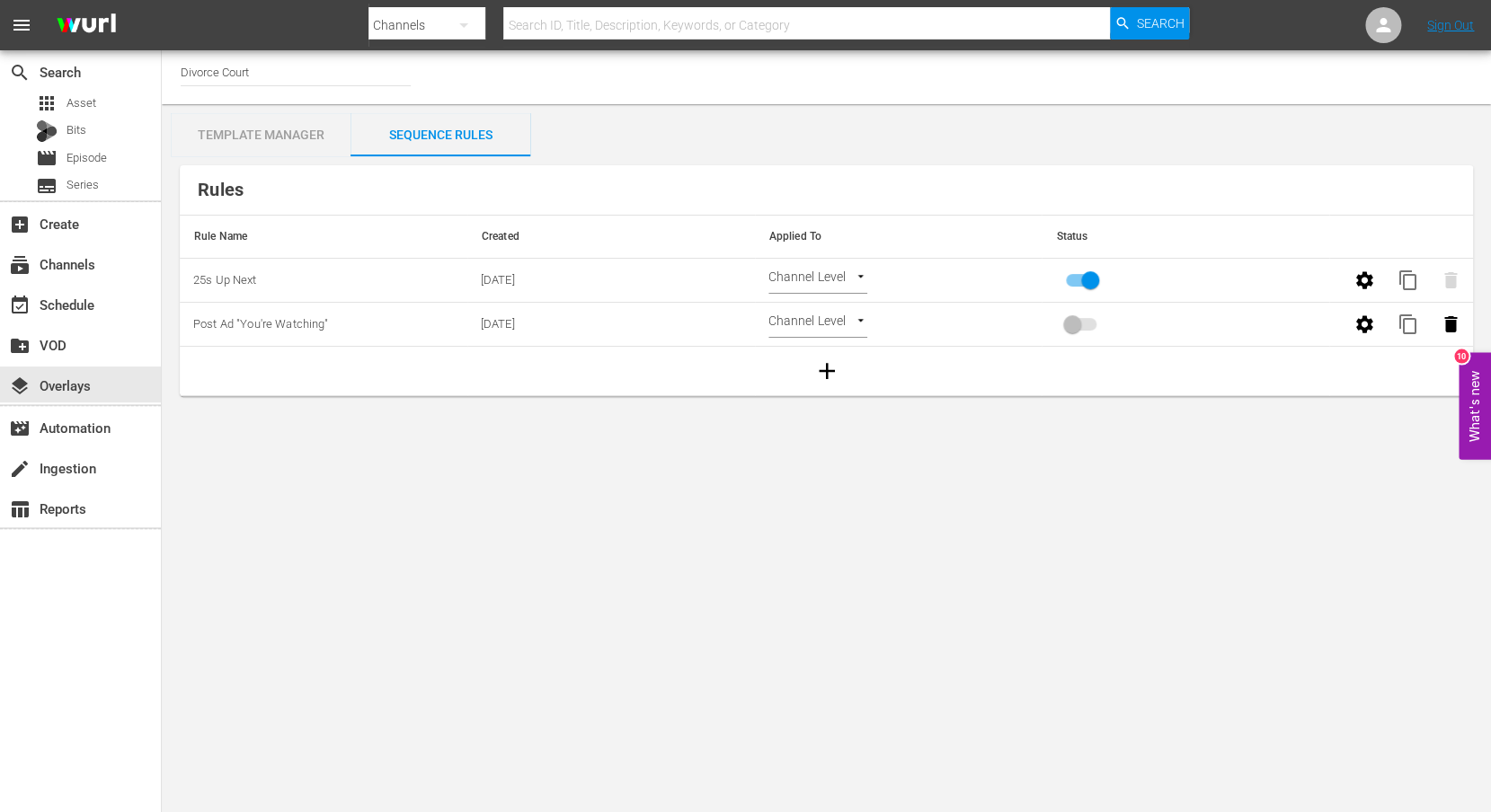 click at bounding box center (1081, 324) 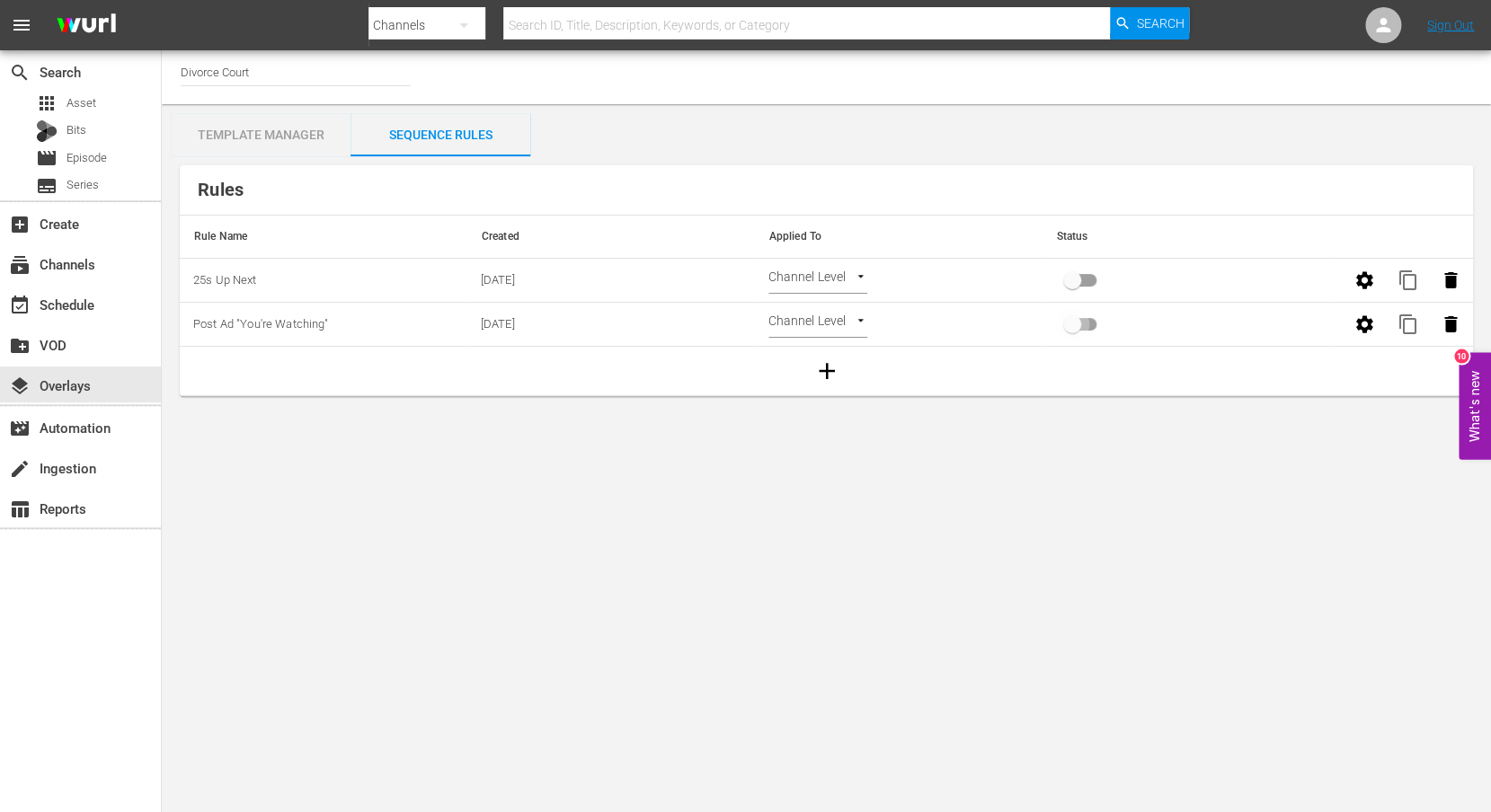click at bounding box center (1072, 328) 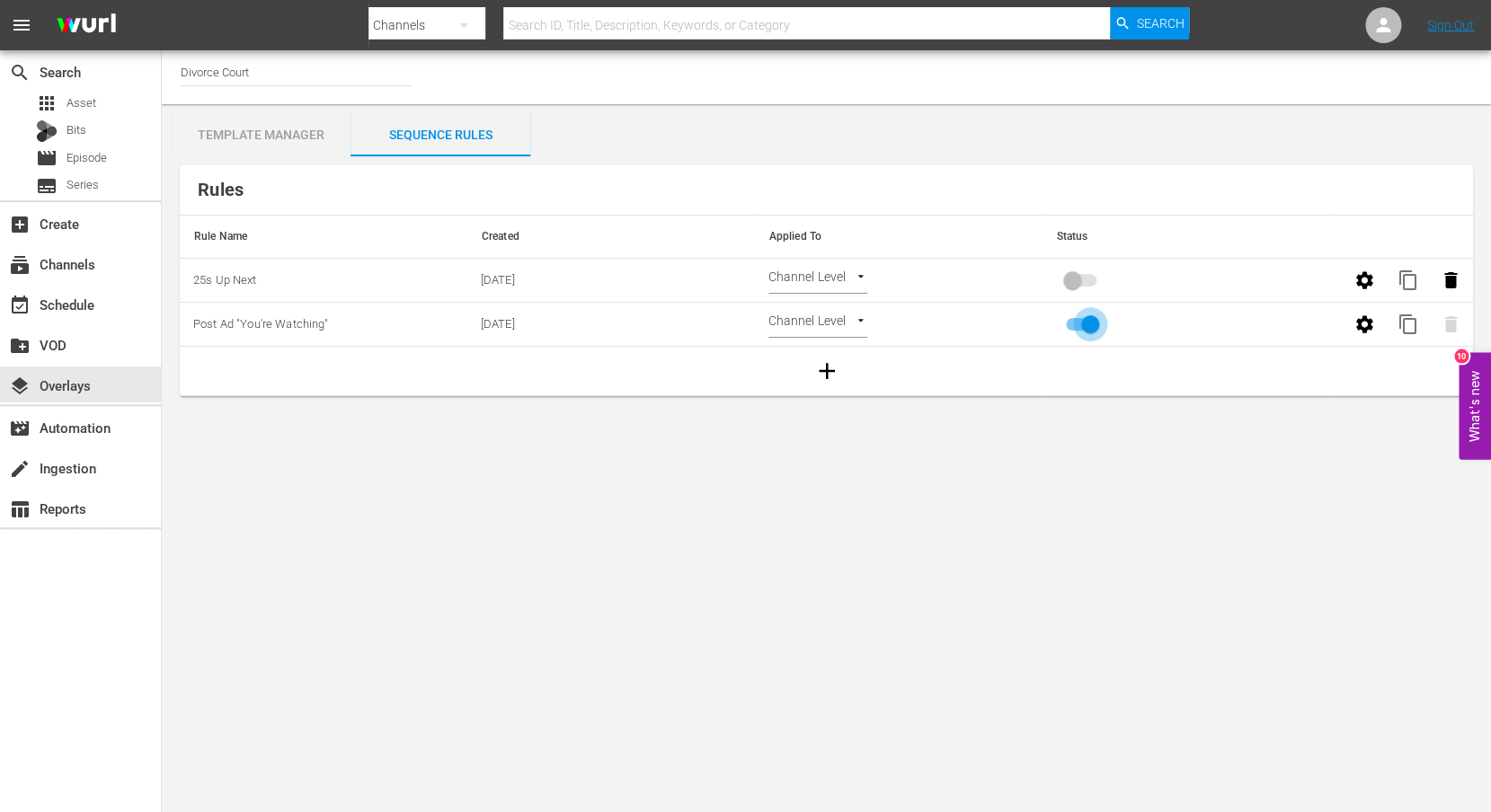 click at bounding box center (1090, 328) 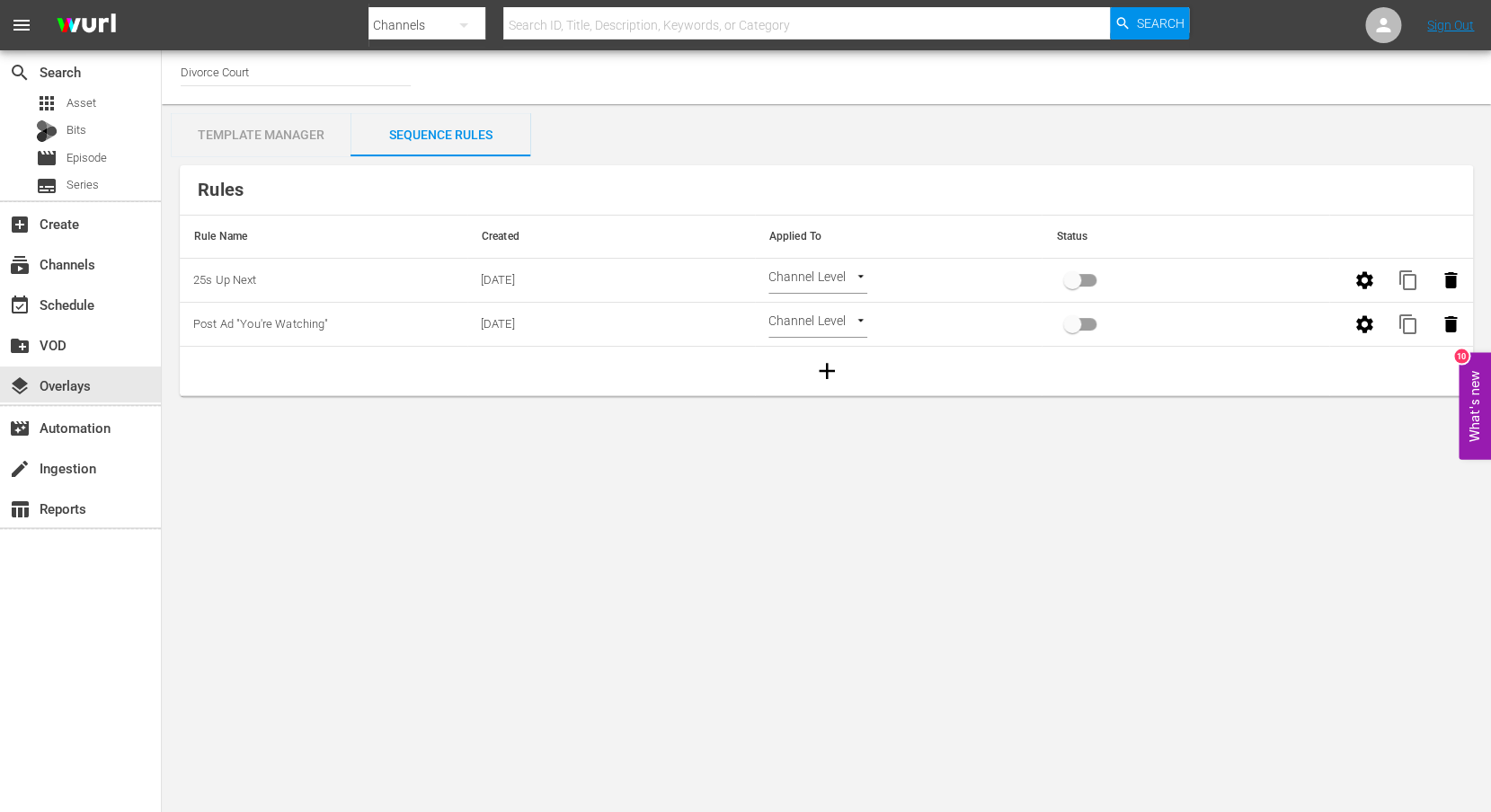 click at bounding box center [1072, 284] 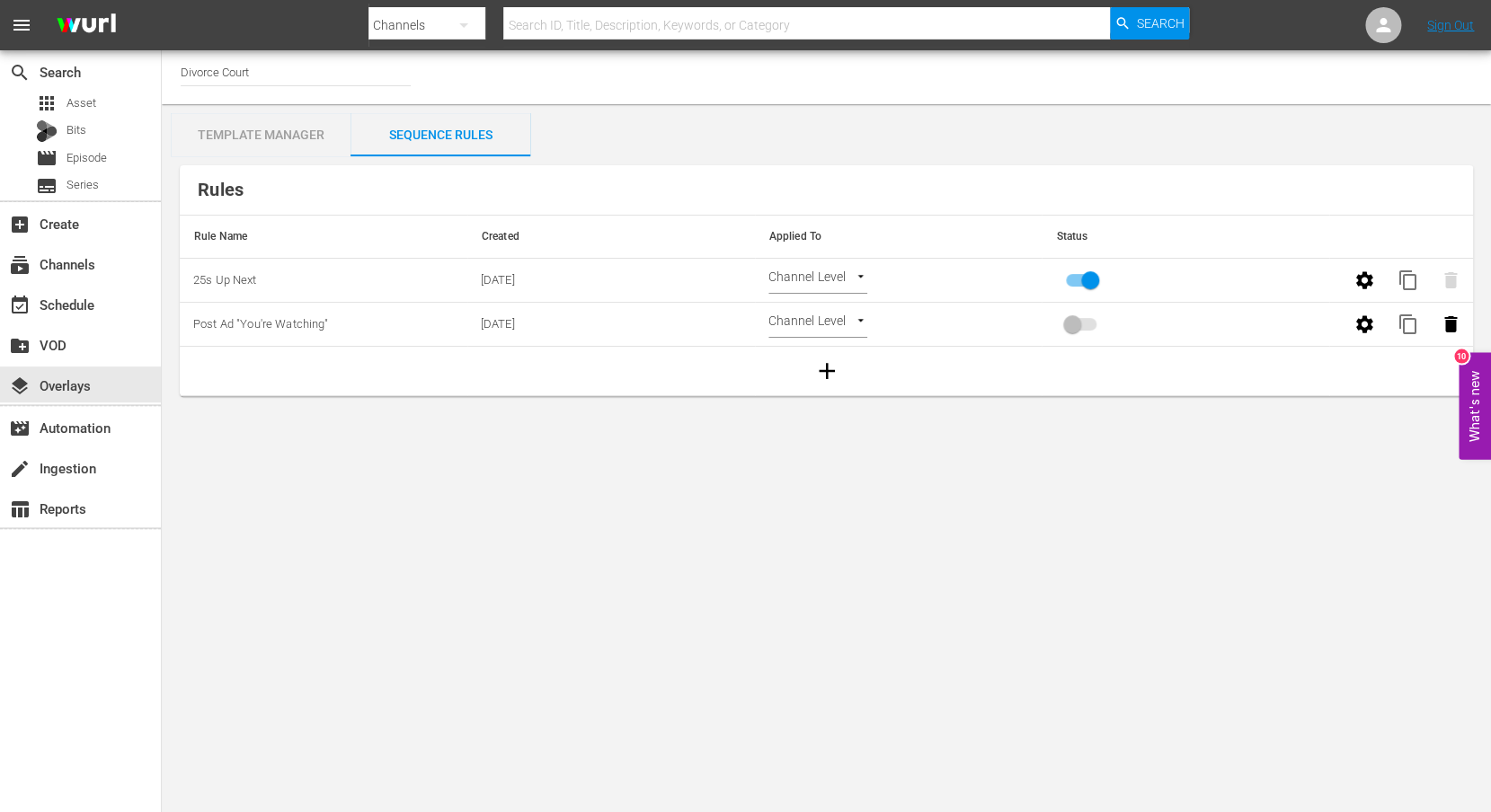 click on "menu Search By Channels Search ID, Title, Description, Keywords, or Category Search Sign Out search   Search apps Asset Bits movie Episode subtitles Series add_box   Create subscriptions   Channels event_available   Schedule create_new_folder   VOD layers   Overlays movie_filter   Automation create   Ingestion table_chart   Reports Channel Title Divorce Court Template Manager Sequence Rules Templates Template Name Last Modified Sponsorship [DATE] content_copy Channel Logo [DATE] content_copy You're Watching [DATE] content_copy Up Next [DATE] content_copy Rules Rule Name Created Applied To Status 25s Up Next [DATE] Channel Level CHANNEL_LEVEL content_copy Post Ad "You're Watching" [DATE] Channel Level CHANNEL_LEVEL content_copy
What's new 10" at bounding box center (745, 406) 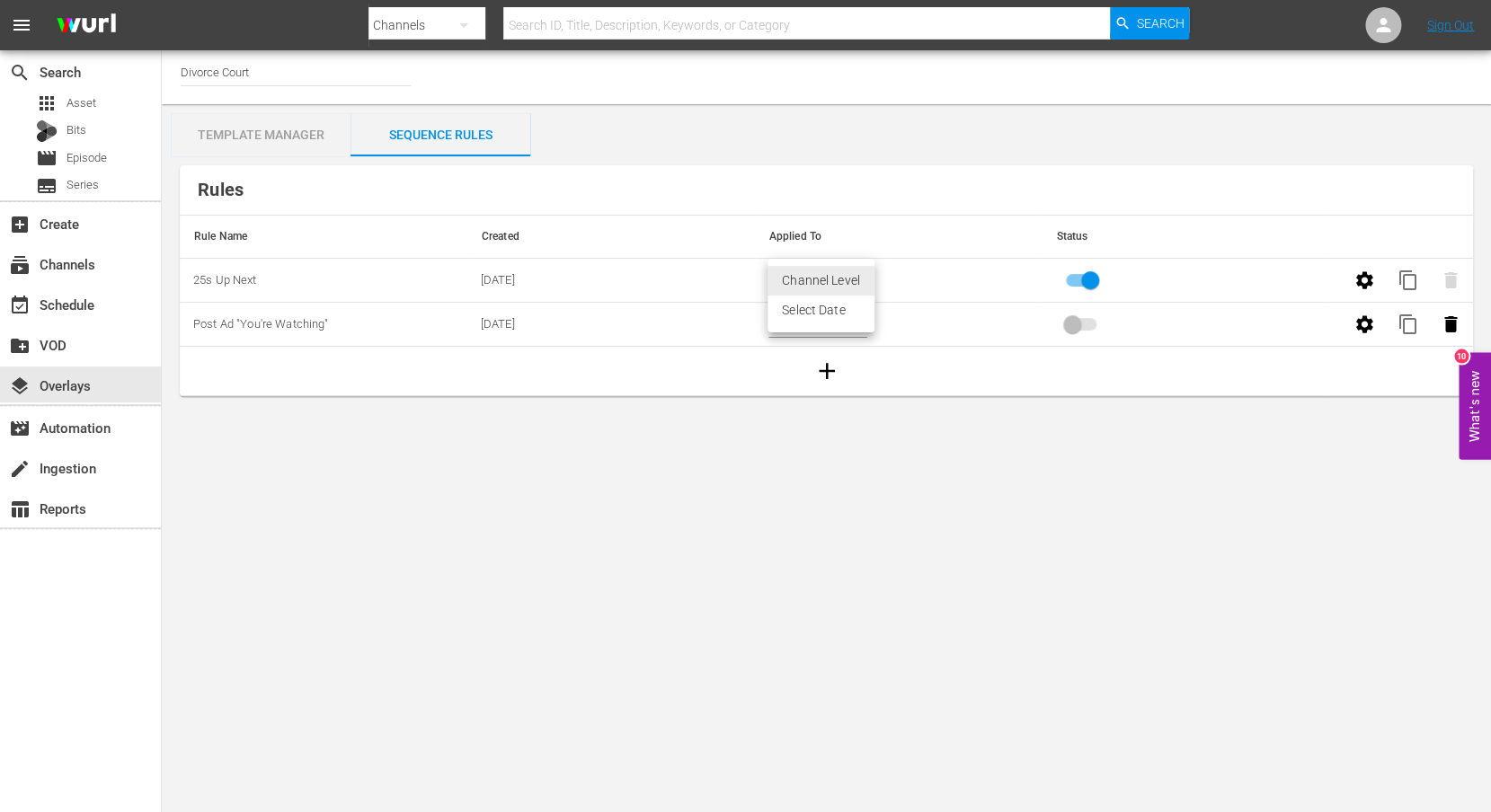 click on "Channel Level" at bounding box center (821, 280) 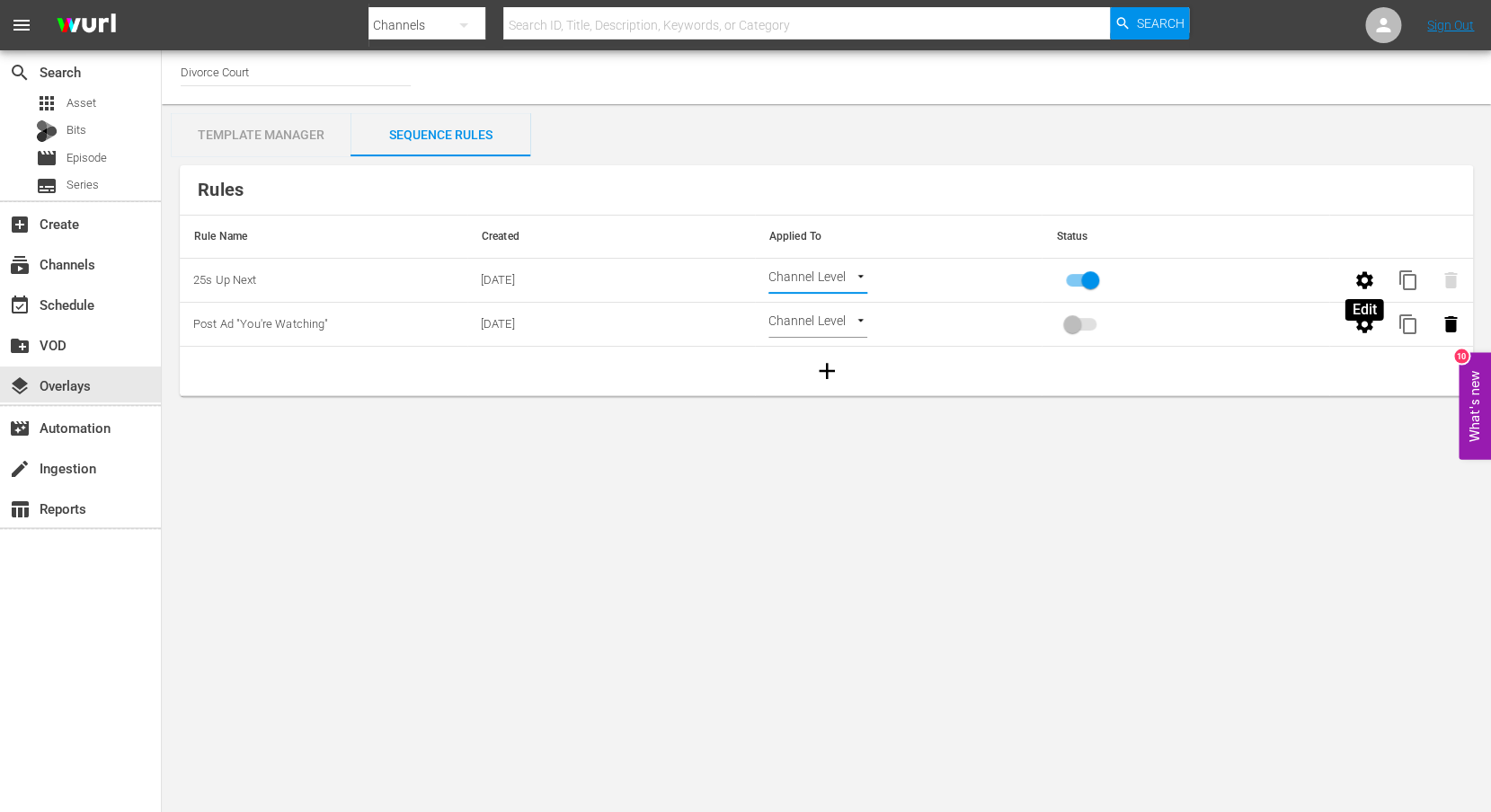 click 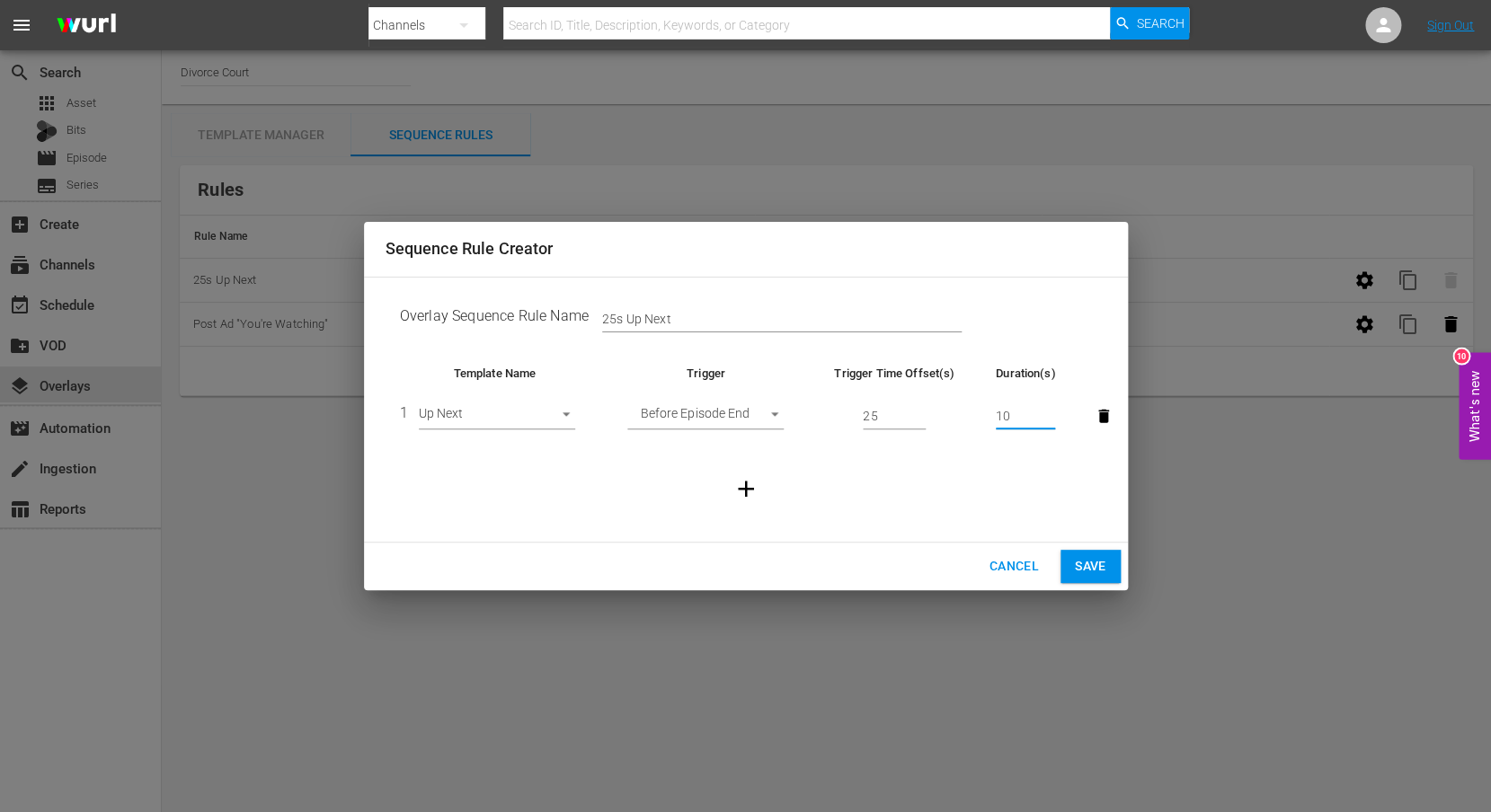 click on "10" at bounding box center (1025, 417) 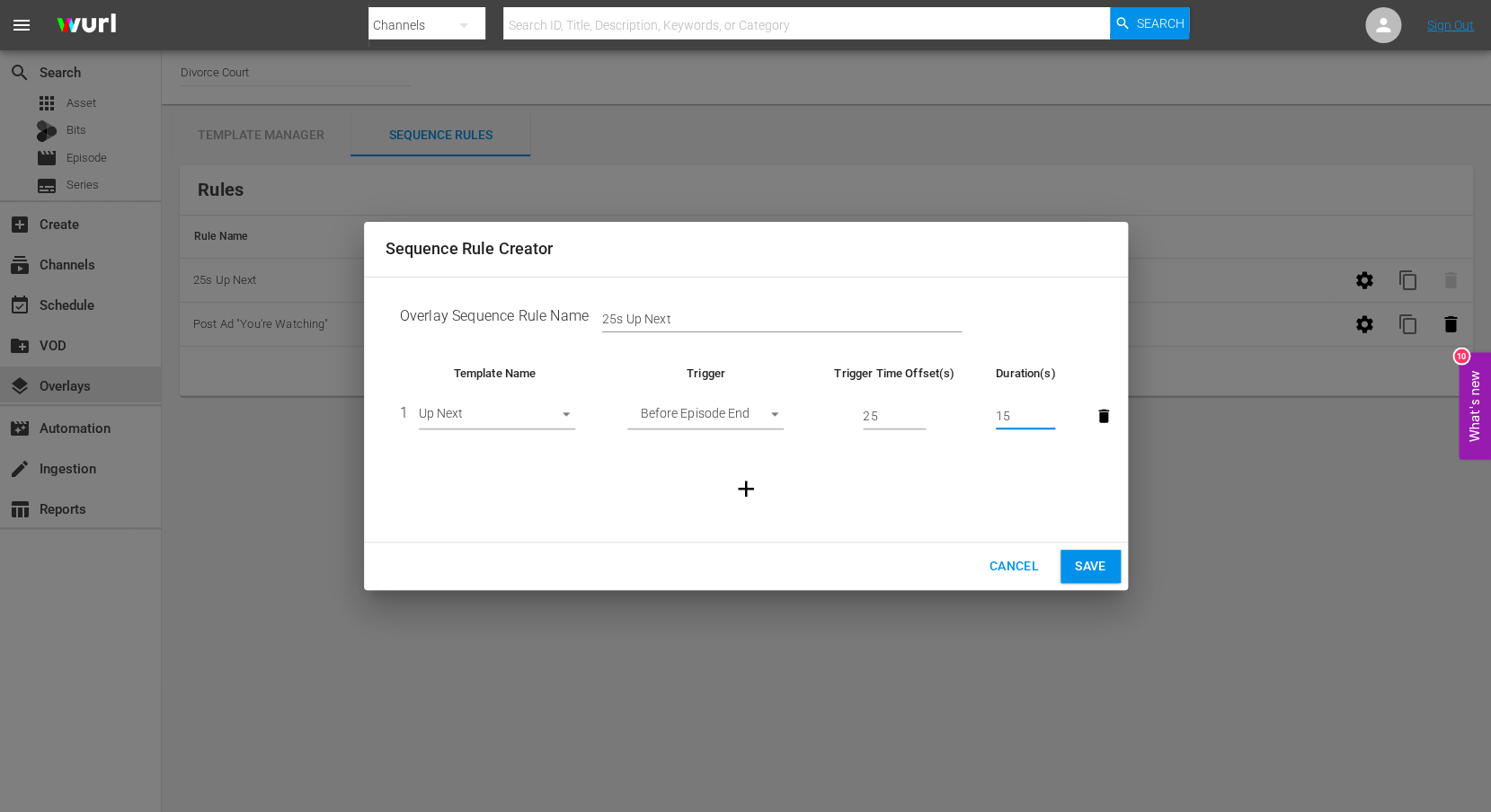 type on "15" 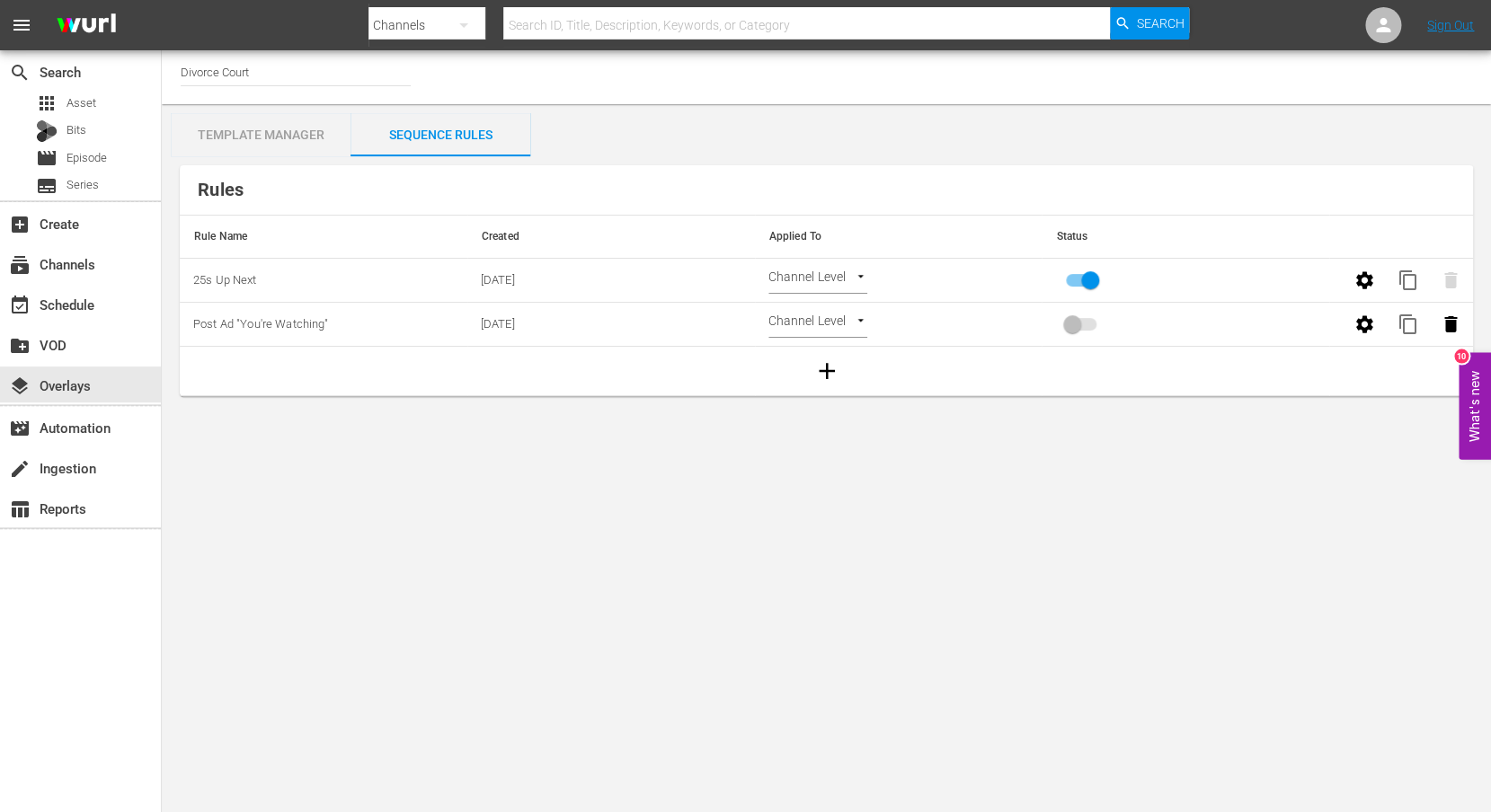click on "Templates Template Name Last Modified Sponsorship [DATE] content_copy Channel Logo [DATE] content_copy You're Watching [DATE] content_copy Up Next [DATE] content_copy Rules Rule Name Created Applied To Status 25s Up Next [DATE] Channel Level CHANNEL_LEVEL content_copy Post Ad "You're Watching" [DATE] Channel Level CHANNEL_LEVEL content_copy" at bounding box center (826, 276) 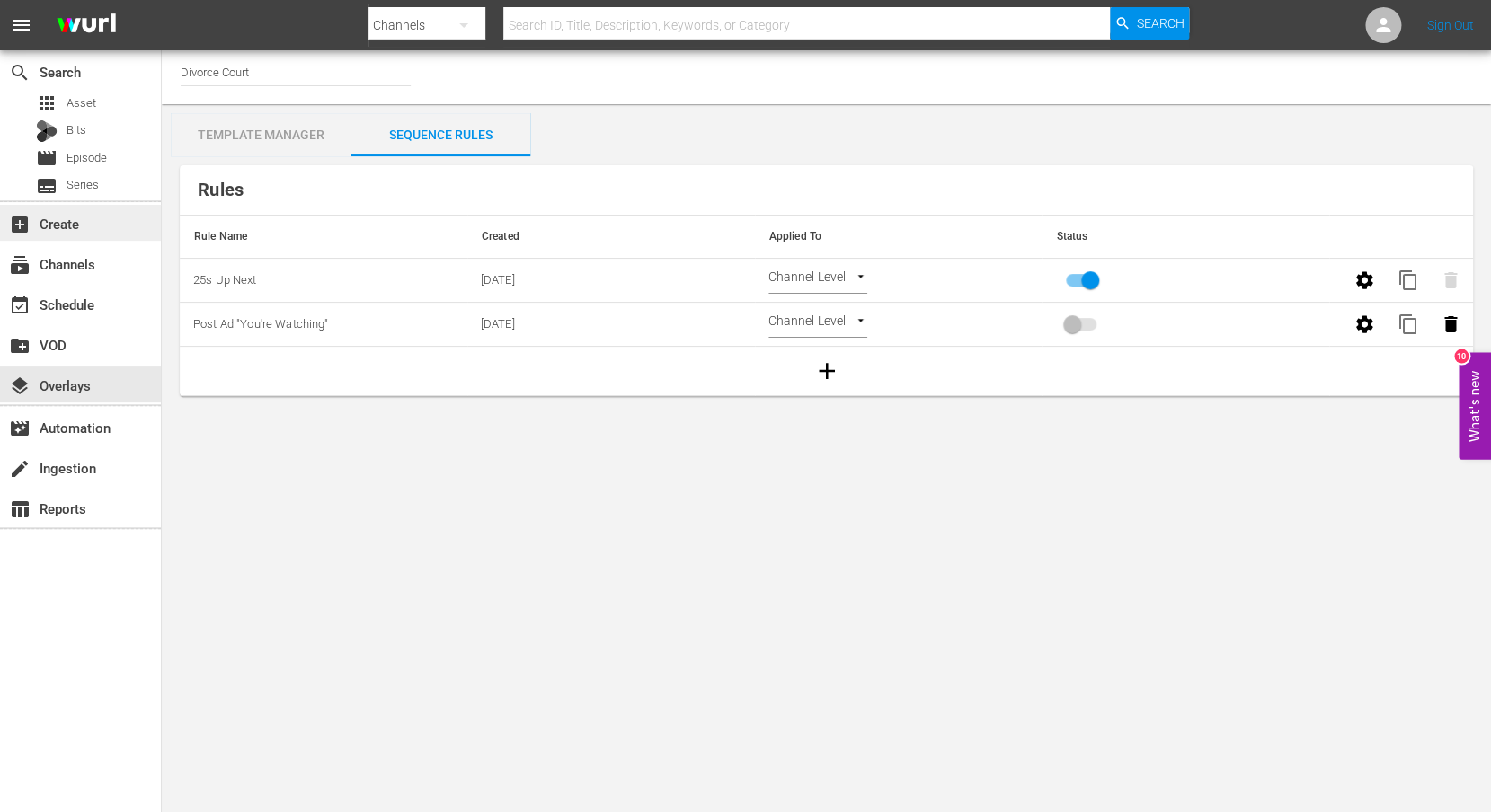 click on "add_box   Create" at bounding box center [50, 221] 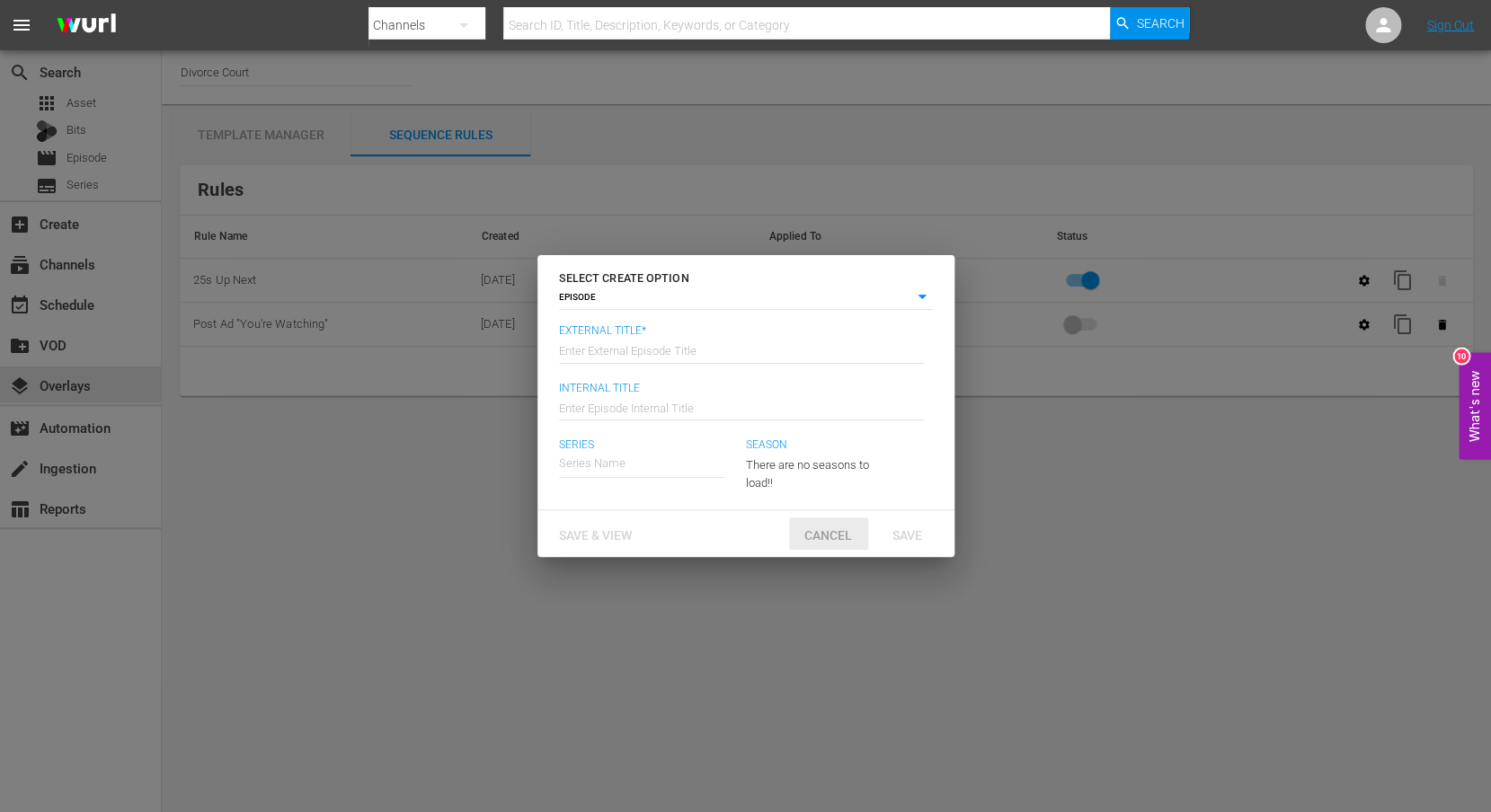 click on "Cancel" at bounding box center (828, 535) 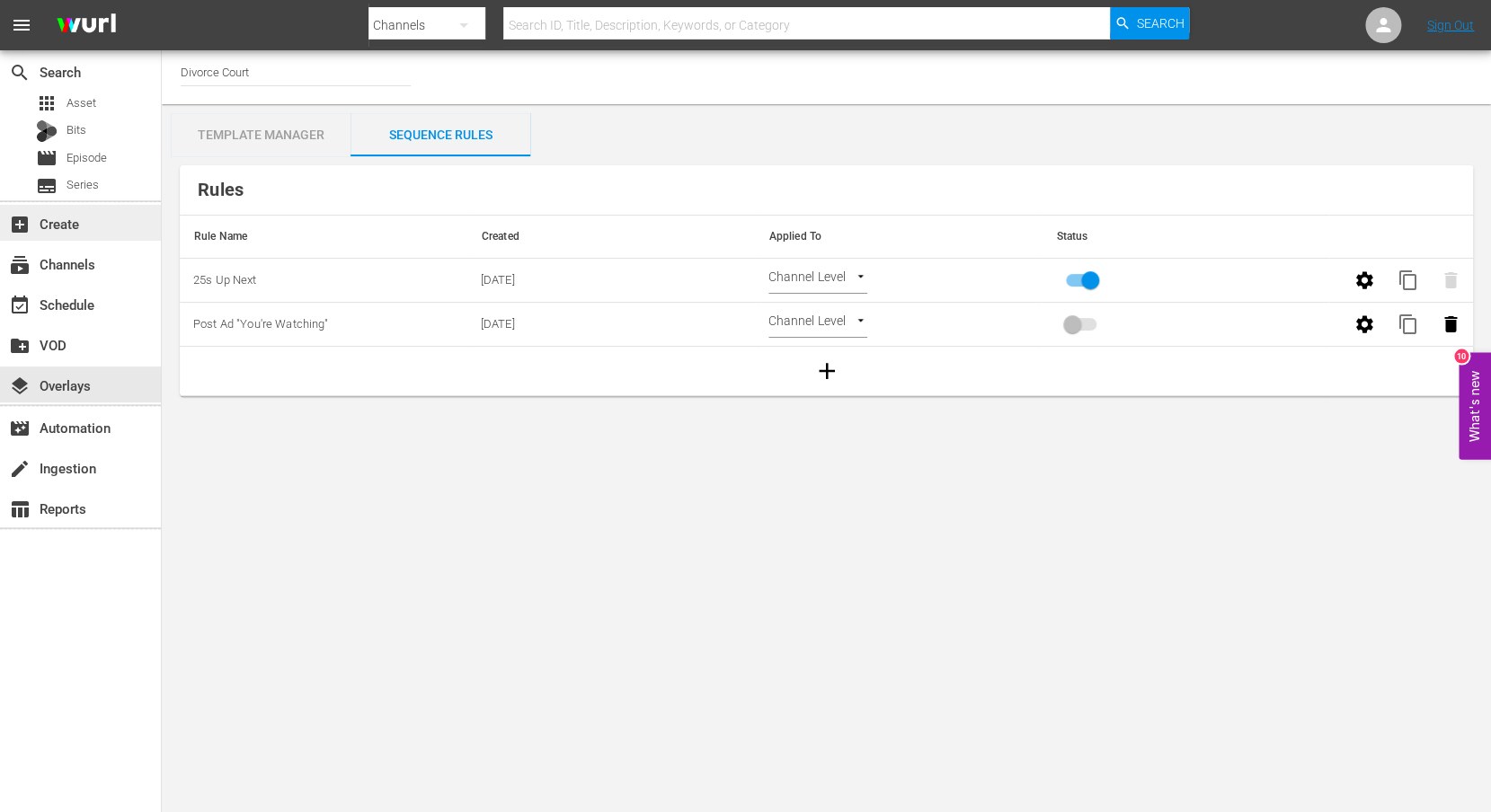 click on "add_box   Create" at bounding box center (50, 221) 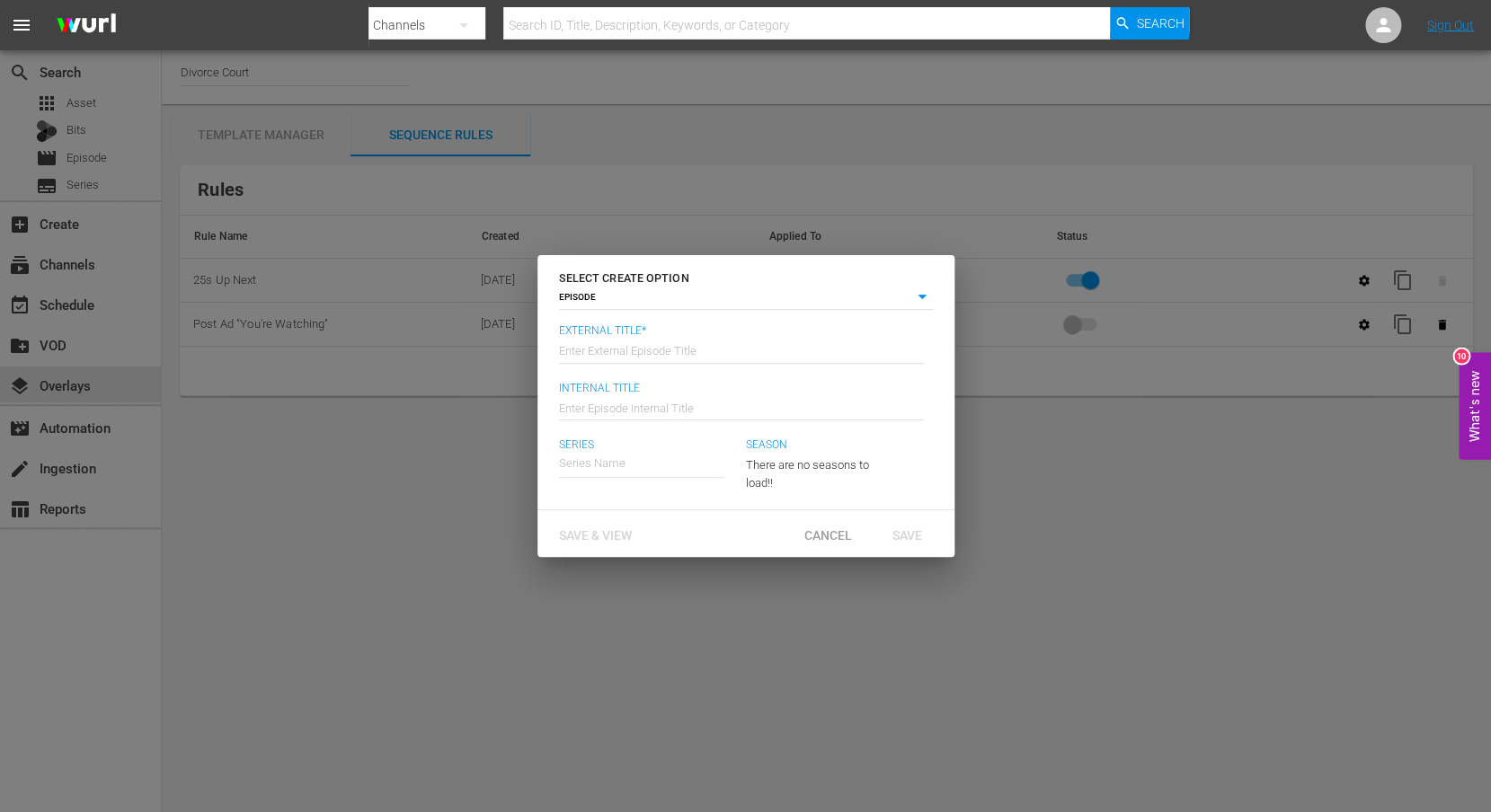 click on "menu Search By Channels Search ID, Title, Description, Keywords, or Category Search Sign Out search   Search apps Asset Bits movie Episode subtitles Series add_box   Create subscriptions   Channels event_available   Schedule create_new_folder   VOD layers   Overlays movie_filter   Automation create   Ingestion table_chart   Reports Channel Title Divorce Court Template Manager Sequence Rules Templates Template Name Last Modified Sponsorship [DATE] content_copy Channel Logo [DATE] content_copy You're Watching [DATE] content_copy Up Next [DATE] content_copy Rules Rule Name Created Applied To Status 25s Up Next [DATE] Channel Level CHANNEL_LEVEL content_copy Post Ad "You're Watching" [DATE] Channel Level CHANNEL_LEVEL content_copy
What's new 10 SELECT CREATE OPTION EPISODE episode External Title* Enter External Episode Title Internal Title Enter Episode Internal Title Series Series Name Season There are no seasons to load!! Save & View Cancel" at bounding box center (745, 406) 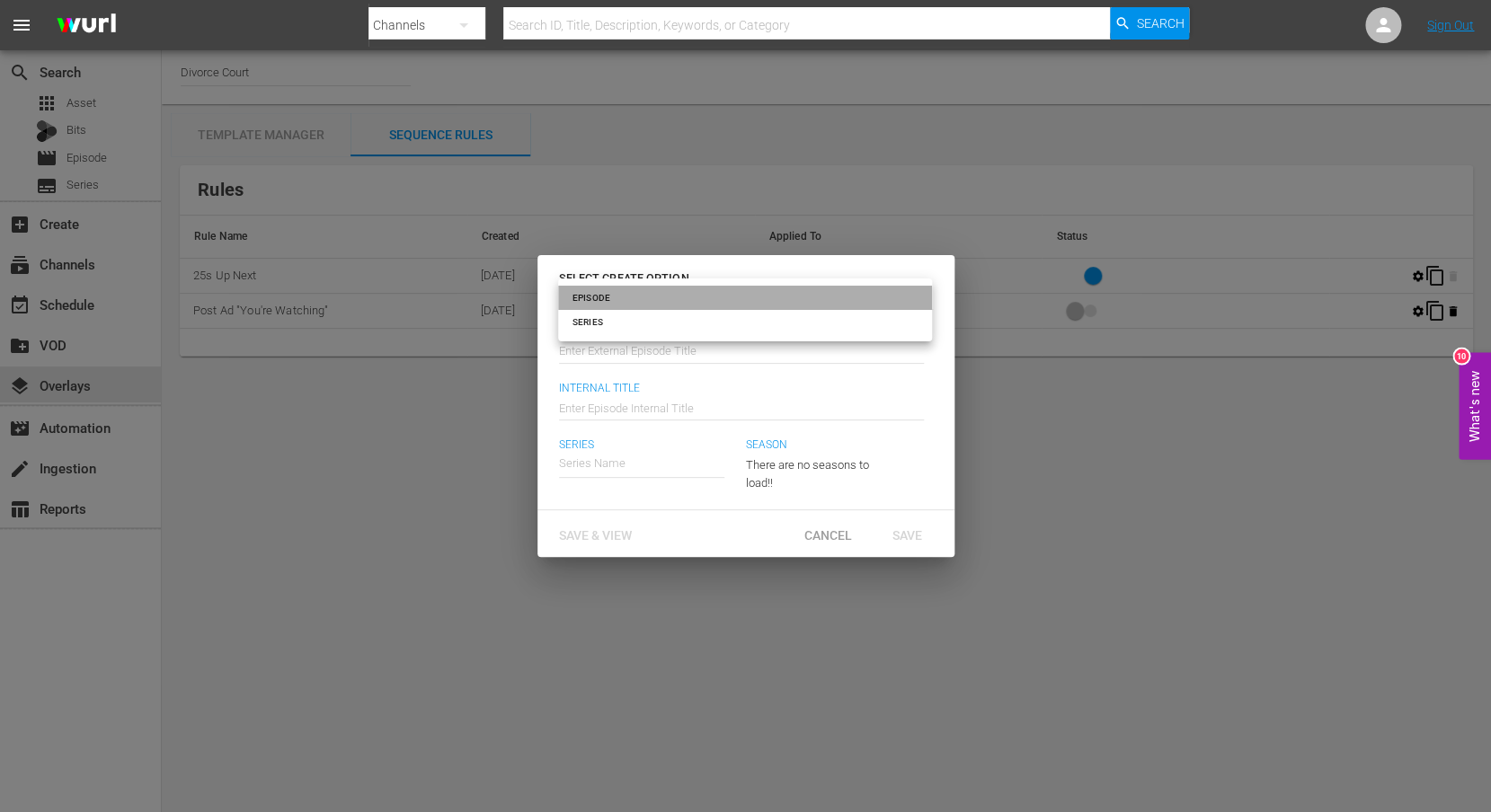 click on "EPISODE" at bounding box center [745, 297] 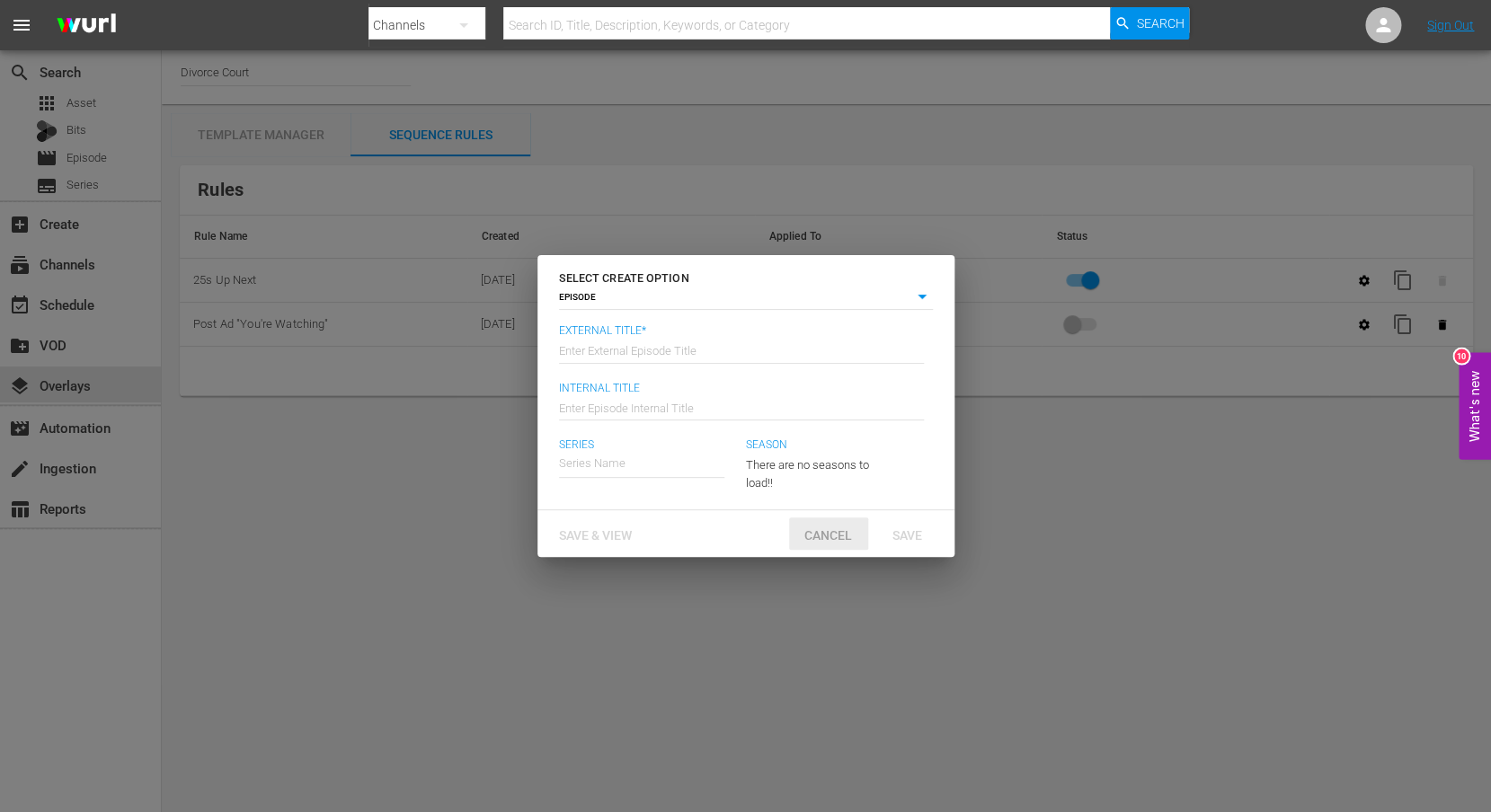 click on "Cancel" at bounding box center [828, 535] 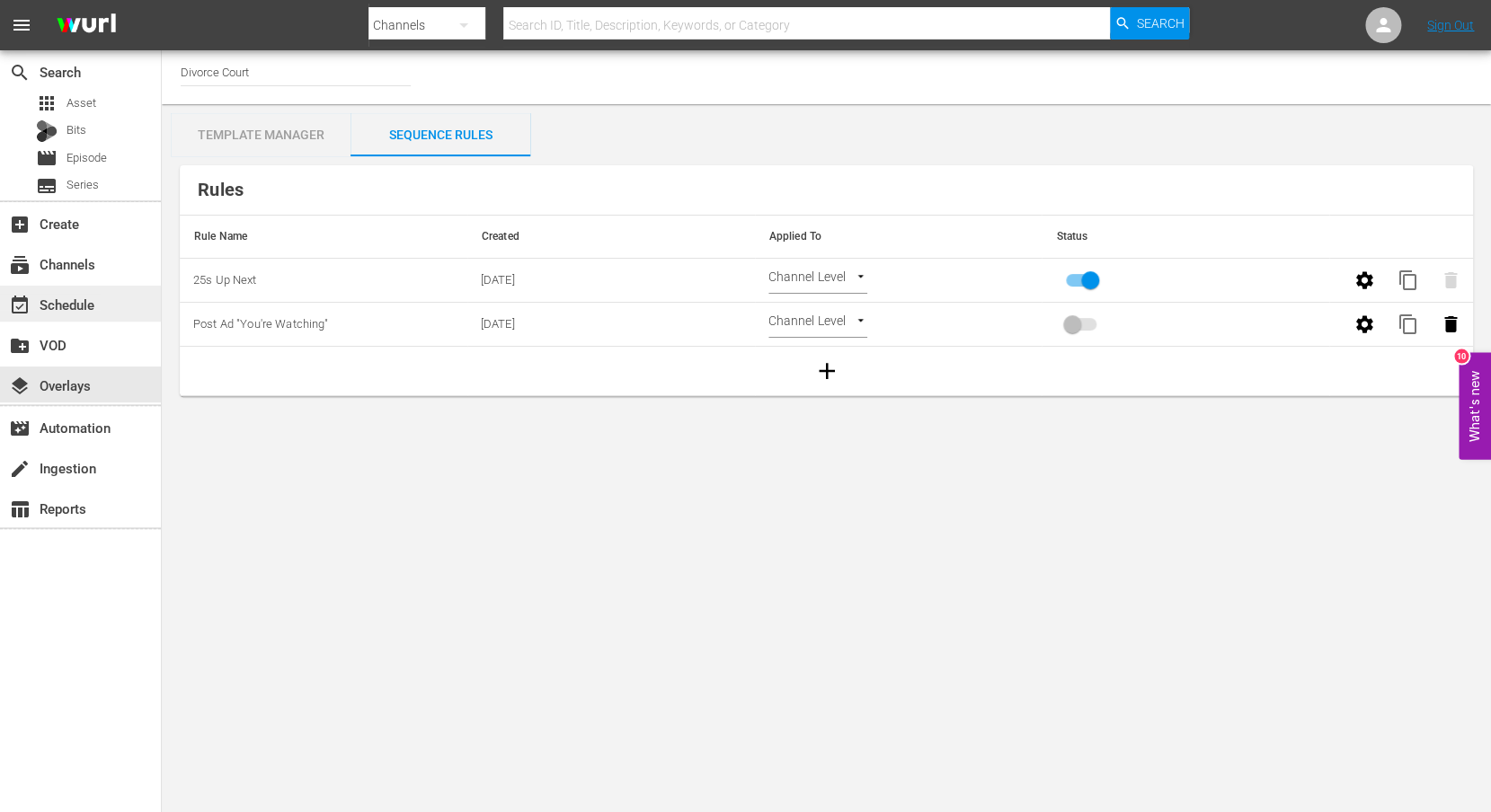 click on "event_available   Schedule" at bounding box center [50, 302] 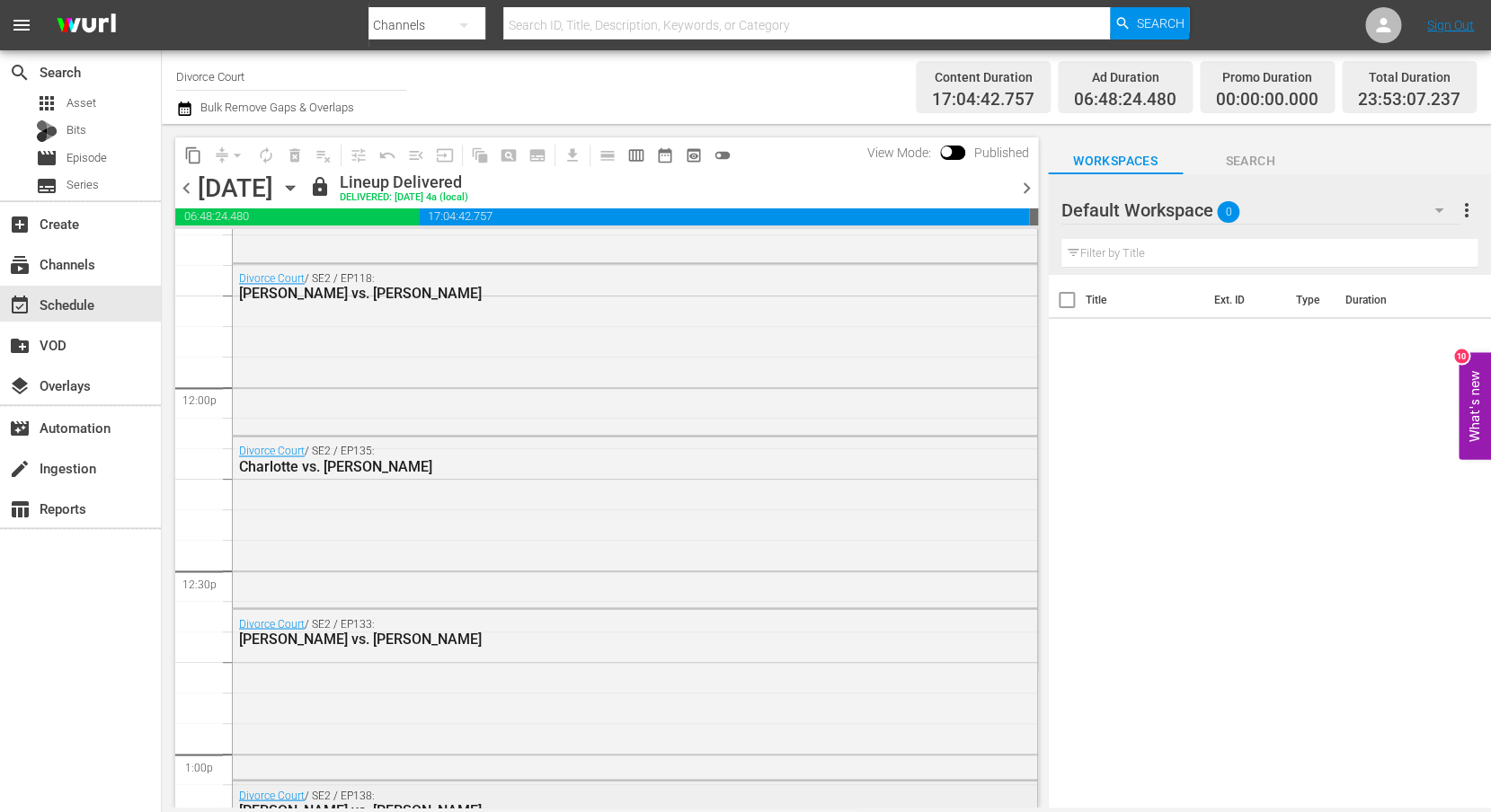 scroll, scrollTop: 4521, scrollLeft: 0, axis: vertical 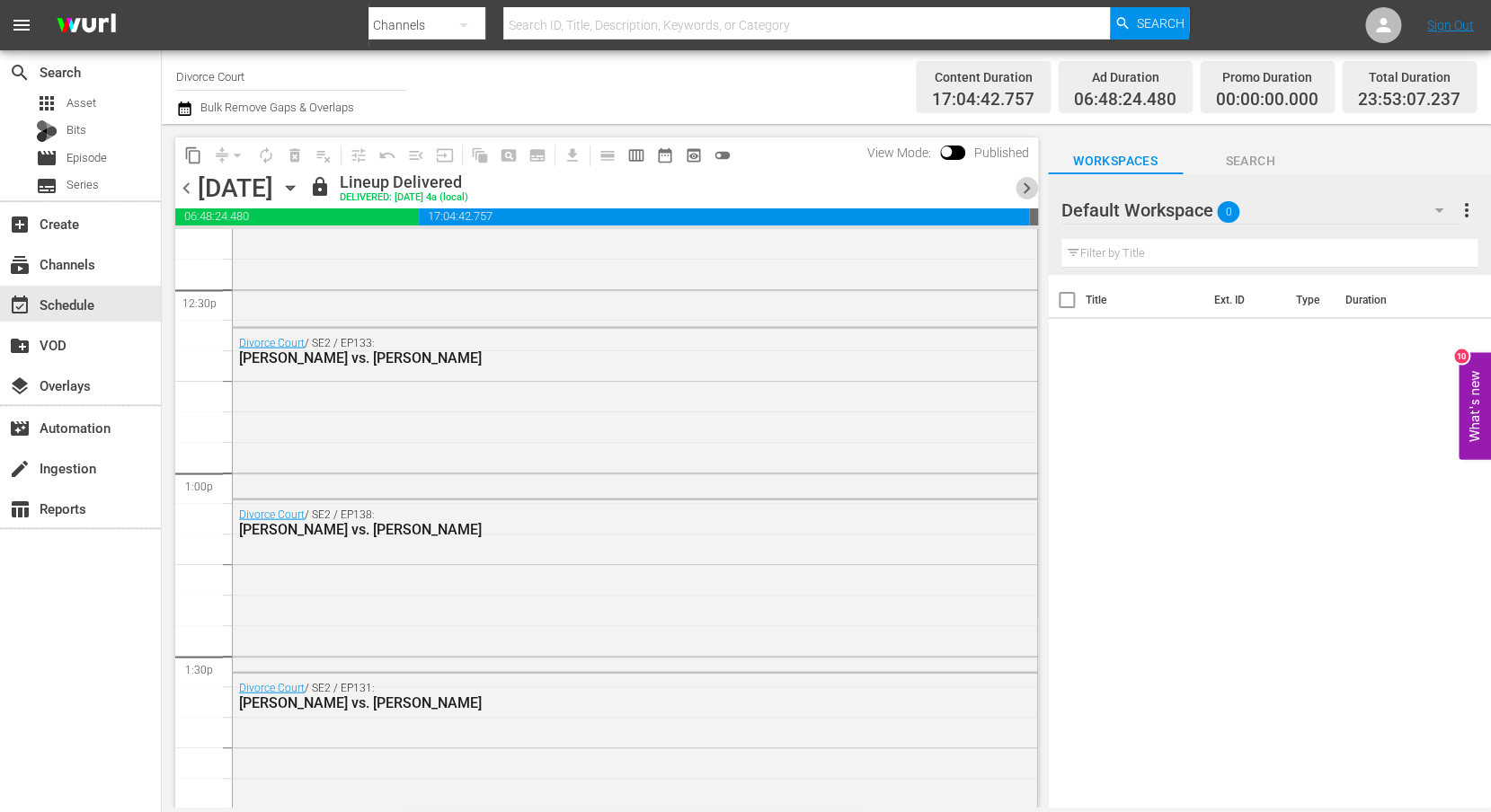 click on "chevron_right" at bounding box center (1026, 188) 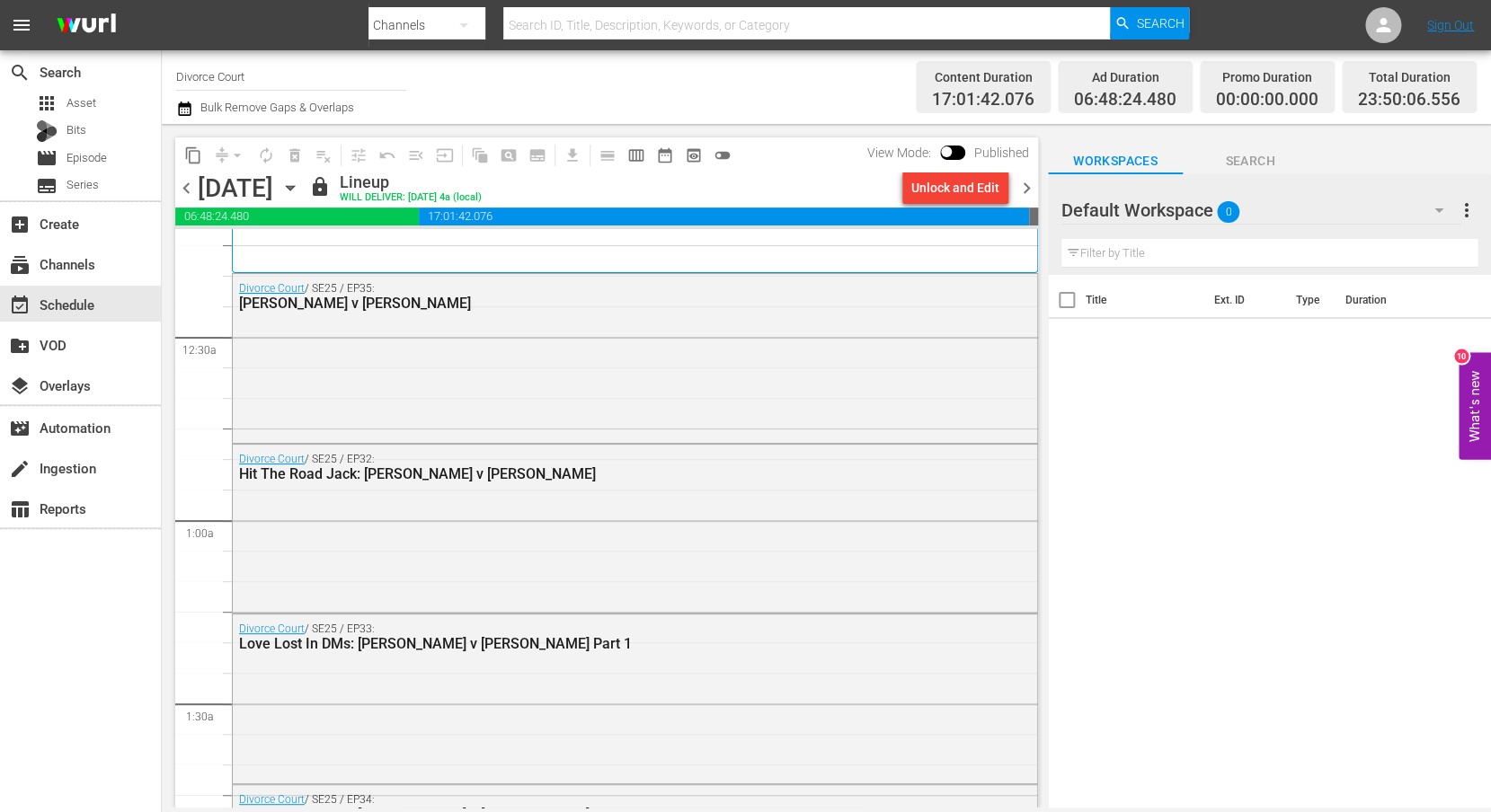 scroll, scrollTop: 0, scrollLeft: 0, axis: both 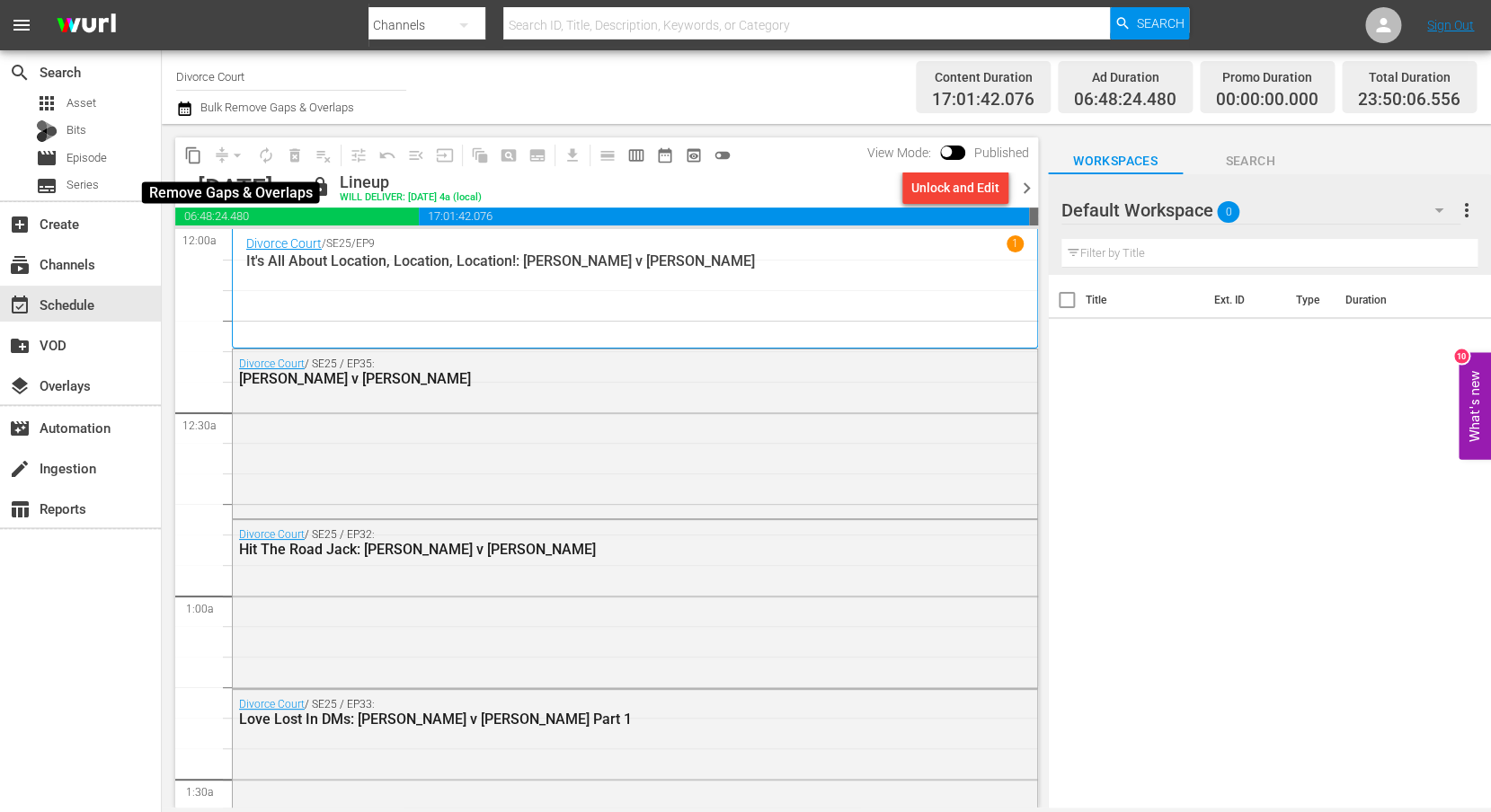 click on "arrow_drop_down" at bounding box center (237, 155) 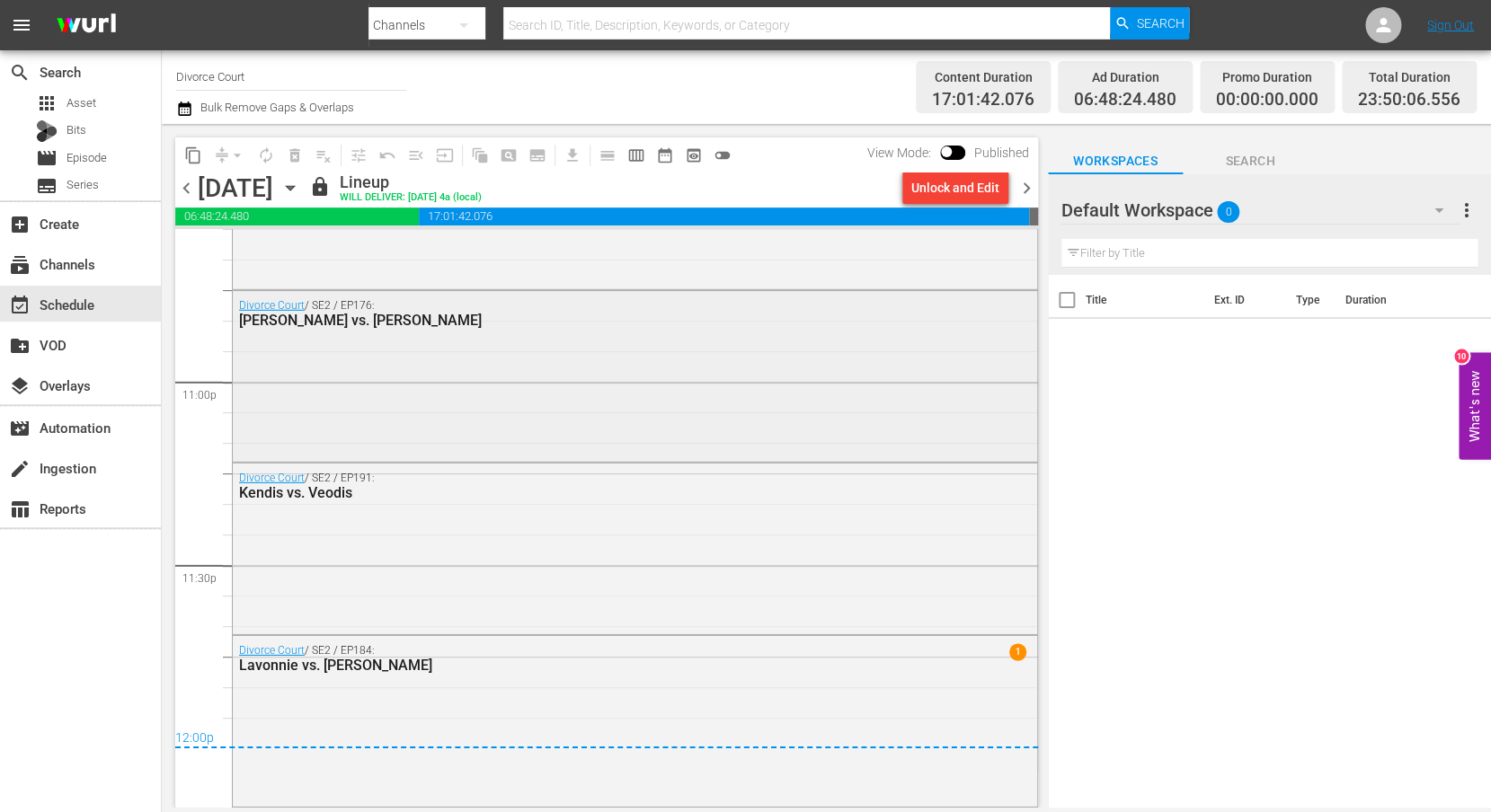 scroll, scrollTop: 8277, scrollLeft: 0, axis: vertical 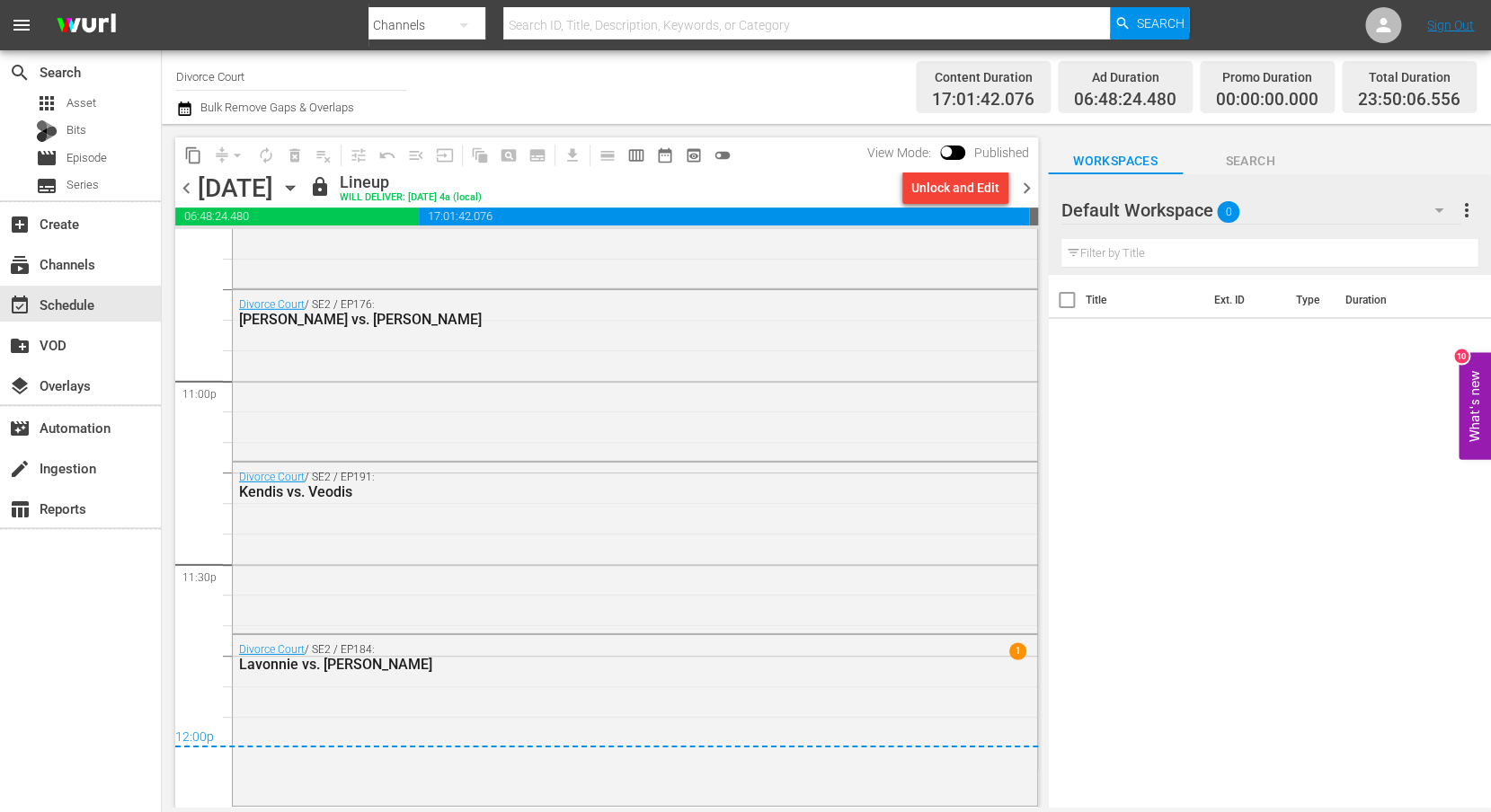 click on "12:00p" at bounding box center (607, 738) 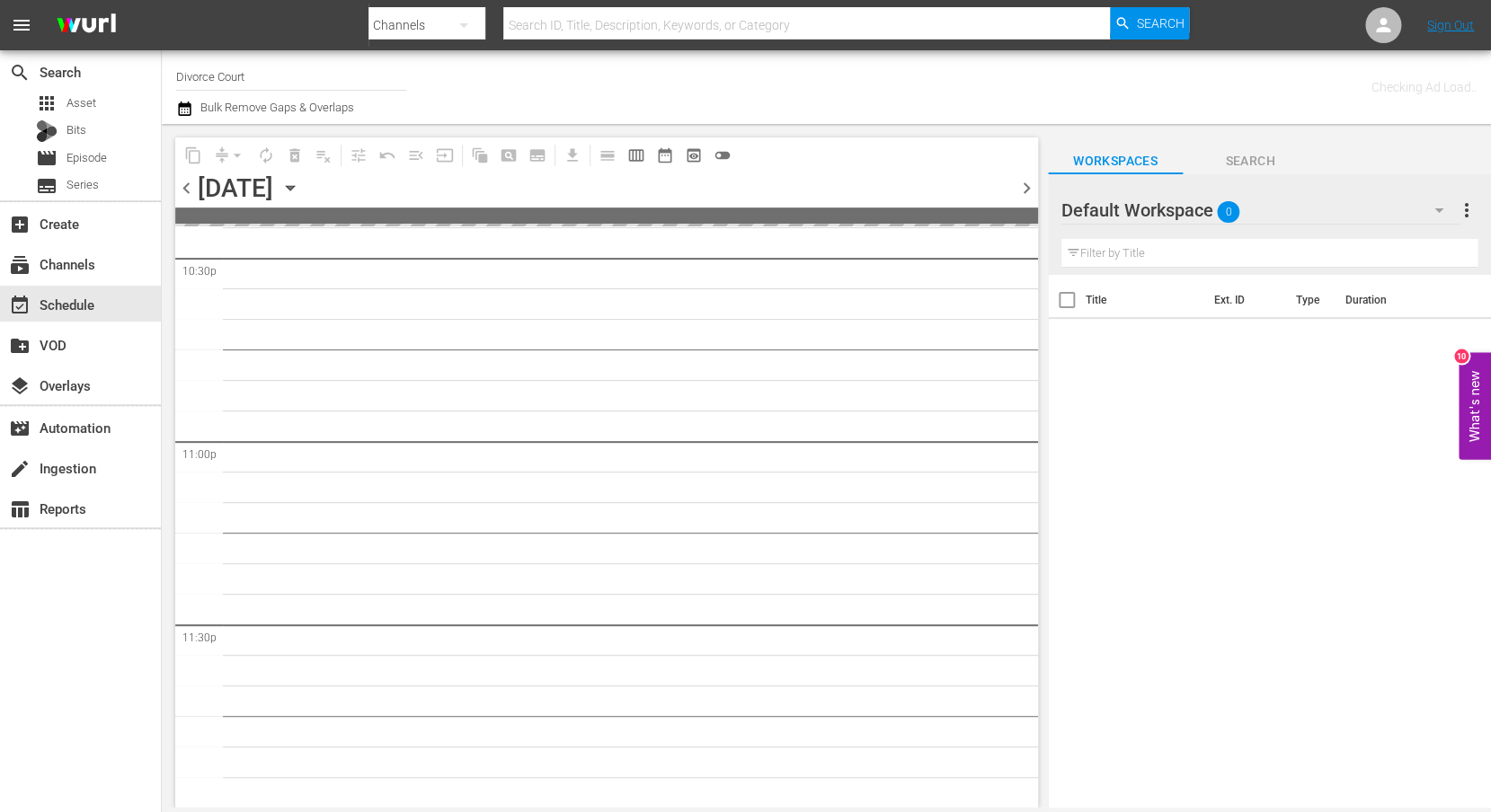 scroll, scrollTop: 8215, scrollLeft: 0, axis: vertical 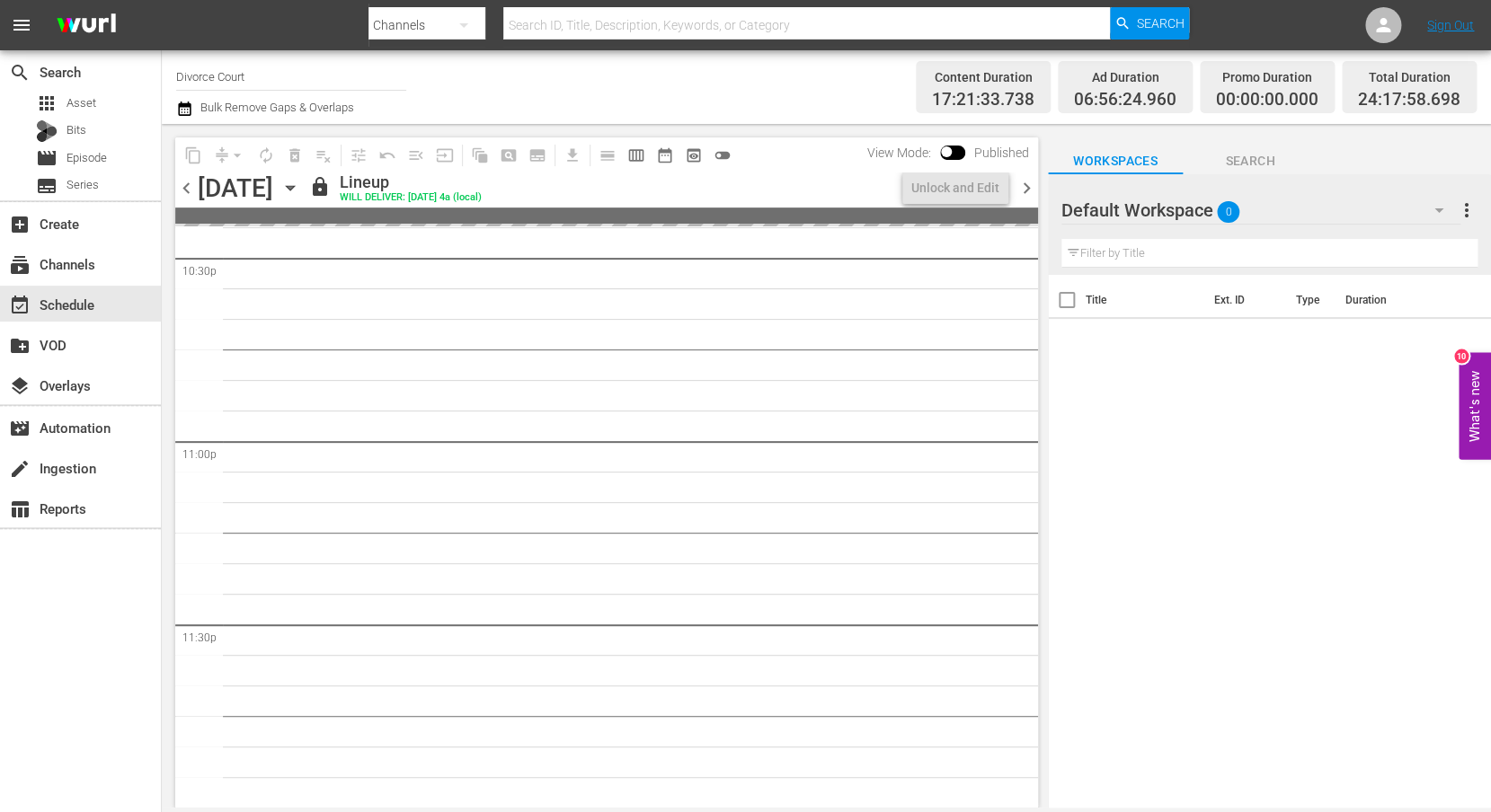 click on "chevron_right" at bounding box center (1026, 188) 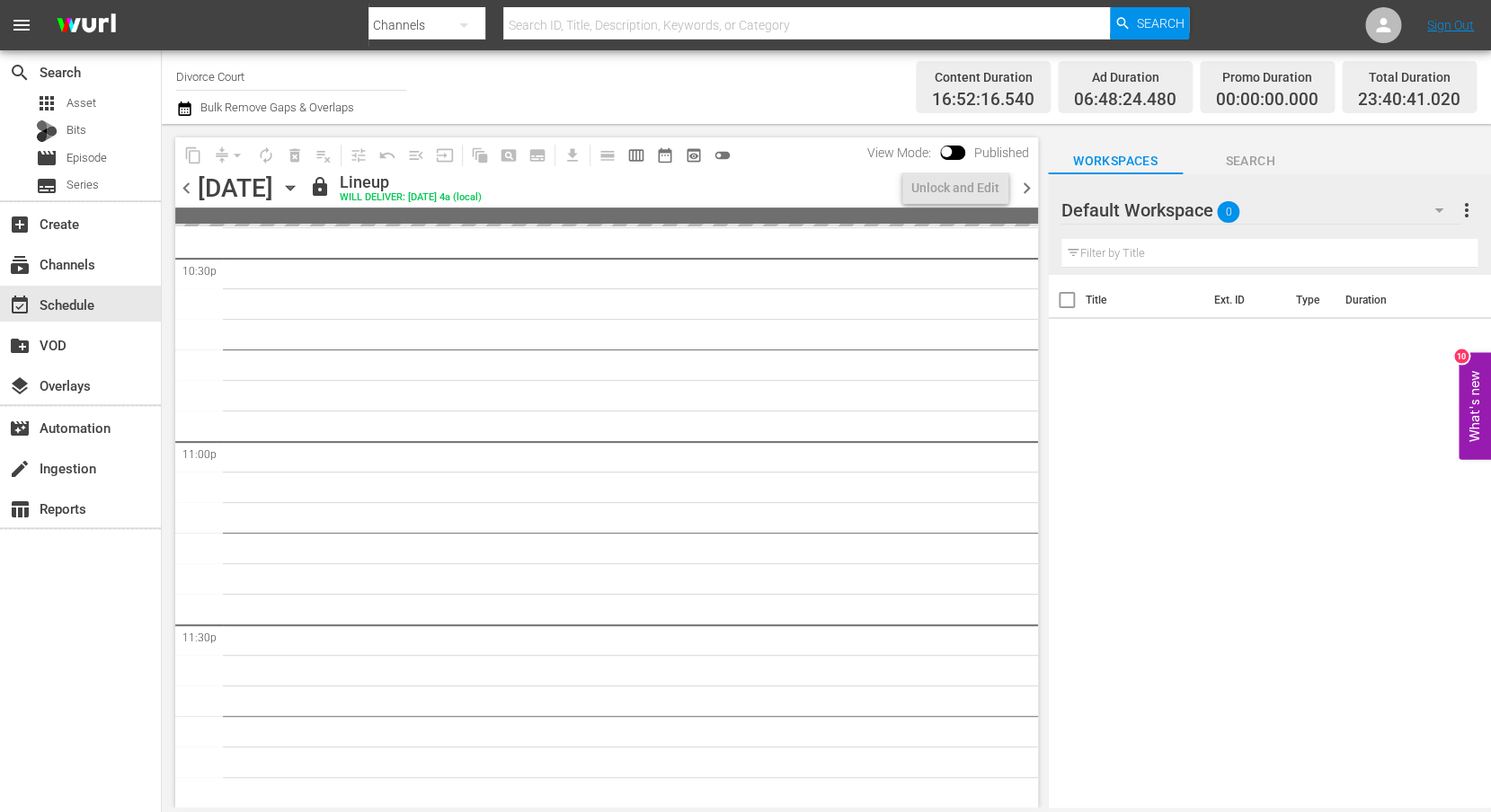 click on "chevron_right" at bounding box center [1026, 188] 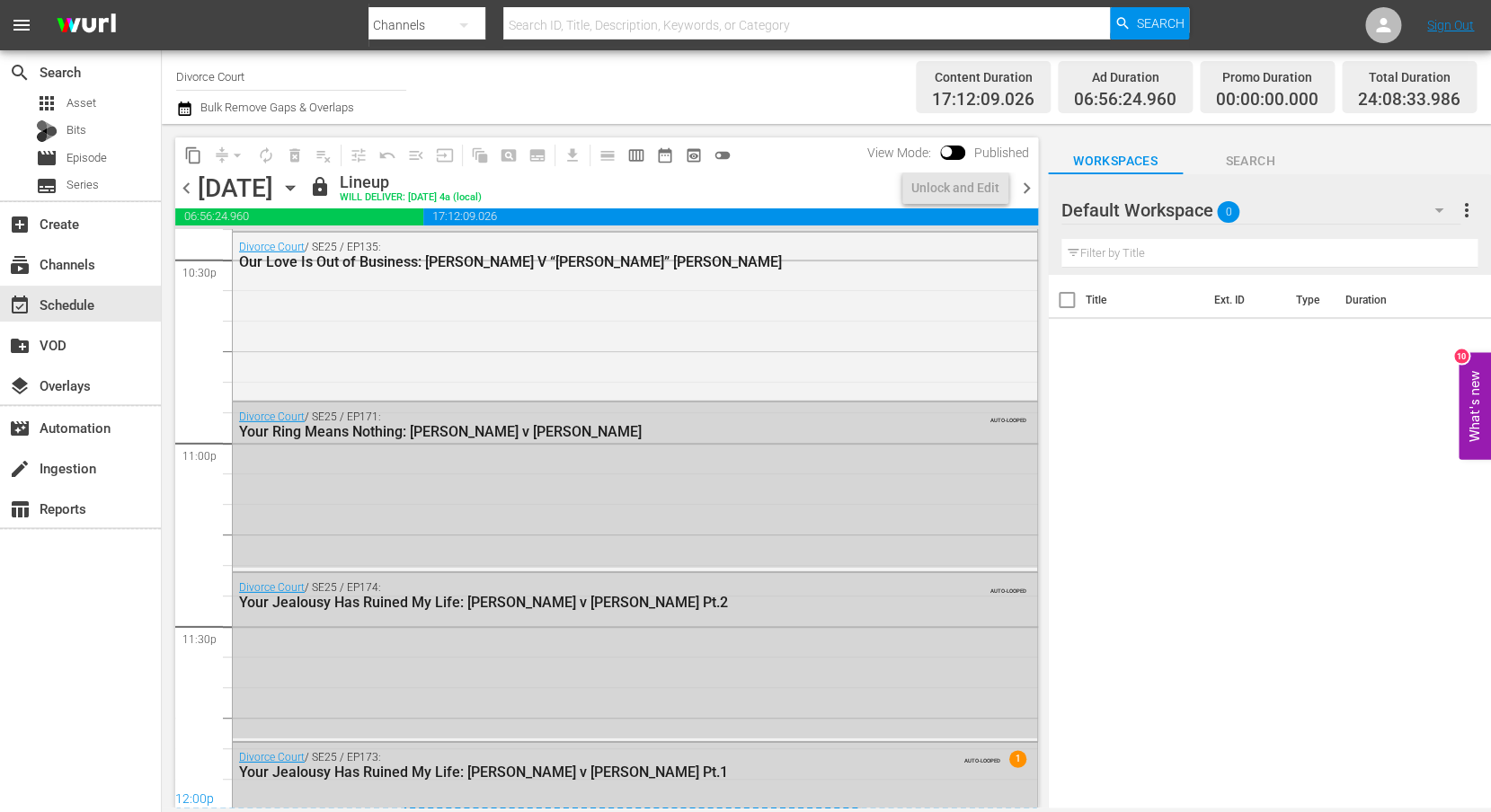 scroll, scrollTop: 7421, scrollLeft: 0, axis: vertical 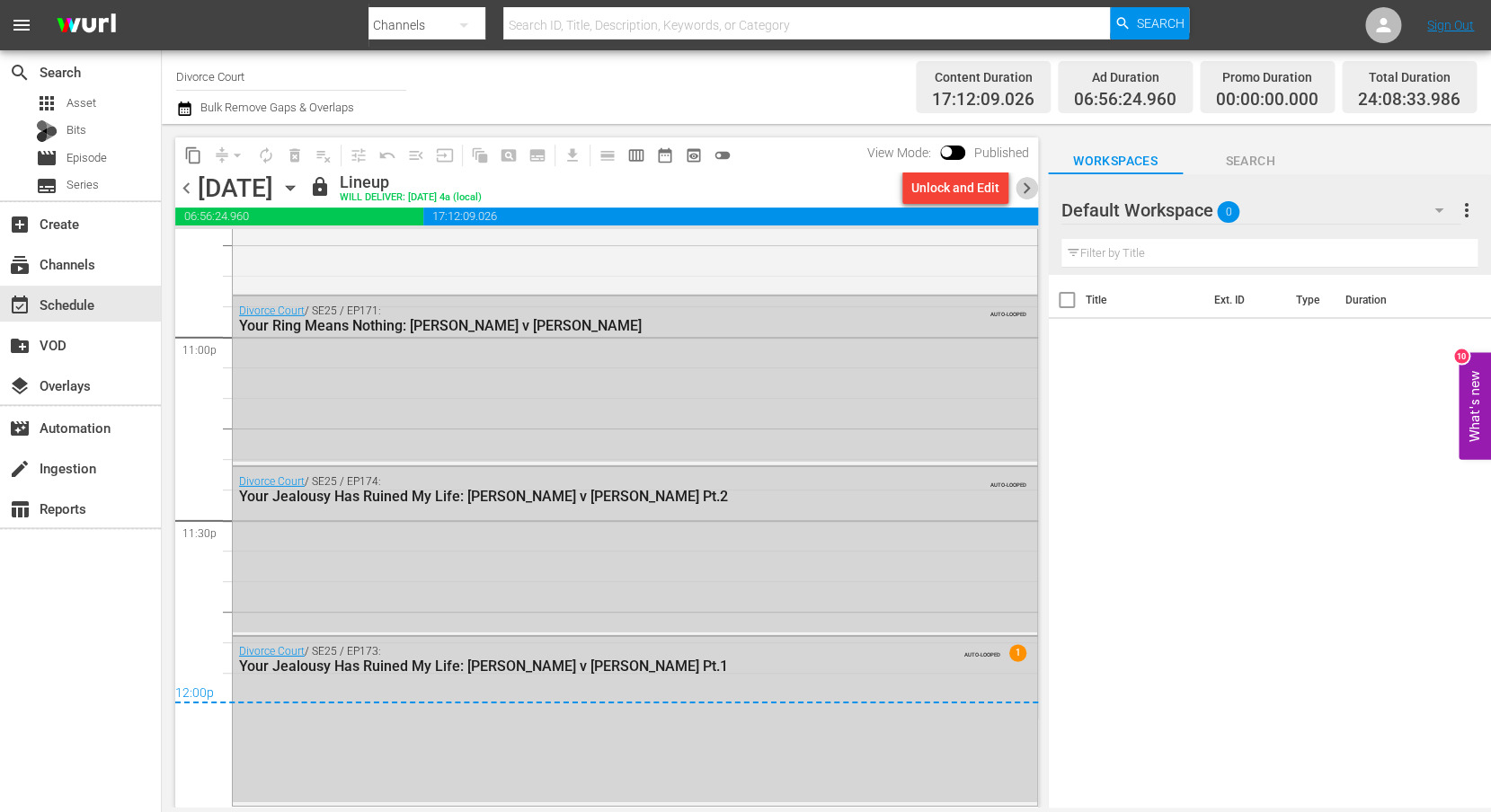 click on "chevron_right" at bounding box center (1026, 188) 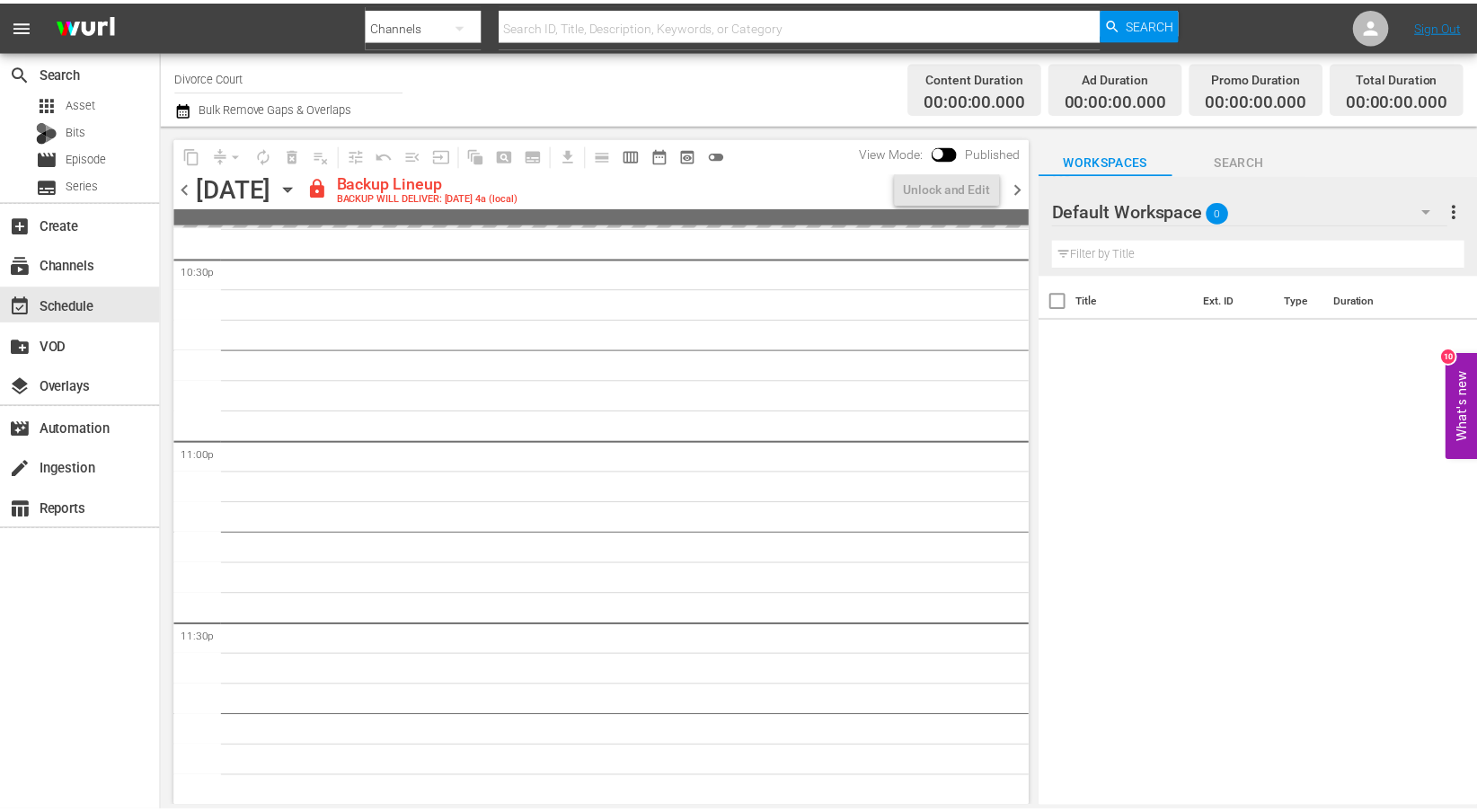scroll, scrollTop: 8185, scrollLeft: 0, axis: vertical 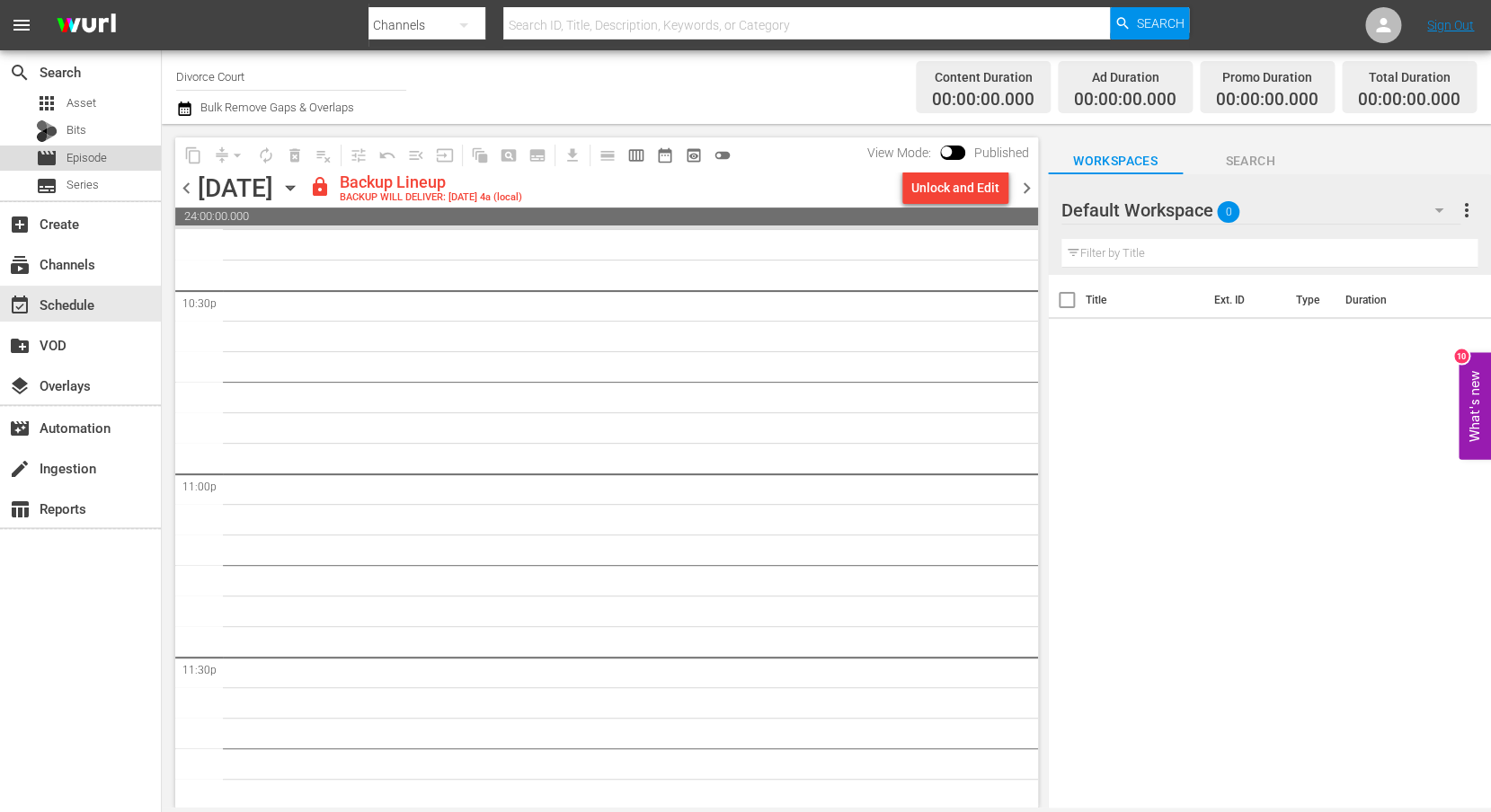 click on "movie Episode" at bounding box center [80, 158] 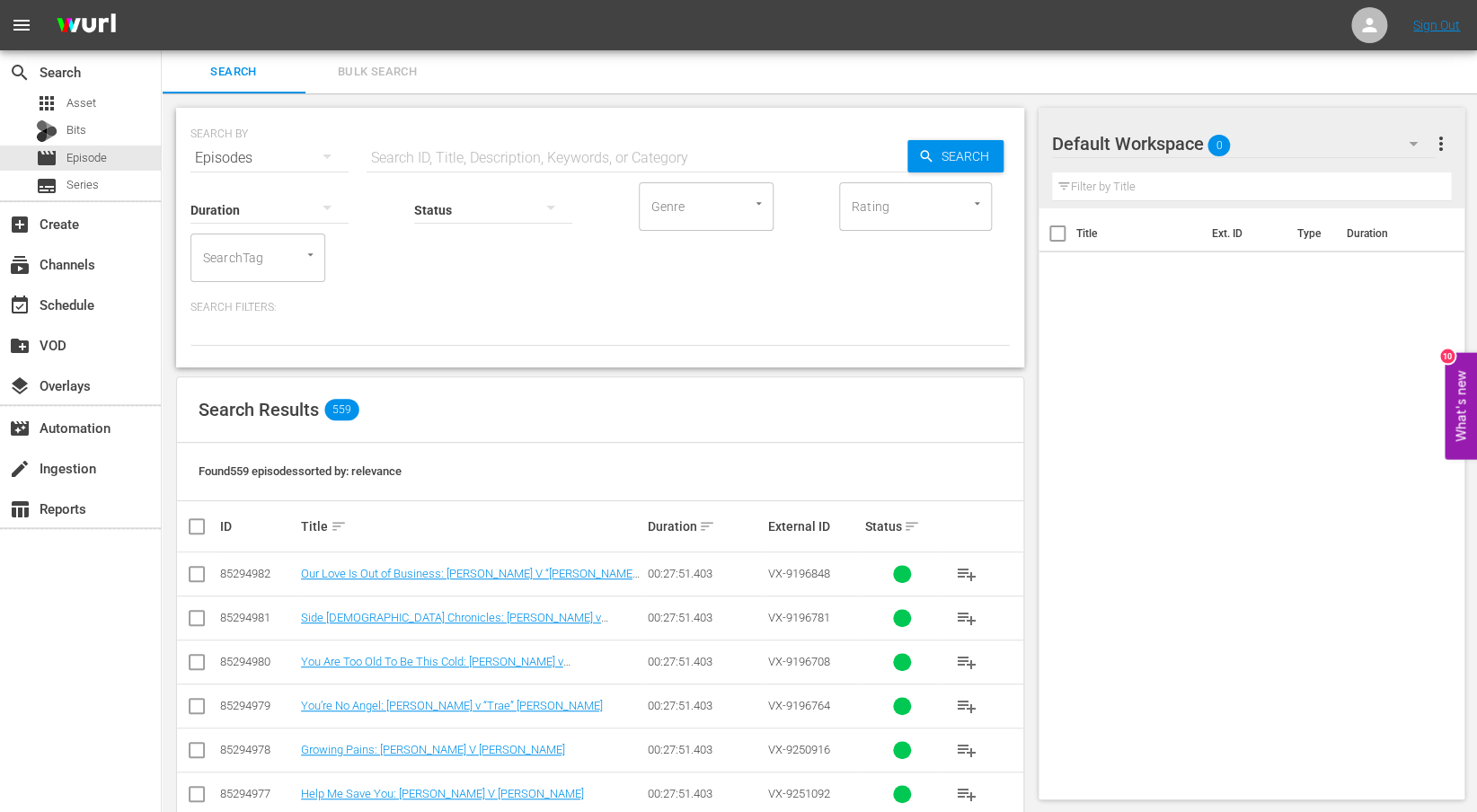 click on "Title sort" at bounding box center [472, 526] 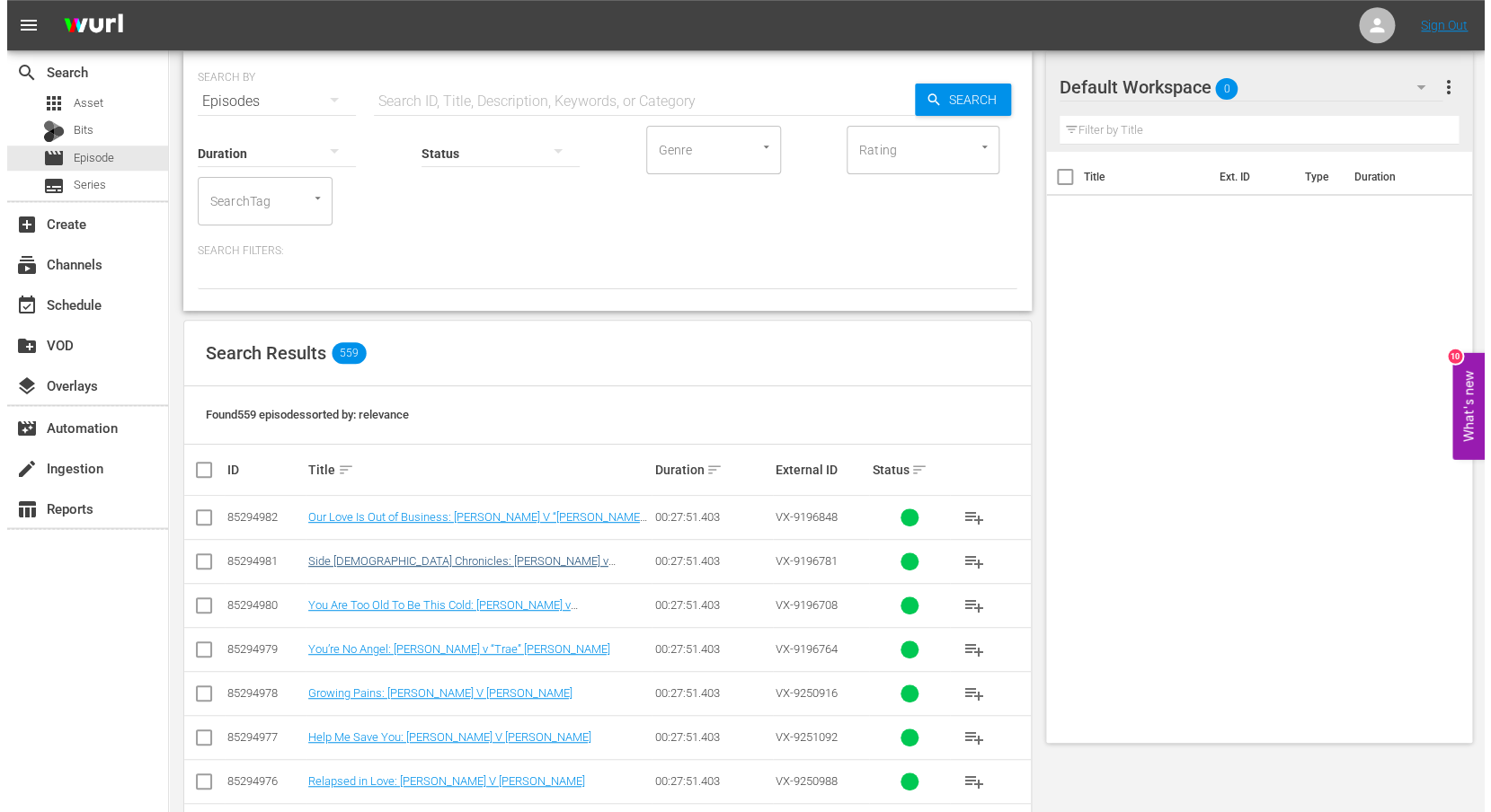 scroll, scrollTop: 0, scrollLeft: 0, axis: both 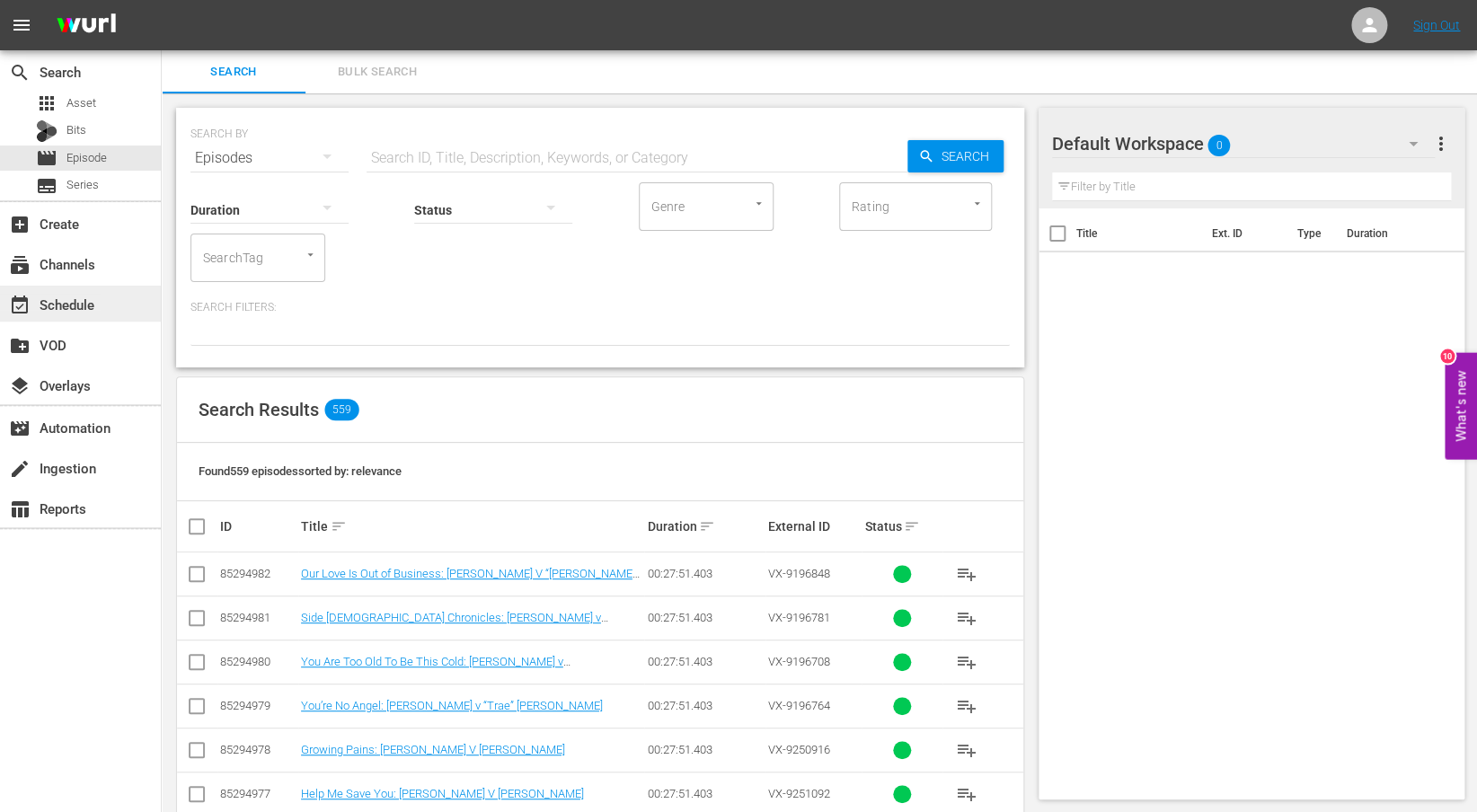 click on "event_available   Schedule" at bounding box center [50, 302] 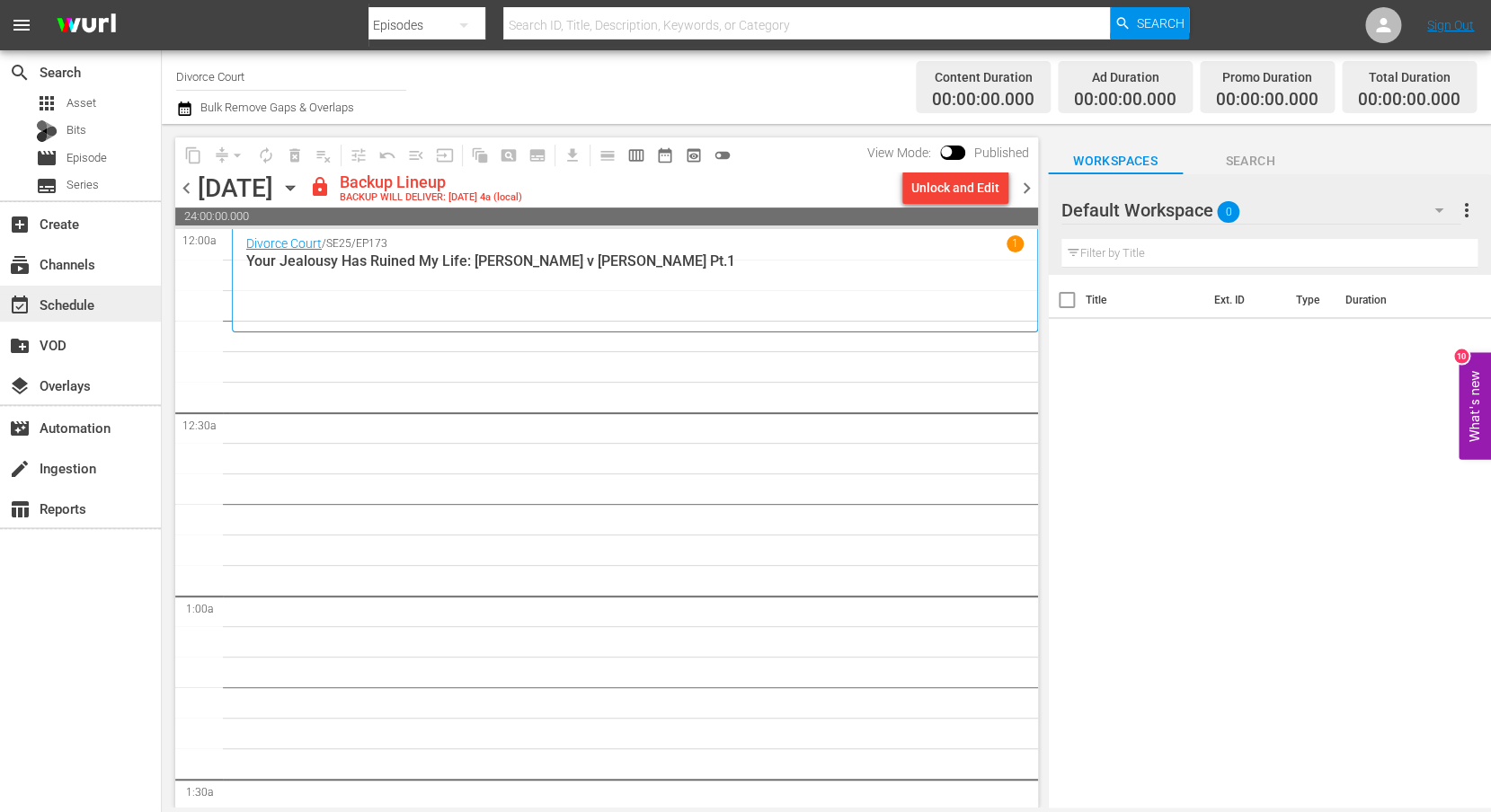 click on "event_available   Schedule" at bounding box center [50, 302] 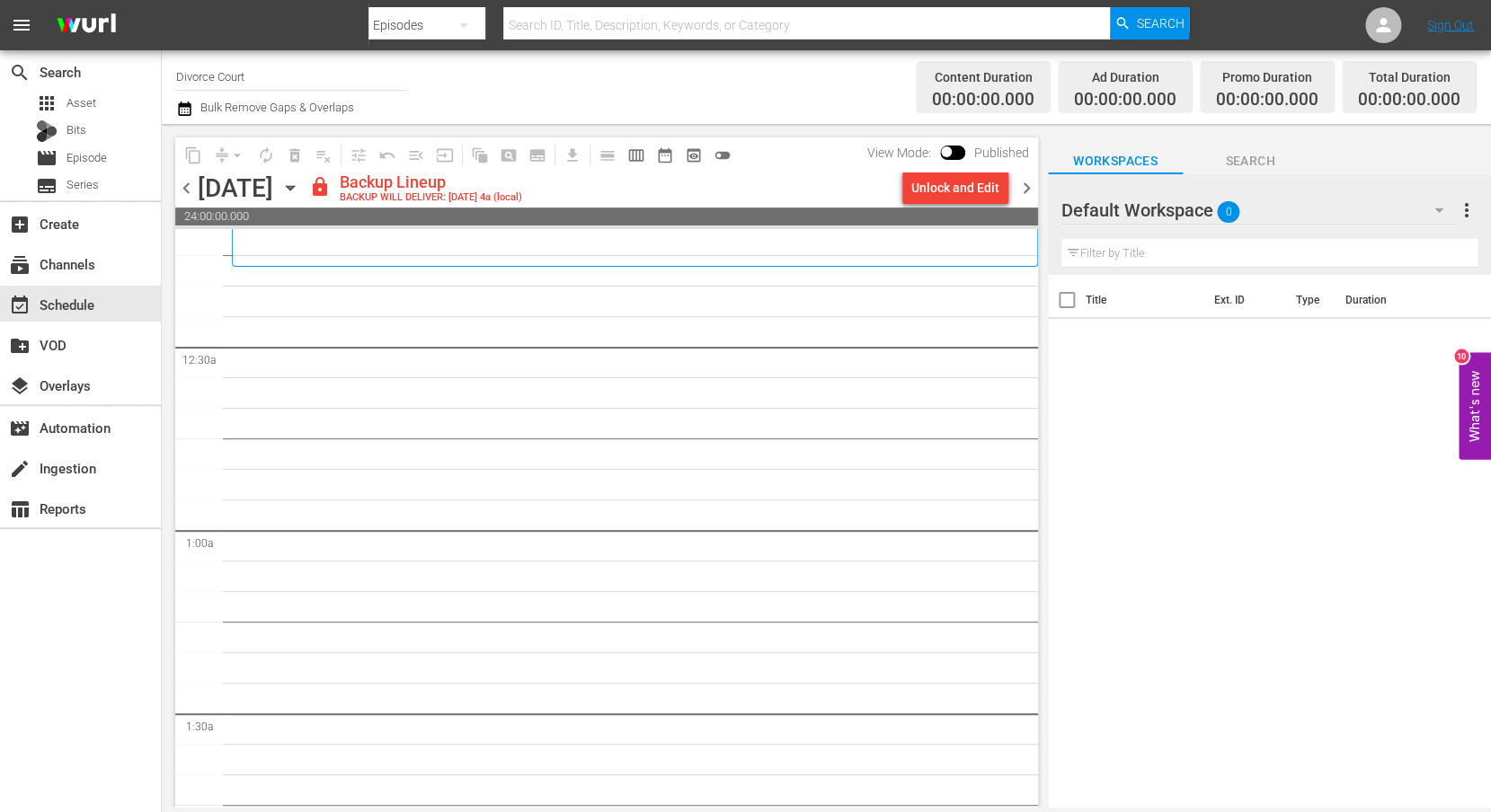 scroll, scrollTop: 75, scrollLeft: 0, axis: vertical 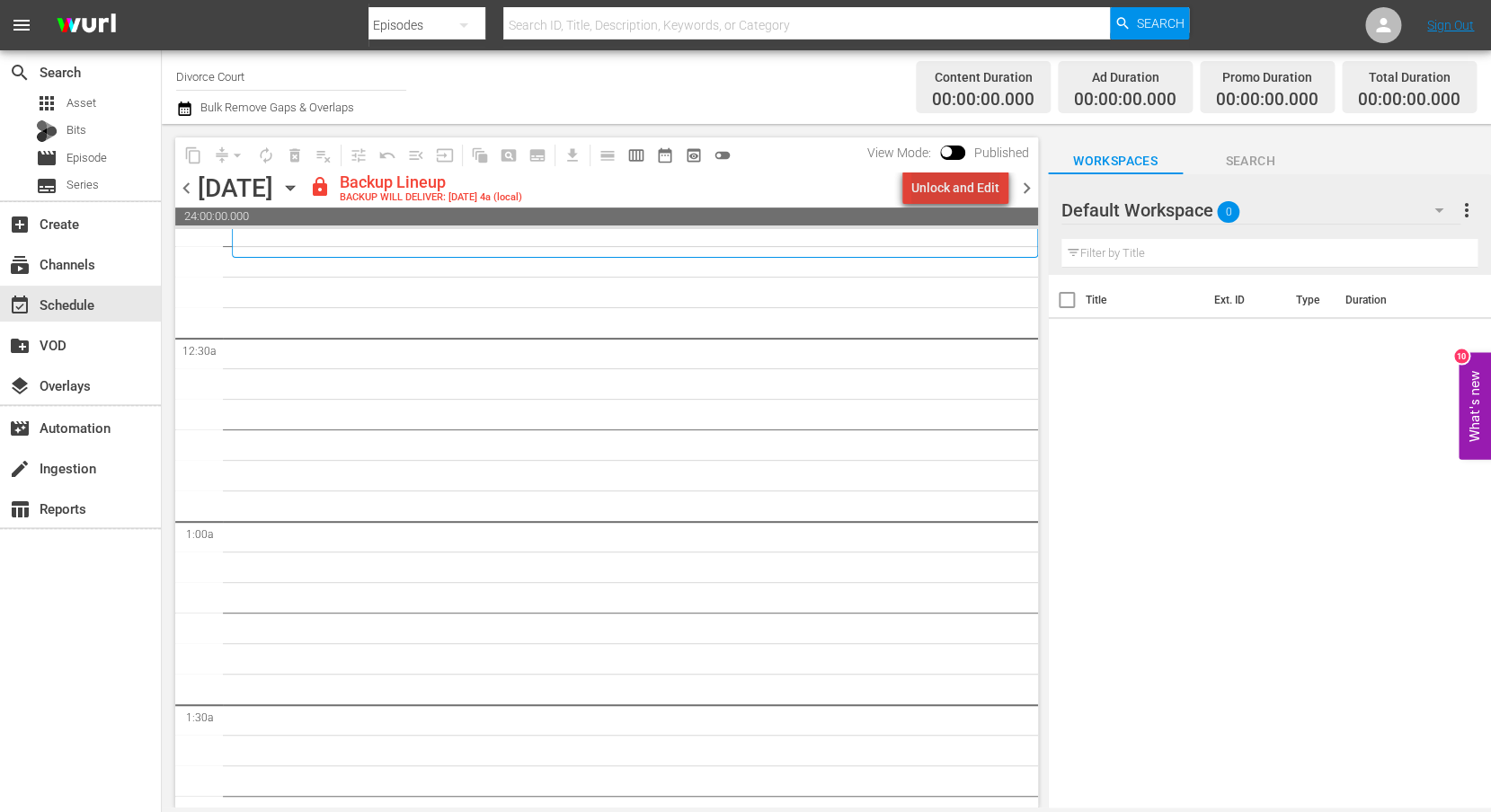 click on "Unlock and Edit" at bounding box center [955, 188] 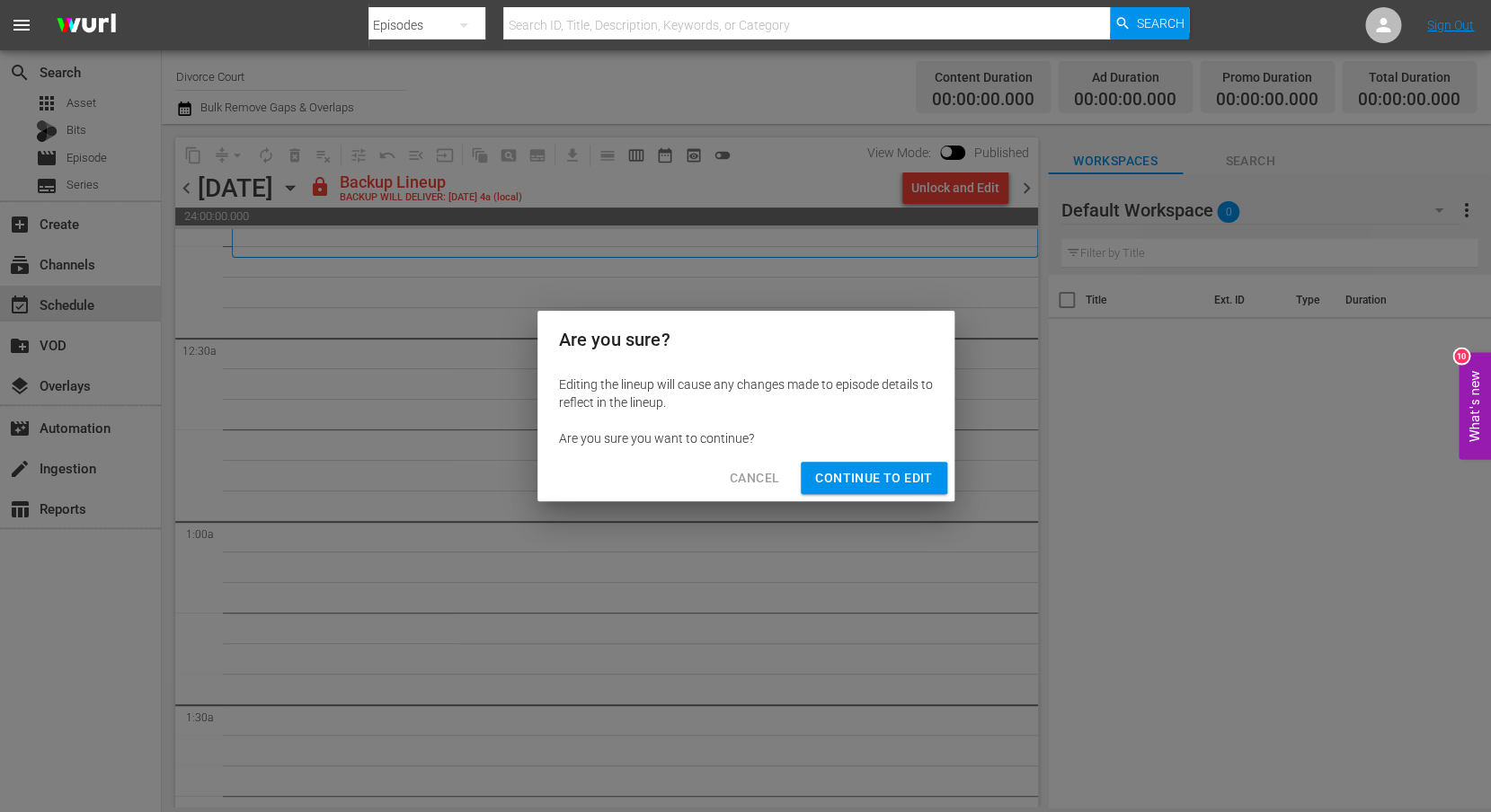 click on "Continue to Edit" at bounding box center (874, 478) 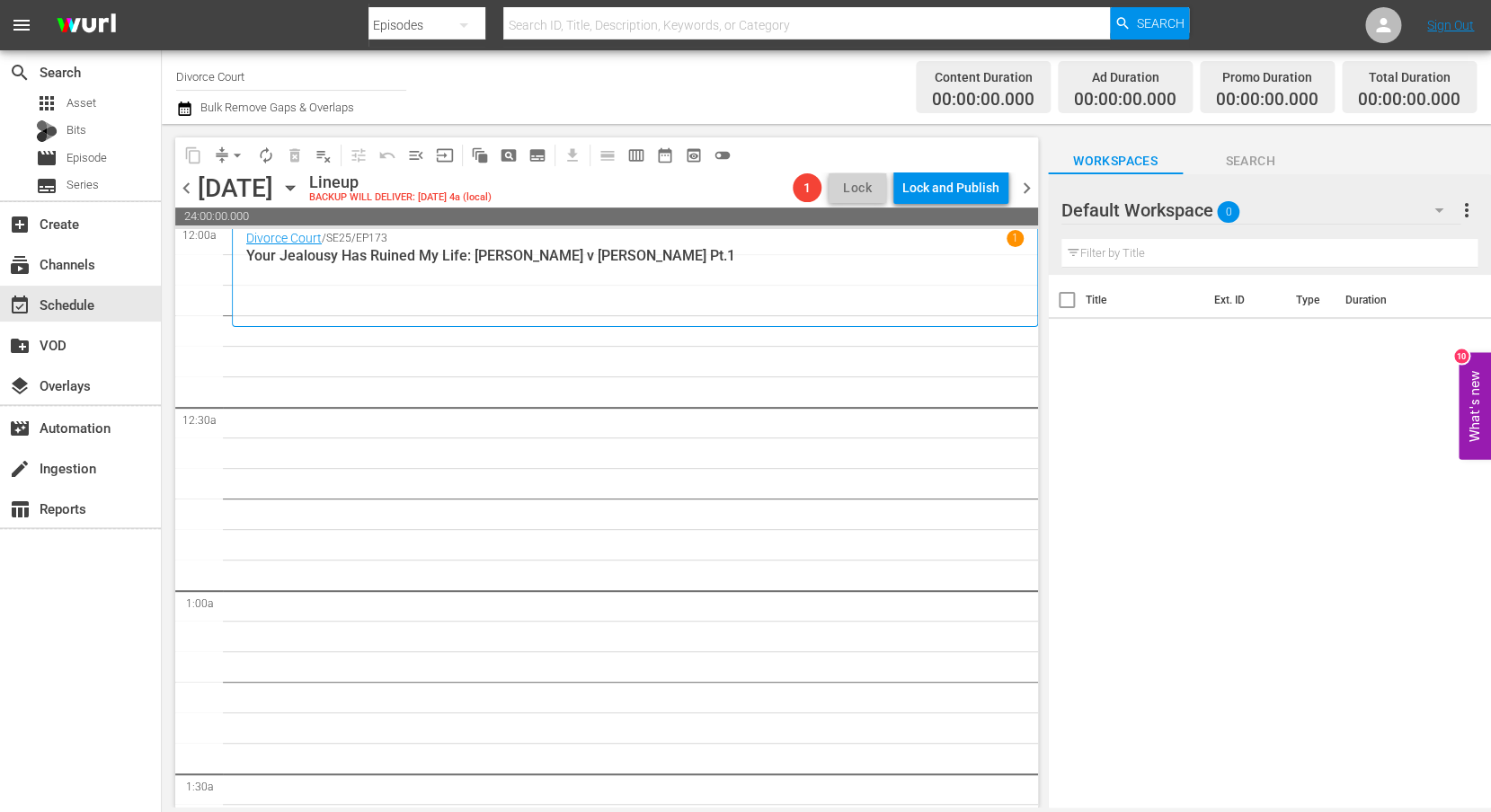 scroll, scrollTop: 0, scrollLeft: 0, axis: both 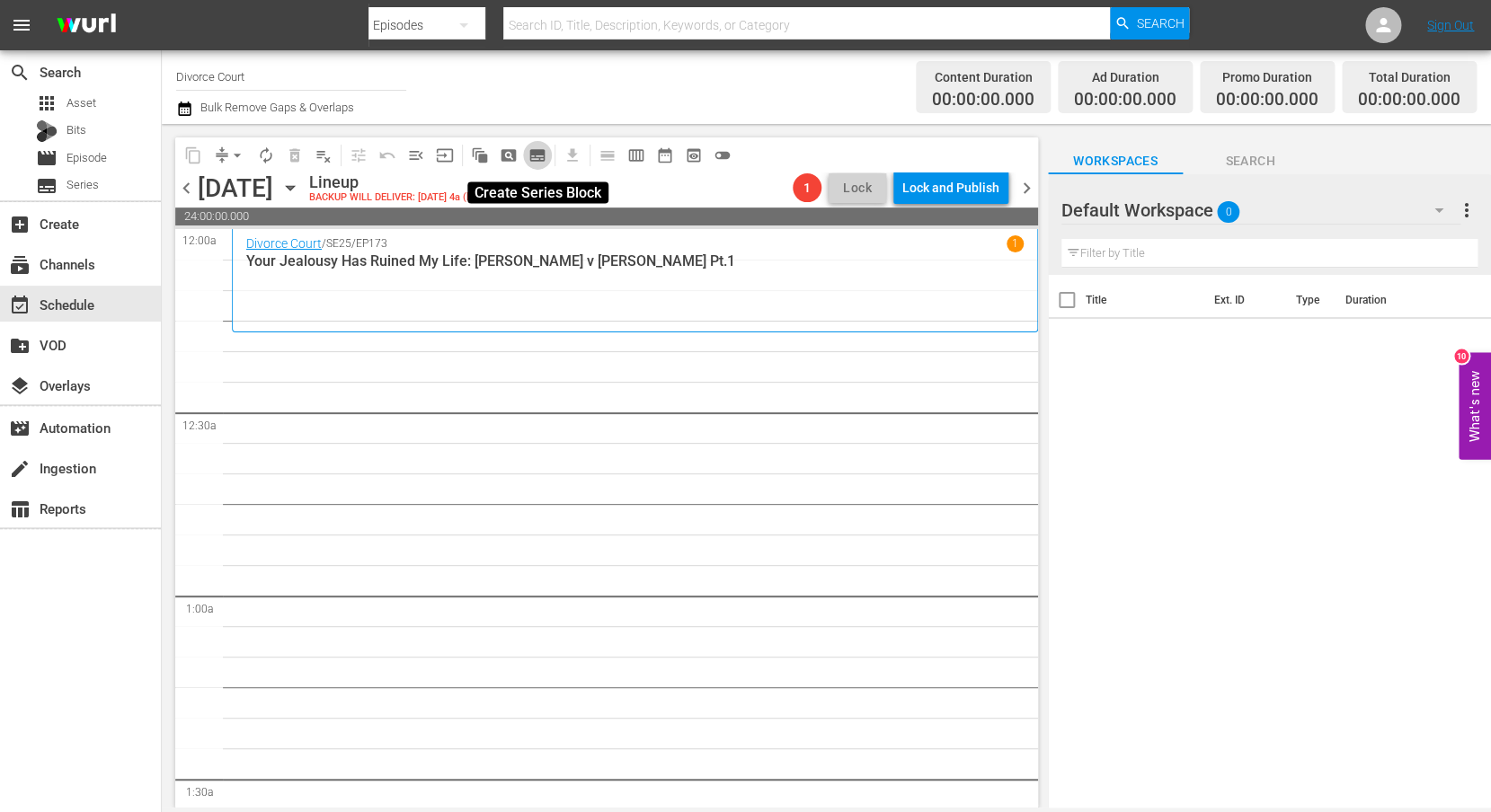click on "subtitles_outlined" at bounding box center [537, 155] 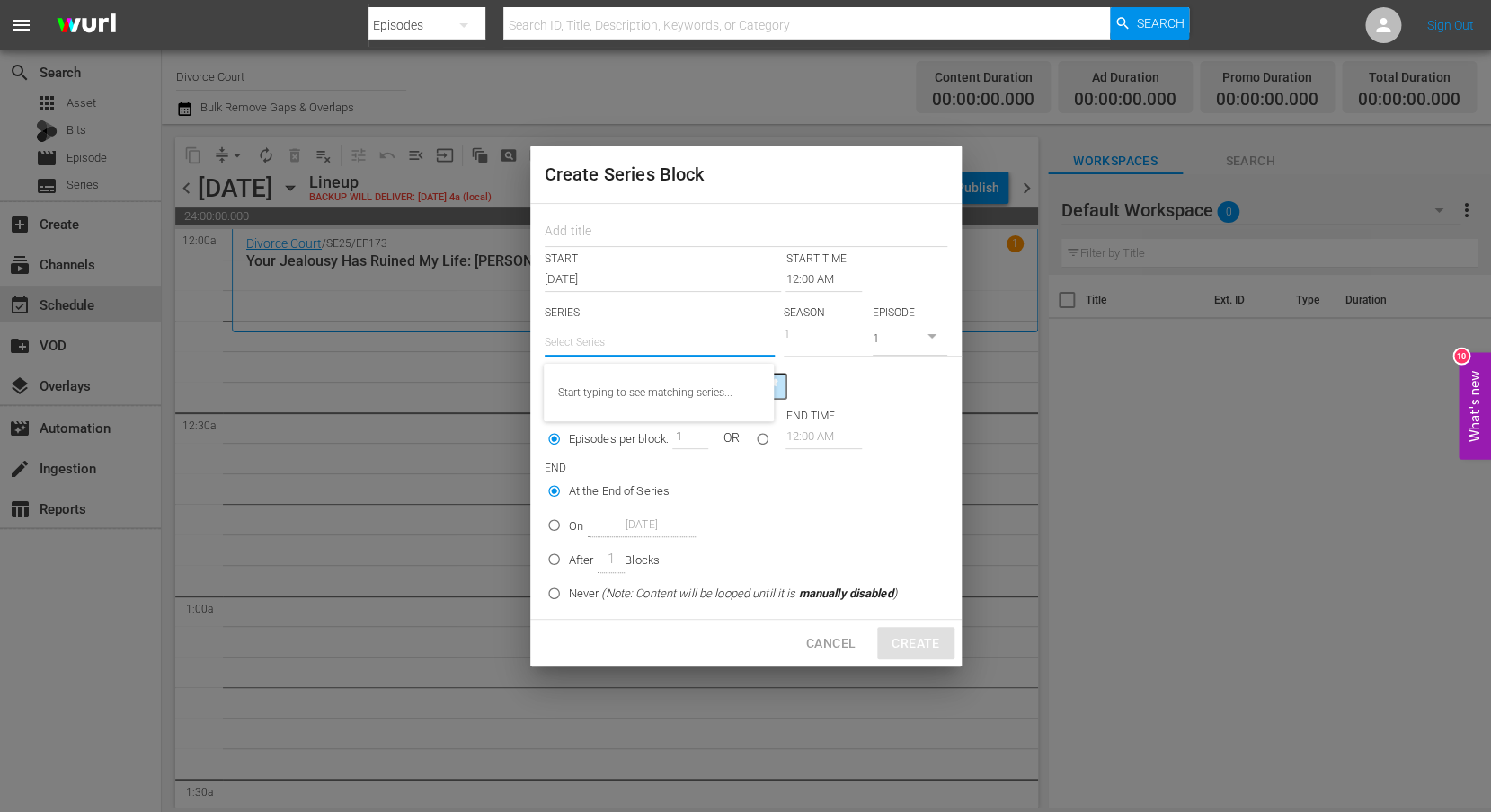 click at bounding box center (660, 342) 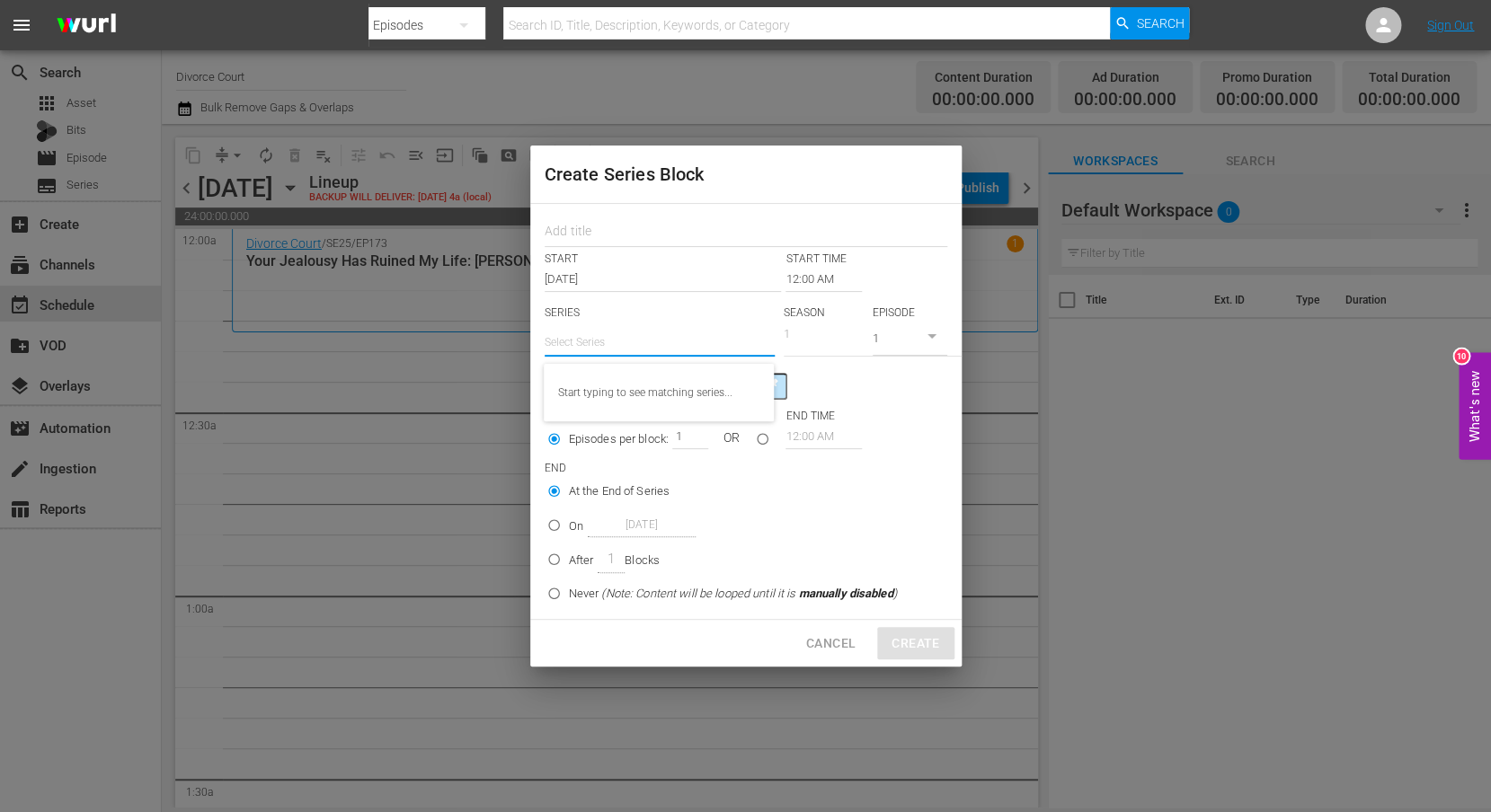 scroll, scrollTop: 7, scrollLeft: 0, axis: vertical 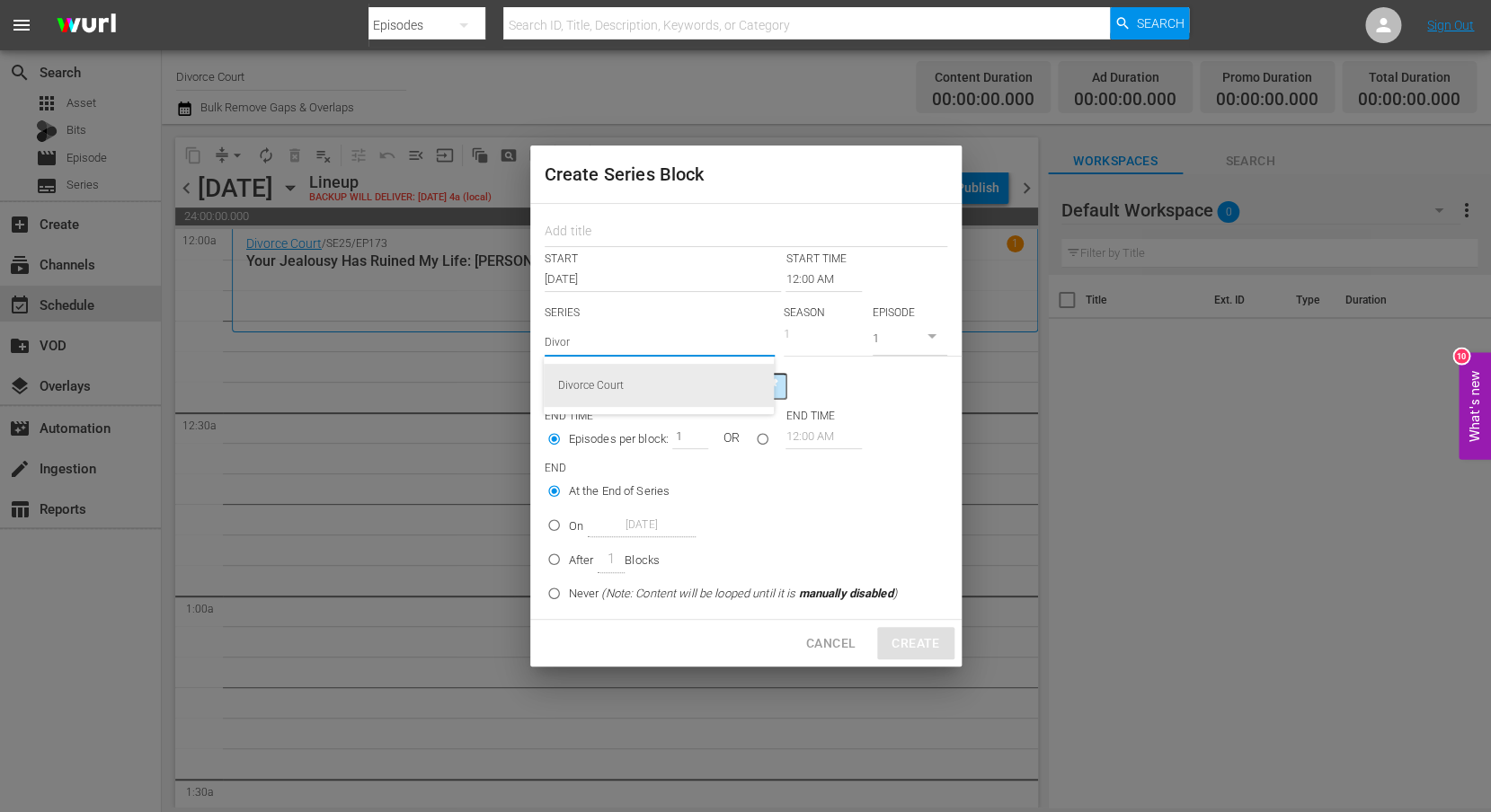 click on "Divorce Court" at bounding box center [659, 385] 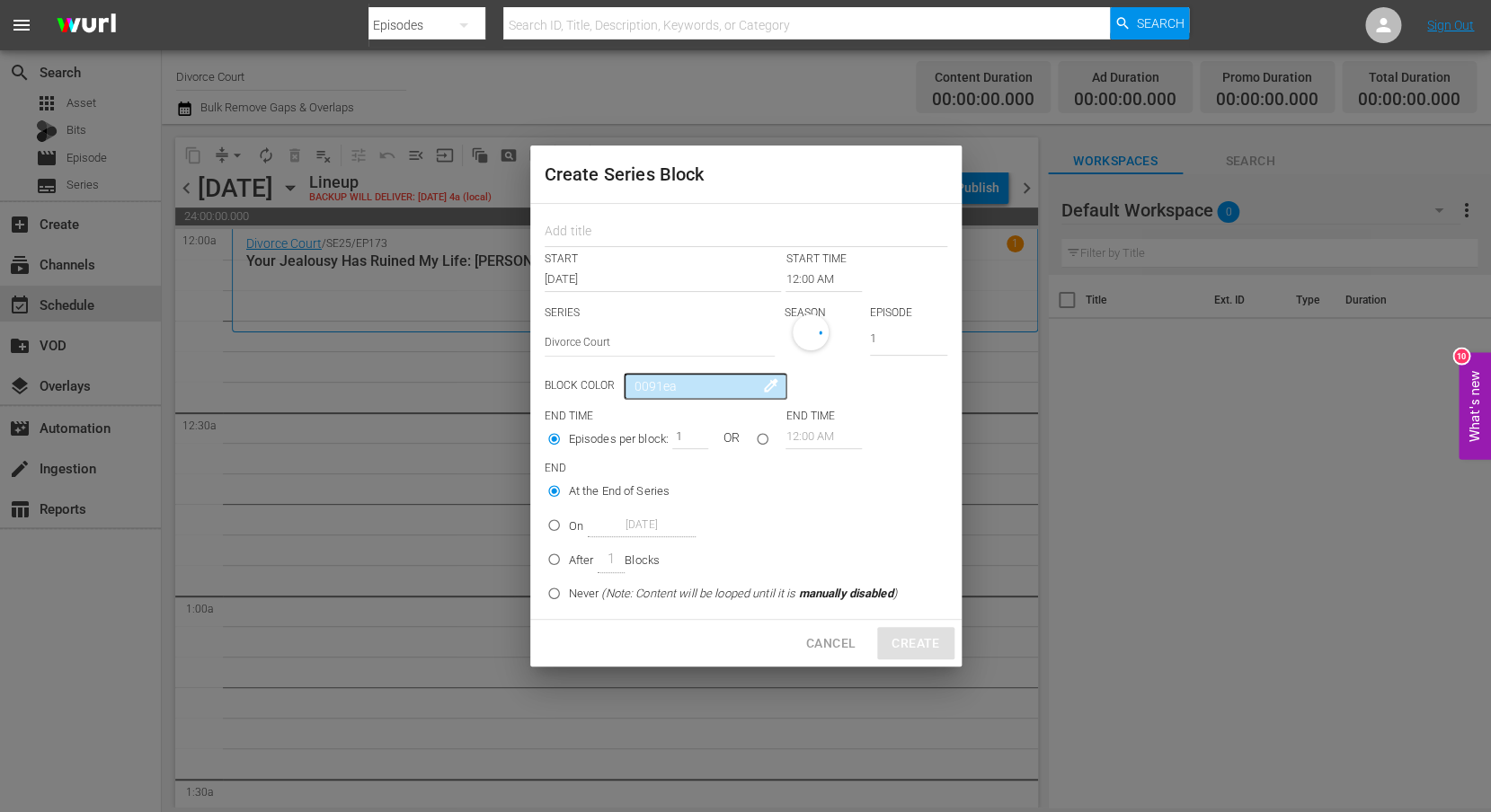 scroll, scrollTop: 0, scrollLeft: 0, axis: both 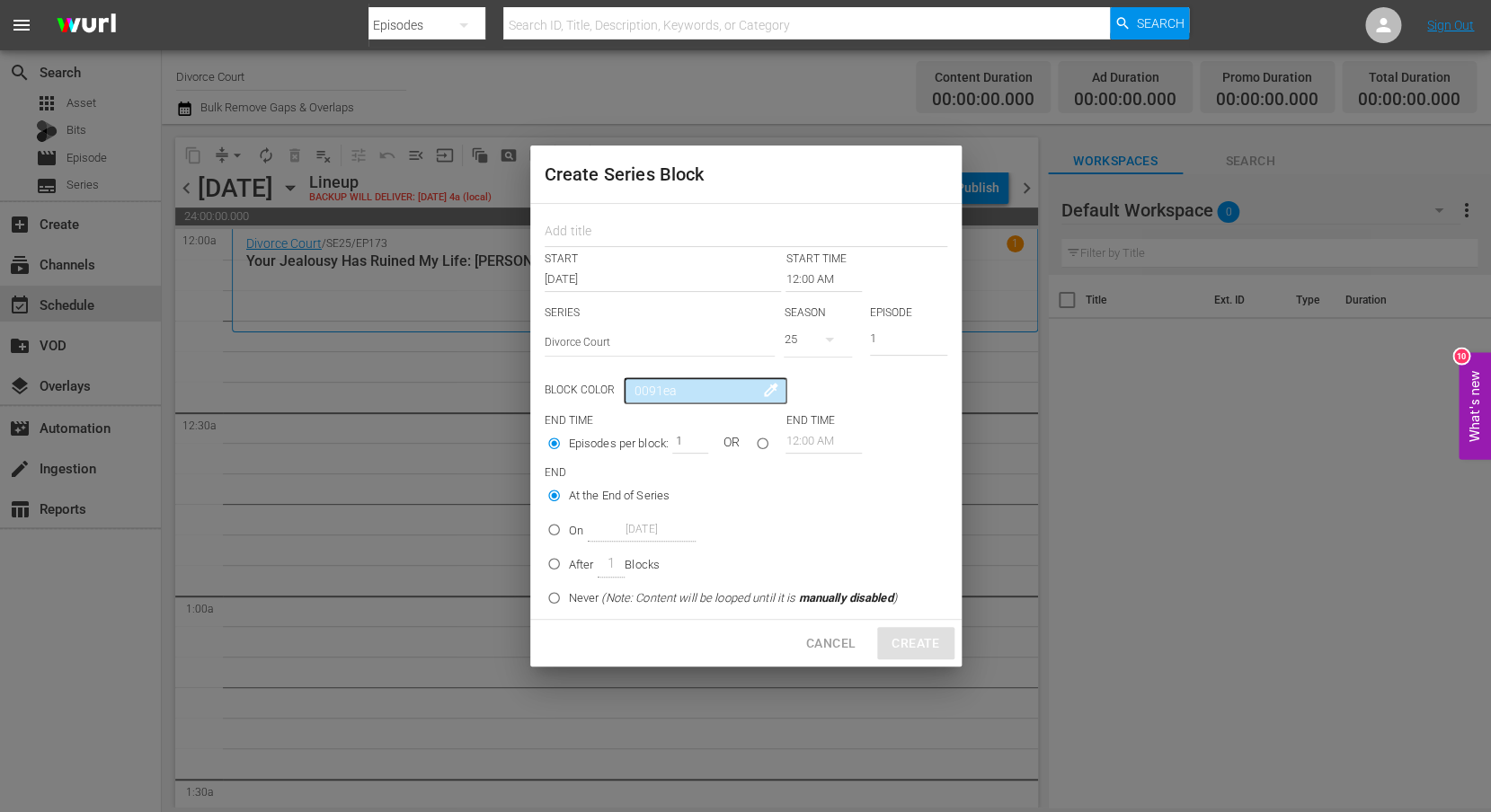 click on "25" at bounding box center [818, 340] 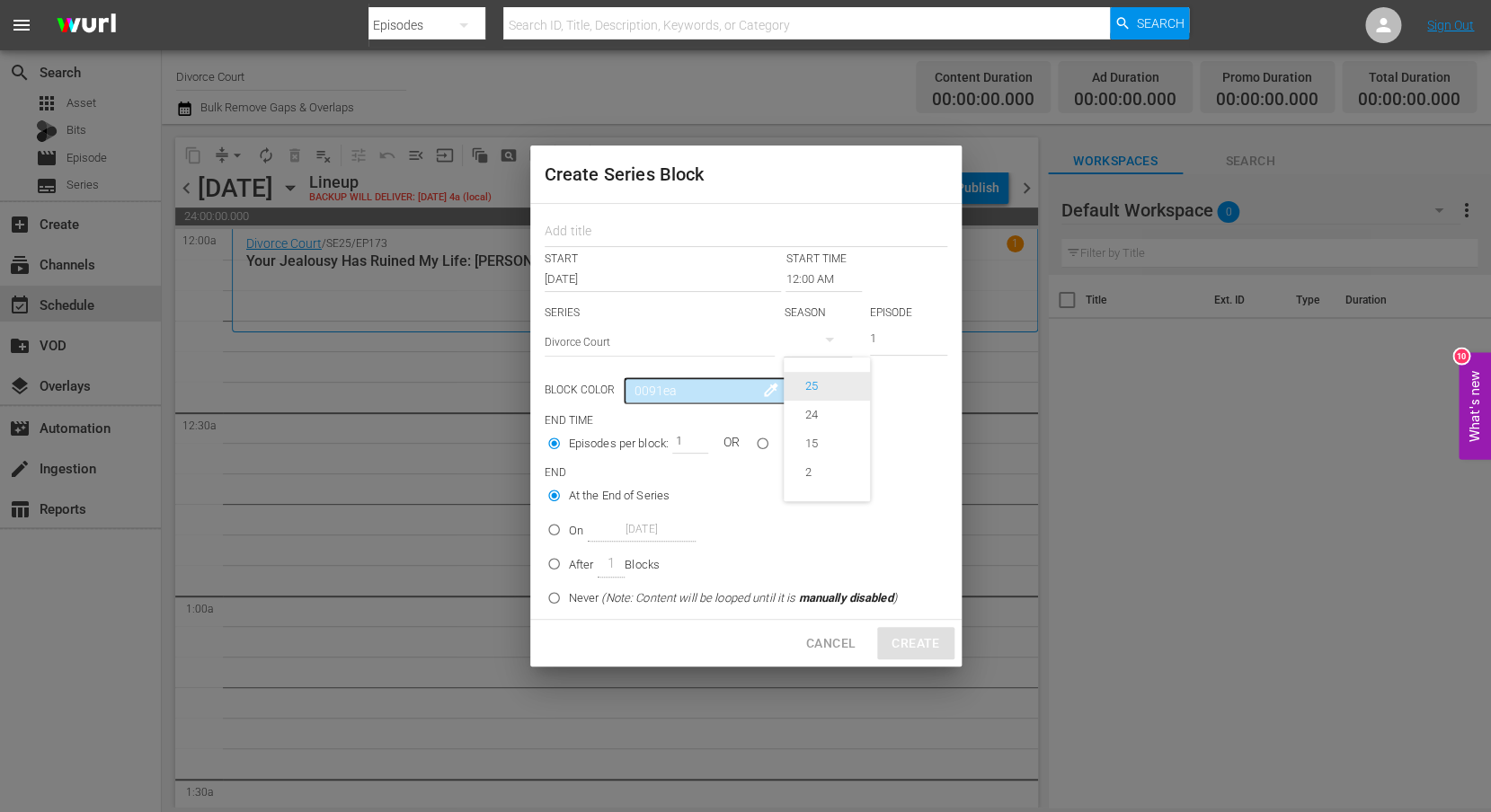 click on "25" at bounding box center [812, 386] 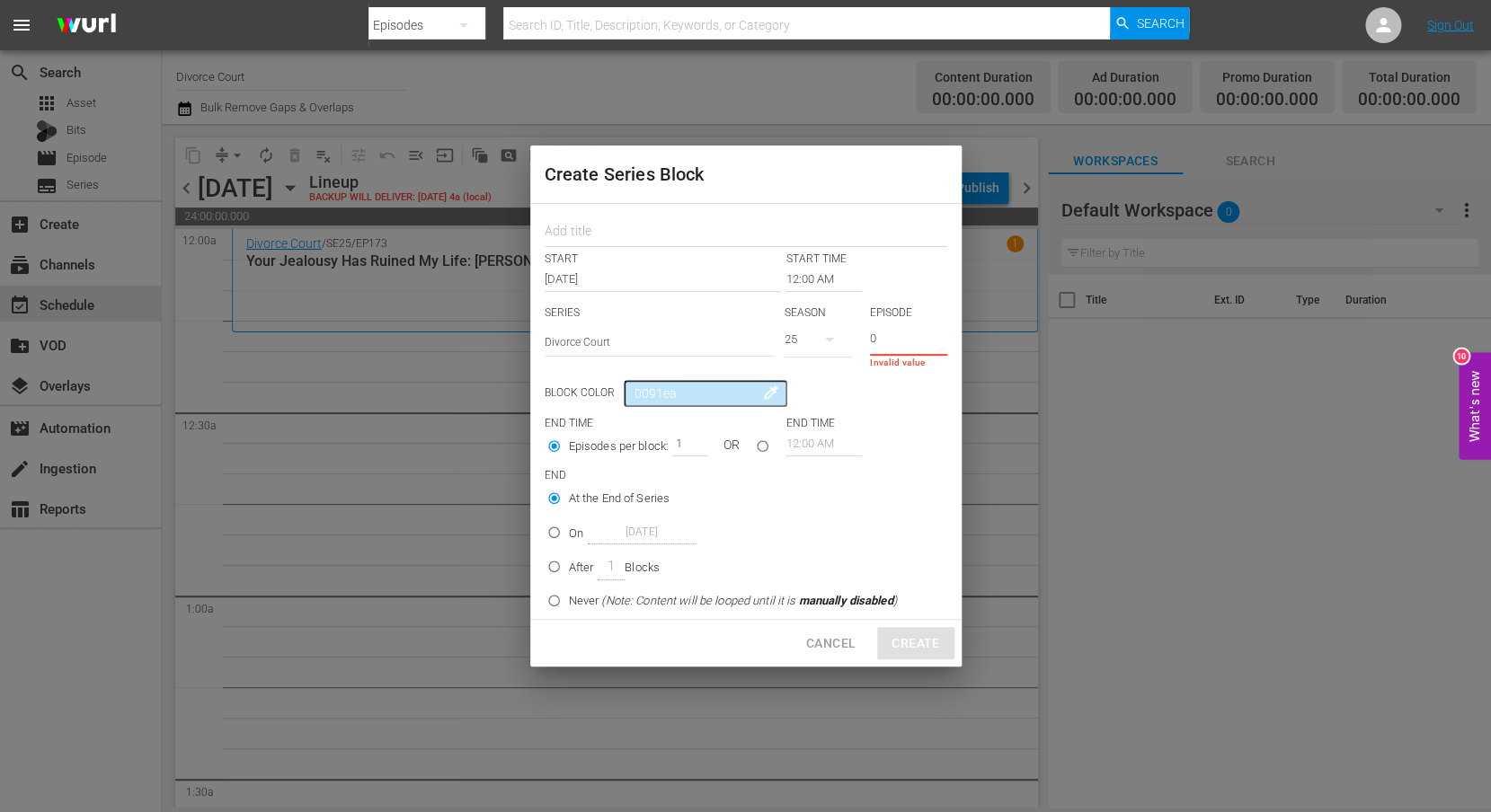 click on "0" at bounding box center (909, 340) 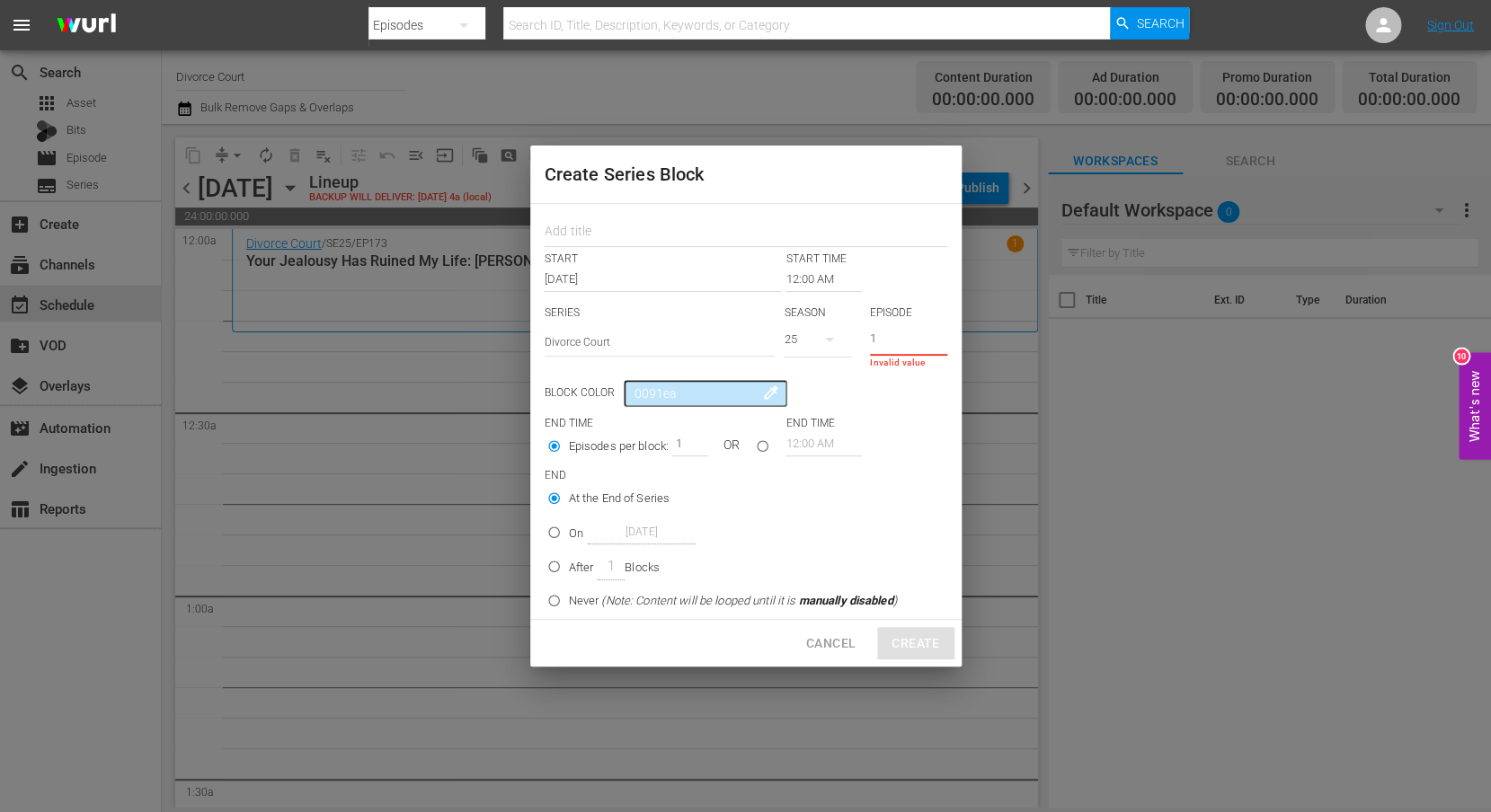 type on "1" 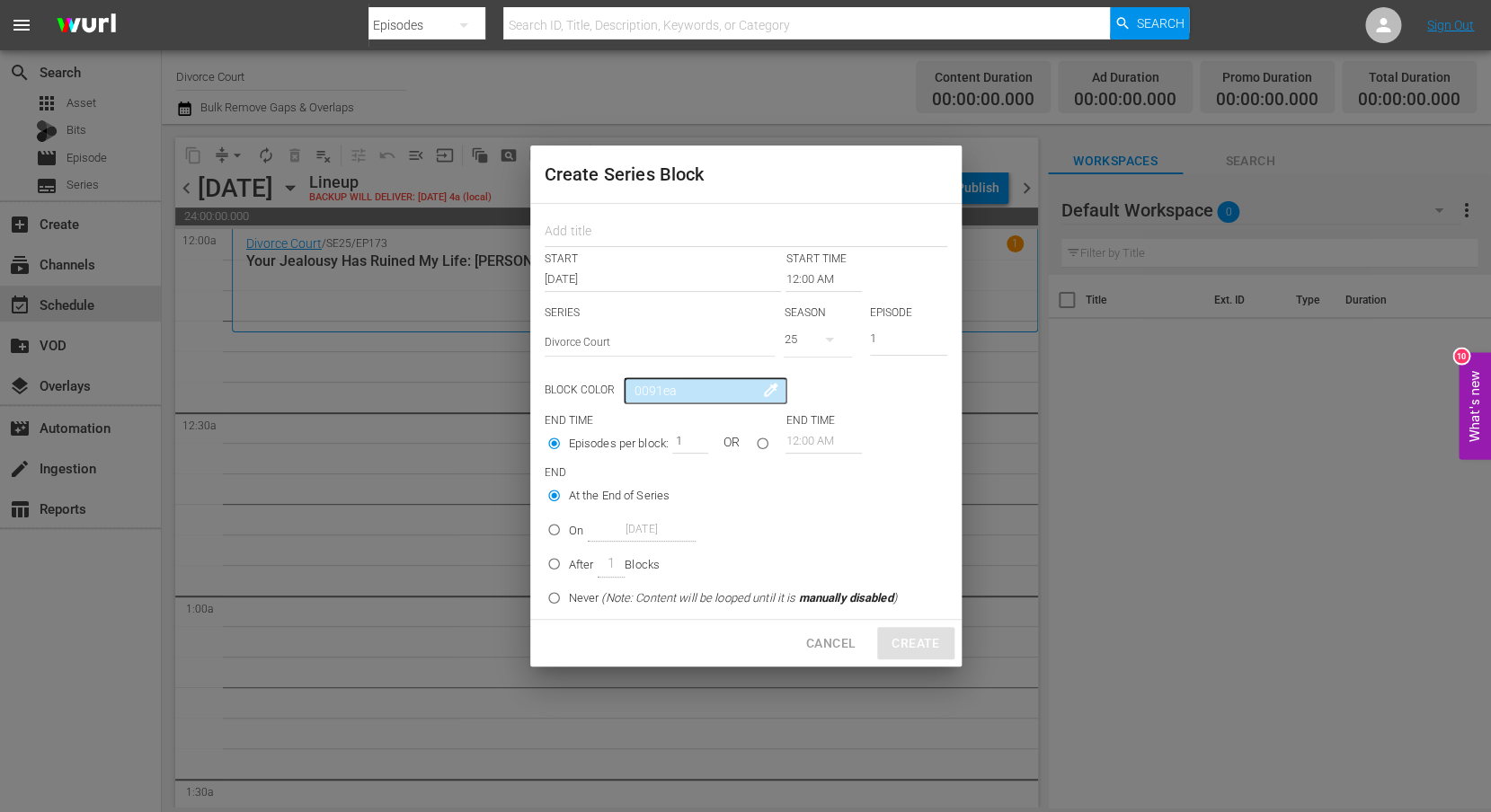 click on "1" at bounding box center [909, 340] 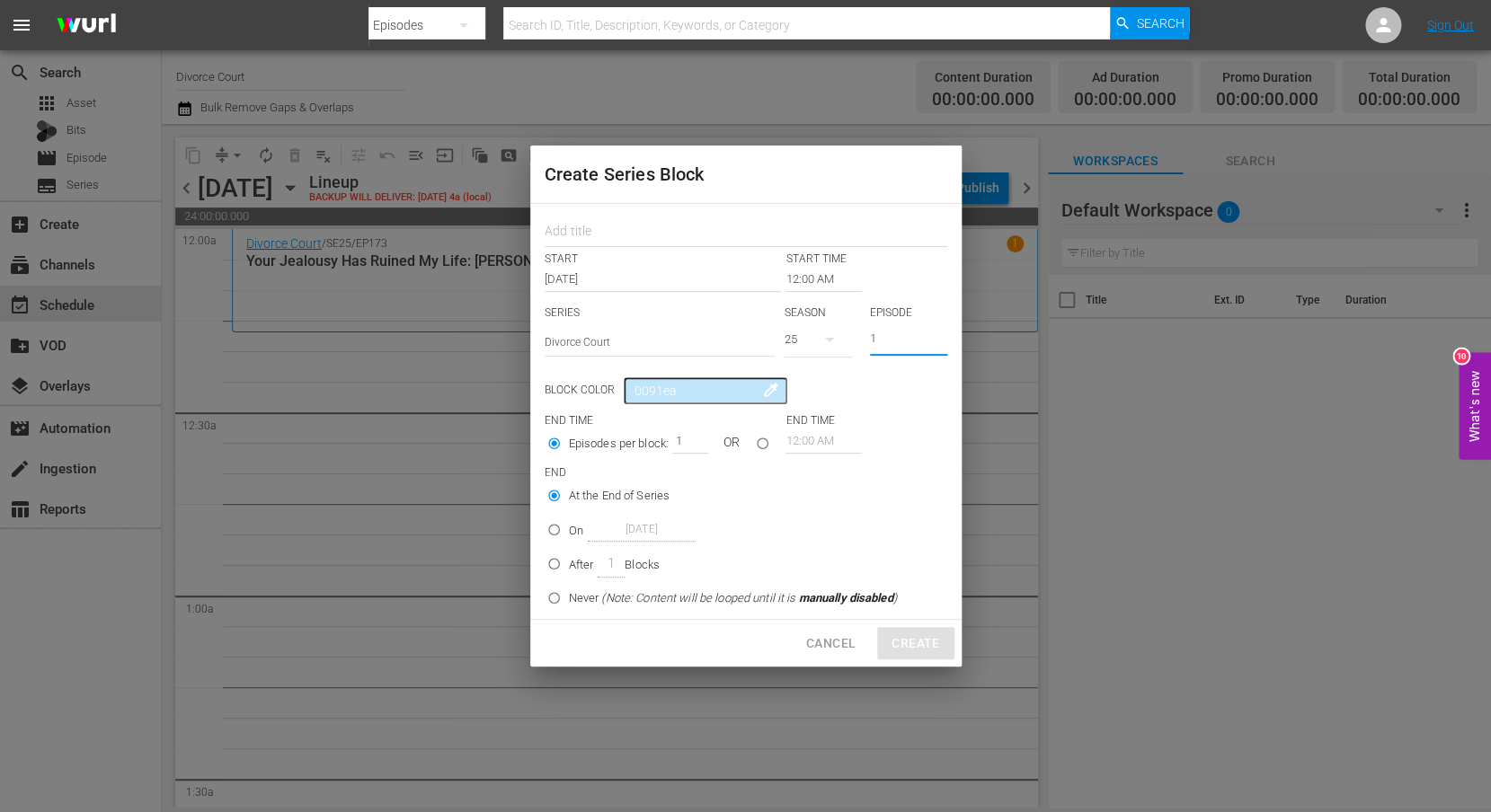 click on "1" at bounding box center [909, 340] 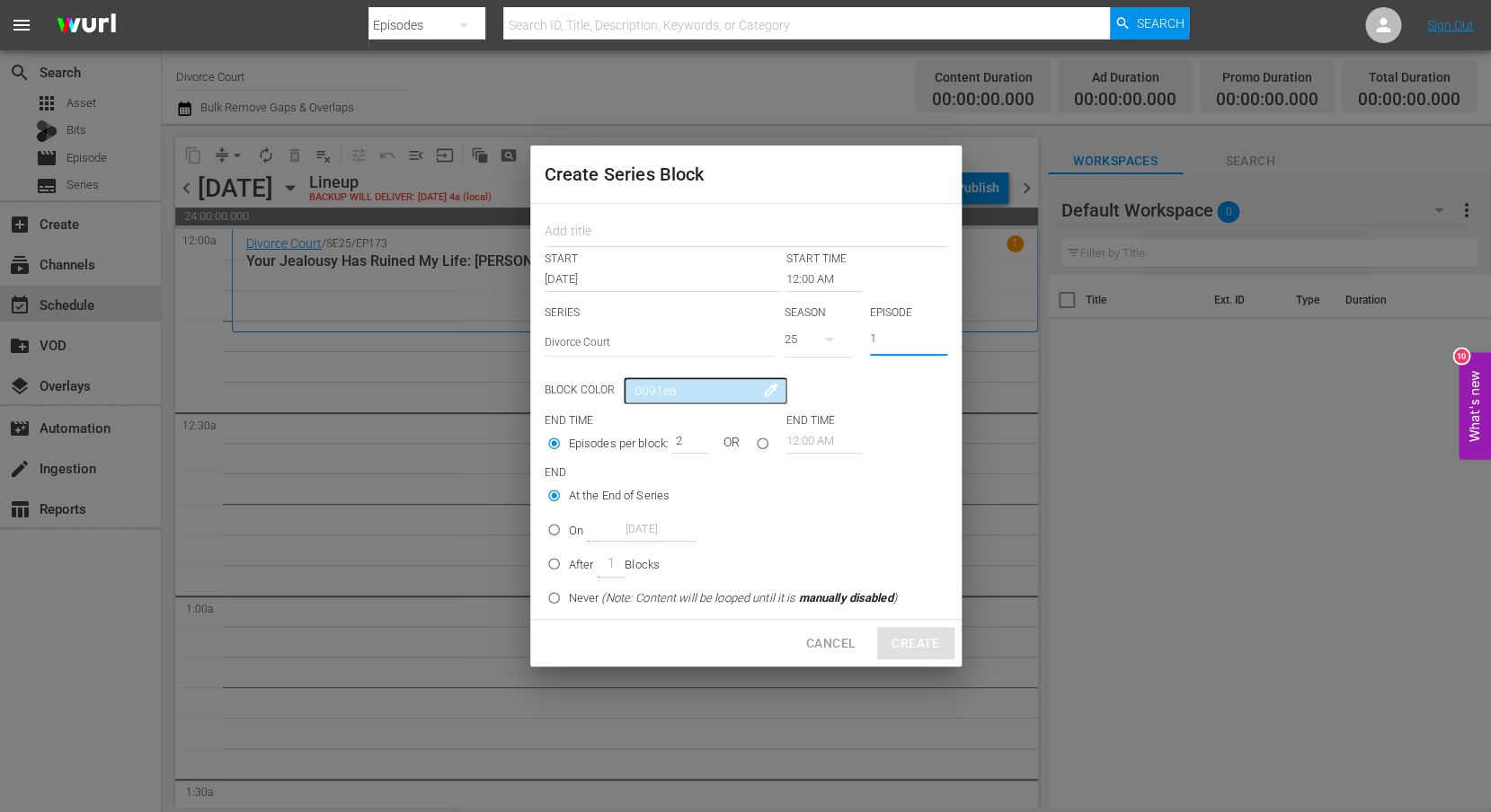 click on "2" at bounding box center [686, 441] 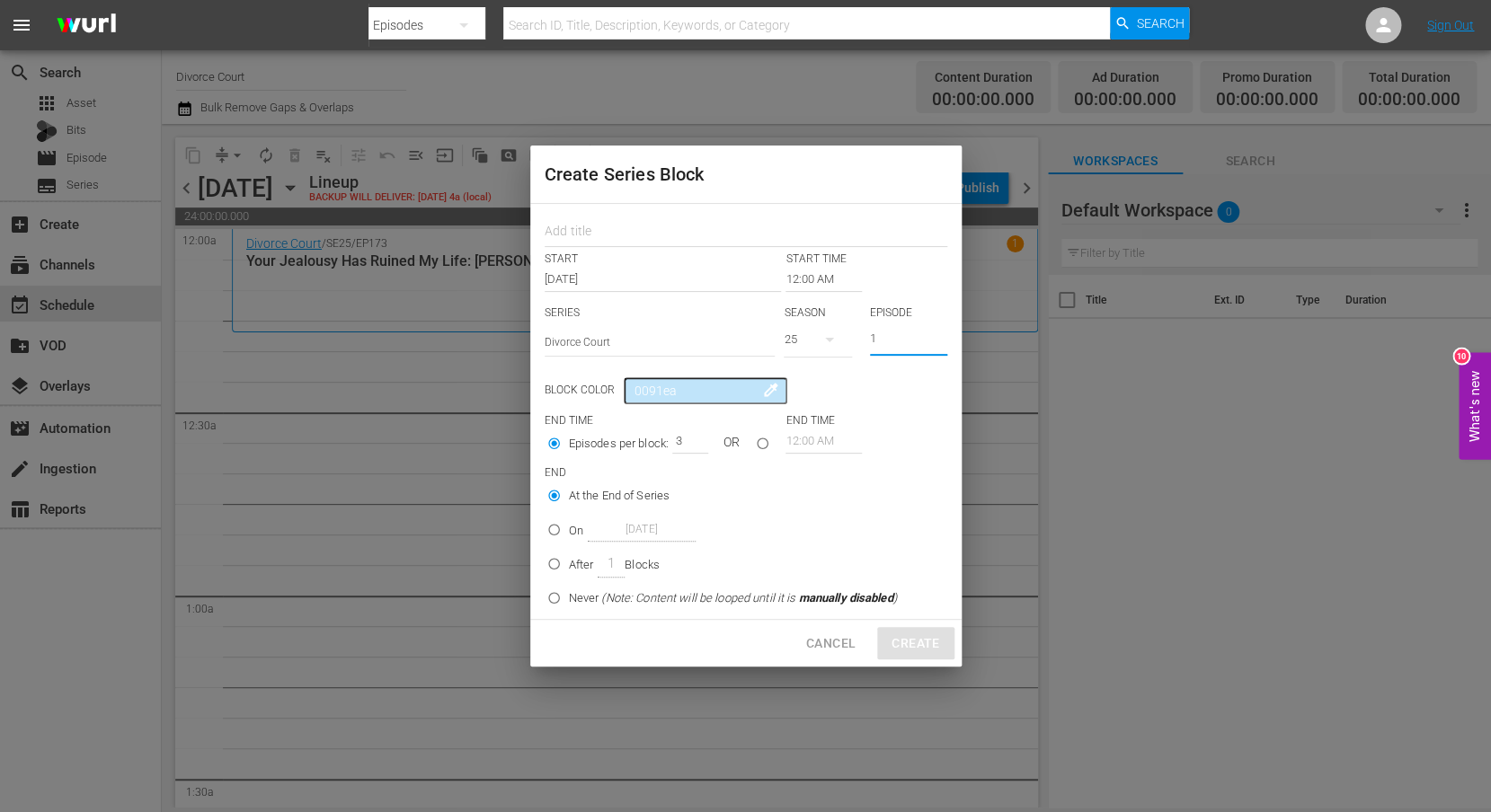 click on "3" at bounding box center (686, 441) 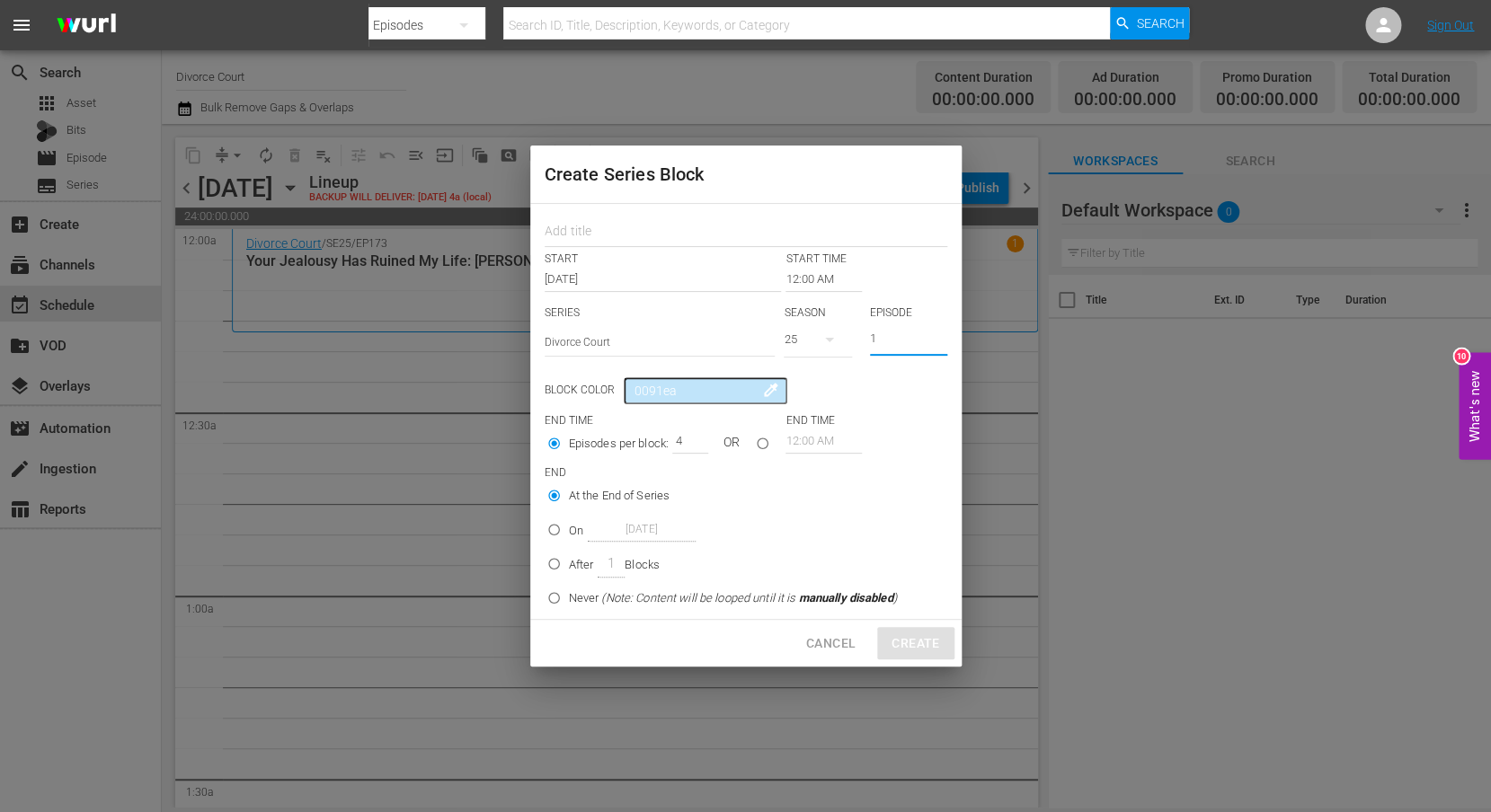 click on "4" at bounding box center (686, 441) 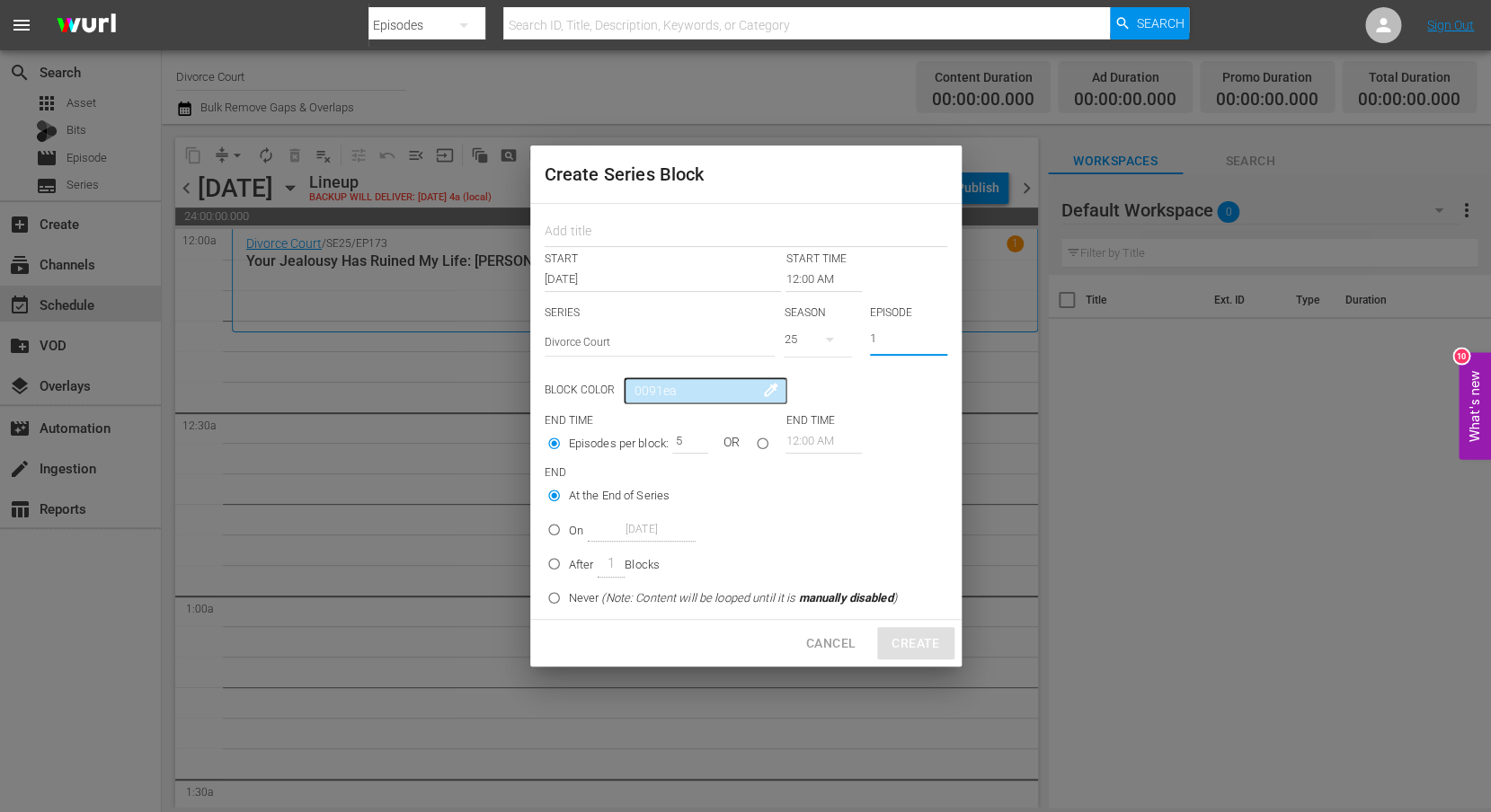 click on "5" at bounding box center [686, 441] 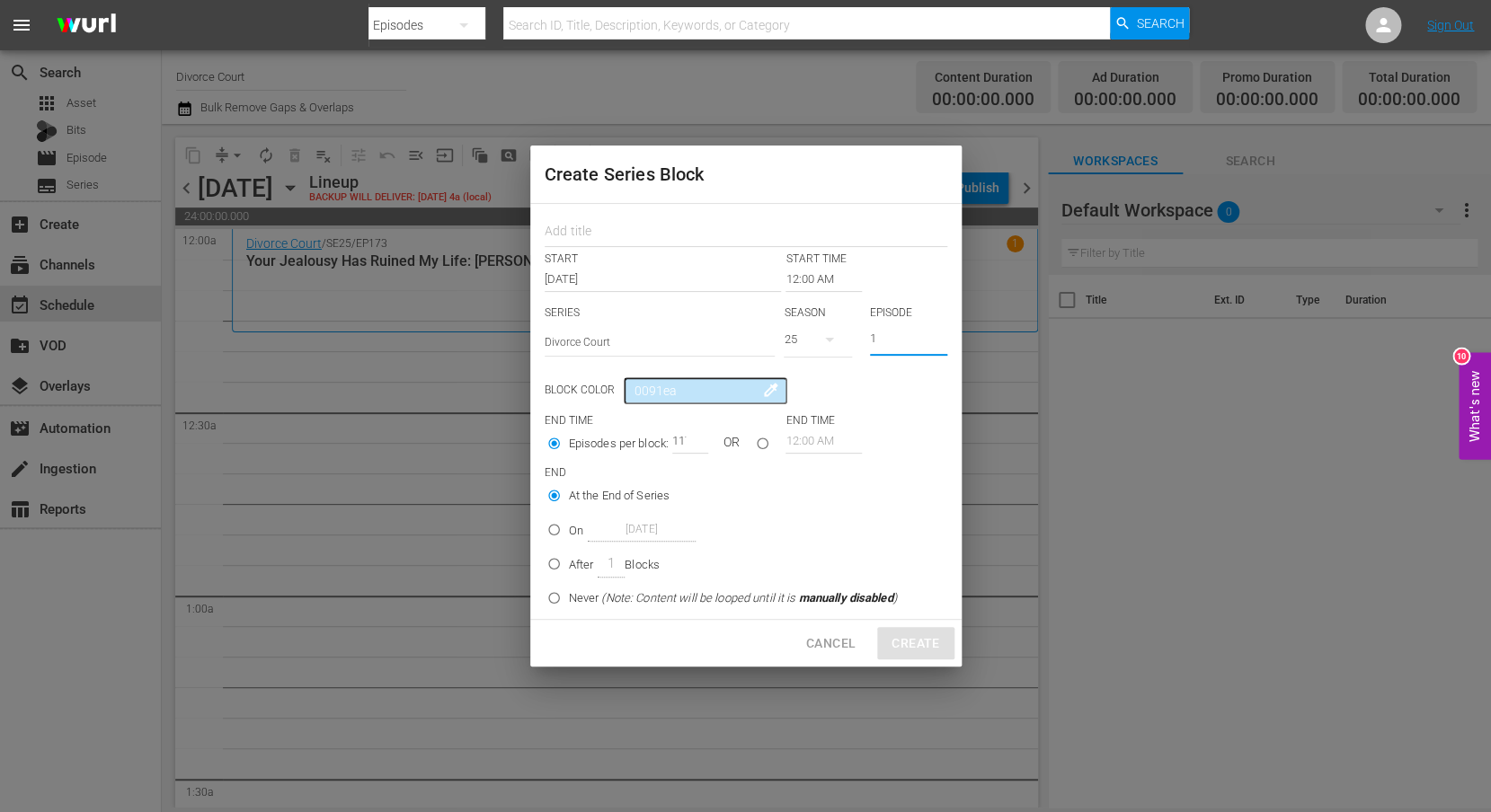 click on "117" at bounding box center [686, 441] 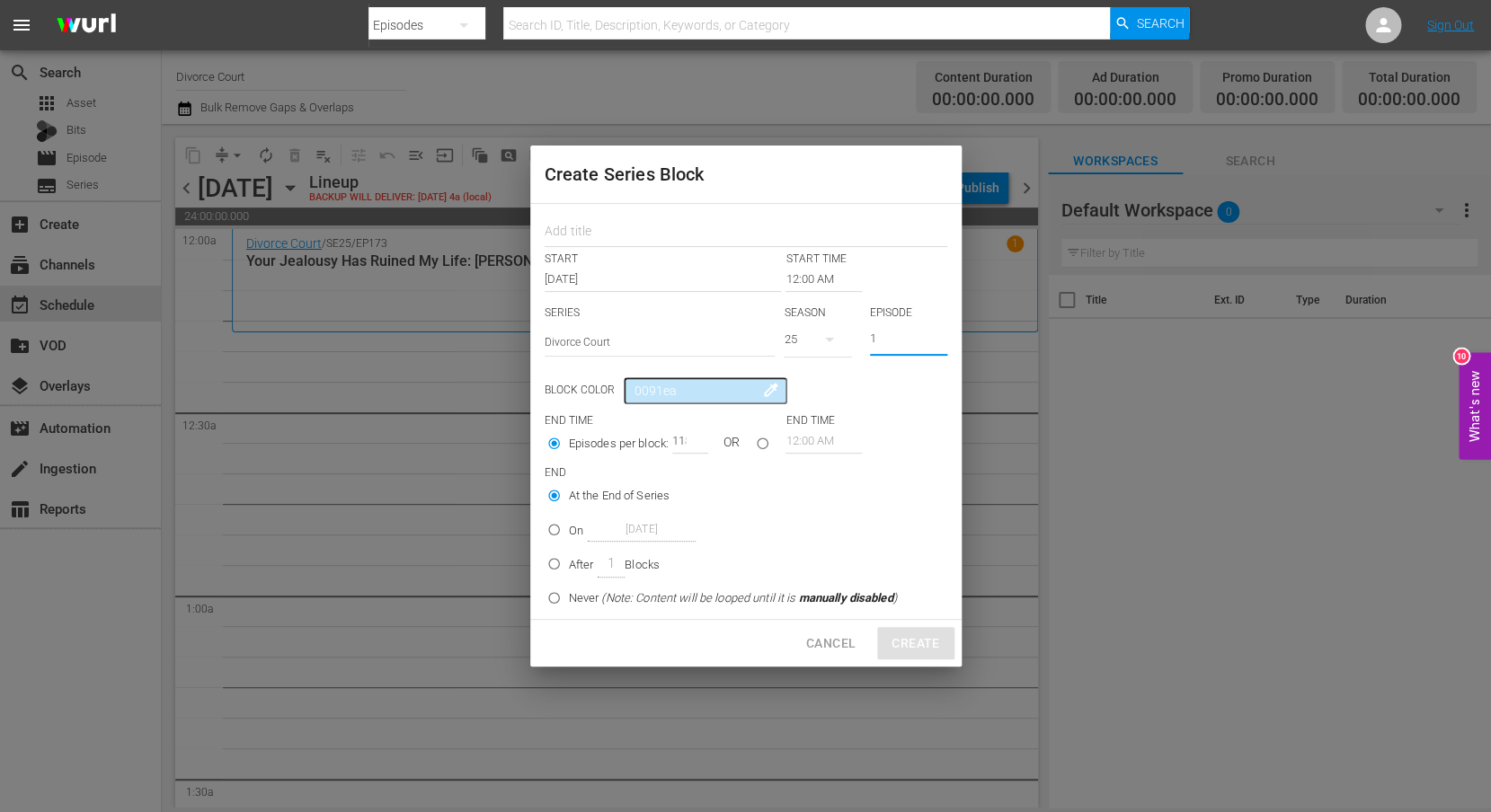 click on "118" at bounding box center [686, 441] 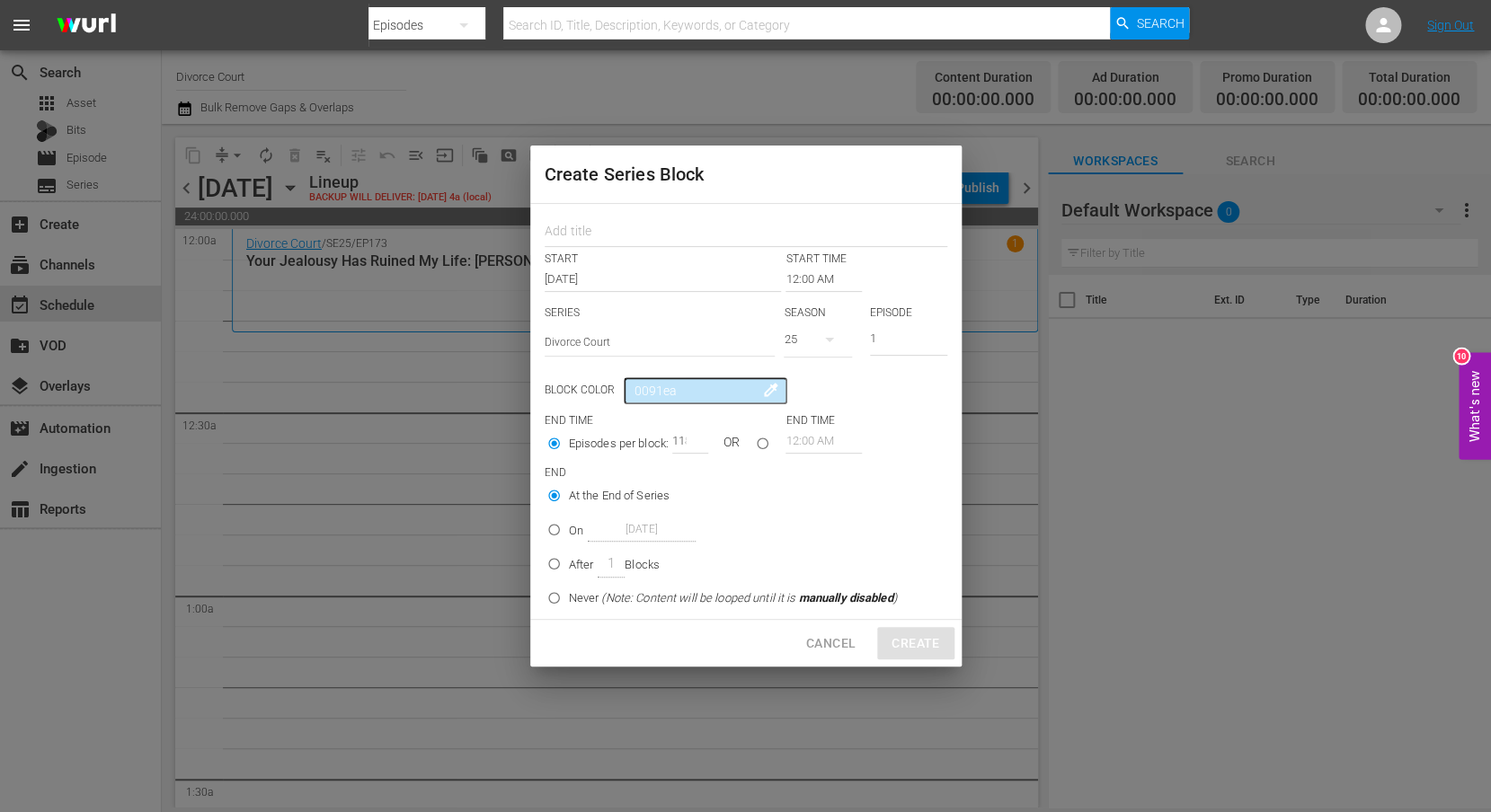 click on "Episodes per block: 118 OR" at bounding box center (665, 446) 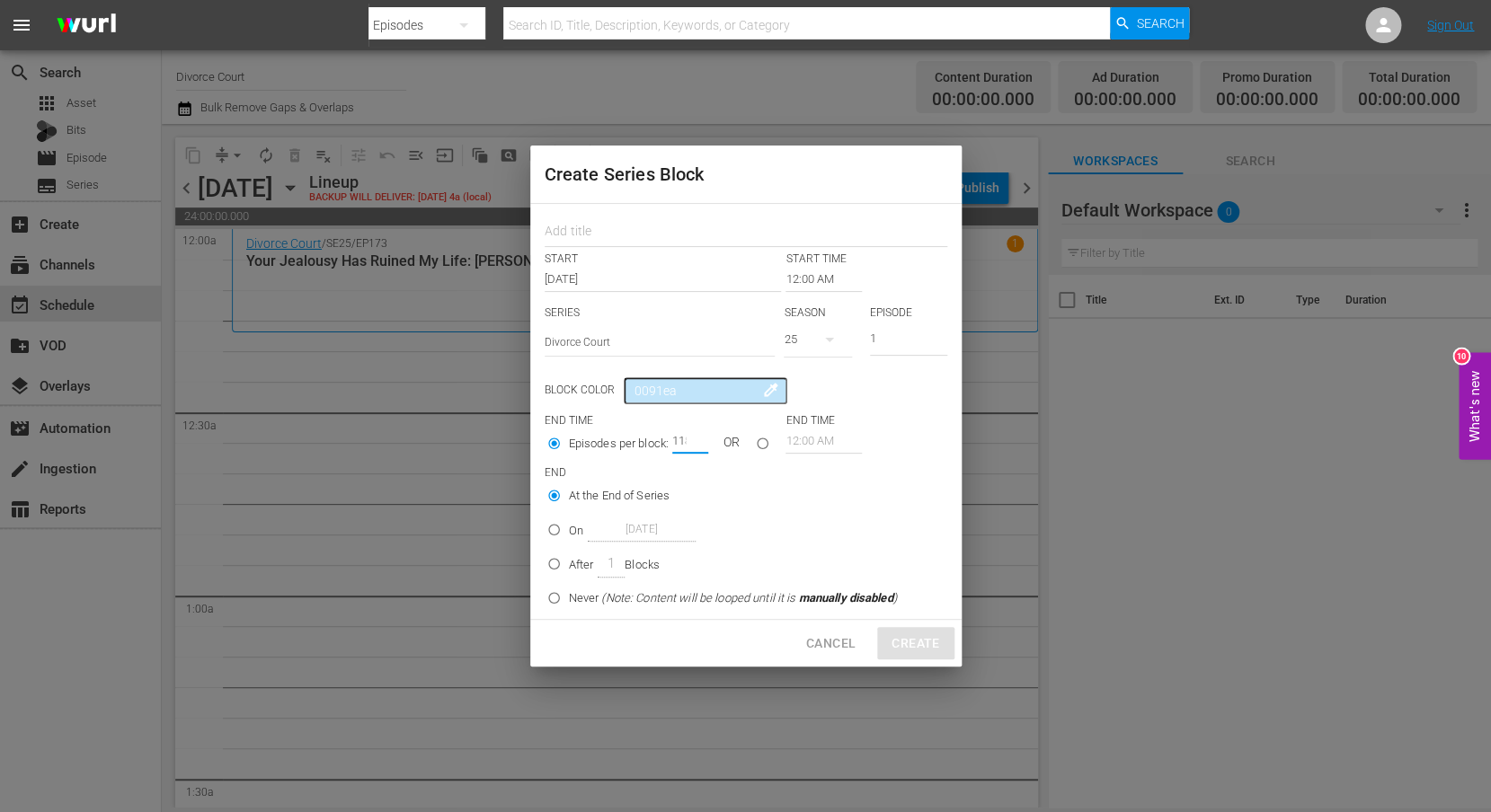 scroll, scrollTop: 0, scrollLeft: 9, axis: horizontal 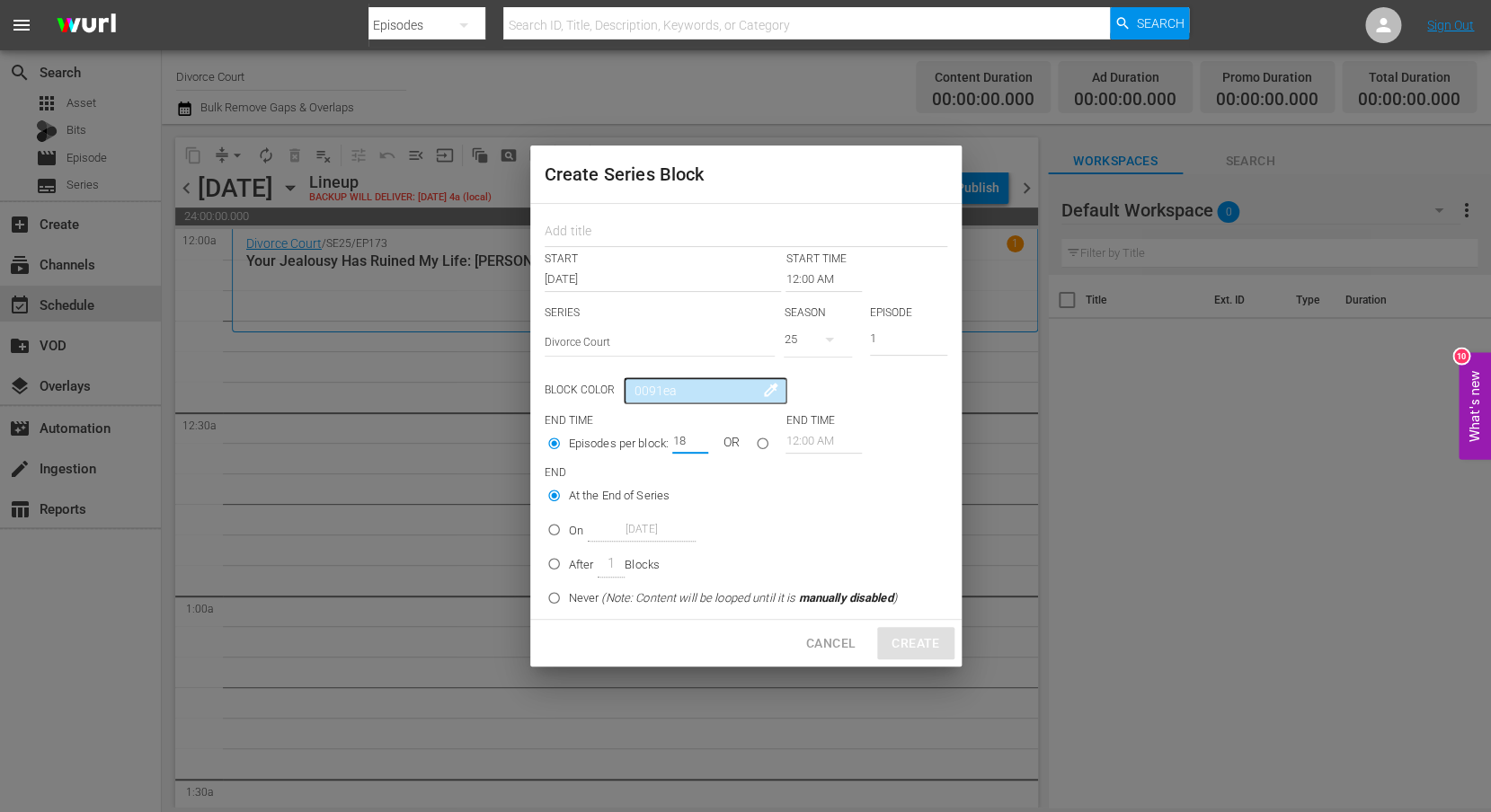 drag, startPoint x: 678, startPoint y: 438, endPoint x: 757, endPoint y: 449, distance: 79.762146 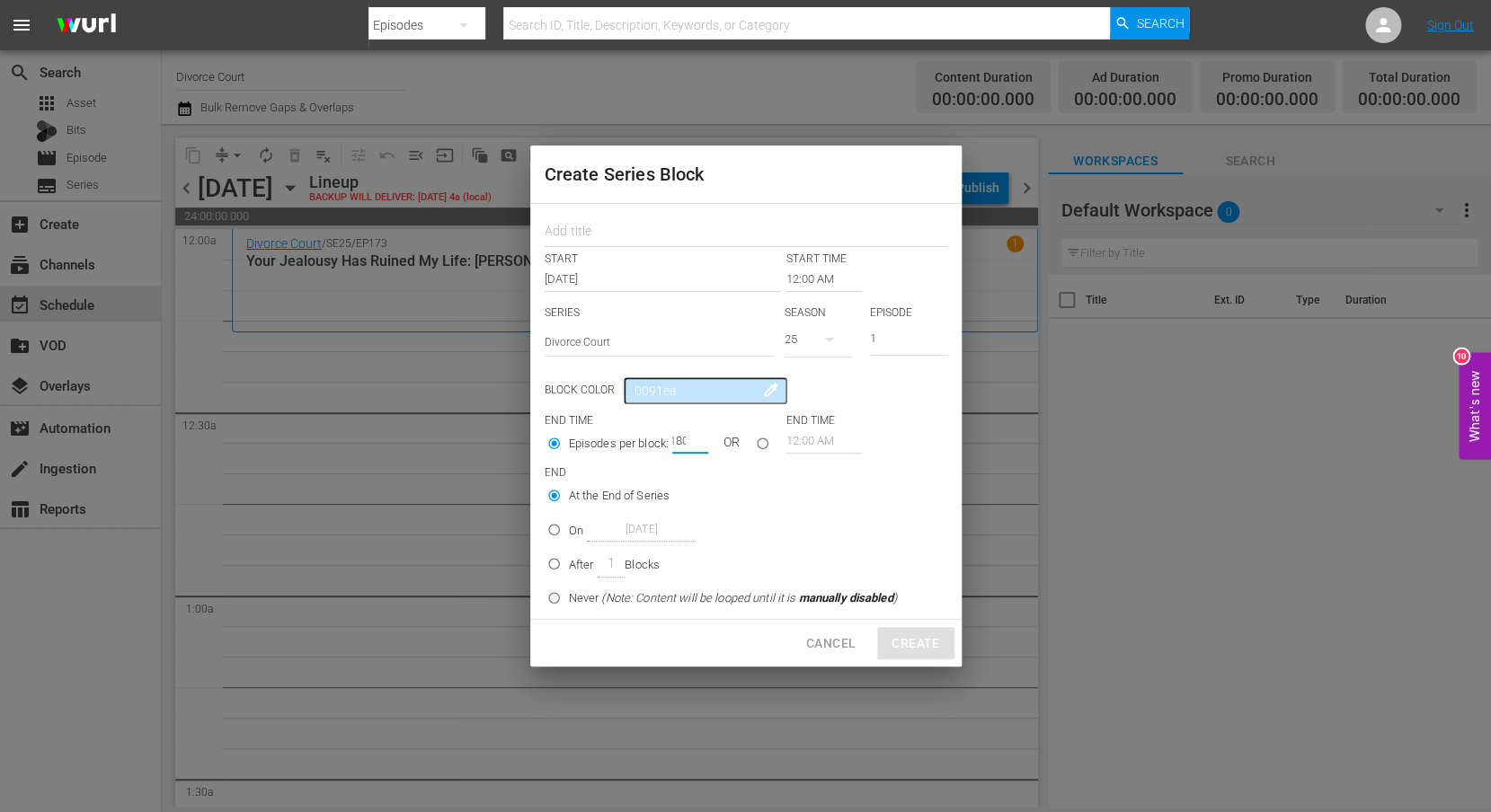 scroll, scrollTop: 0, scrollLeft: 15, axis: horizontal 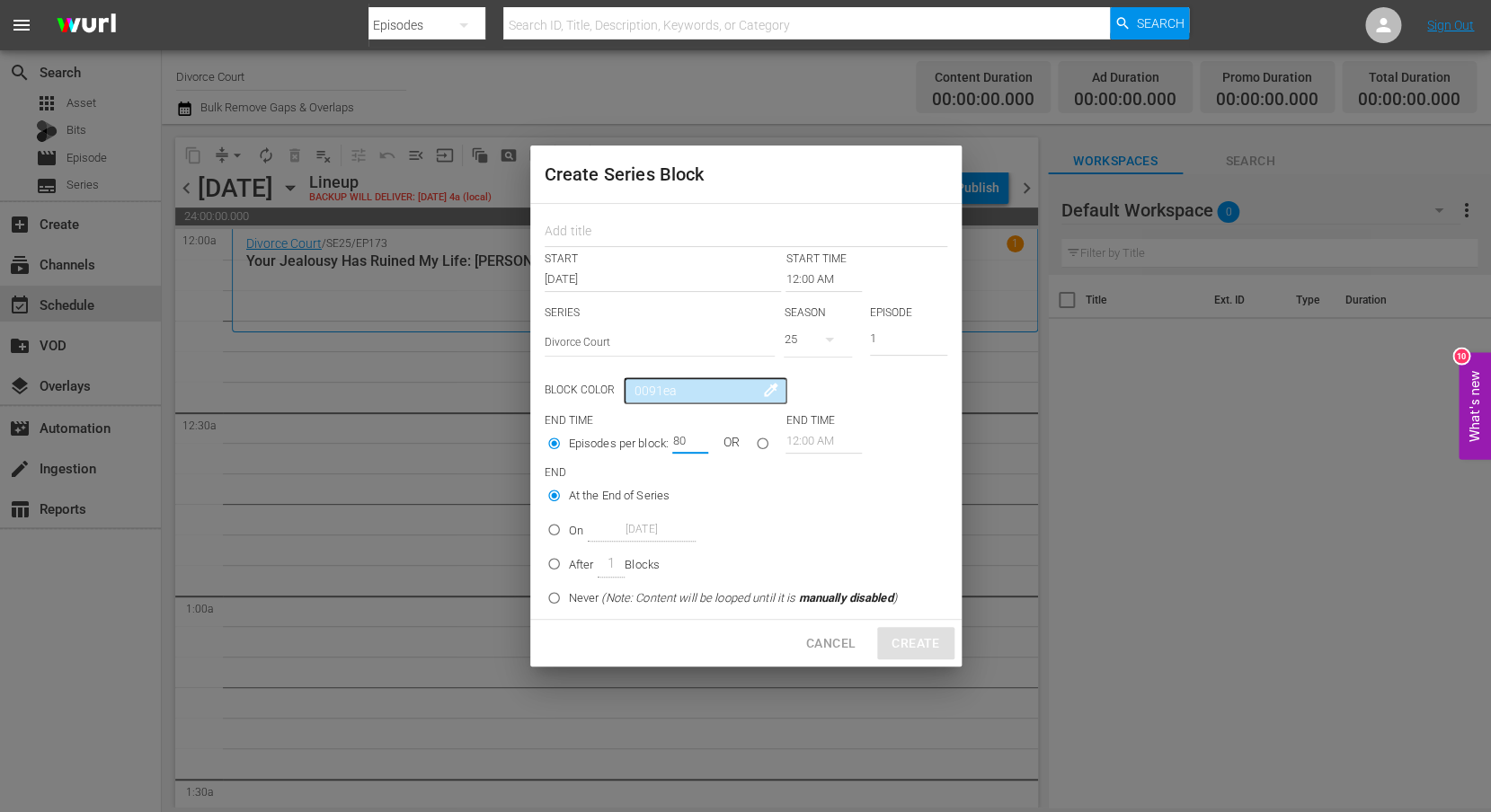 type on "1180" 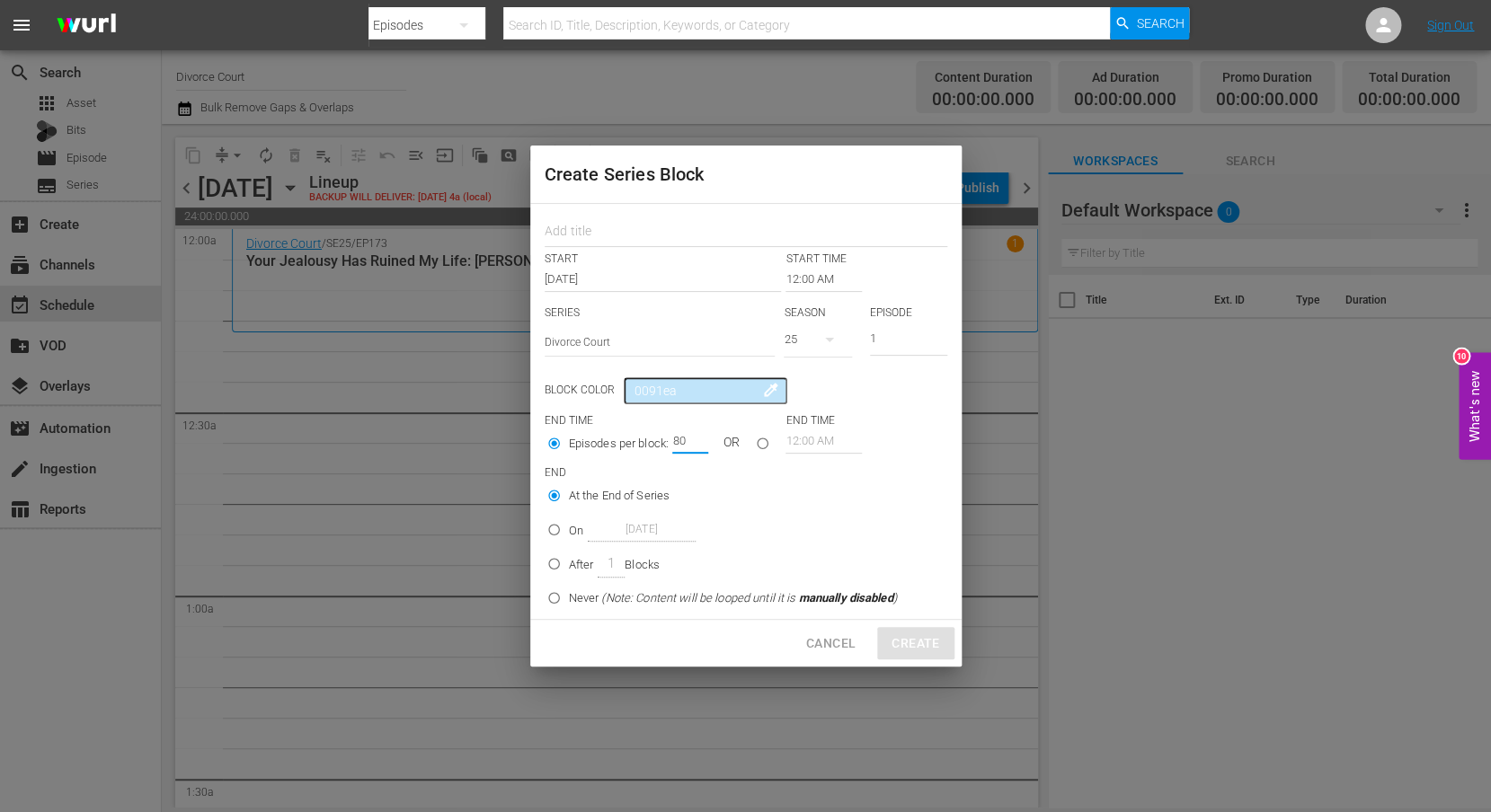 click on "On [DATE]" at bounding box center [718, 529] 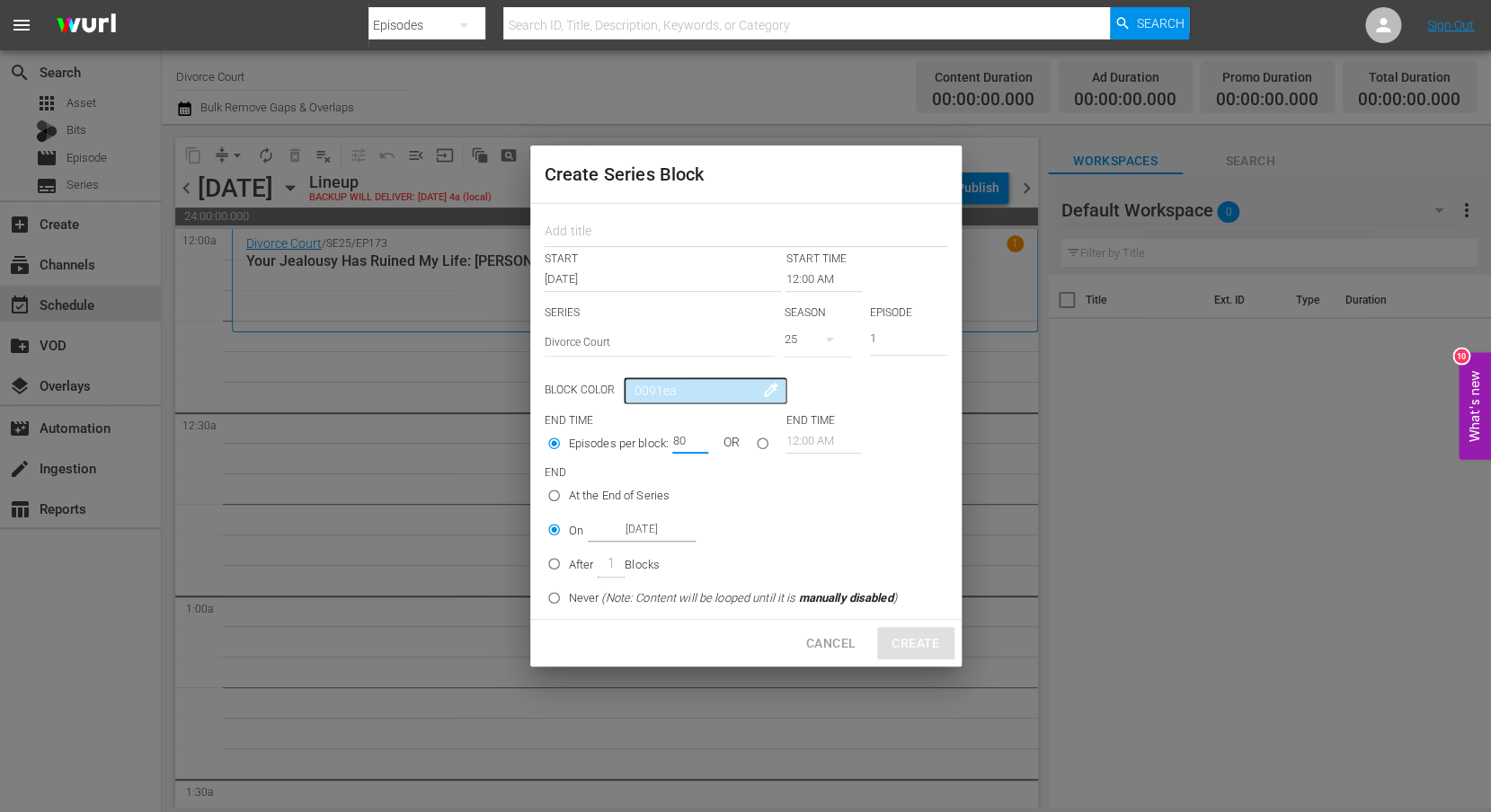 click on "1180" at bounding box center [686, 441] 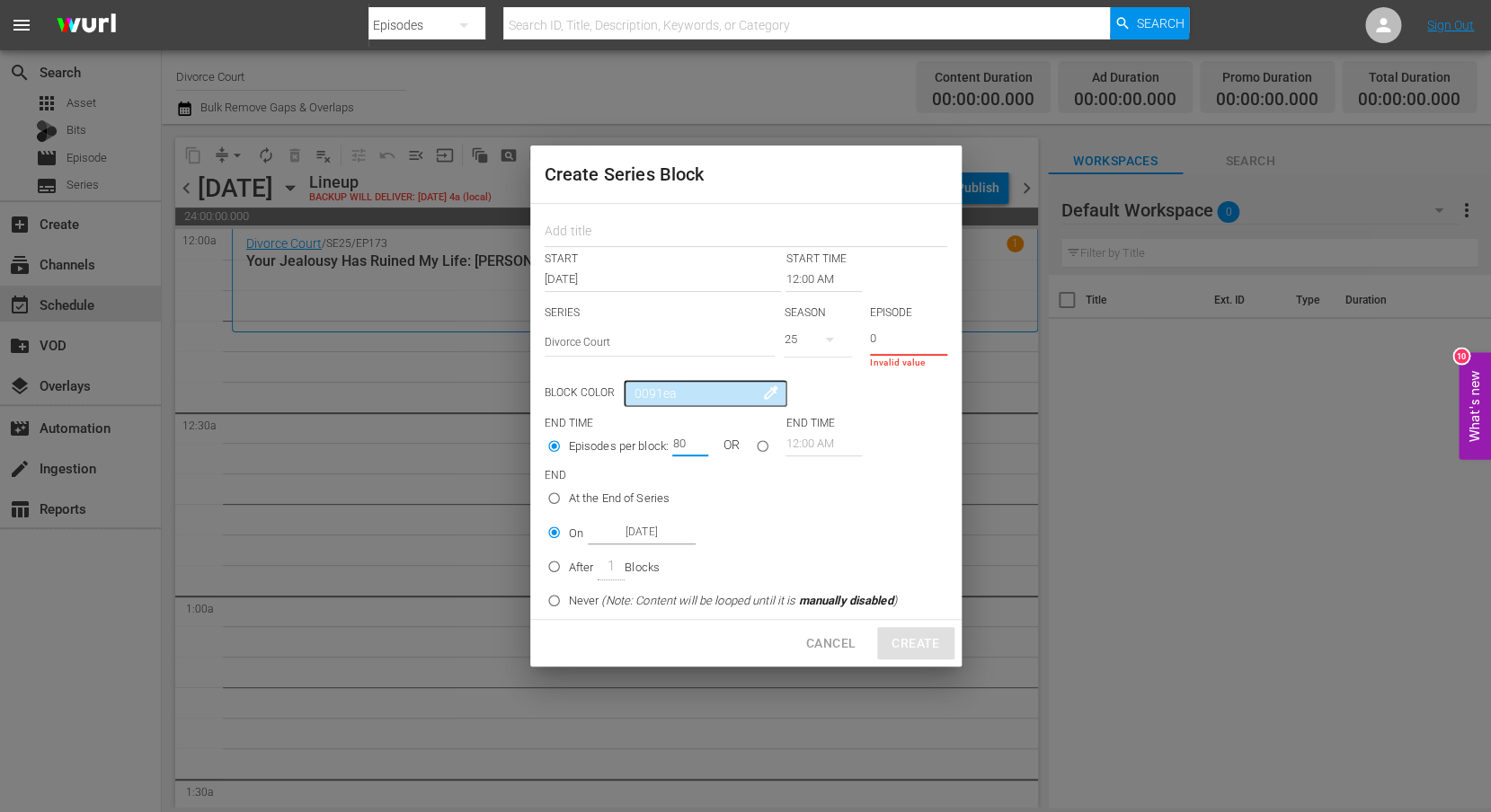 type on "0" 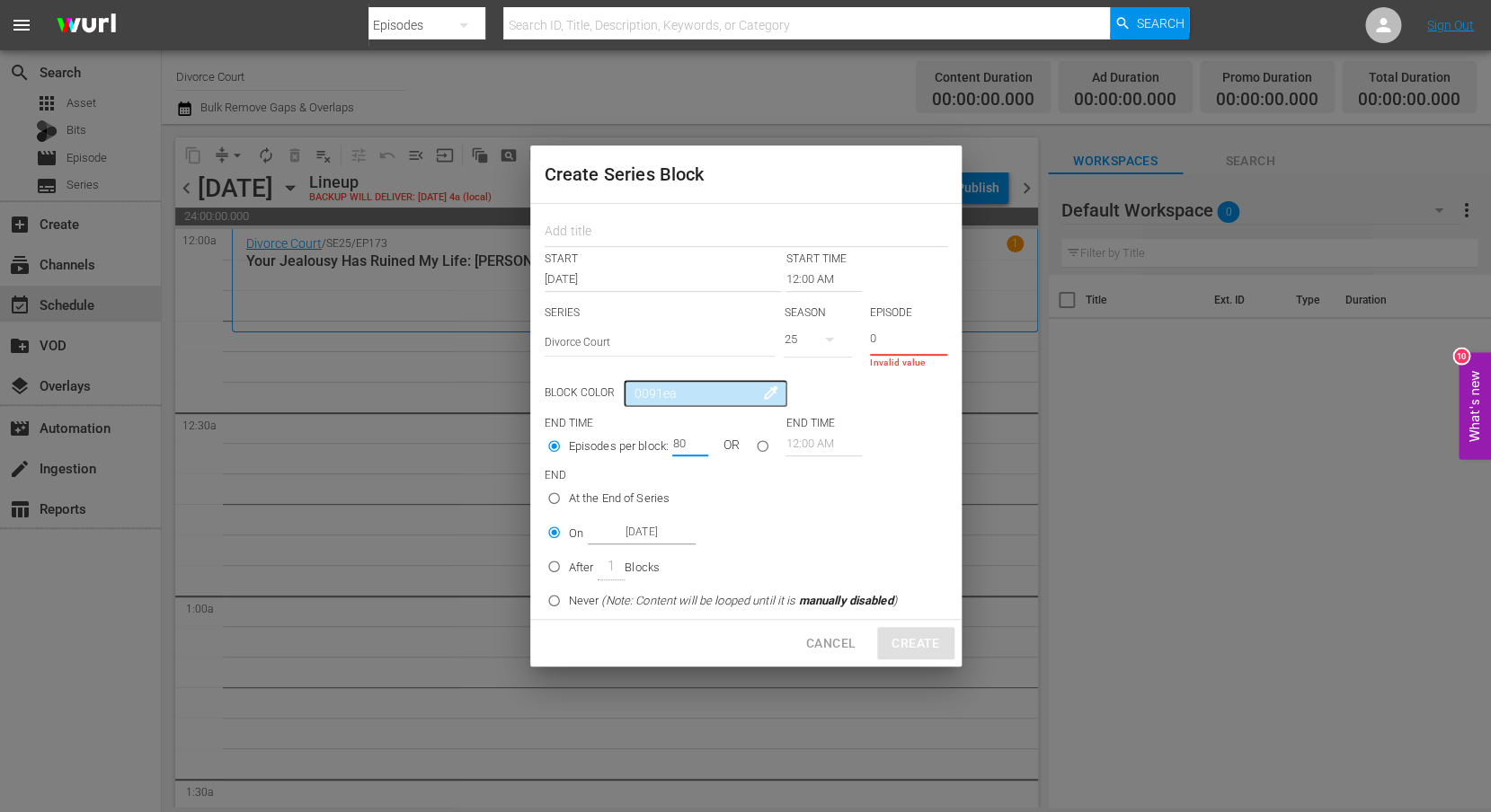 click on "0" at bounding box center (909, 340) 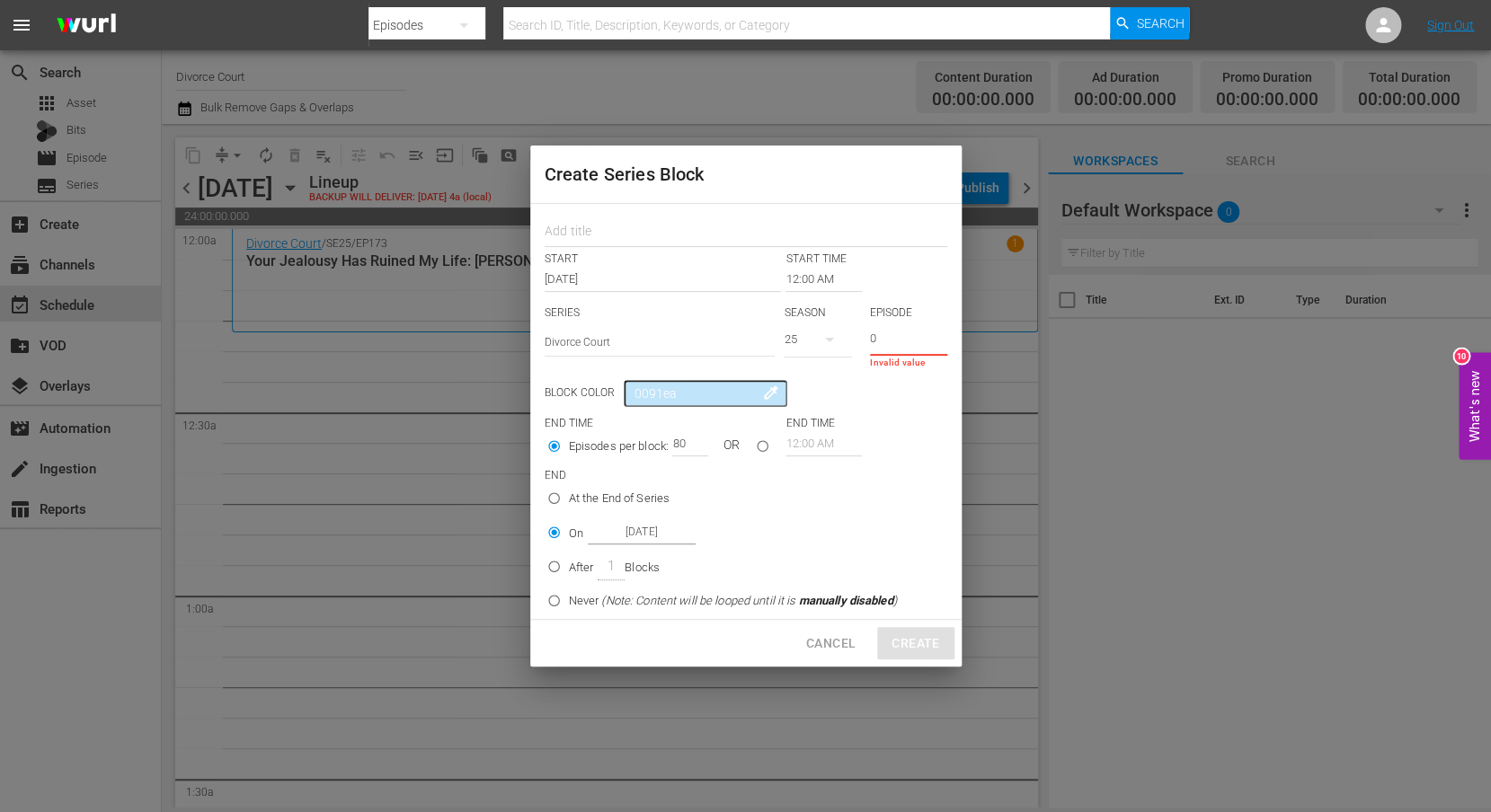 click on "0" at bounding box center [909, 340] 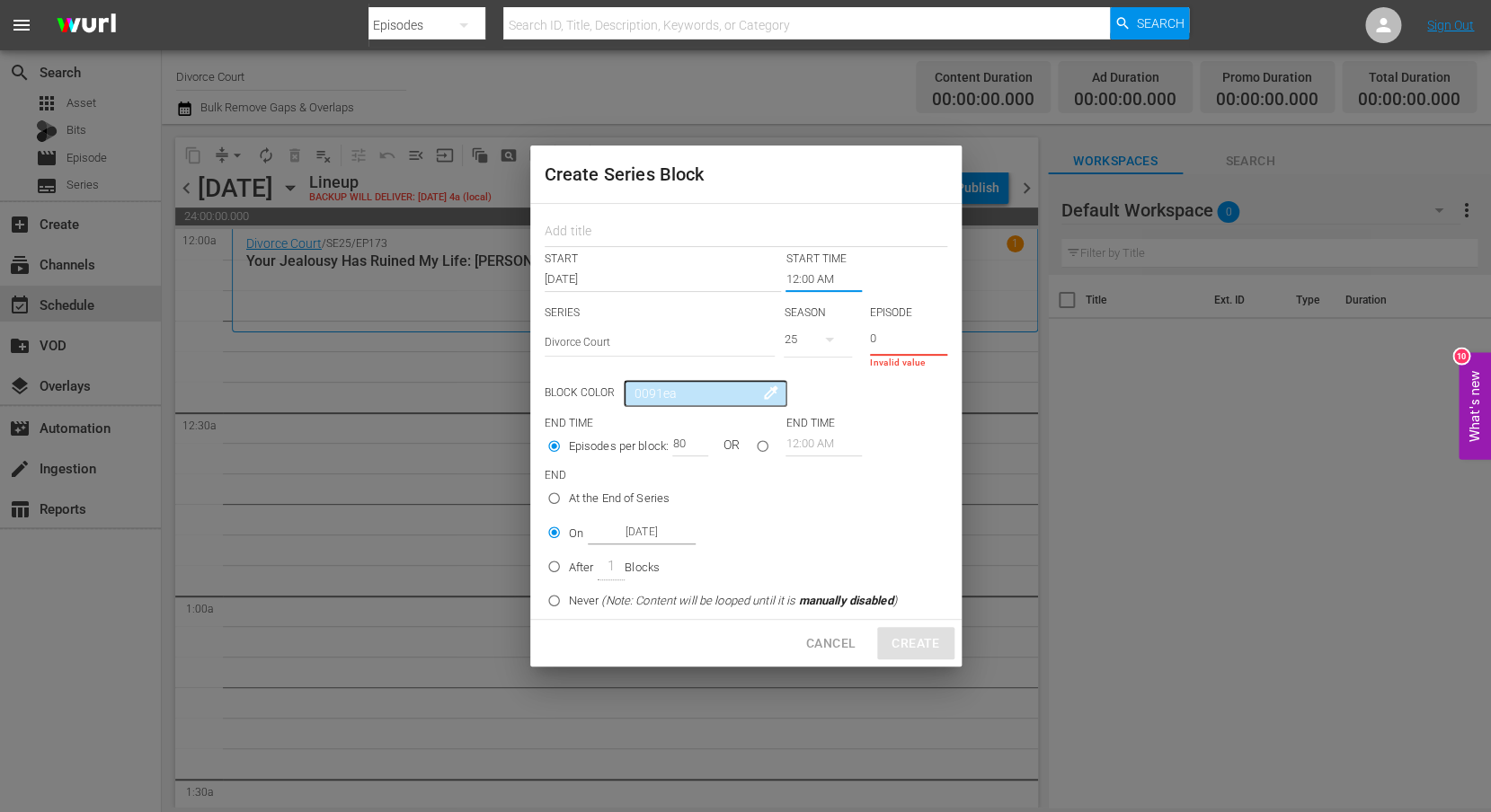 click on "12:00 AM" at bounding box center [823, 279] 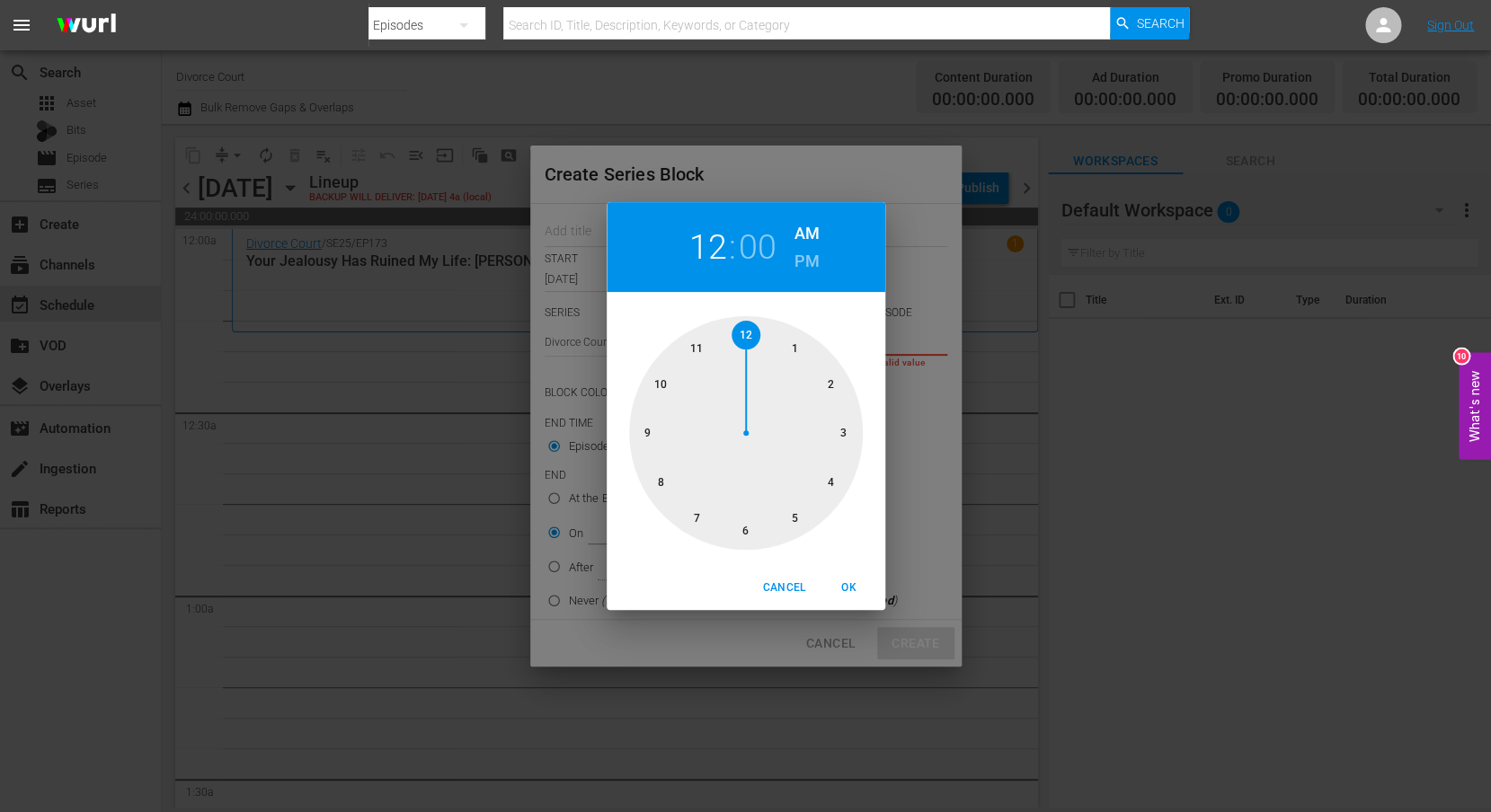 click on "PM" at bounding box center (806, 261) 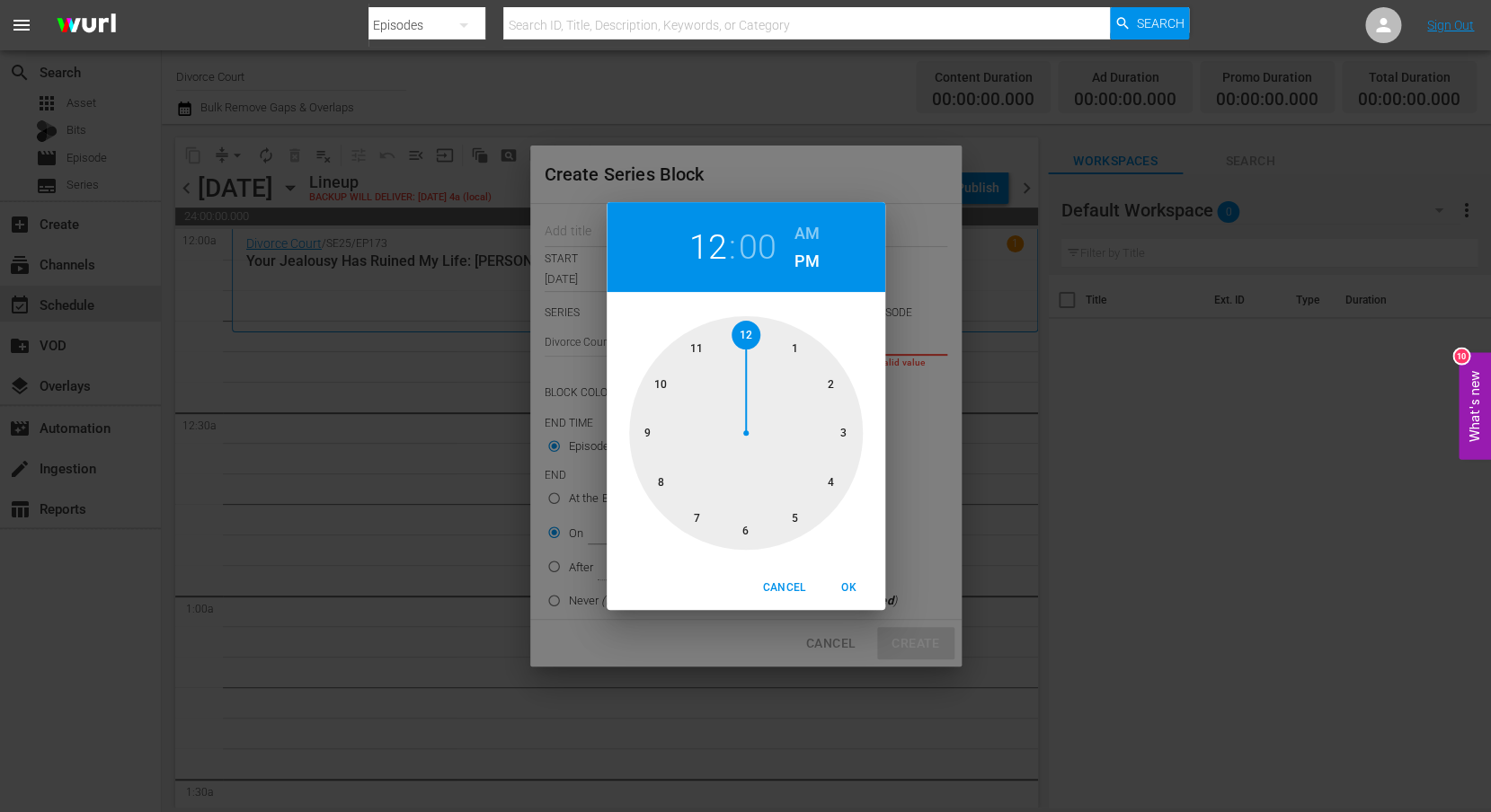 click at bounding box center [746, 433] 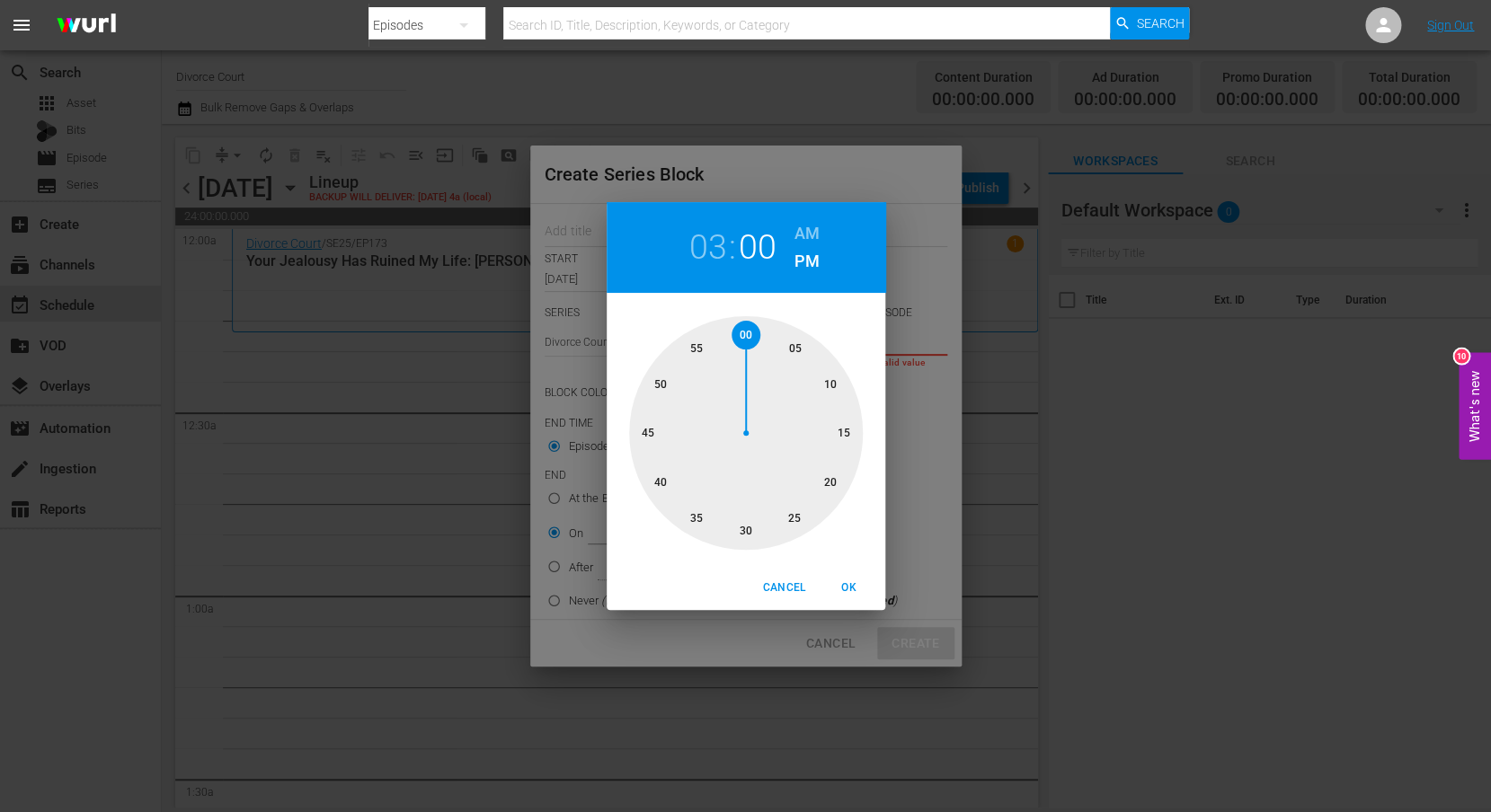 click on "OK" at bounding box center [849, 587] 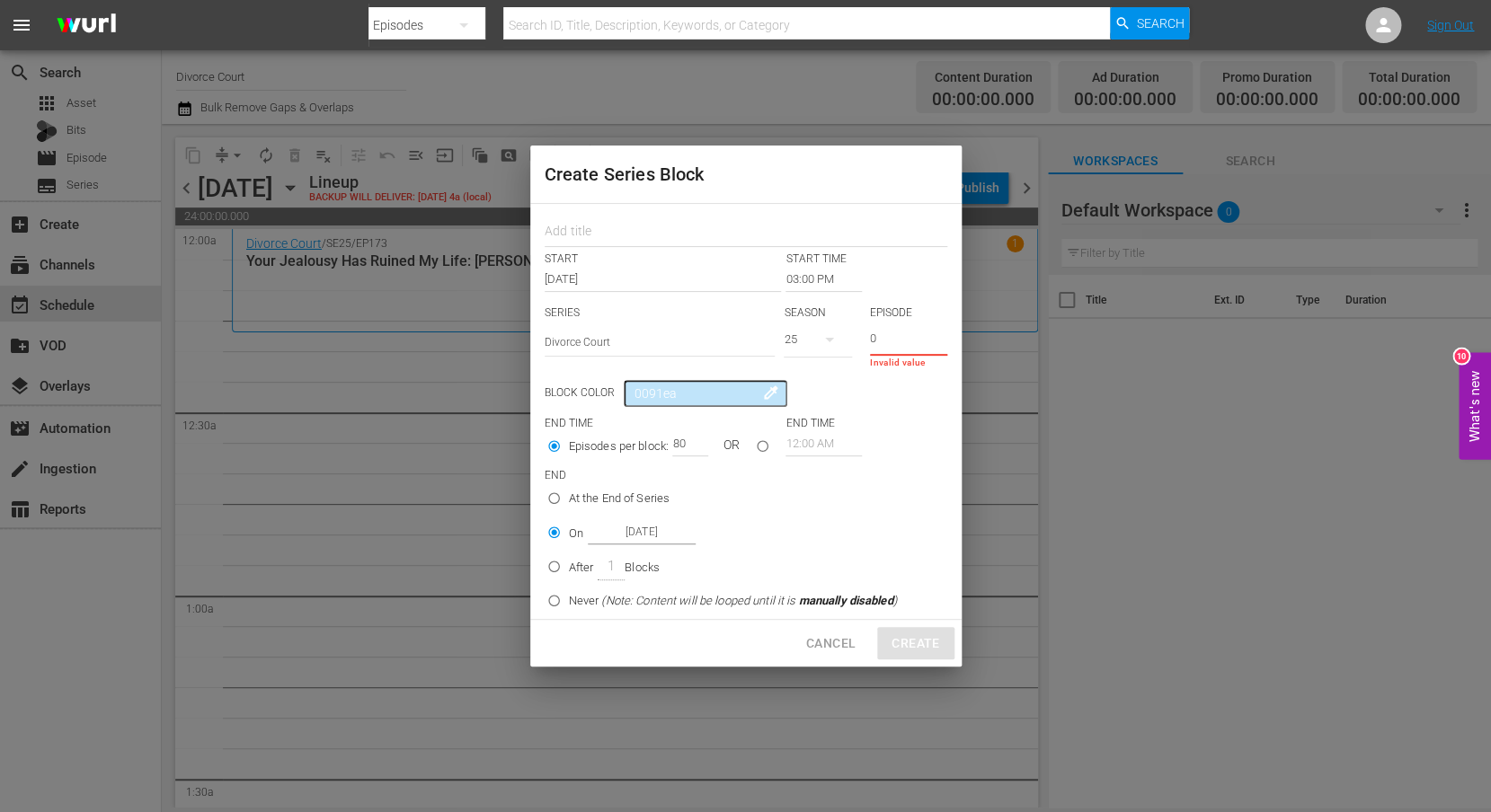 click at bounding box center (762, 449) 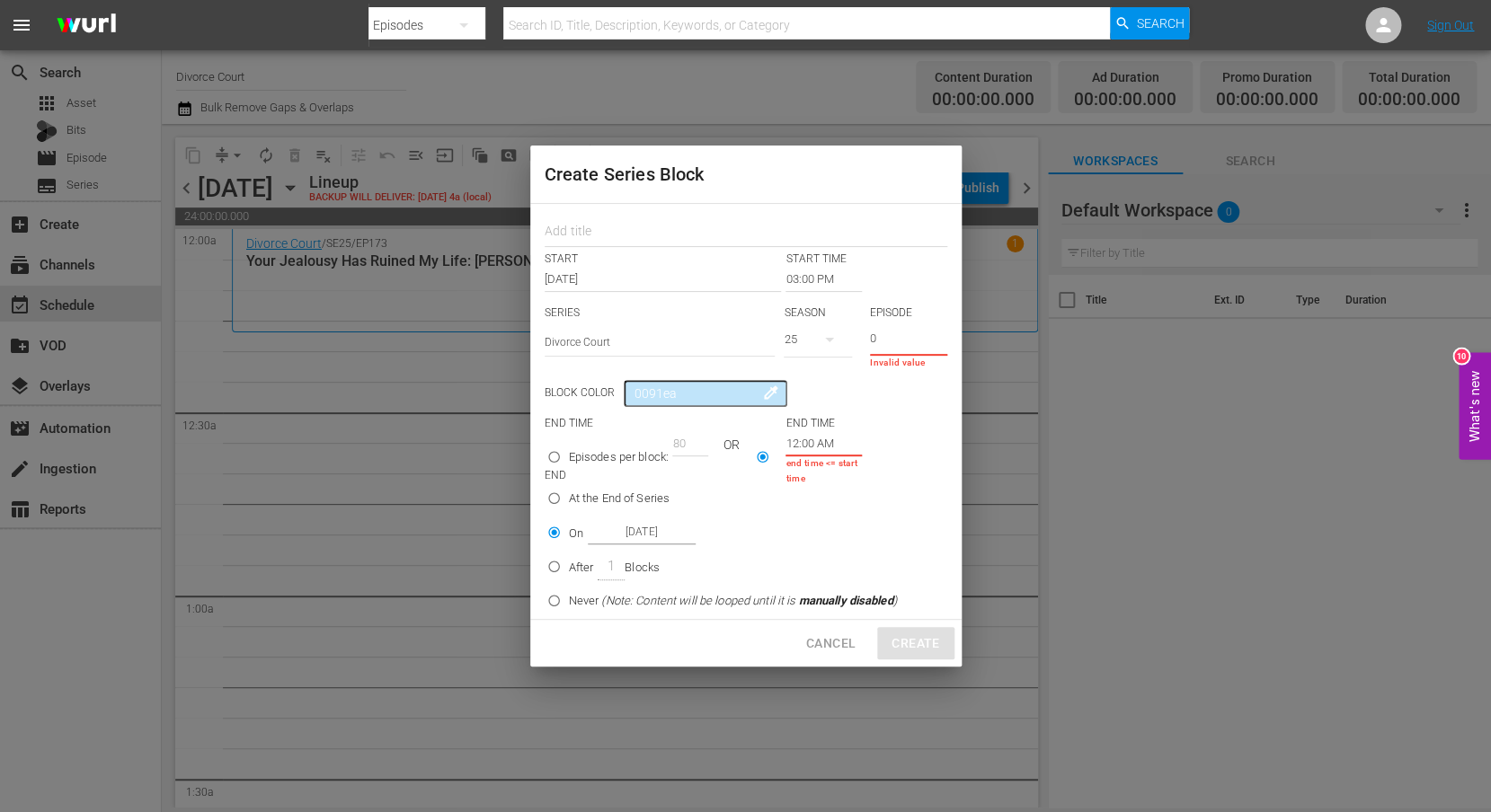 click on "12:00 AM" at bounding box center (823, 444) 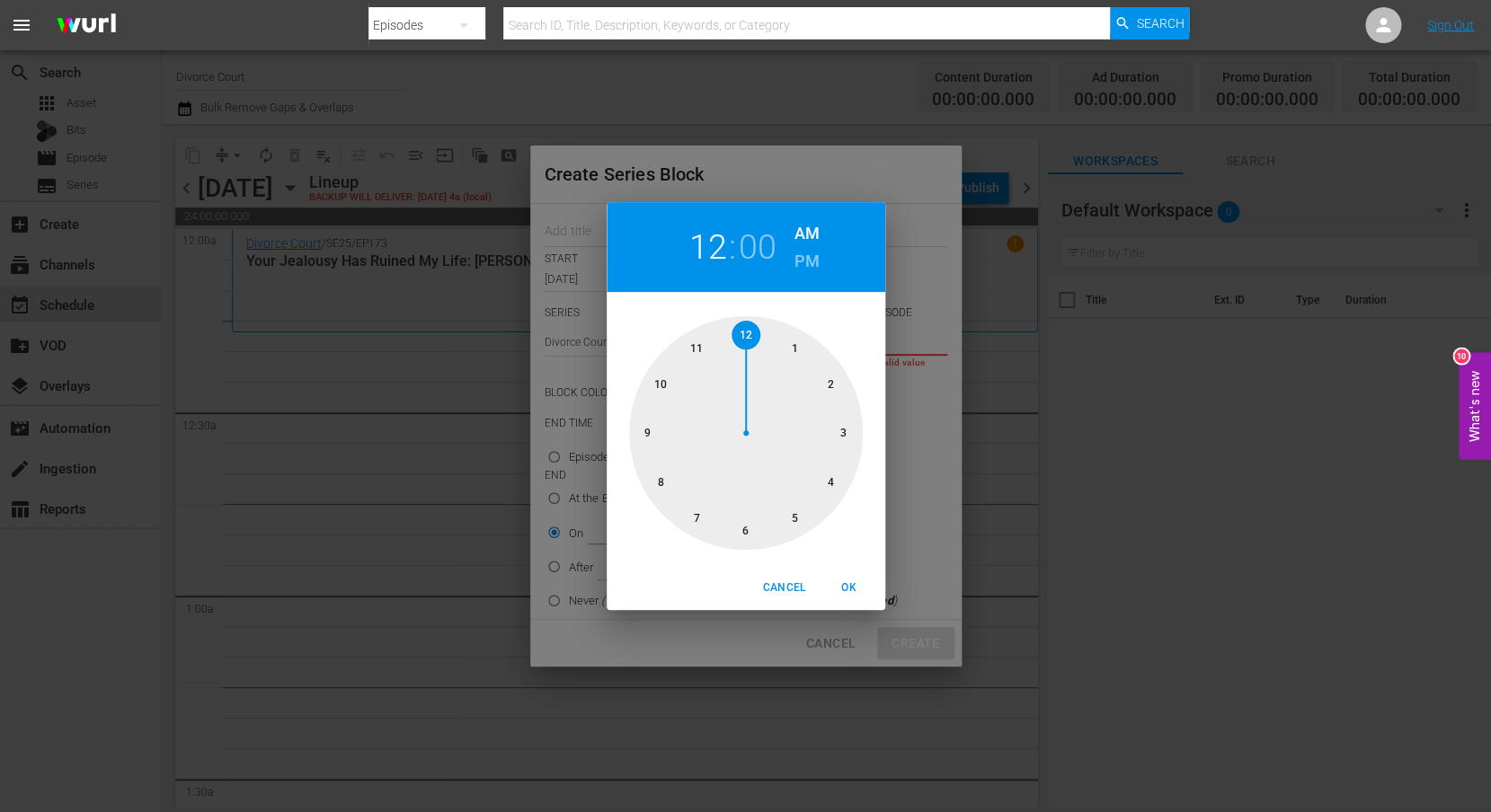 click at bounding box center [746, 433] 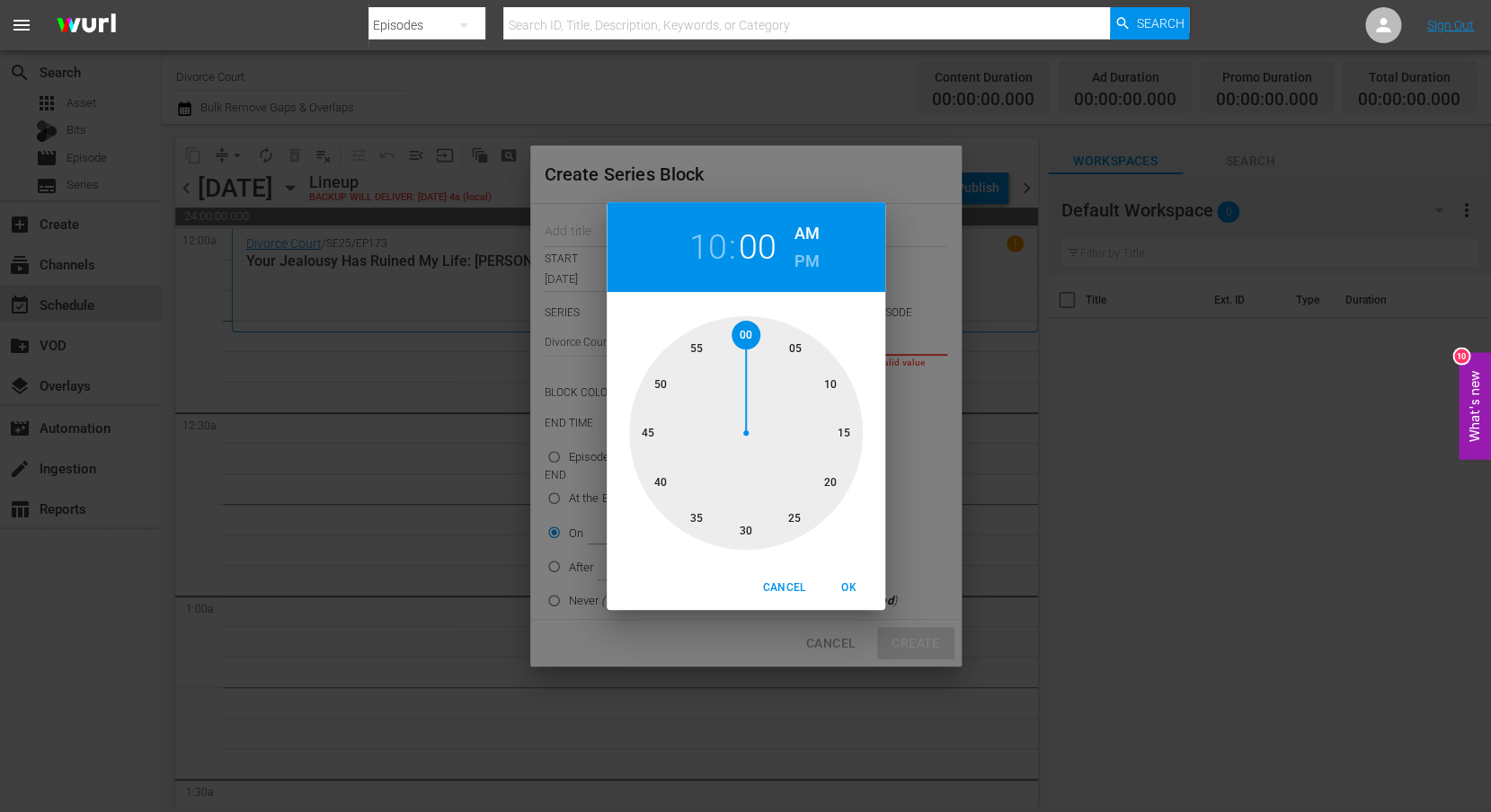 click on "PM" at bounding box center (806, 261) 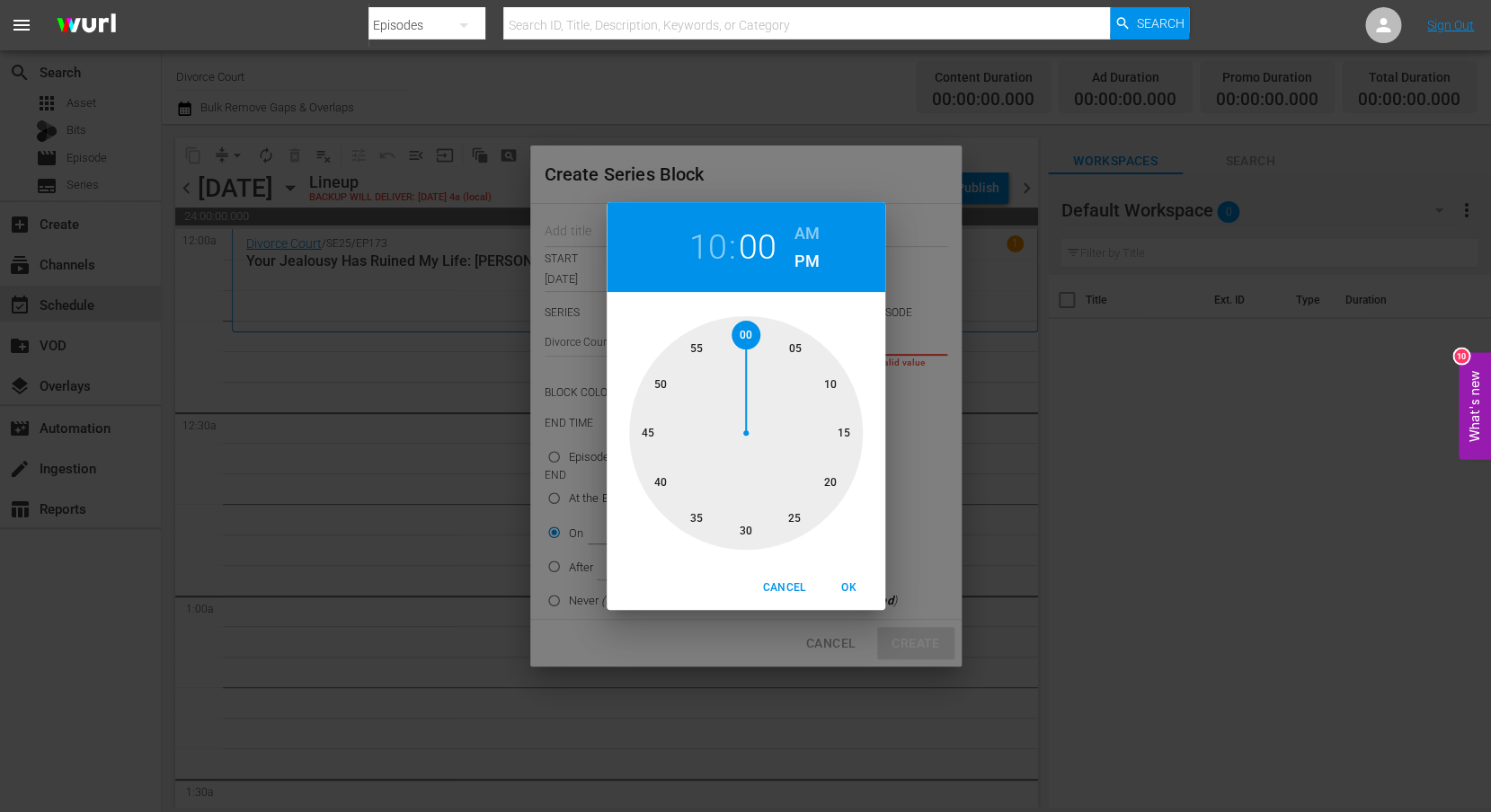 click on "OK" at bounding box center [849, 587] 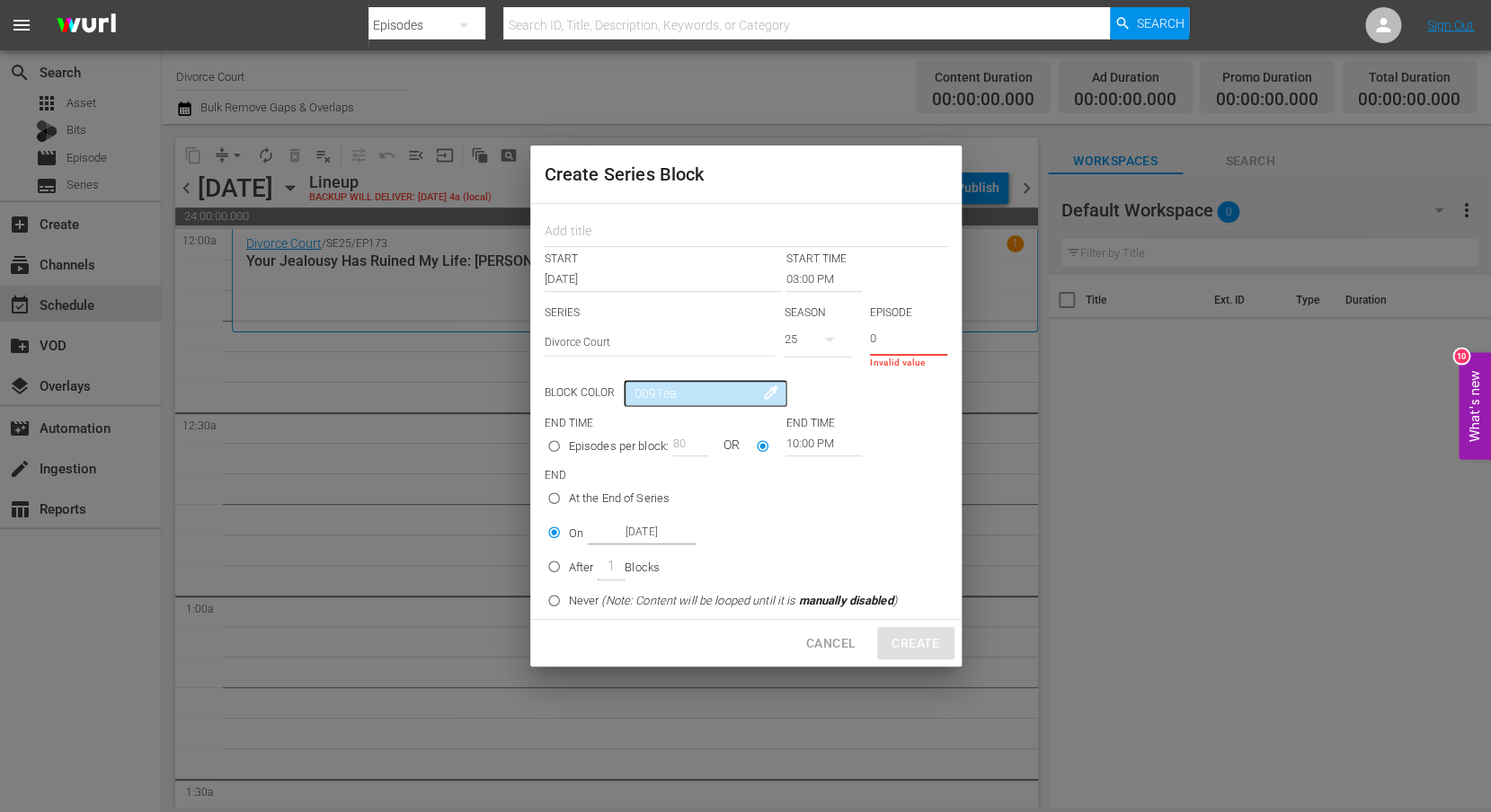 click on "0" at bounding box center [909, 340] 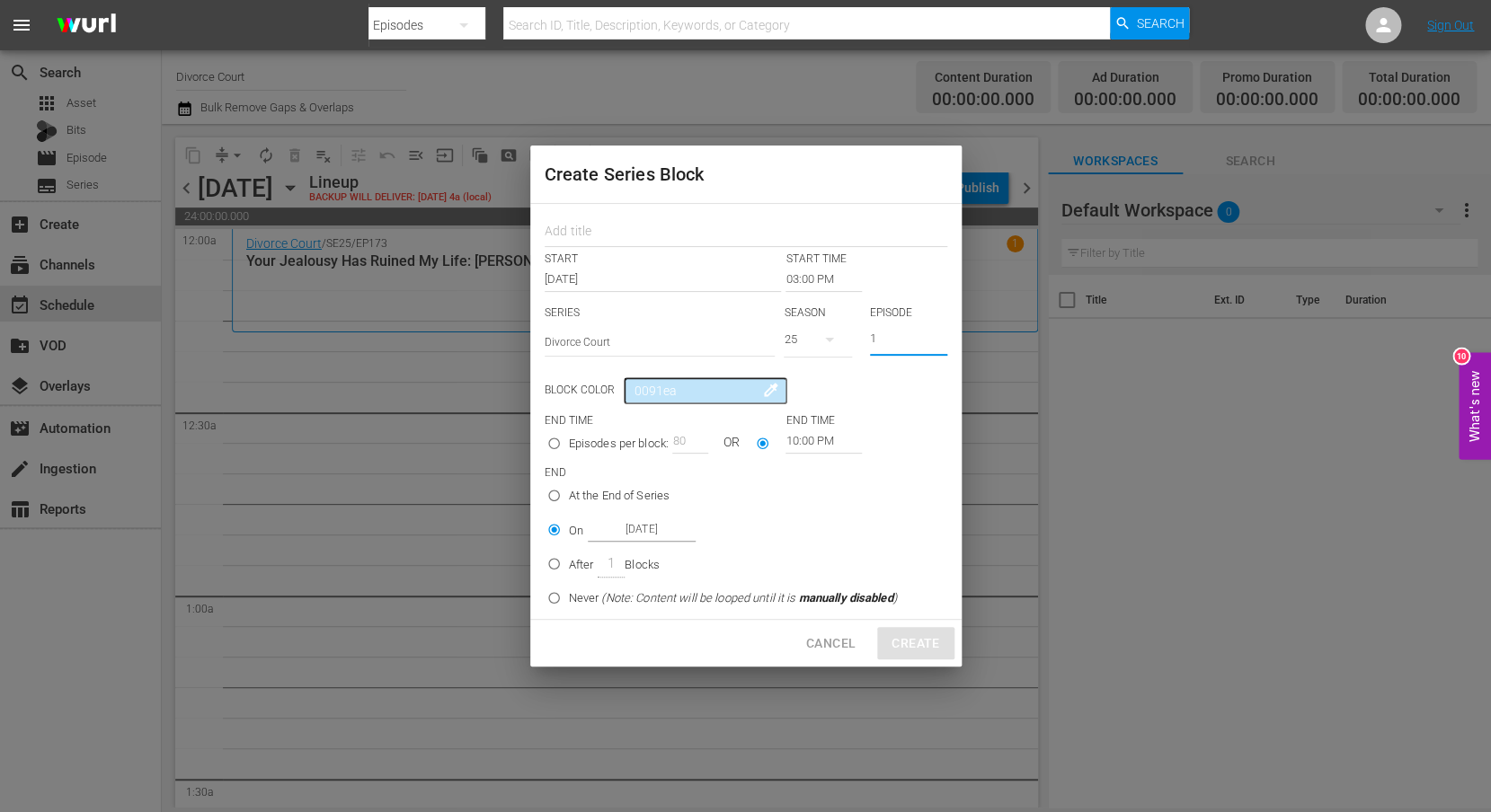 type on "1" 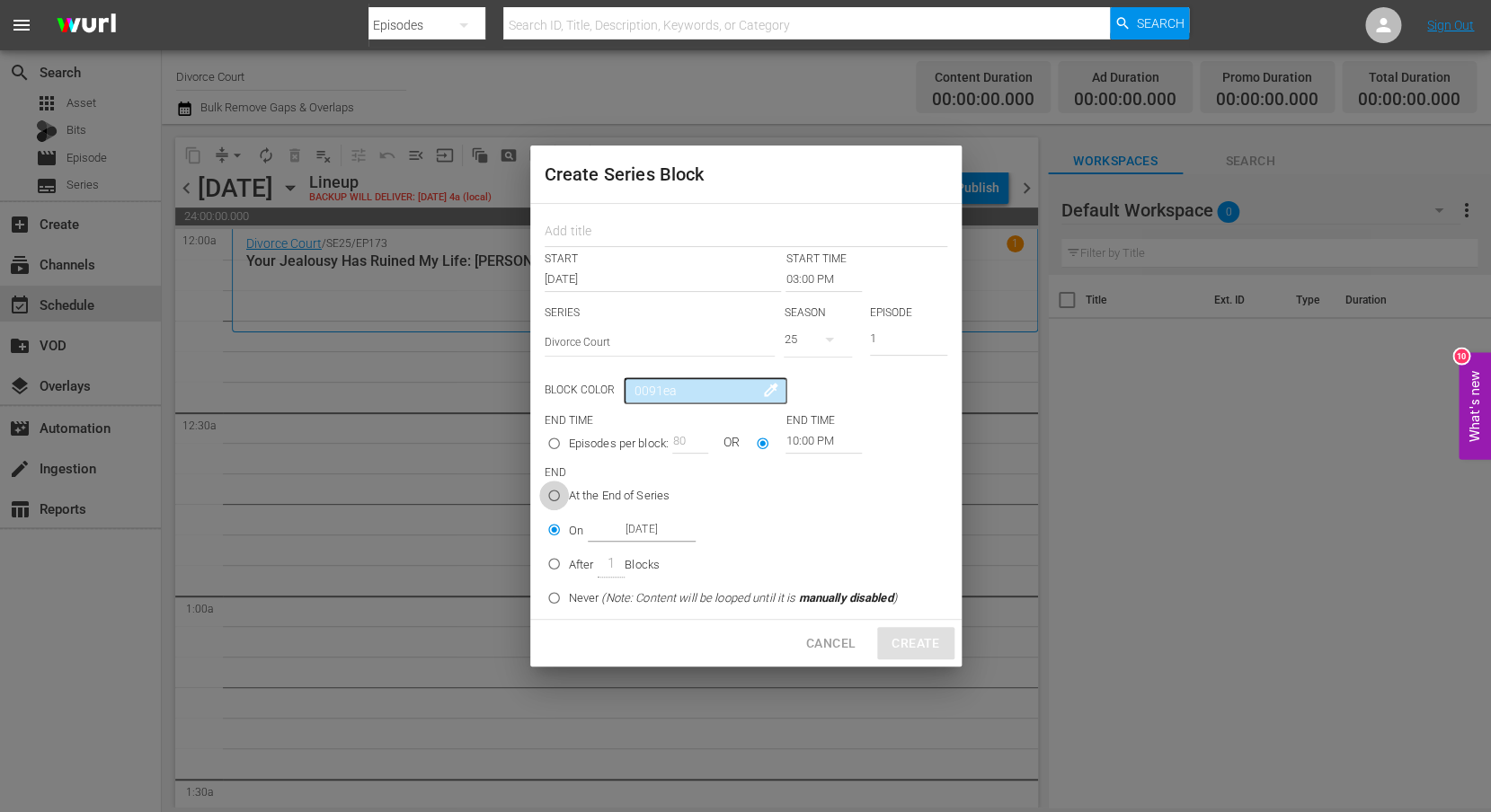 click on "At the End of Series" at bounding box center [554, 499] 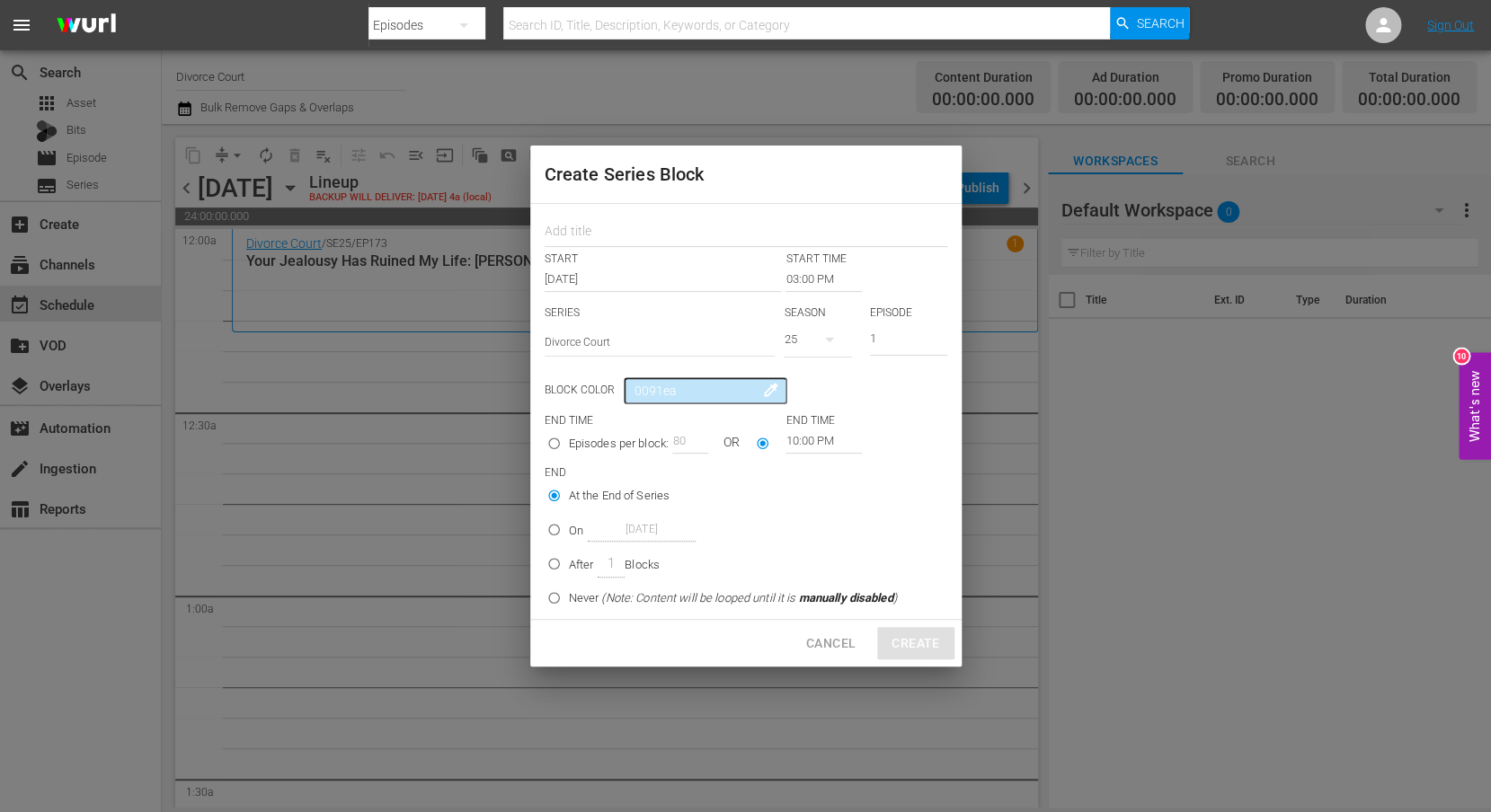 click at bounding box center [830, 340] 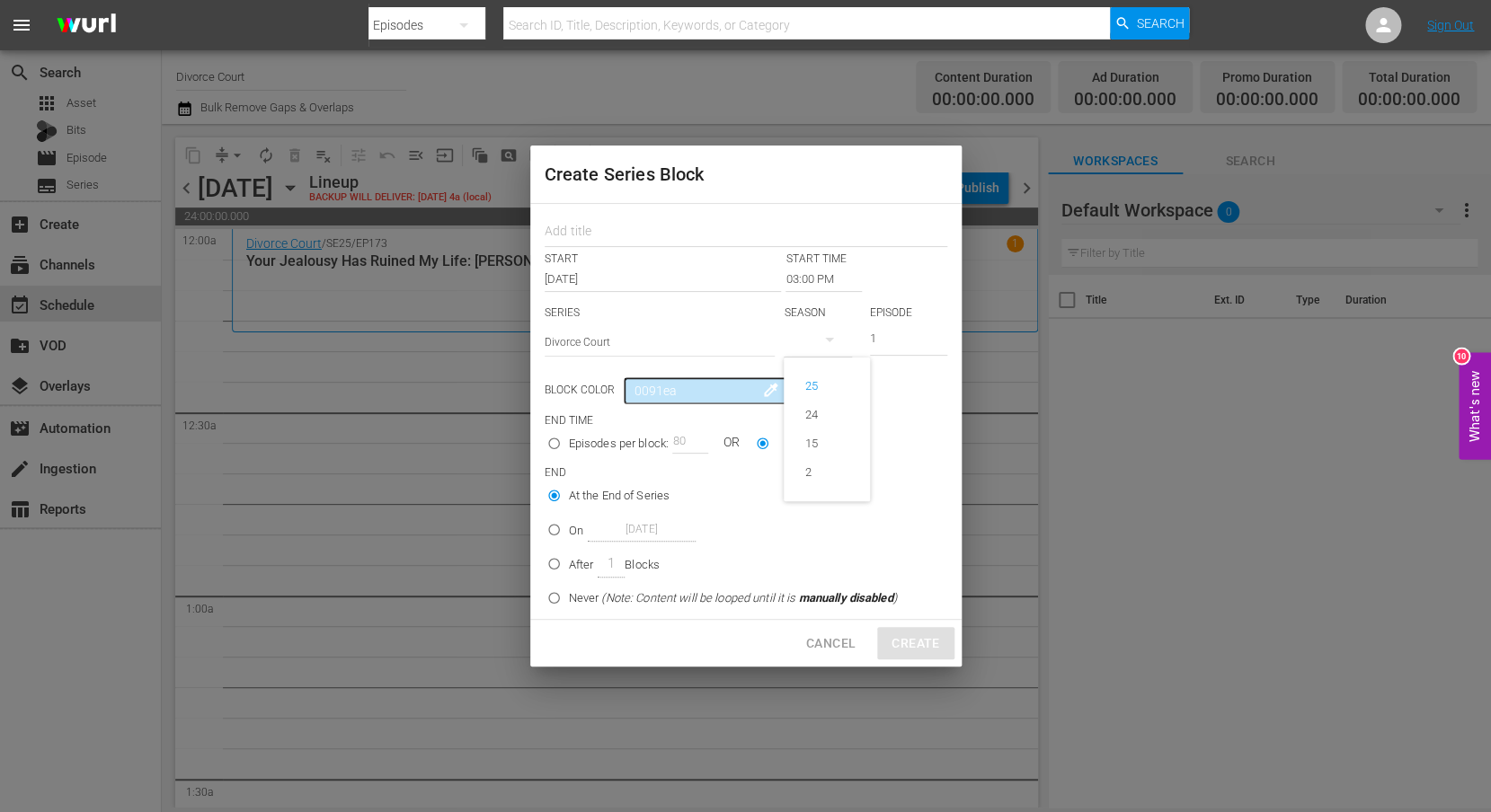 click on "25 24 15 2" at bounding box center [745, 406] 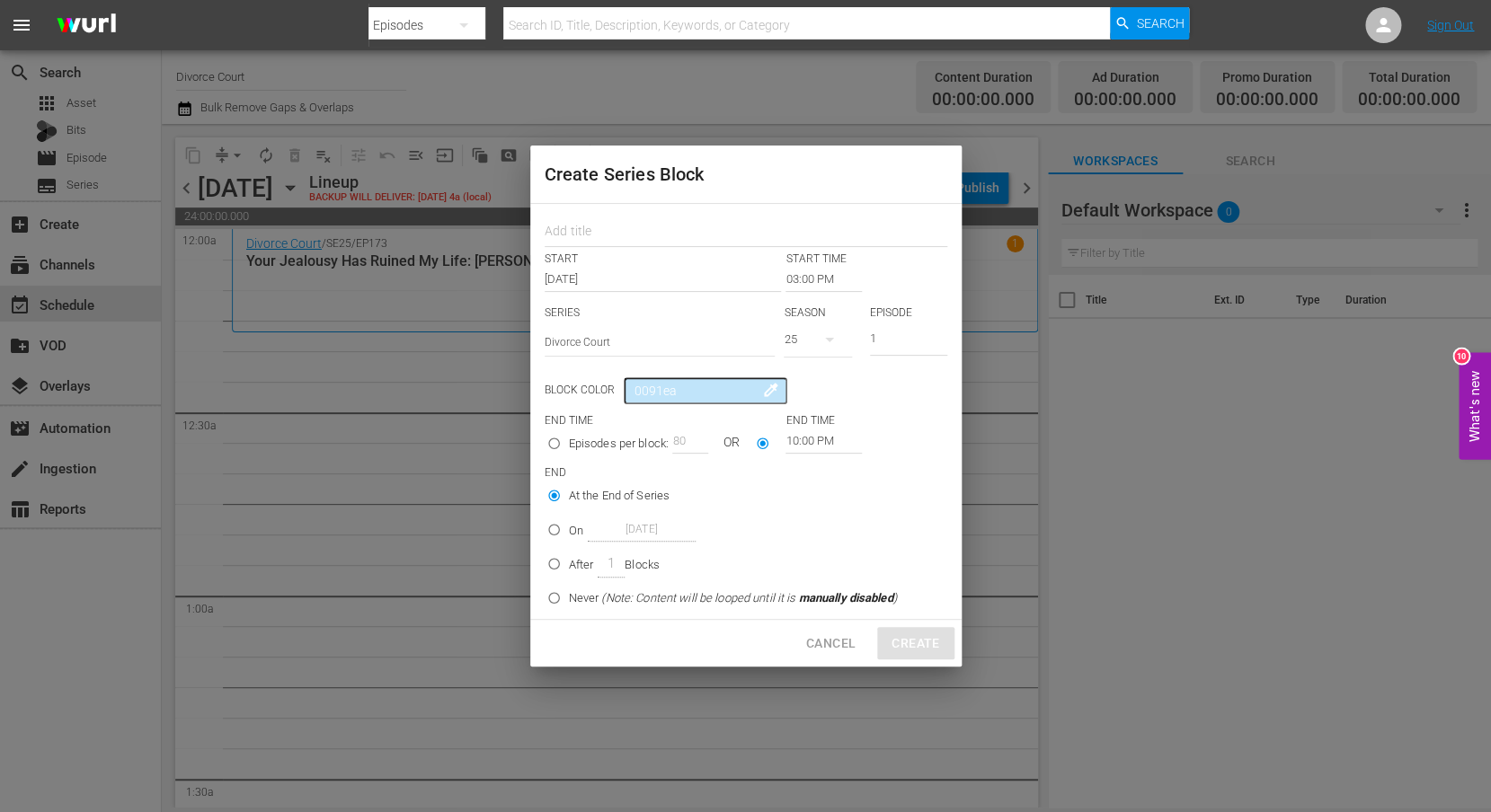 click on "03:00 PM" at bounding box center [823, 279] 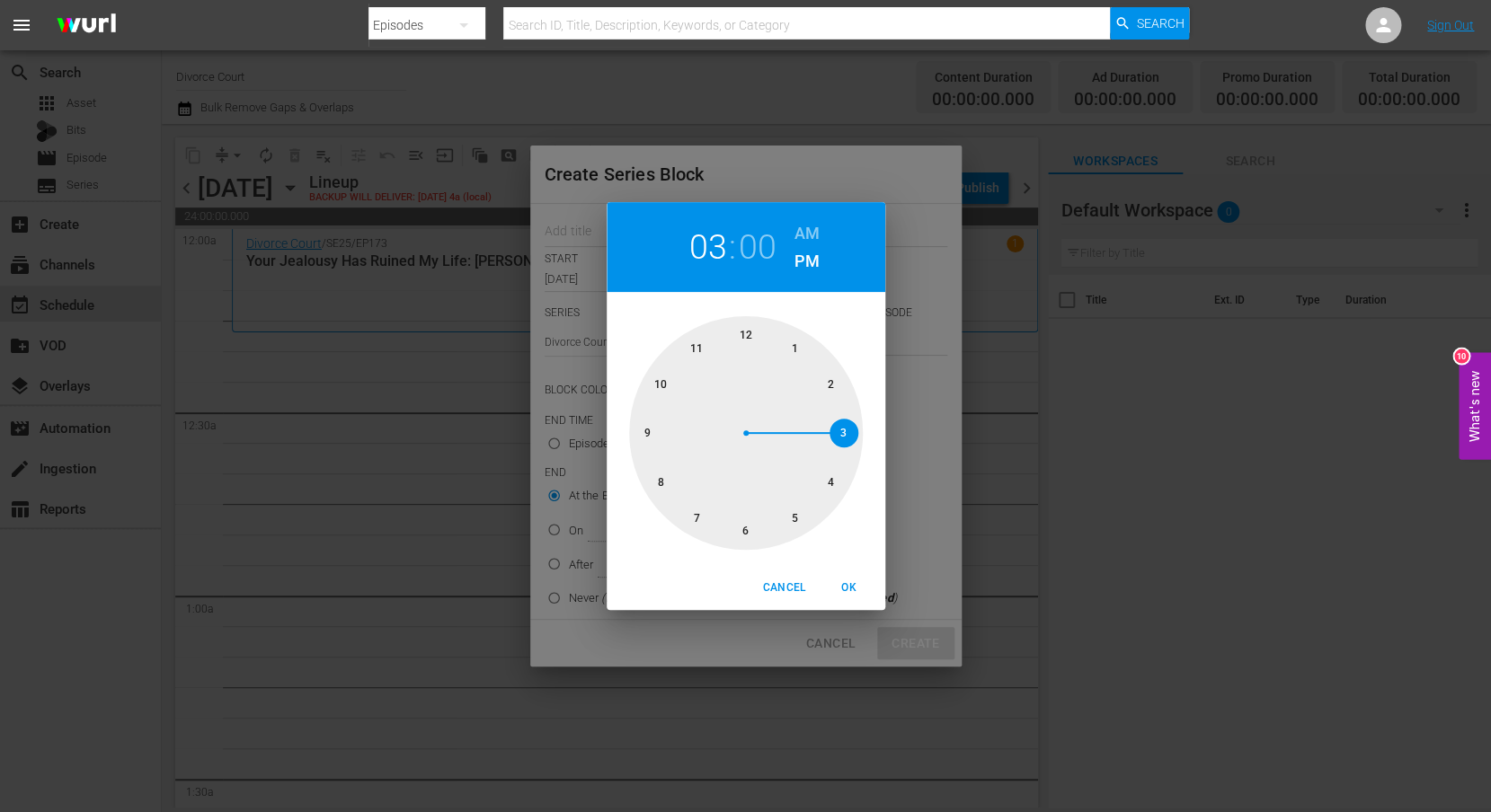 click at bounding box center [746, 433] 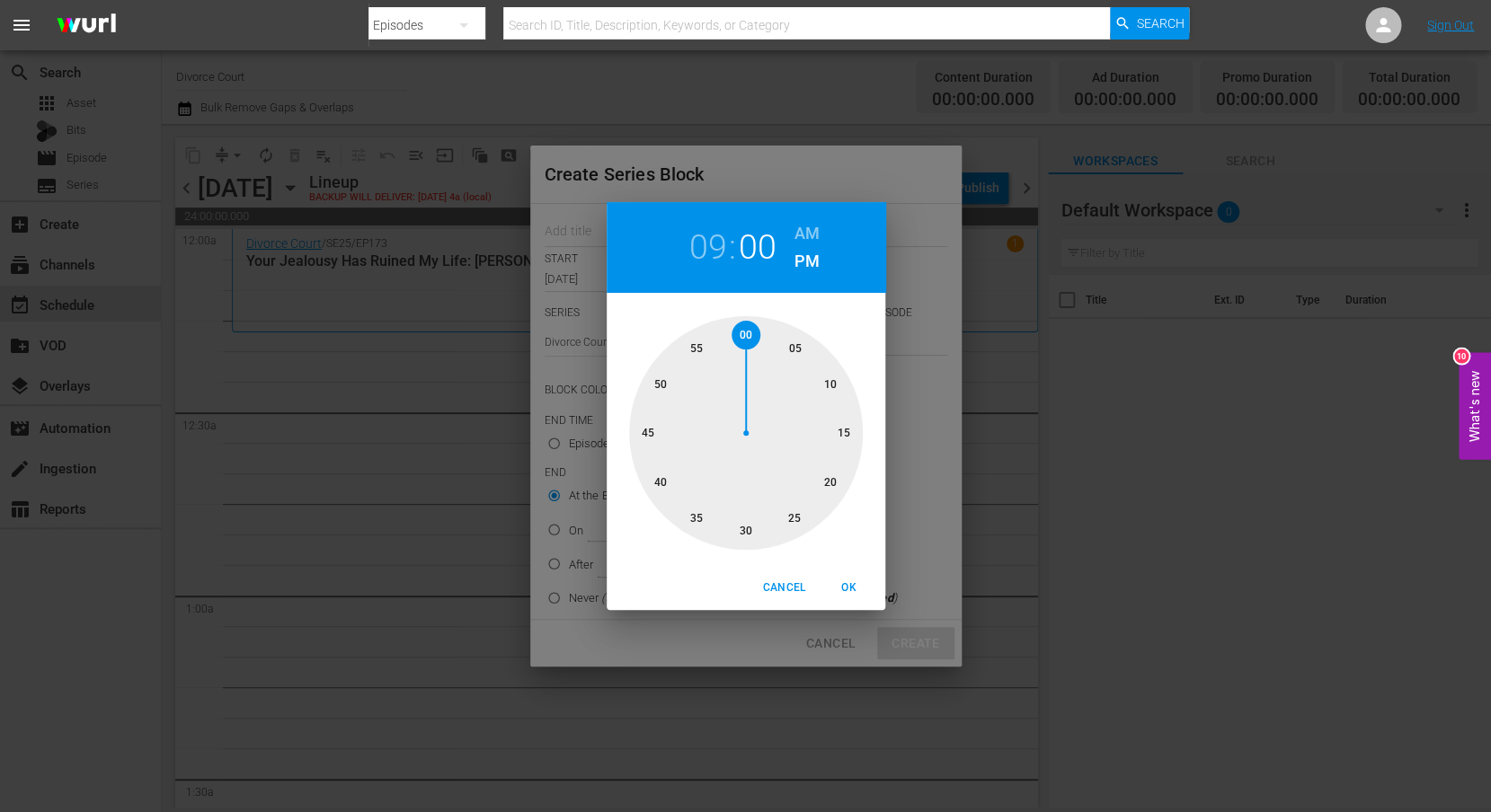 click on "AM" at bounding box center [807, 234] 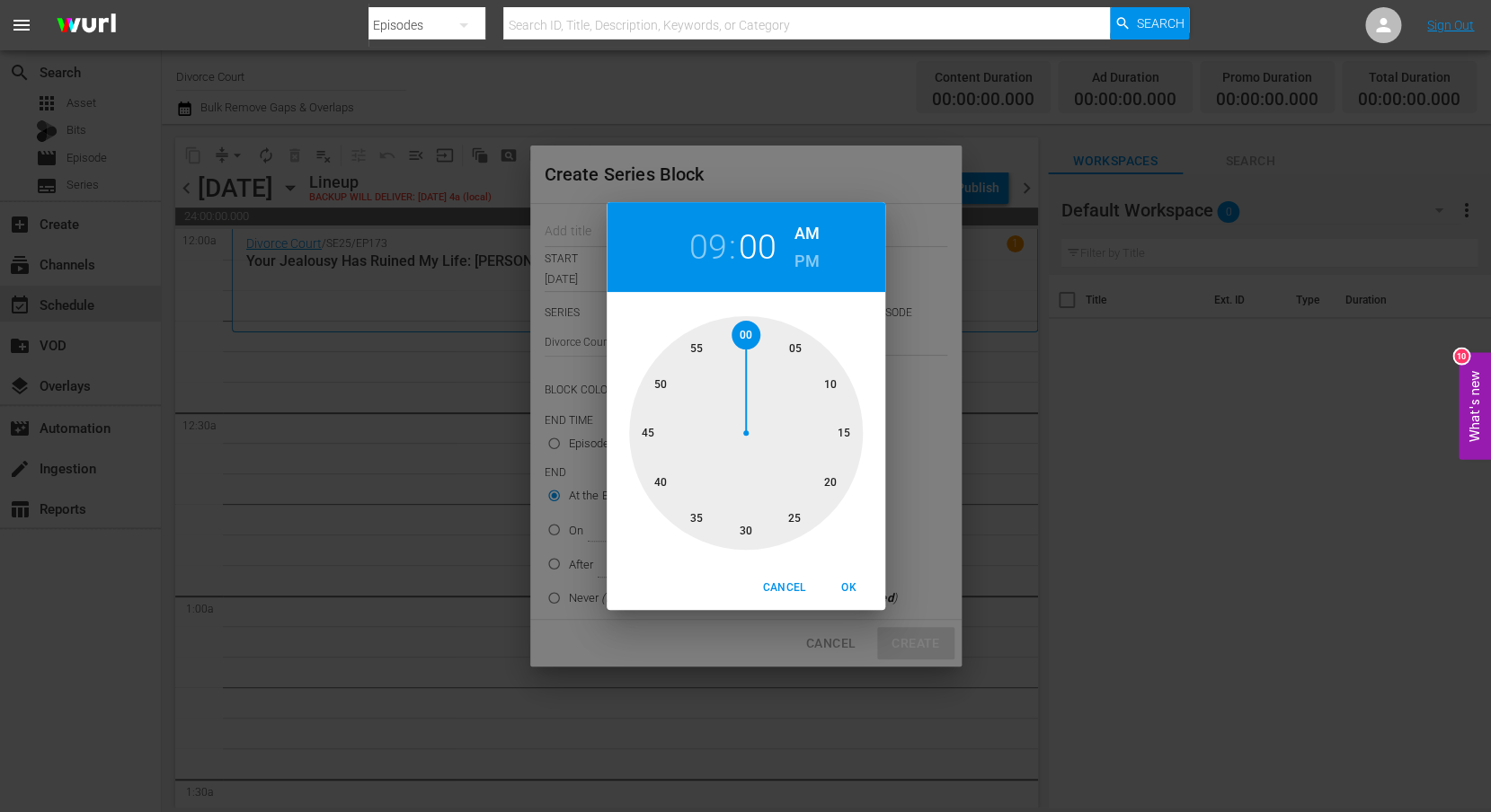 click on "OK" at bounding box center (849, 587) 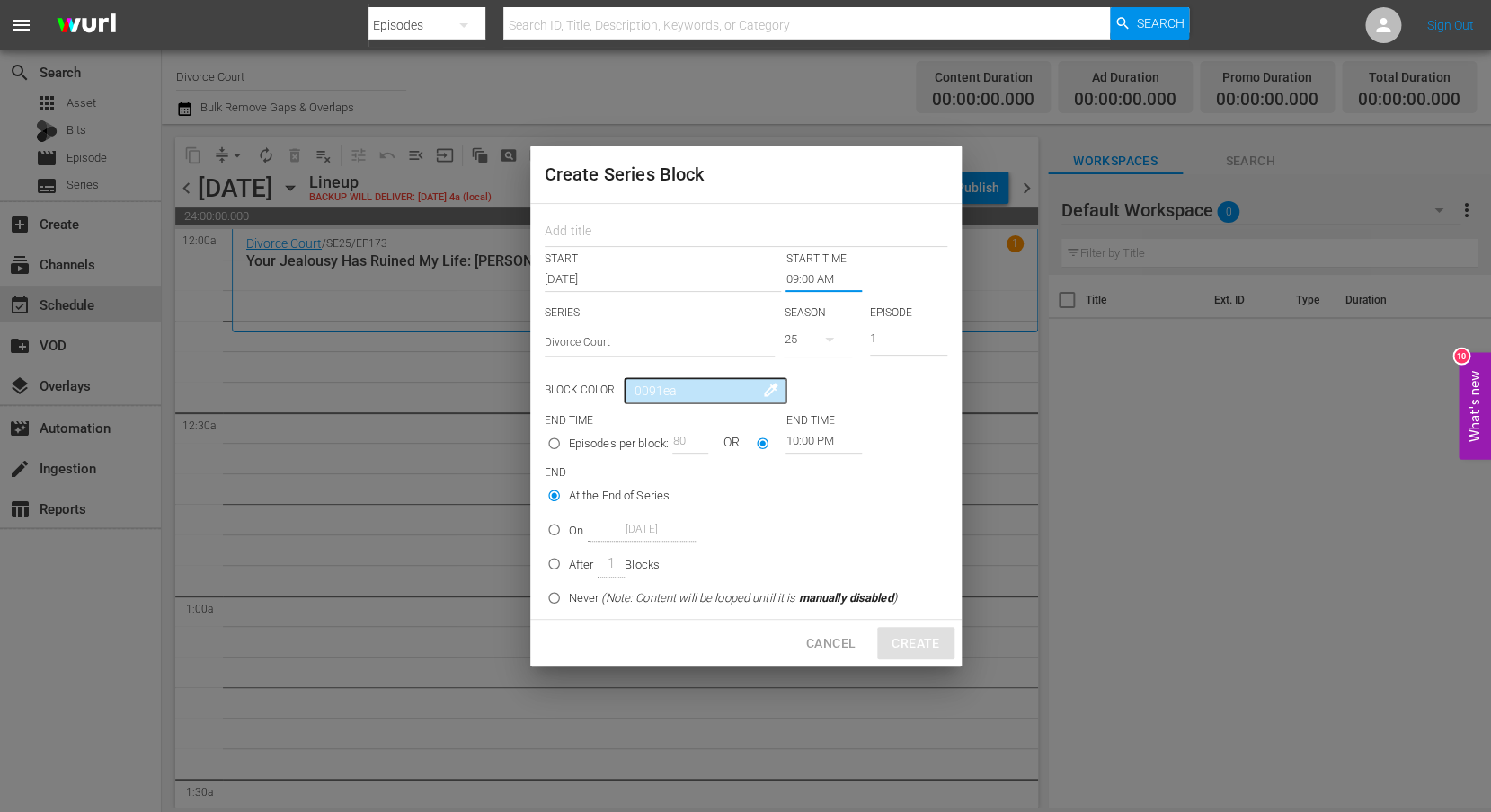 click on "10:00 PM" at bounding box center [823, 441] 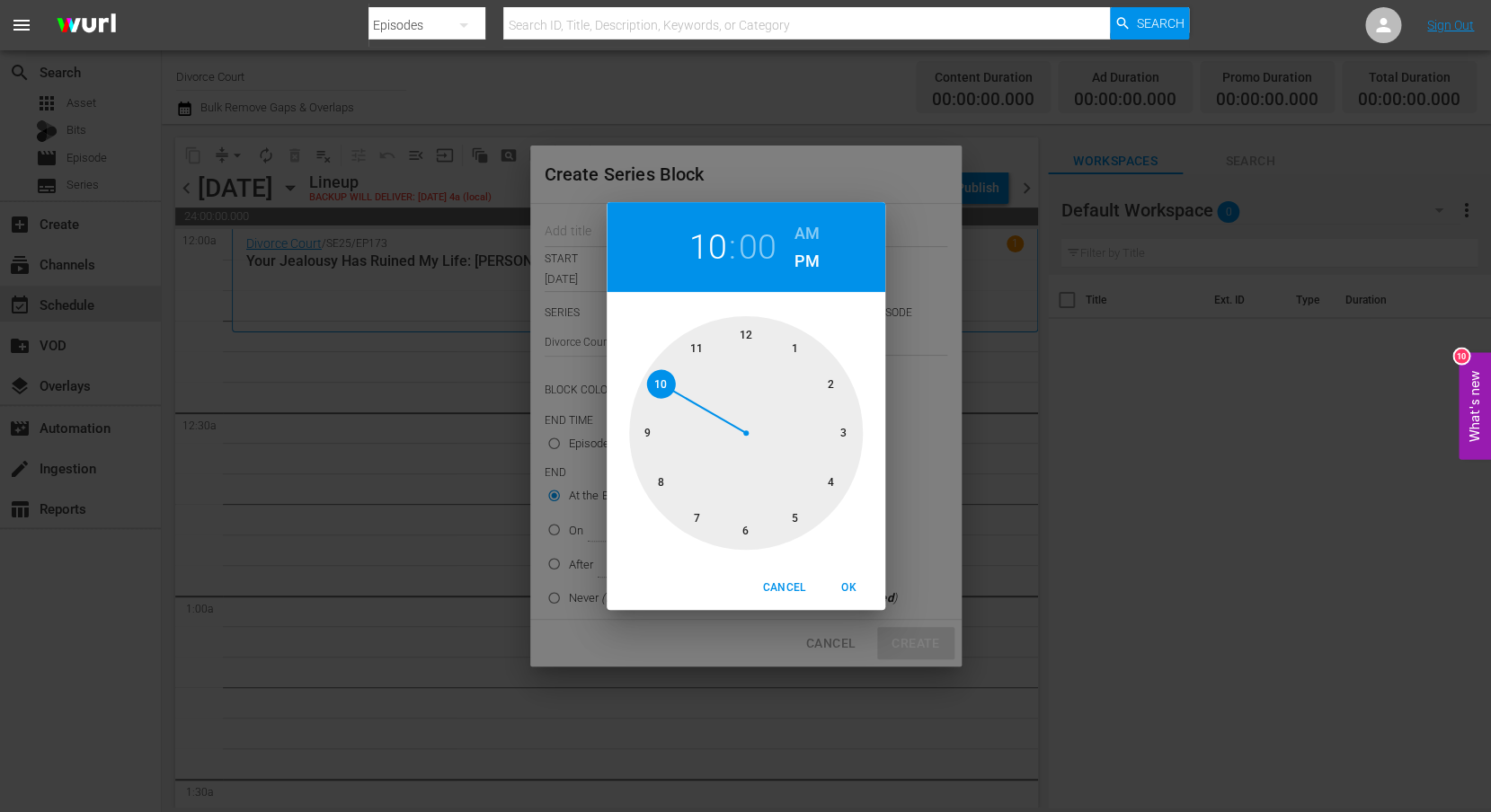 click at bounding box center [746, 433] 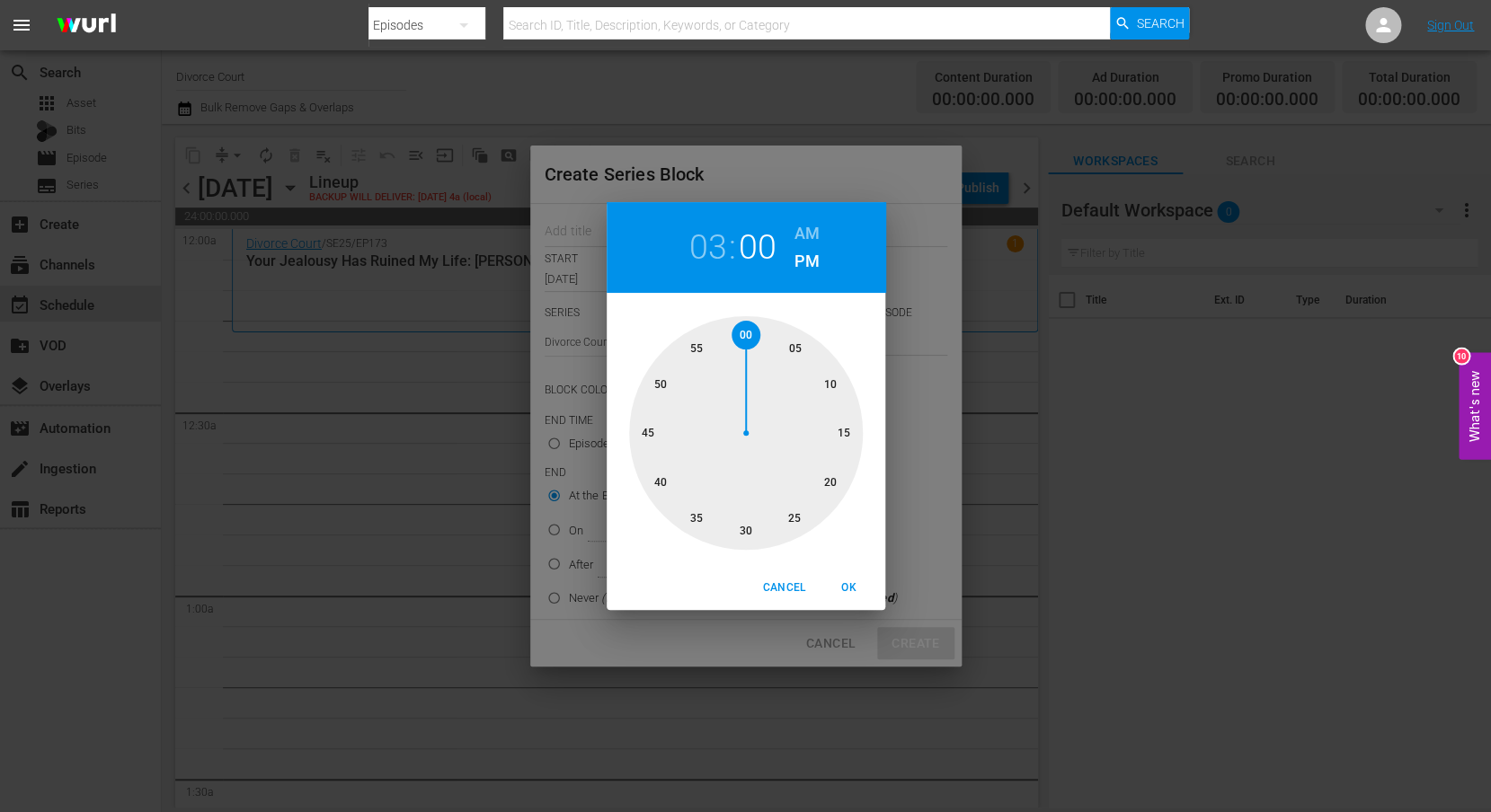 click on "OK" at bounding box center [849, 587] 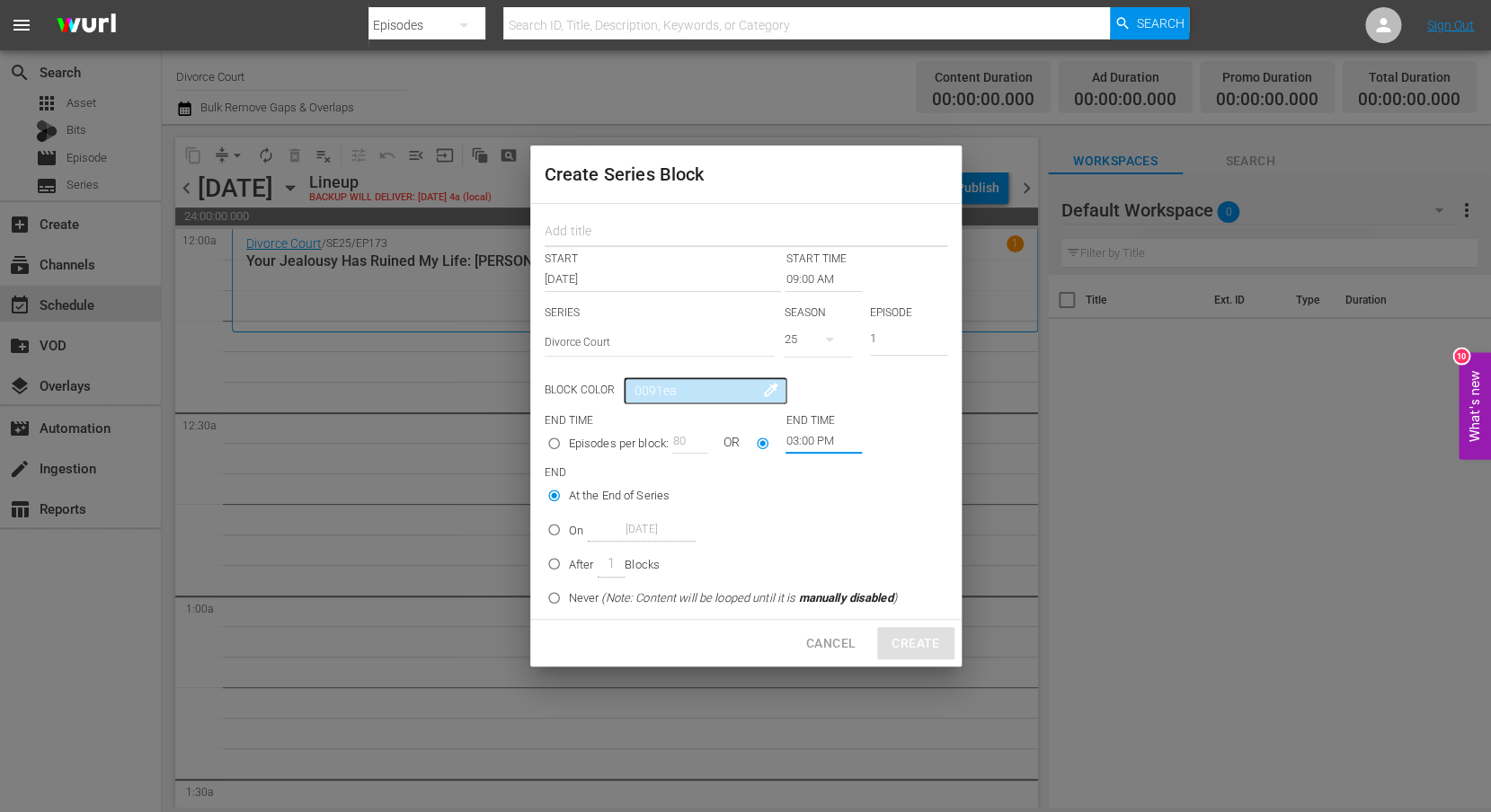 click at bounding box center [746, 233] 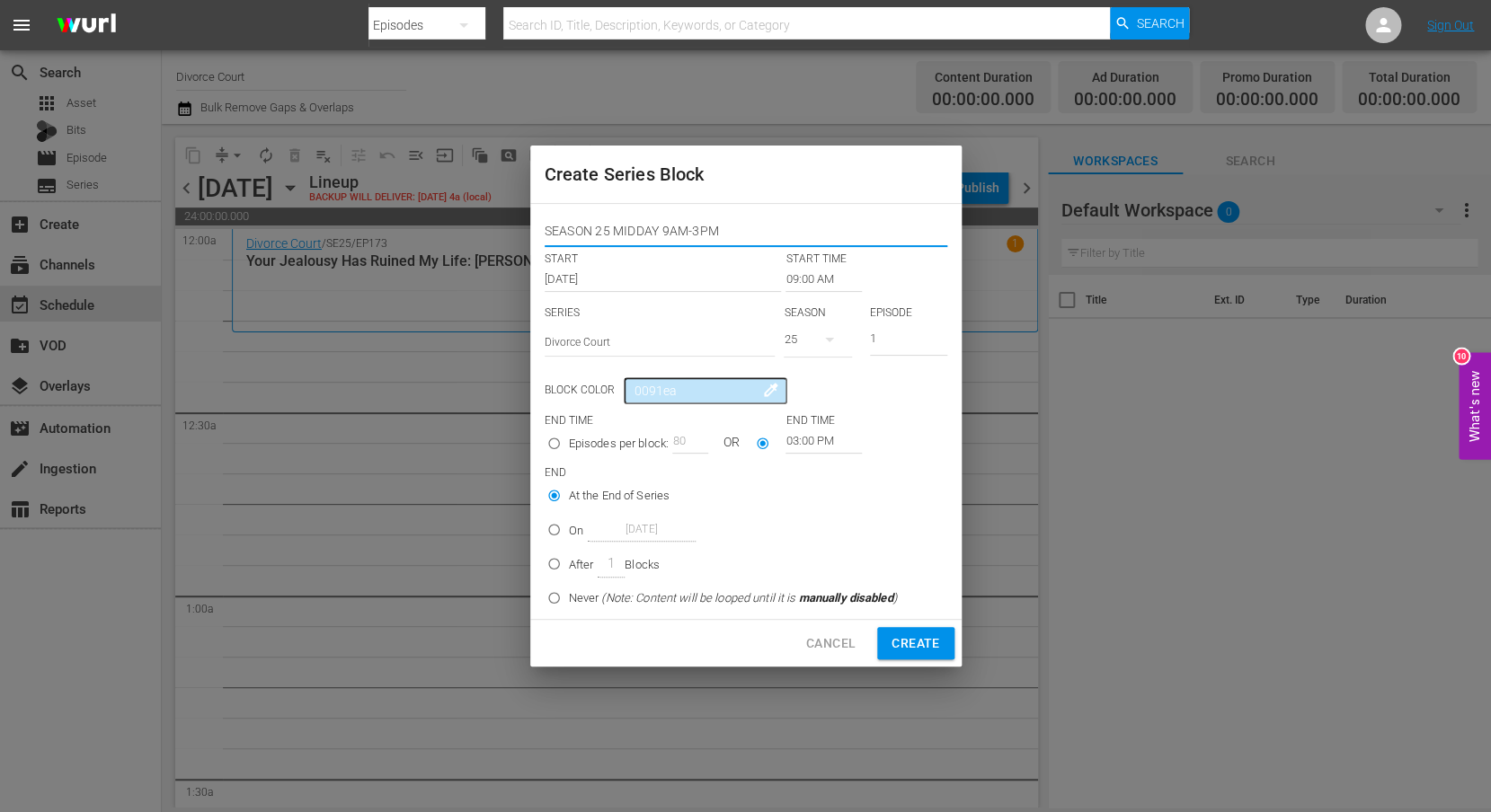 type on "SEASON 25 MIDDAY 9AM-3PM" 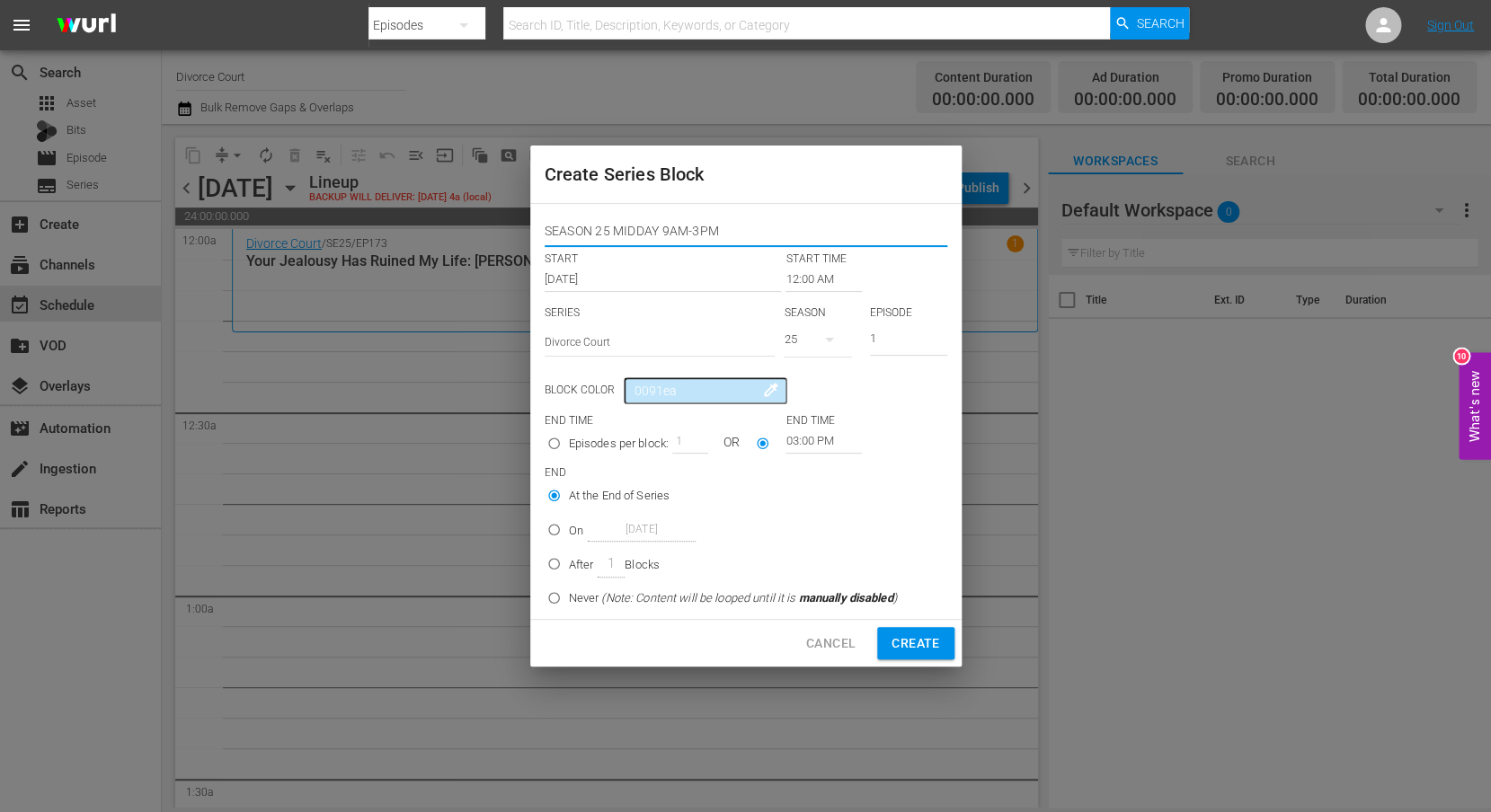 type on "12:00 AM" 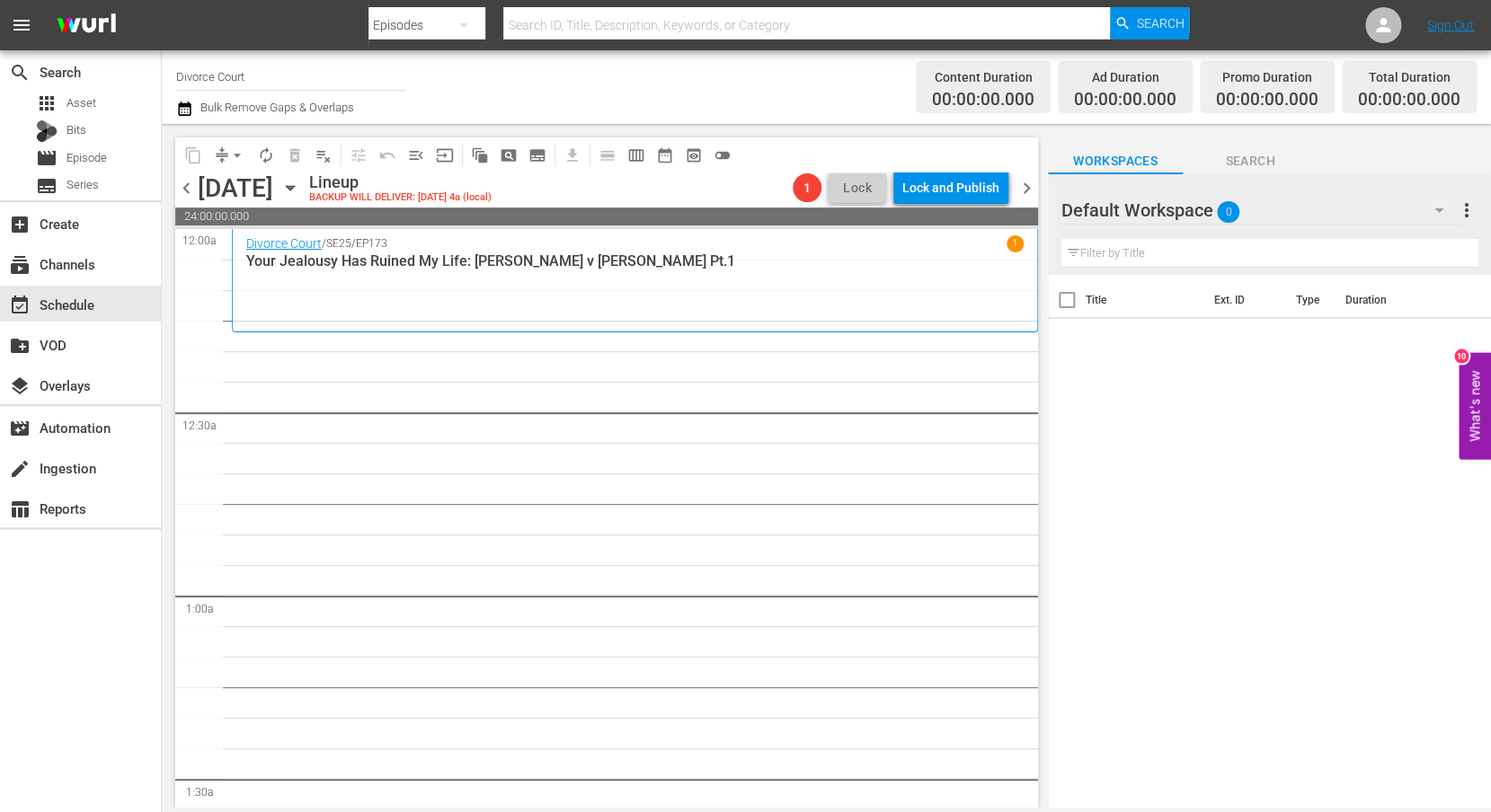 scroll, scrollTop: 0, scrollLeft: 0, axis: both 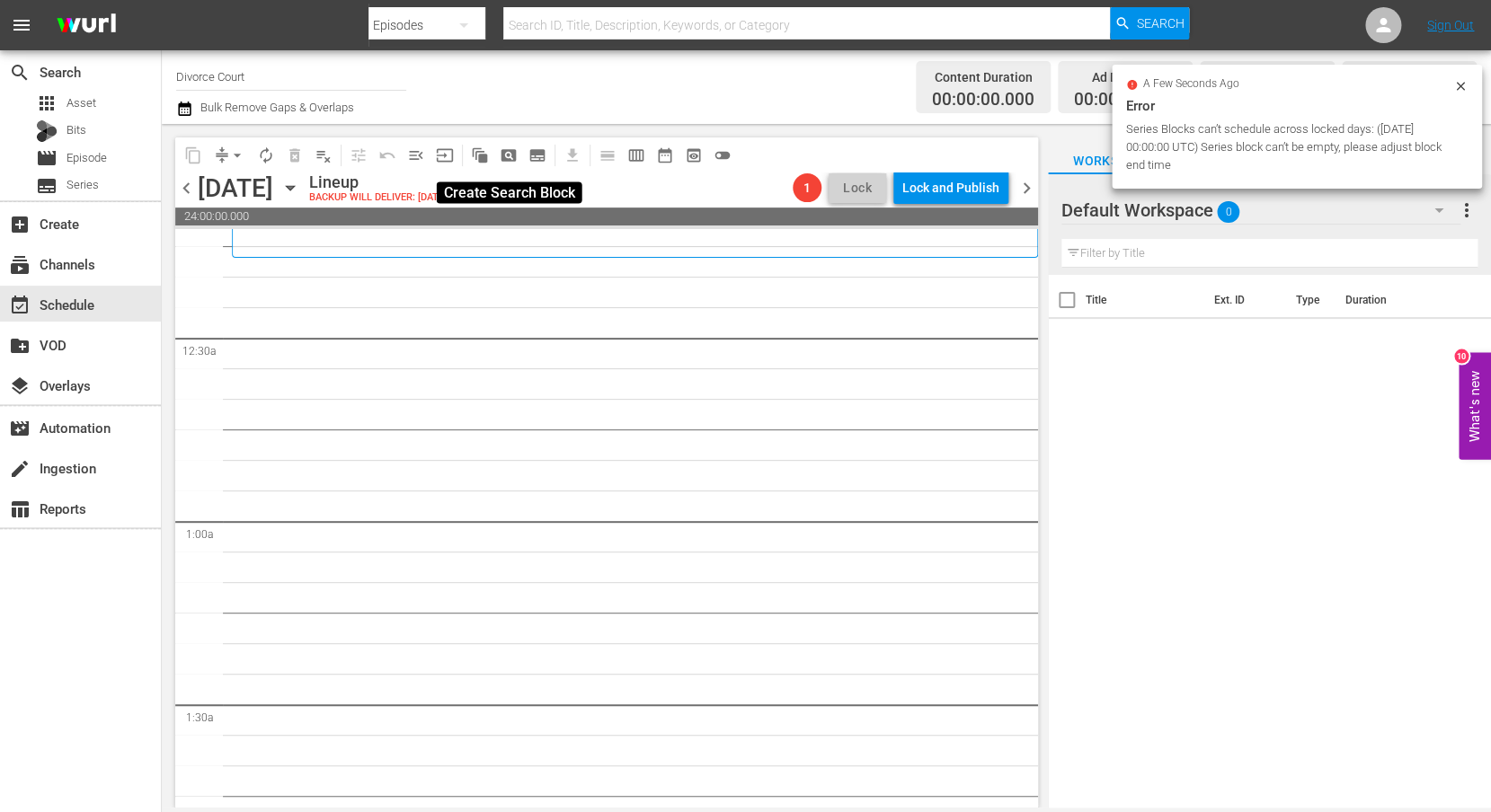 click on "pageview_outlined" at bounding box center (509, 155) 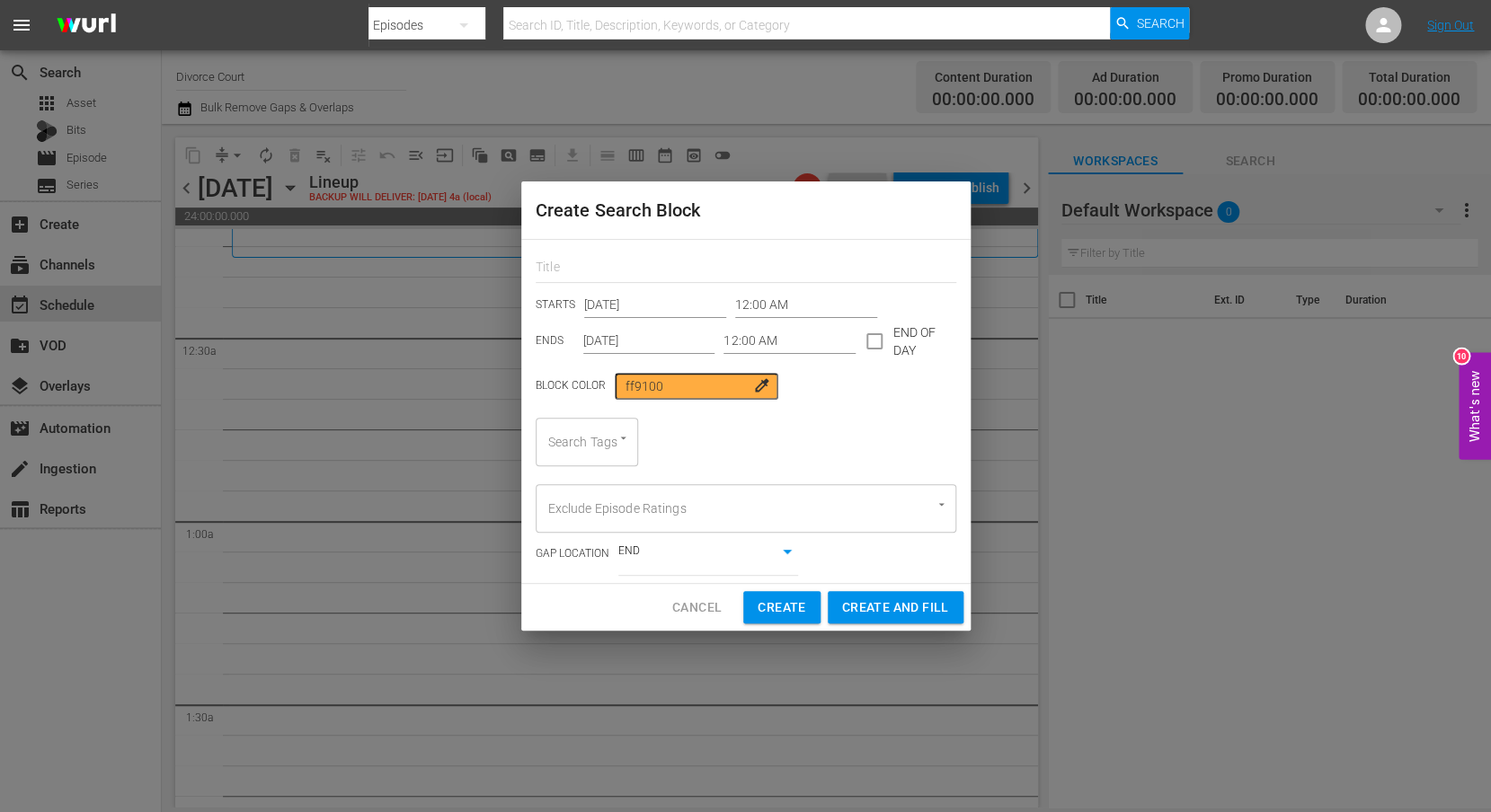 click on "Exclude Episode Ratings" at bounding box center (721, 508) 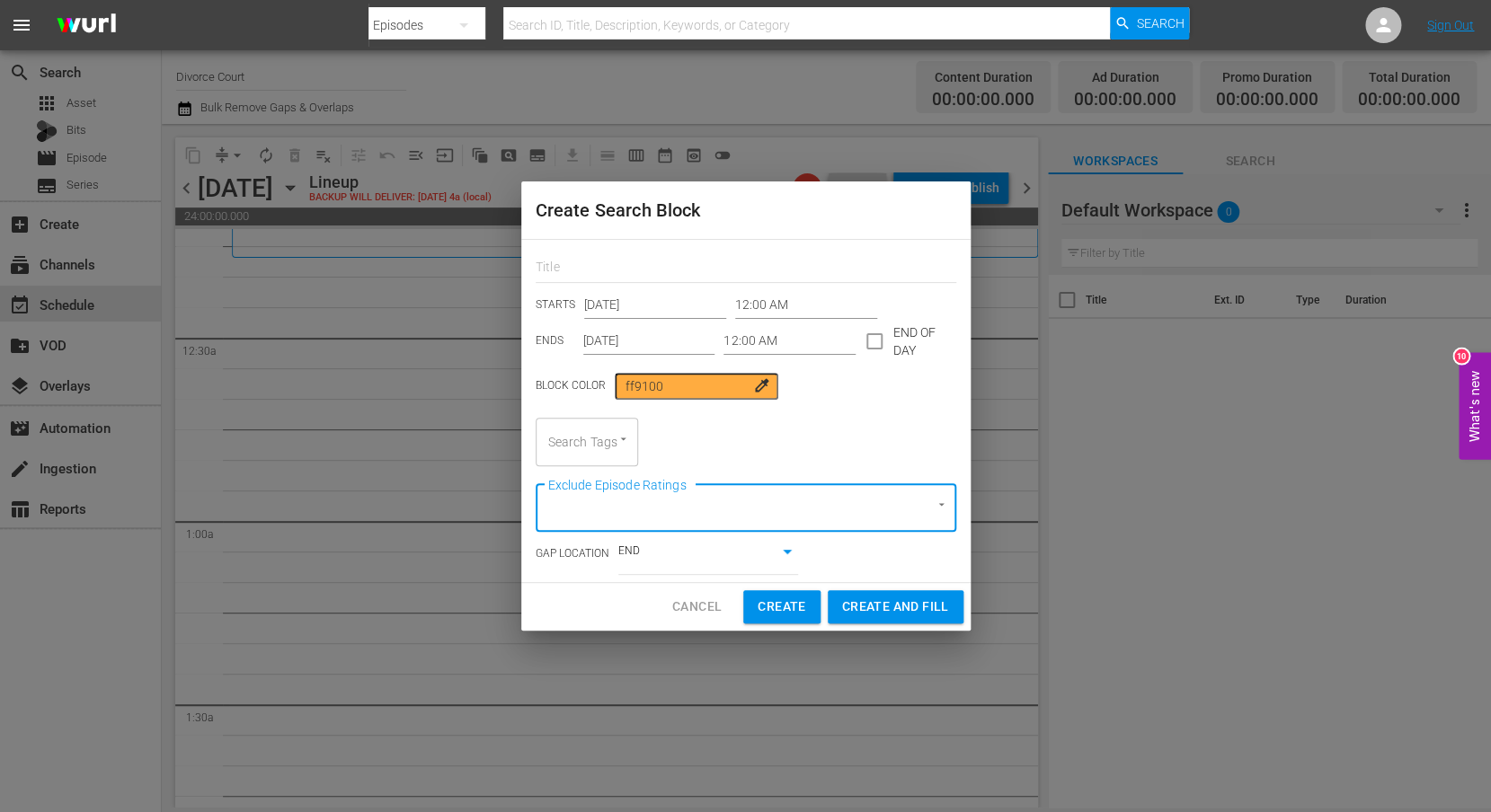 click on "Exclude Episode Ratings" at bounding box center (721, 508) 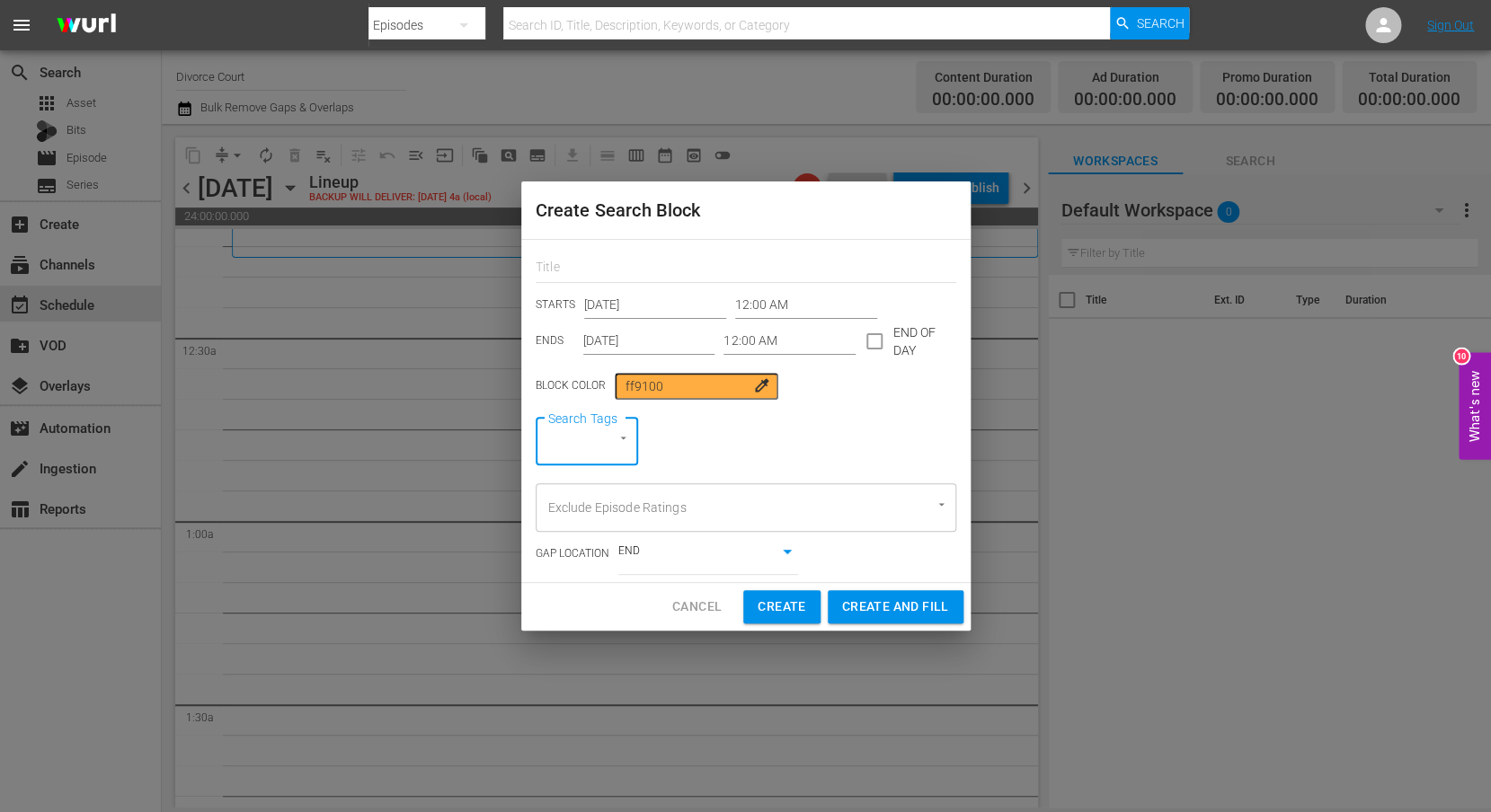 click on "Search Tags" at bounding box center [587, 442] 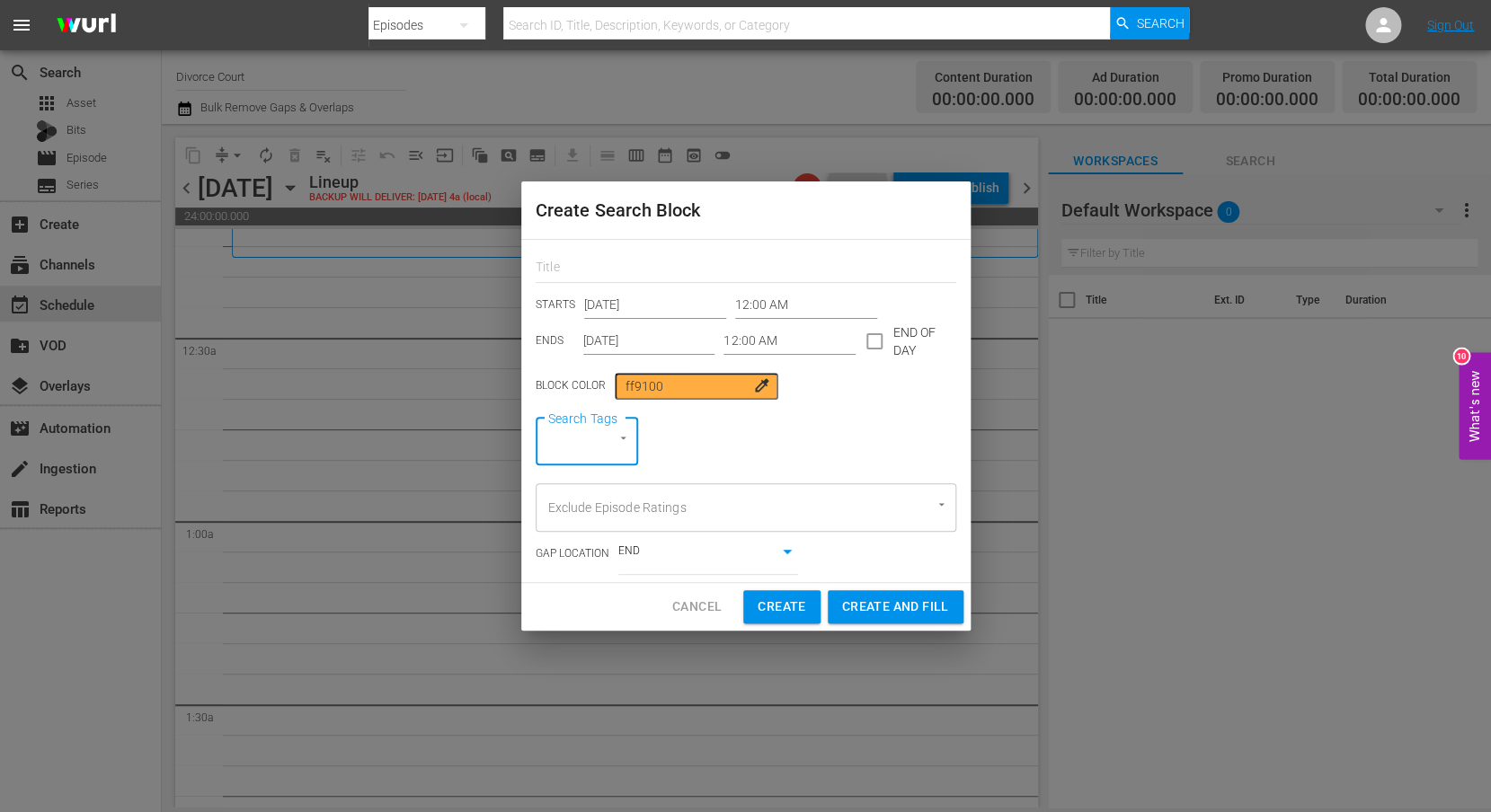 click on "Cancel" at bounding box center (697, 606) 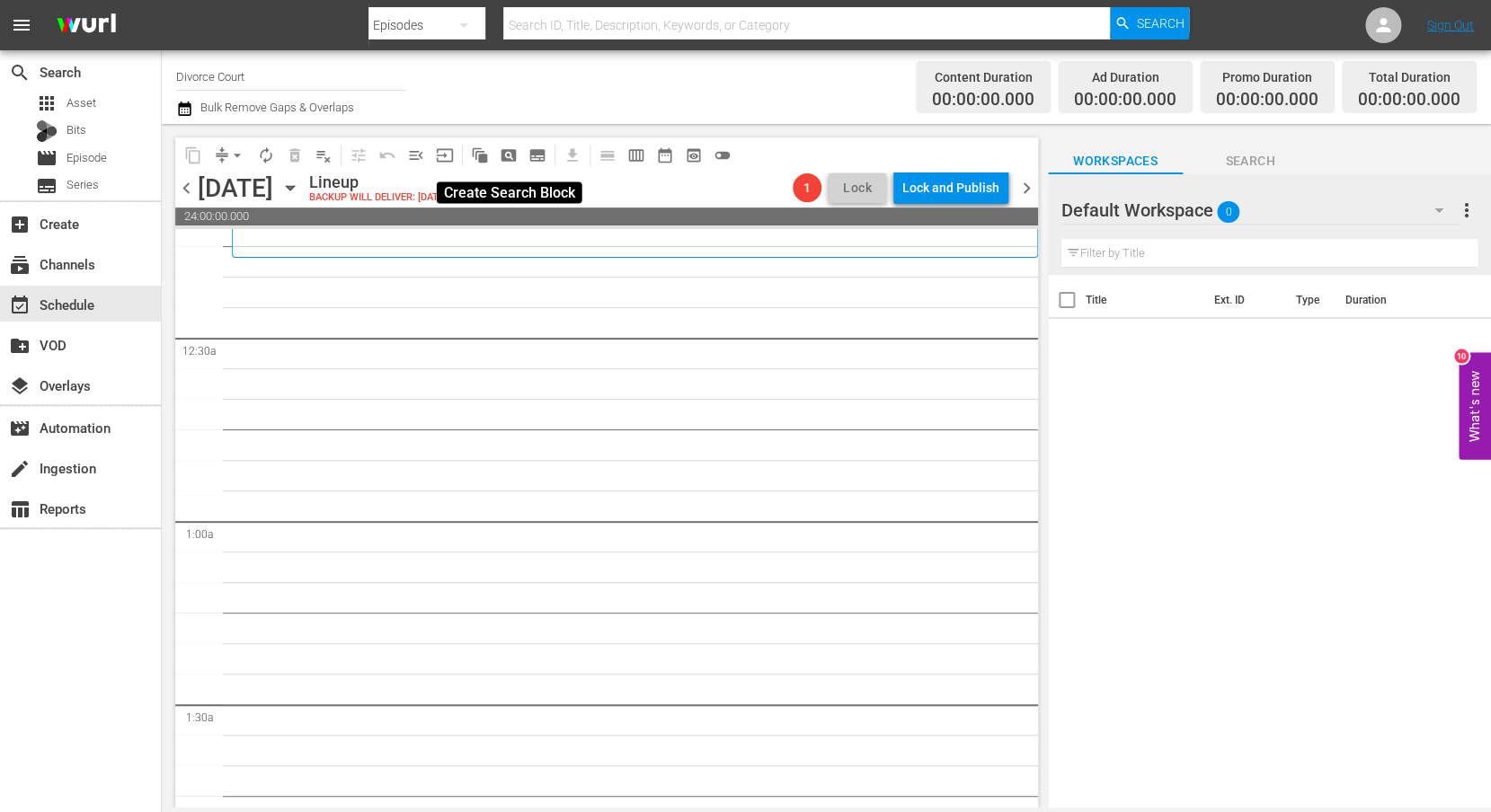 click on "pageview_outlined" at bounding box center [509, 155] 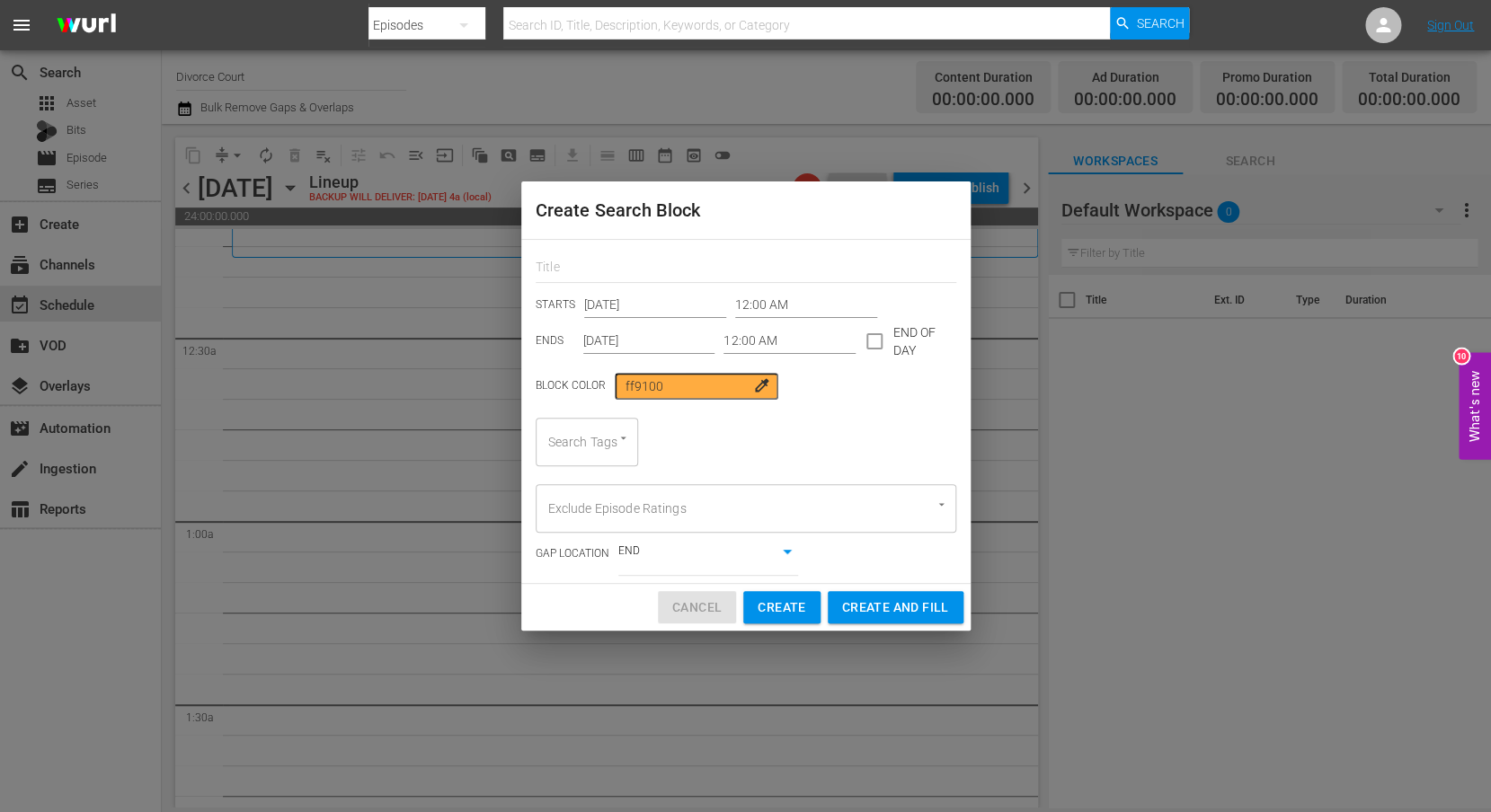 click on "Cancel" at bounding box center [697, 607] 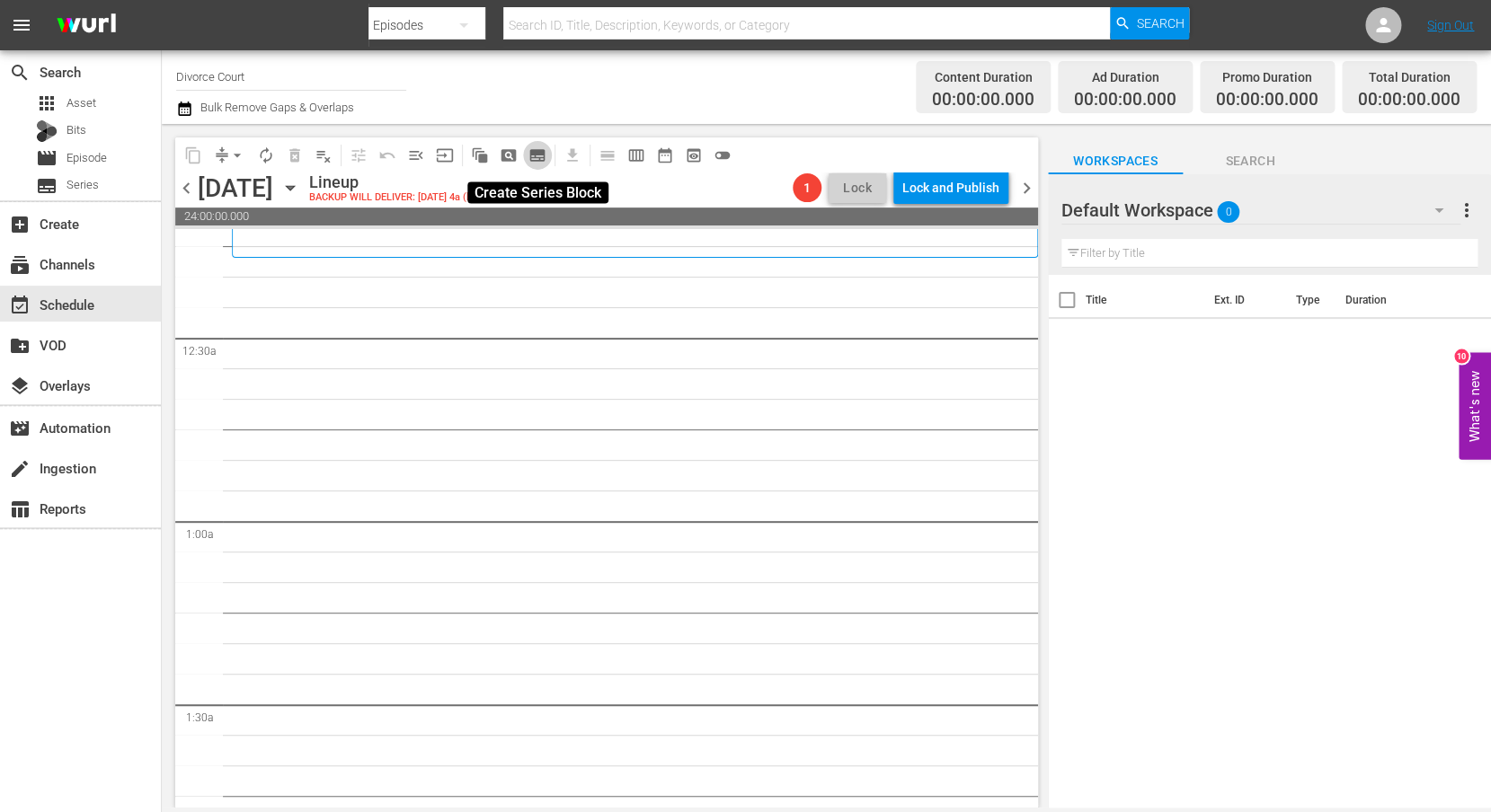 click on "subtitles_outlined" at bounding box center [537, 155] 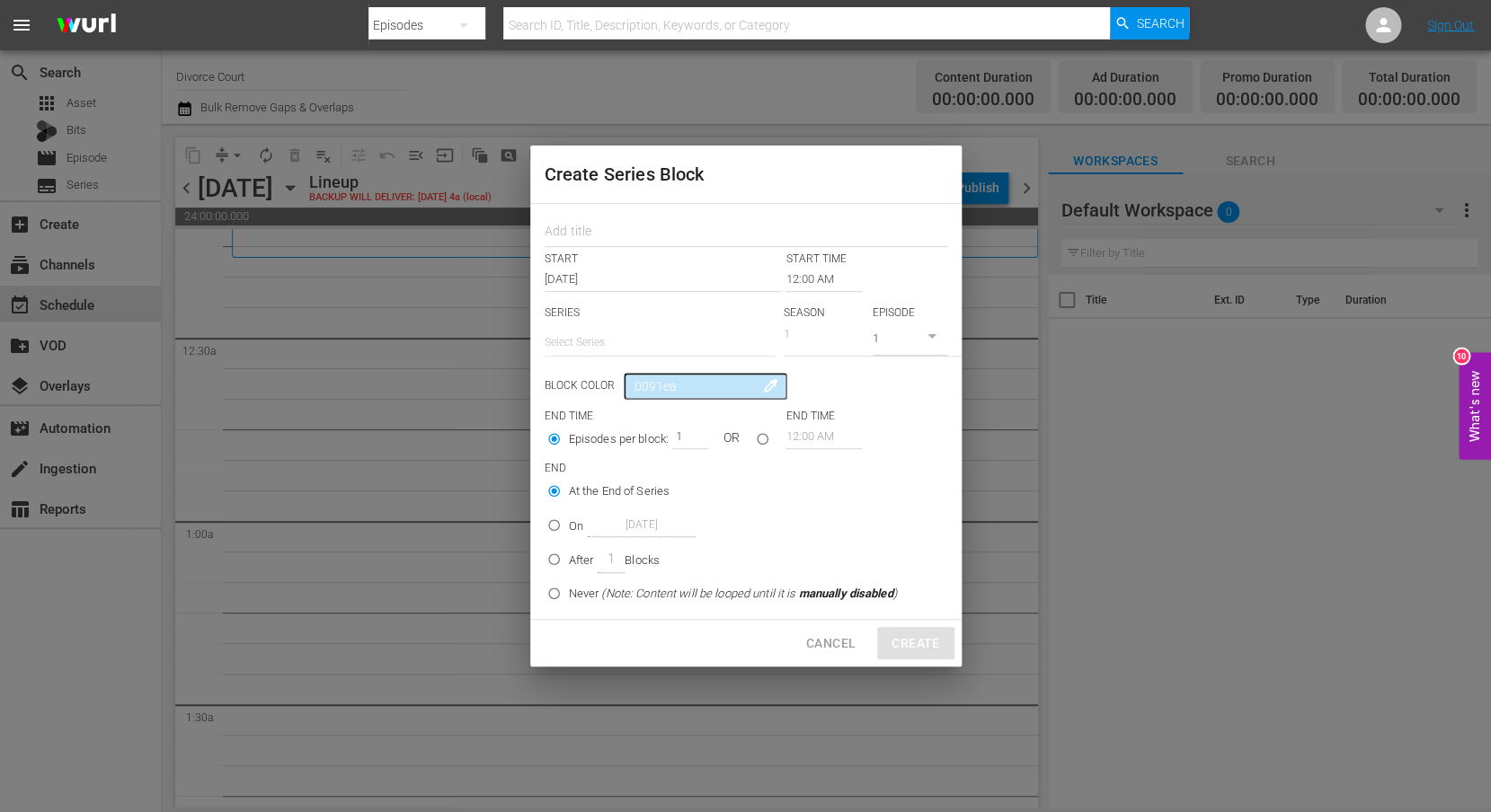 click on "Create Series Block START START TIME [DATE] 12:00 AM SERIES Select Series SEASON 1 EPISODE 1 Block Color 0091ea colorize END TIME END TIME Episodes per block: 1 OR 12:00 AM END At the End of Series On [DATE] After 1 Blocks Never   (Note: Content will be looped until it is   manually disabled ) Cancel Create" at bounding box center [745, 406] 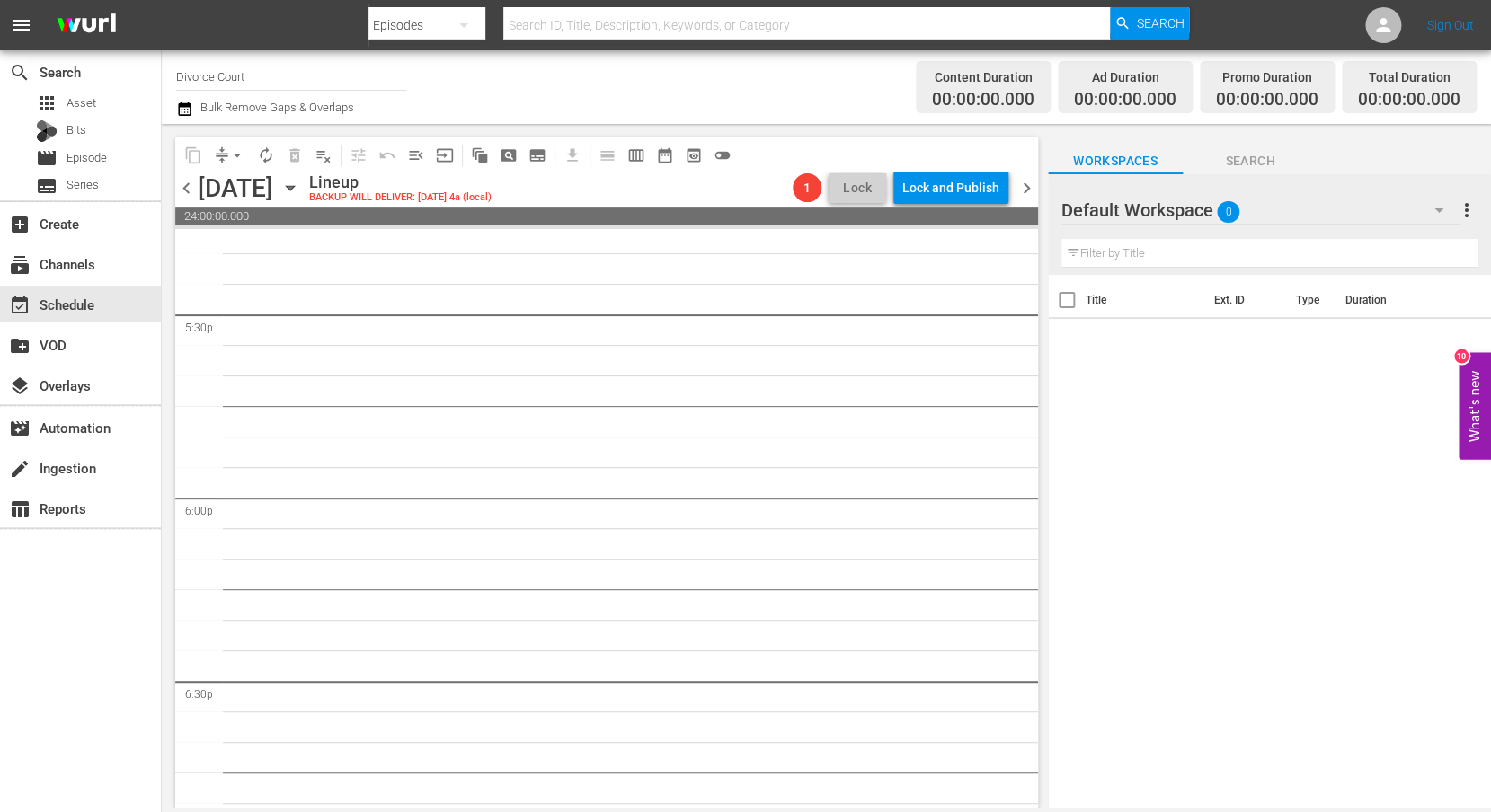 scroll, scrollTop: 6596, scrollLeft: 0, axis: vertical 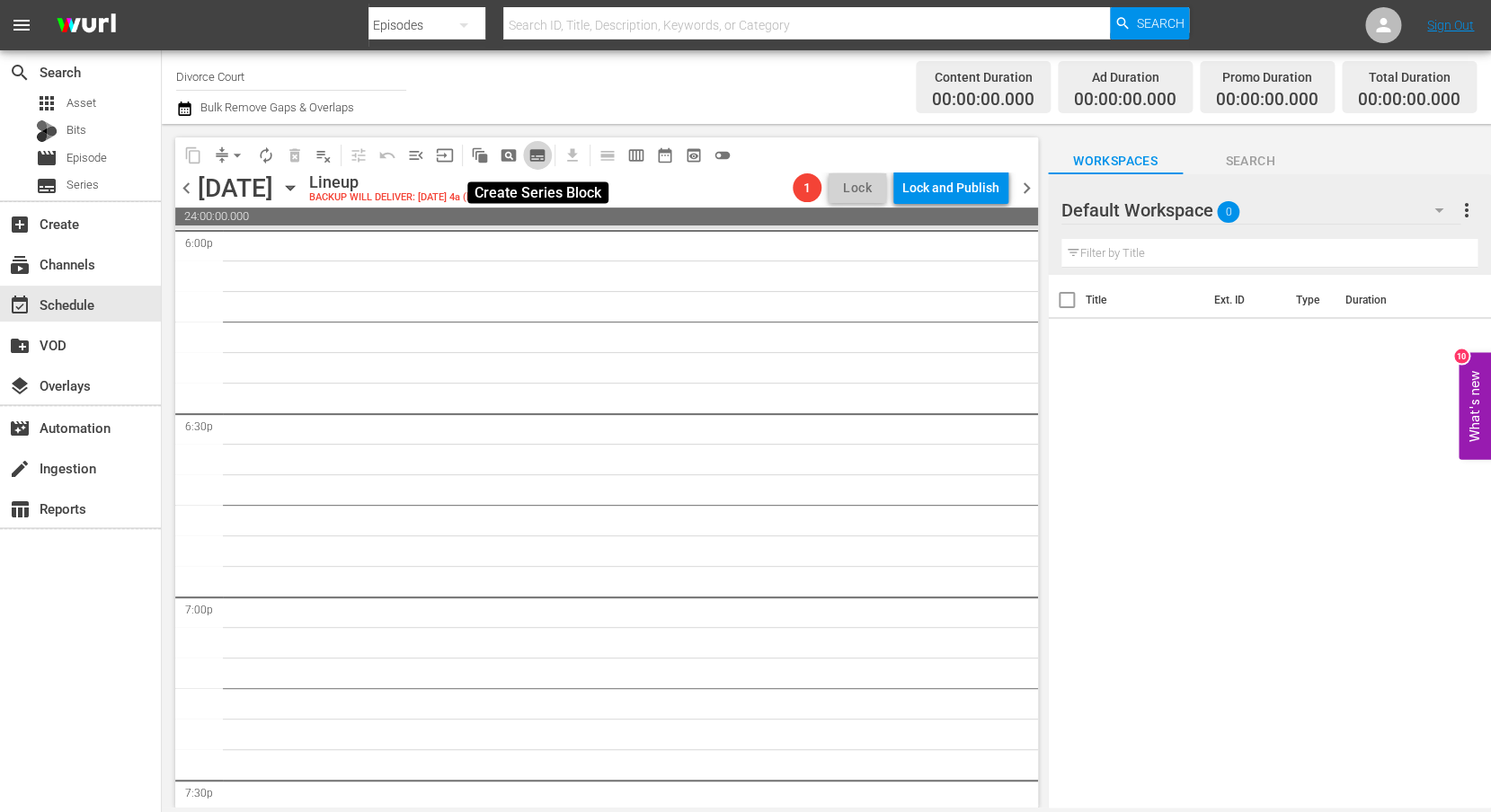 click on "subtitles_outlined" at bounding box center [537, 155] 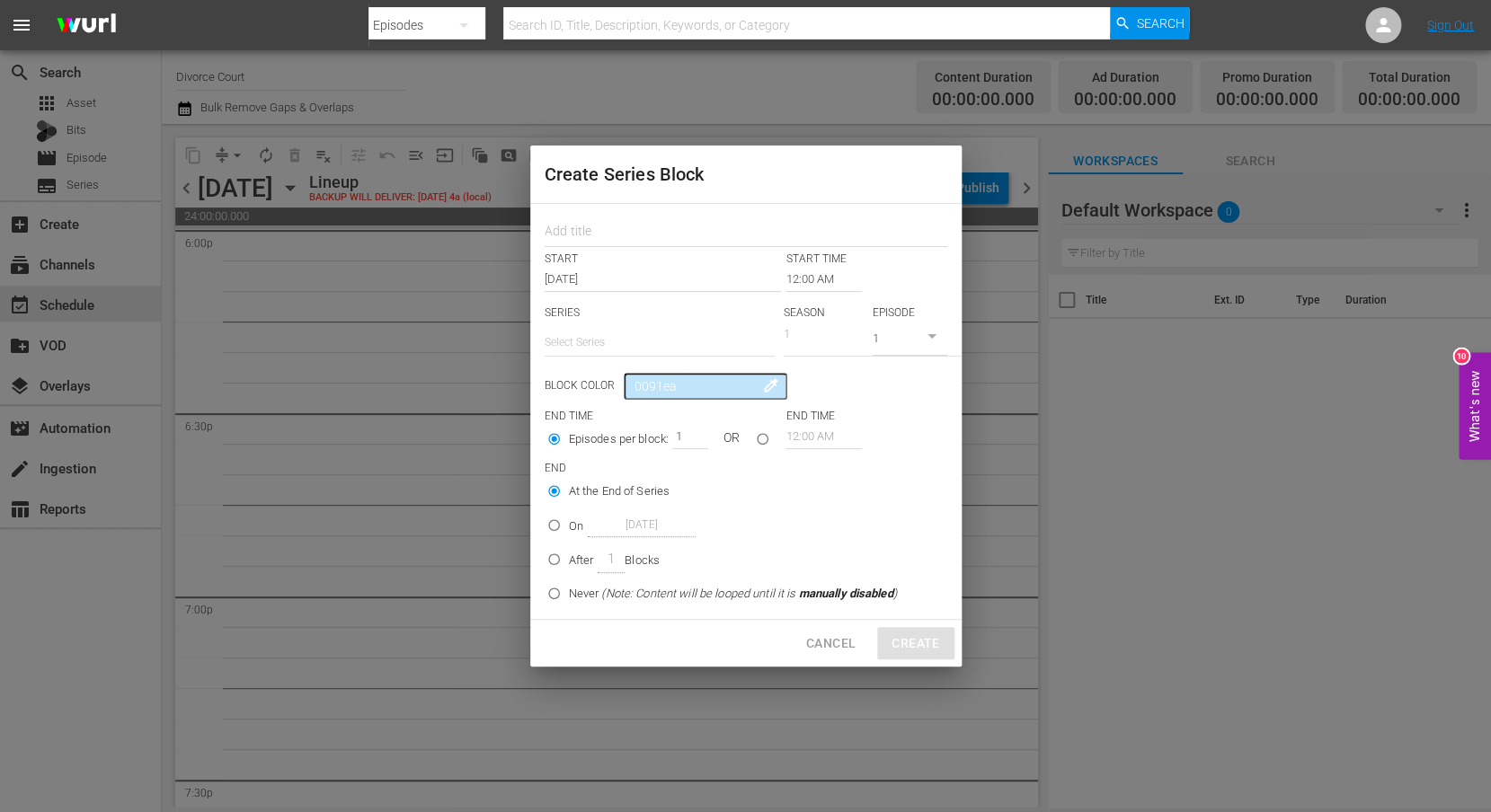 click on "START" at bounding box center (665, 259) 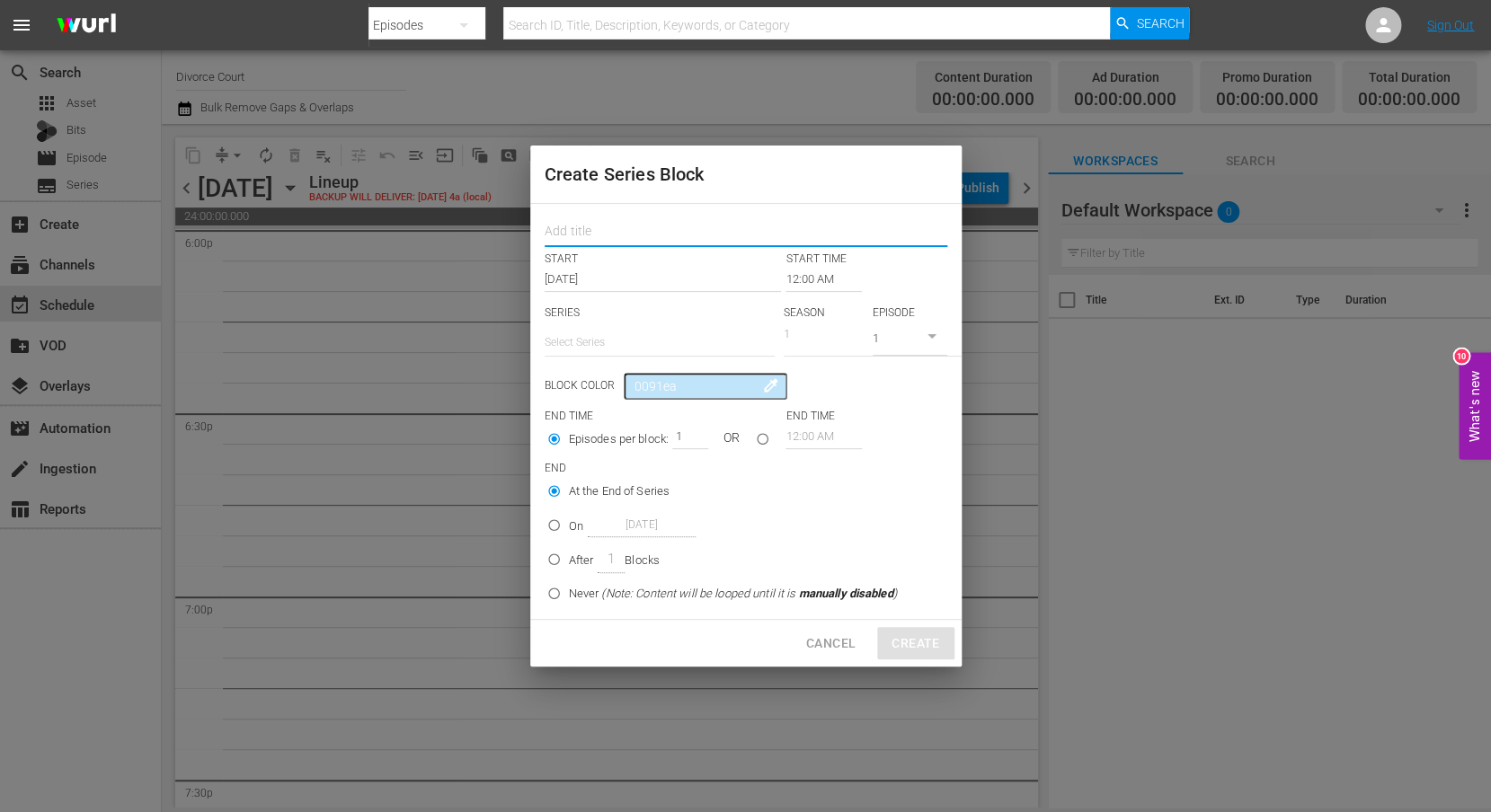 click at bounding box center [746, 233] 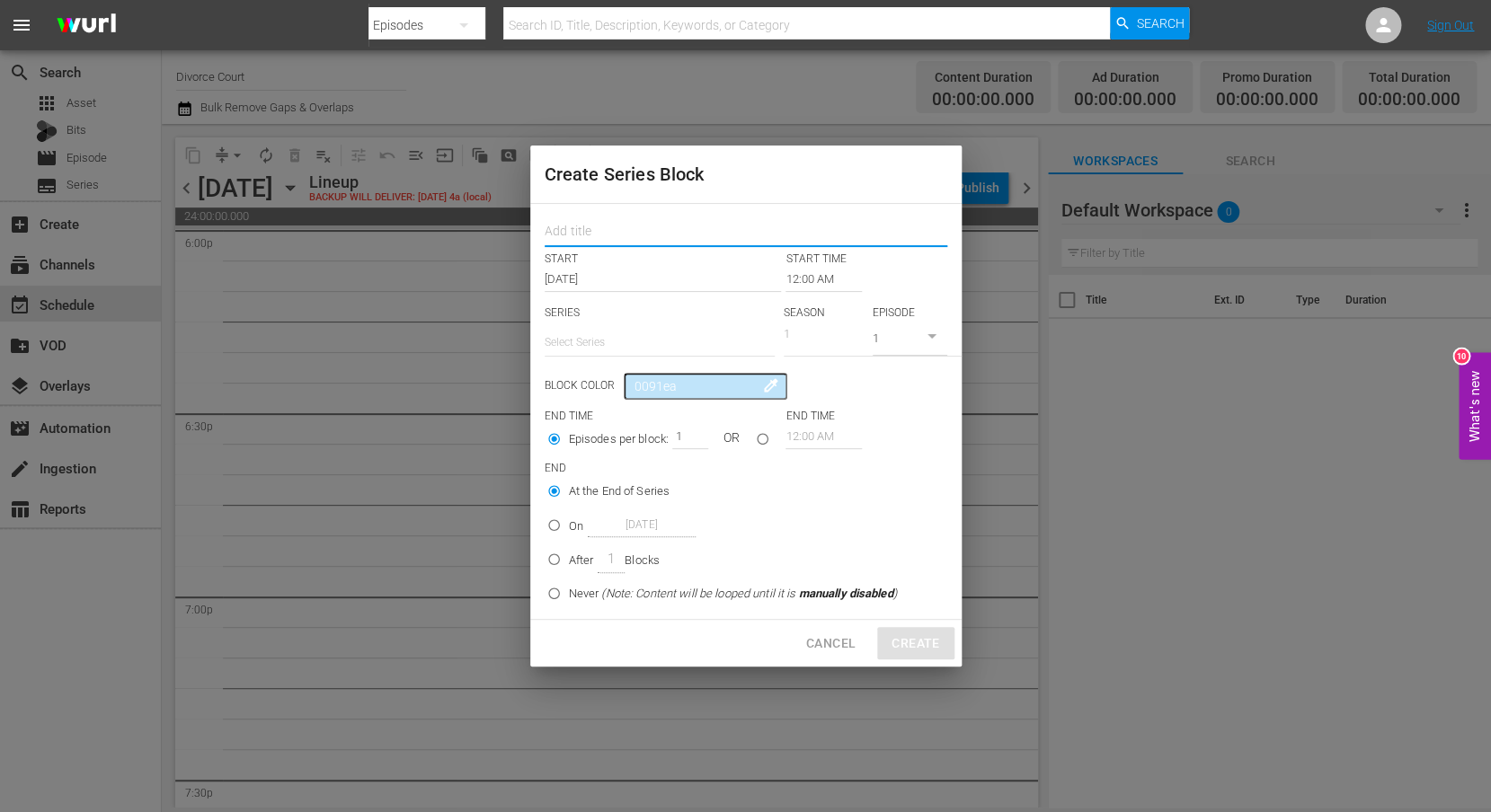 click on "Create Series Block START START TIME [DATE] 12:00 AM SERIES Select Series SEASON 1 EPISODE 1 Block Color 0091ea colorize END TIME END TIME Episodes per block: 1 OR 12:00 AM END At the End of Series On [DATE] After 1 Blocks Never   (Note: Content will be looped until it is   manually disabled ) Cancel Create" at bounding box center (745, 406) 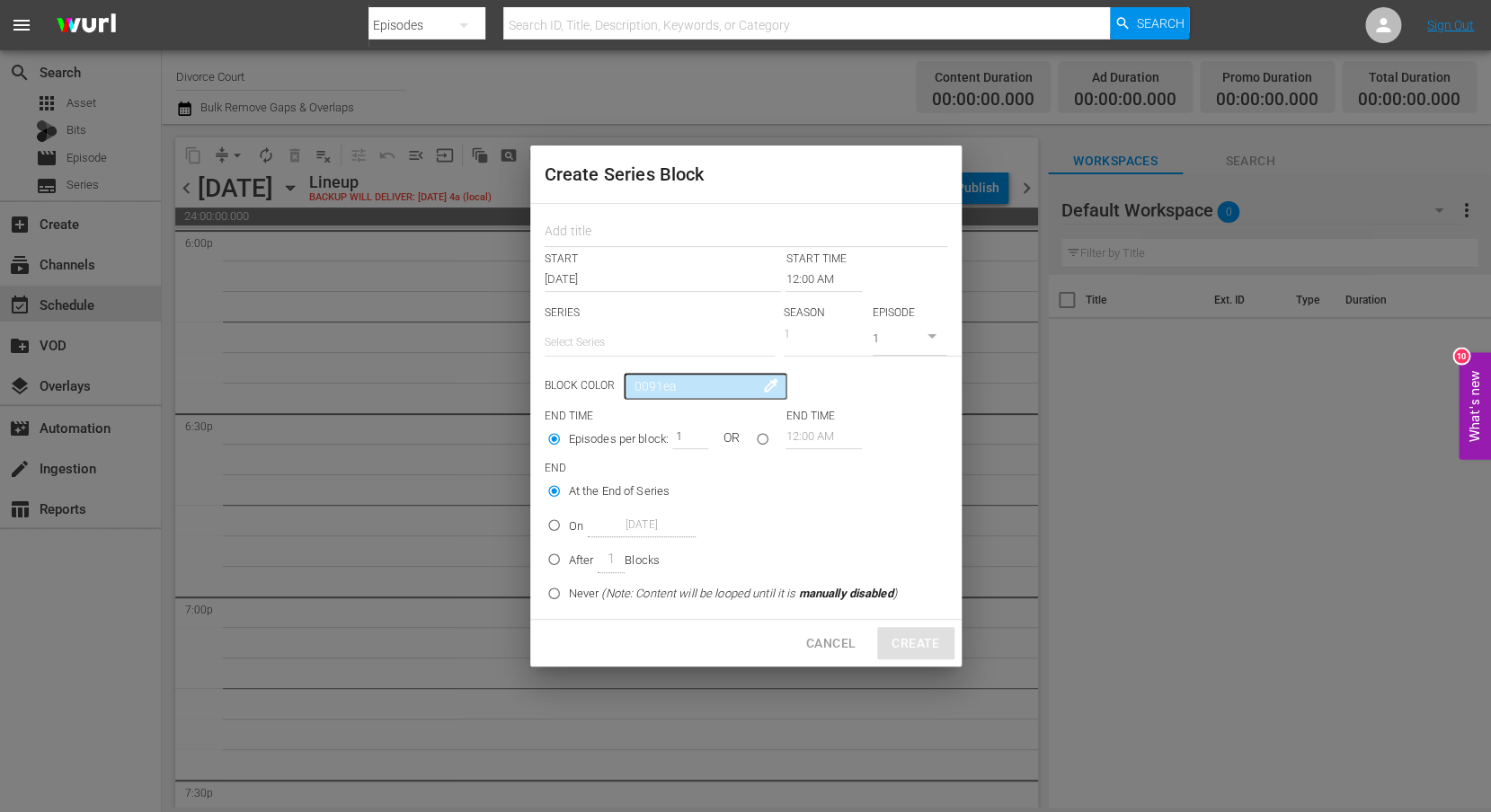 click on "Create Series Block START START TIME [DATE] 12:00 AM SERIES Select Series SEASON 1 EPISODE 1 Block Color 0091ea colorize END TIME END TIME Episodes per block: 1 OR 12:00 AM END At the End of Series On [DATE] After 1 Blocks Never   (Note: Content will be looped until it is   manually disabled ) Cancel Create" at bounding box center [745, 406] 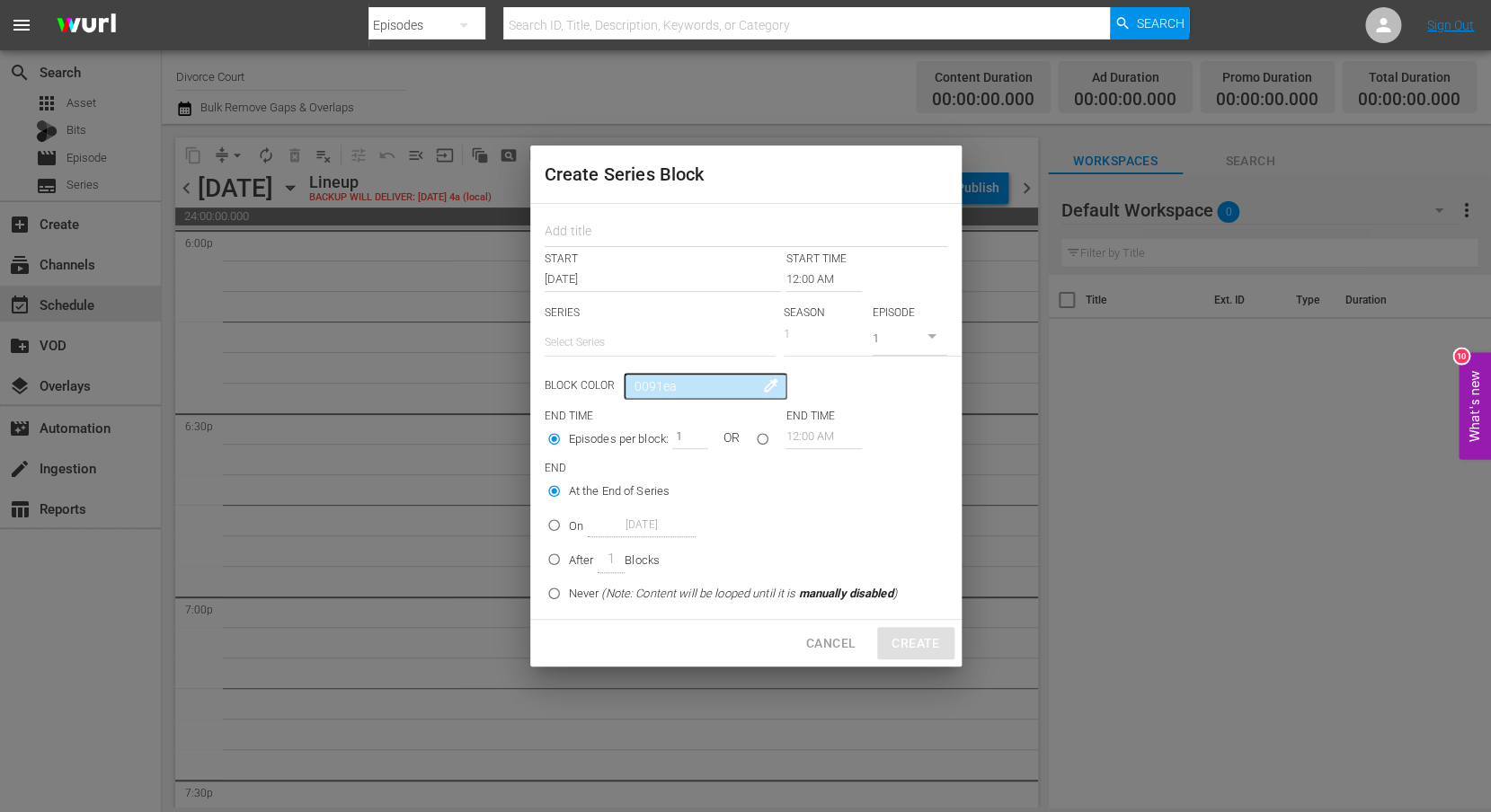 click on "Cancel" at bounding box center (830, 643) 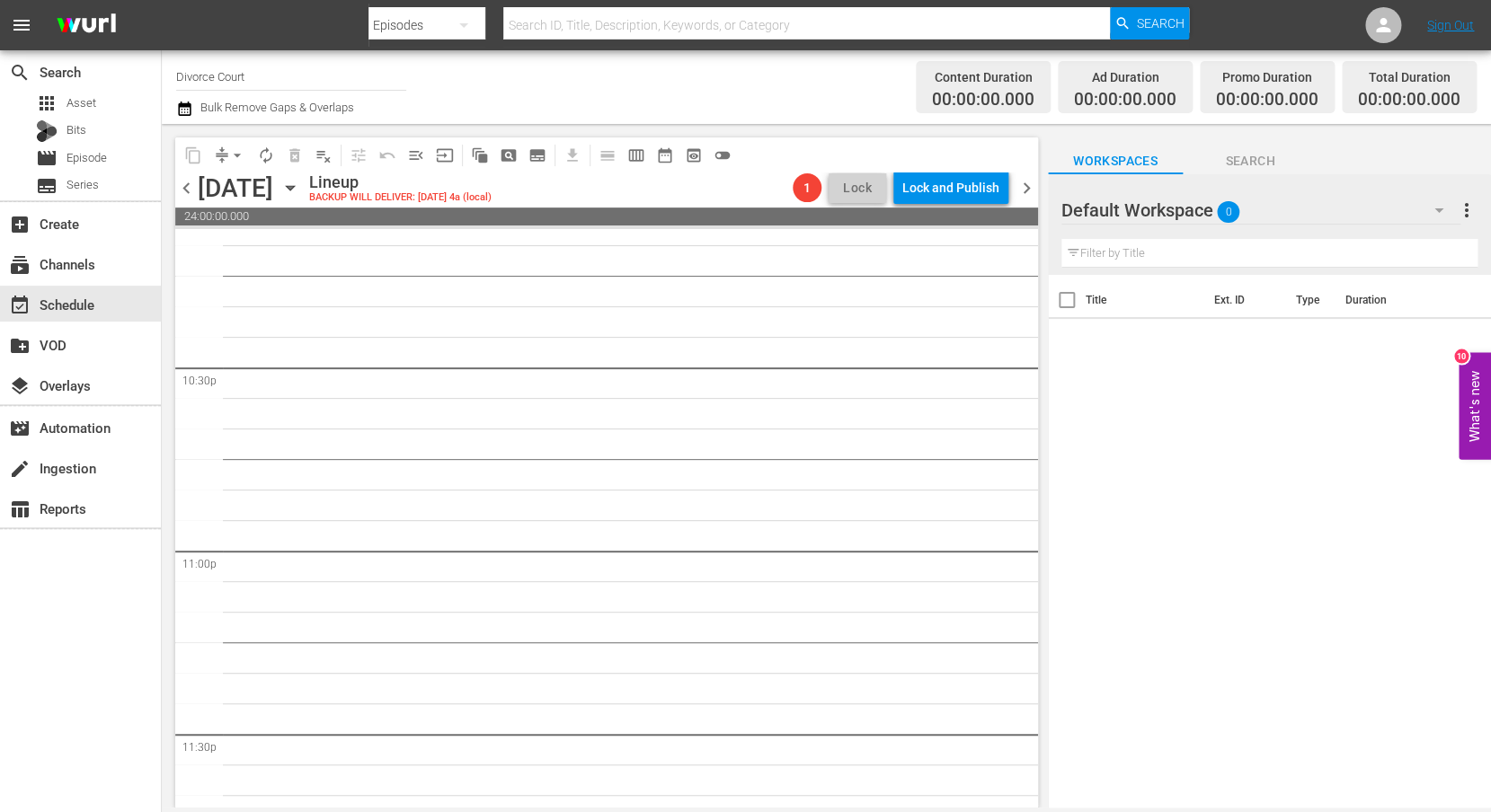 scroll, scrollTop: 8217, scrollLeft: 0, axis: vertical 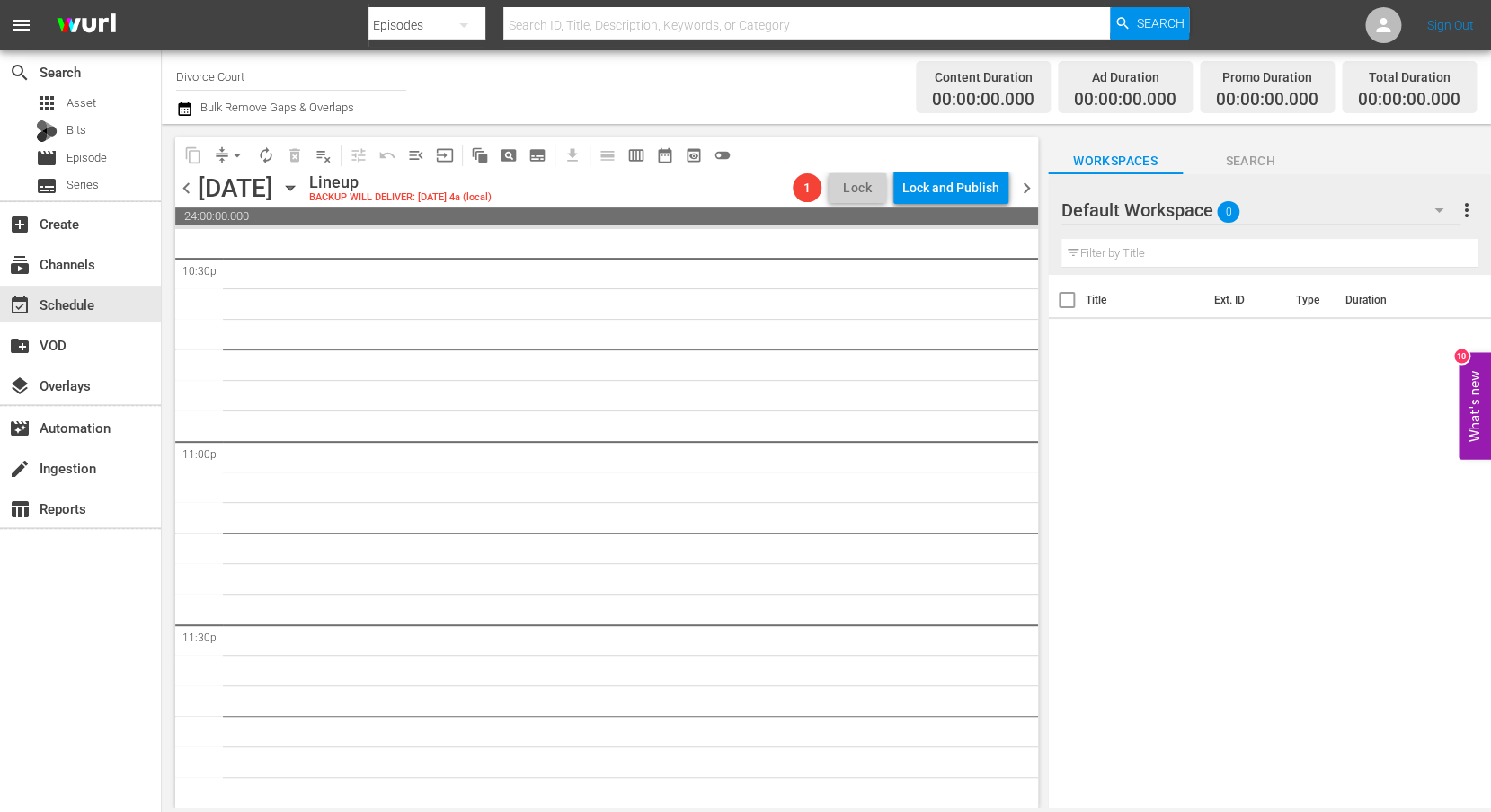 click on "chevron_right" at bounding box center [1026, 188] 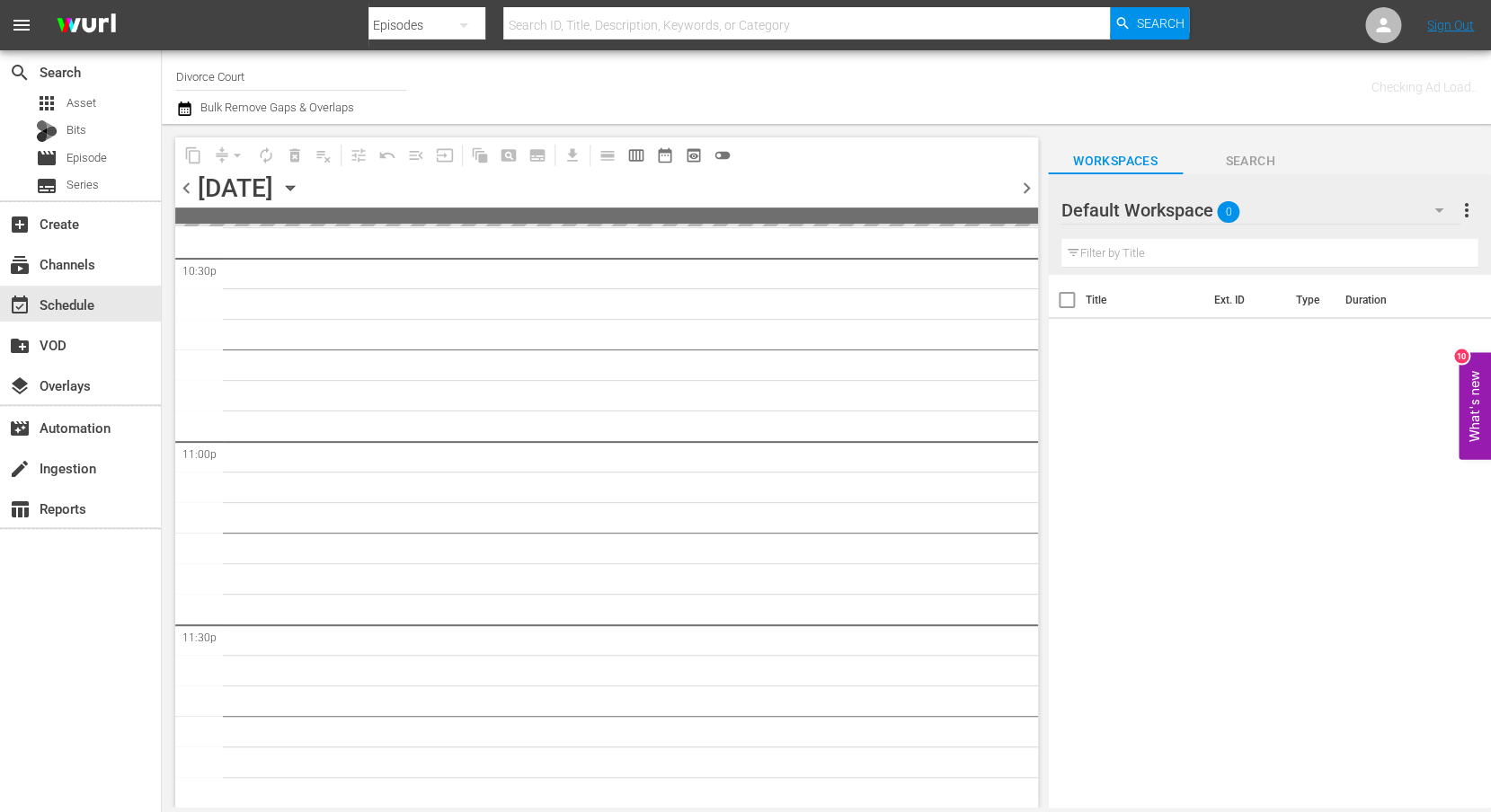 scroll, scrollTop: 8215, scrollLeft: 0, axis: vertical 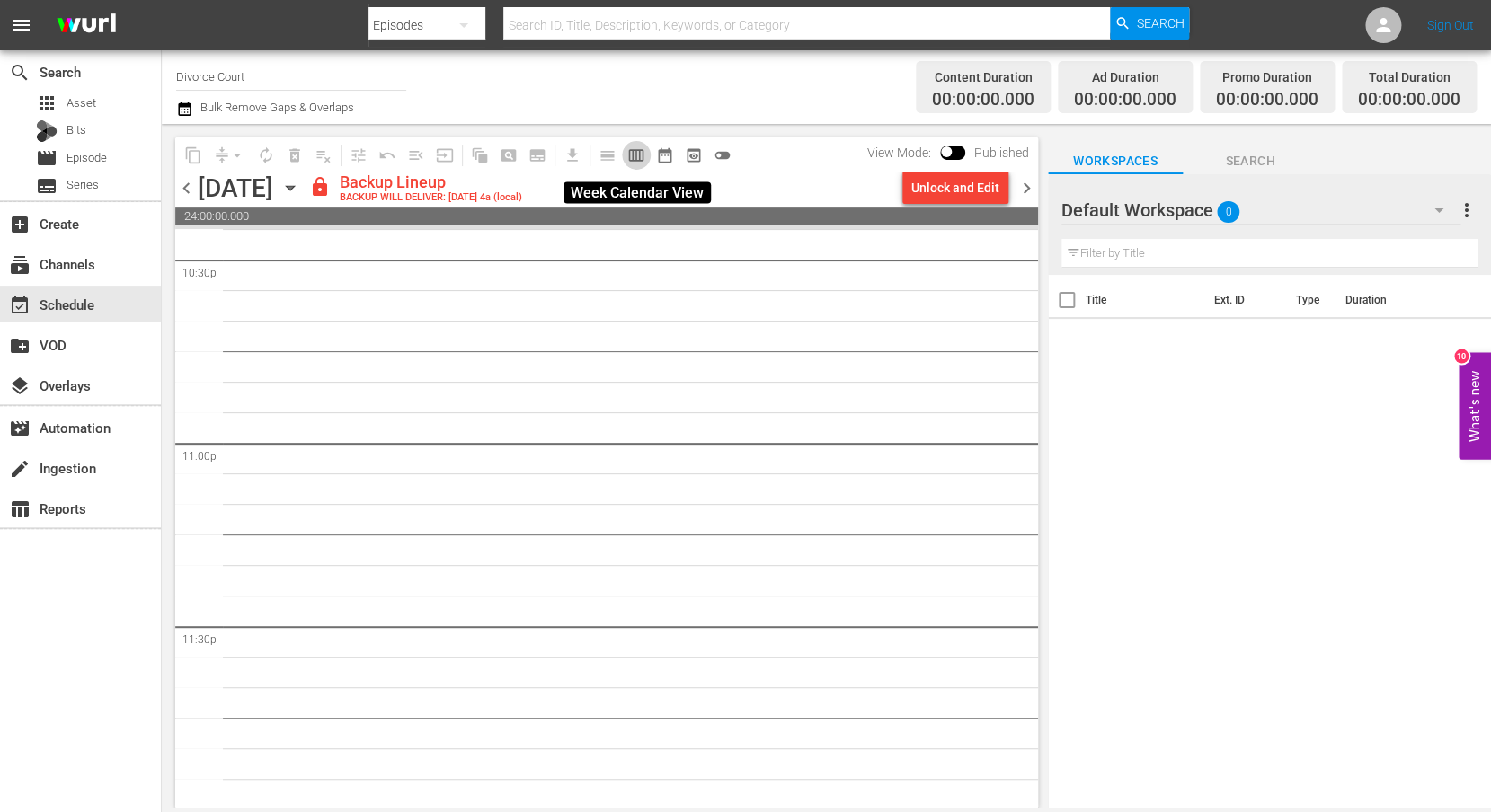 click on "calendar_view_week_outlined" at bounding box center [636, 155] 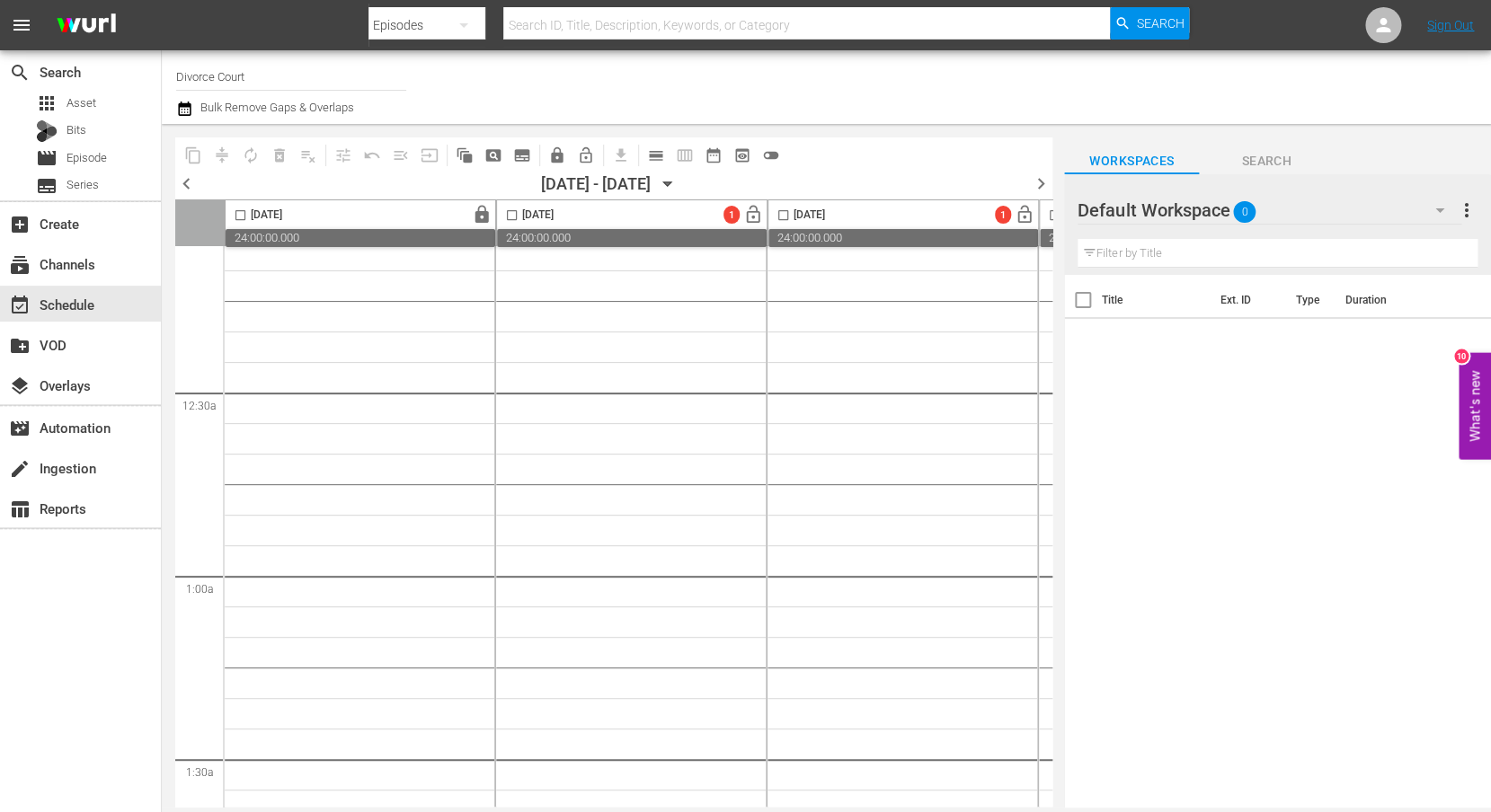 scroll, scrollTop: 0, scrollLeft: 0, axis: both 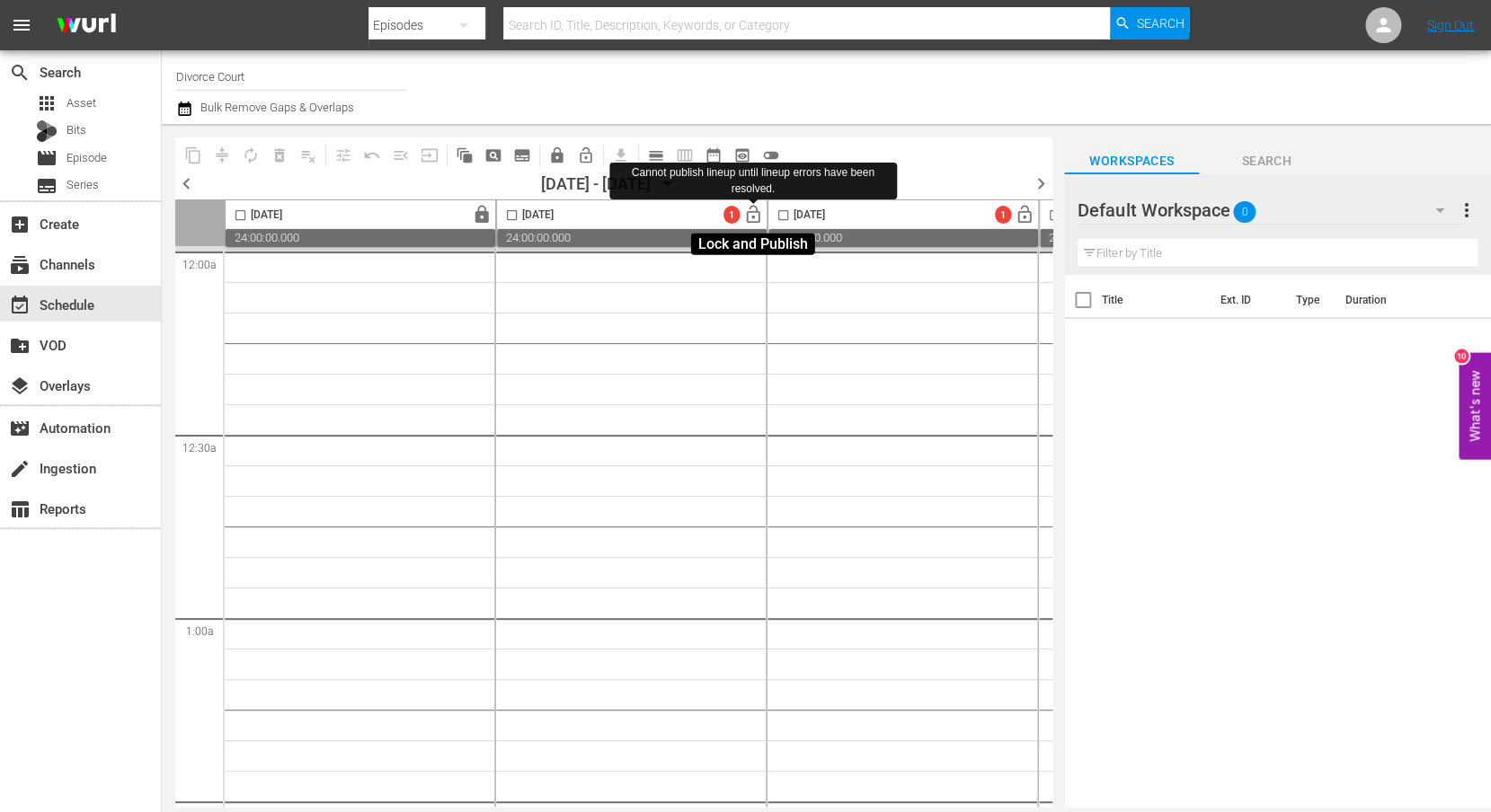 click on "lock_open" at bounding box center [753, 215] 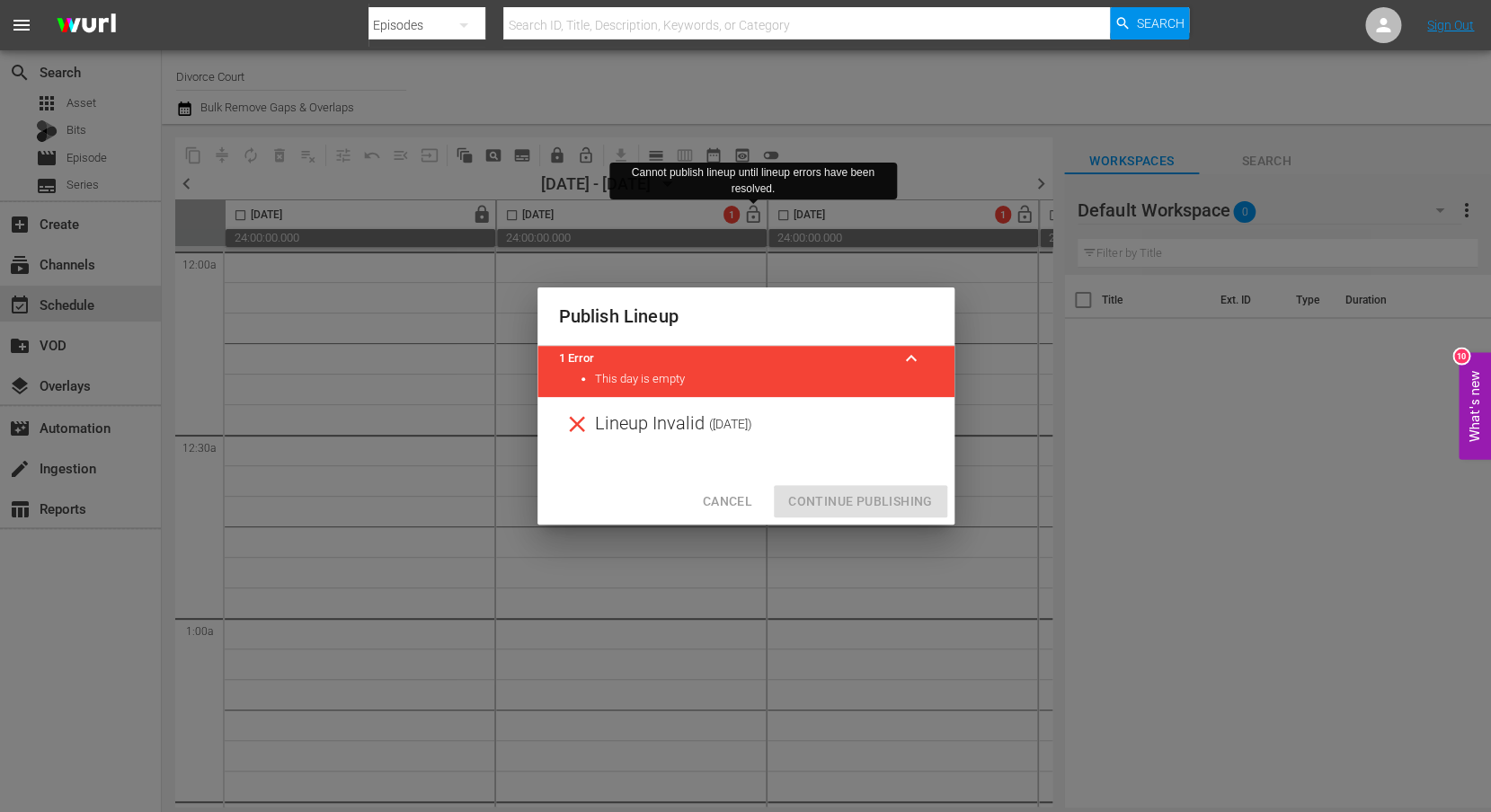 click on "Publish Lineup 1 Error keyboard_arrow_up This day is empty  Lineup Invalid  ( [DATE] )   Cancel Continue Publishing" at bounding box center [745, 406] 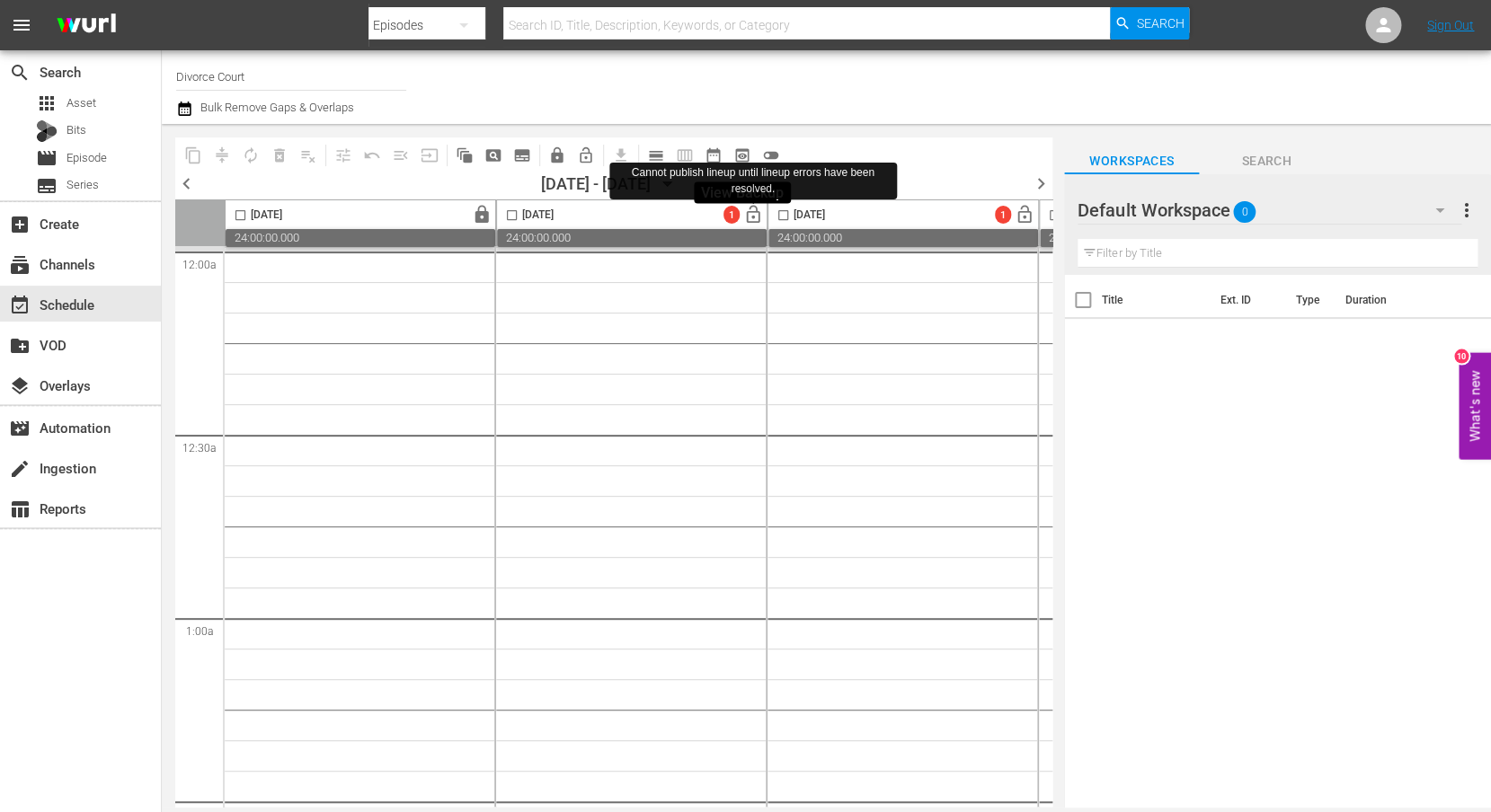 click on "preview_outlined" at bounding box center (742, 155) 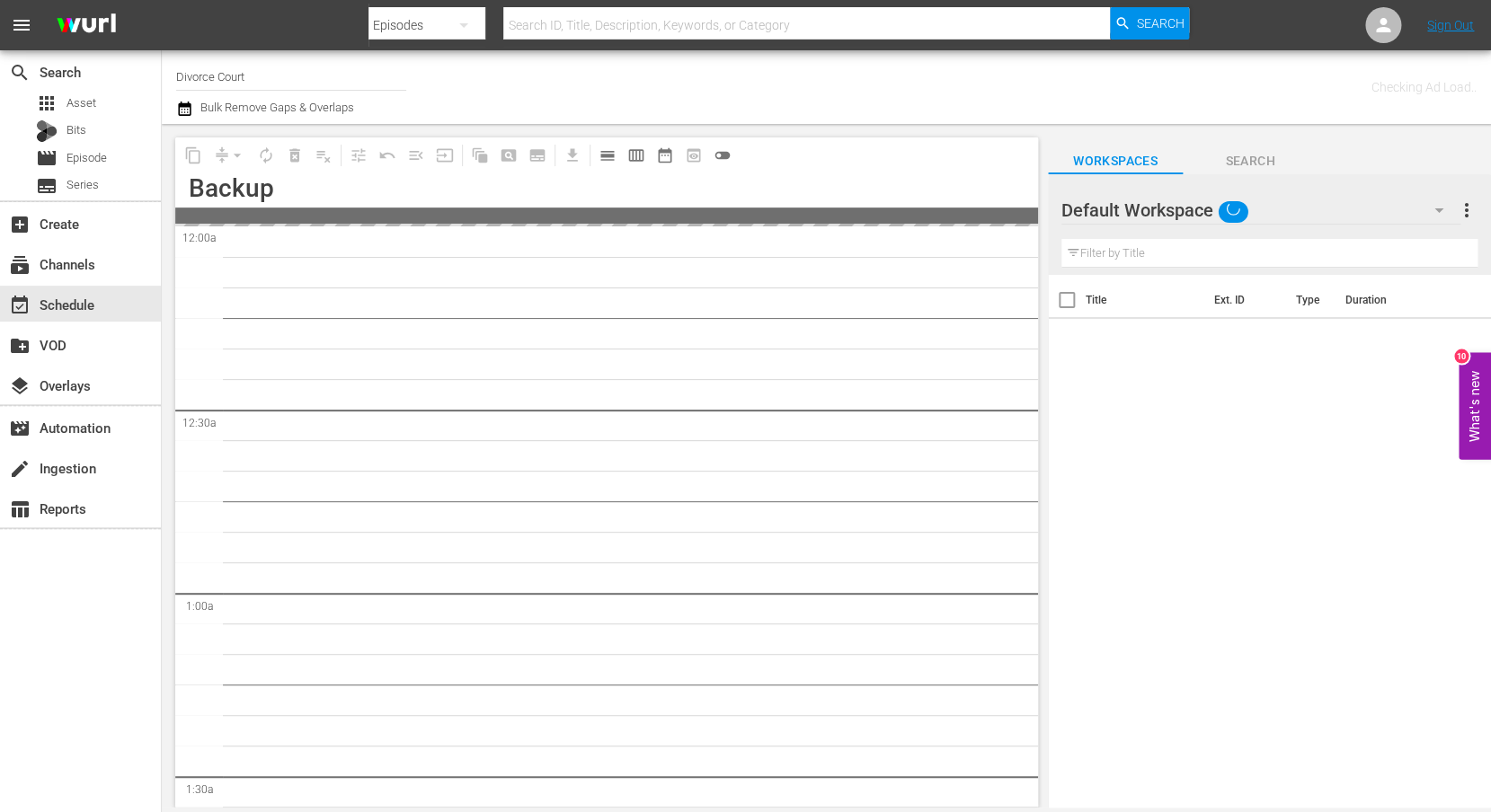 click on "content_copy compress arrow_drop_down autorenew_outlined delete_forever_outlined playlist_remove_outlined tune_outlined undo_outined menu_open input auto_awesome_motion_outlined pageview_outlined subtitles_outlined get_app calendar_view_day_outlined calendar_view_week_outlined date_range_outlined preview_outlined toggle_off" at bounding box center (607, 154) 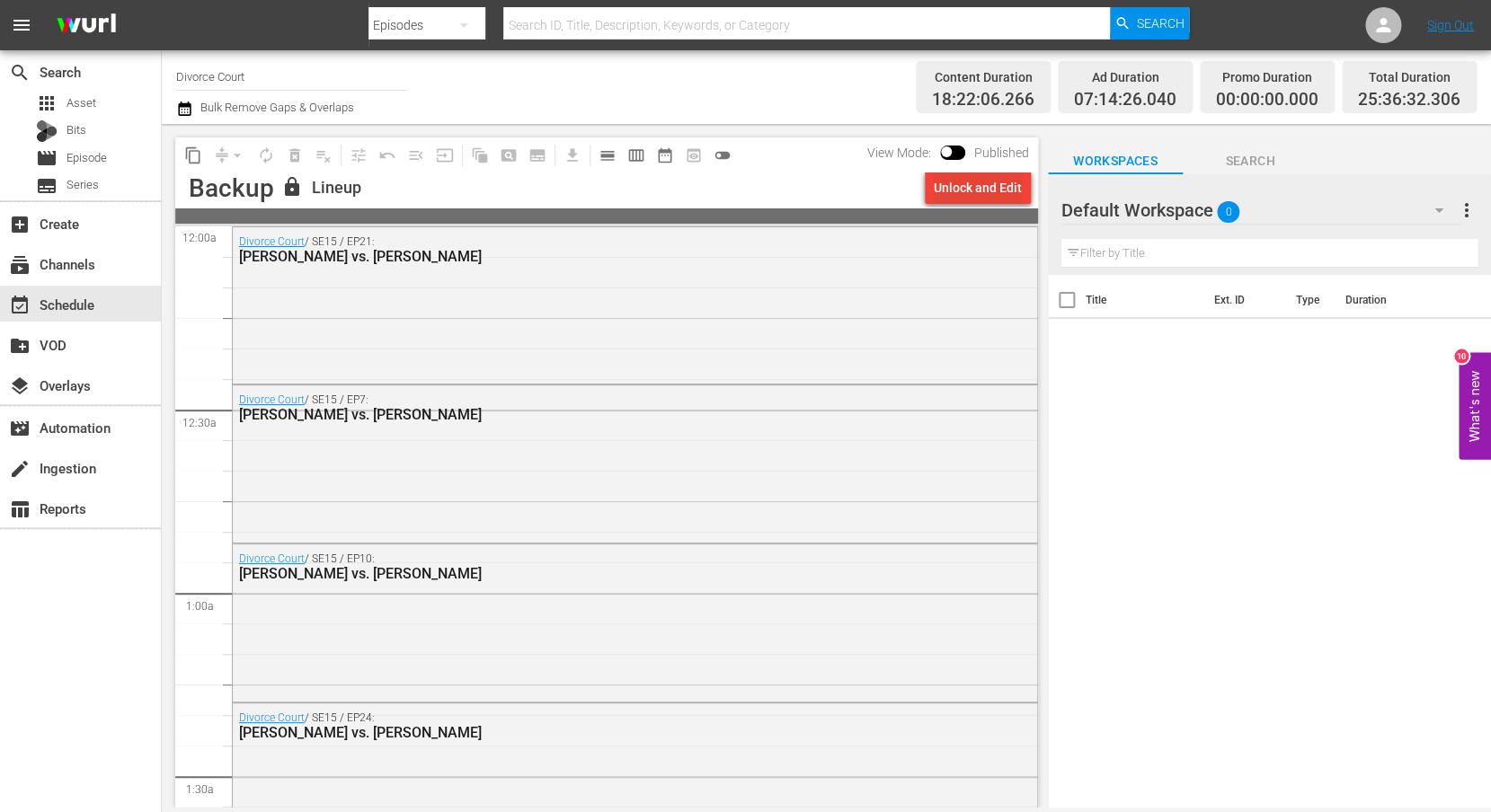 click on "Unlock and Edit" at bounding box center (978, 188) 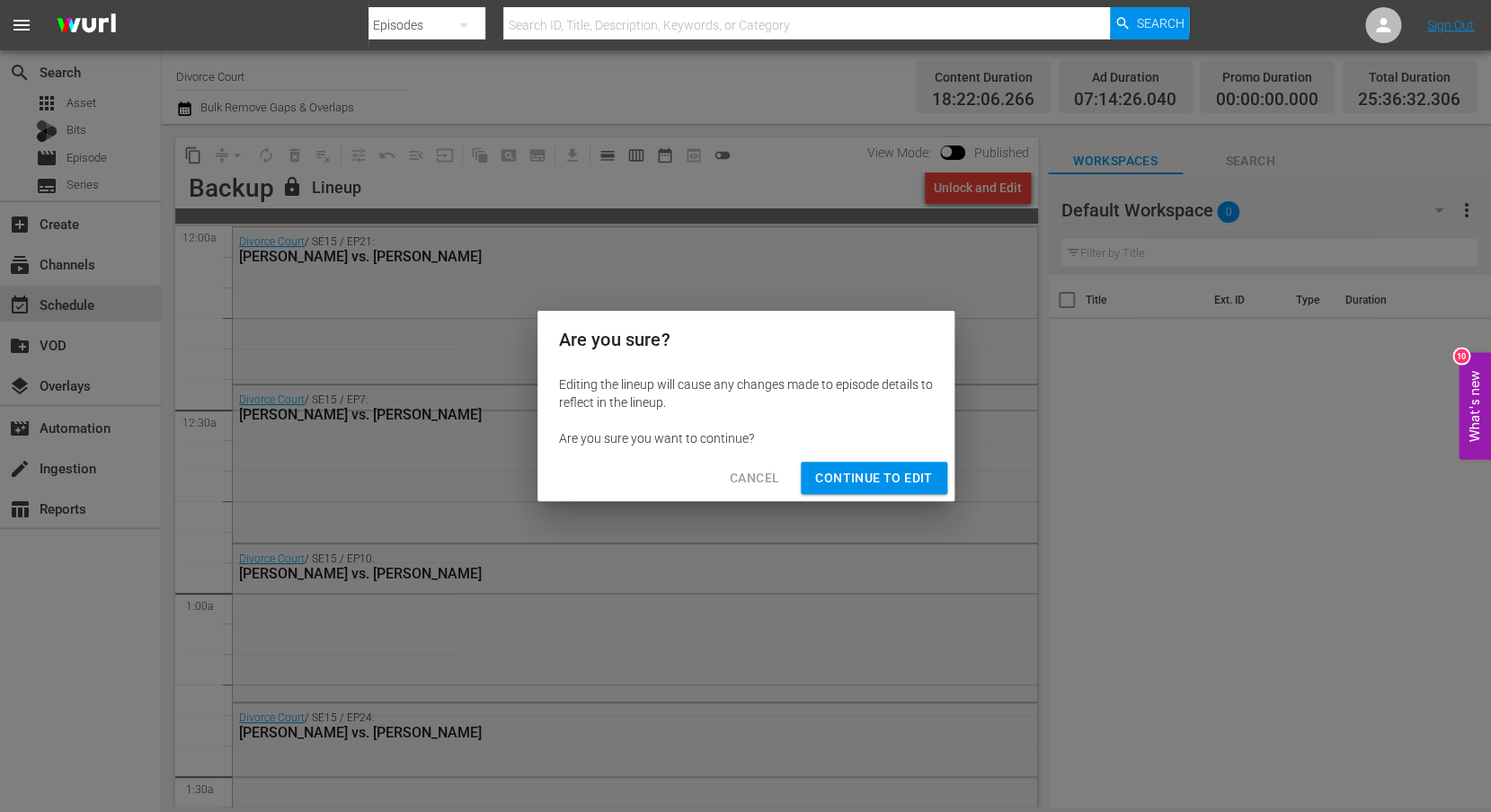 click on "Continue to Edit" at bounding box center (874, 478) 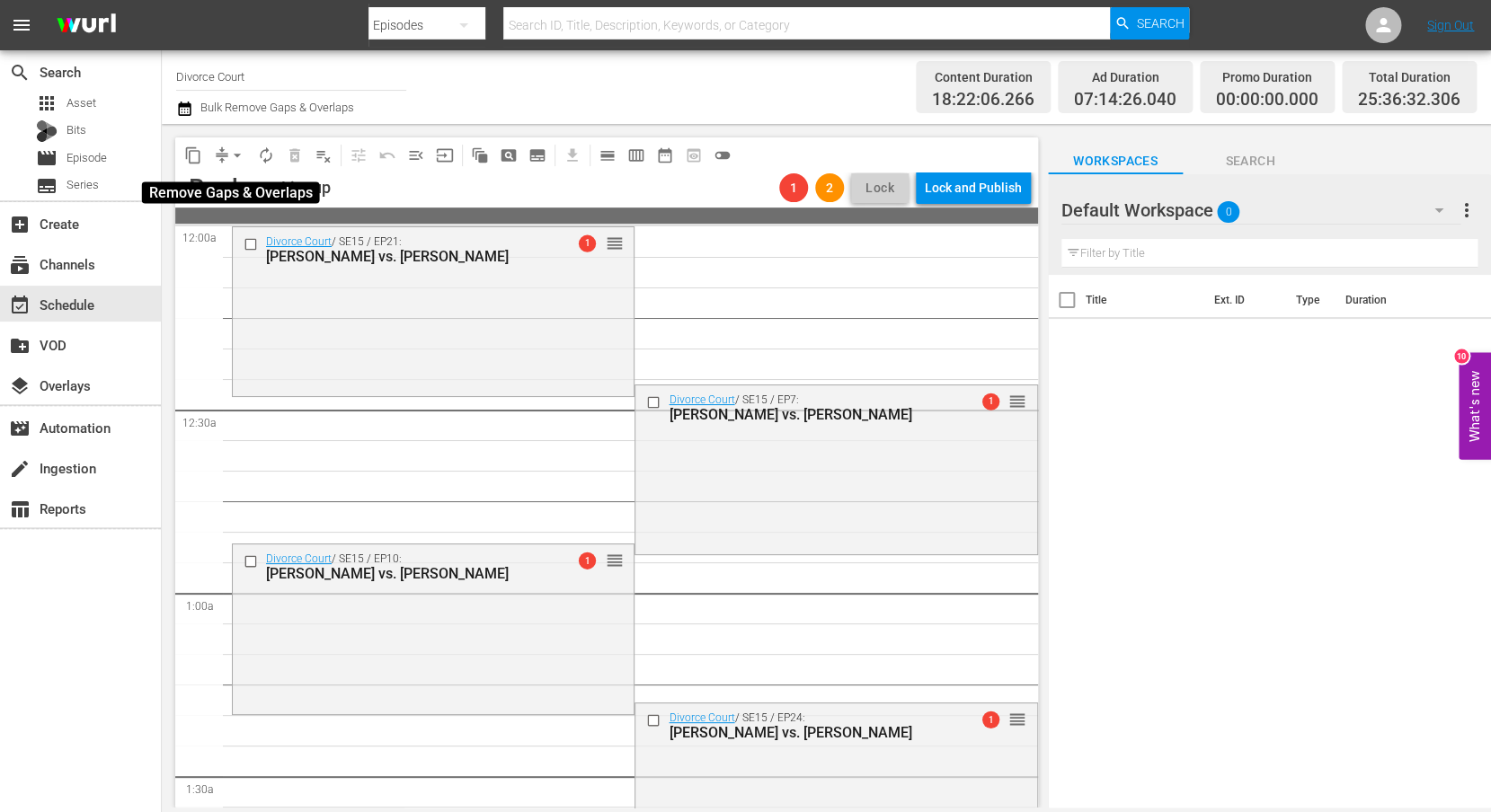 click on "arrow_drop_down" at bounding box center (237, 155) 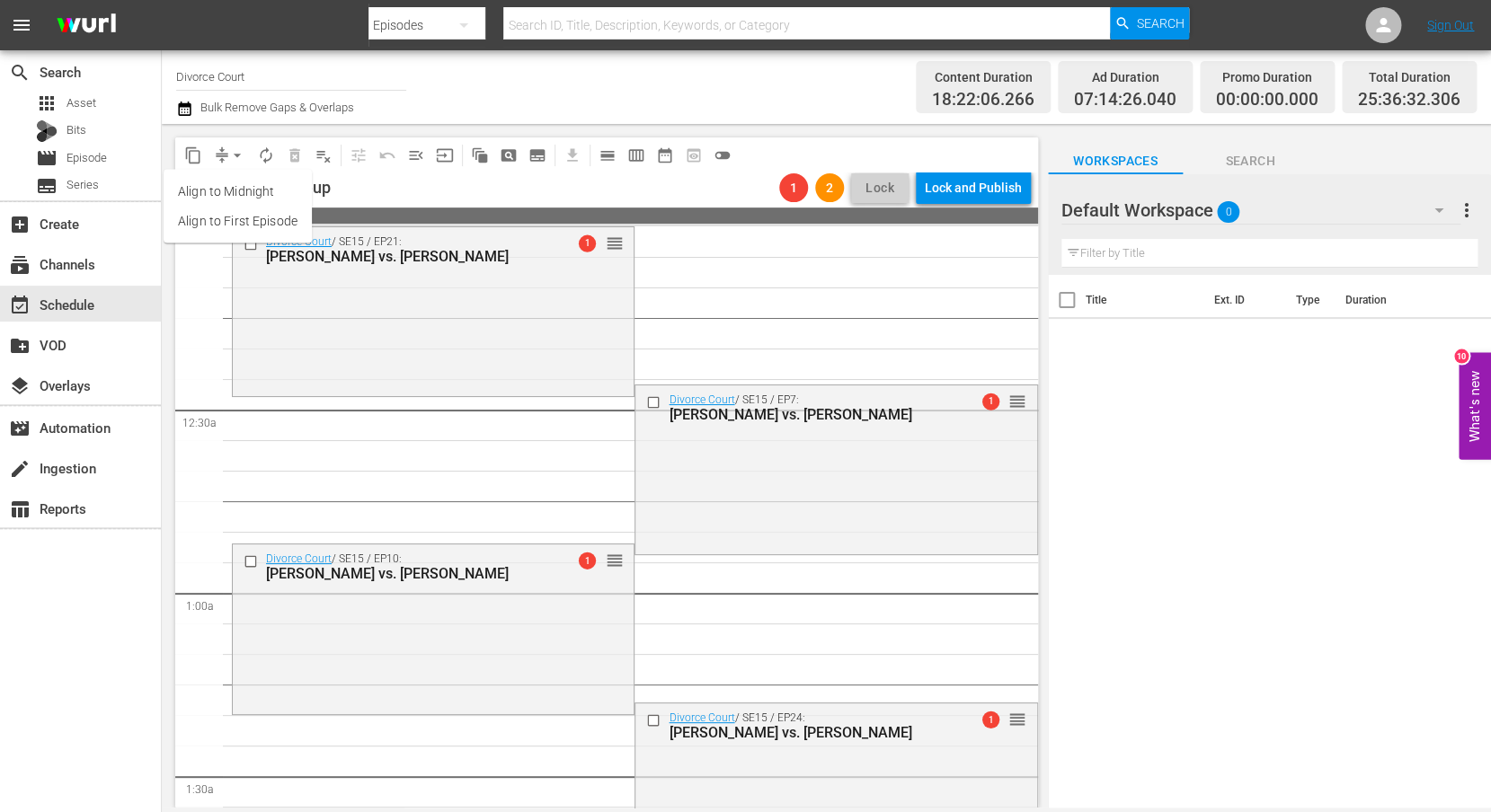 click on "Align to Midnight" at bounding box center [237, 191] 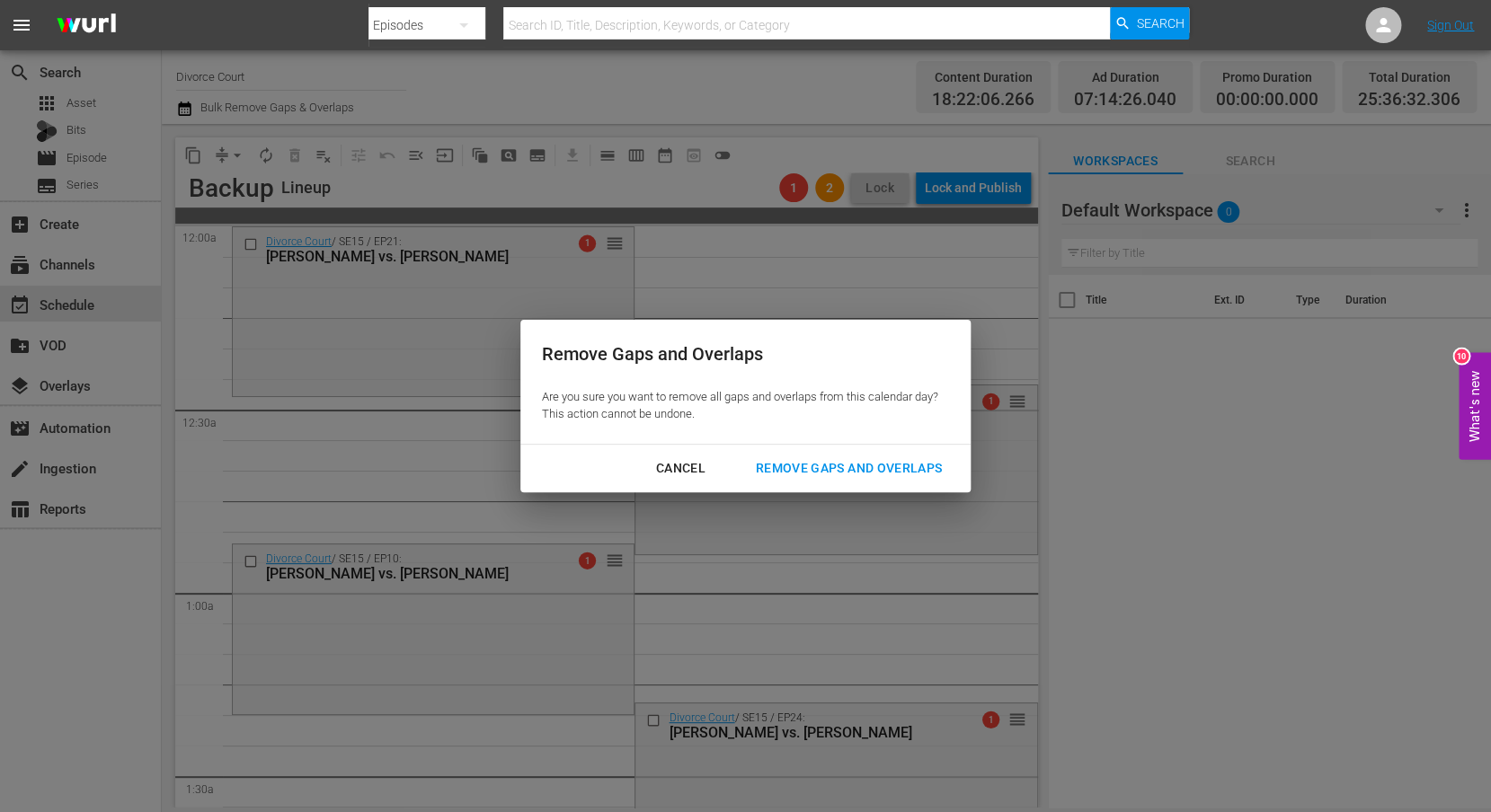 click on "Remove Gaps and Overlaps" at bounding box center [848, 468] 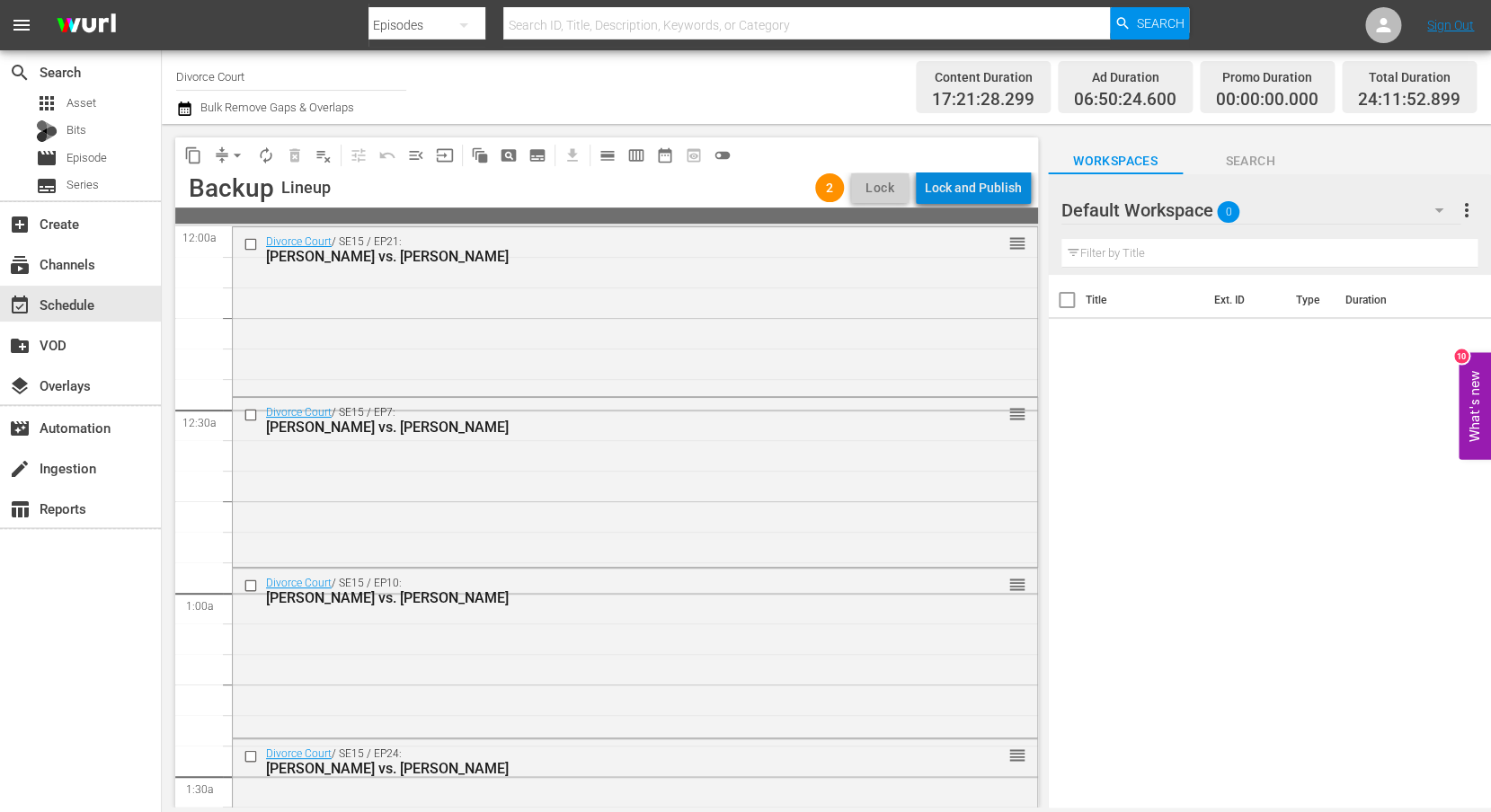 click on "Lock and Publish" at bounding box center [973, 188] 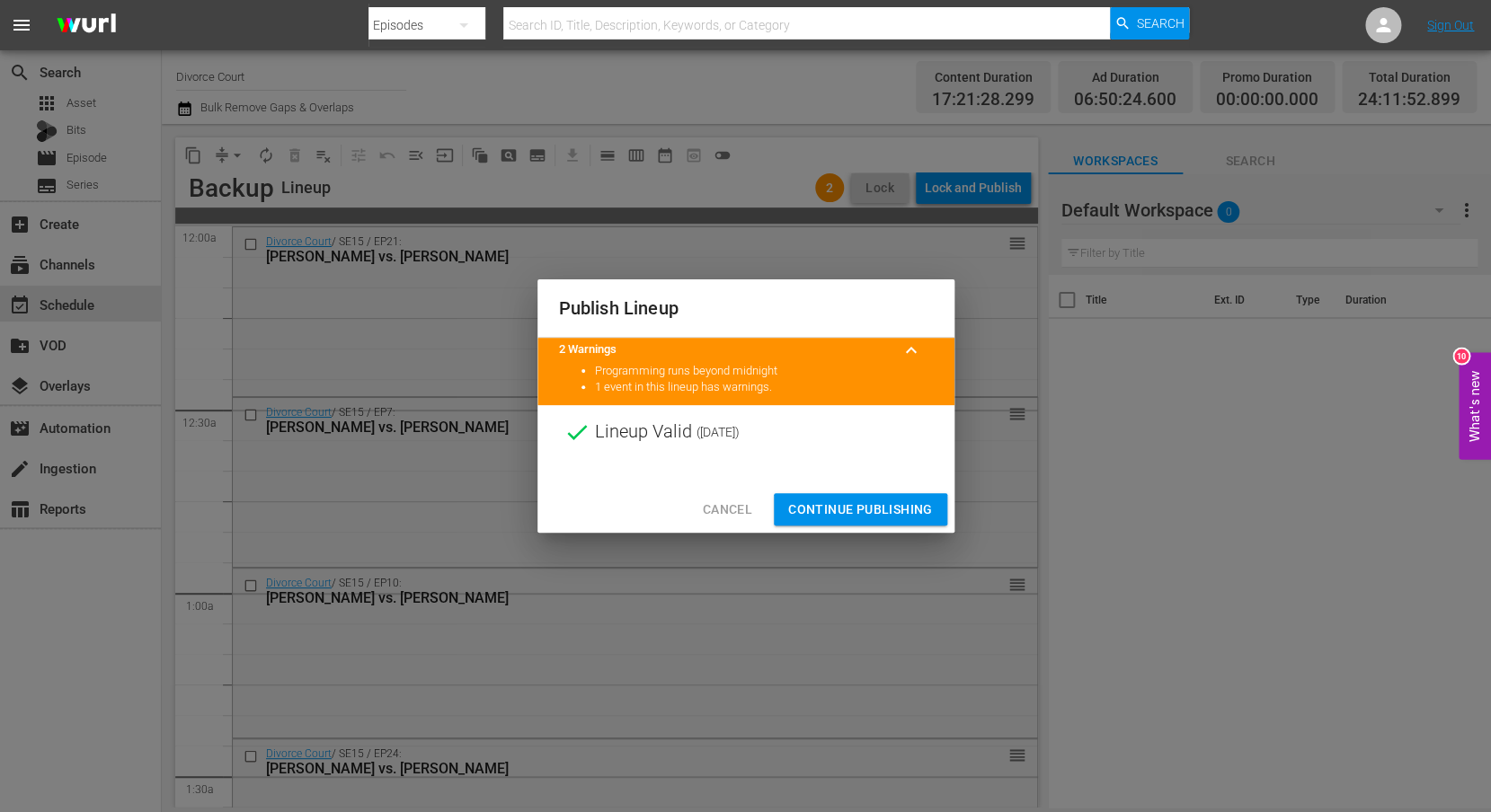 click on "Continue Publishing" at bounding box center [860, 509] 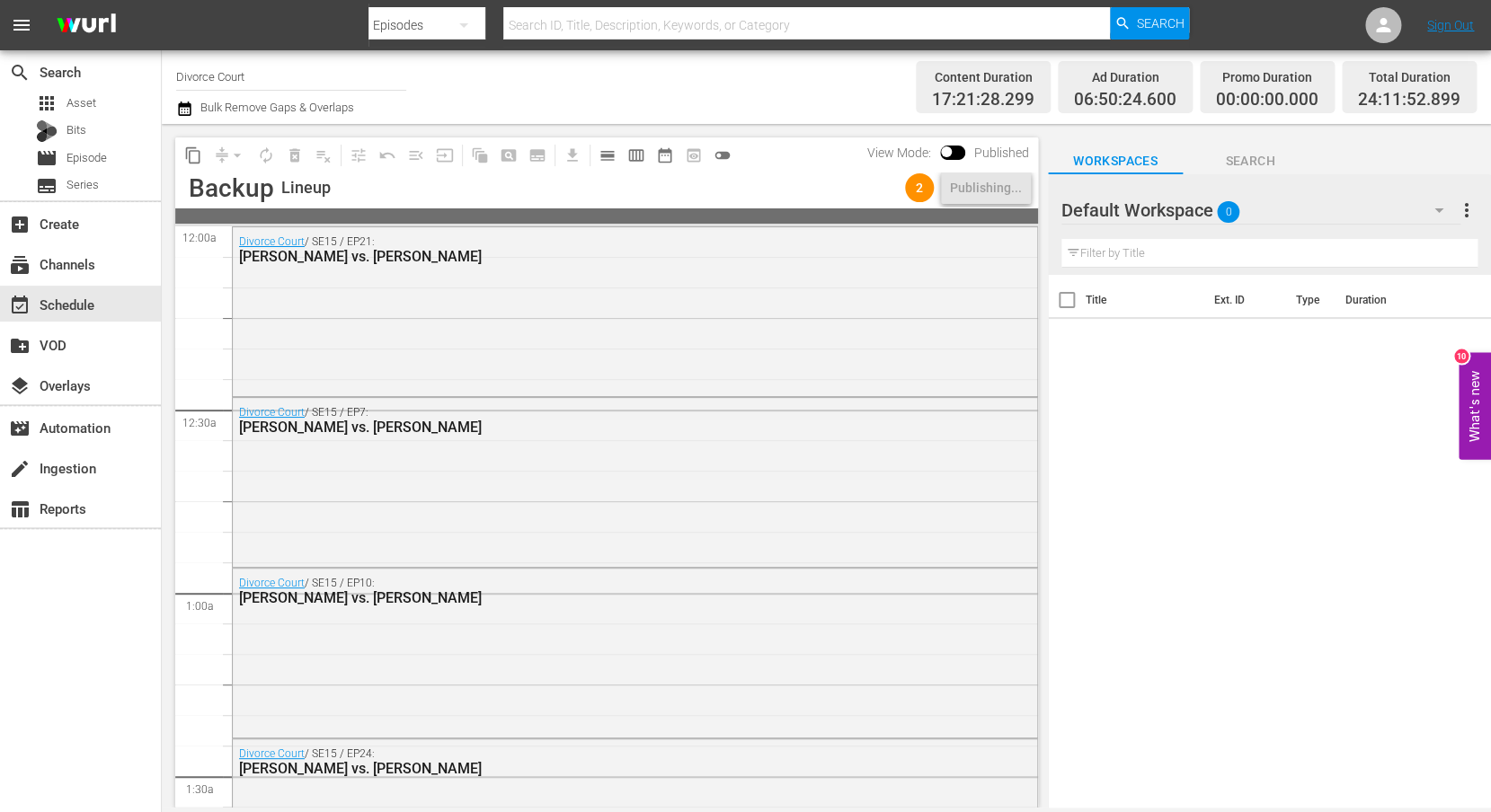 click on "[PERSON_NAME] vs. [PERSON_NAME]" at bounding box center (587, 597) 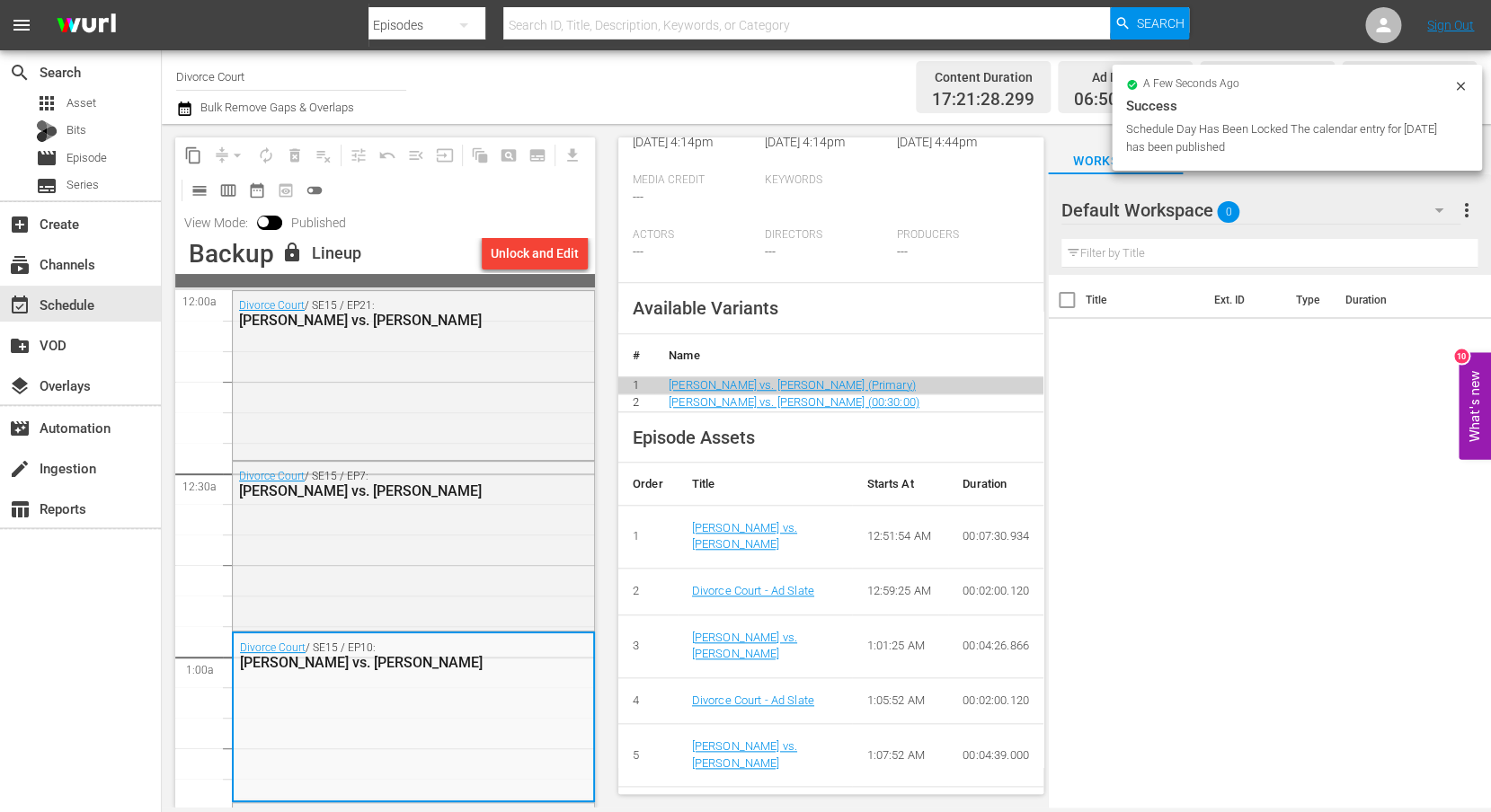 scroll, scrollTop: 615, scrollLeft: 0, axis: vertical 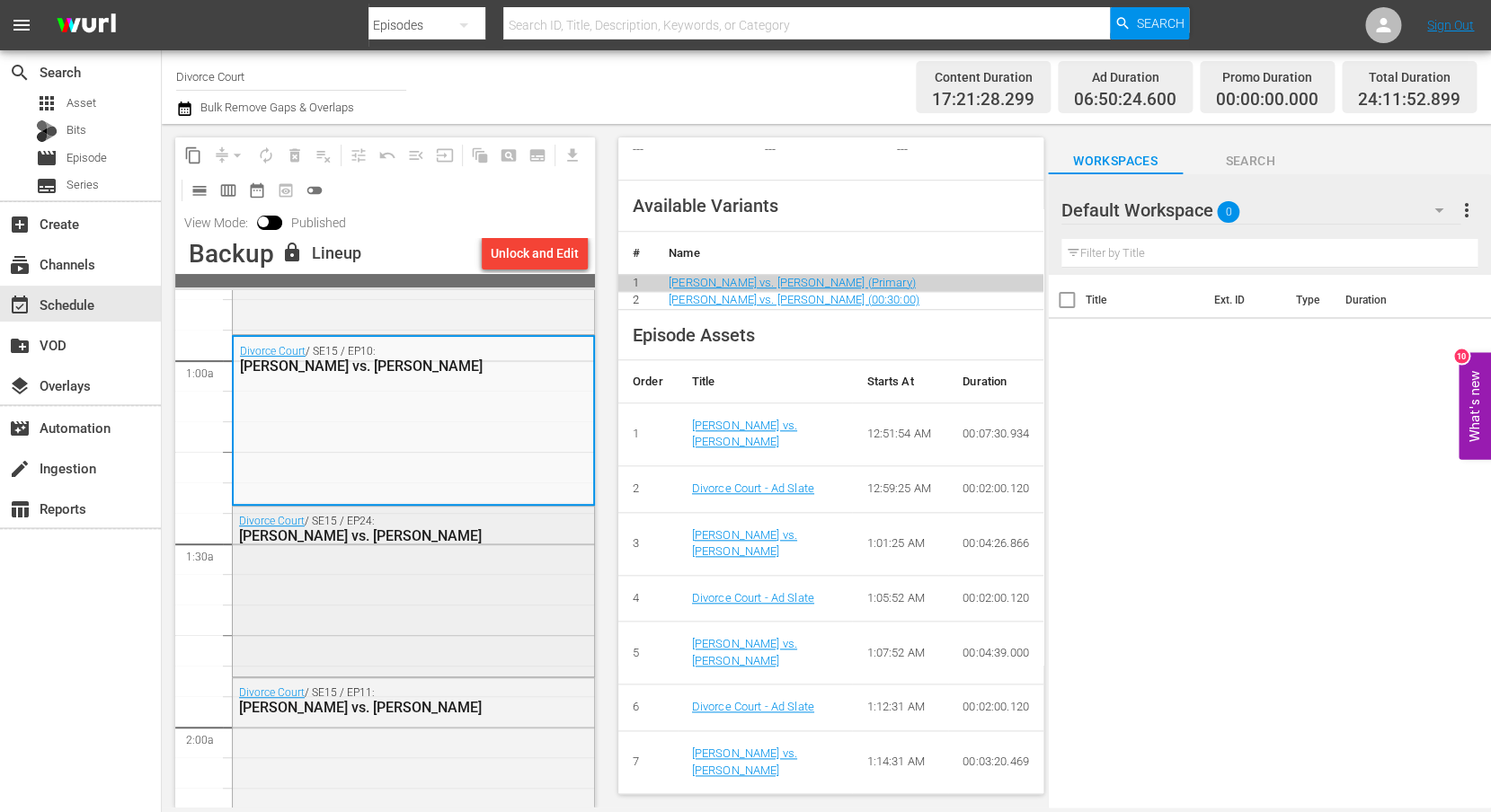 click on "Divorce Court  / SE15 / EP24:
[PERSON_NAME] vs. [PERSON_NAME]" at bounding box center [413, 528] 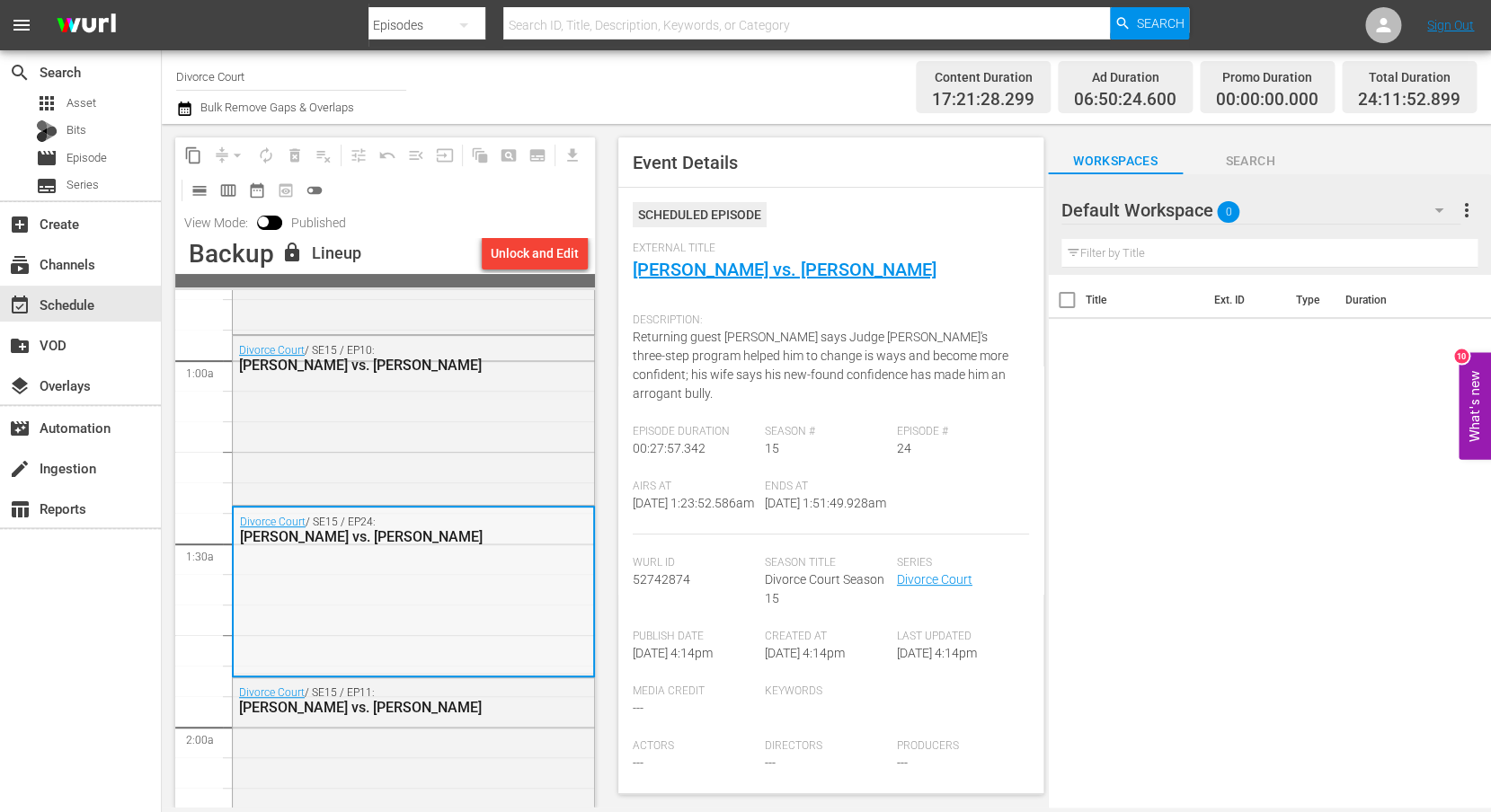 click on "Divorce Court  / SE15 / EP24:
[PERSON_NAME] vs. [PERSON_NAME]" at bounding box center (413, 590) 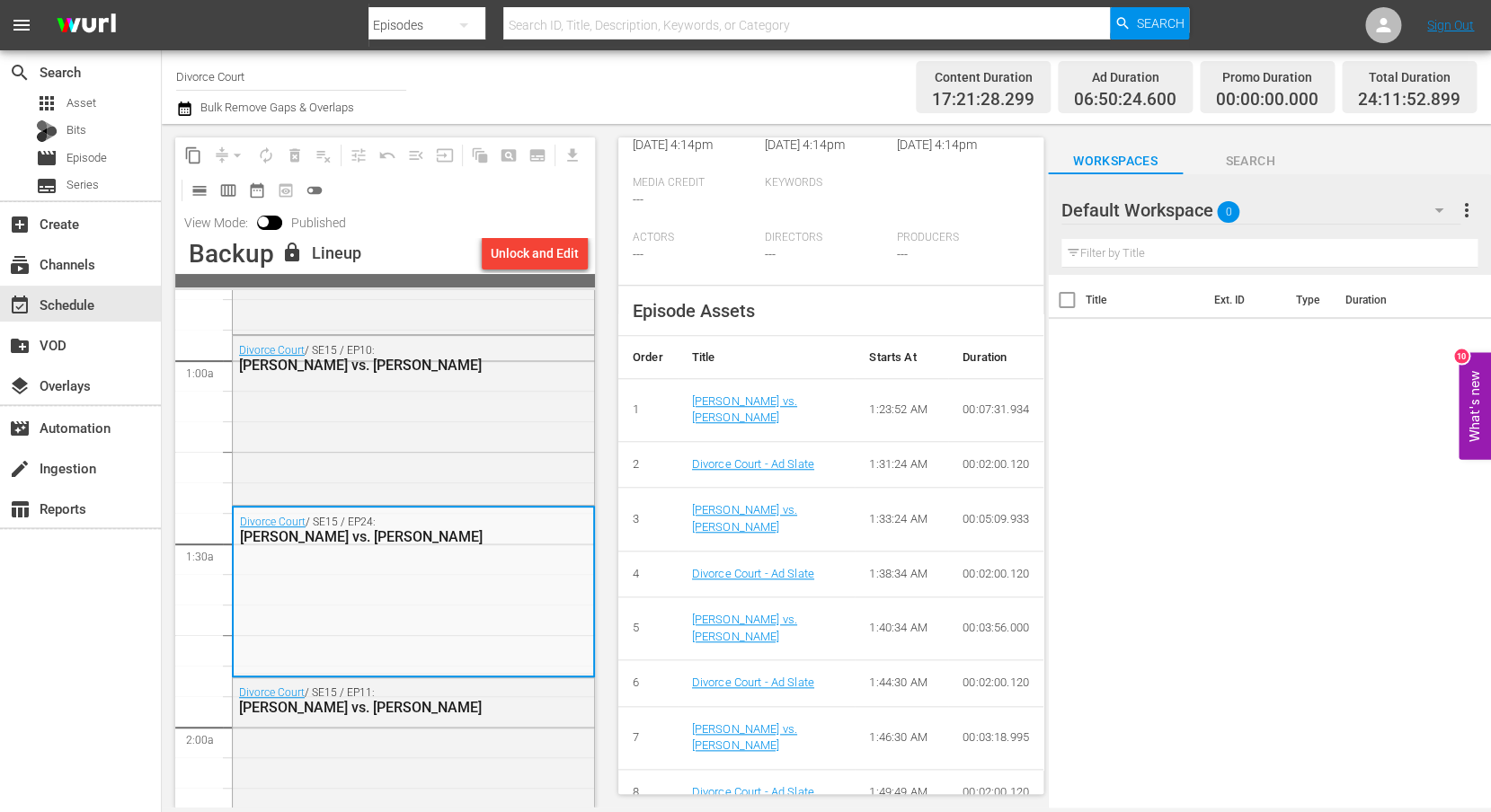 scroll, scrollTop: 532, scrollLeft: 0, axis: vertical 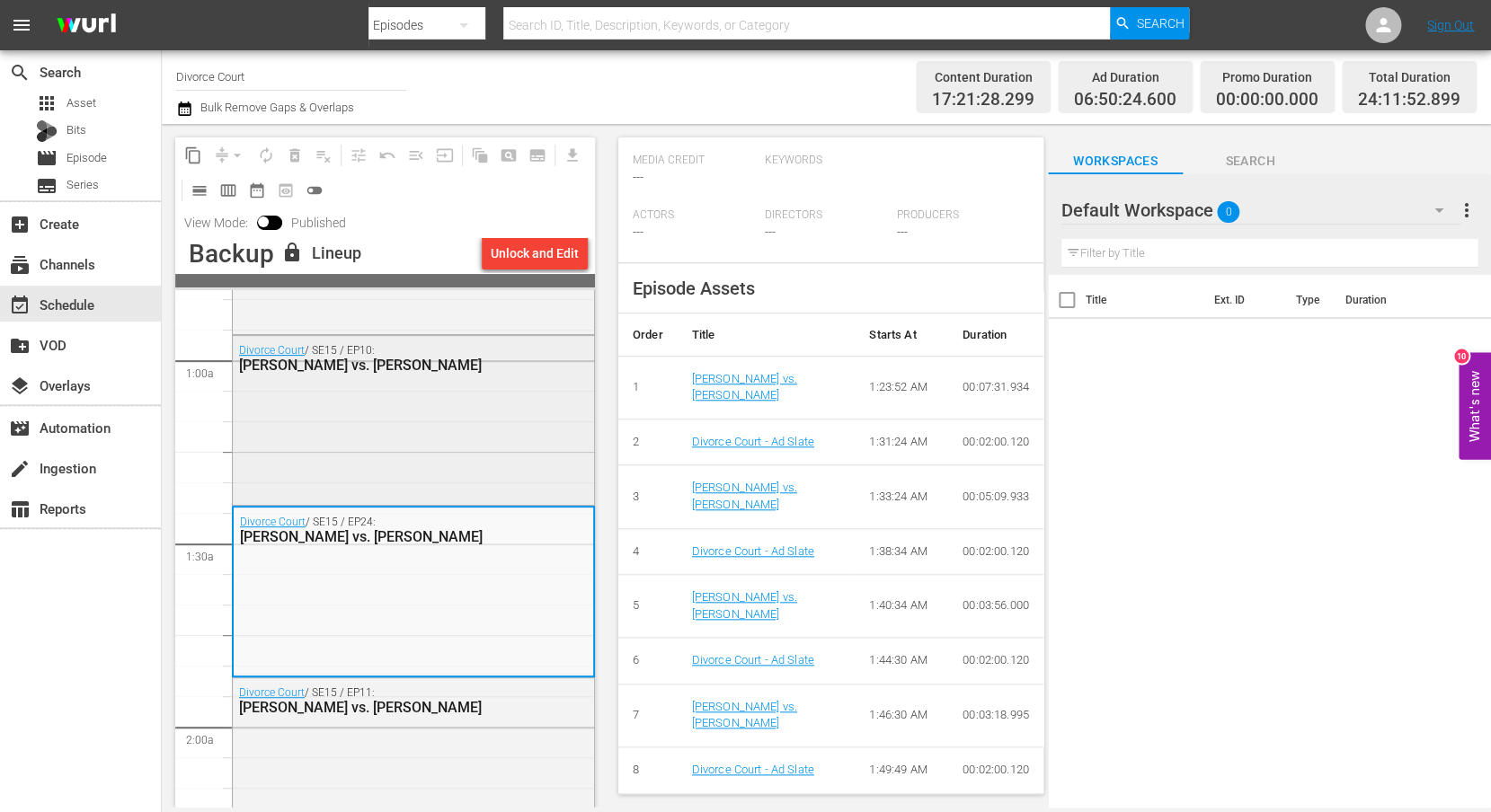 click on "Divorce Court  / SE15 / EP10:
[PERSON_NAME] vs. [PERSON_NAME]" at bounding box center [413, 419] 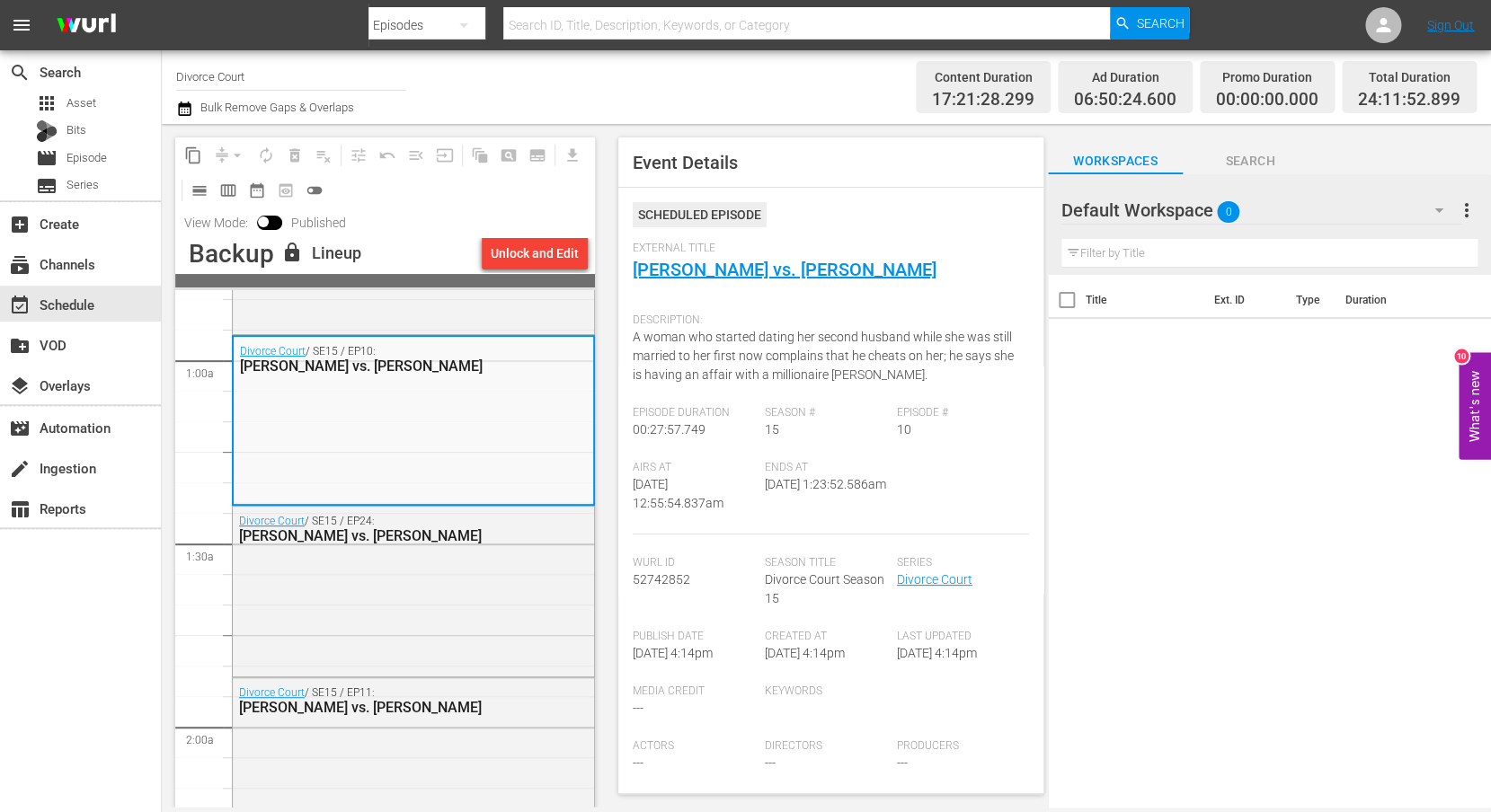 scroll, scrollTop: 661, scrollLeft: 0, axis: vertical 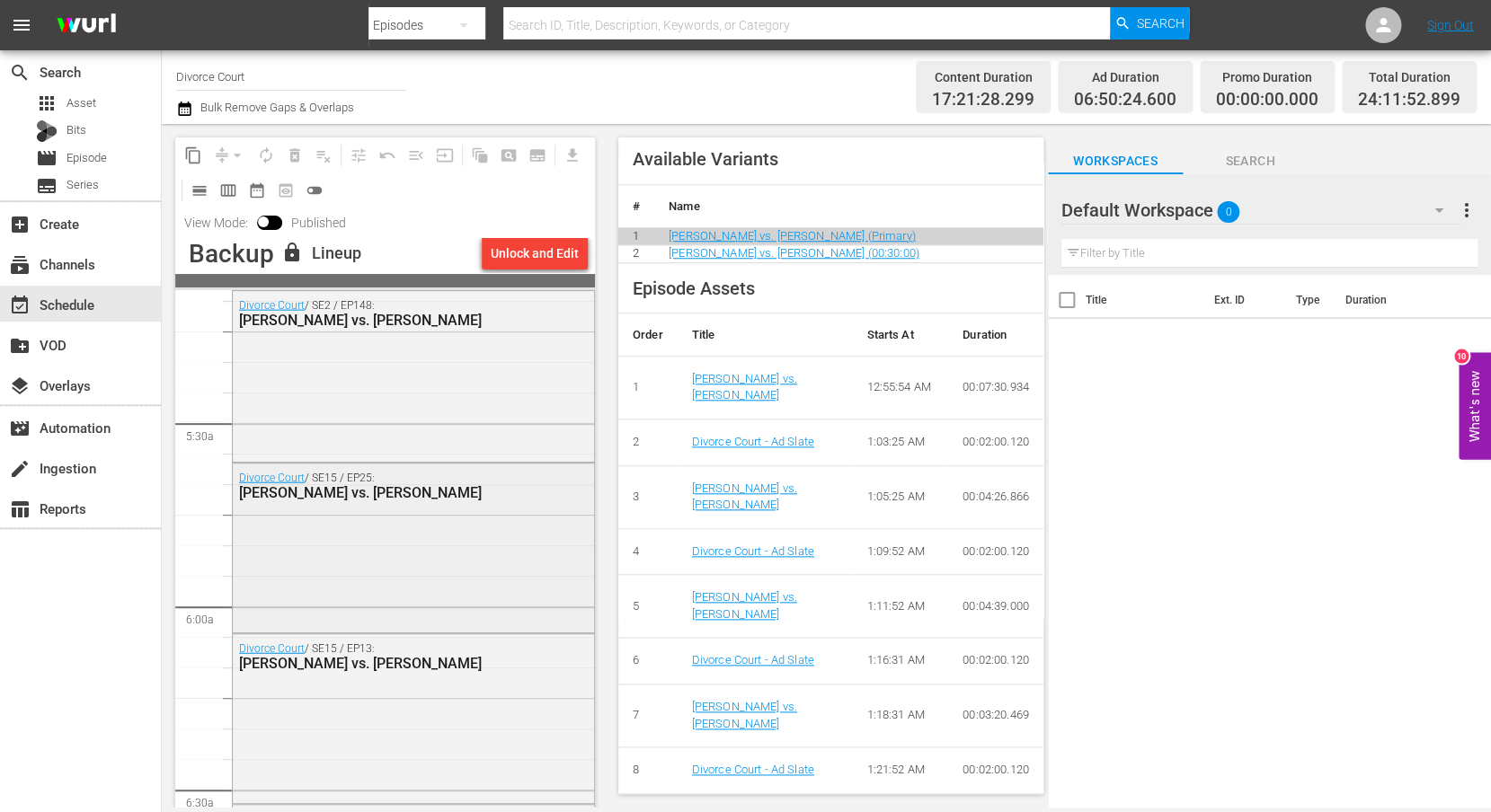 click on "Divorce Court  / SE15 / EP25:
[PERSON_NAME] vs. [PERSON_NAME]" at bounding box center [413, 546] 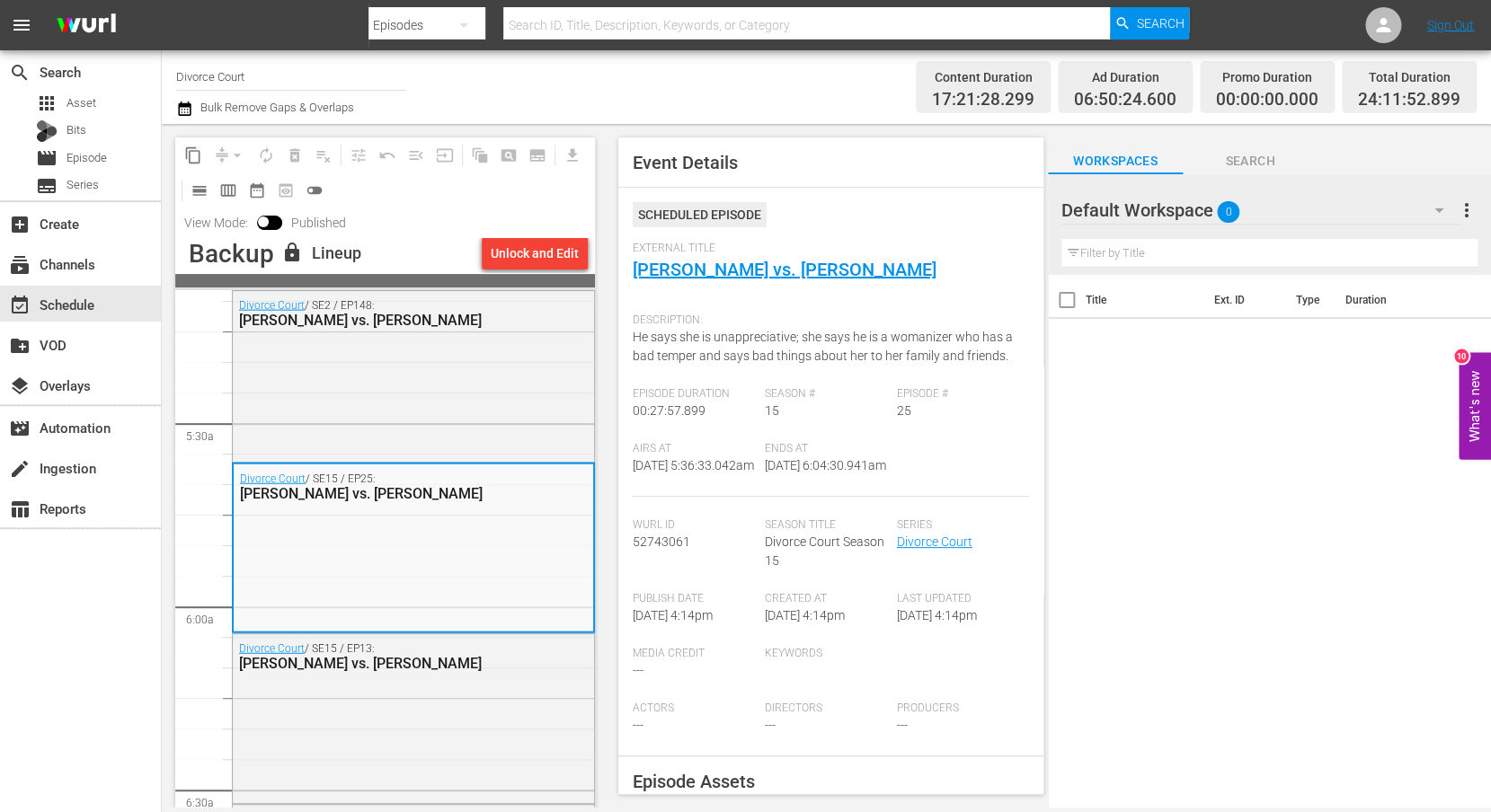scroll, scrollTop: 532, scrollLeft: 0, axis: vertical 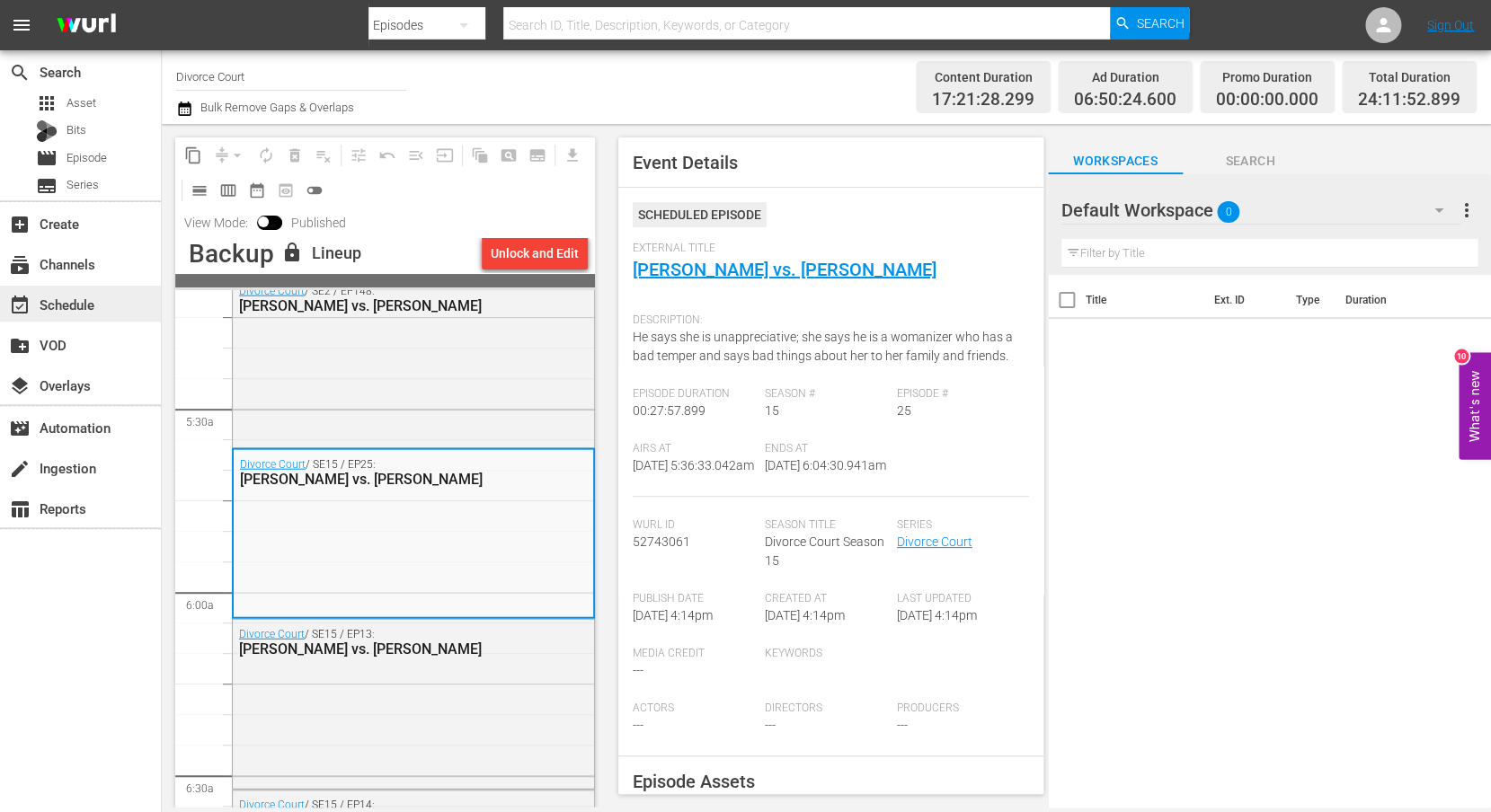 click on "event_available   Schedule" at bounding box center [50, 302] 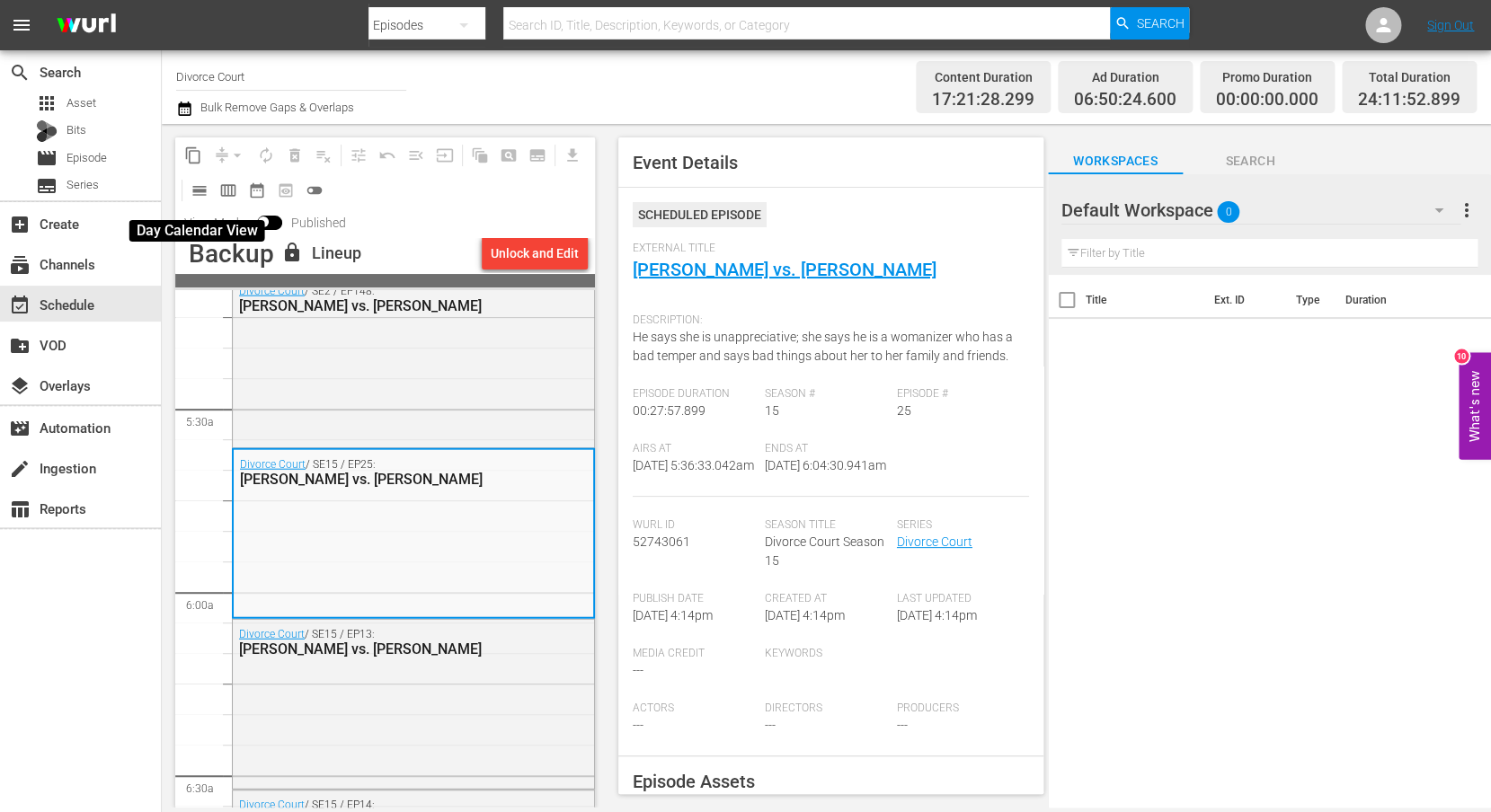 click on "calendar_view_day_outlined" at bounding box center (200, 190) 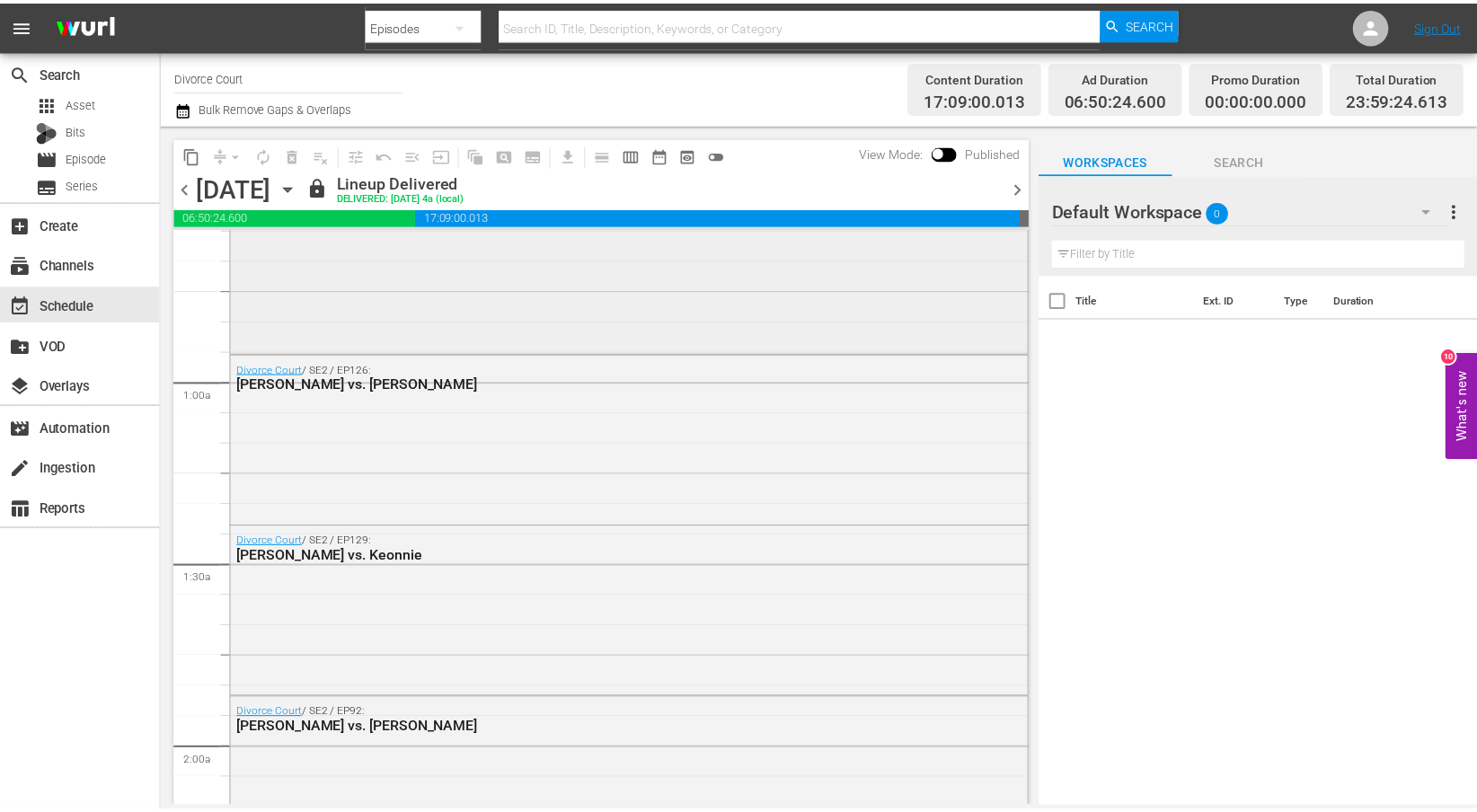 scroll, scrollTop: 0, scrollLeft: 0, axis: both 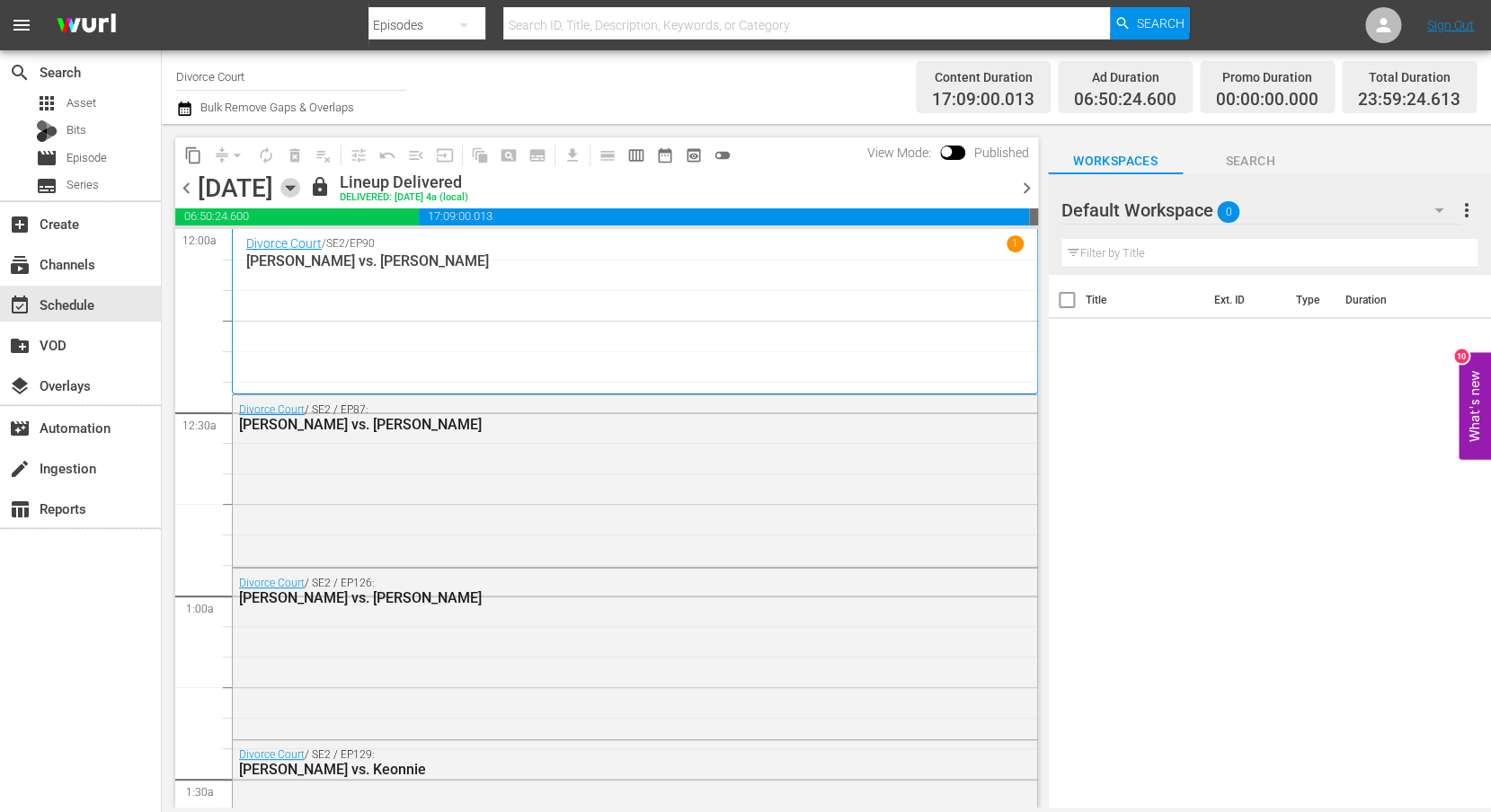 click 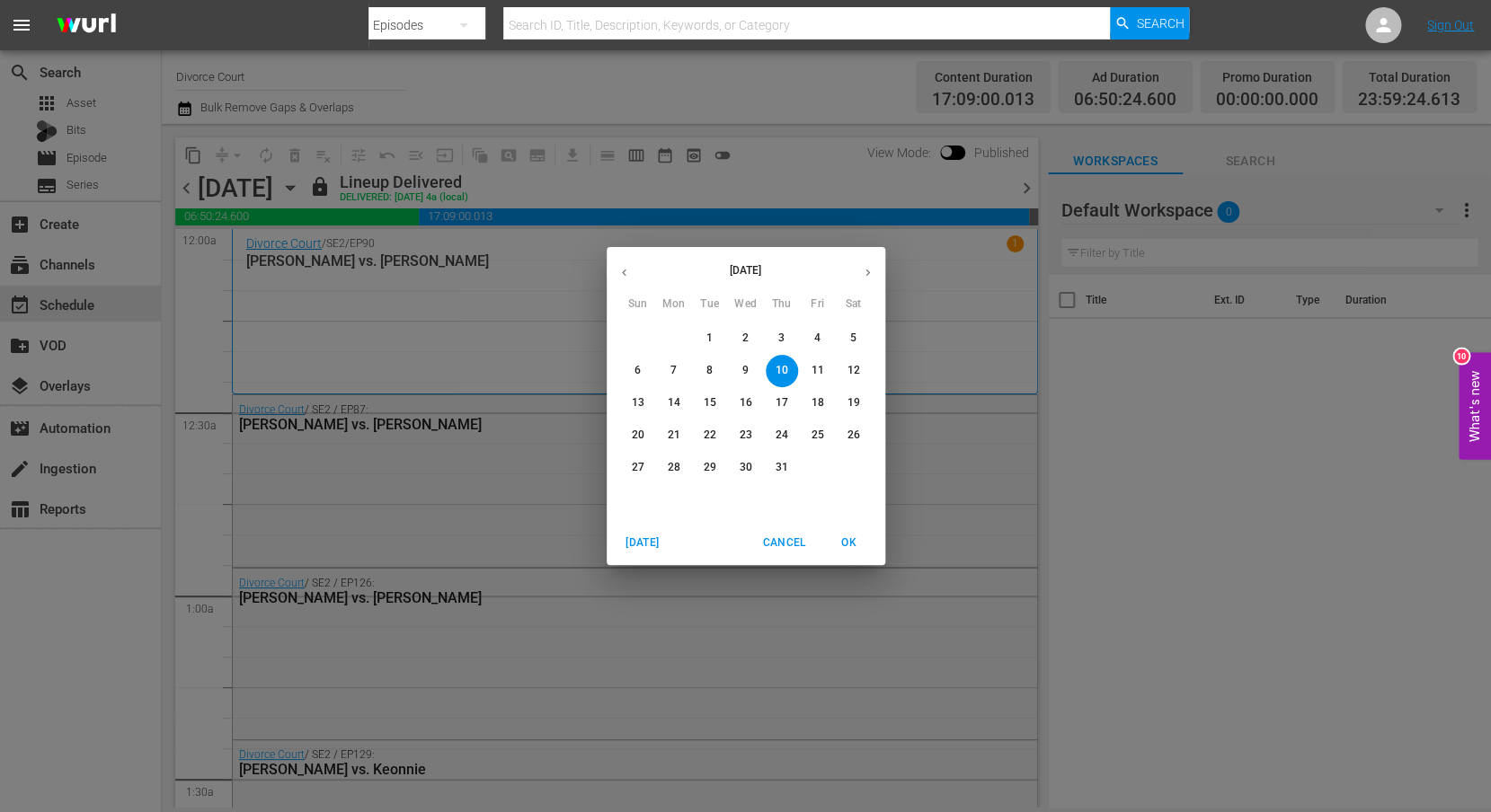 click on "17" at bounding box center (782, 402) 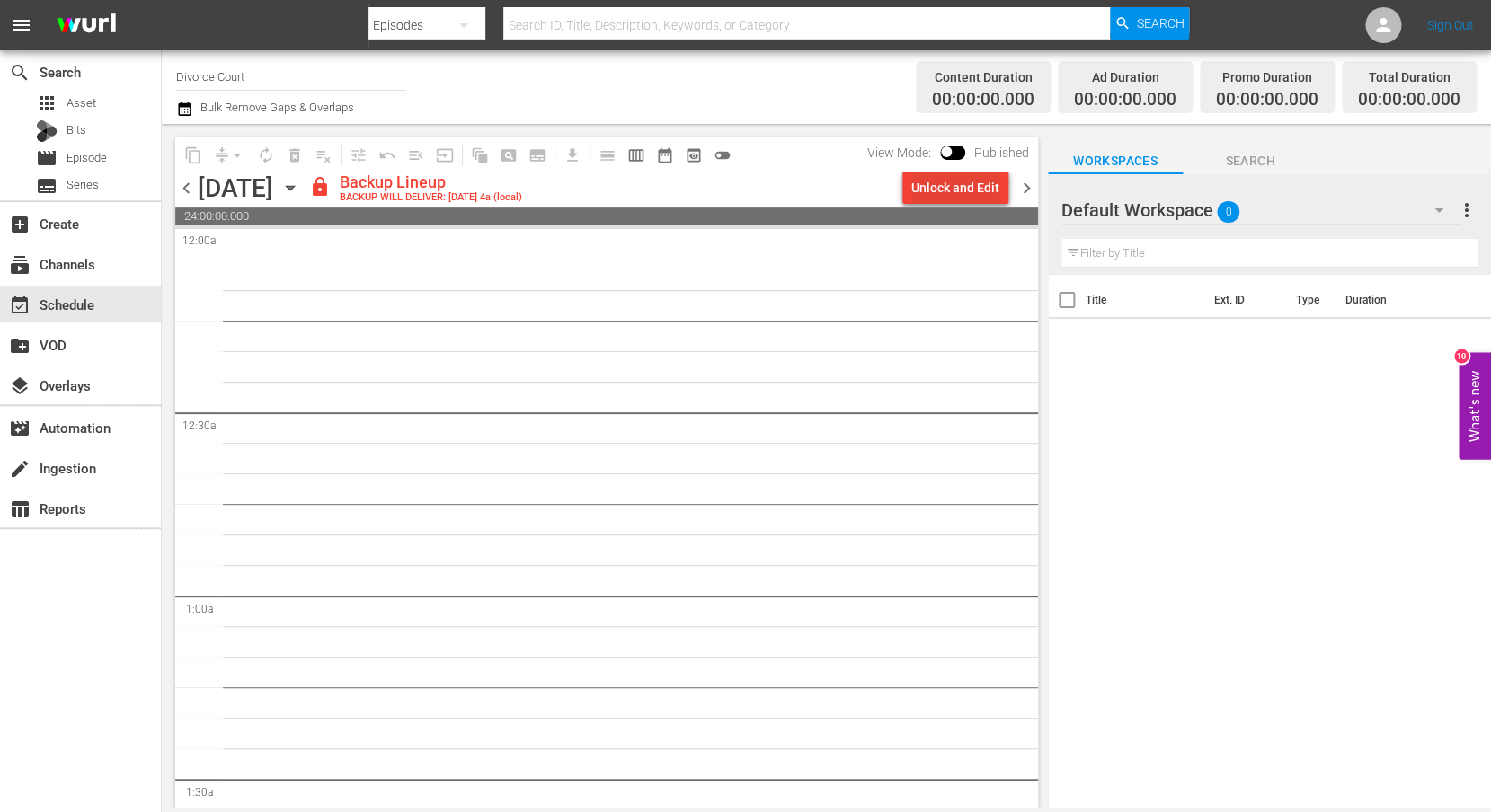 click on "Unlock and Edit" at bounding box center (955, 188) 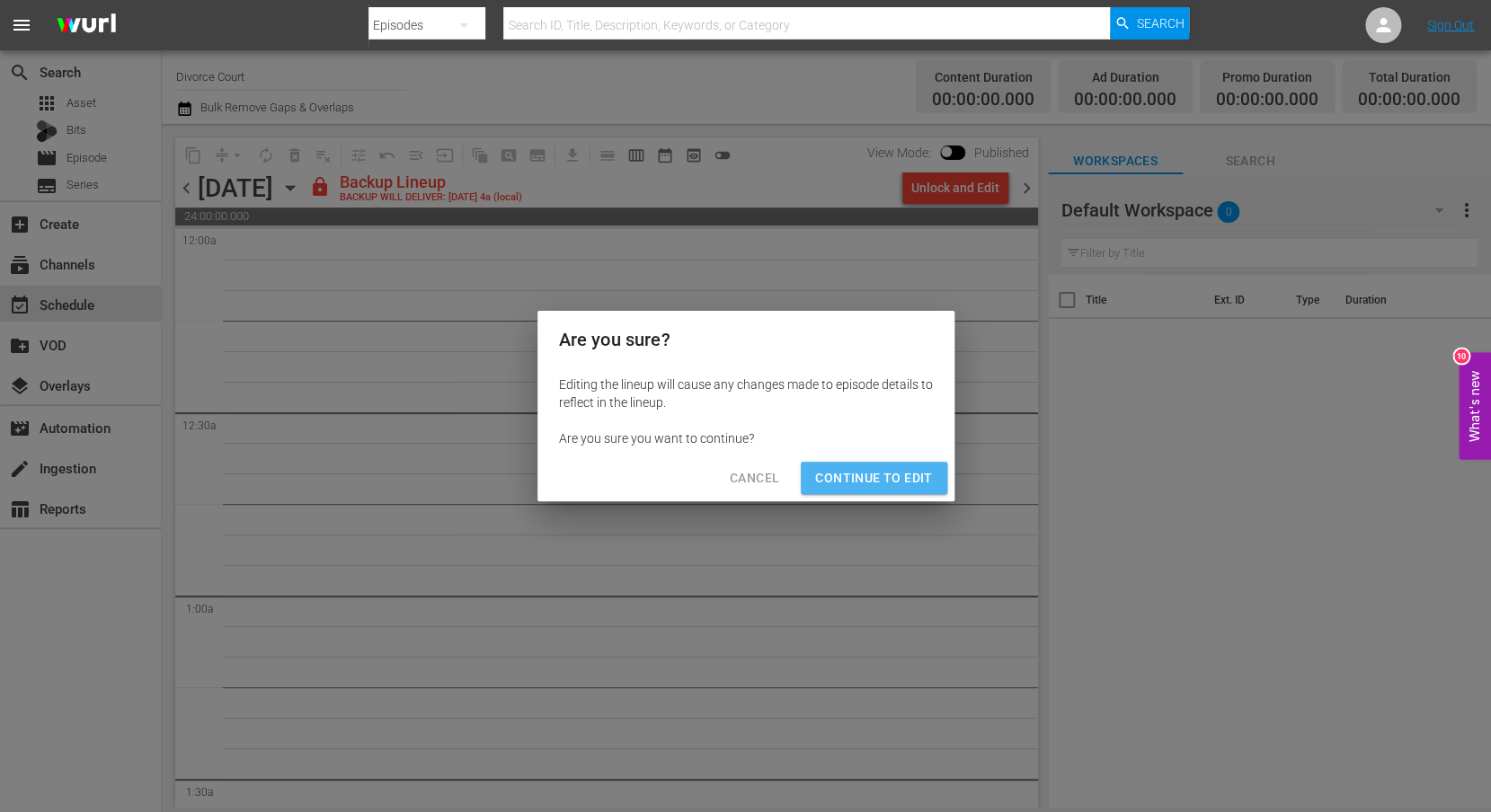 click on "Continue to Edit" at bounding box center [874, 478] 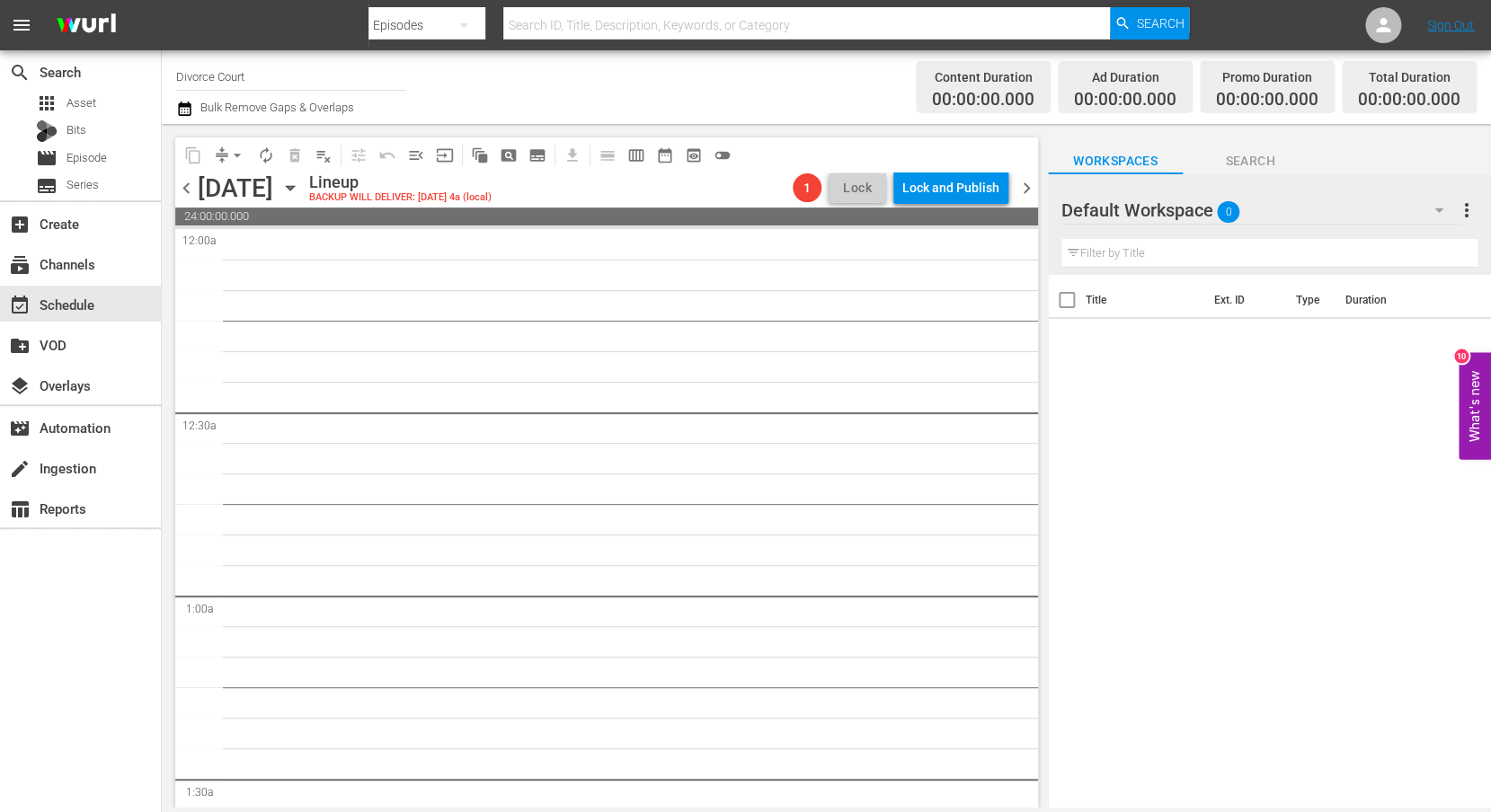 click on "chevron_right" at bounding box center (1026, 188) 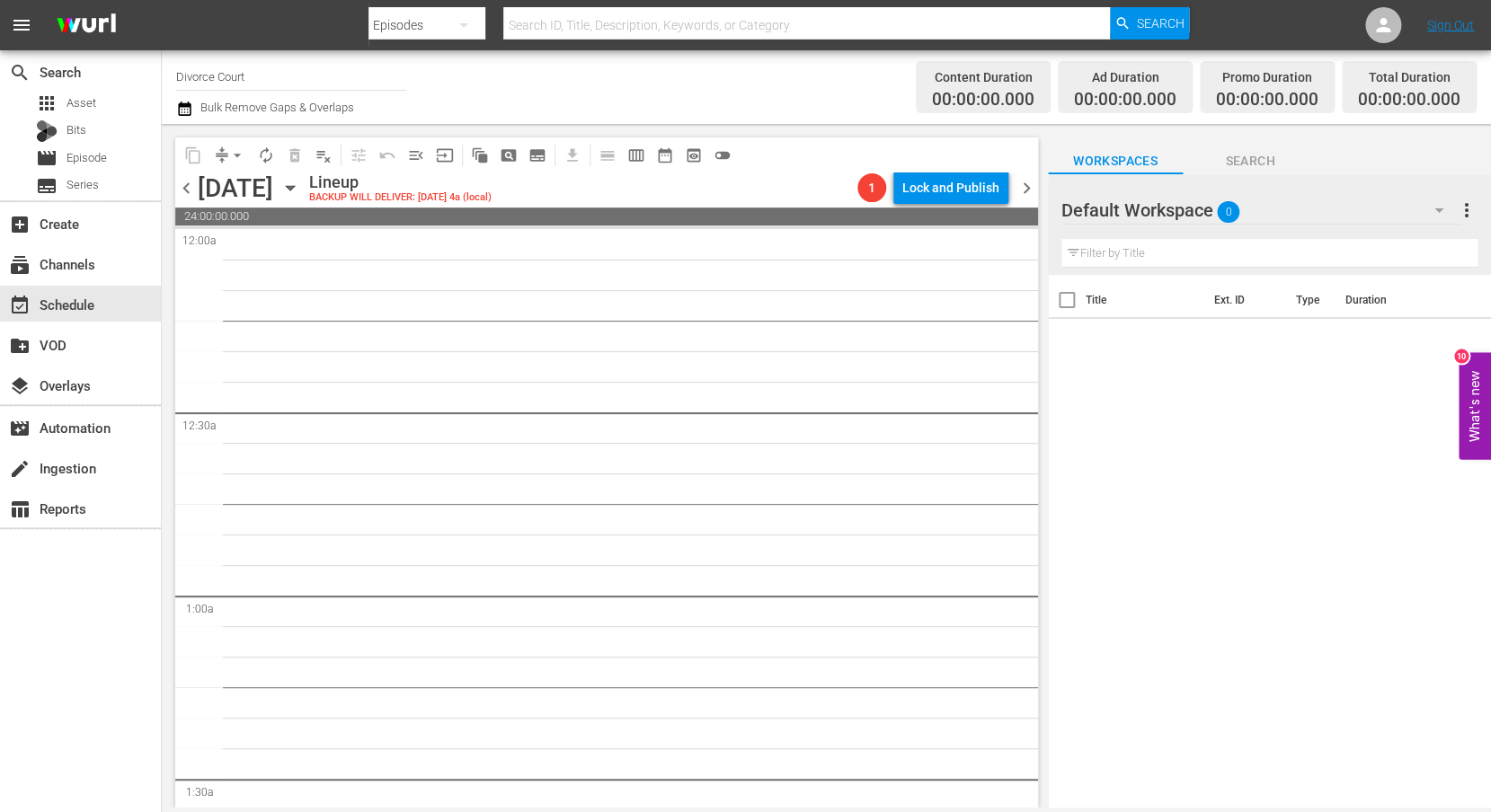 click on "chevron_right" at bounding box center (1026, 188) 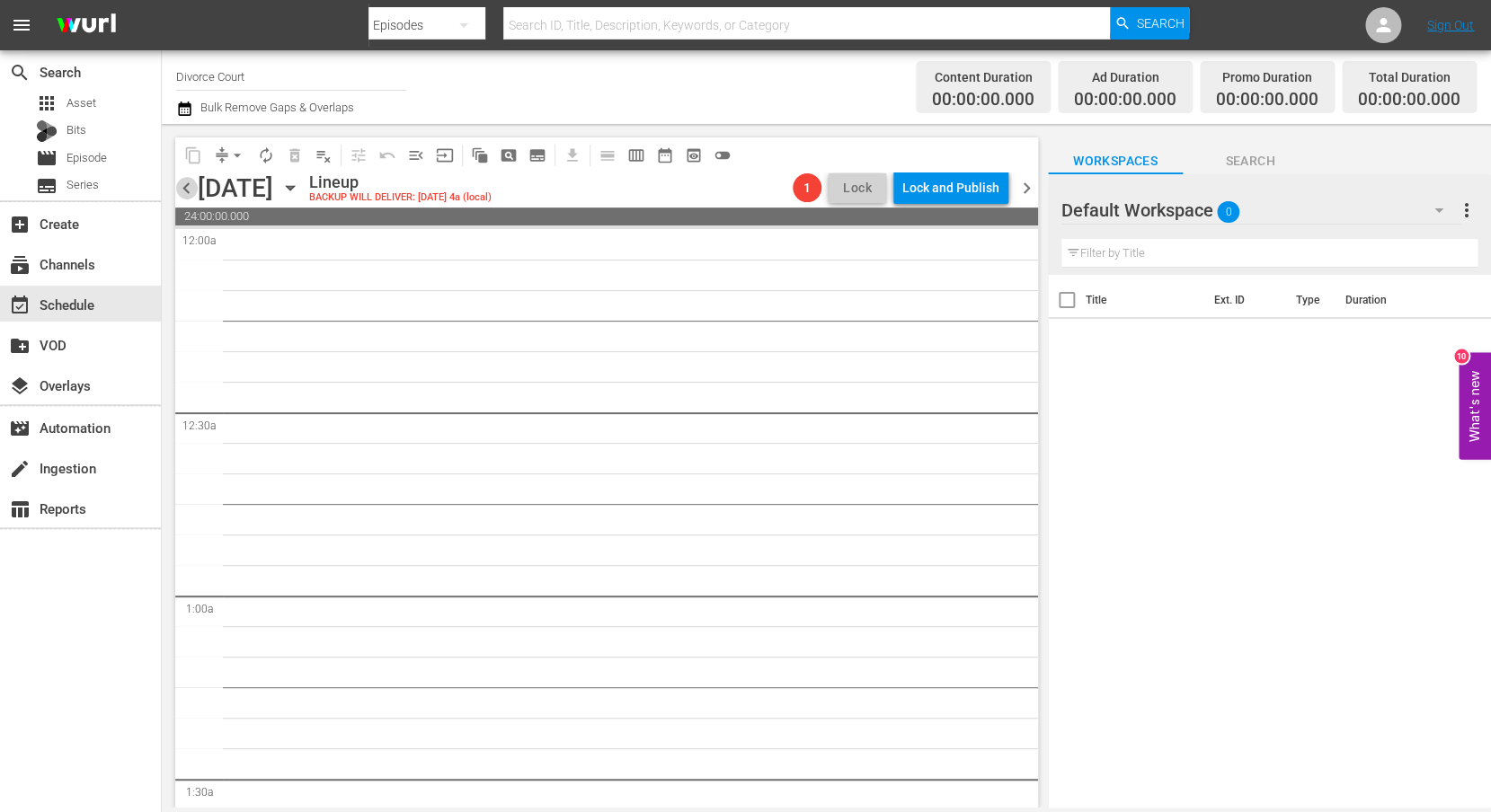 click on "chevron_left" at bounding box center [186, 188] 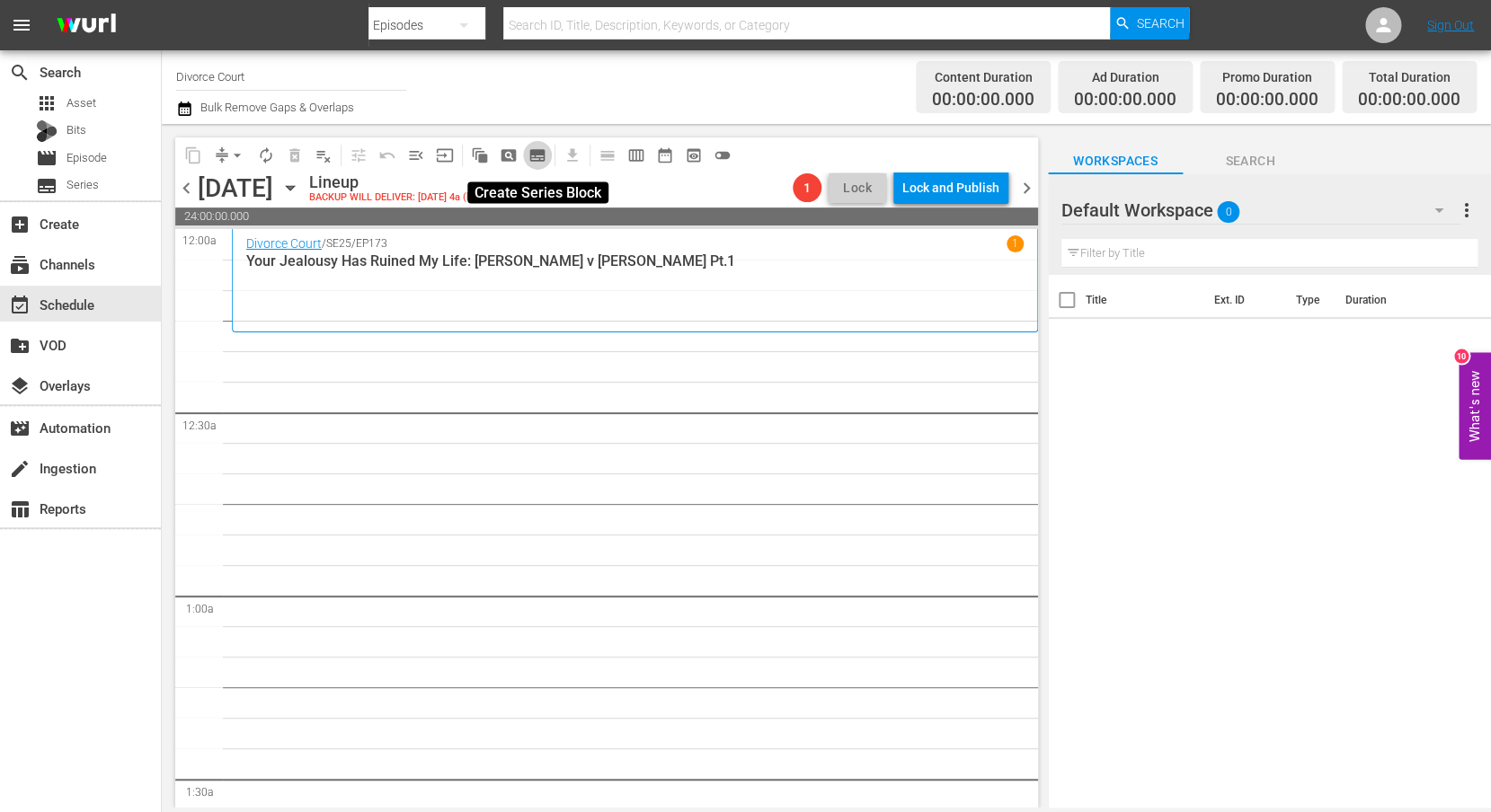 click on "subtitles_outlined" at bounding box center (537, 155) 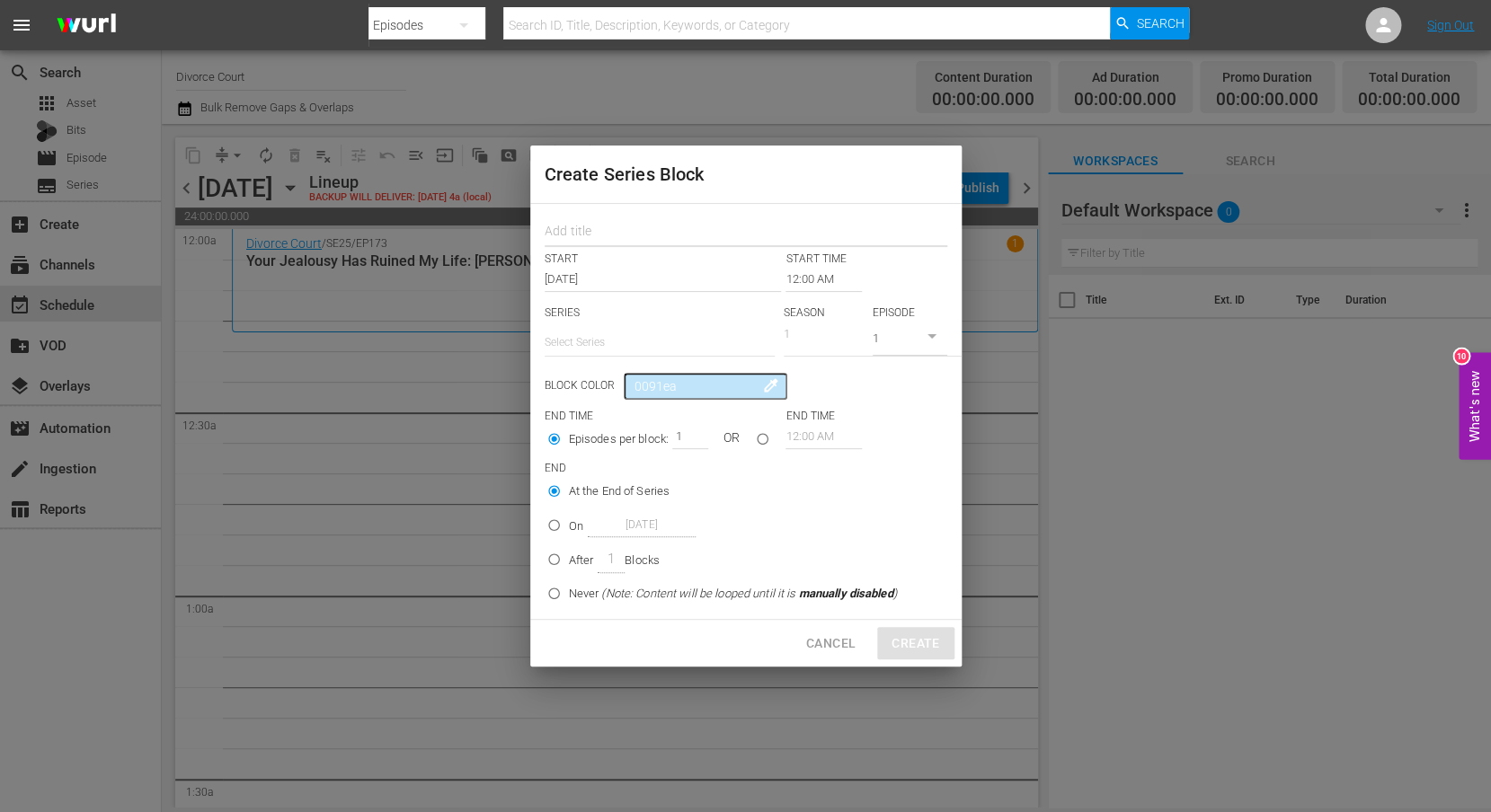 click at bounding box center [746, 233] 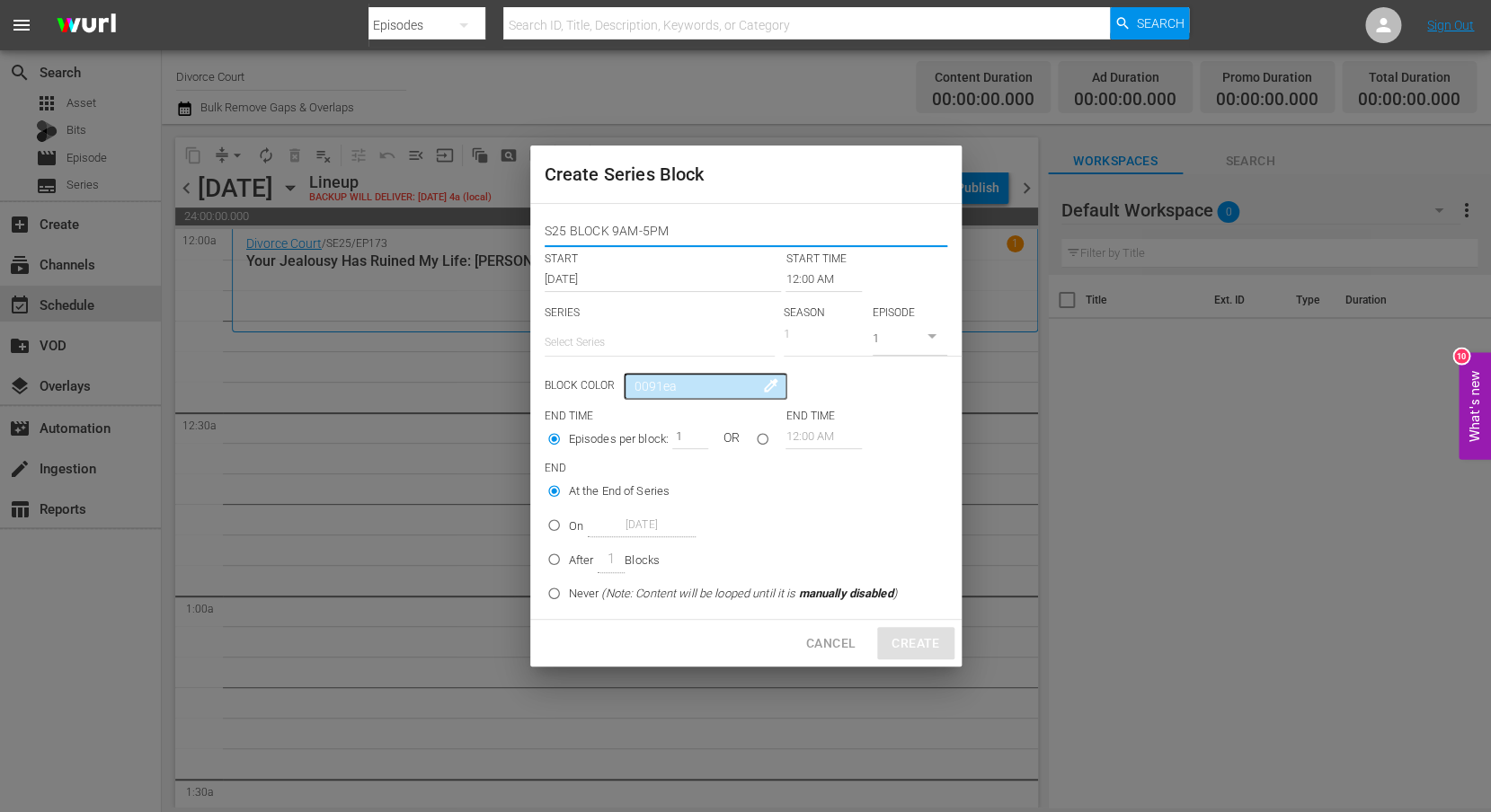 type on "S25 BLOCK 9AM-5PM" 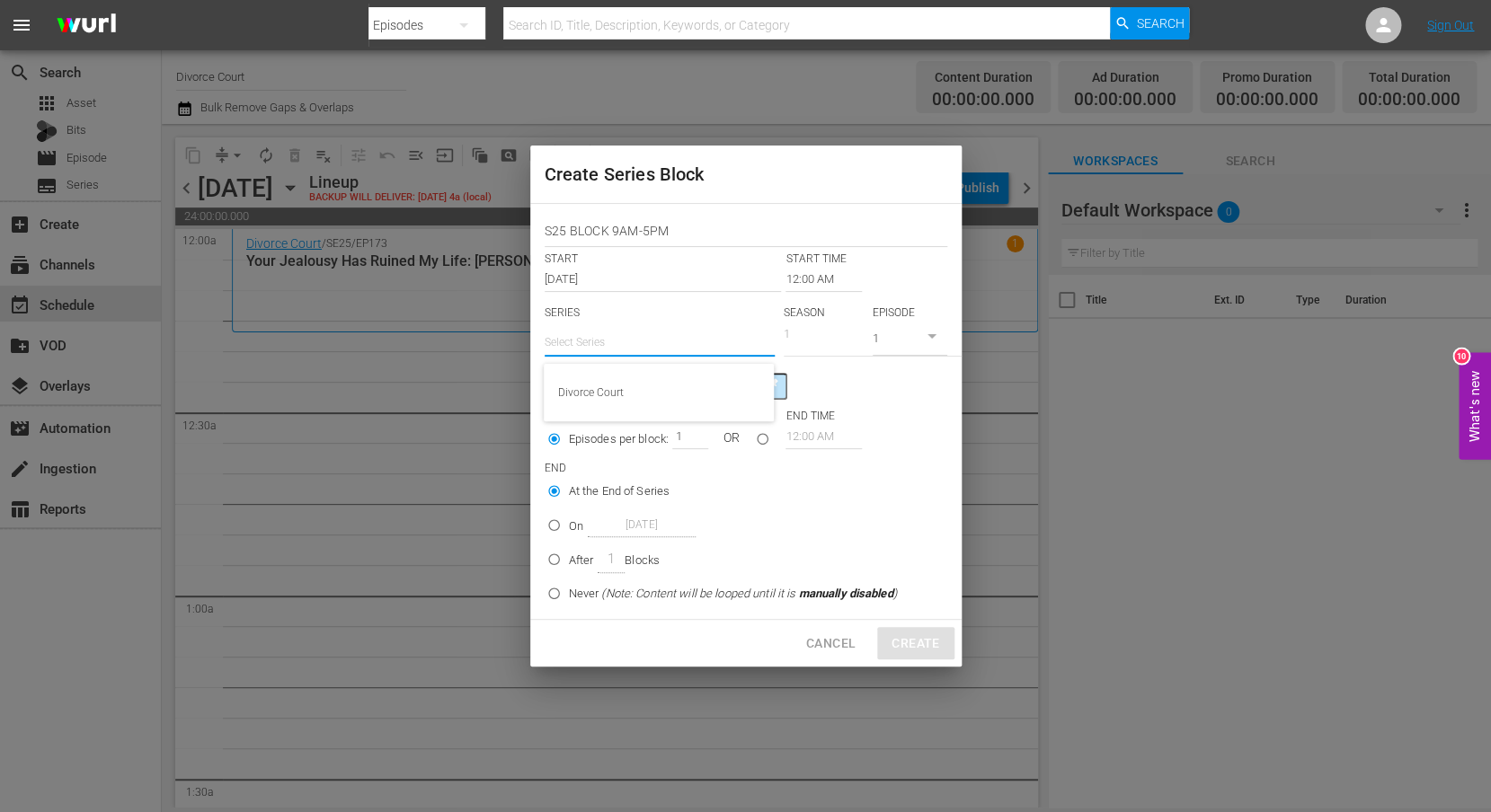 click at bounding box center (660, 342) 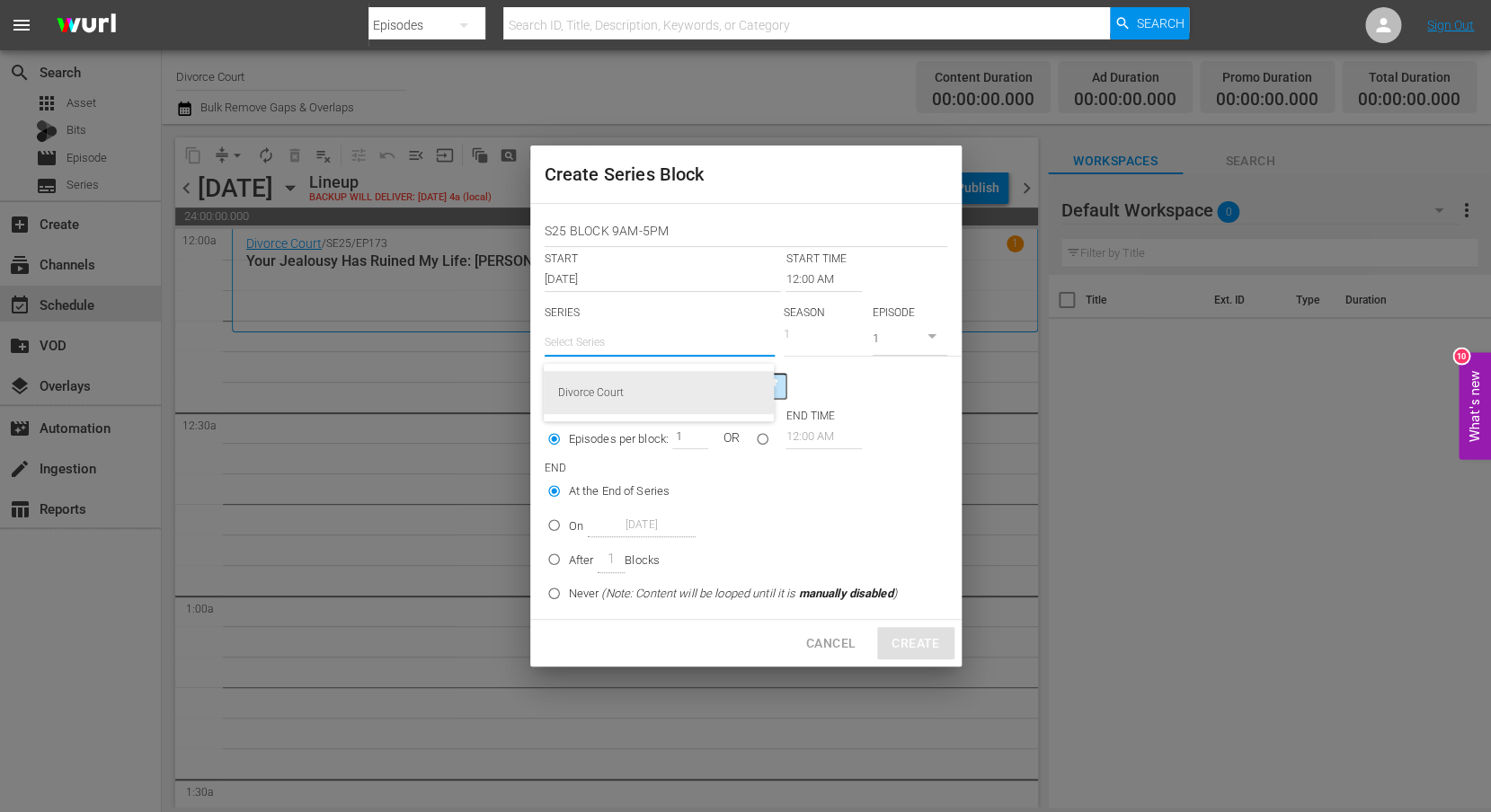 click on "Divorce Court" at bounding box center [659, 393] 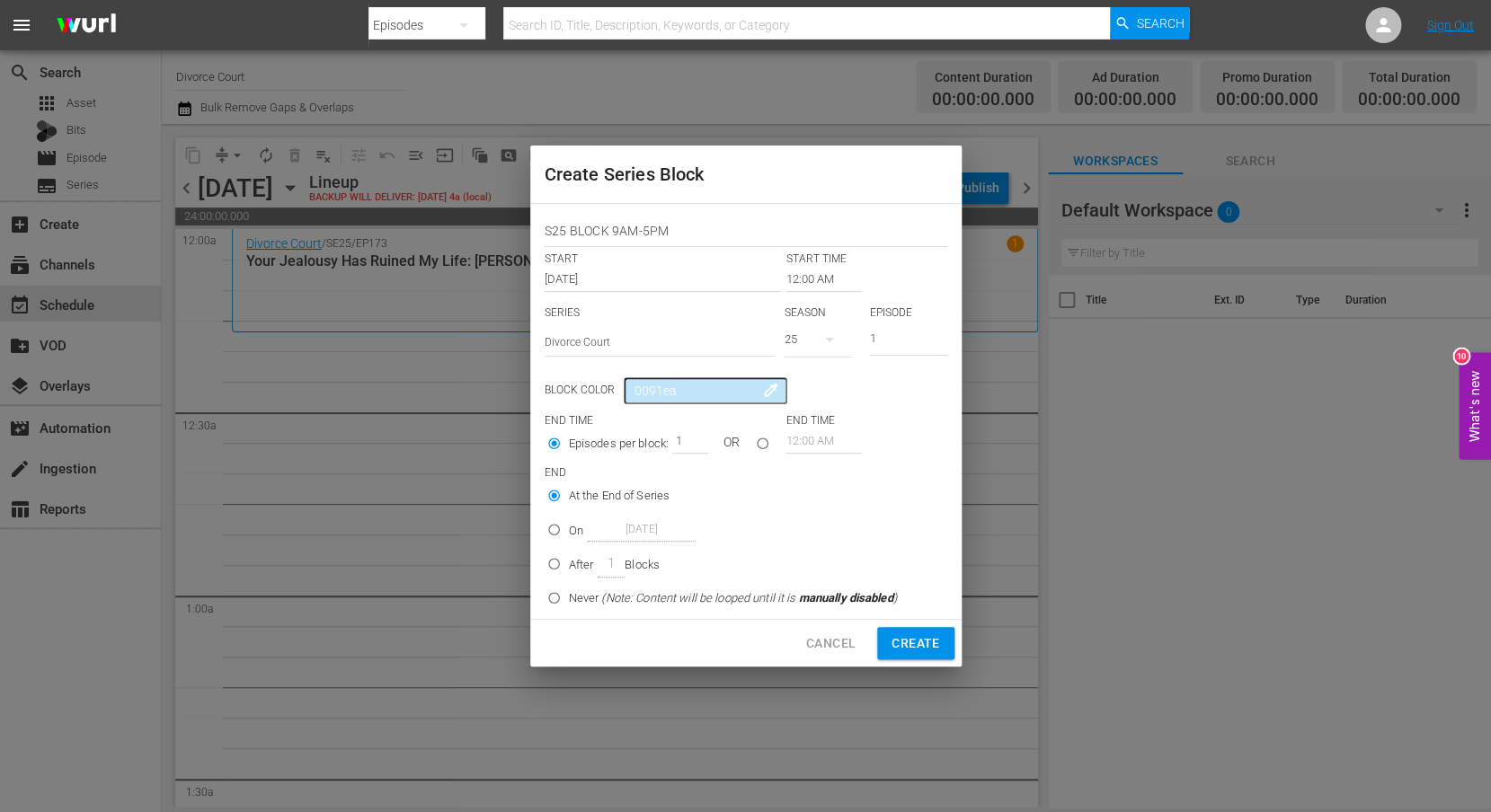 click on "25" at bounding box center [818, 340] 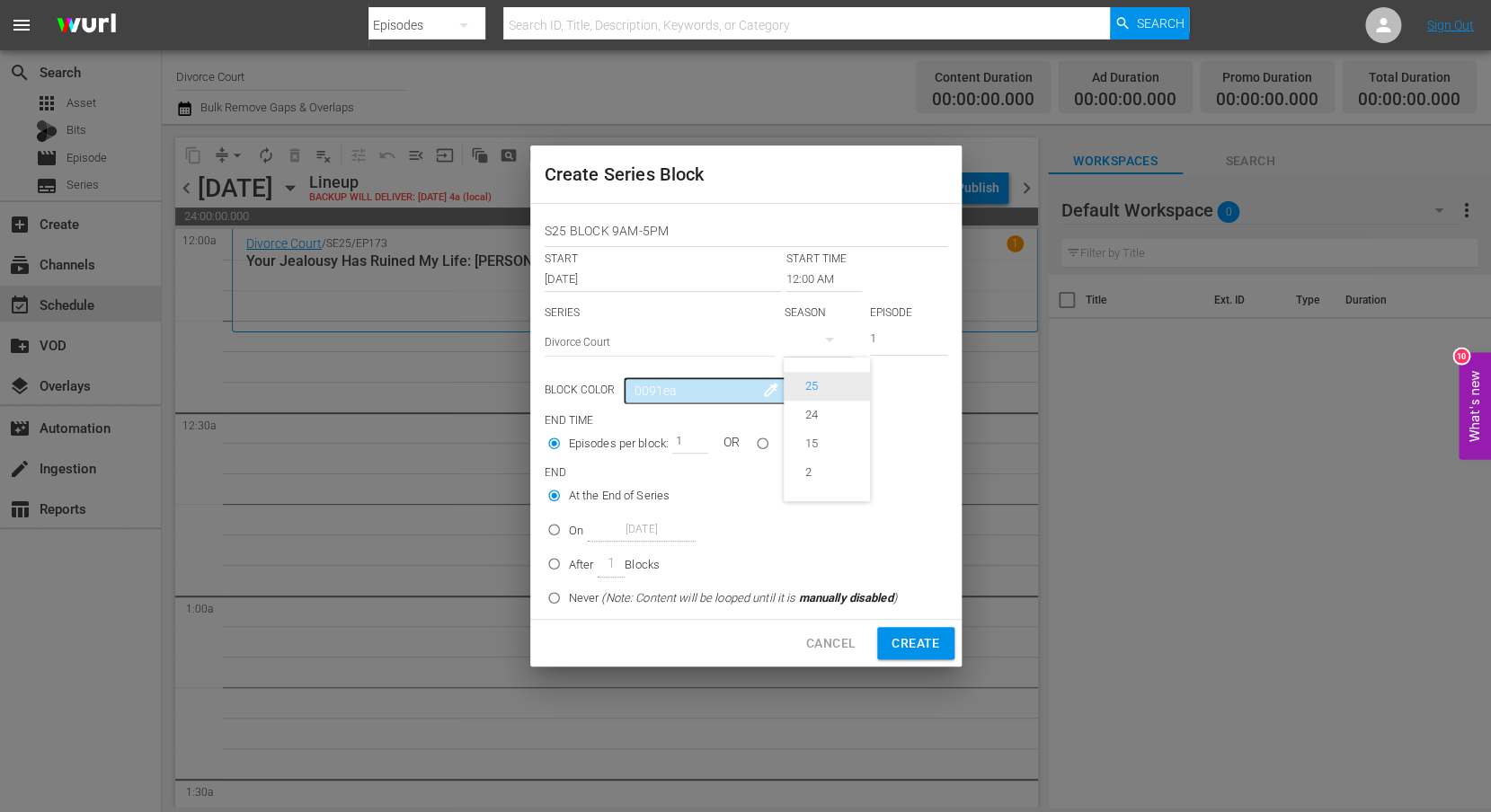 click on "25" at bounding box center [812, 386] 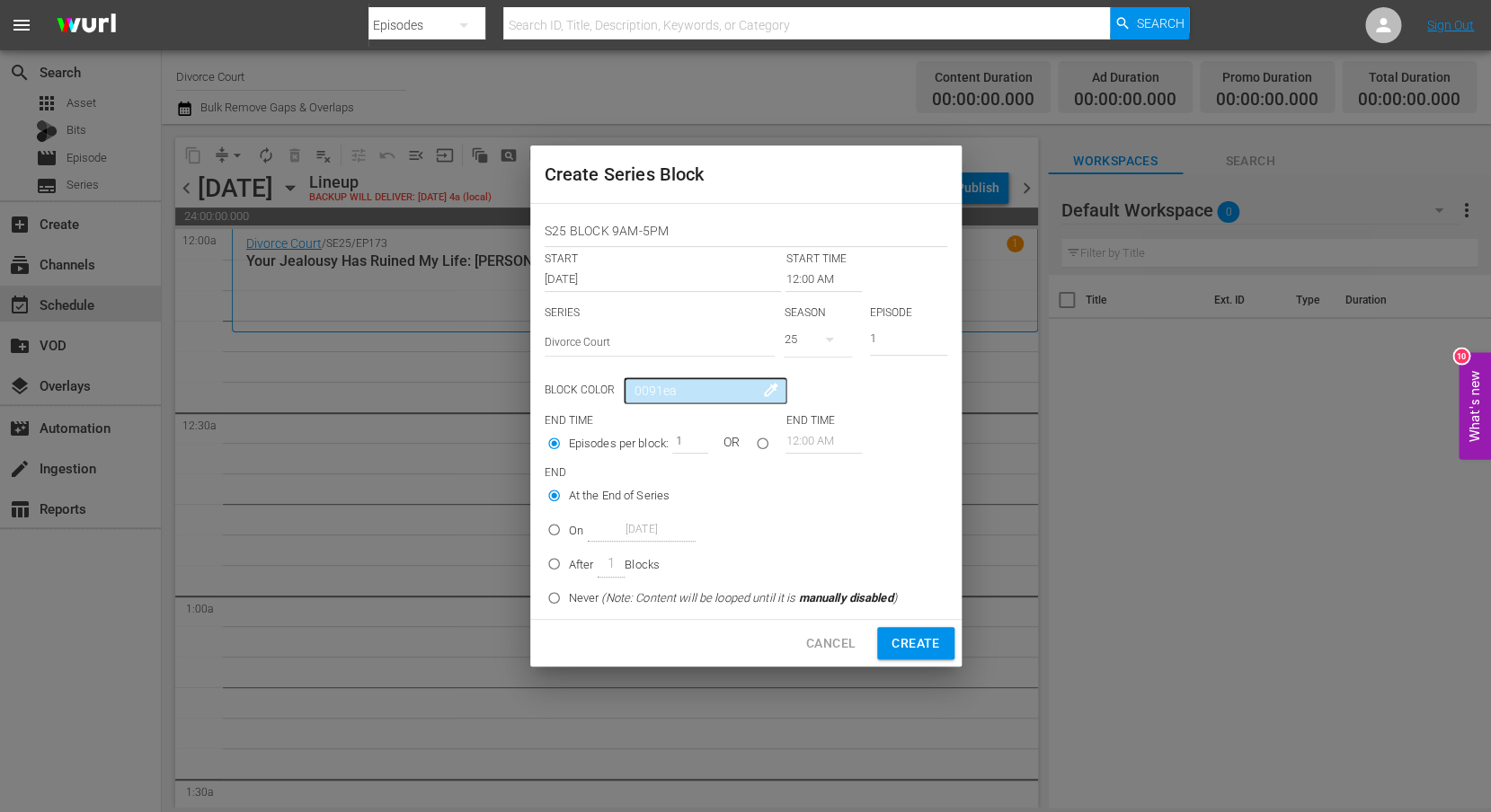 click on "Episodes per block:" at bounding box center [618, 444] 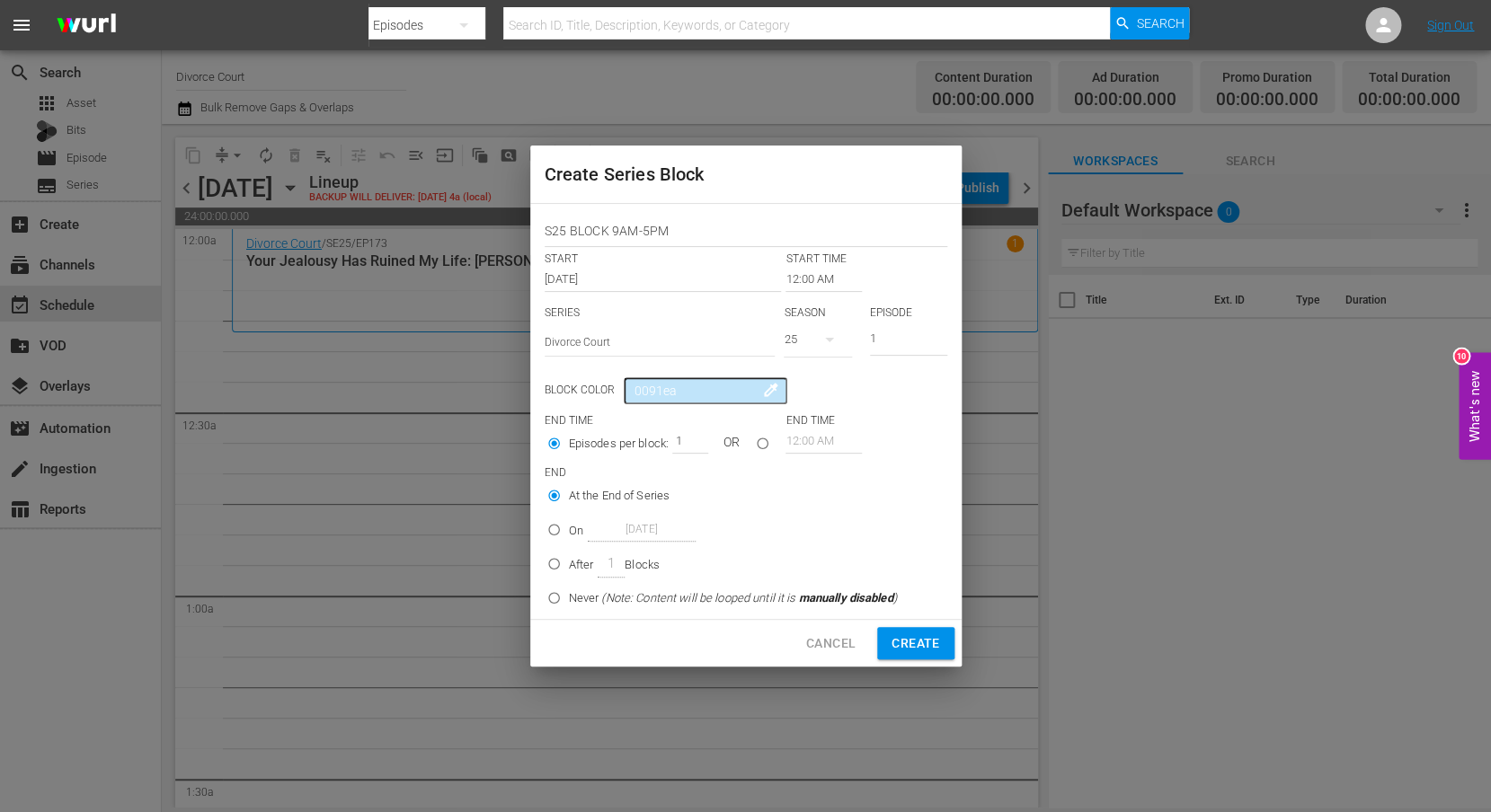 click on "Episodes per block:" at bounding box center (554, 446) 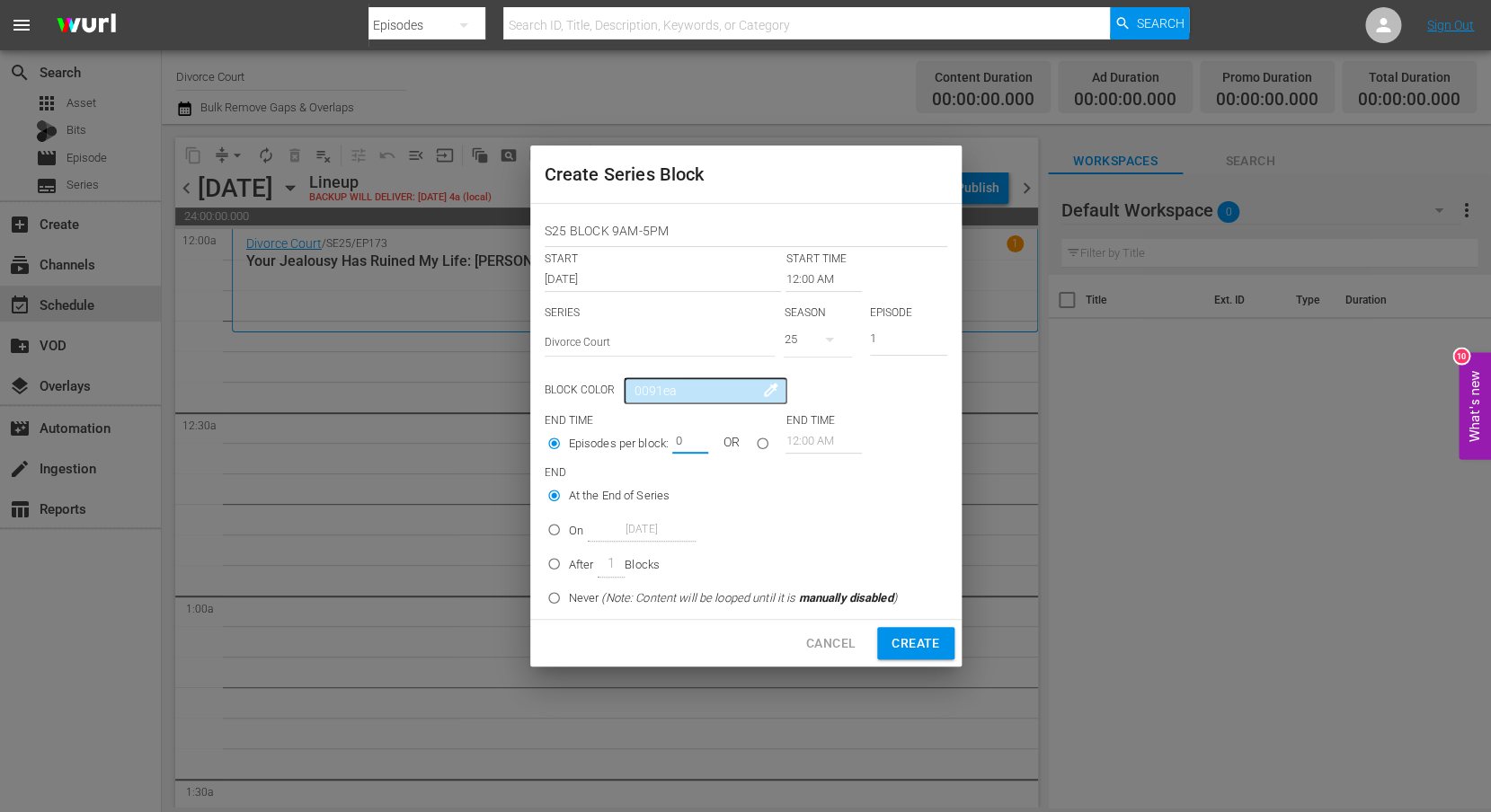 type on "0" 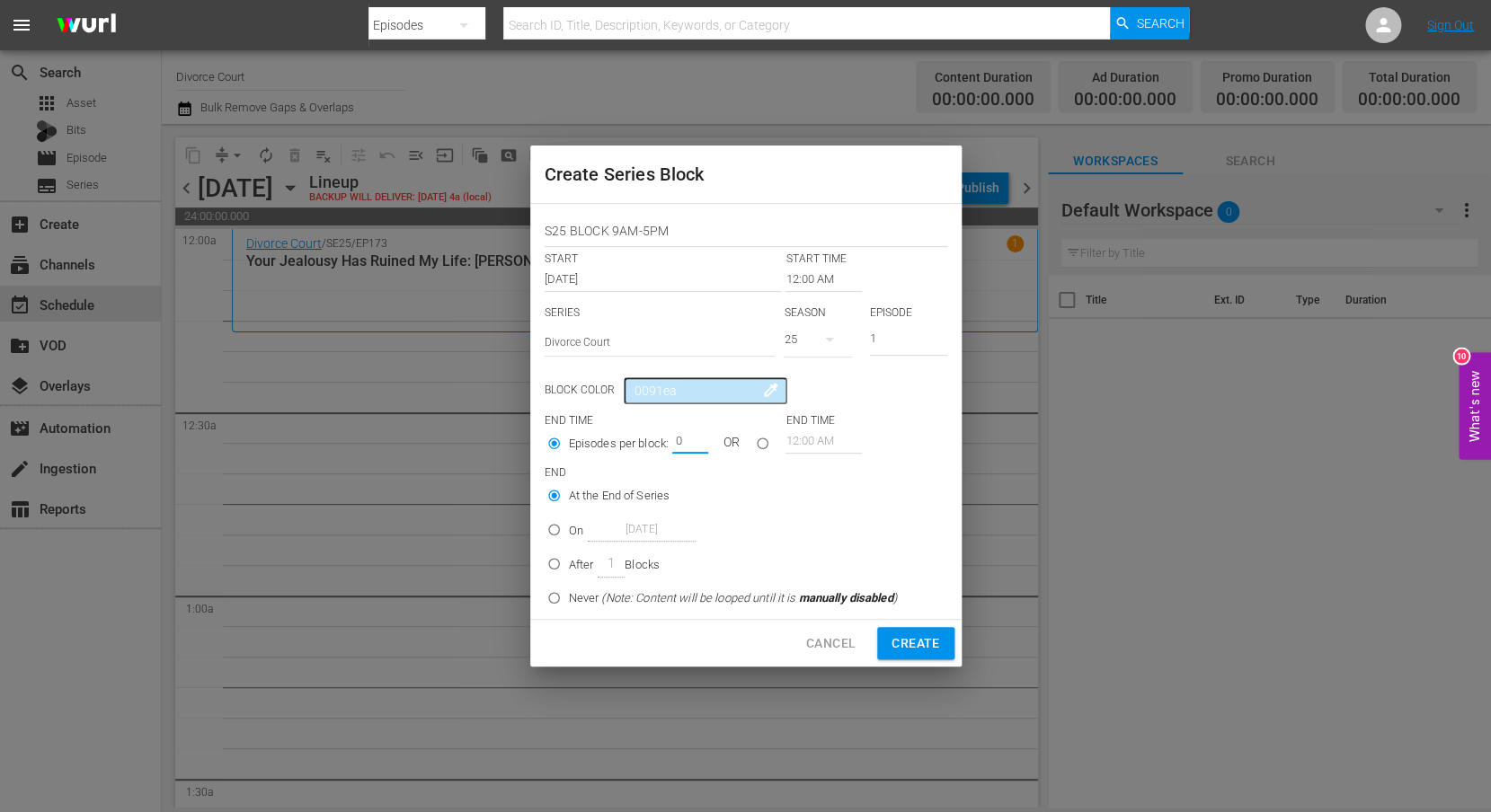 click on "0" at bounding box center (686, 441) 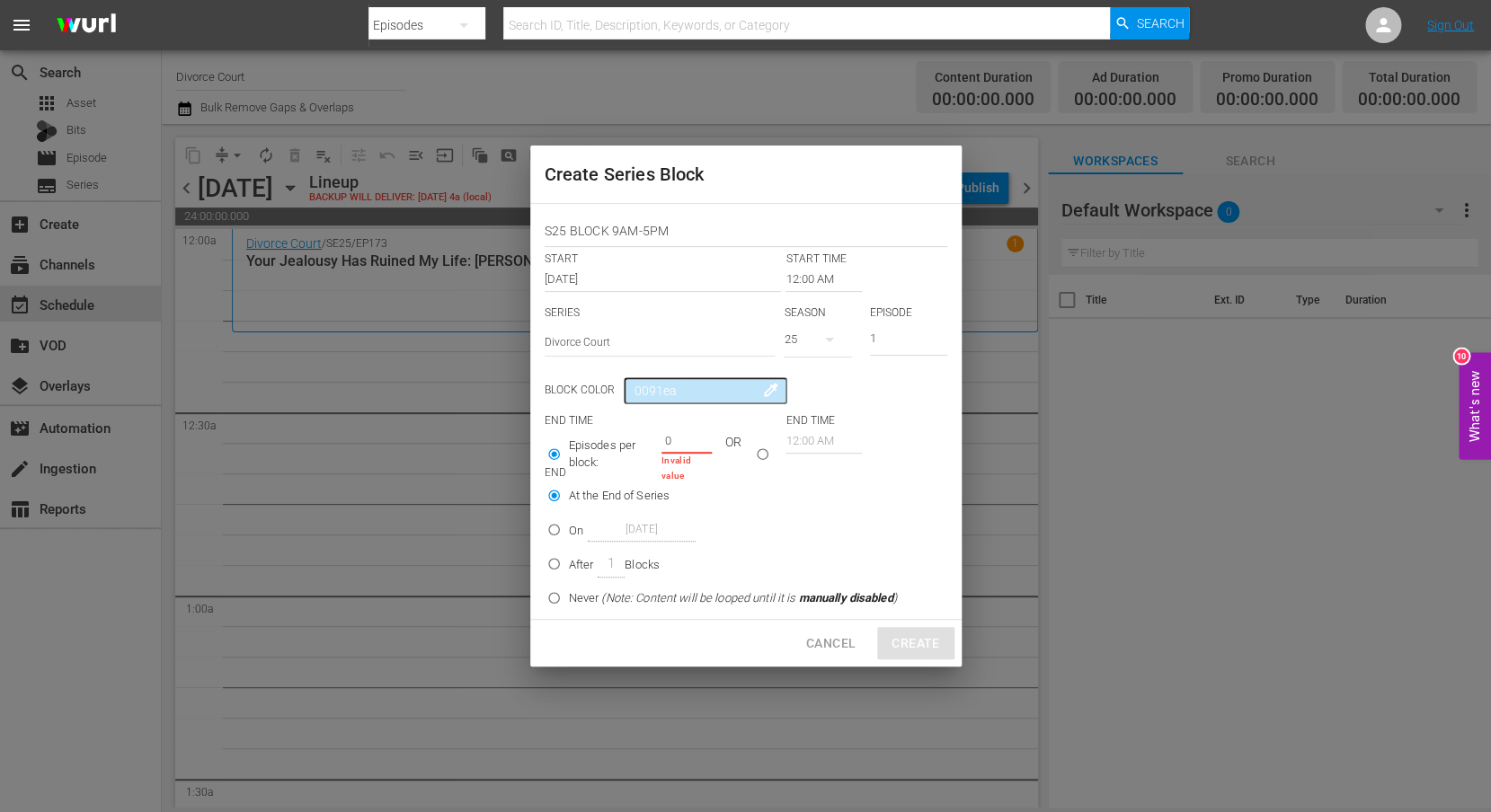 click on "Episodes per block: 0 Invalid value OR" at bounding box center (665, 456) 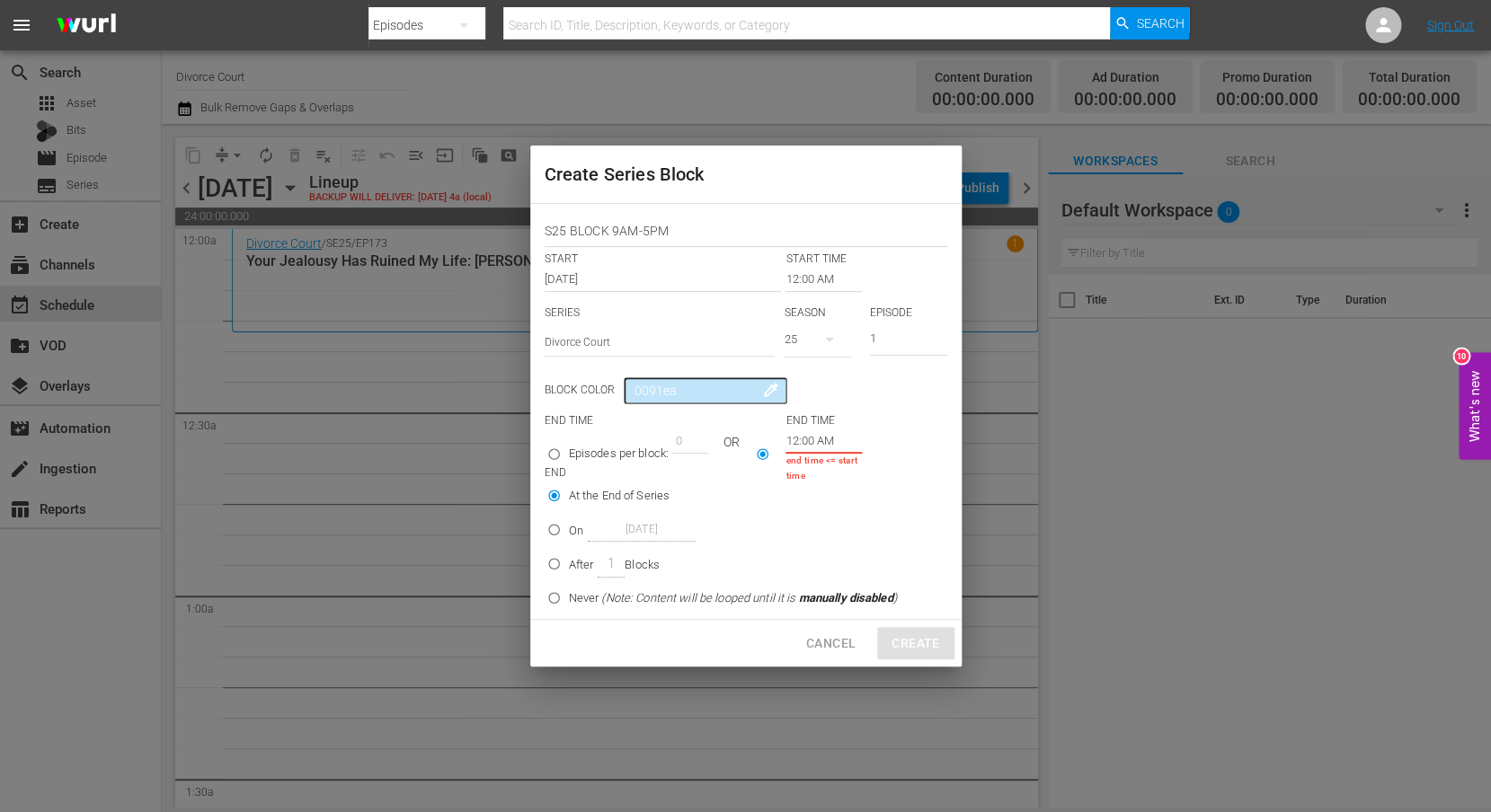 click on "12:00 AM" at bounding box center (823, 441) 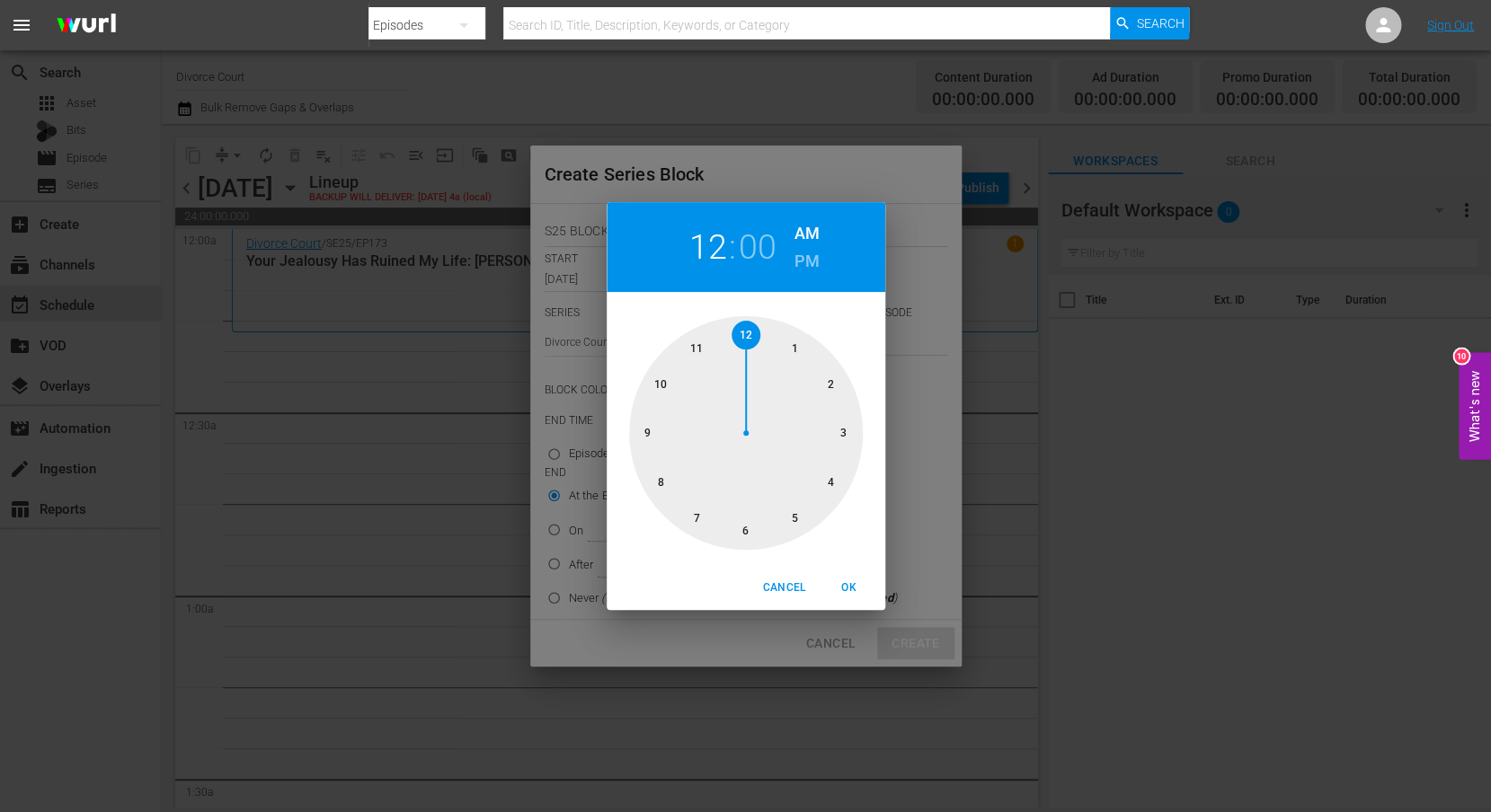 click on "12" at bounding box center (707, 247) 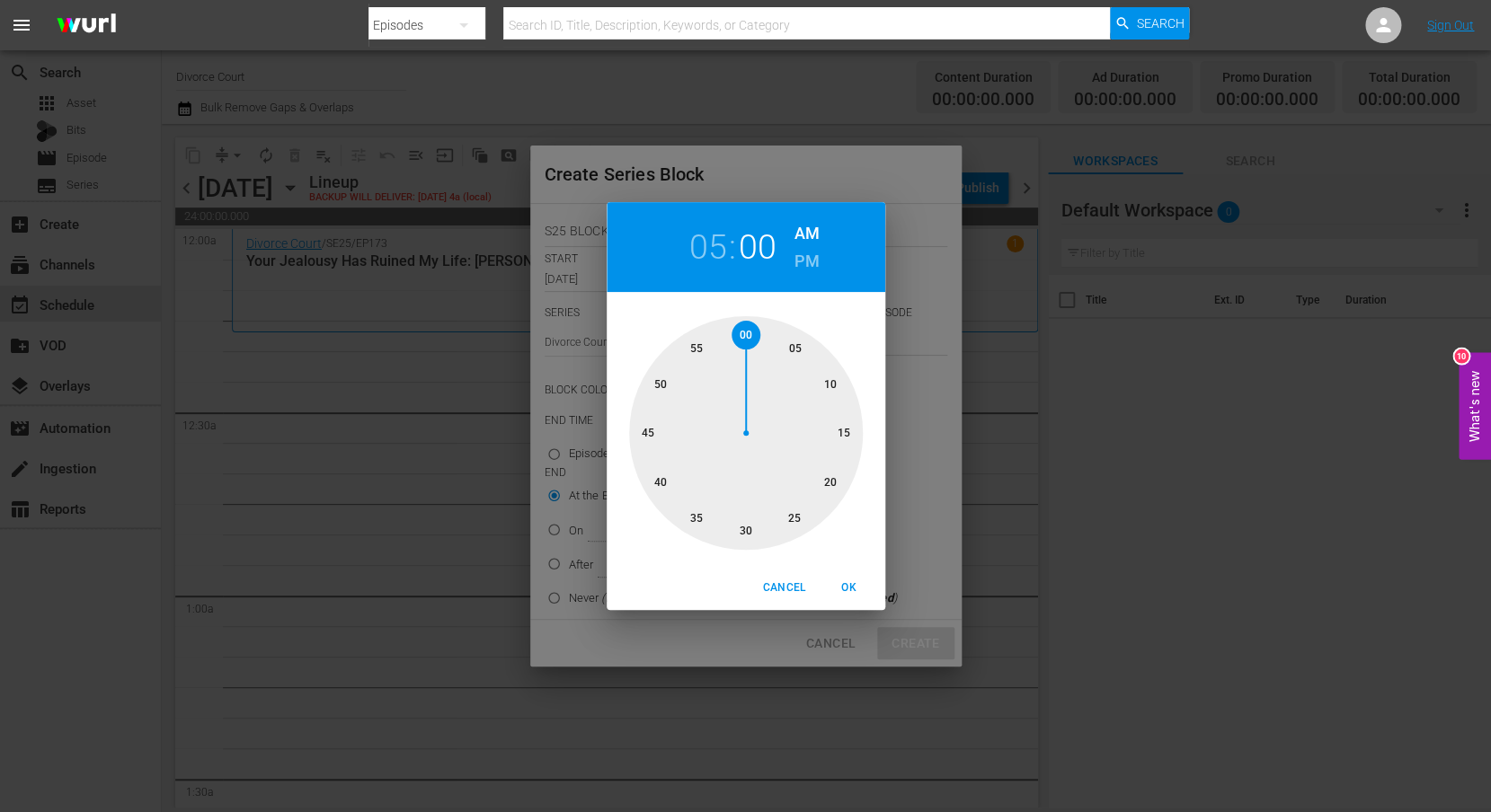 click on "PM" at bounding box center (806, 261) 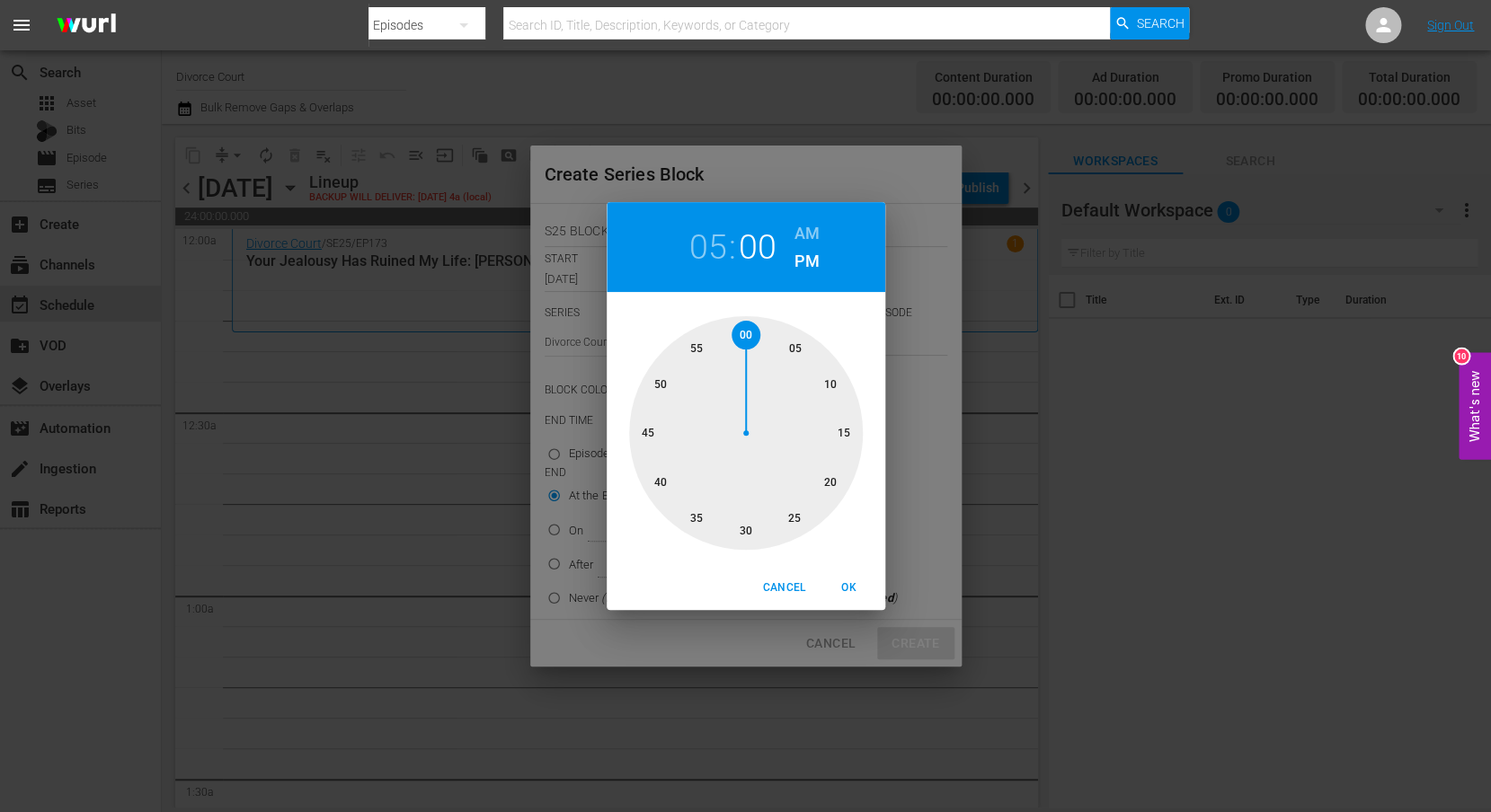 click on "05 : 00 AM PM 00 05 10 15 20 25 30 35 40 45 50 55 Cancel OK" at bounding box center (745, 406) 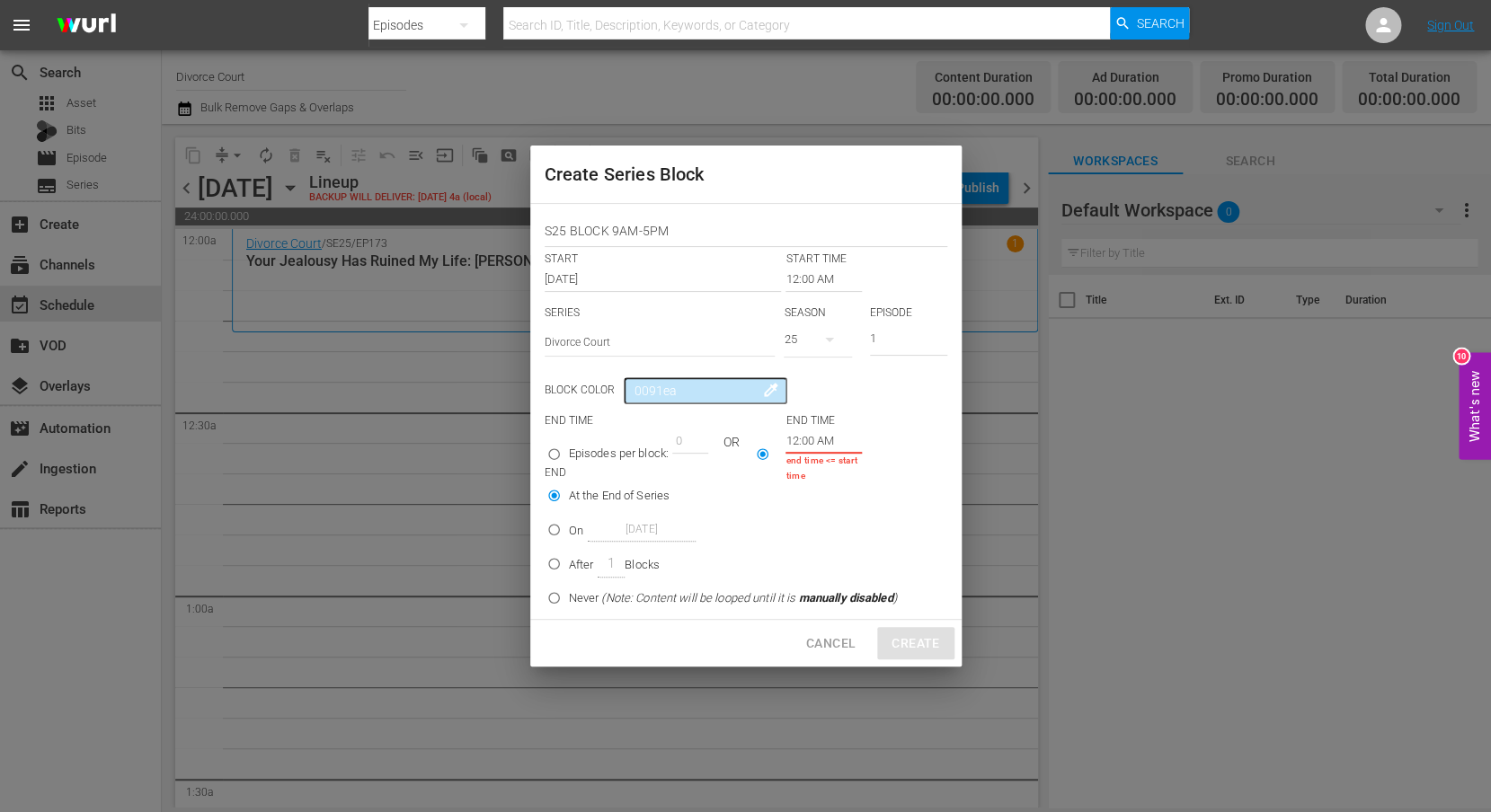 click on "12:00 AM" at bounding box center (823, 279) 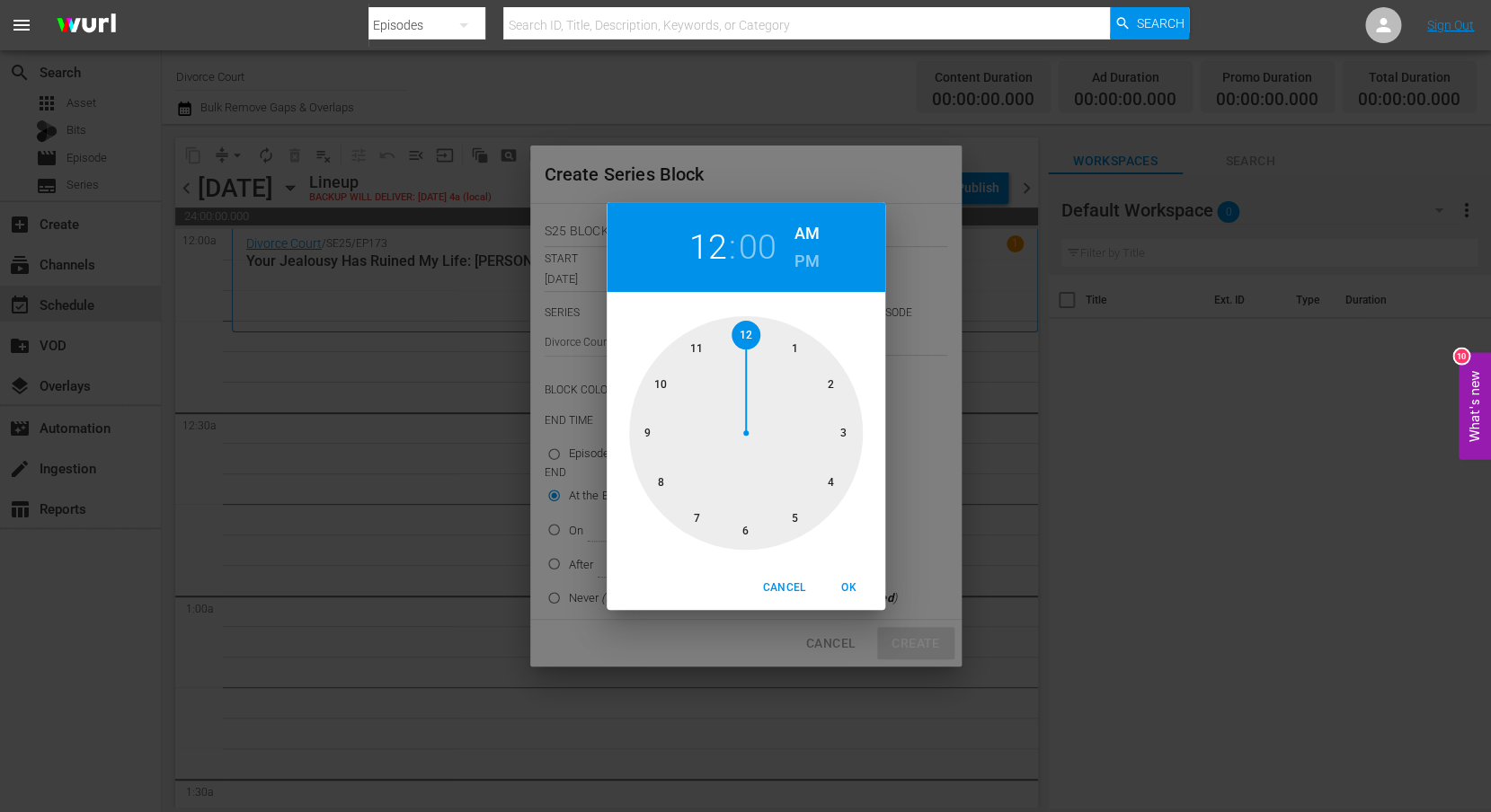 click at bounding box center (746, 433) 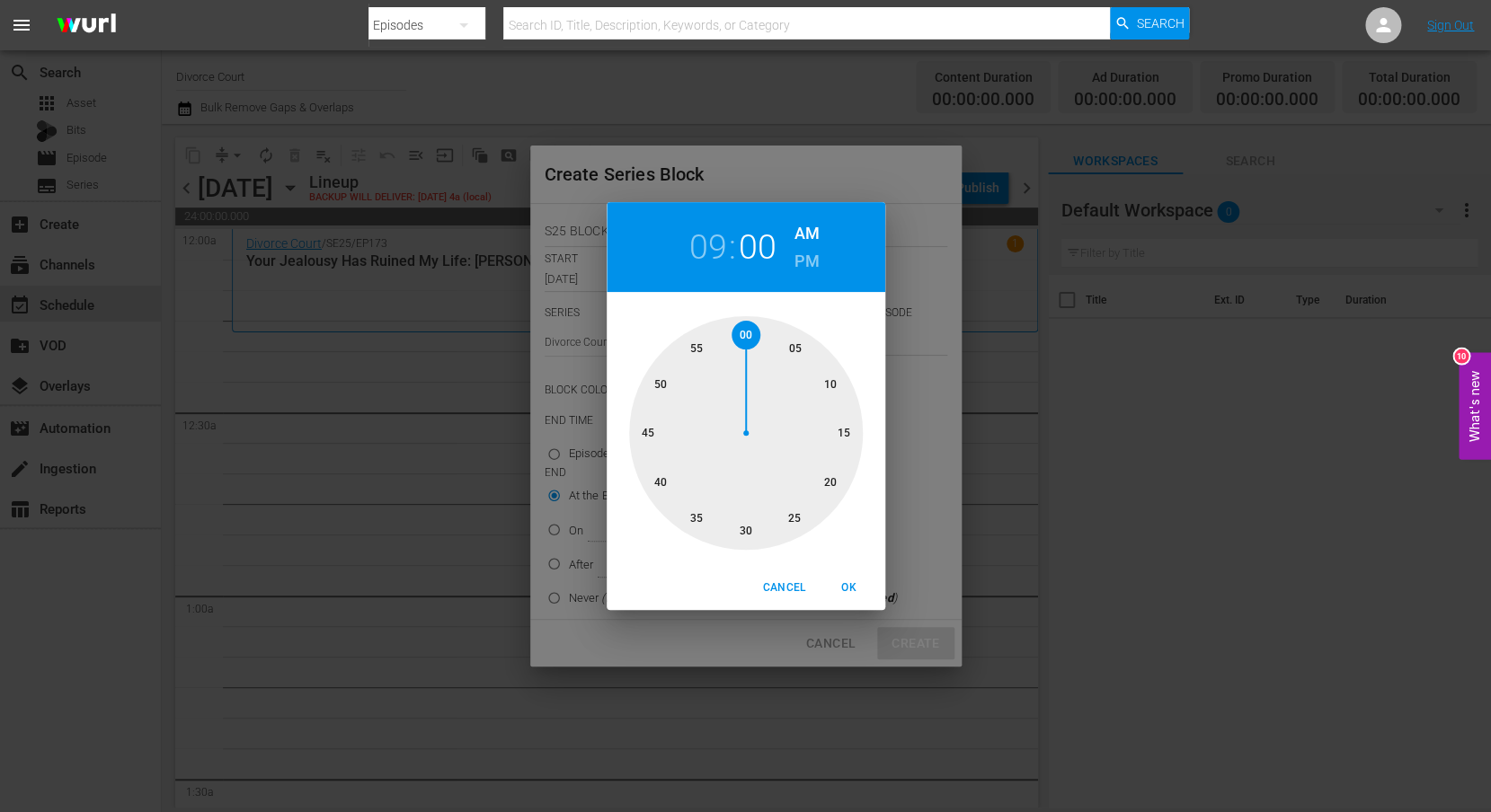 click on "OK" at bounding box center (849, 587) 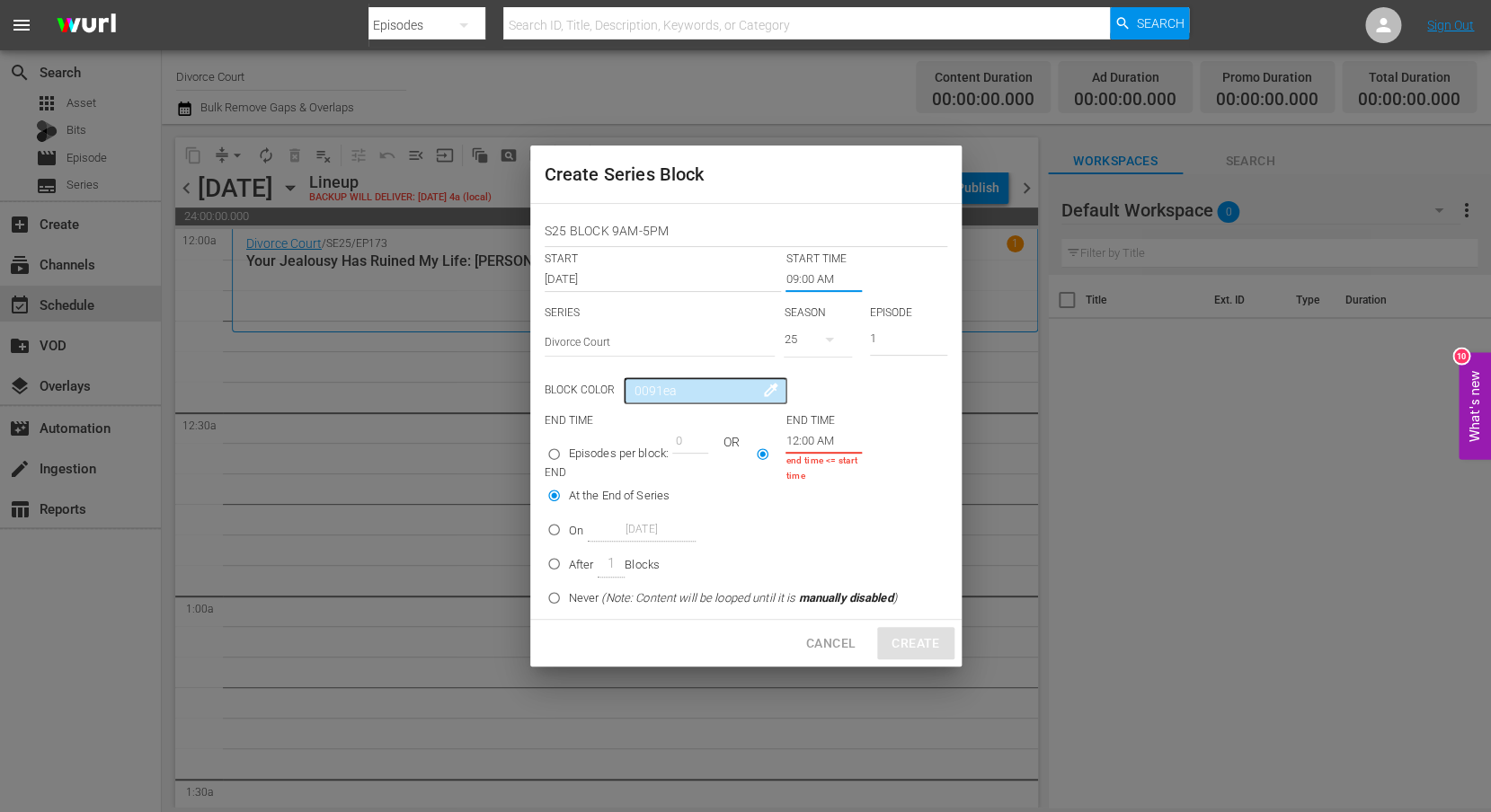 click on "25" at bounding box center [818, 340] 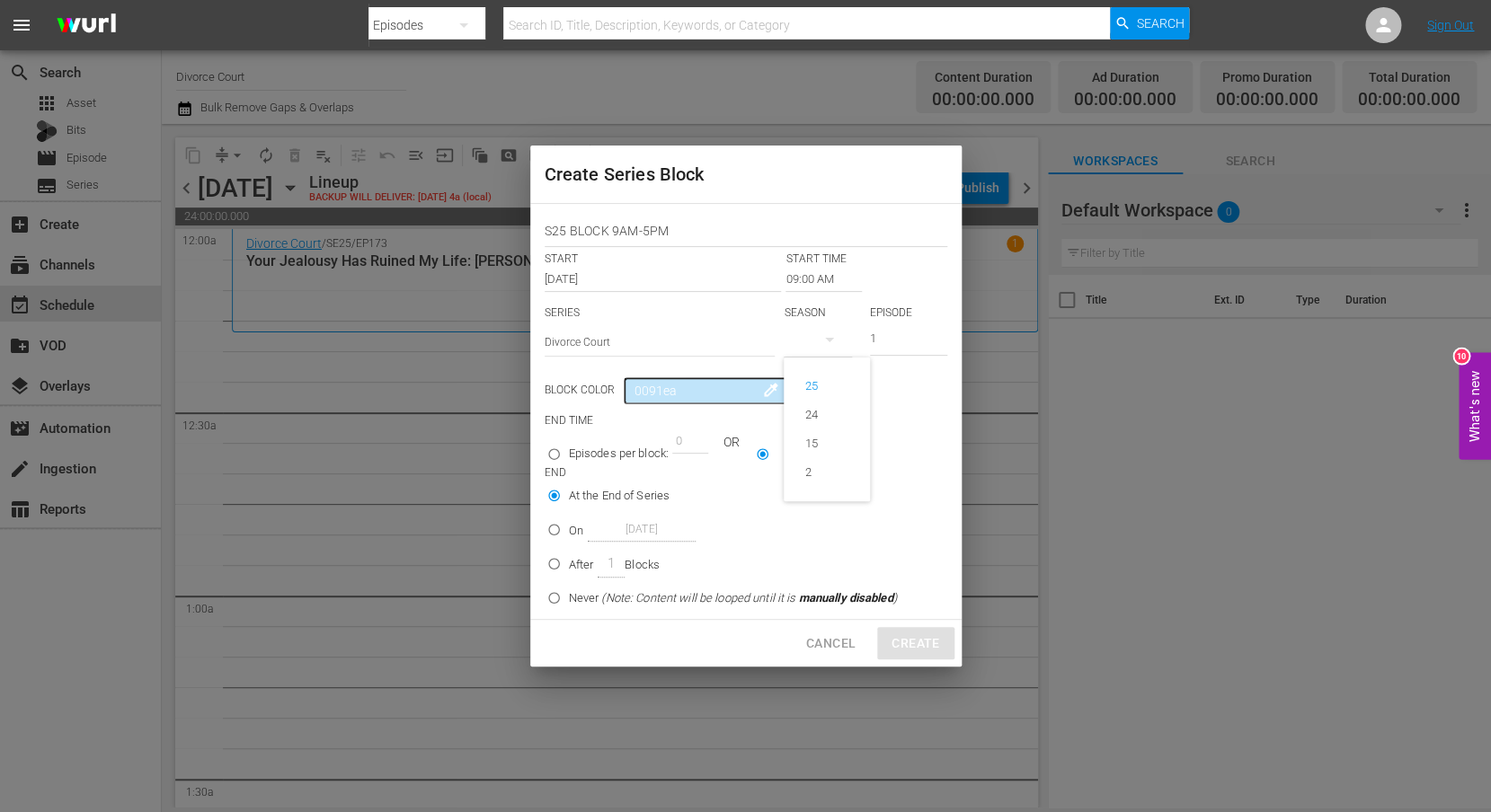 click on "25 24 15 2" at bounding box center [745, 406] 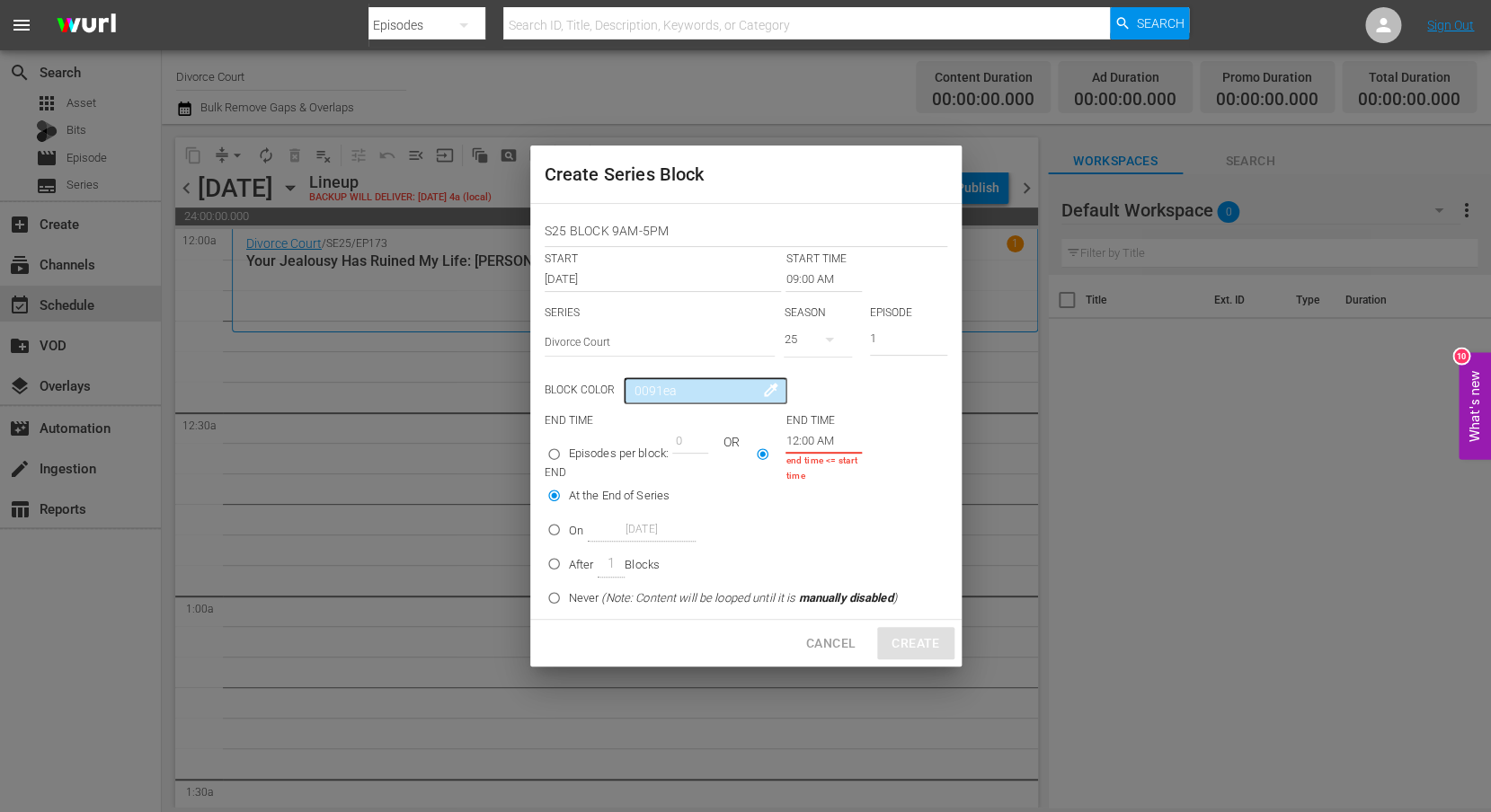 click on "09:00 AM" at bounding box center (823, 279) 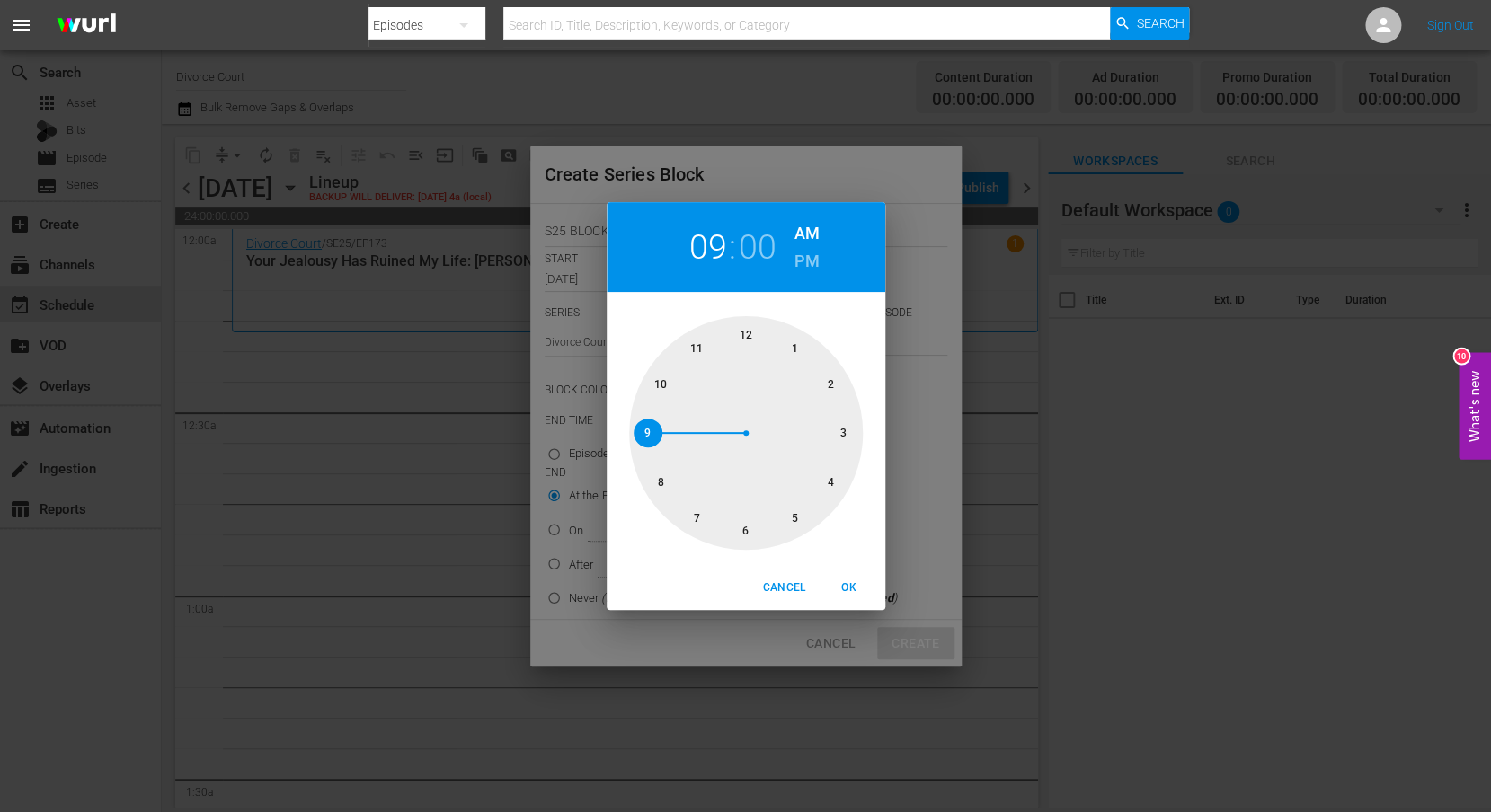 click at bounding box center [746, 433] 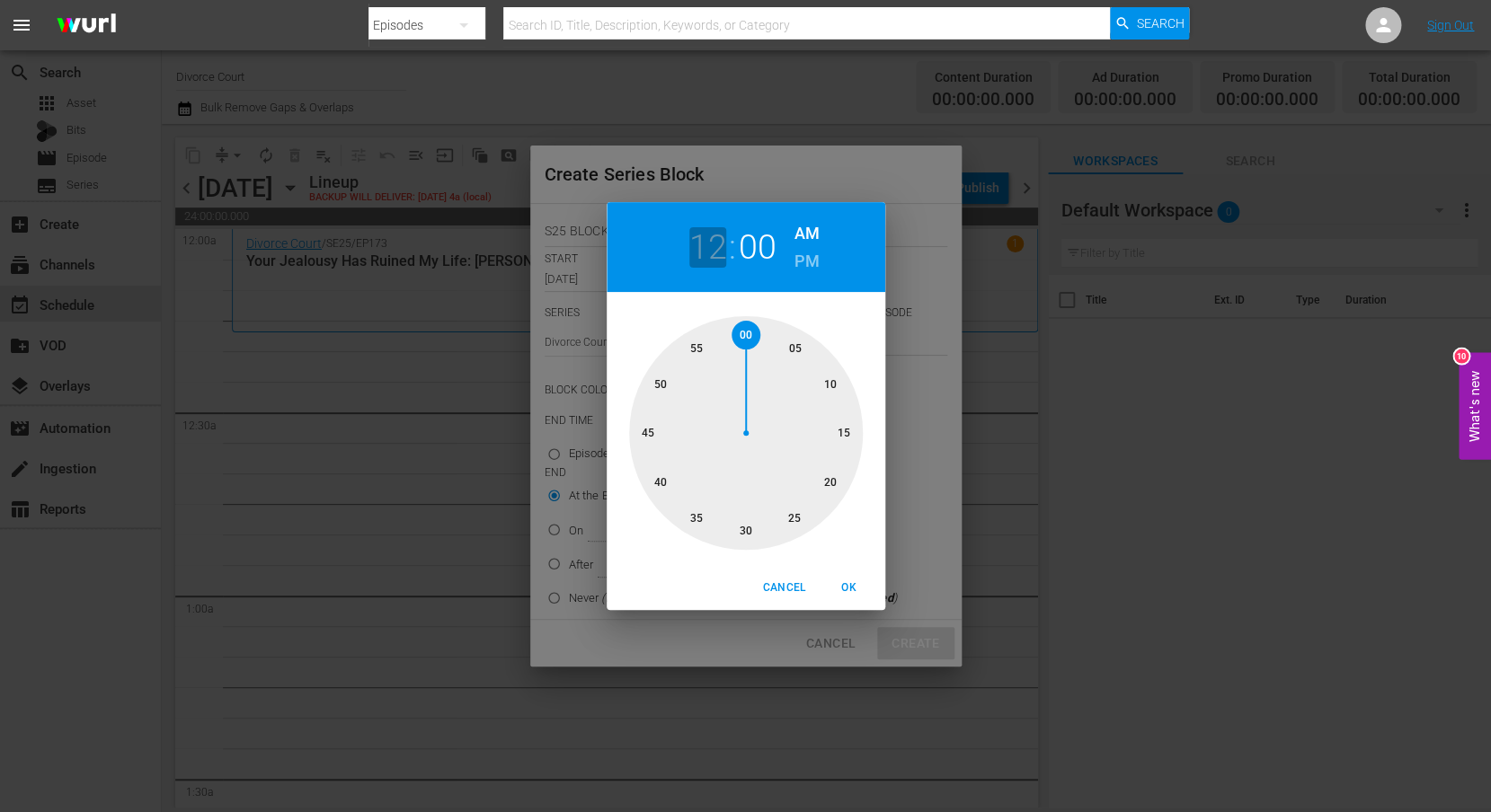 click on "12" at bounding box center [707, 247] 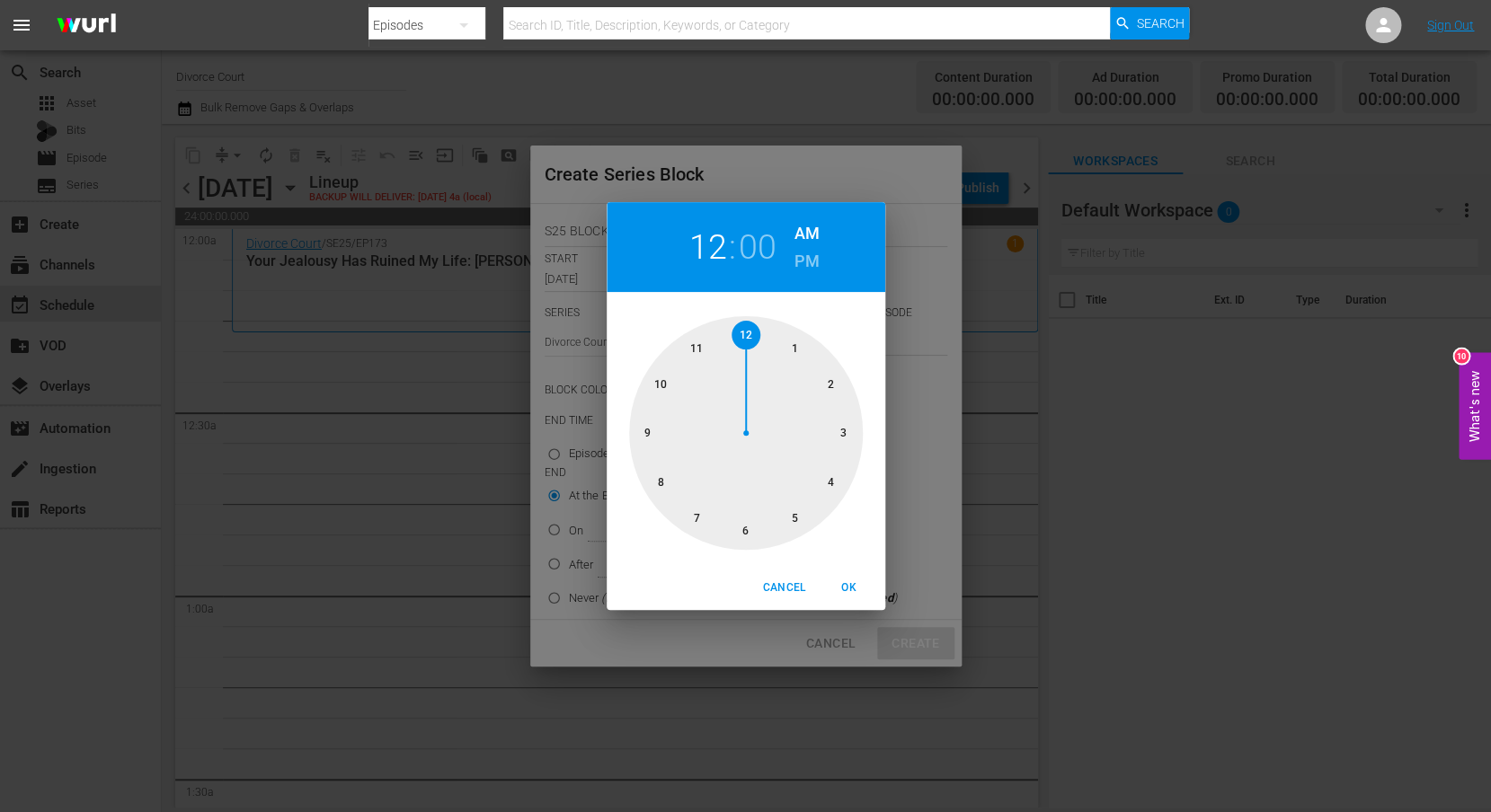click at bounding box center (746, 433) 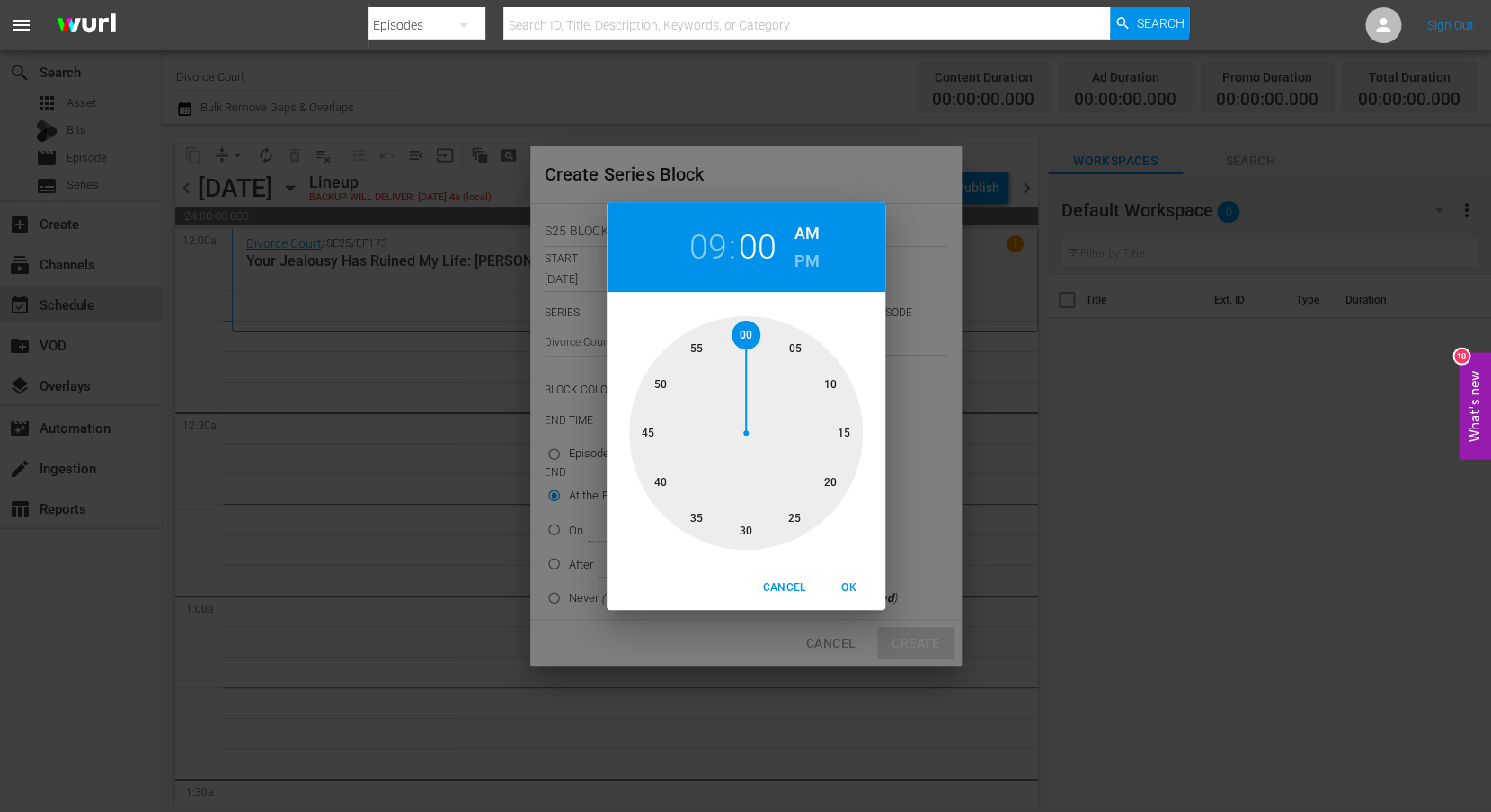 click on "OK" at bounding box center (849, 587) 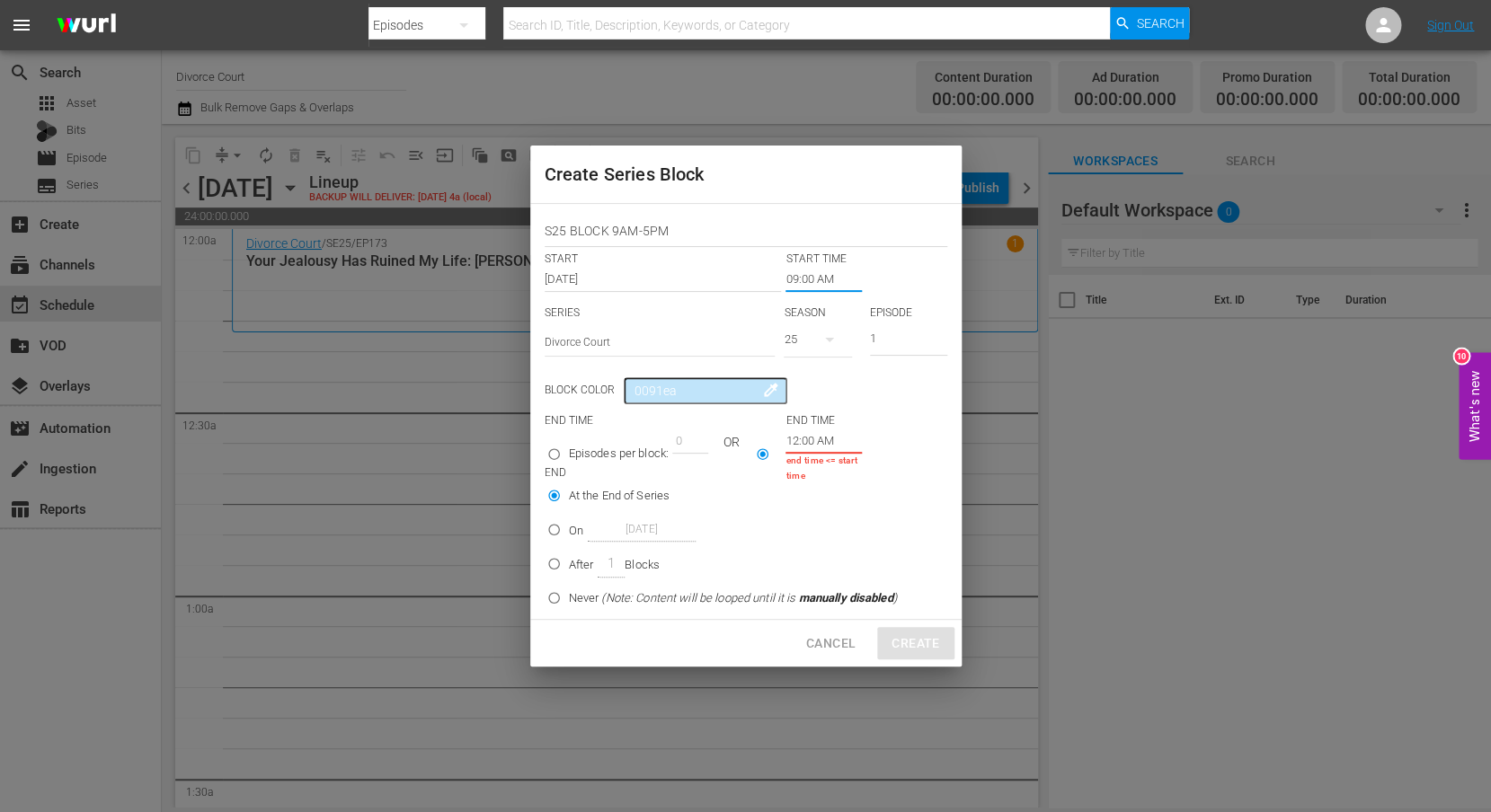 click 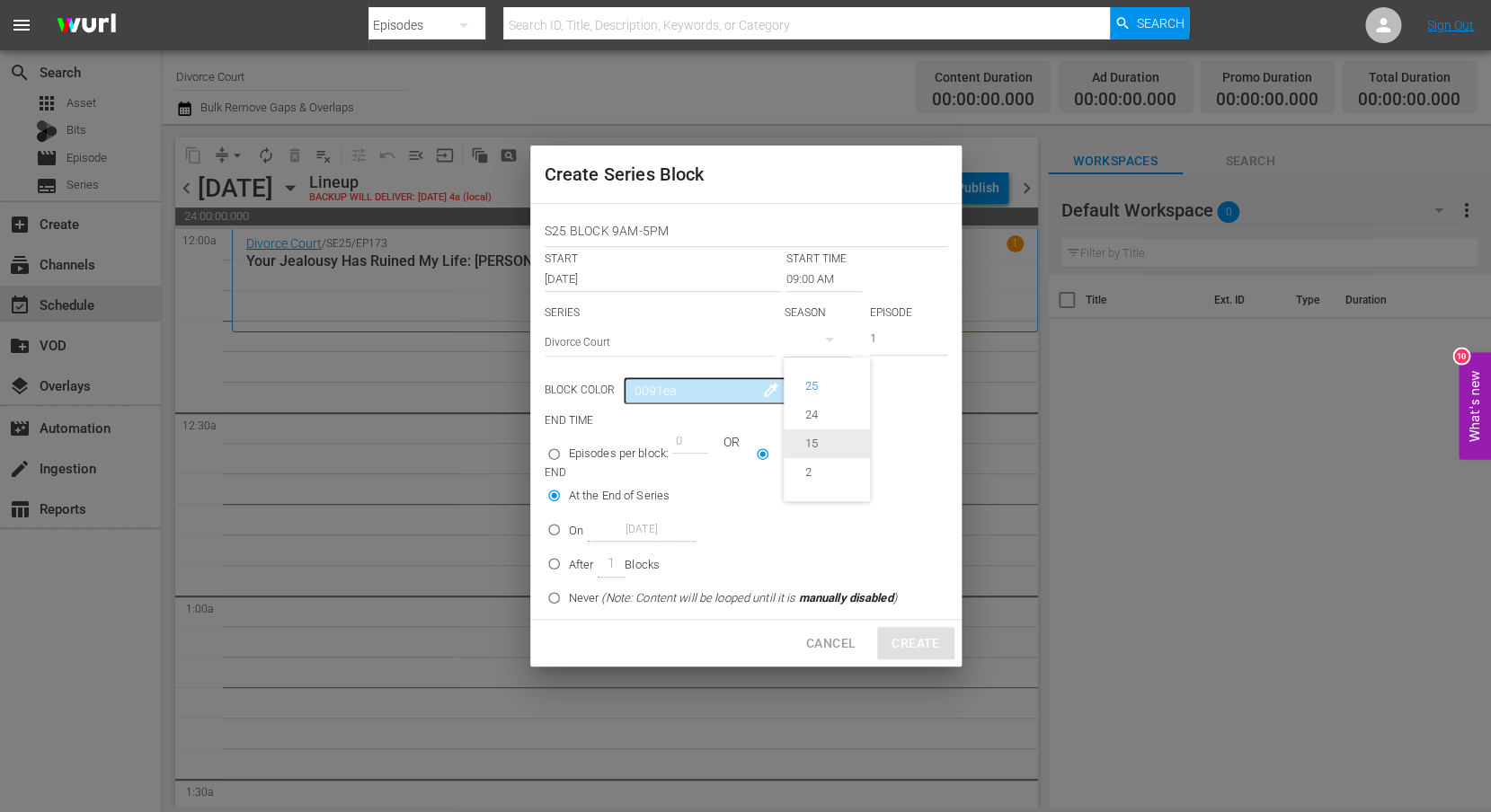 click on "15" at bounding box center [812, 444] 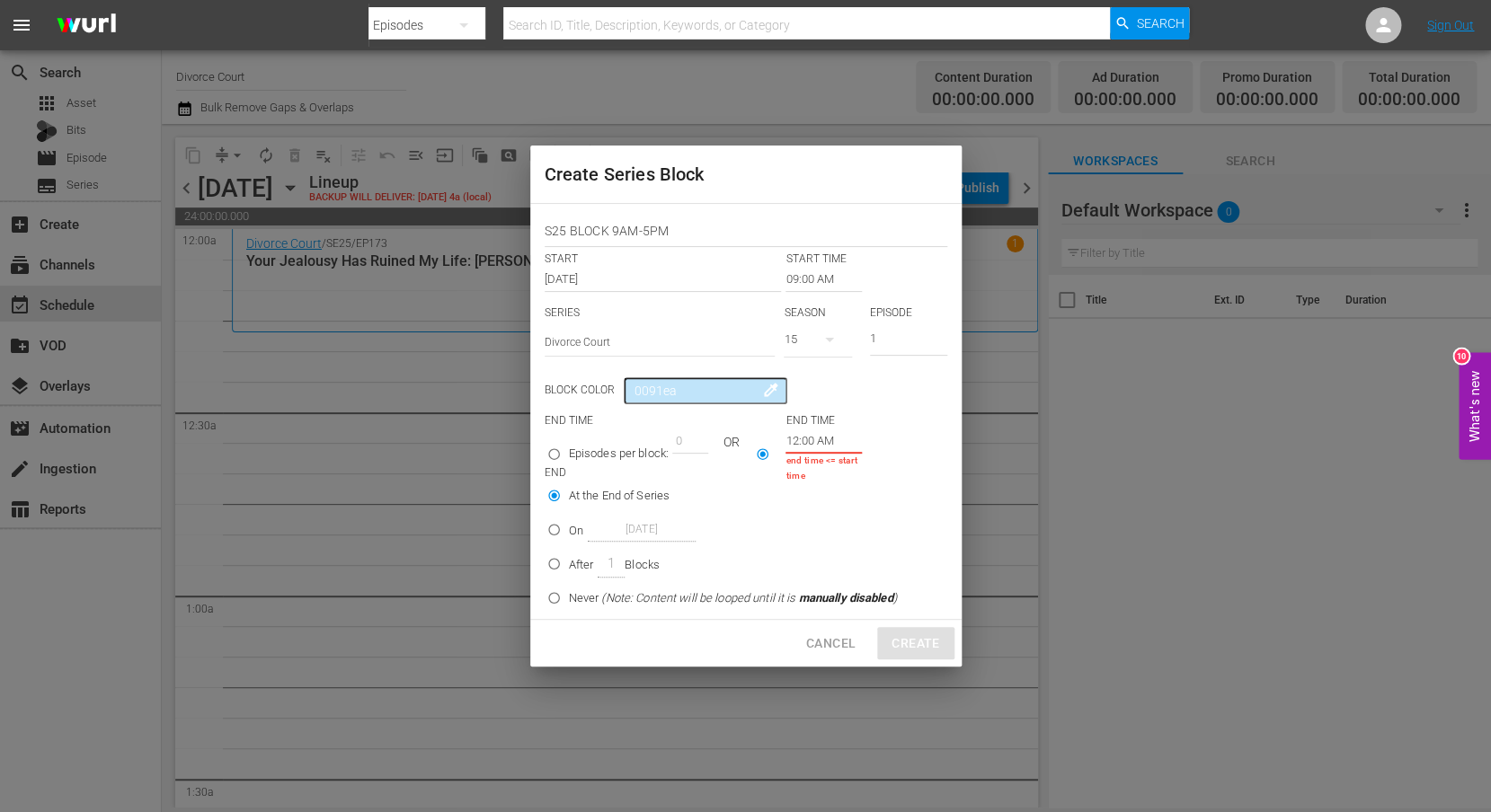 click on "12:00 AM" at bounding box center (823, 441) 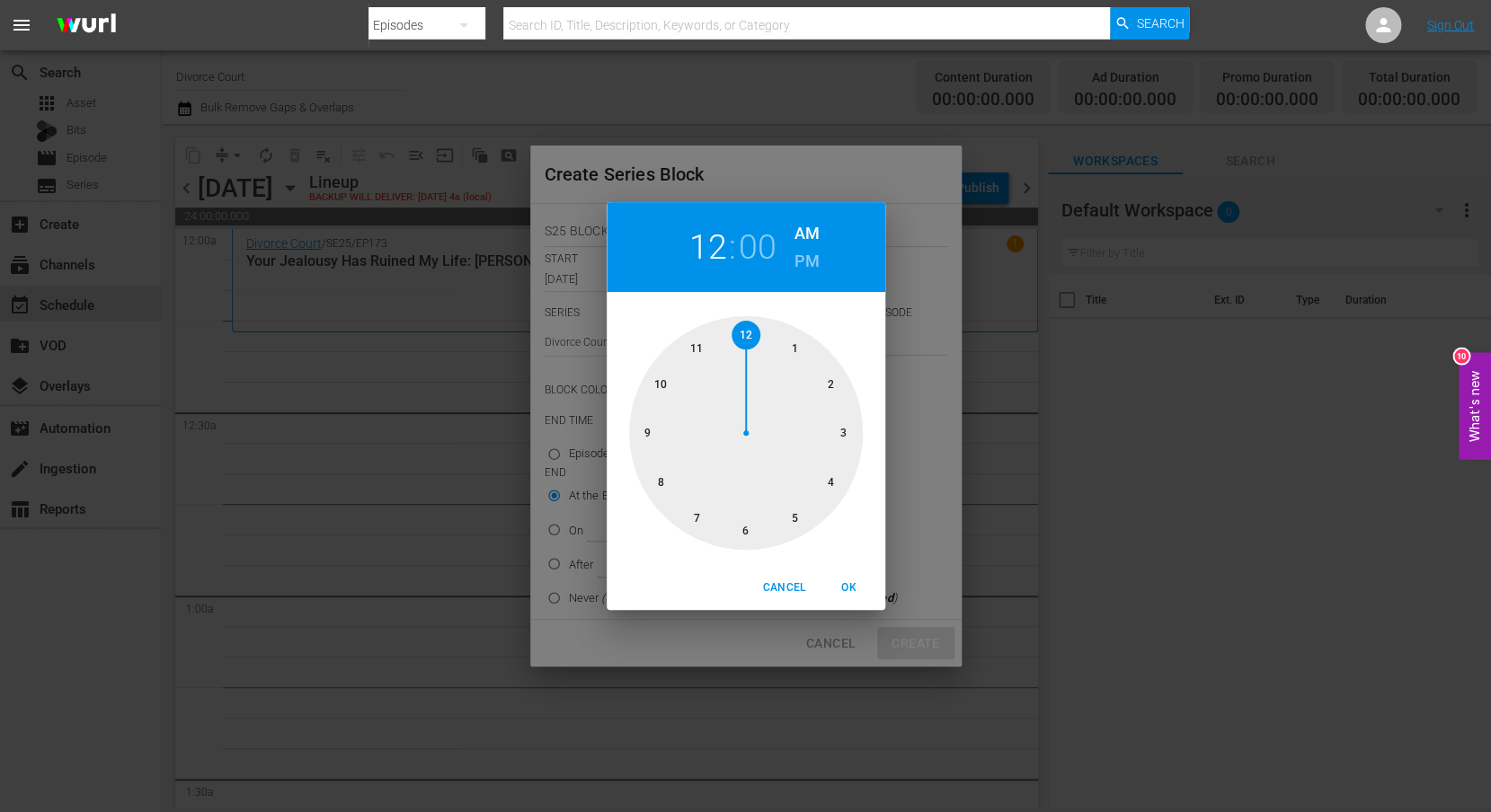 click at bounding box center [746, 433] 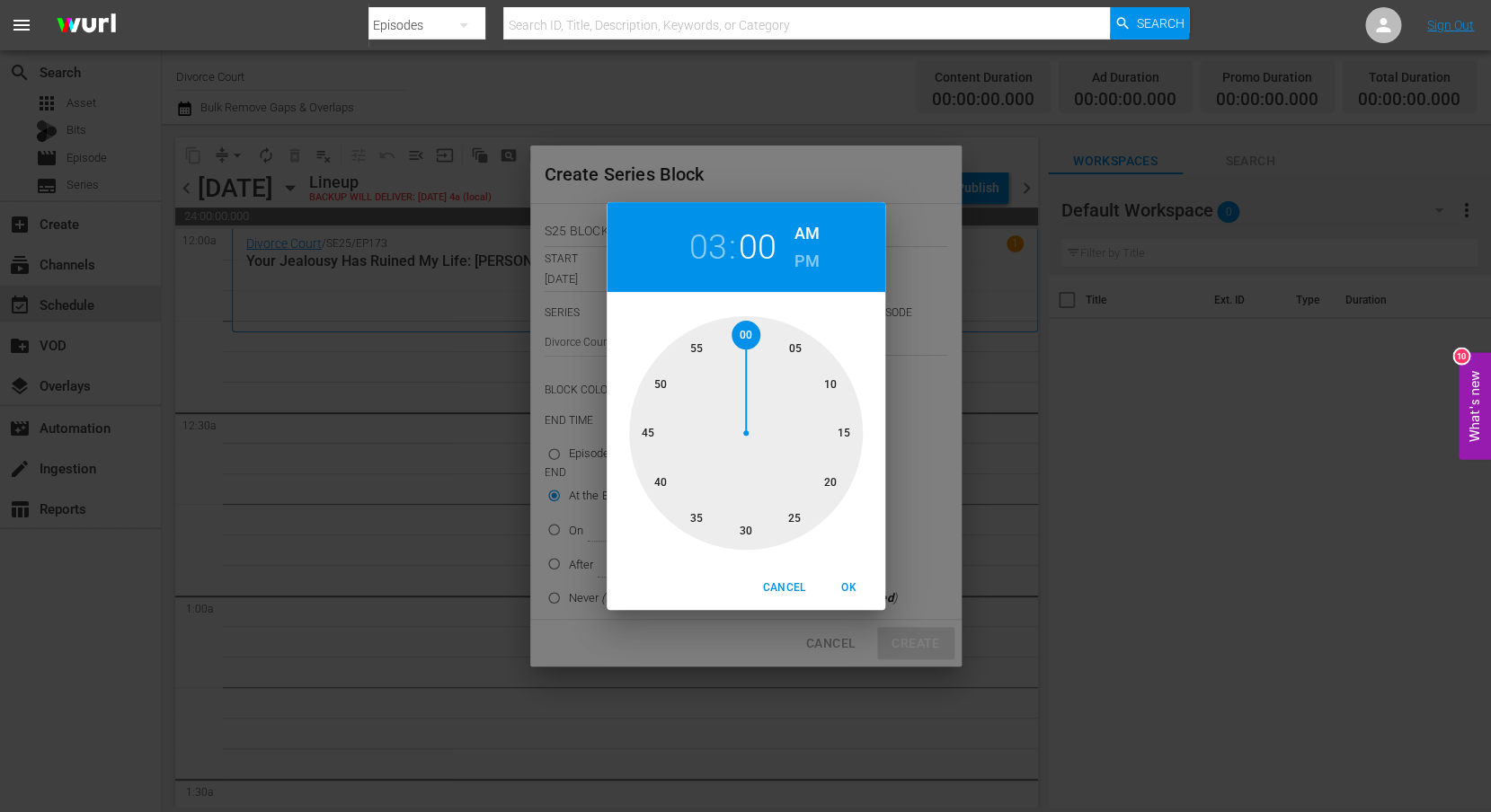 click on "PM" at bounding box center [806, 261] 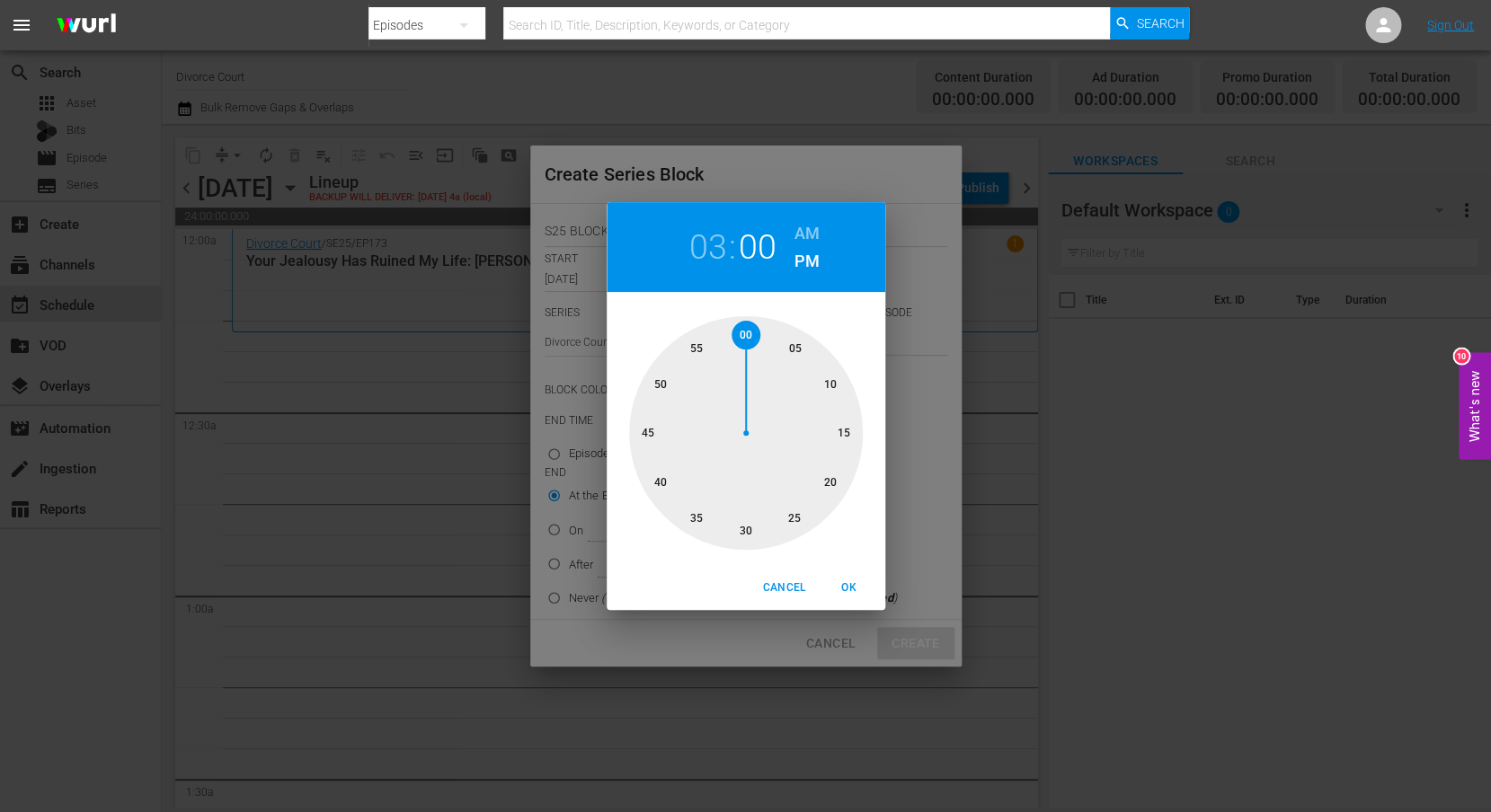 click on "03 : 00 AM PM 00 05 10 15 20 25 30 35 40 45 50 55 Cancel OK" at bounding box center (745, 406) 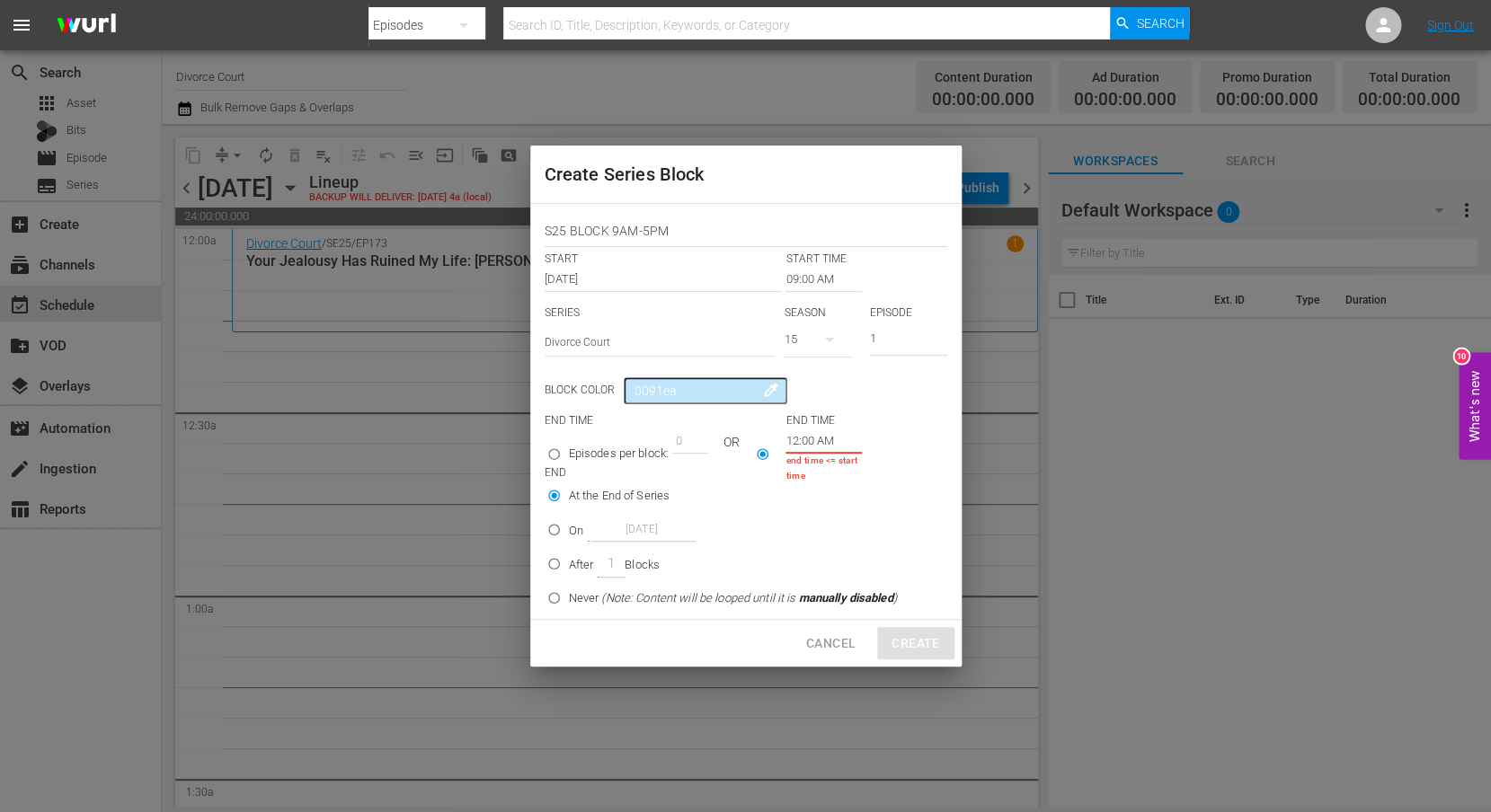 click on "12:00 AM" at bounding box center [823, 441] 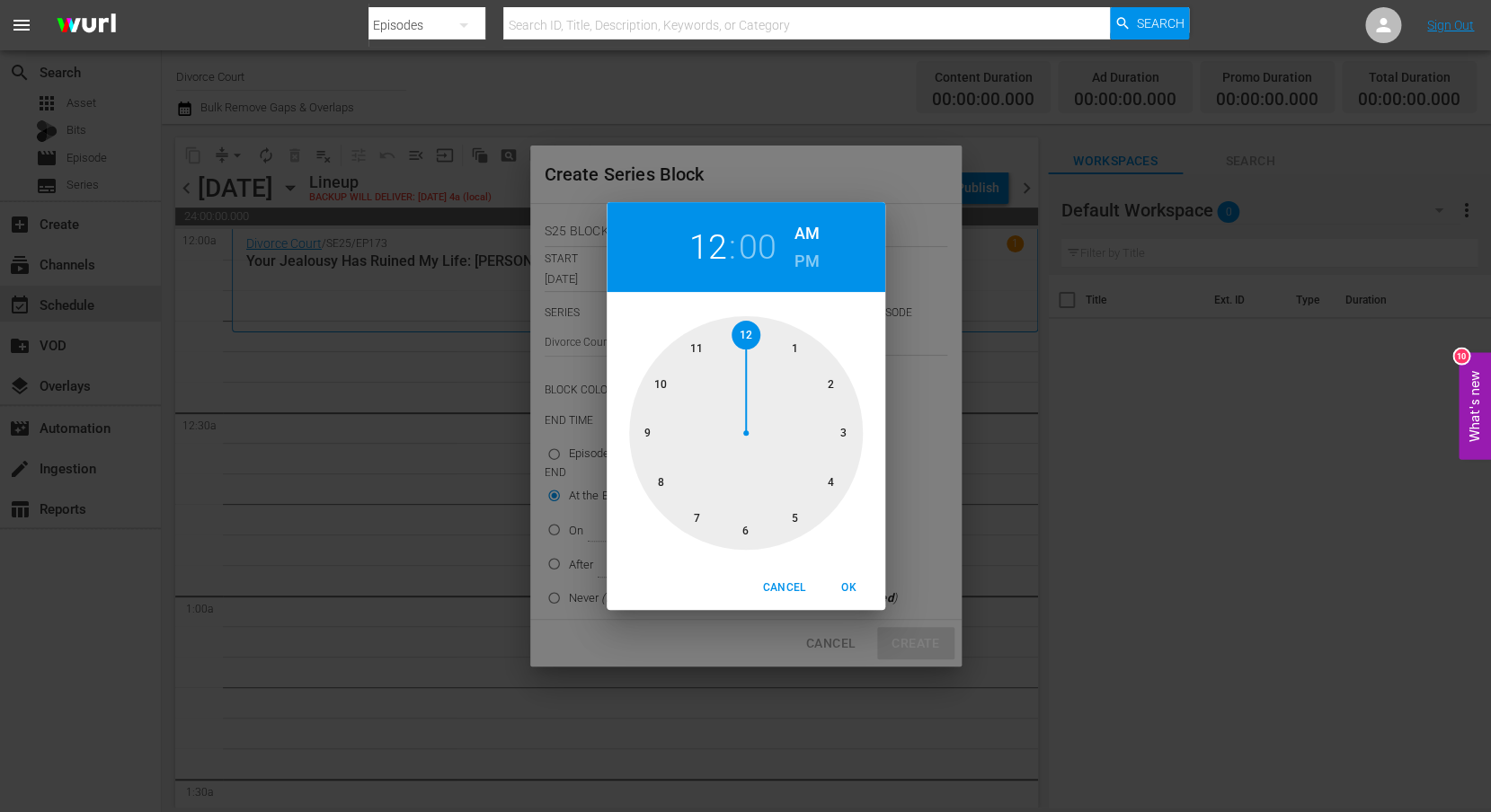 click at bounding box center [746, 433] 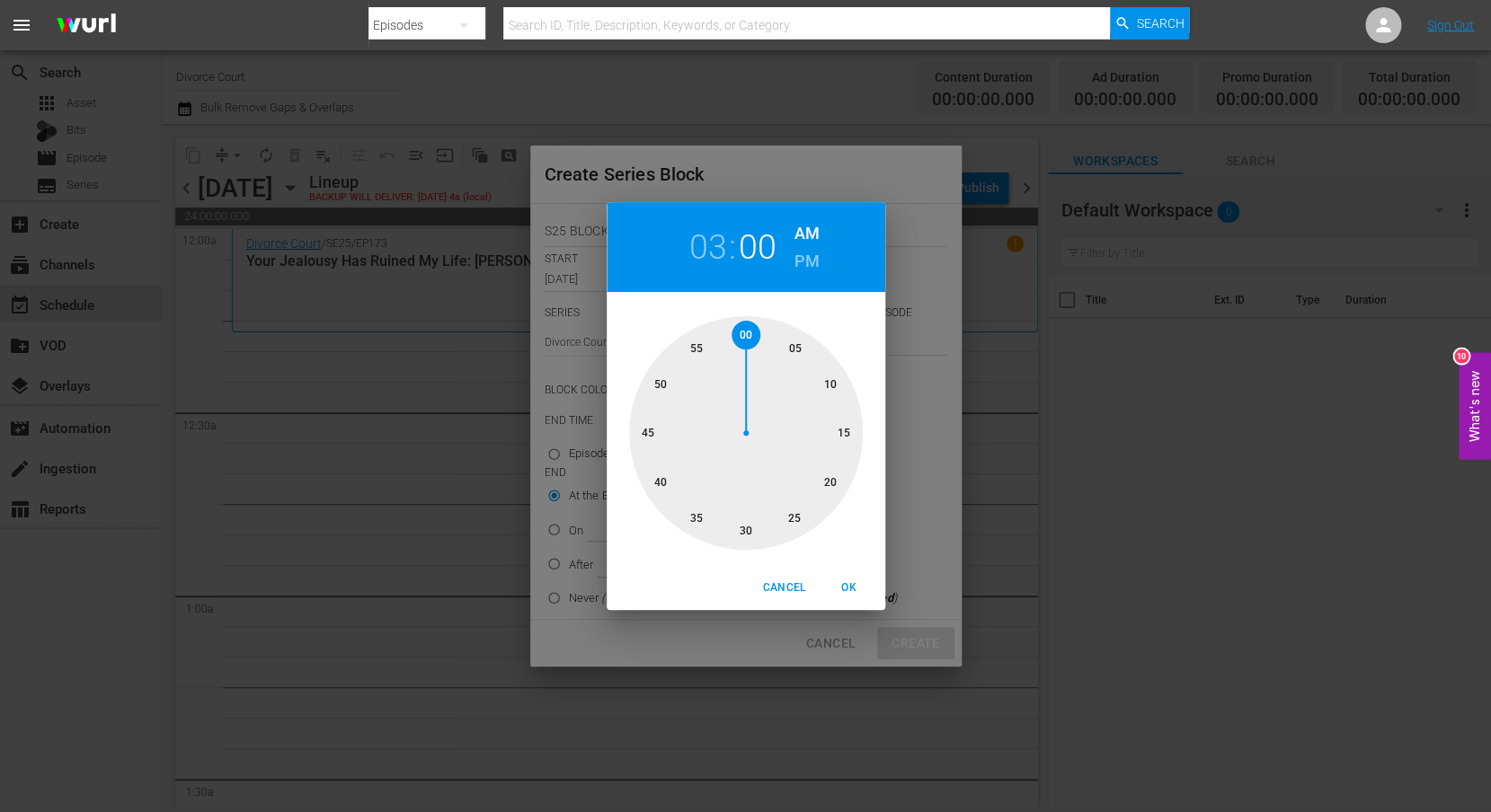 click on "03 : 00 AM PM" at bounding box center (746, 247) 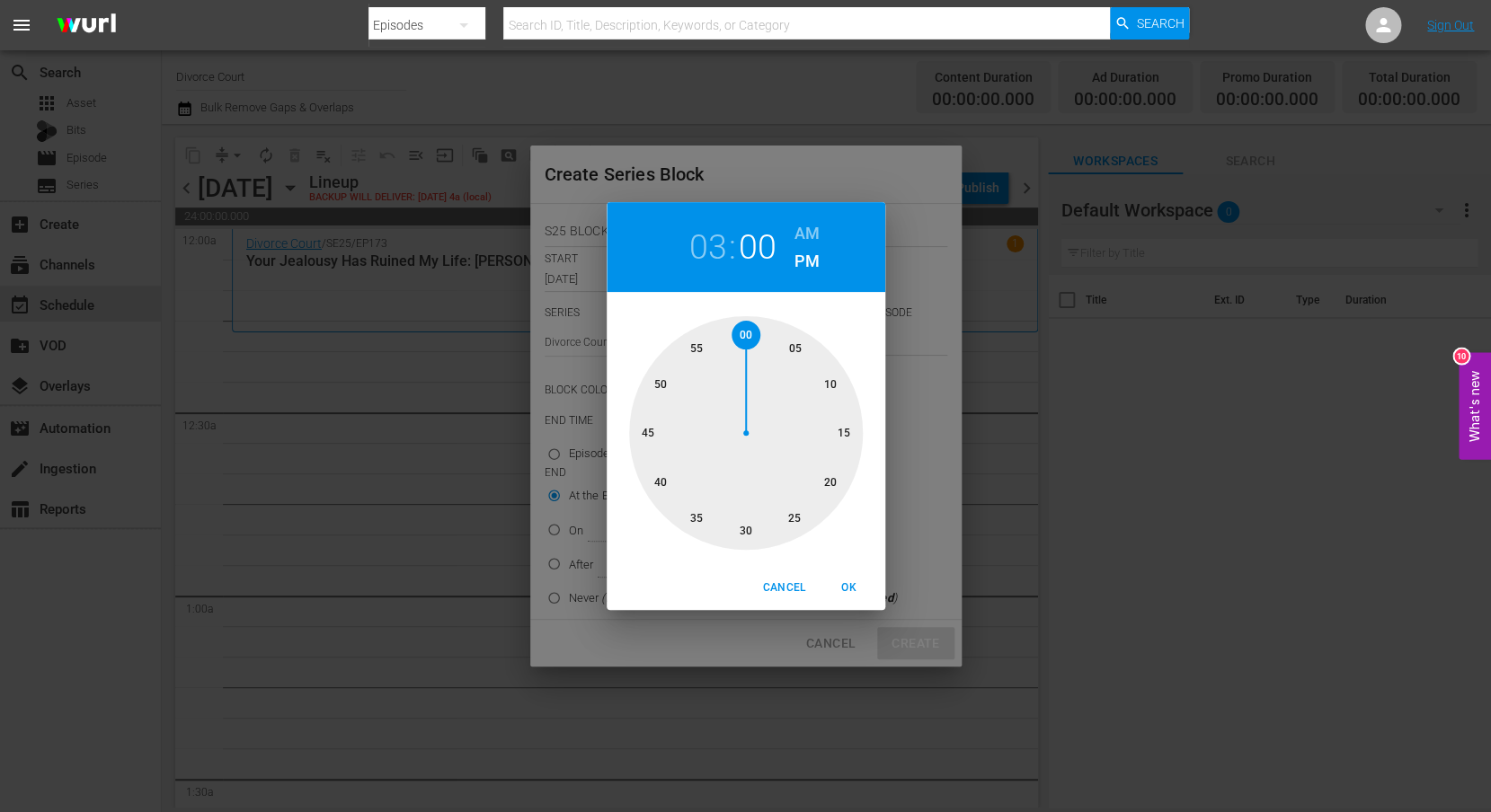 click on "OK" at bounding box center [849, 587] 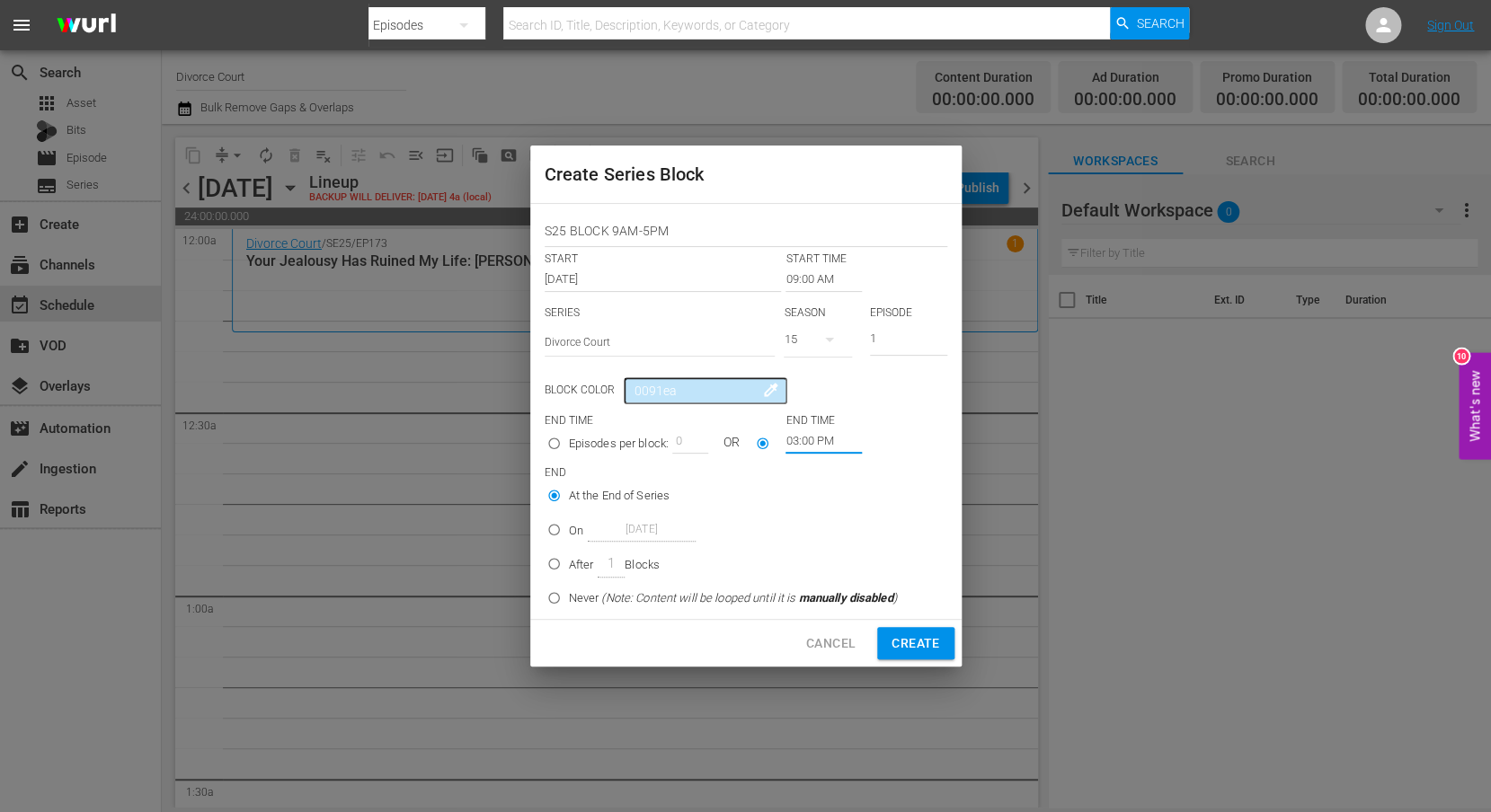 type on "03:00 PM" 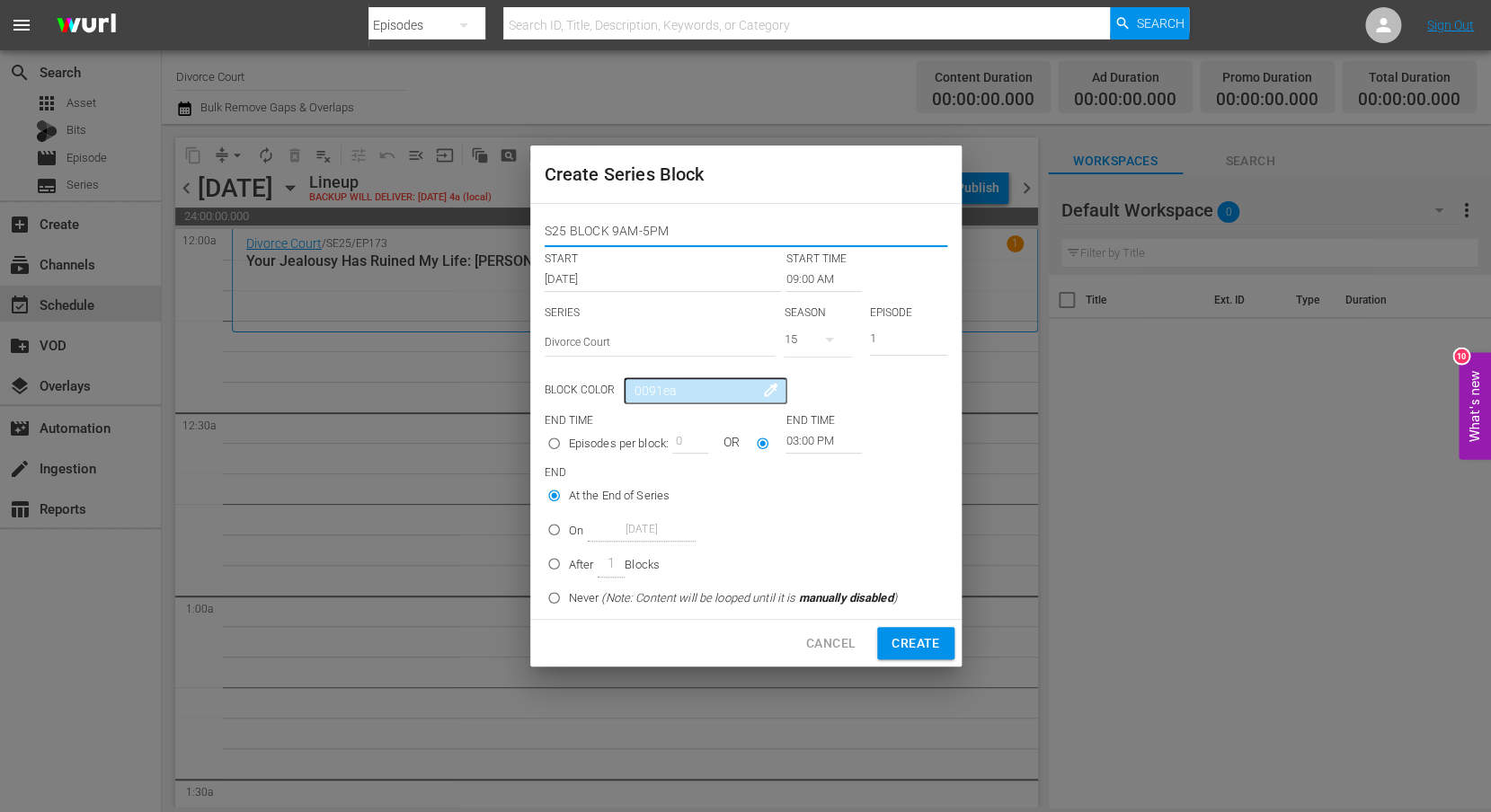 click on "S25 BLOCK 9AM-5PM" at bounding box center [746, 233] 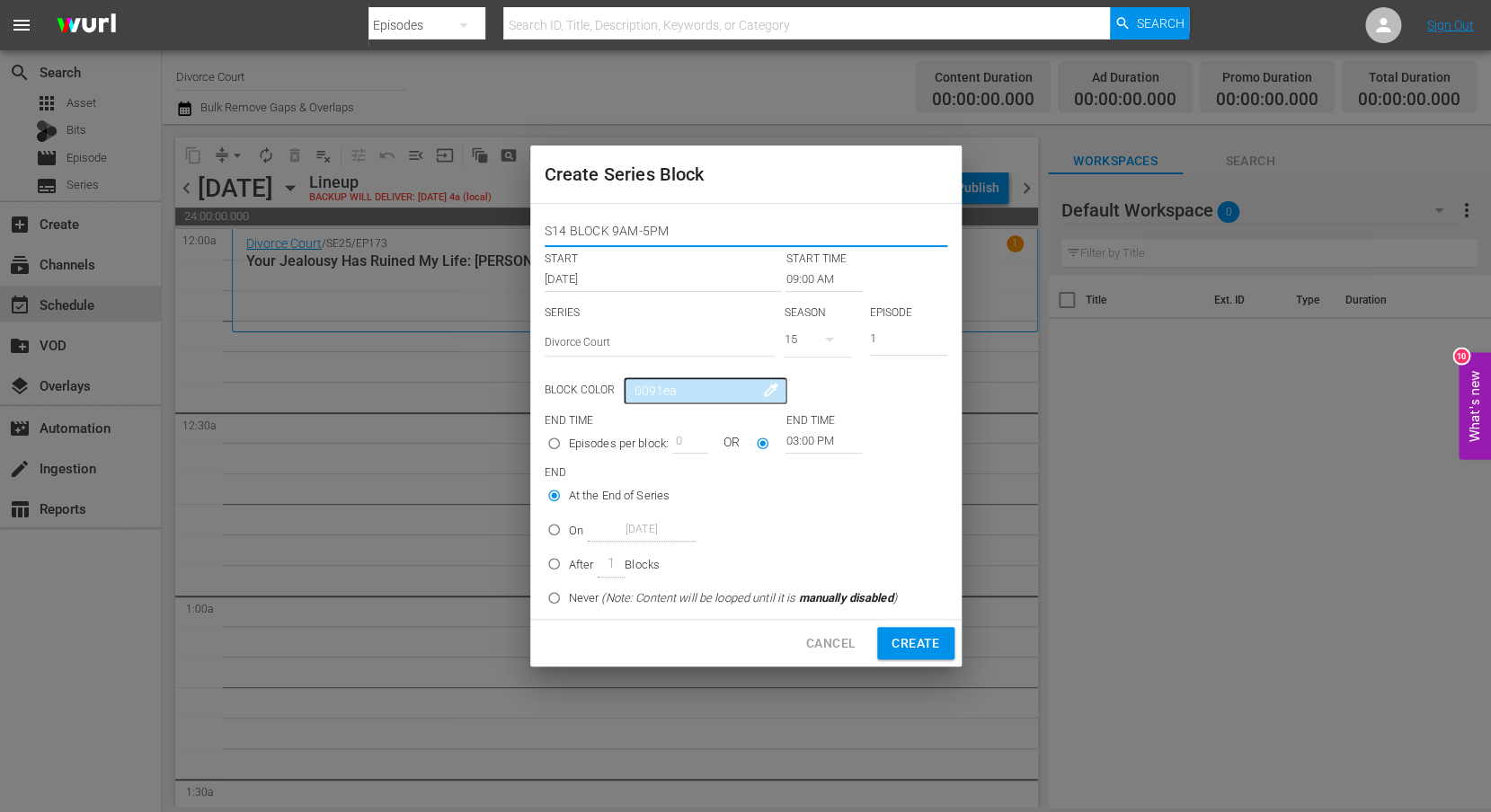 click on "S14 BLOCK 9AM-5PM" at bounding box center [746, 233] 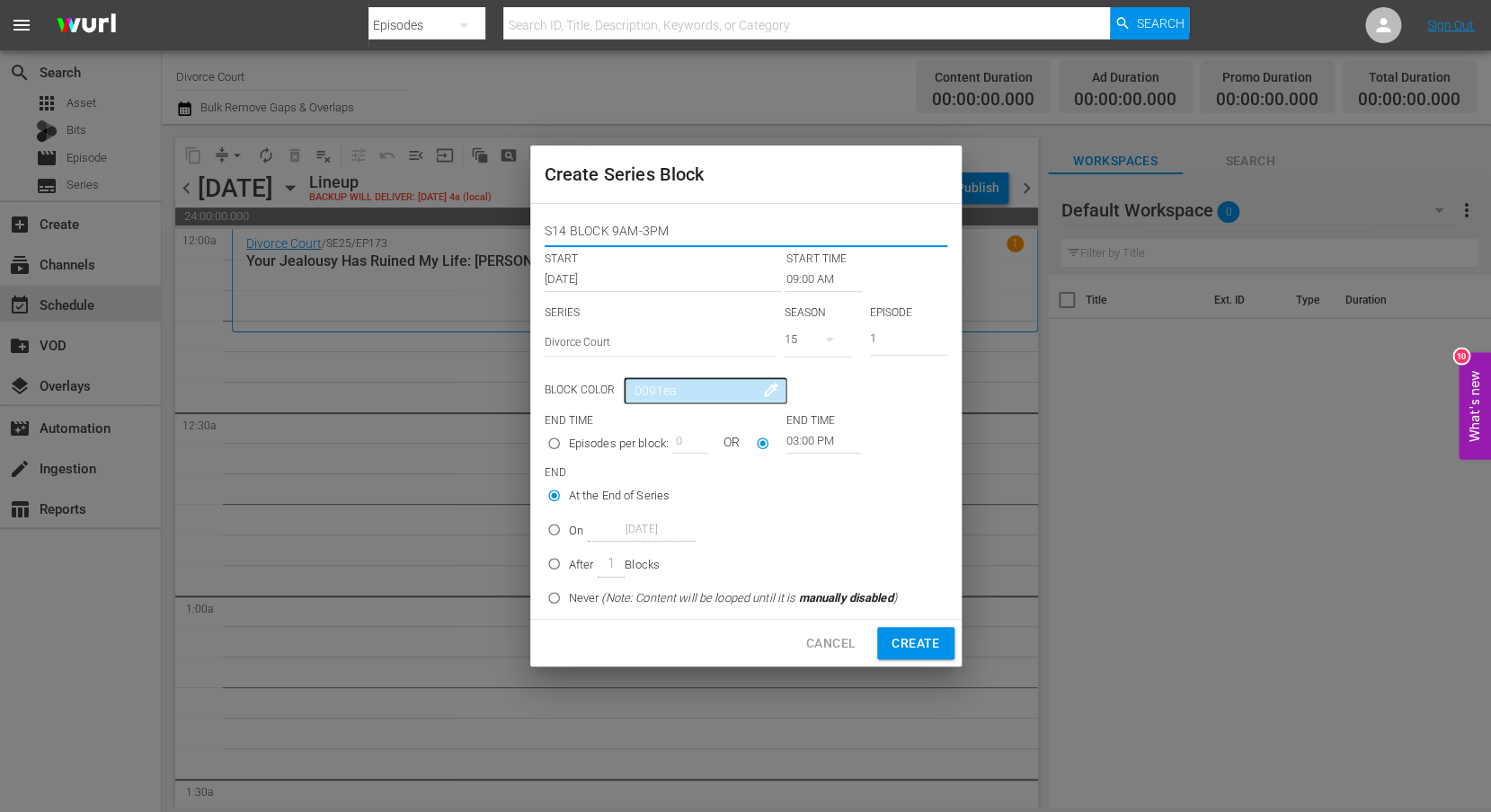 click on "S14 BLOCK 9AM-3PM" at bounding box center (746, 233) 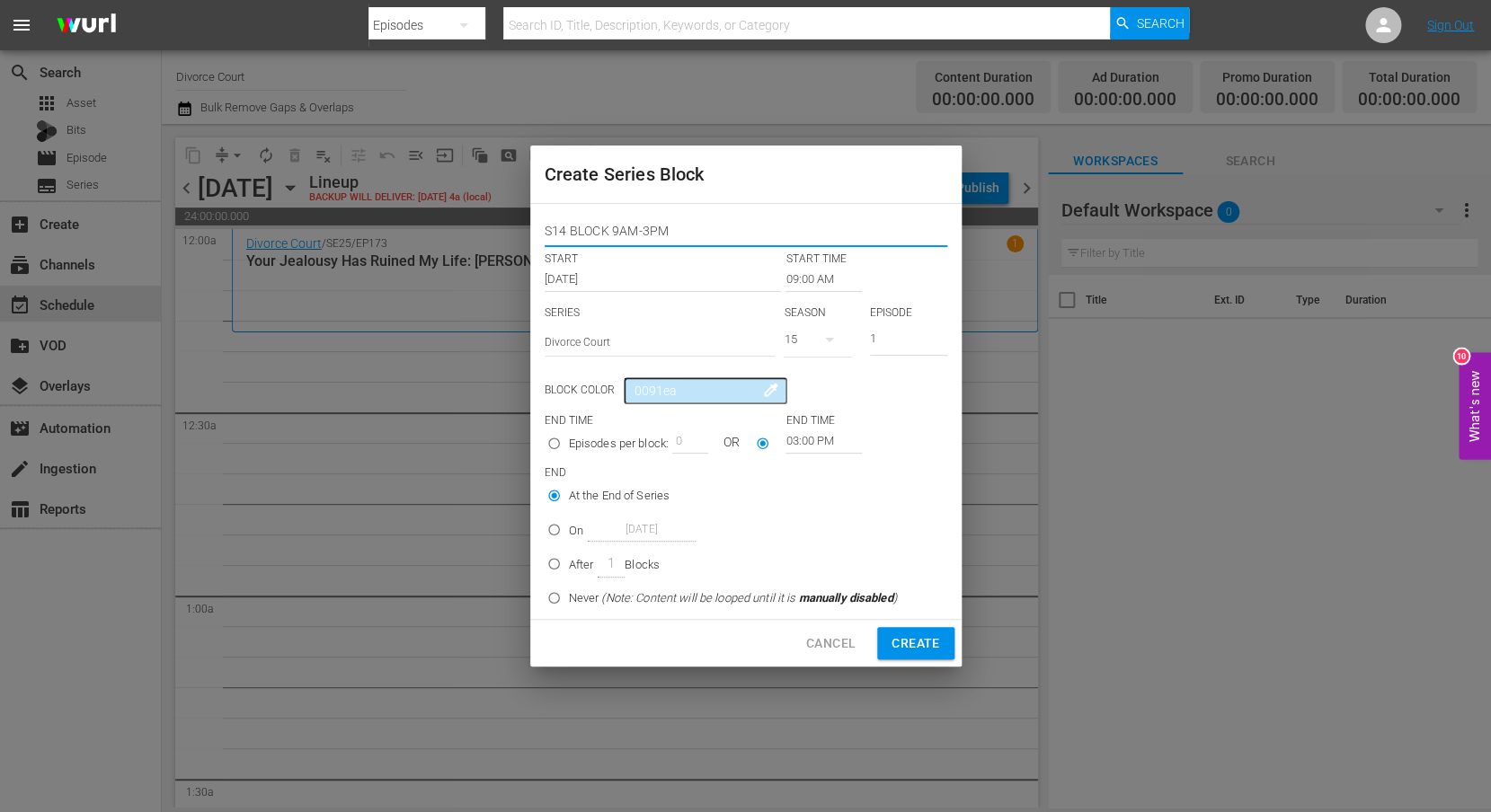 type on "S14 BLOCK 9AM-3PM" 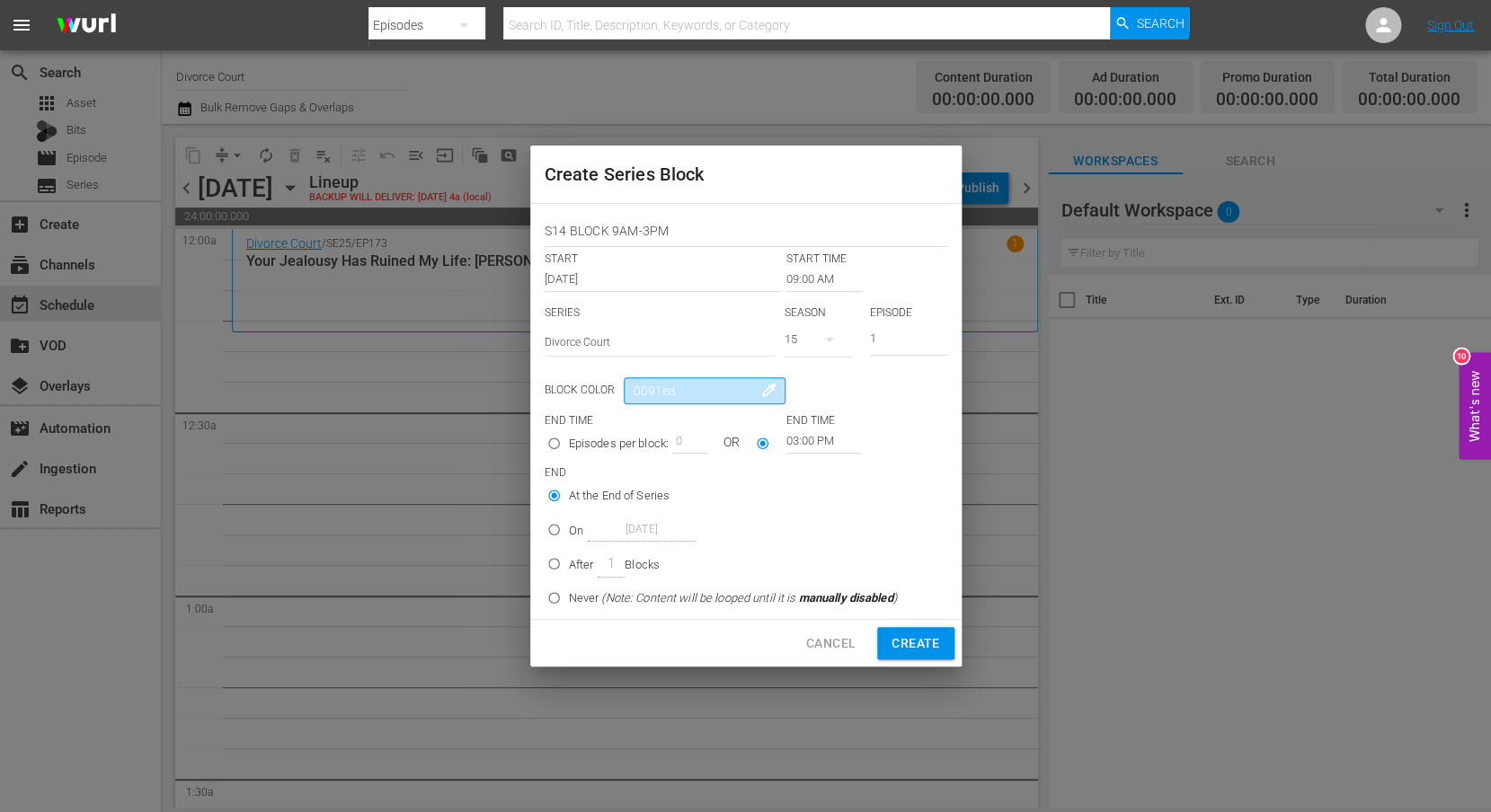 click on "0091ea" at bounding box center (705, 391) 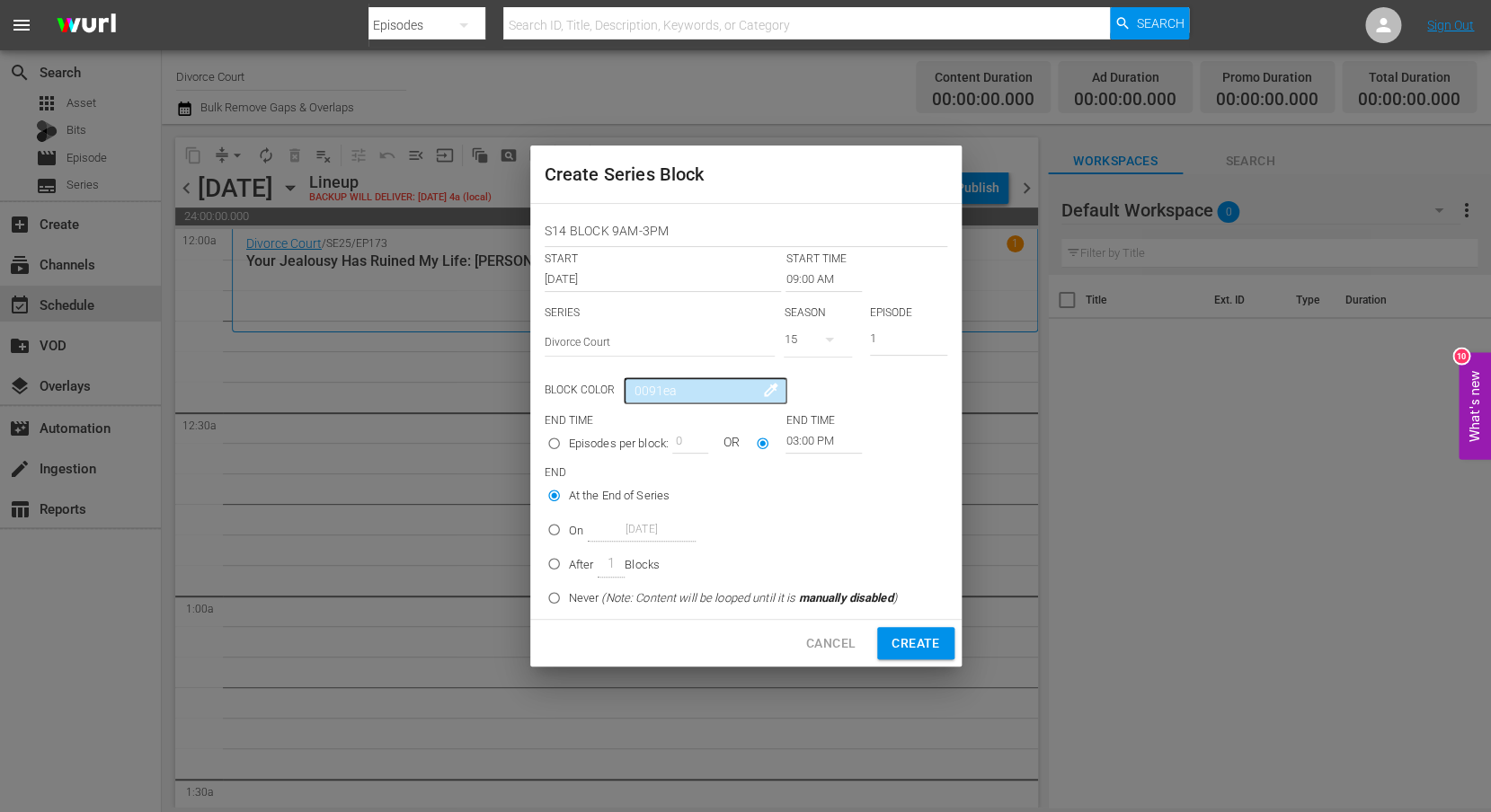 click on "colorize" at bounding box center (771, 390) 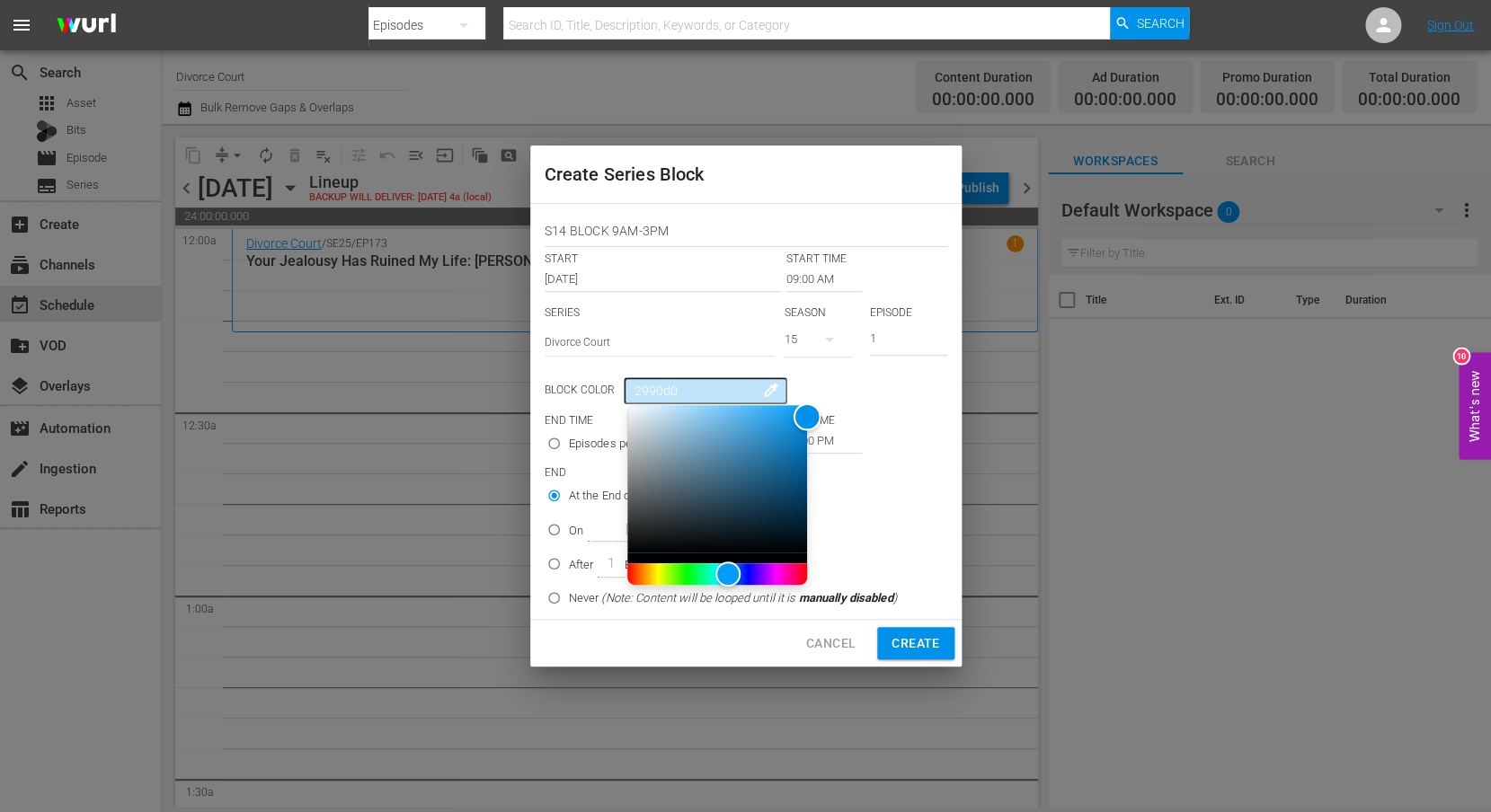 click at bounding box center (717, 479) 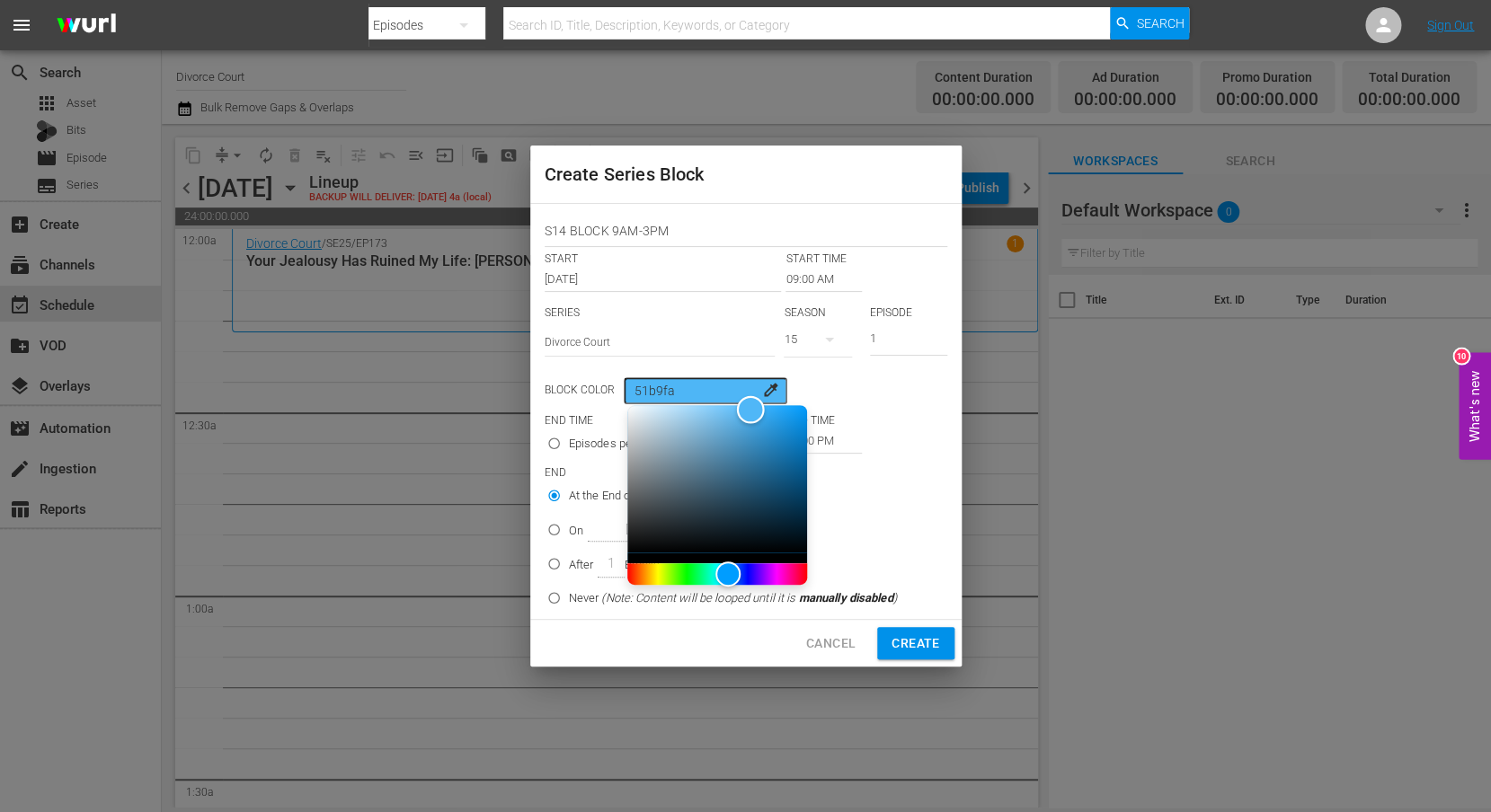 type on "52bafb" 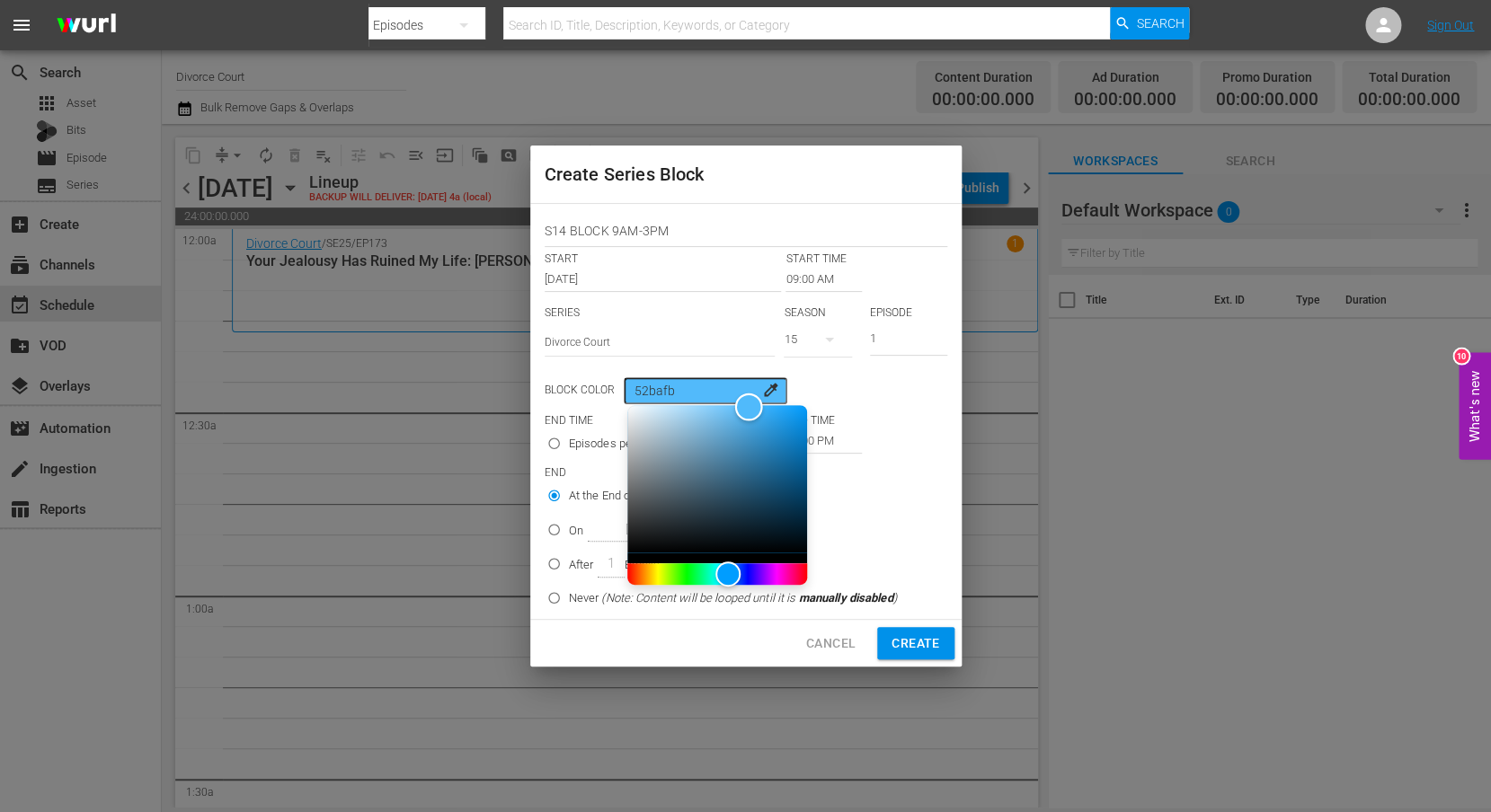 drag, startPoint x: 777, startPoint y: 424, endPoint x: 754, endPoint y: 407, distance: 28.600699 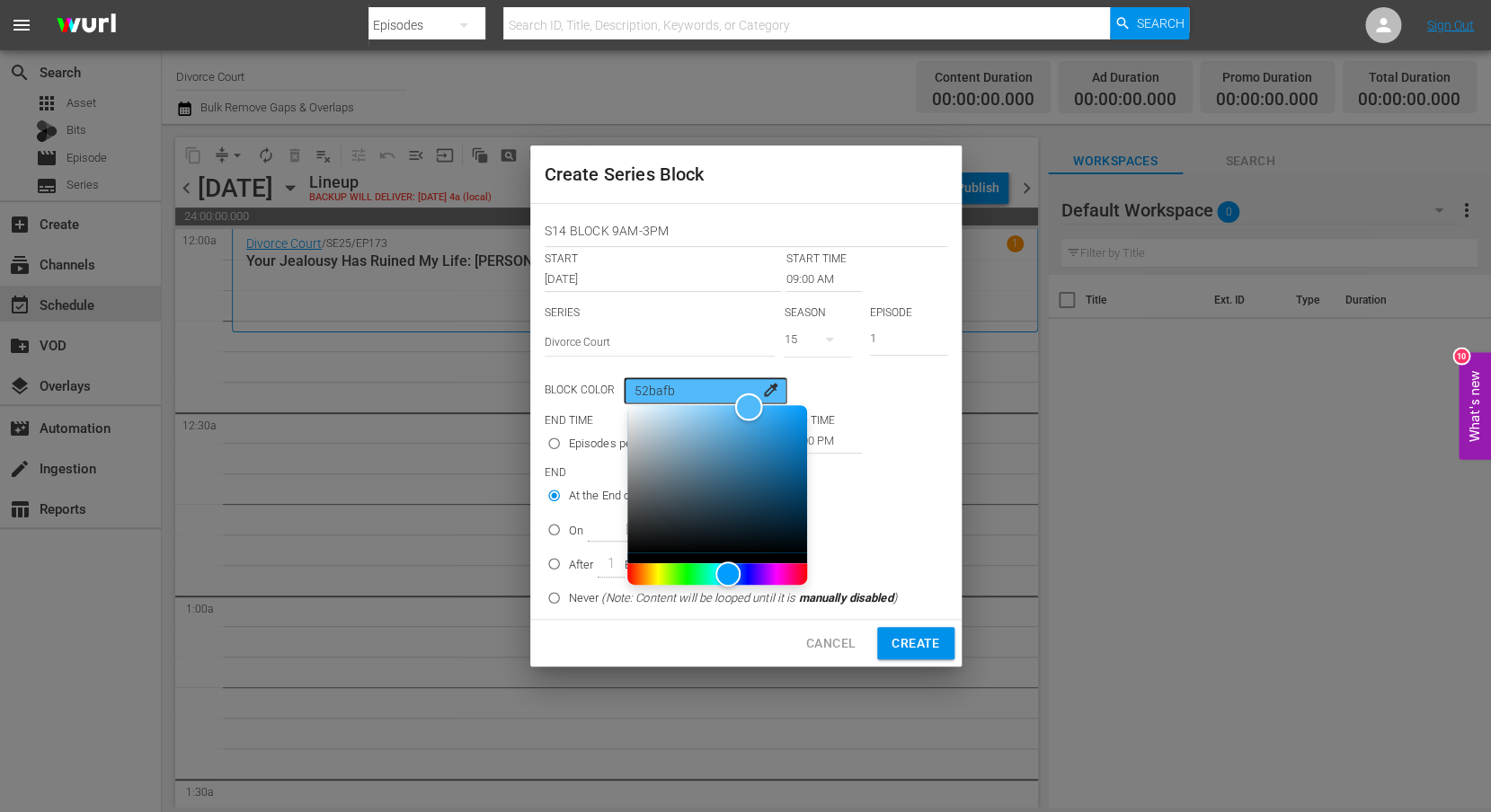 click at bounding box center (748, 407) 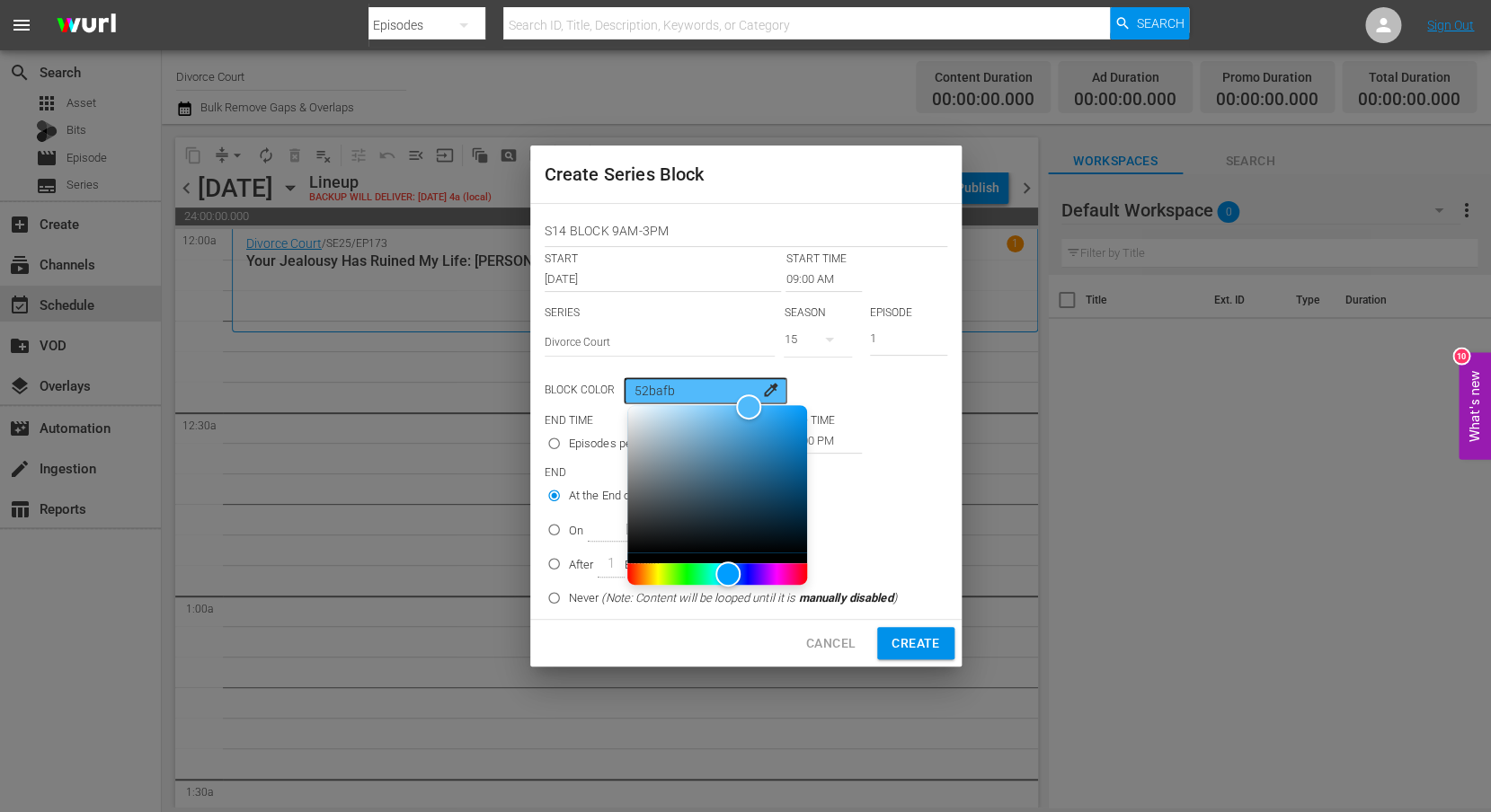 click on "Block Color 52bafb colorize" at bounding box center (746, 391) 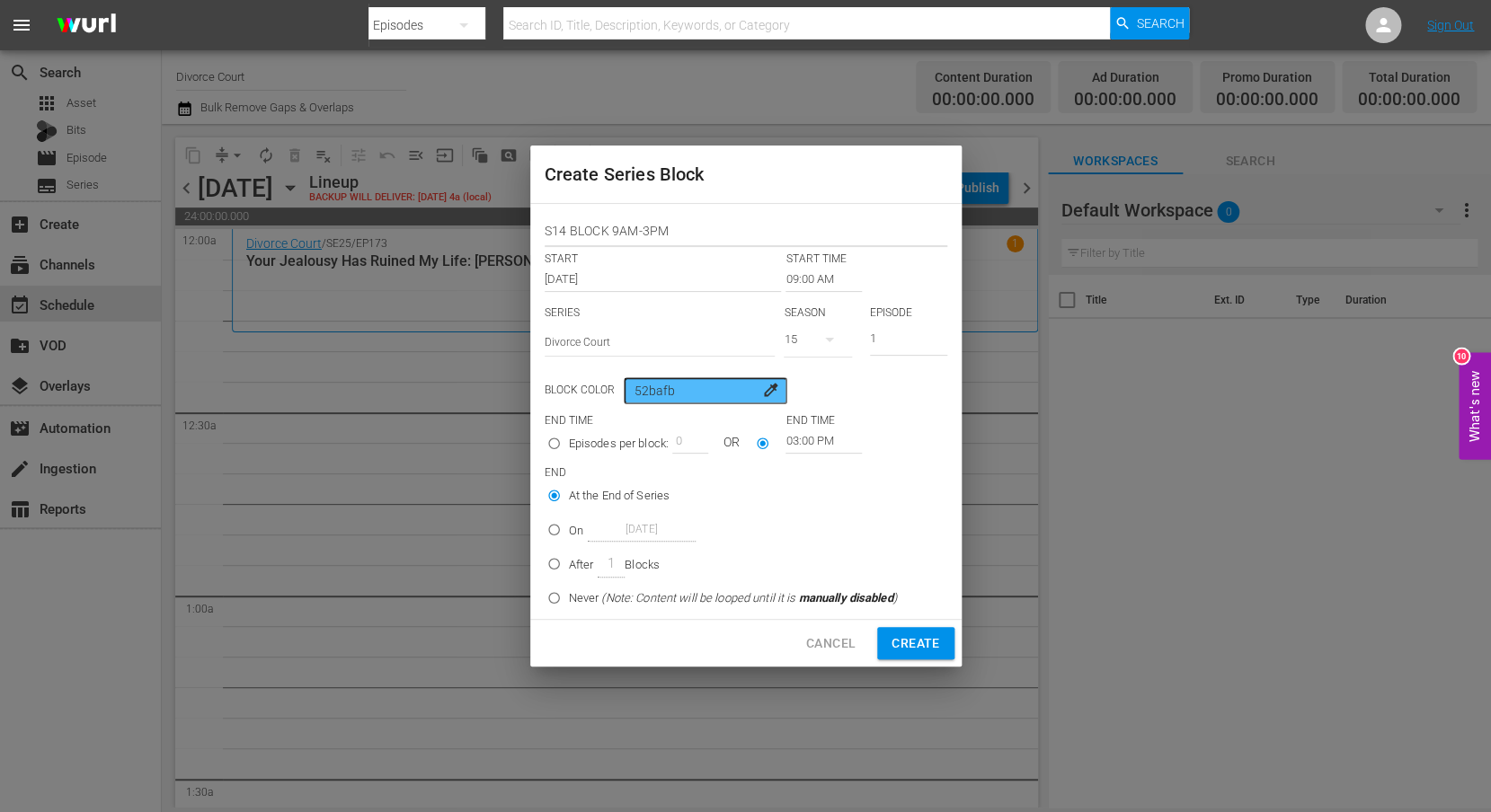 click on "S14 BLOCK 9AM-3PM" at bounding box center (746, 233) 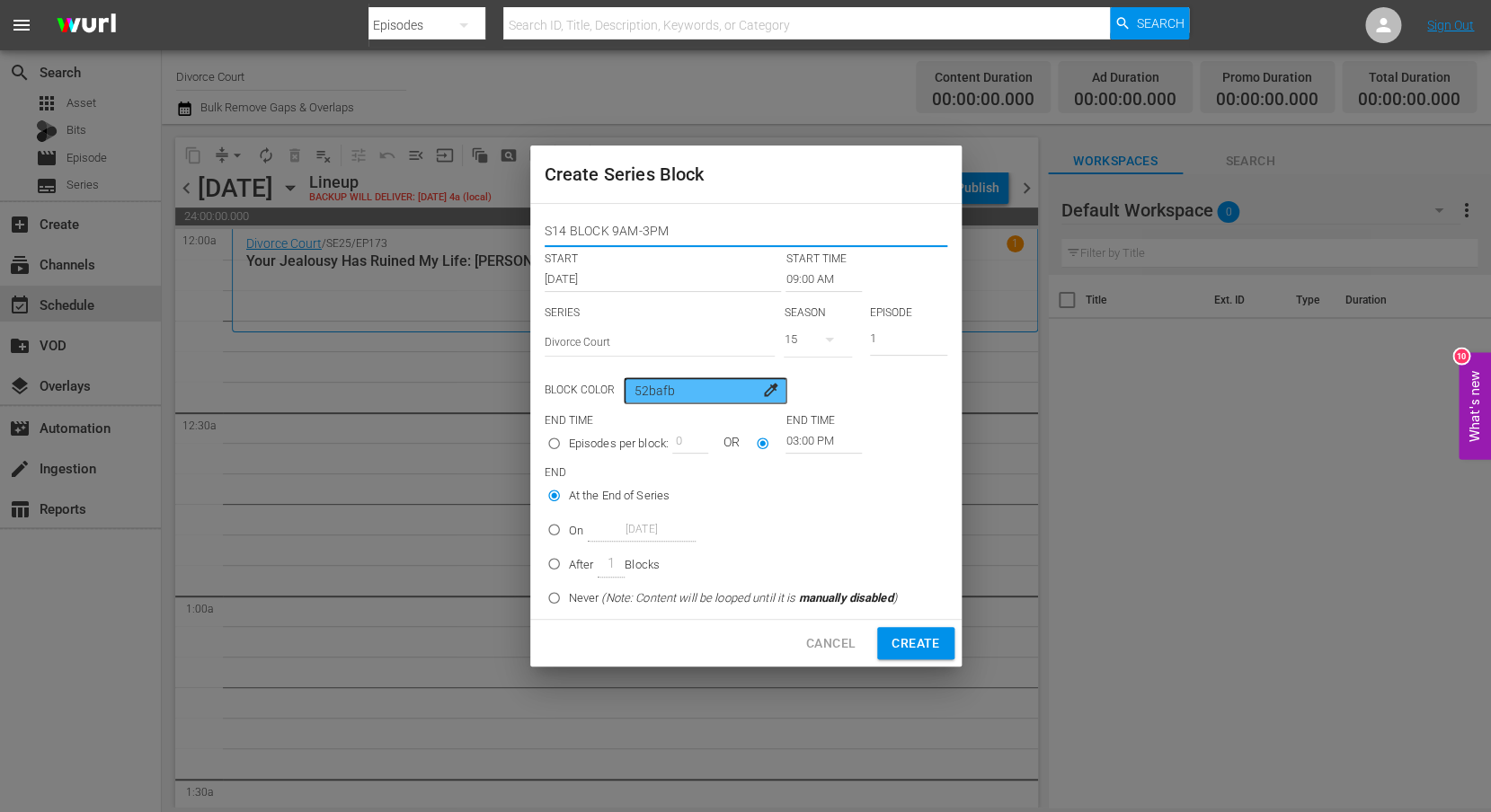 click on "S14 BLOCK 9AM-3PM" at bounding box center [746, 233] 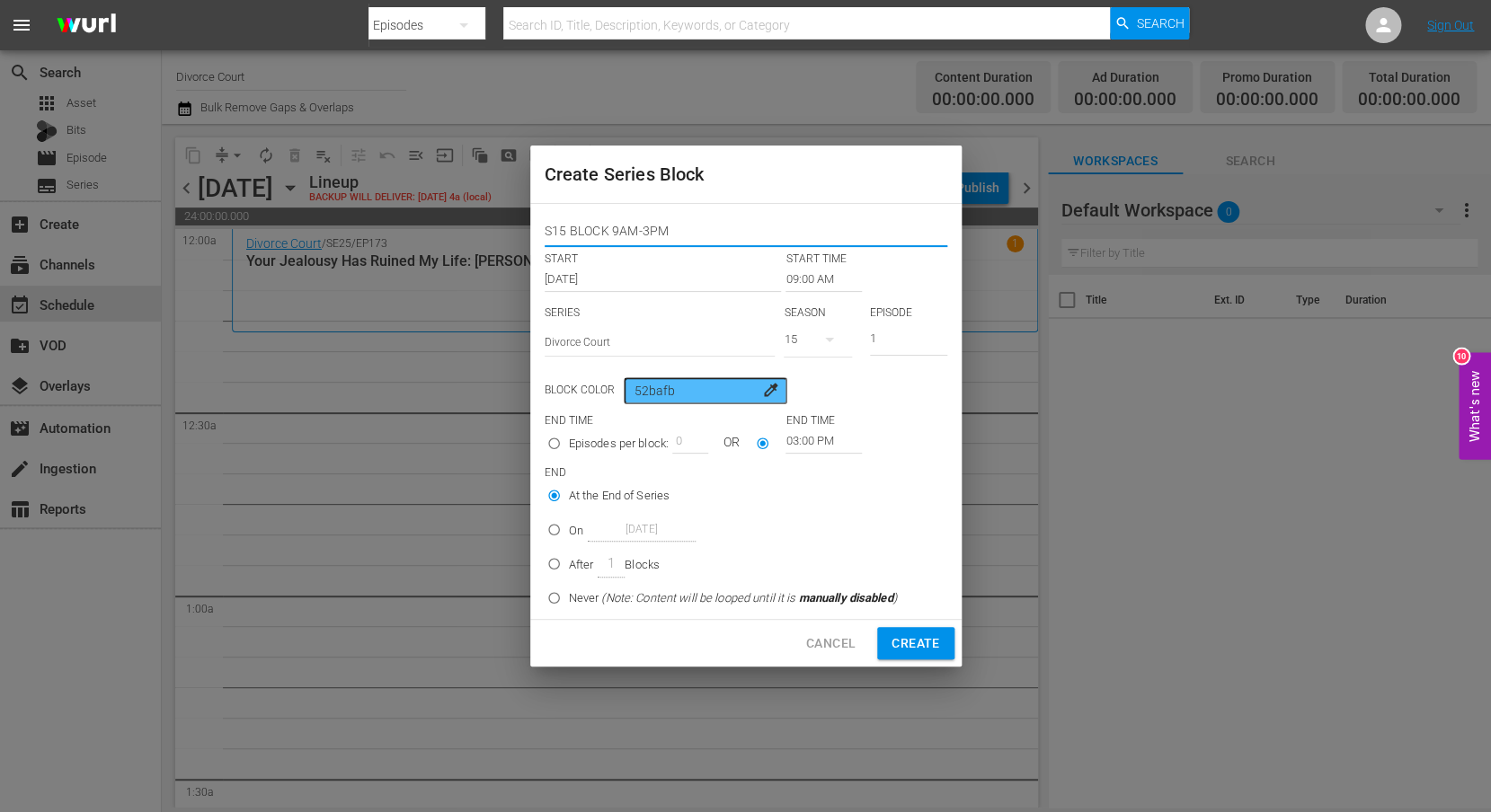 type on "S15 BLOCK 9AM-3PM" 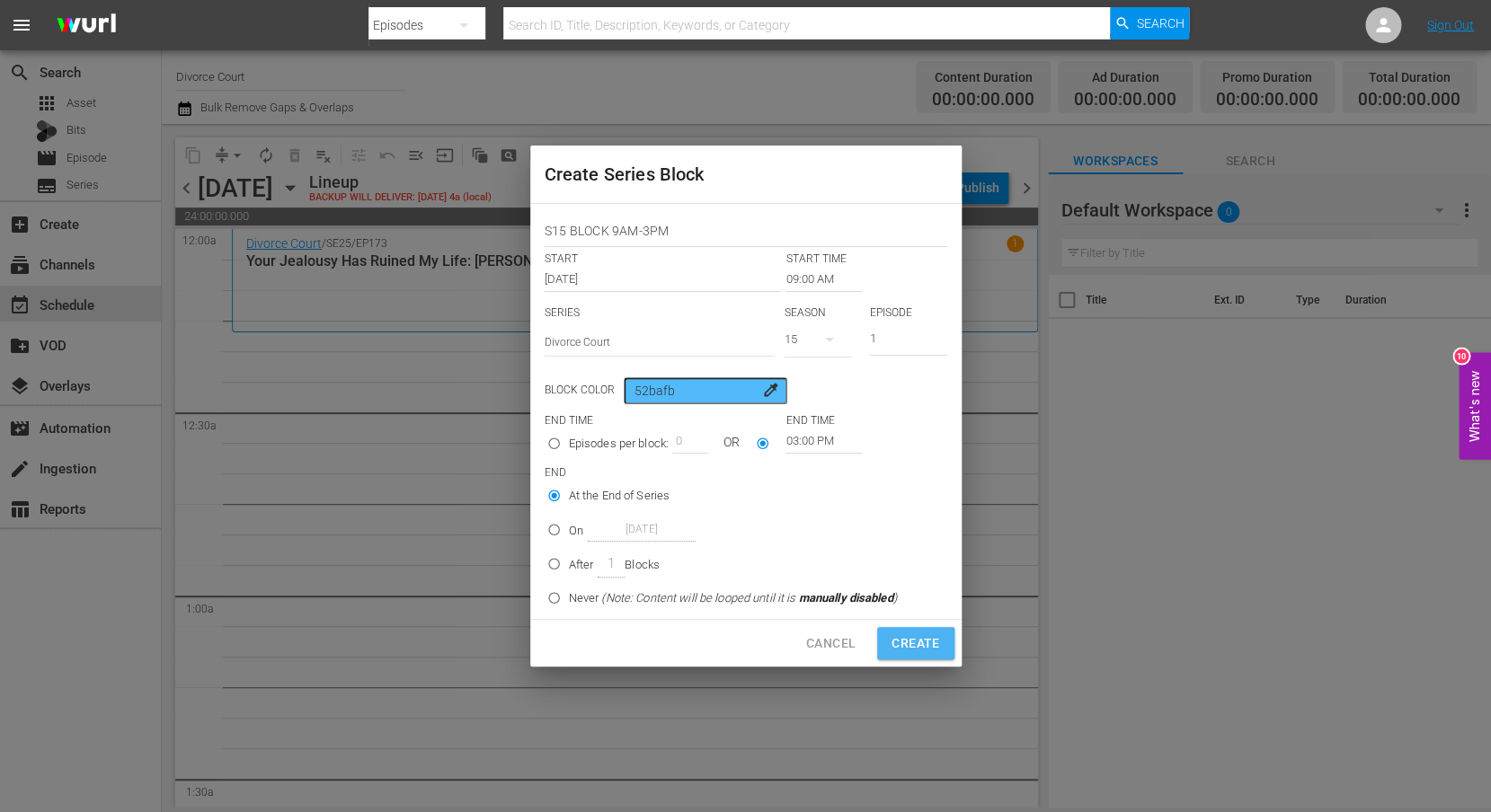 click on "Create" at bounding box center (915, 643) 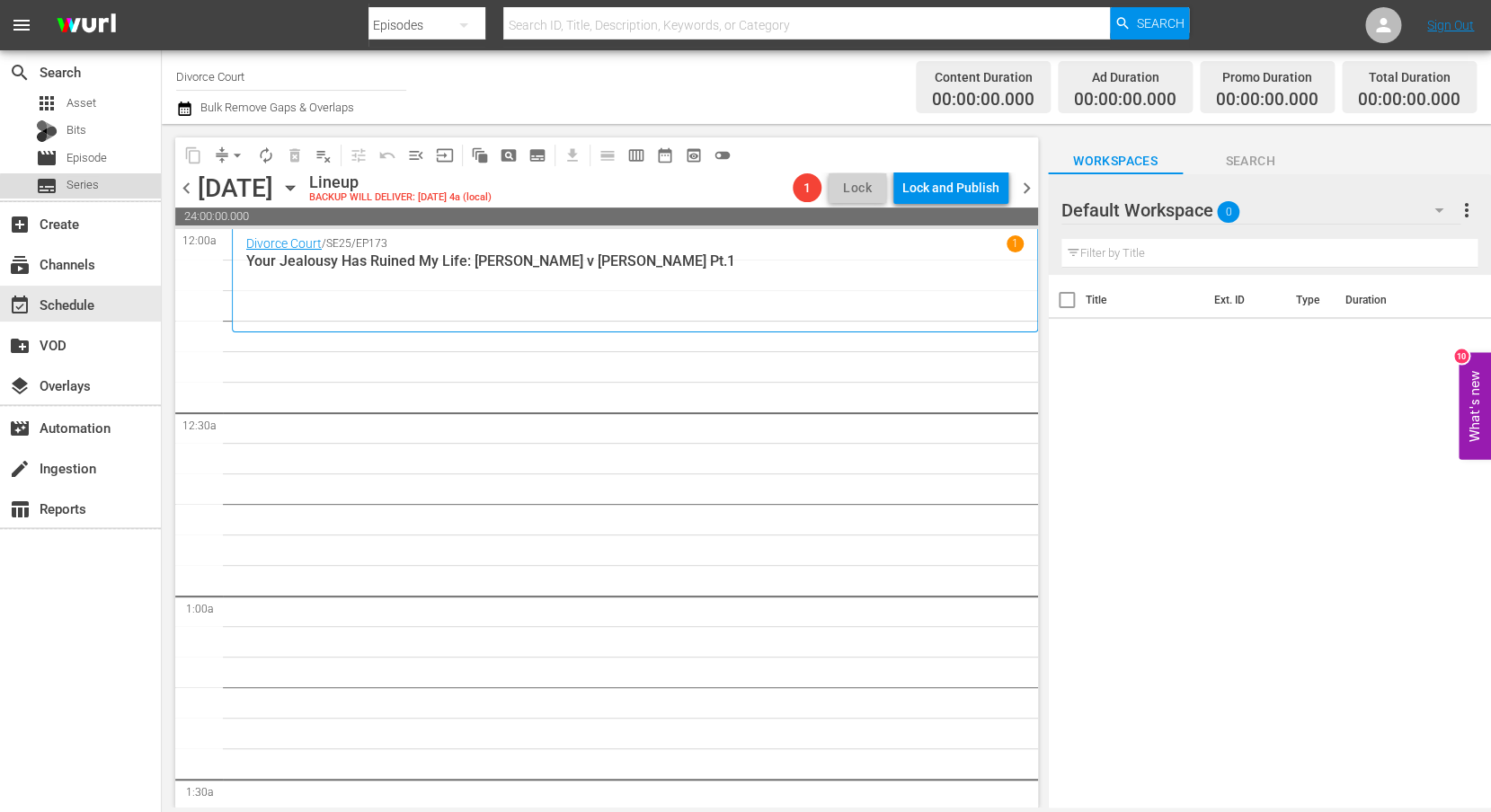 click on "Series" at bounding box center (83, 185) 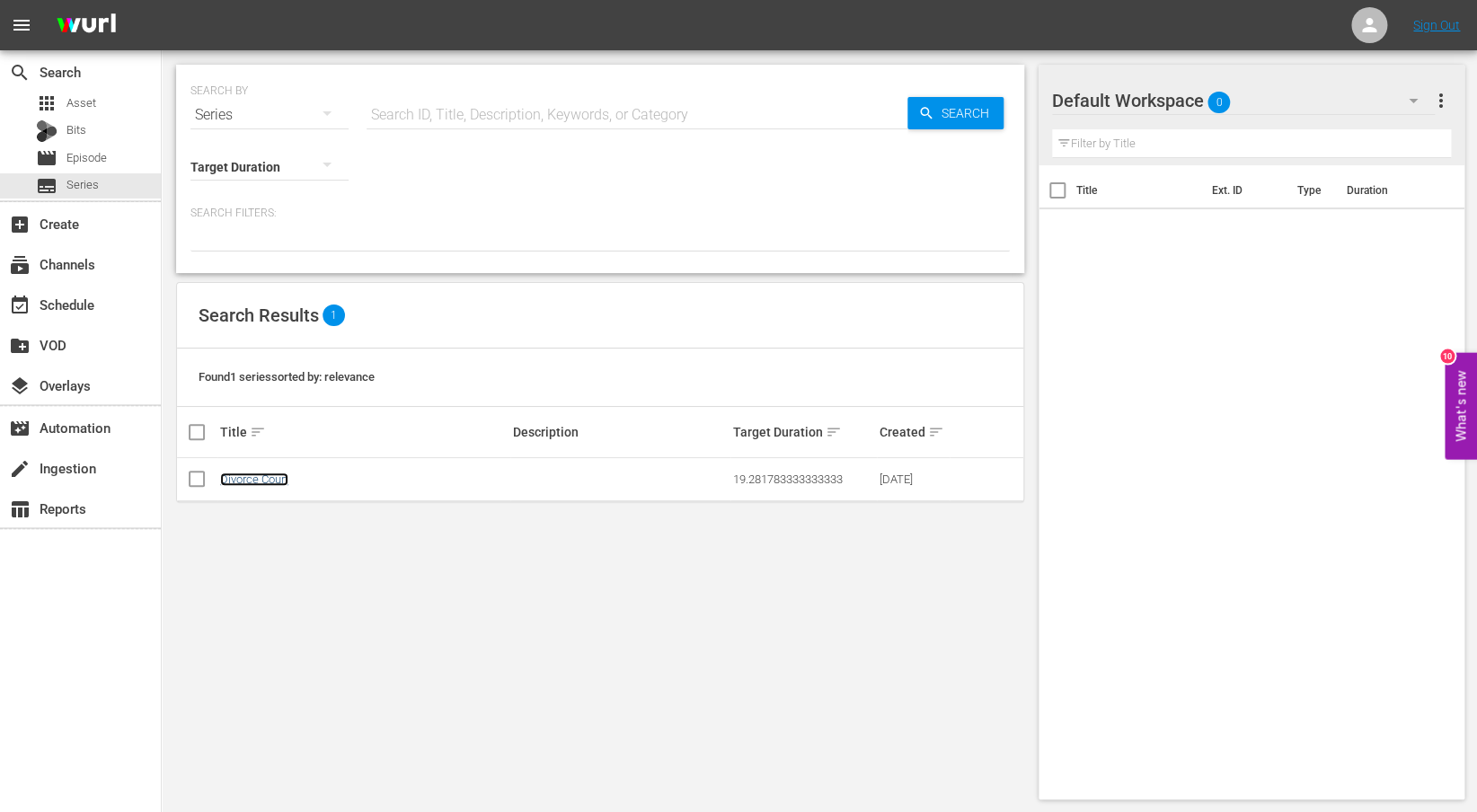 click on "Divorce Court" at bounding box center [254, 479] 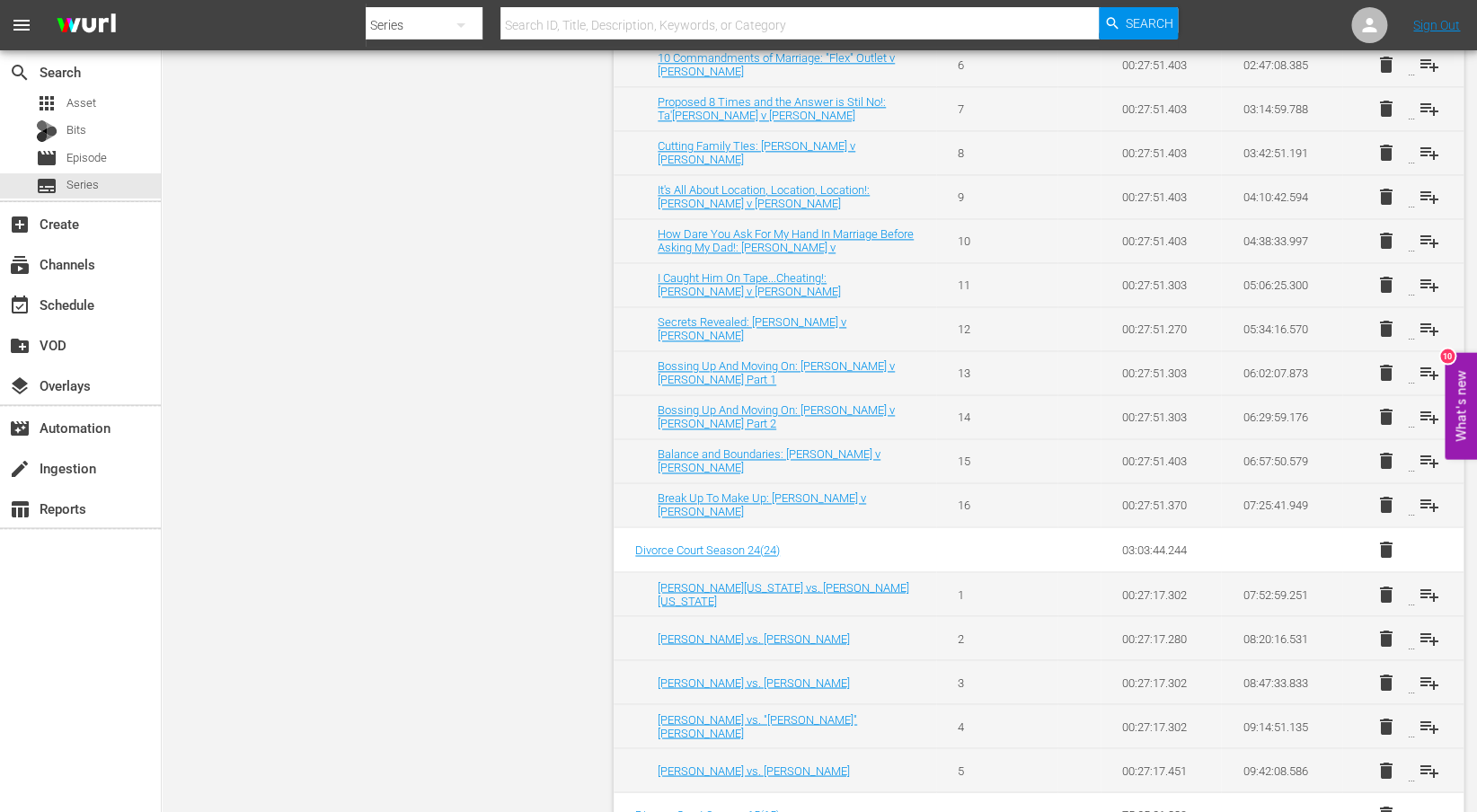 scroll, scrollTop: 1437, scrollLeft: 0, axis: vertical 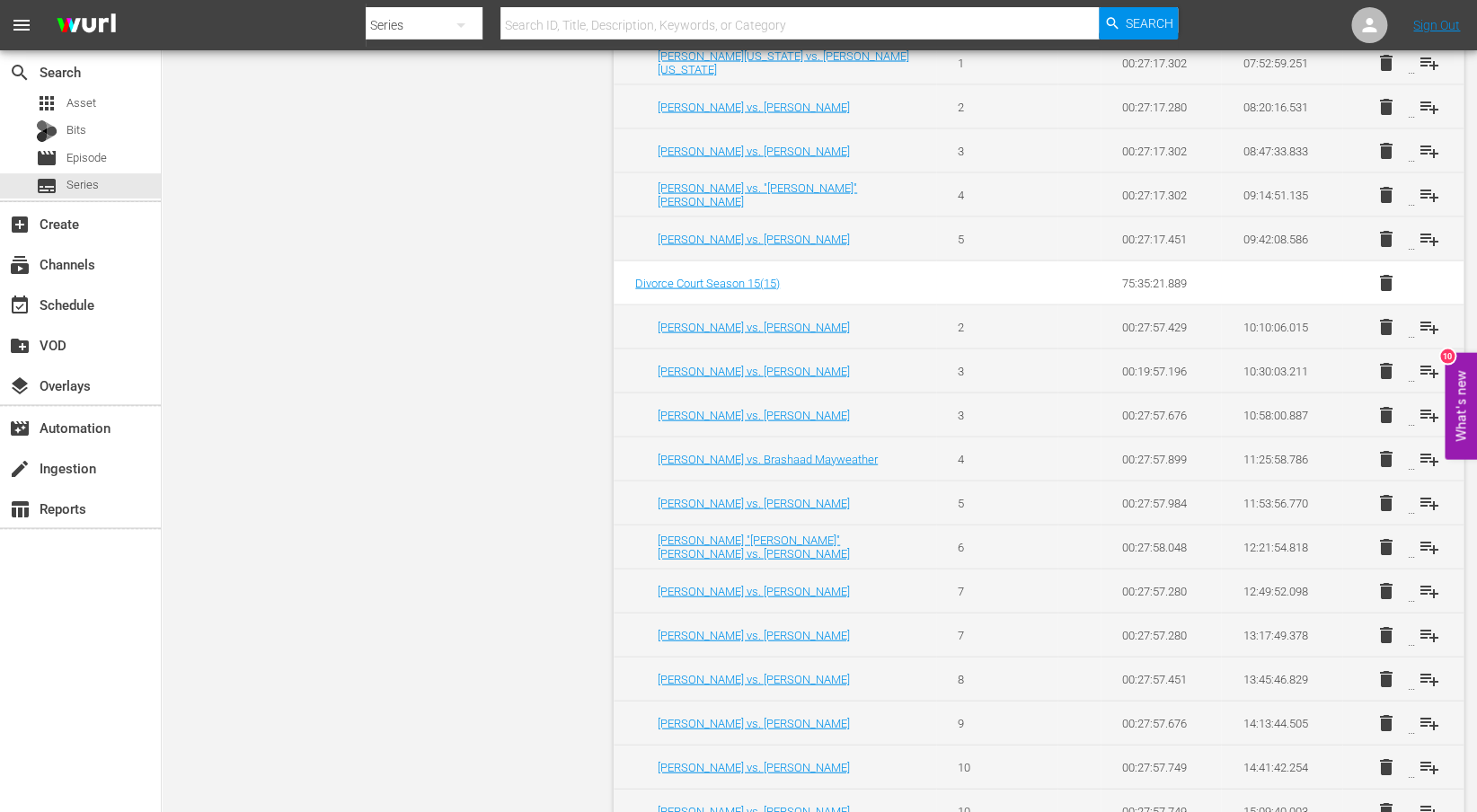 click on "2" at bounding box center (996, 326) 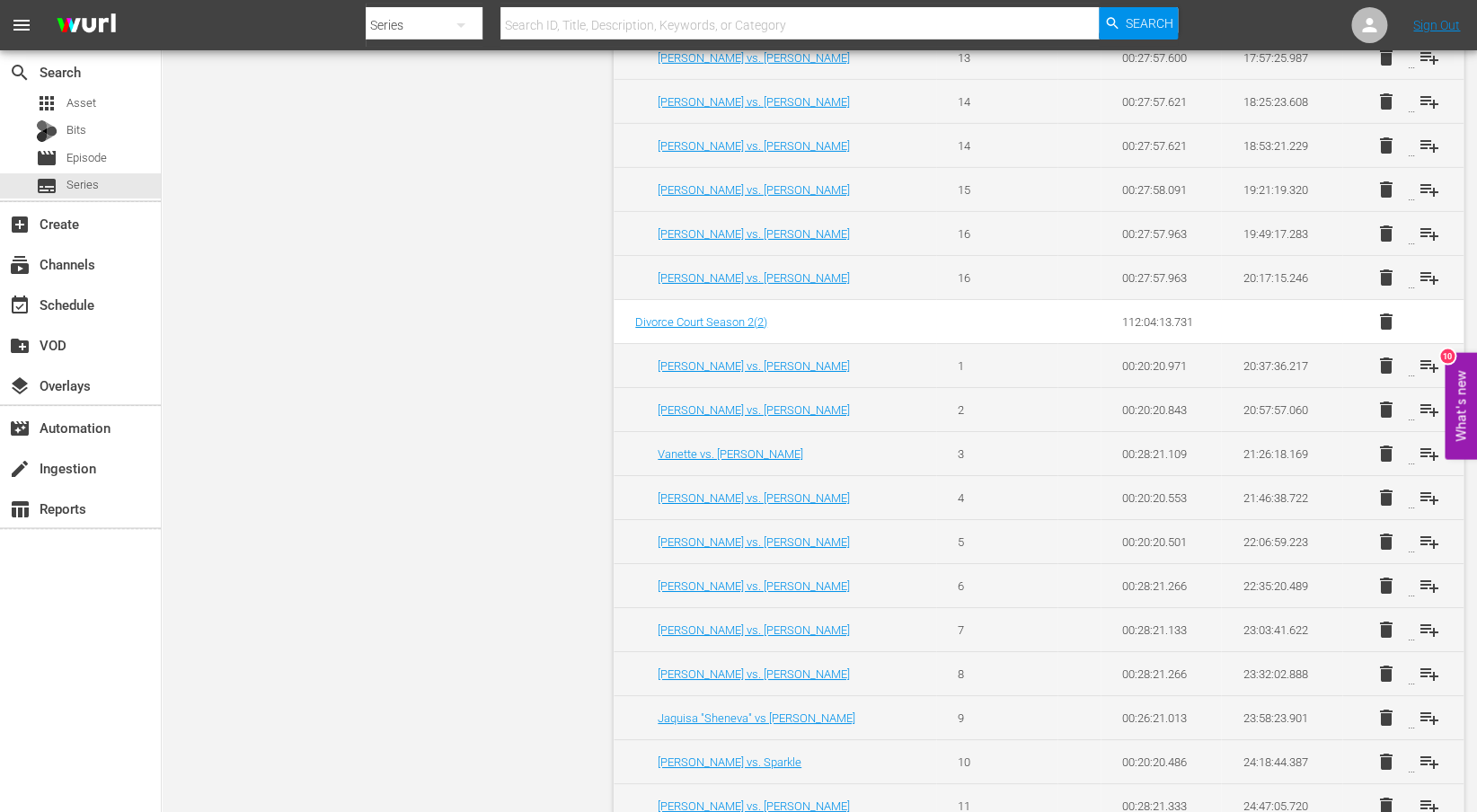 scroll, scrollTop: 2429, scrollLeft: 0, axis: vertical 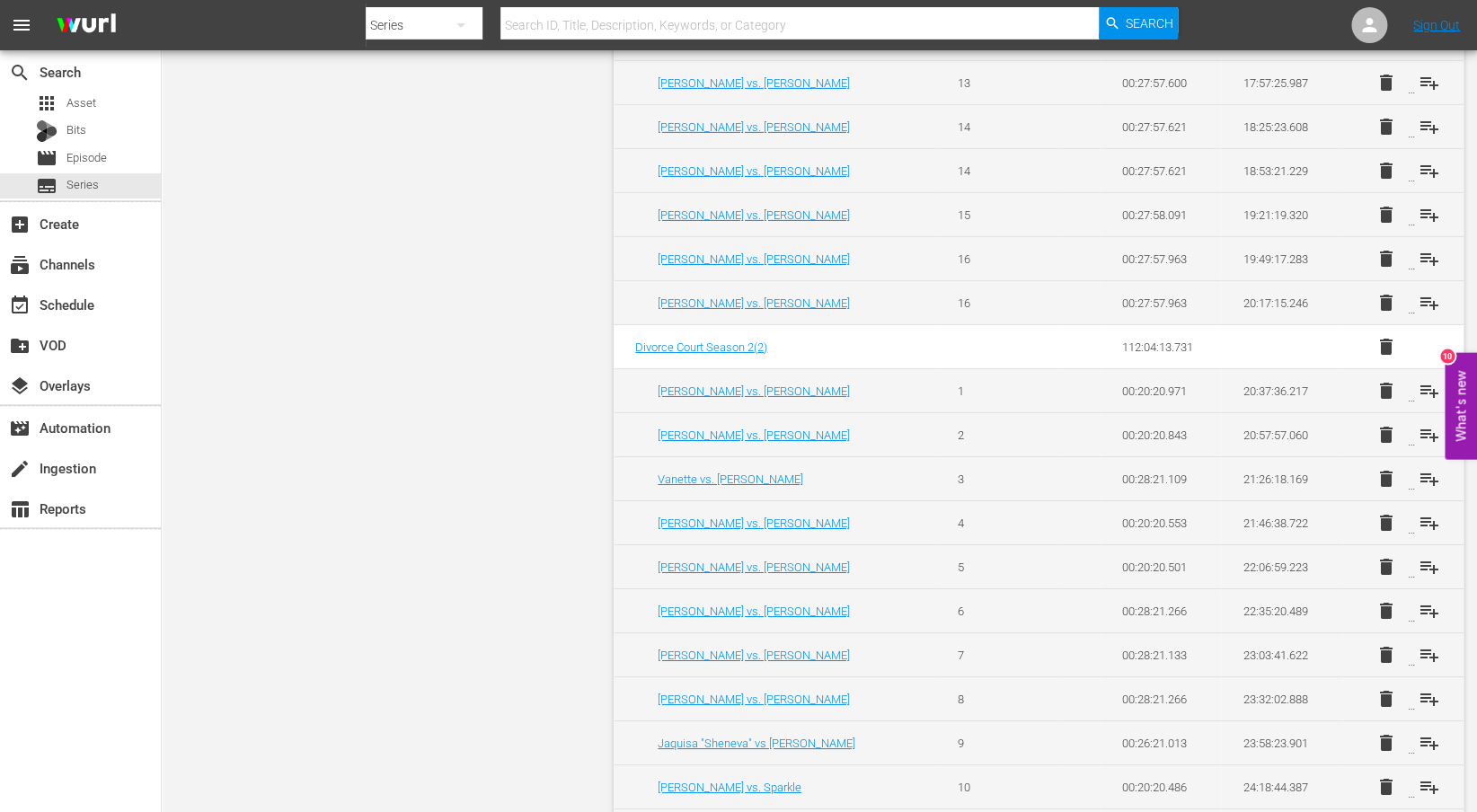 click on "16" at bounding box center [996, 303] 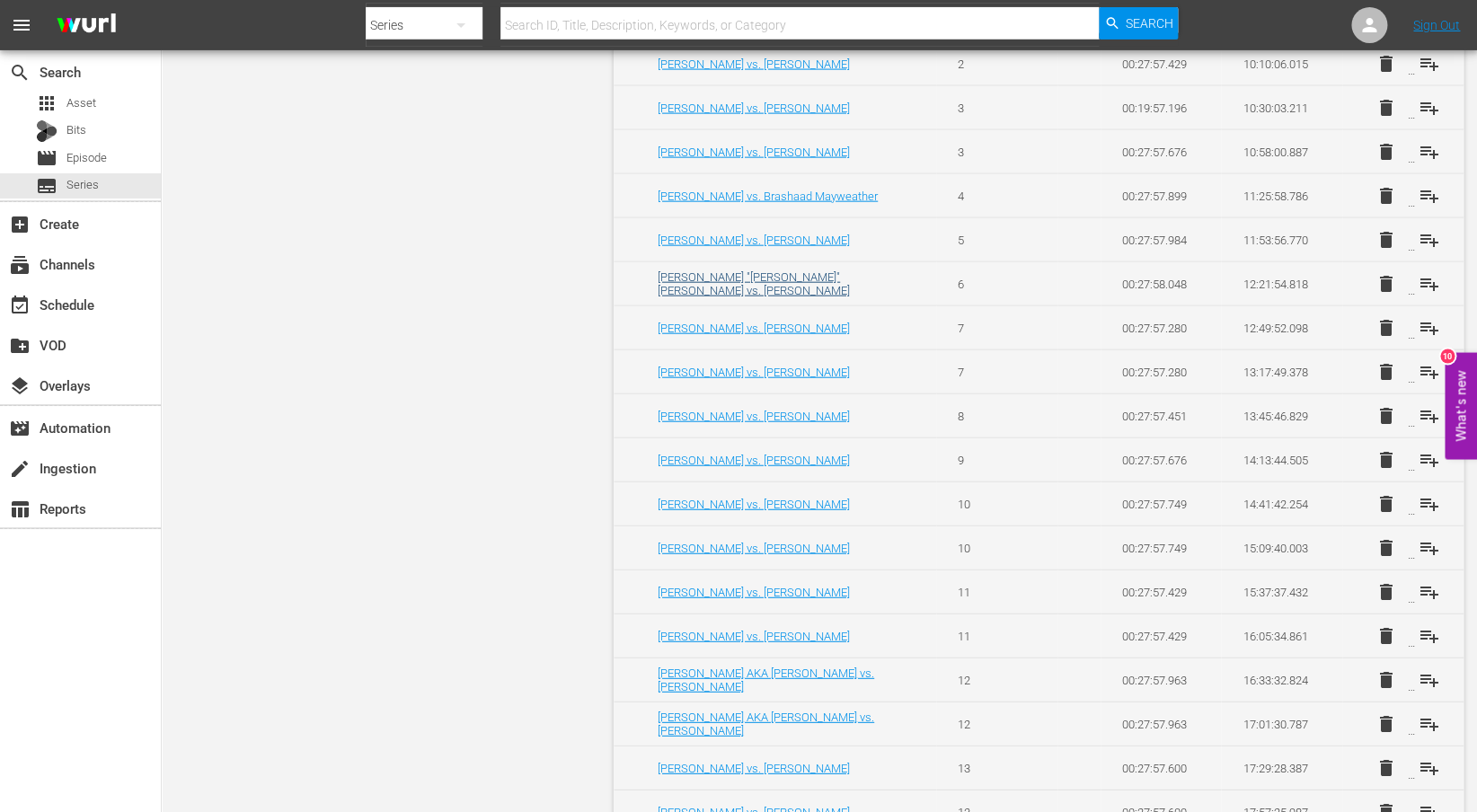 scroll, scrollTop: 1655, scrollLeft: 0, axis: vertical 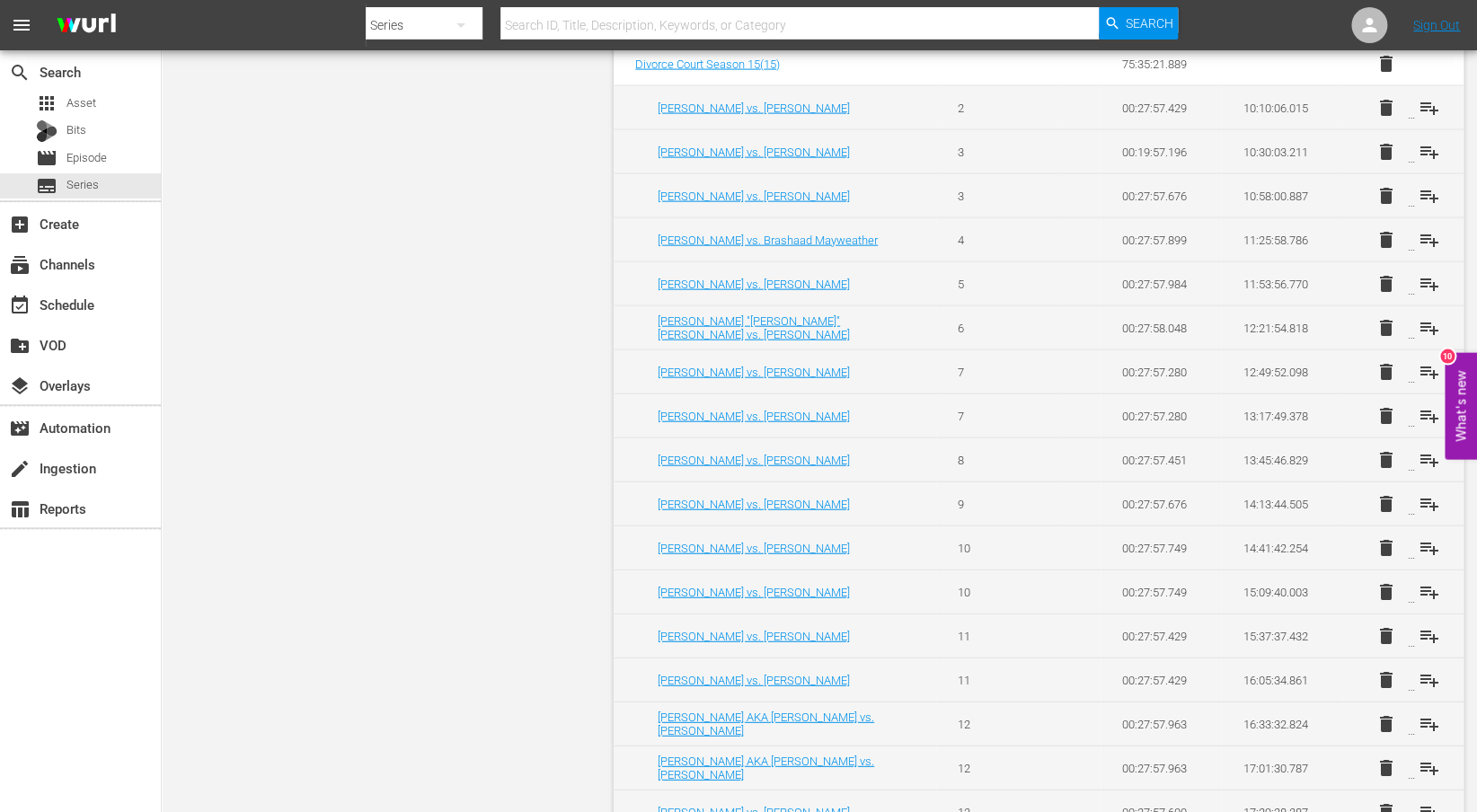 click on "delete" at bounding box center [1385, 196] 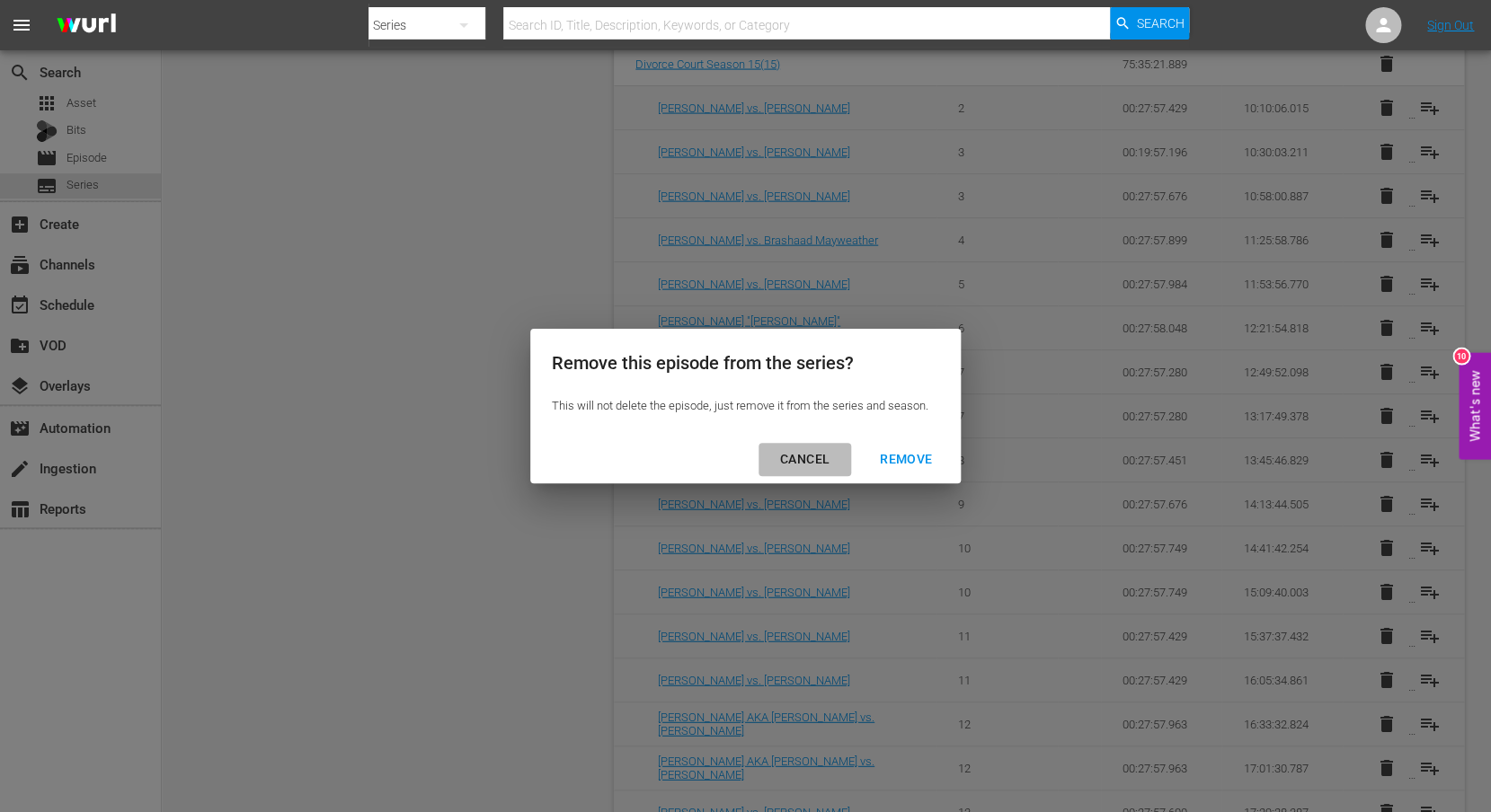 click on "CANCEL" at bounding box center [804, 459] 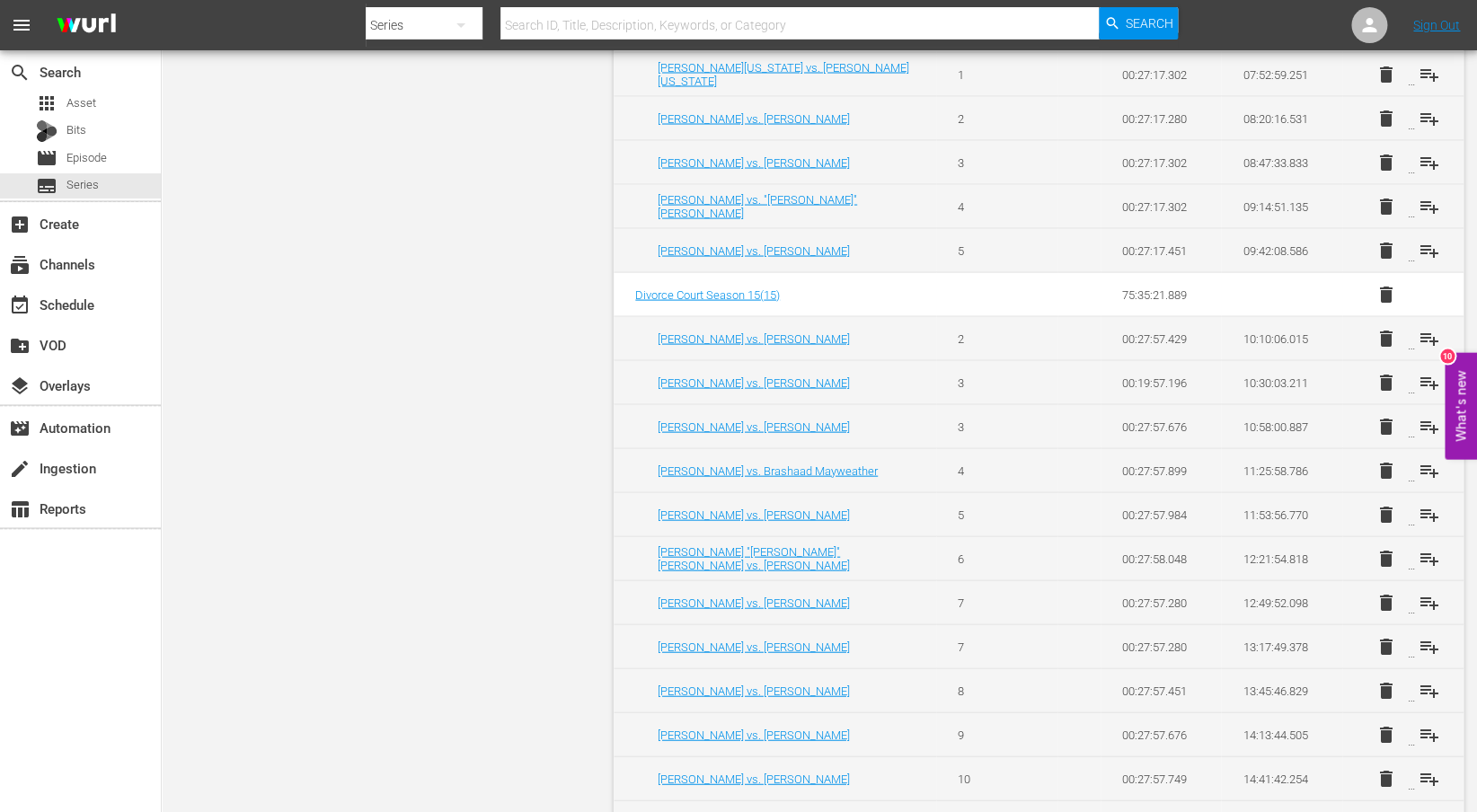scroll, scrollTop: 1598, scrollLeft: 0, axis: vertical 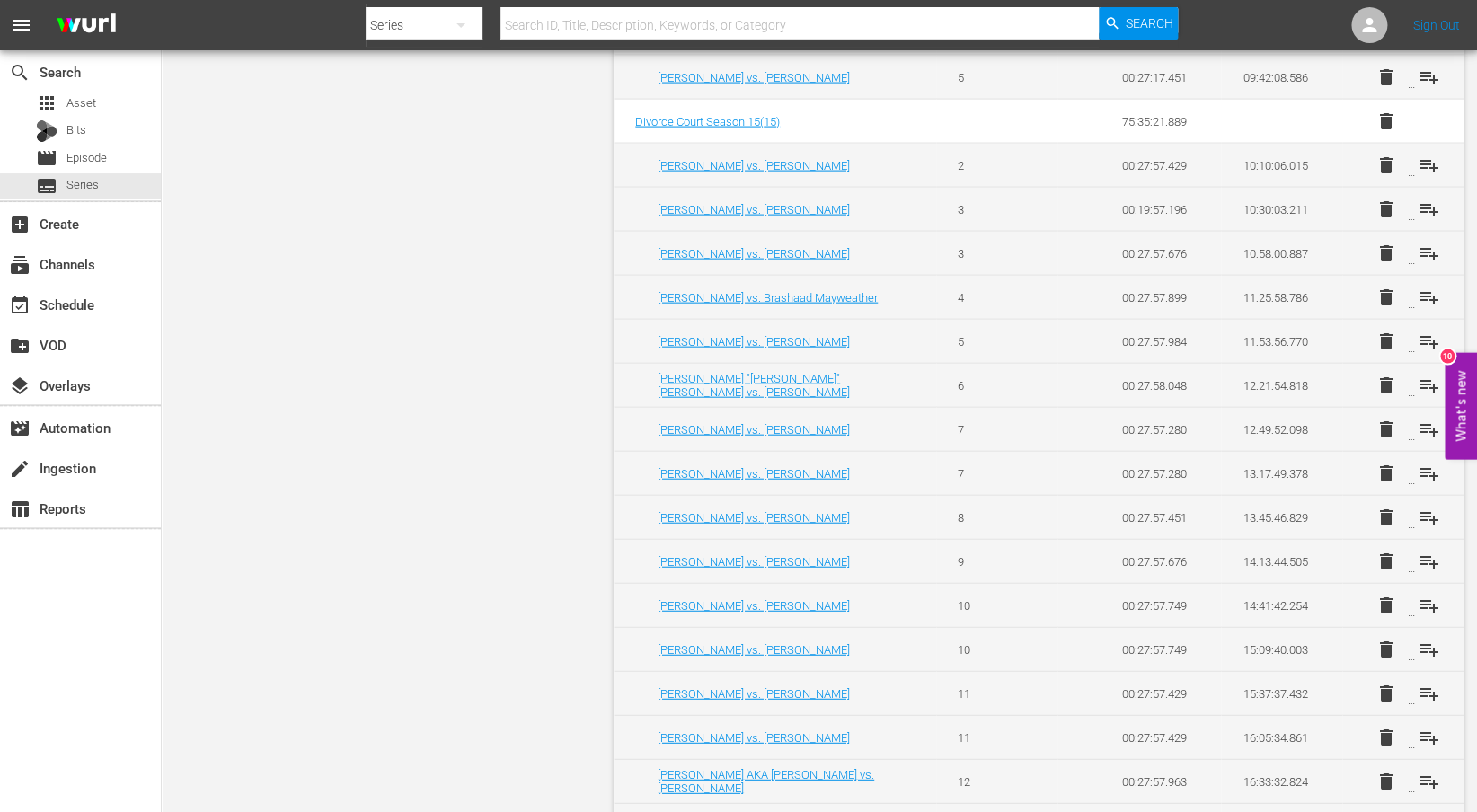 type 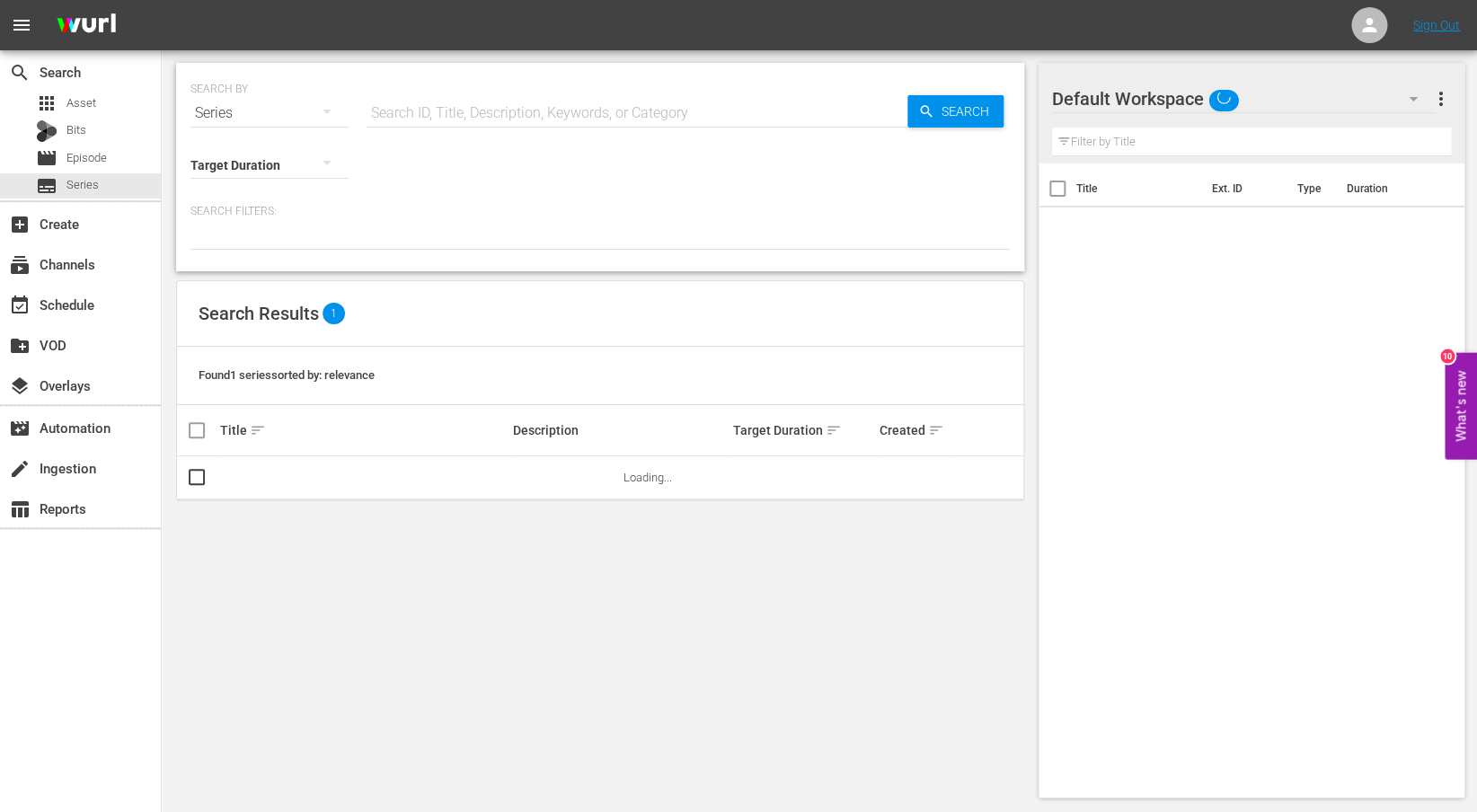 scroll, scrollTop: 0, scrollLeft: 0, axis: both 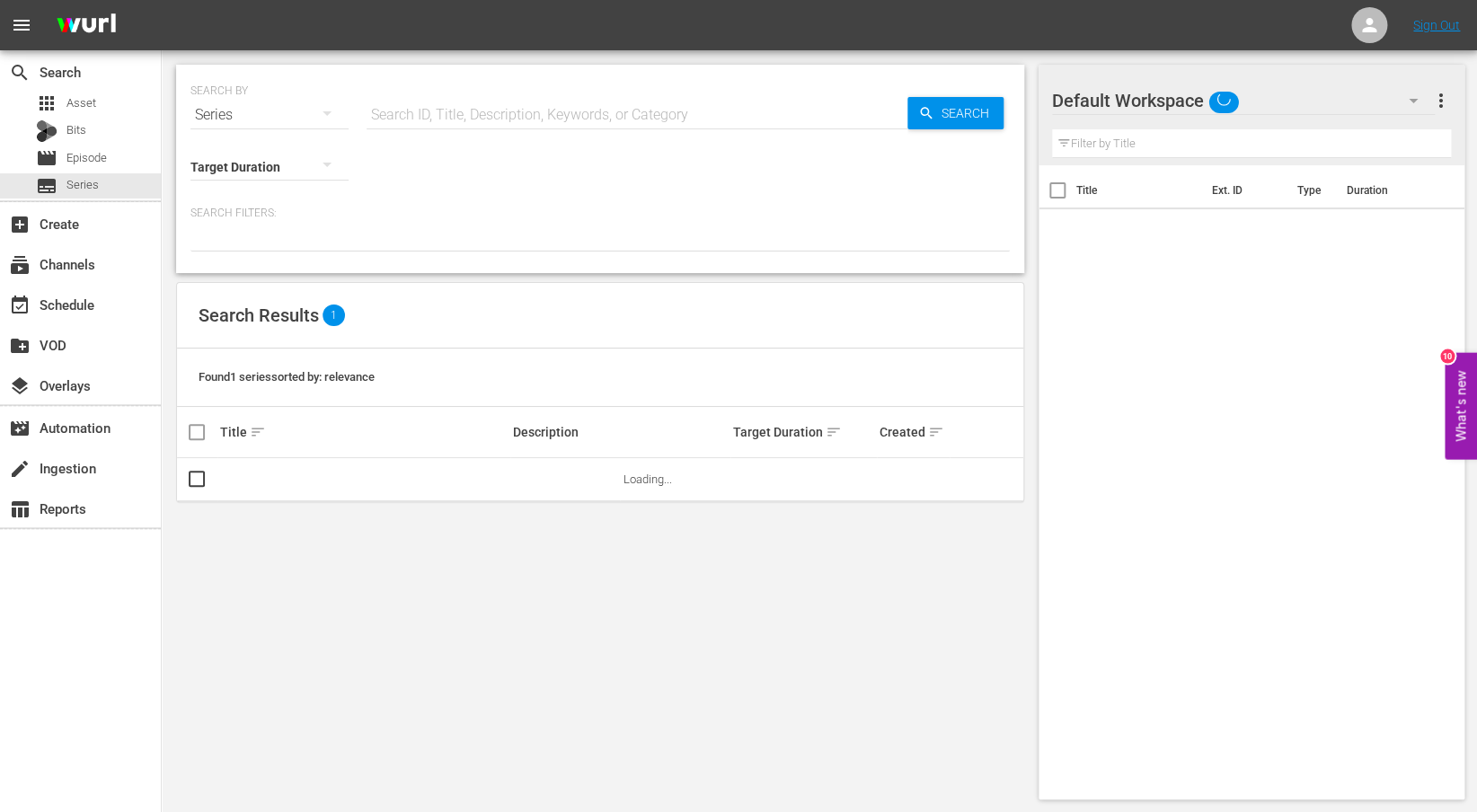 click on "Title Ext. ID Type Duration" at bounding box center (1251, 479) 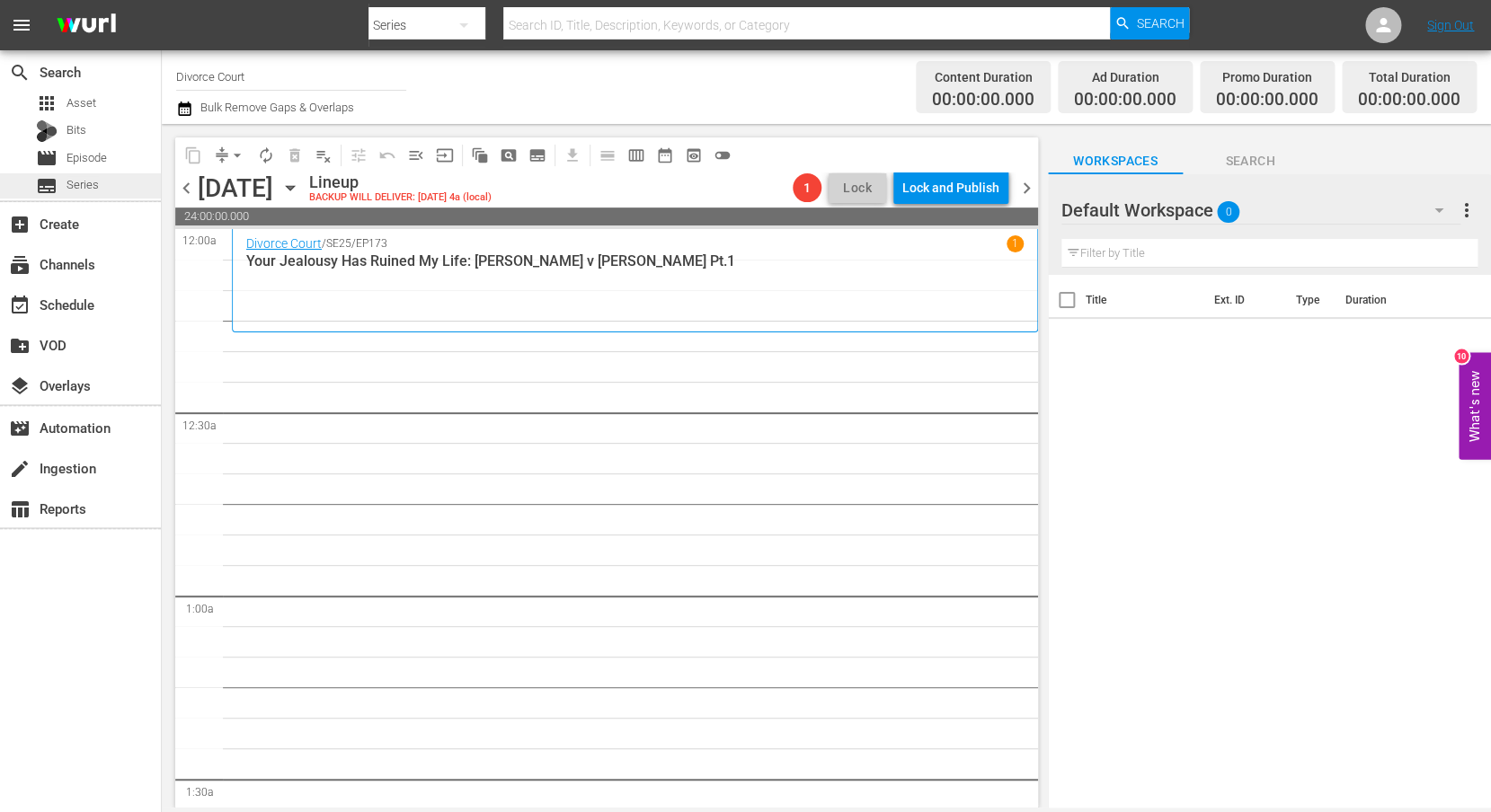 click on "Series" at bounding box center [83, 185] 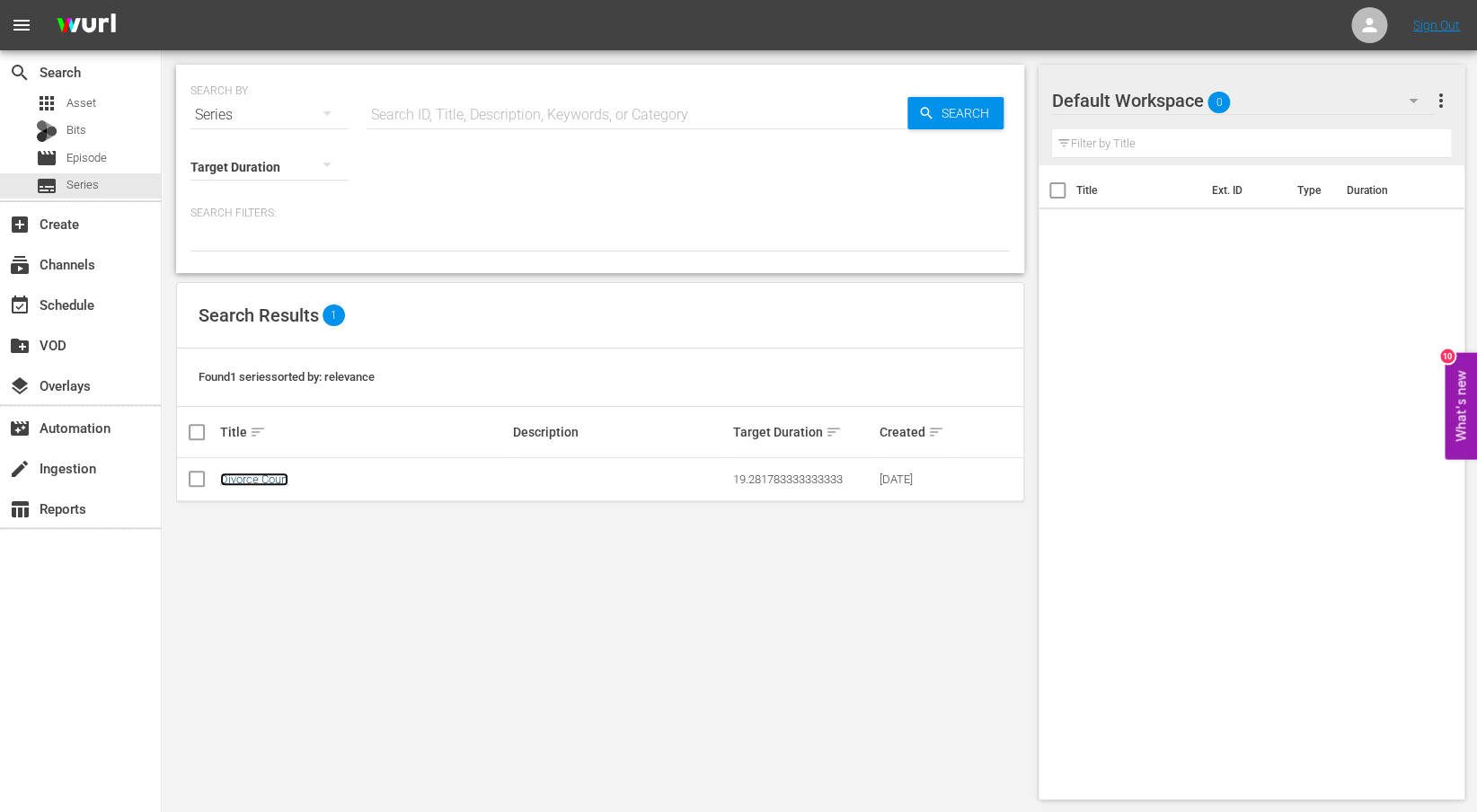 click on "Divorce Court" at bounding box center (254, 479) 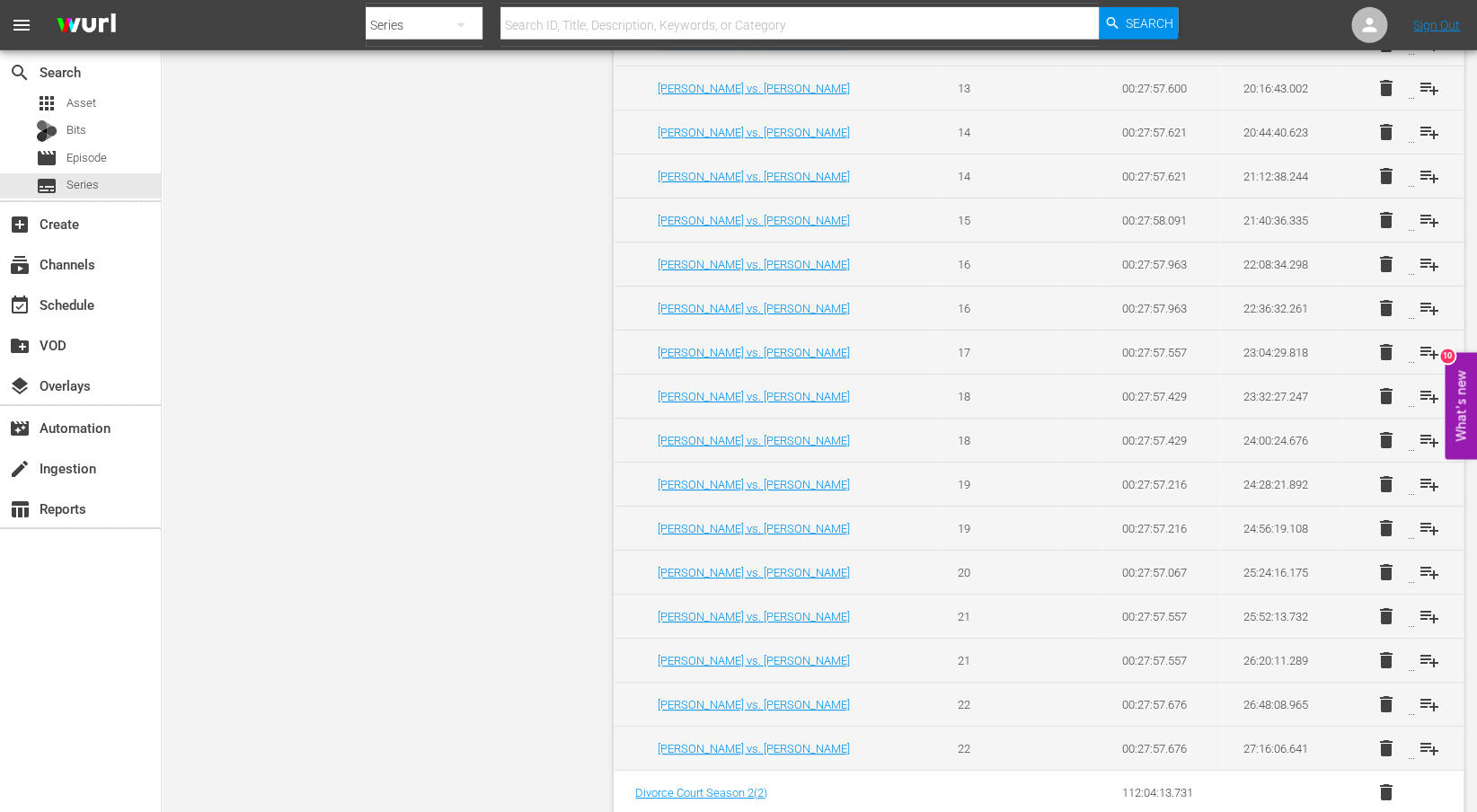 scroll, scrollTop: 2644, scrollLeft: 0, axis: vertical 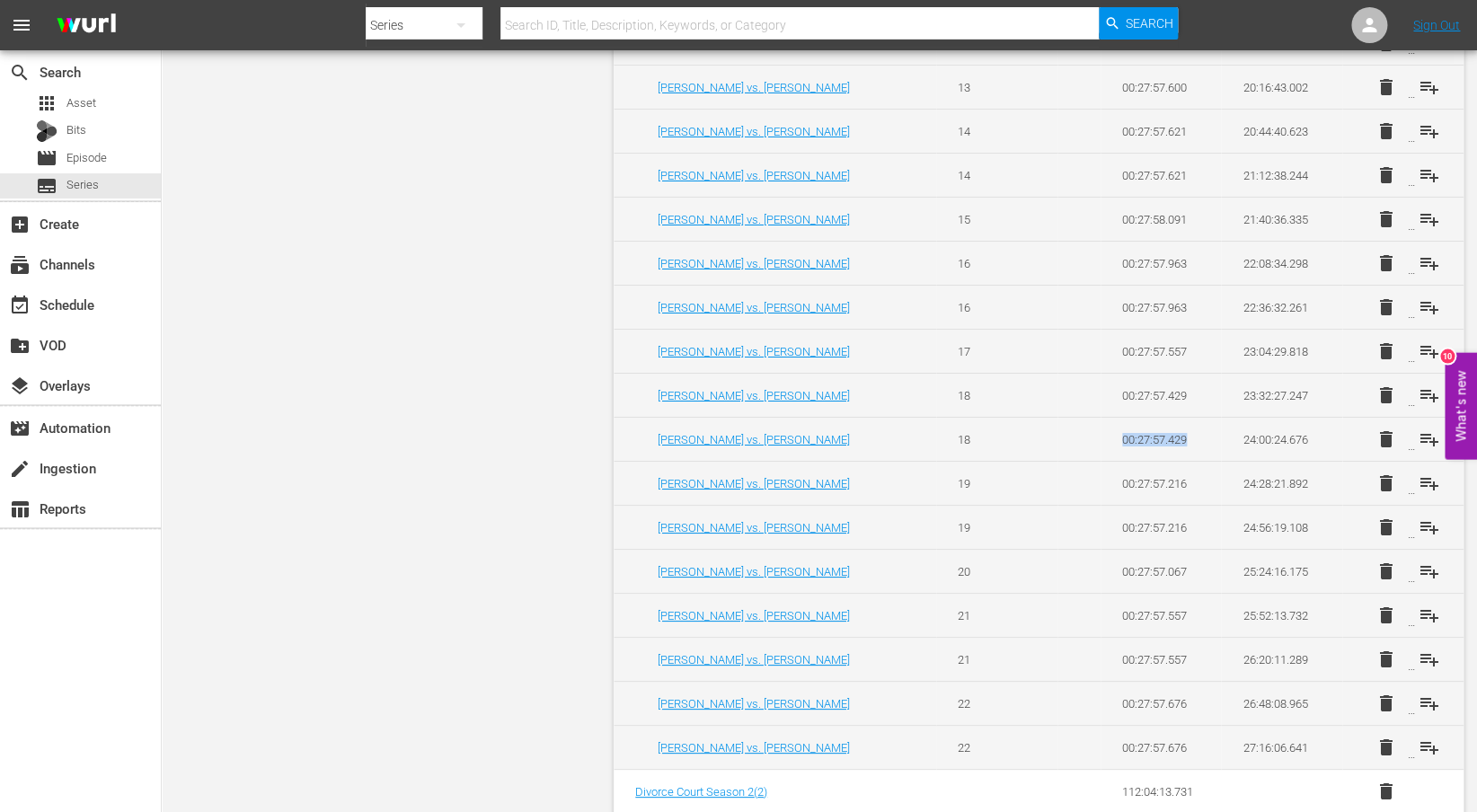 drag, startPoint x: 1202, startPoint y: 430, endPoint x: 1234, endPoint y: 430, distance: 32 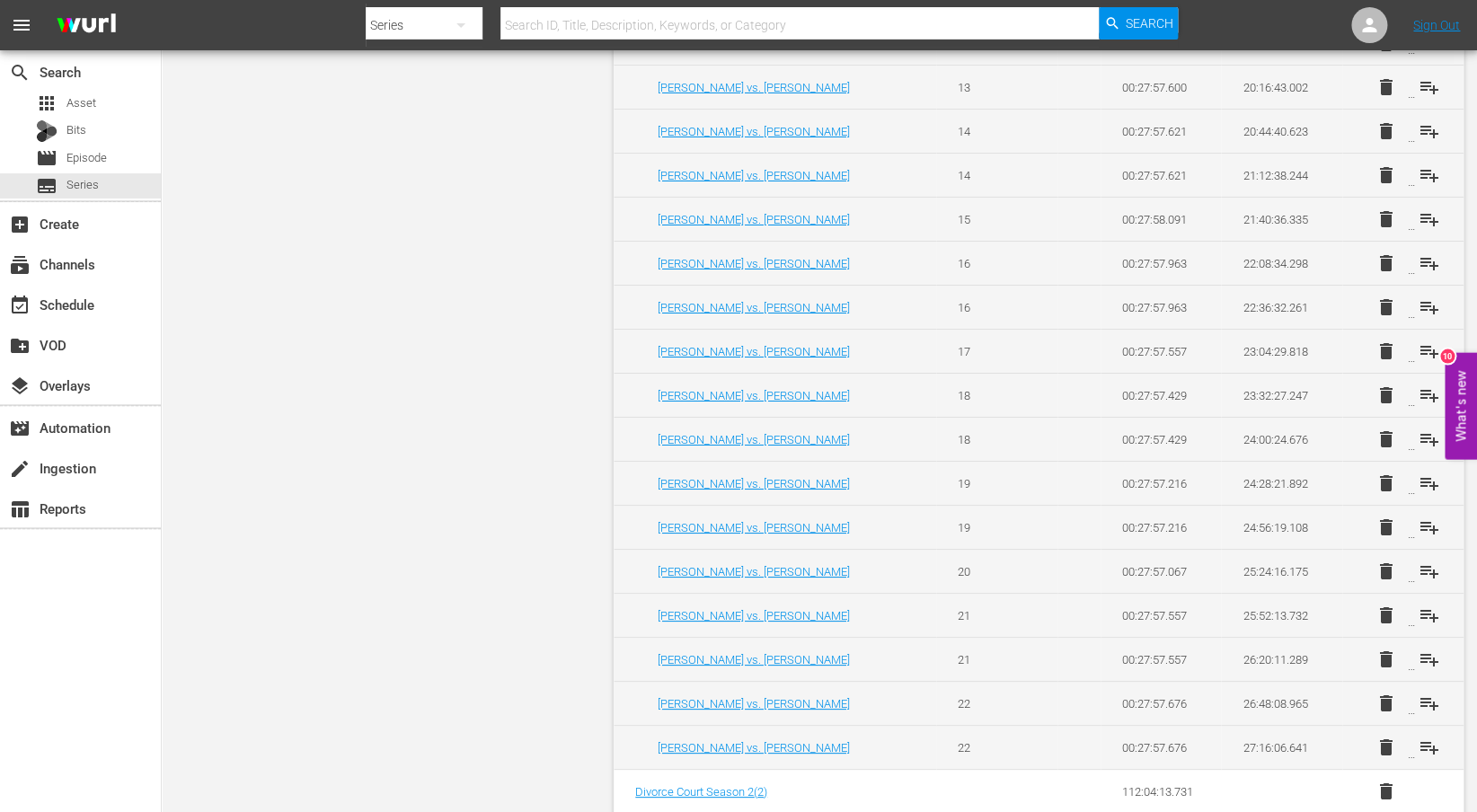 click on "24:00:24.676" at bounding box center (1281, 439) 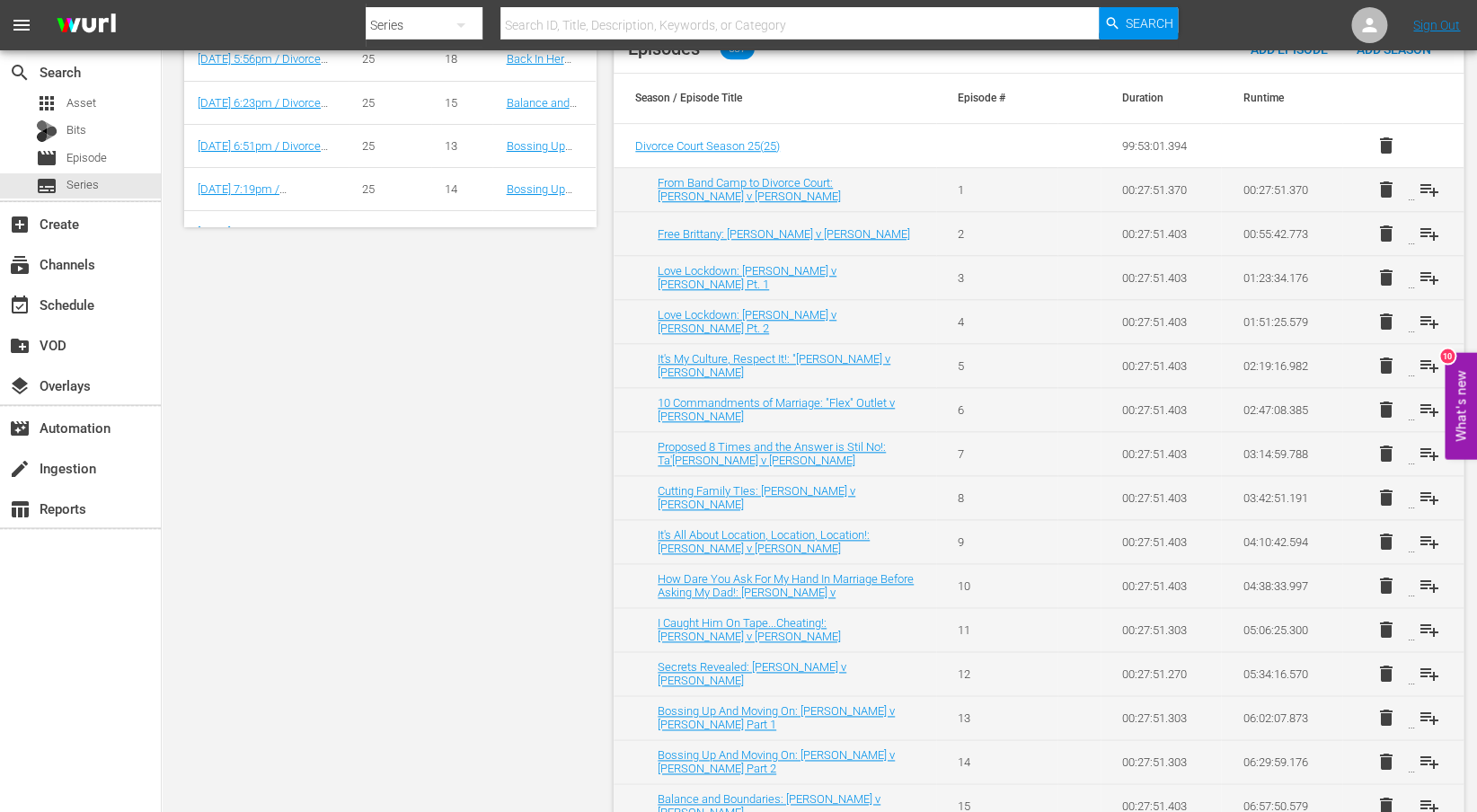 scroll, scrollTop: 273, scrollLeft: 0, axis: vertical 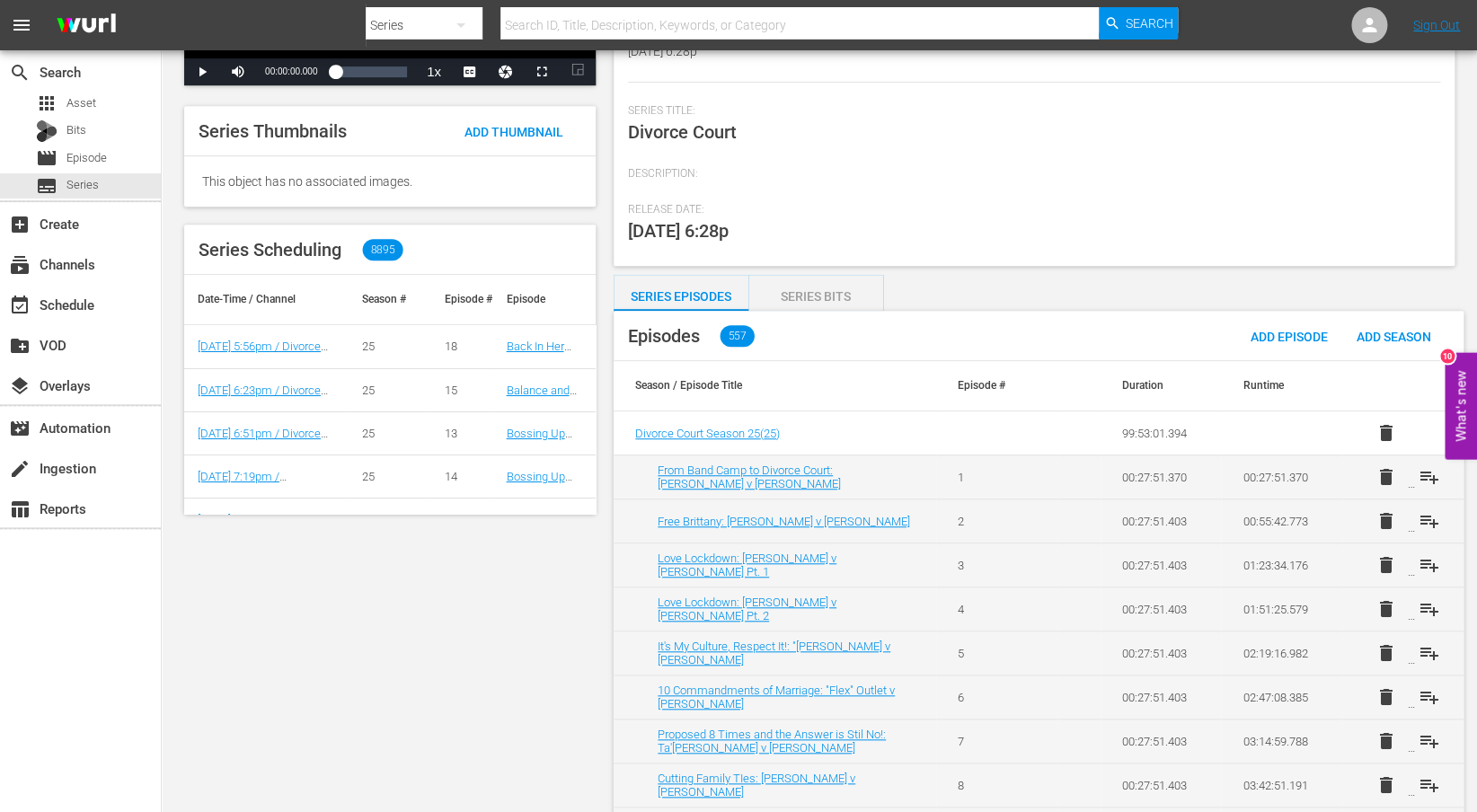 click on "Runtime" at bounding box center [1281, 386] 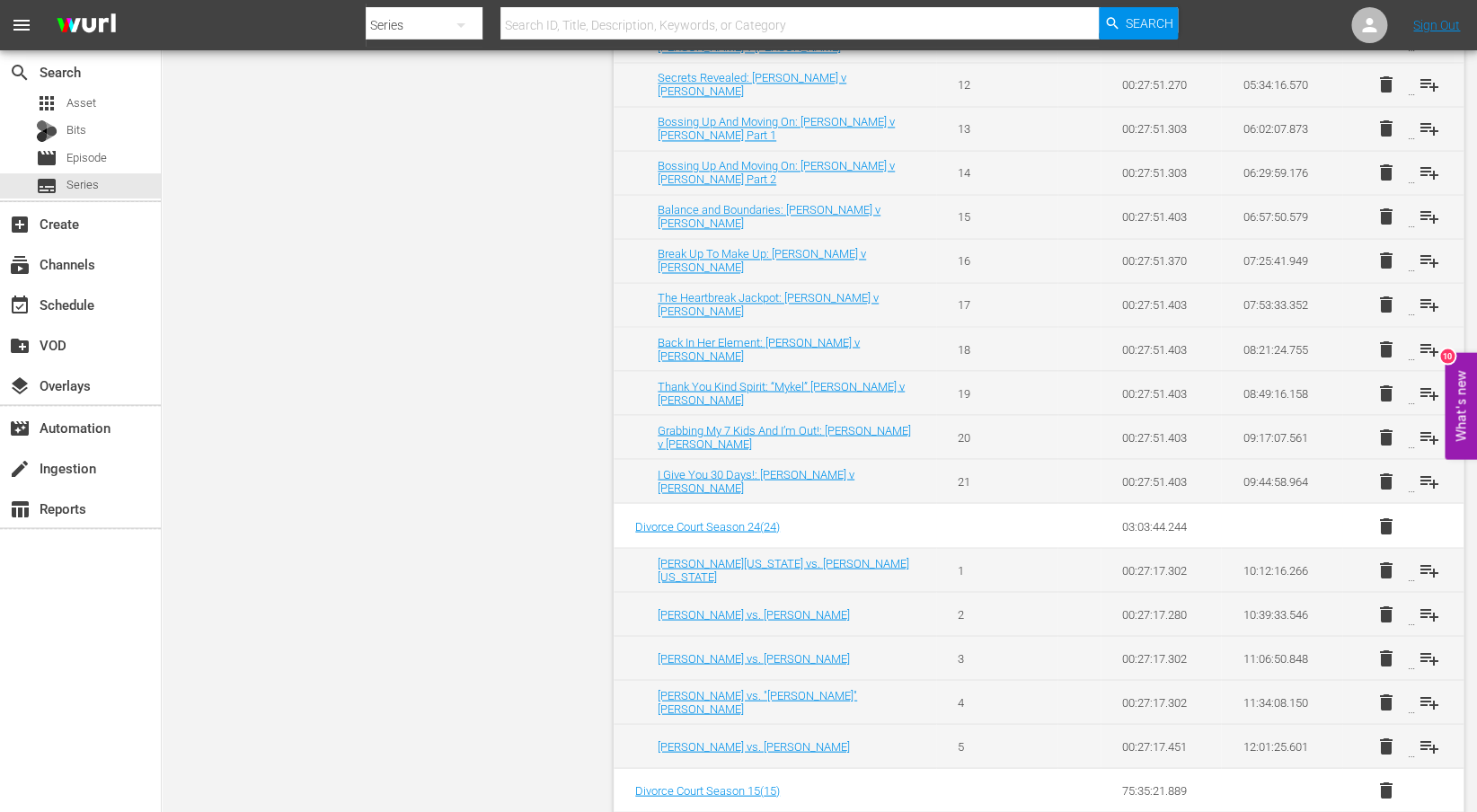 scroll, scrollTop: 1437, scrollLeft: 0, axis: vertical 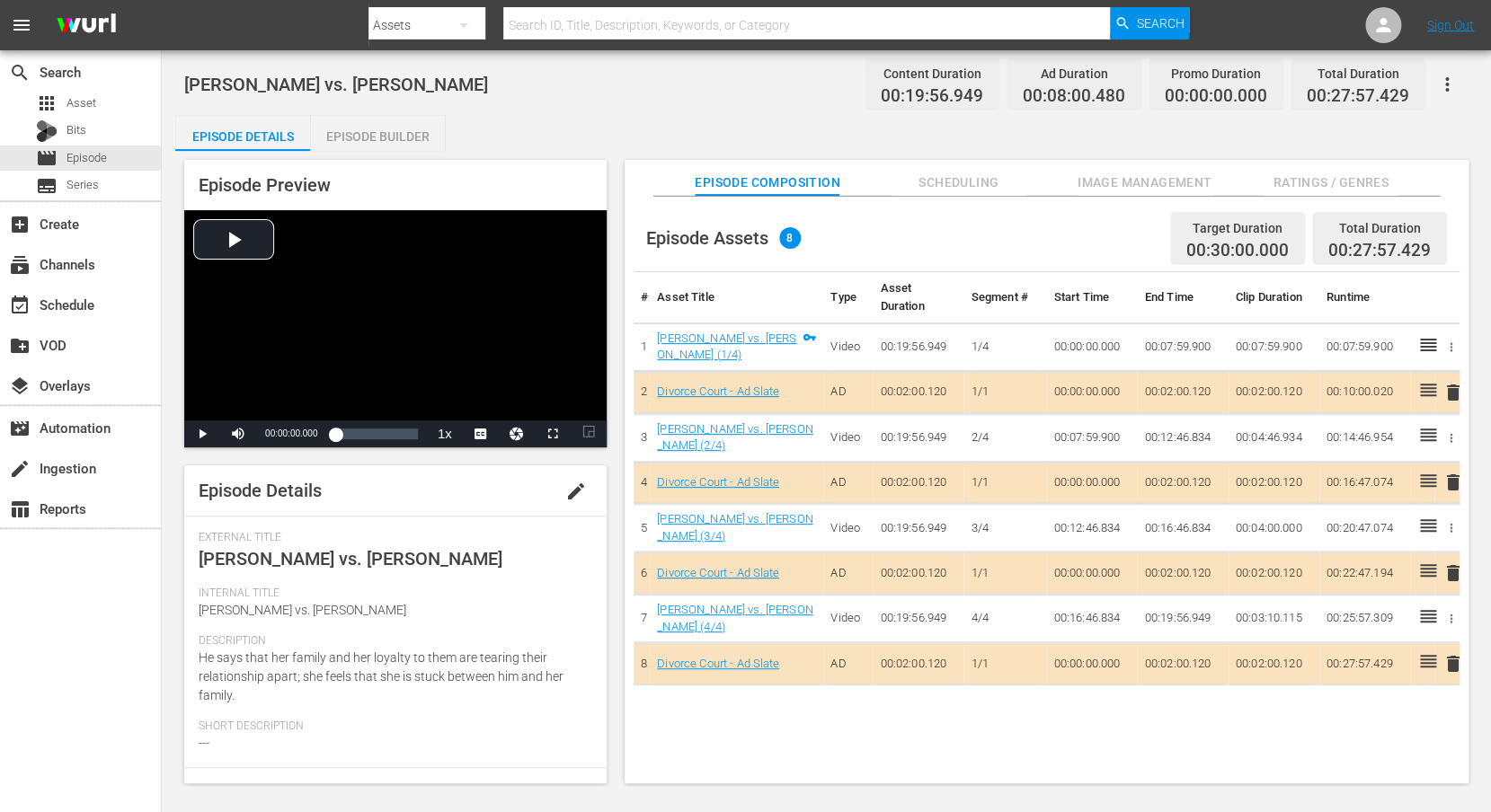 click on "Scheduling" at bounding box center [959, 182] 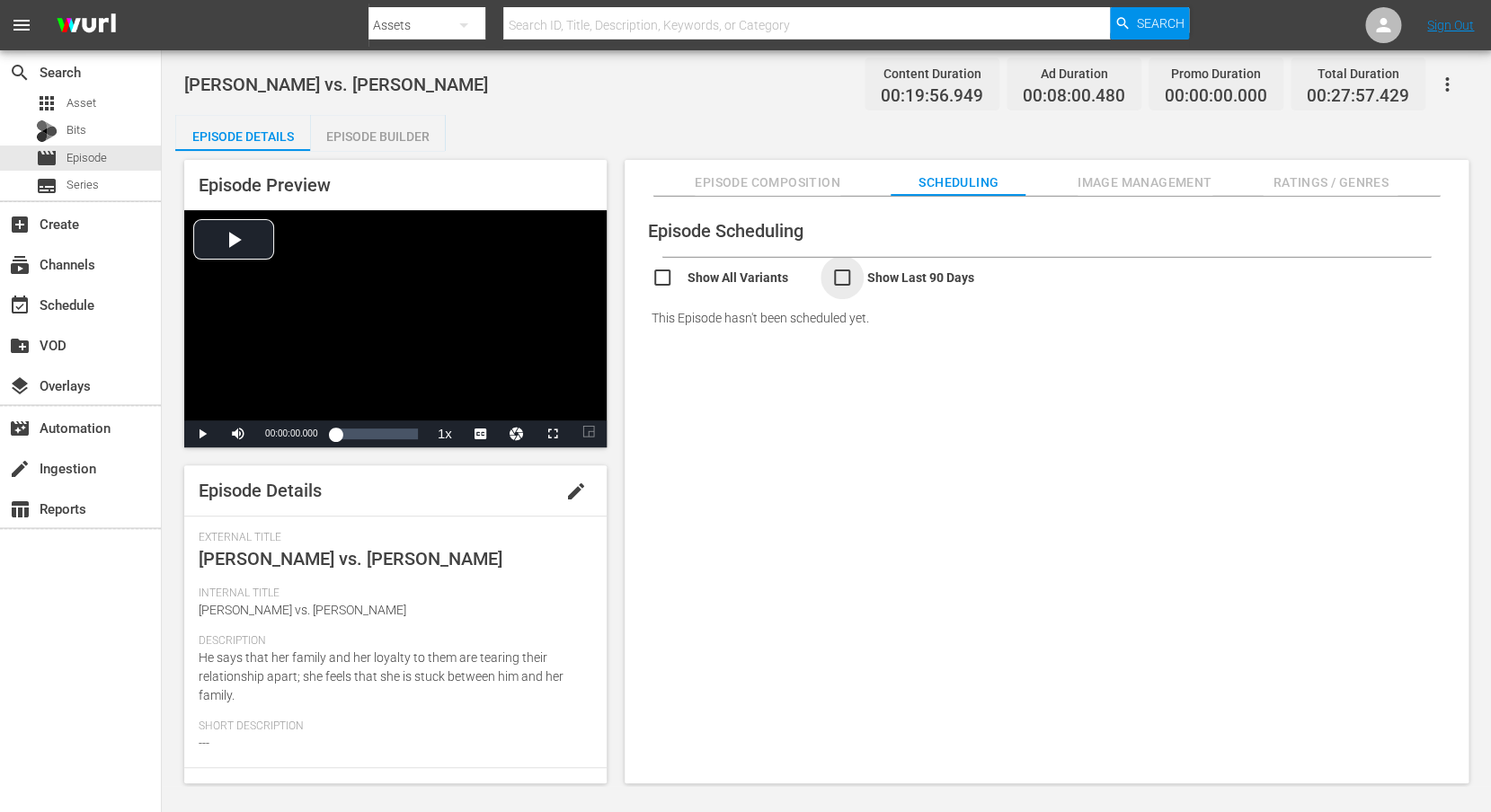 click at bounding box center (921, 279) 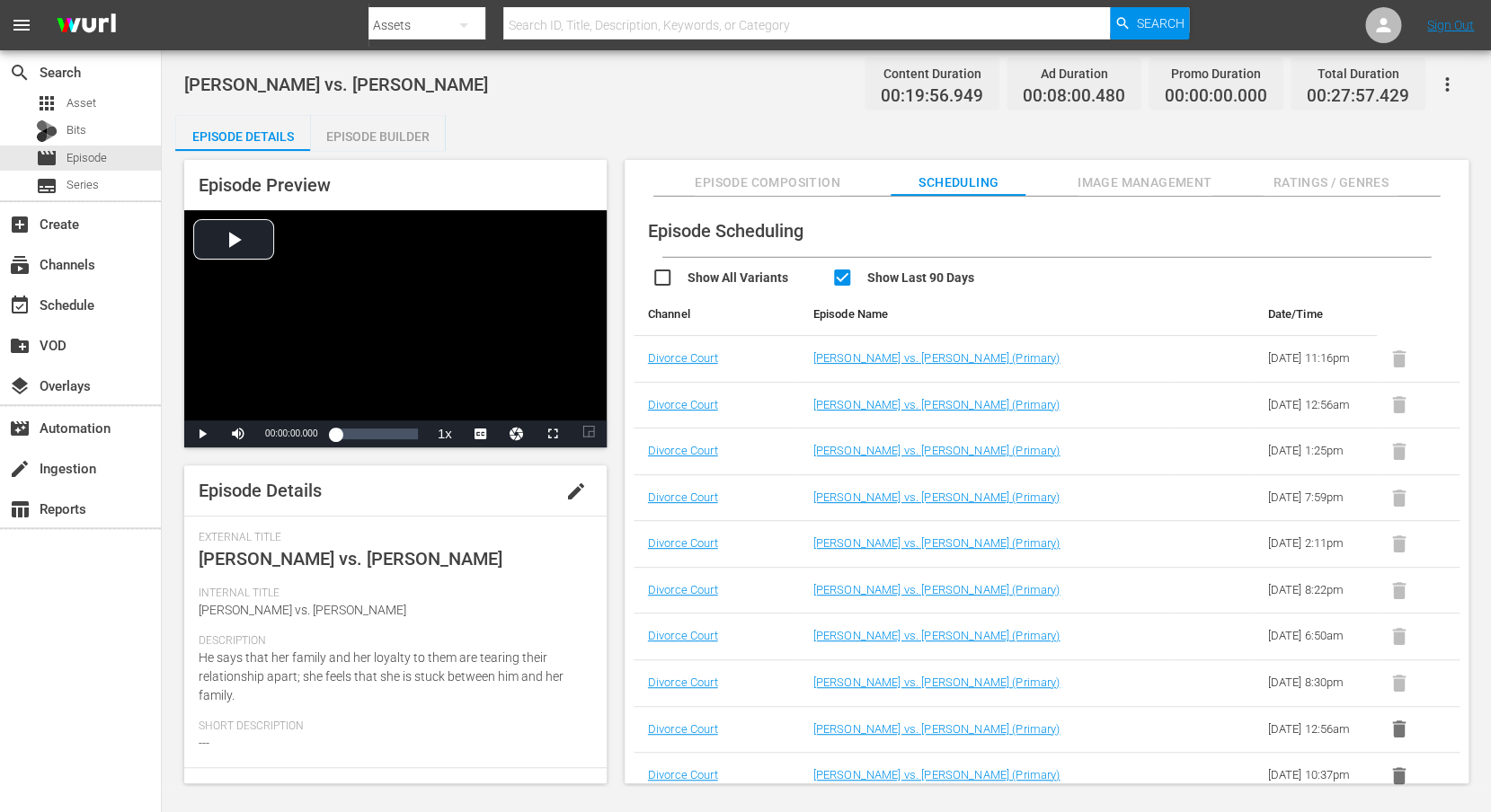 click at bounding box center [741, 279] 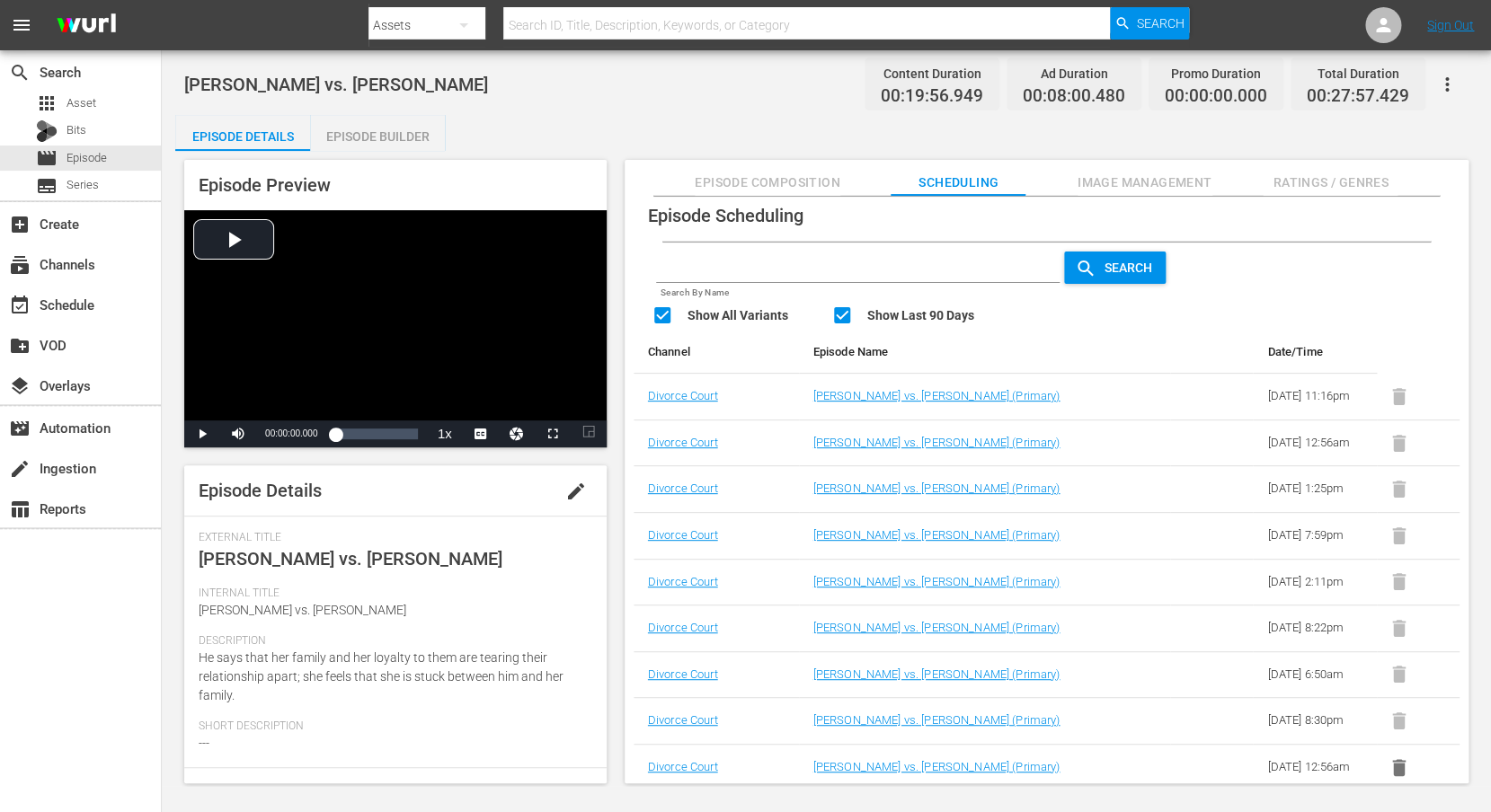 scroll, scrollTop: 0, scrollLeft: 0, axis: both 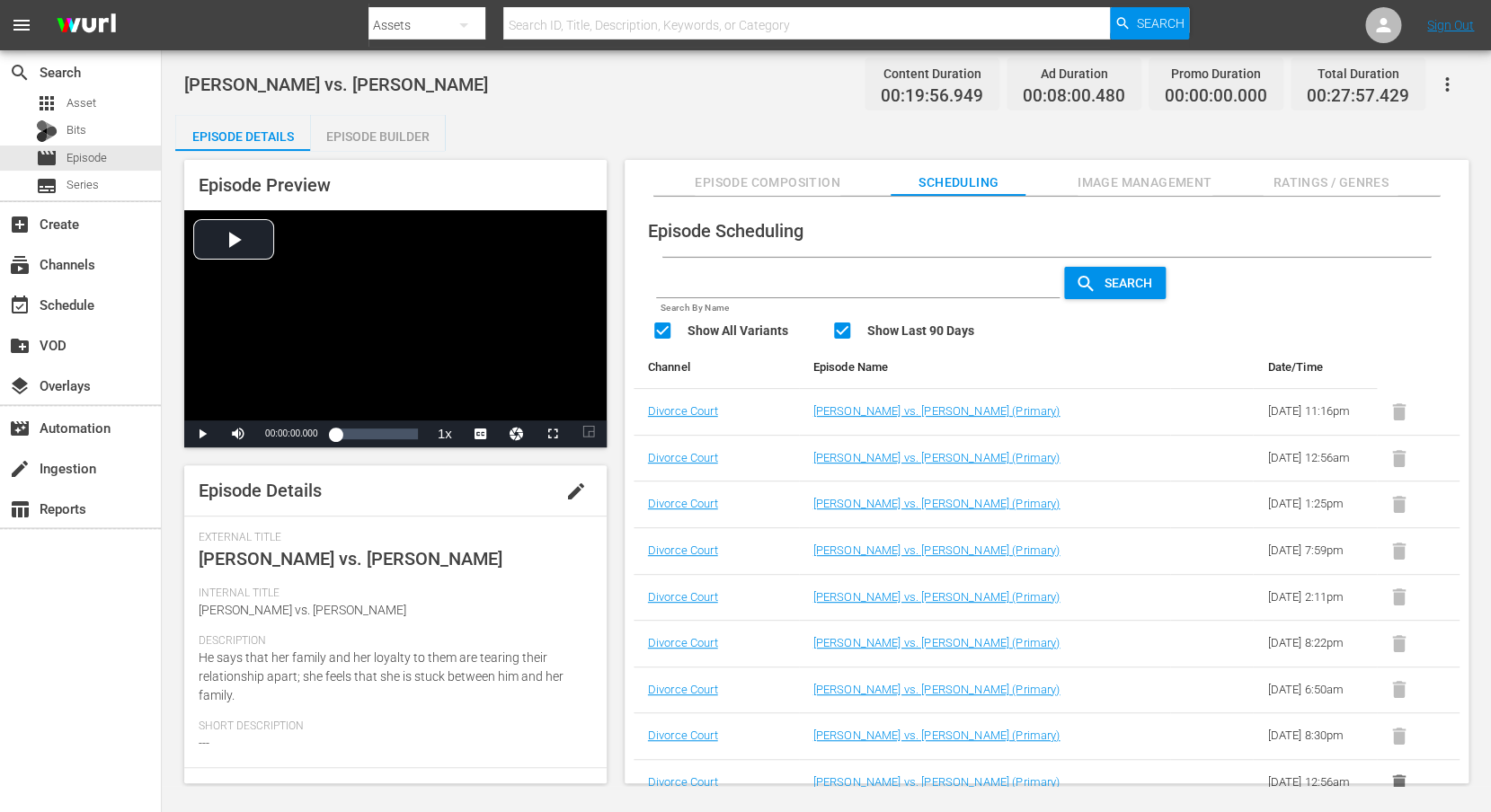 click at bounding box center (921, 332) 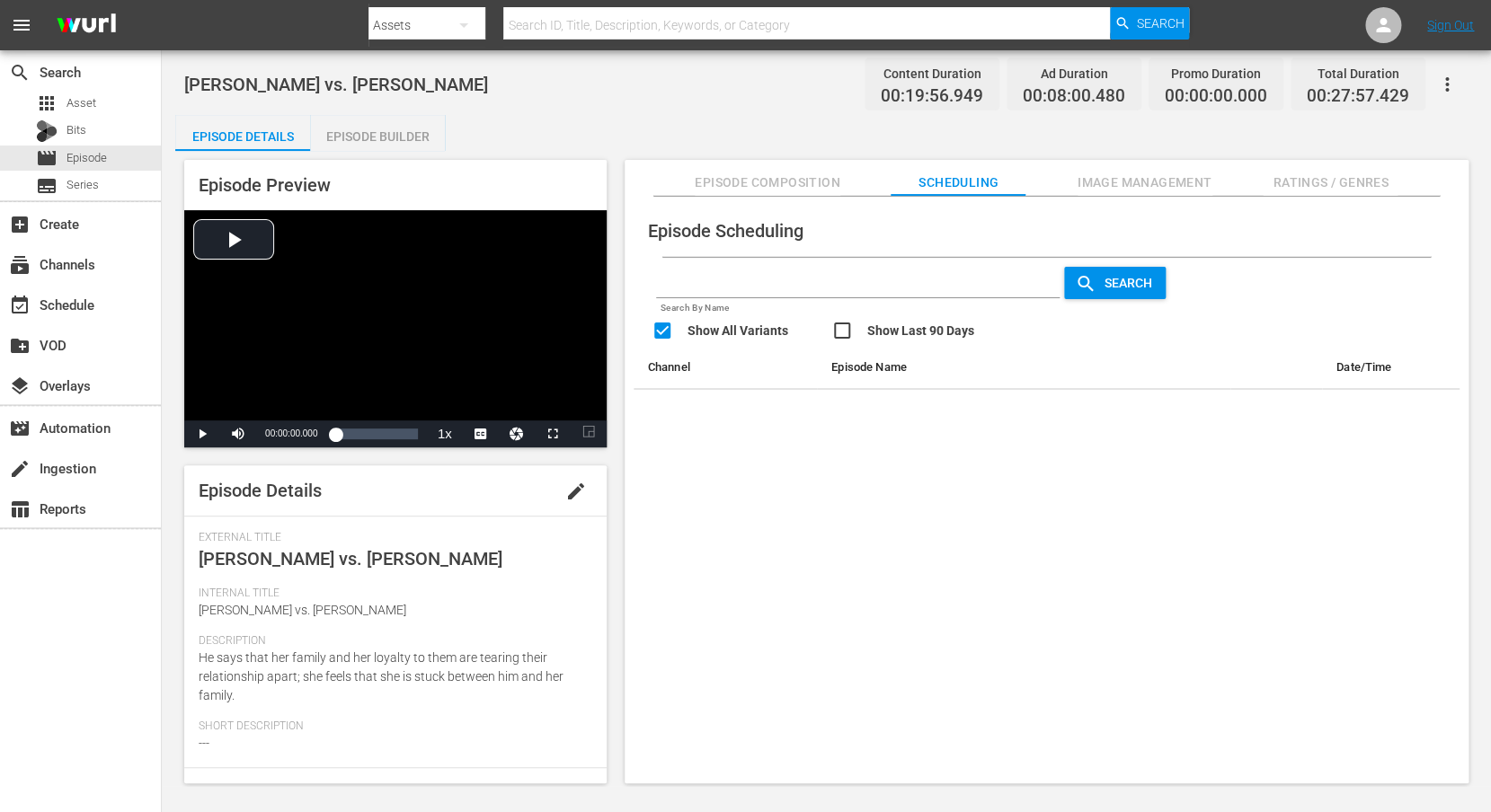 click 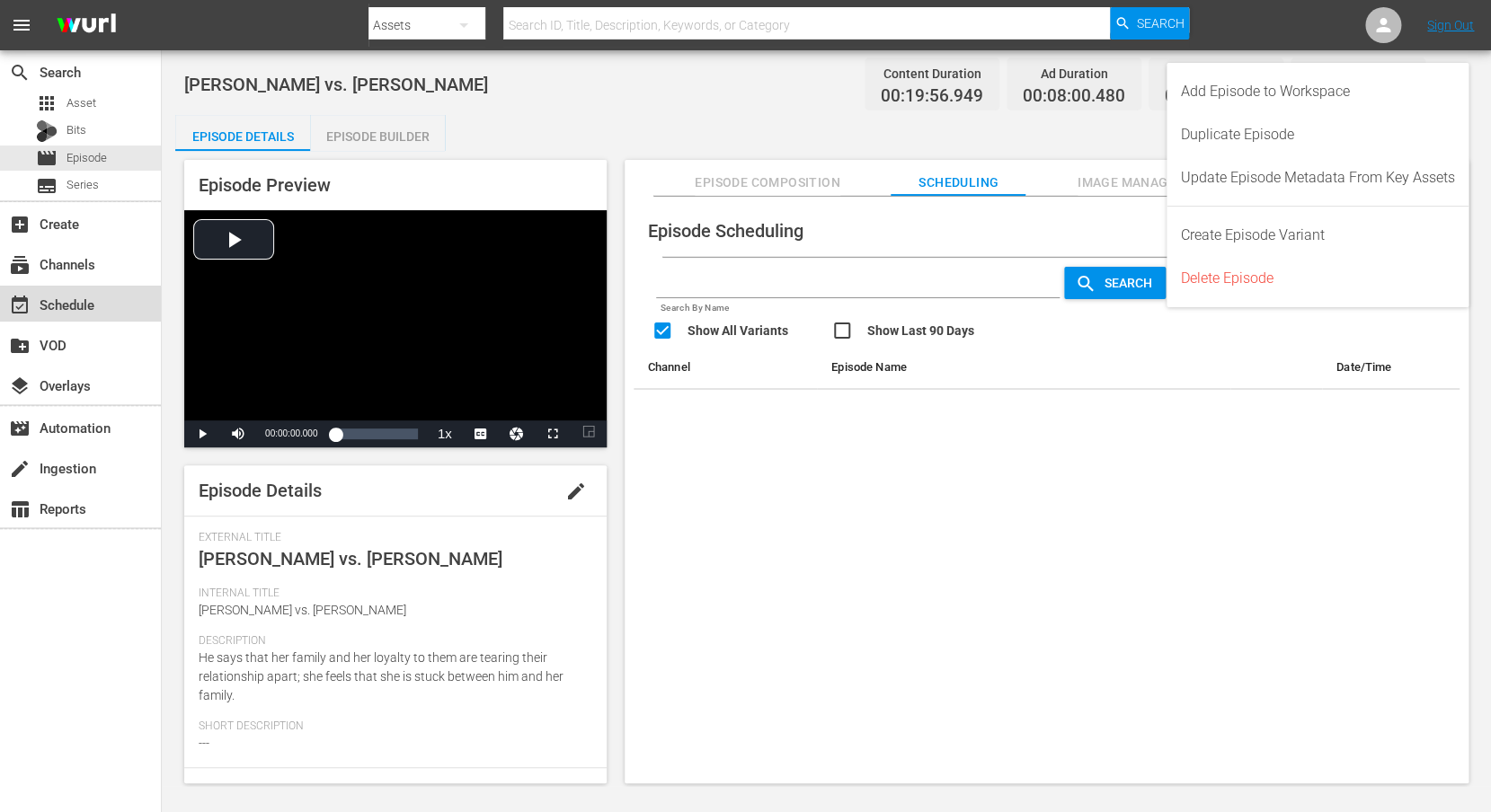 click on "event_available   Schedule" at bounding box center [80, 304] 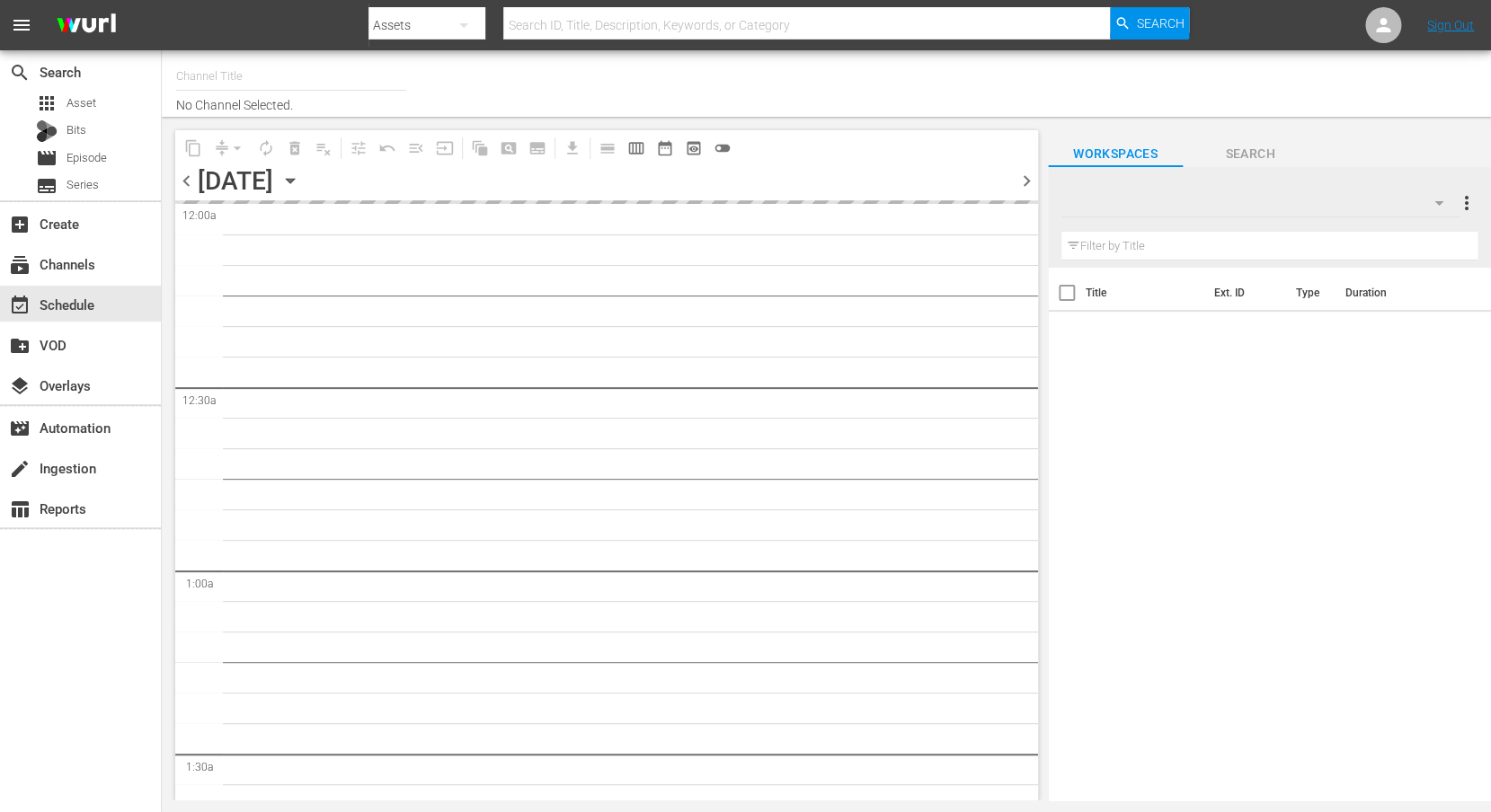 type on "Divorce Court (1590)" 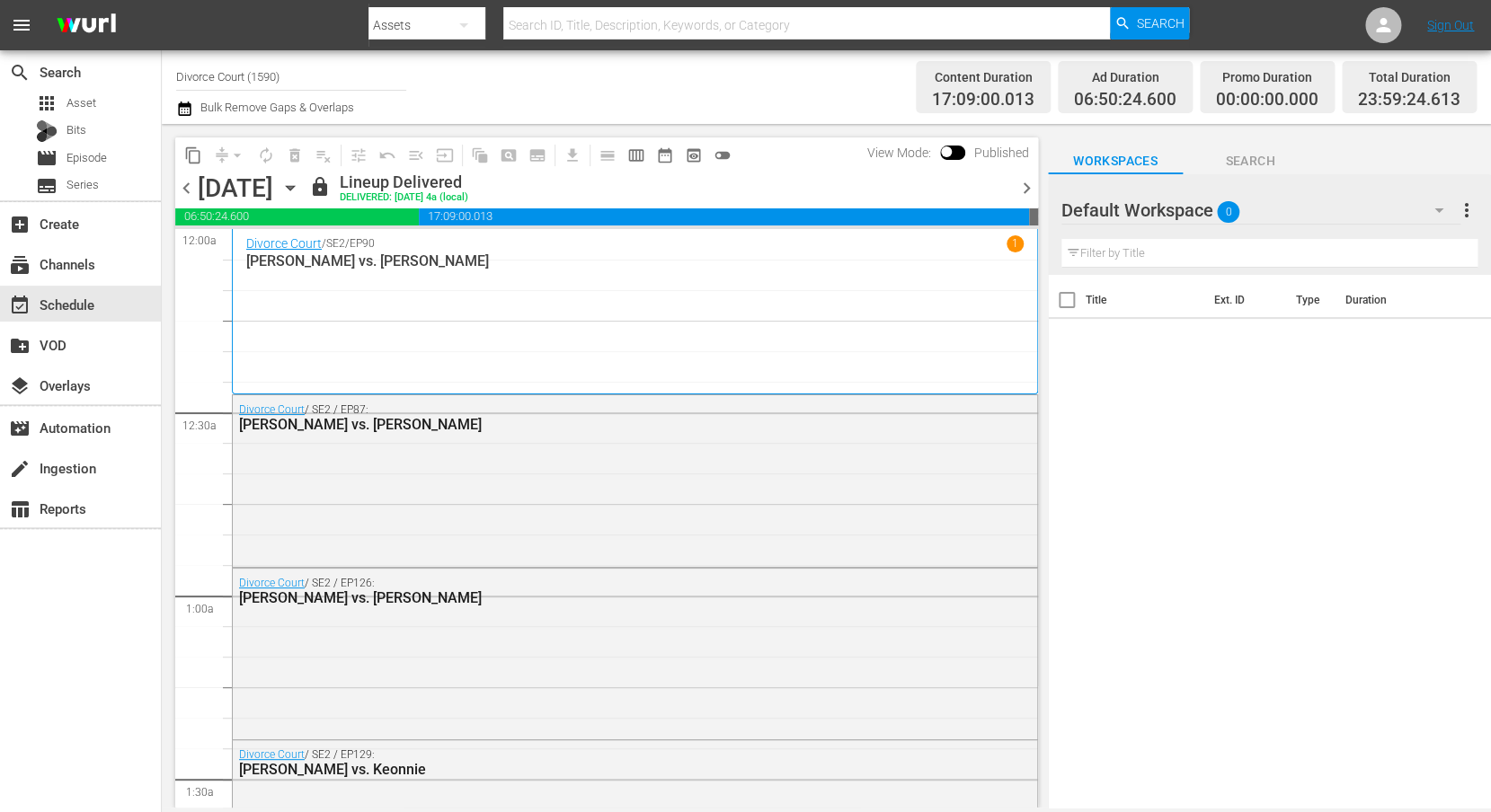 click on "chevron_right" at bounding box center (1026, 188) 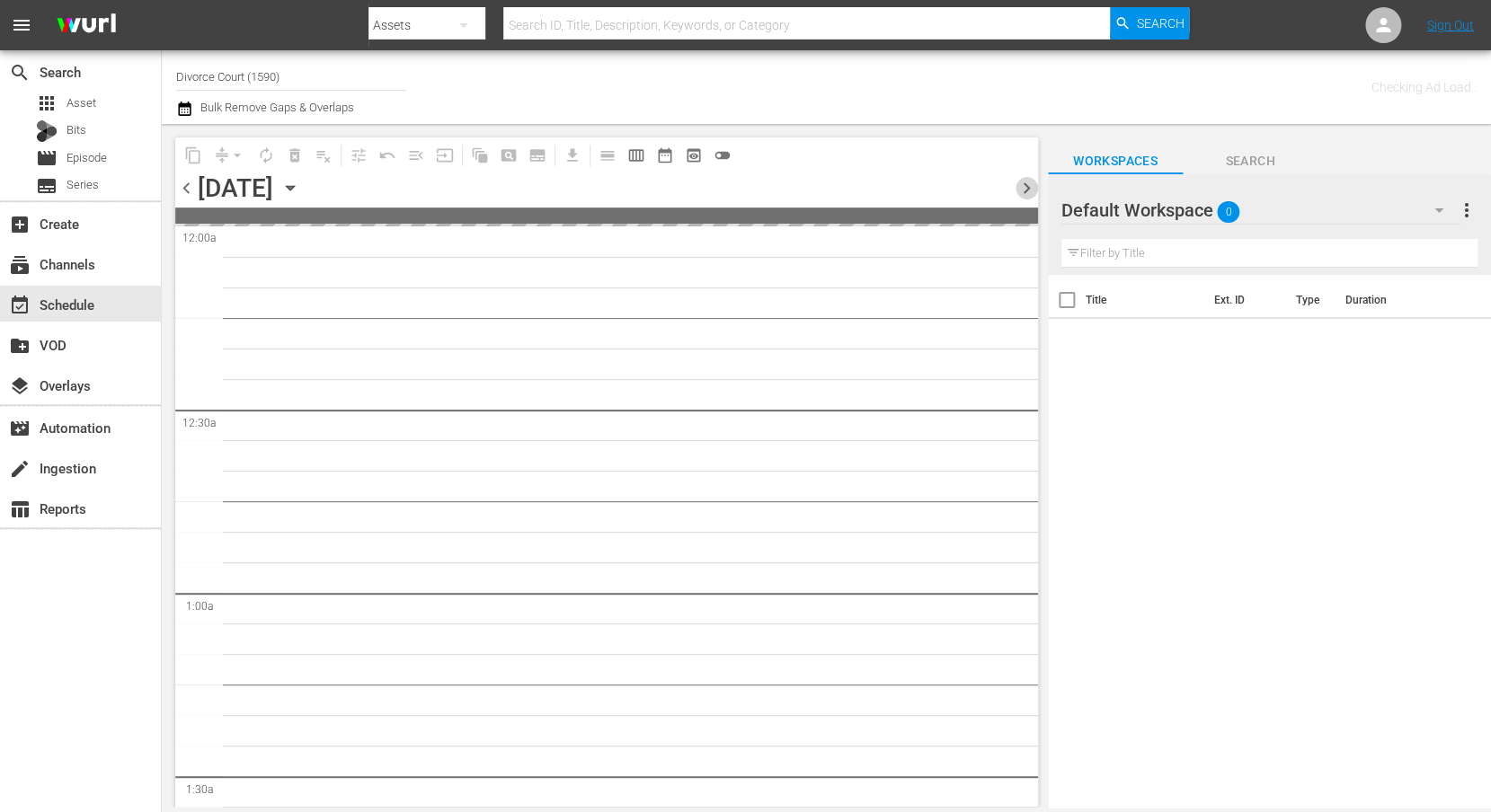 click on "chevron_right" at bounding box center [1026, 188] 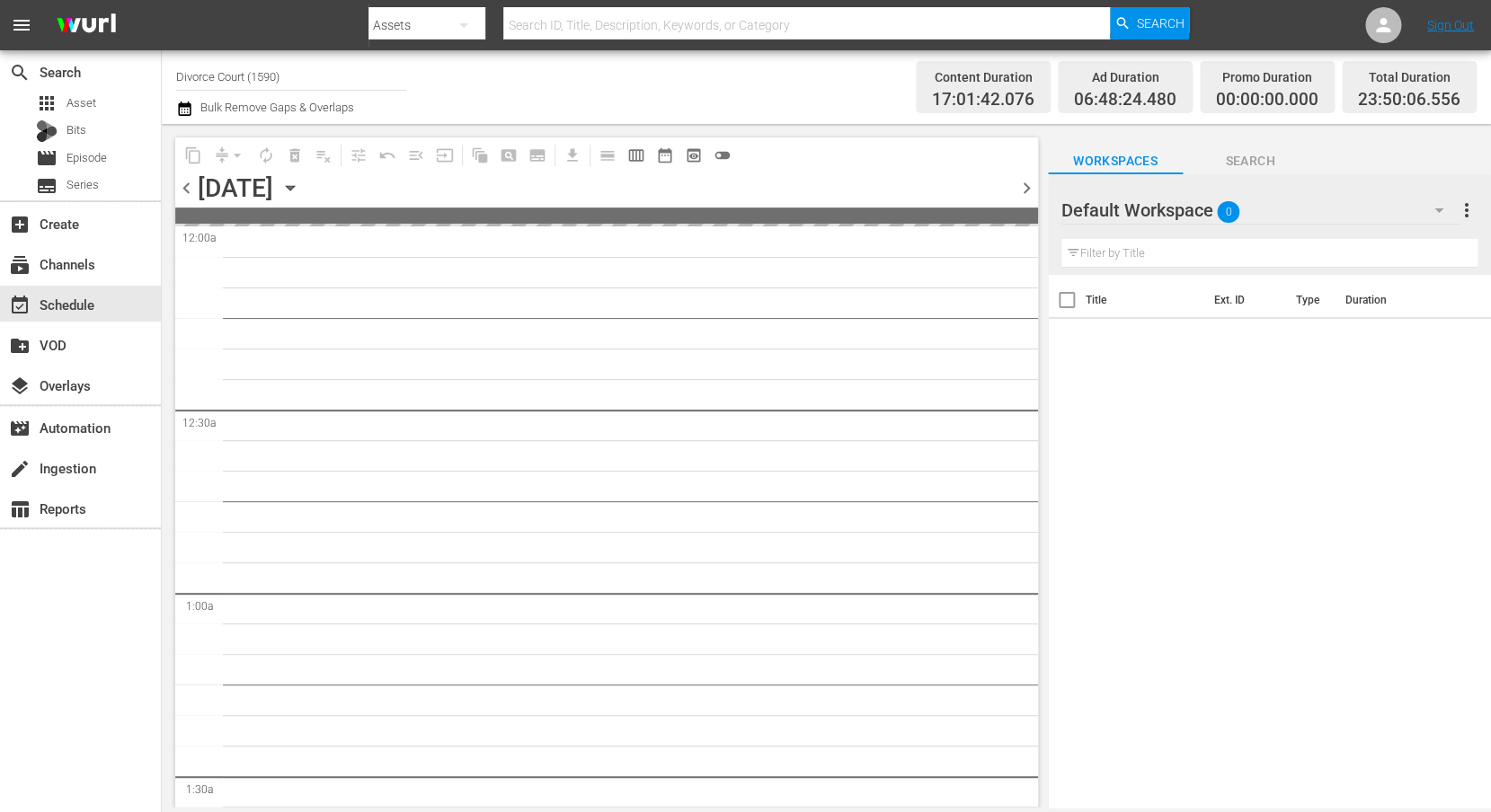 click on "chevron_right" at bounding box center (1026, 188) 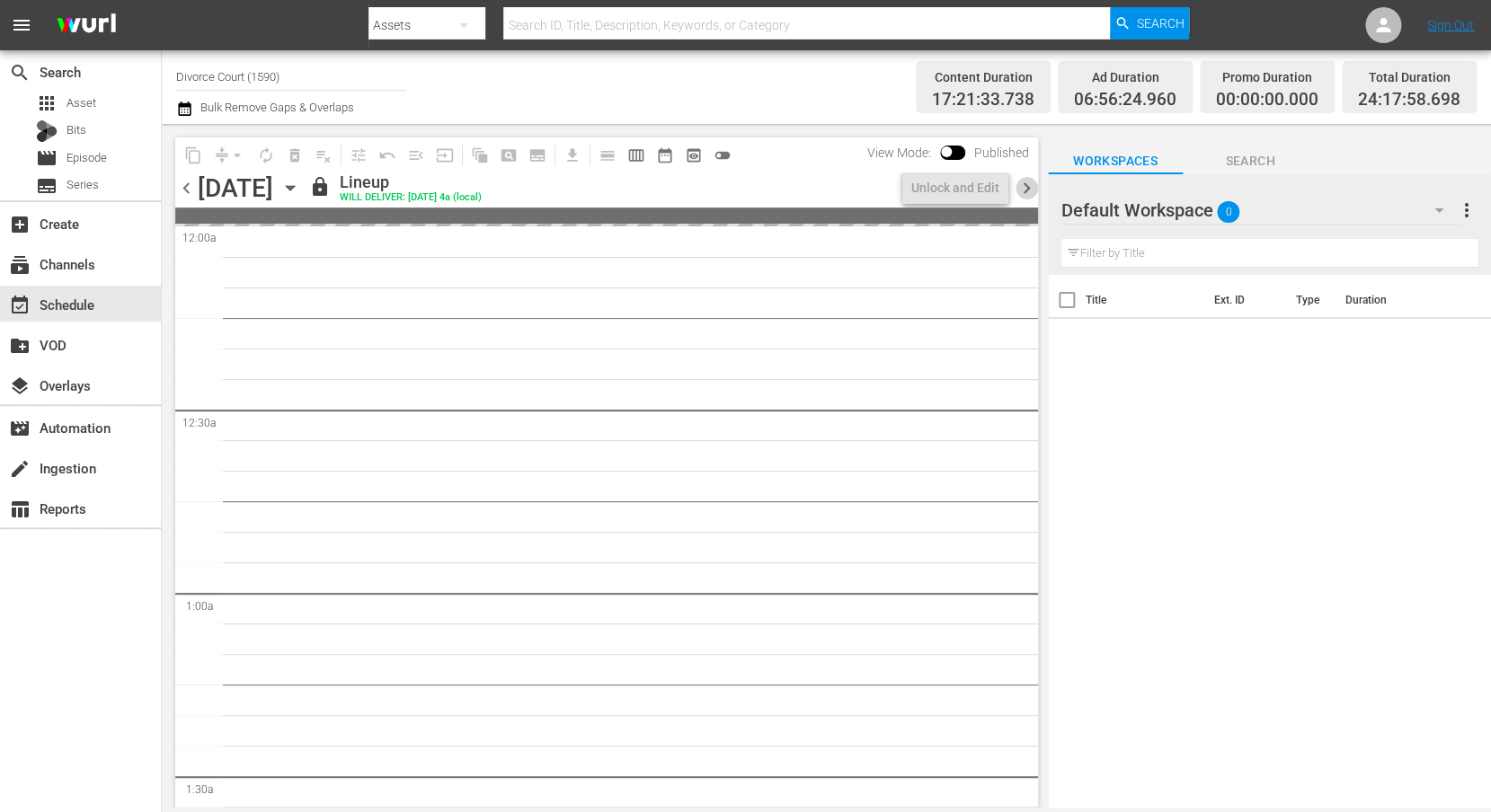 click on "chevron_right" at bounding box center [1026, 188] 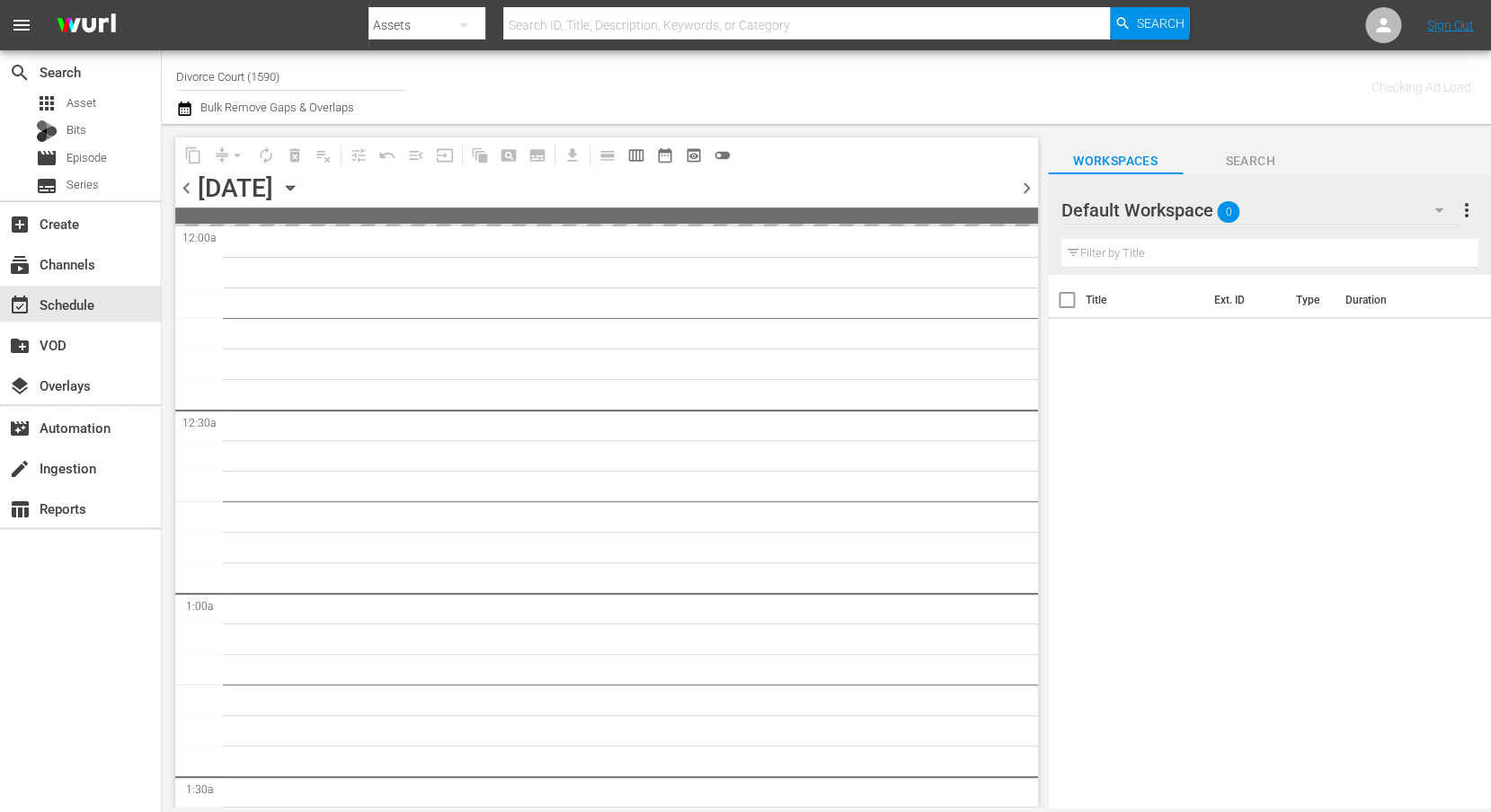 click on "chevron_right" at bounding box center (1026, 188) 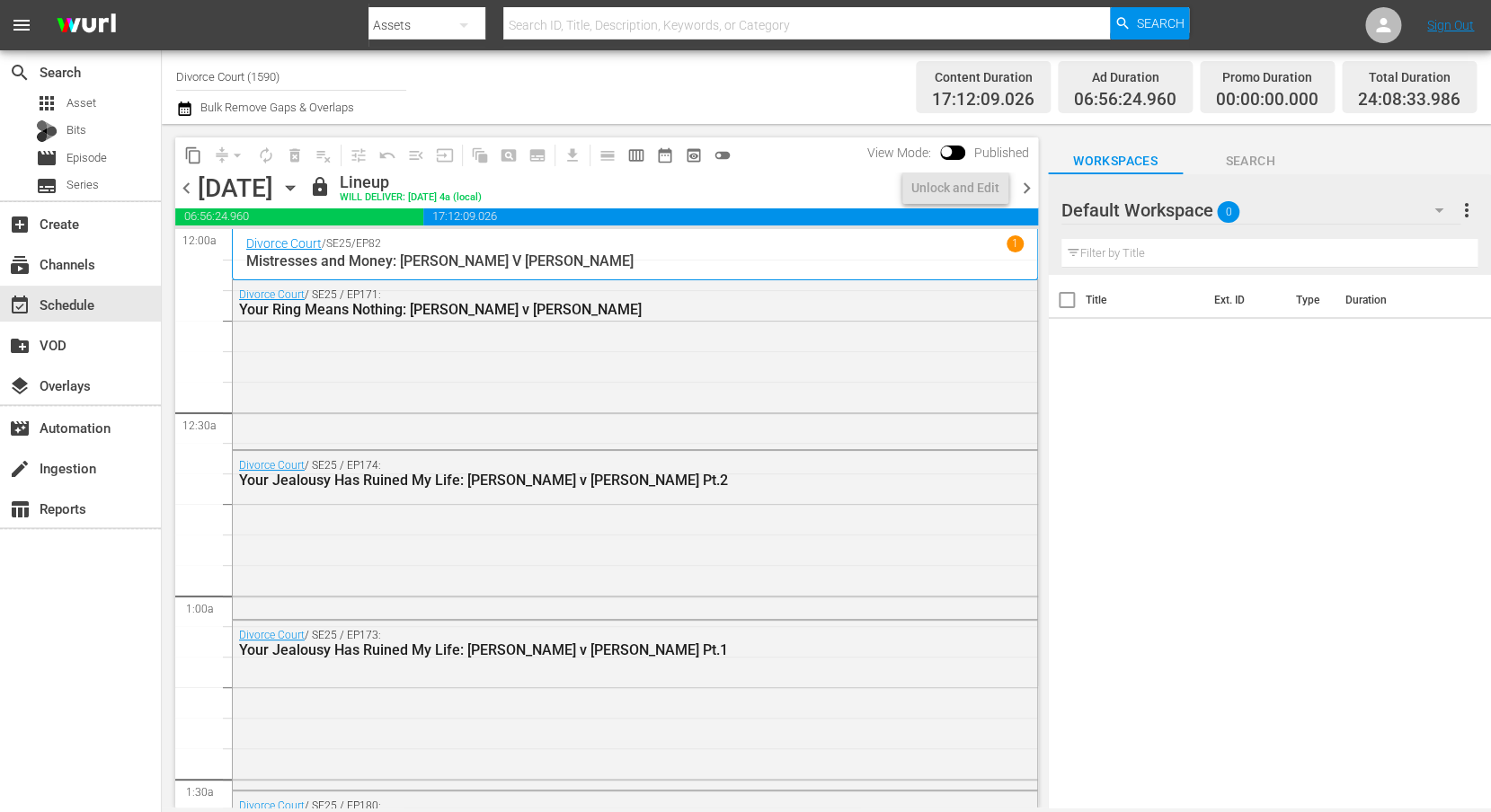 click on "chevron_right" at bounding box center (1026, 188) 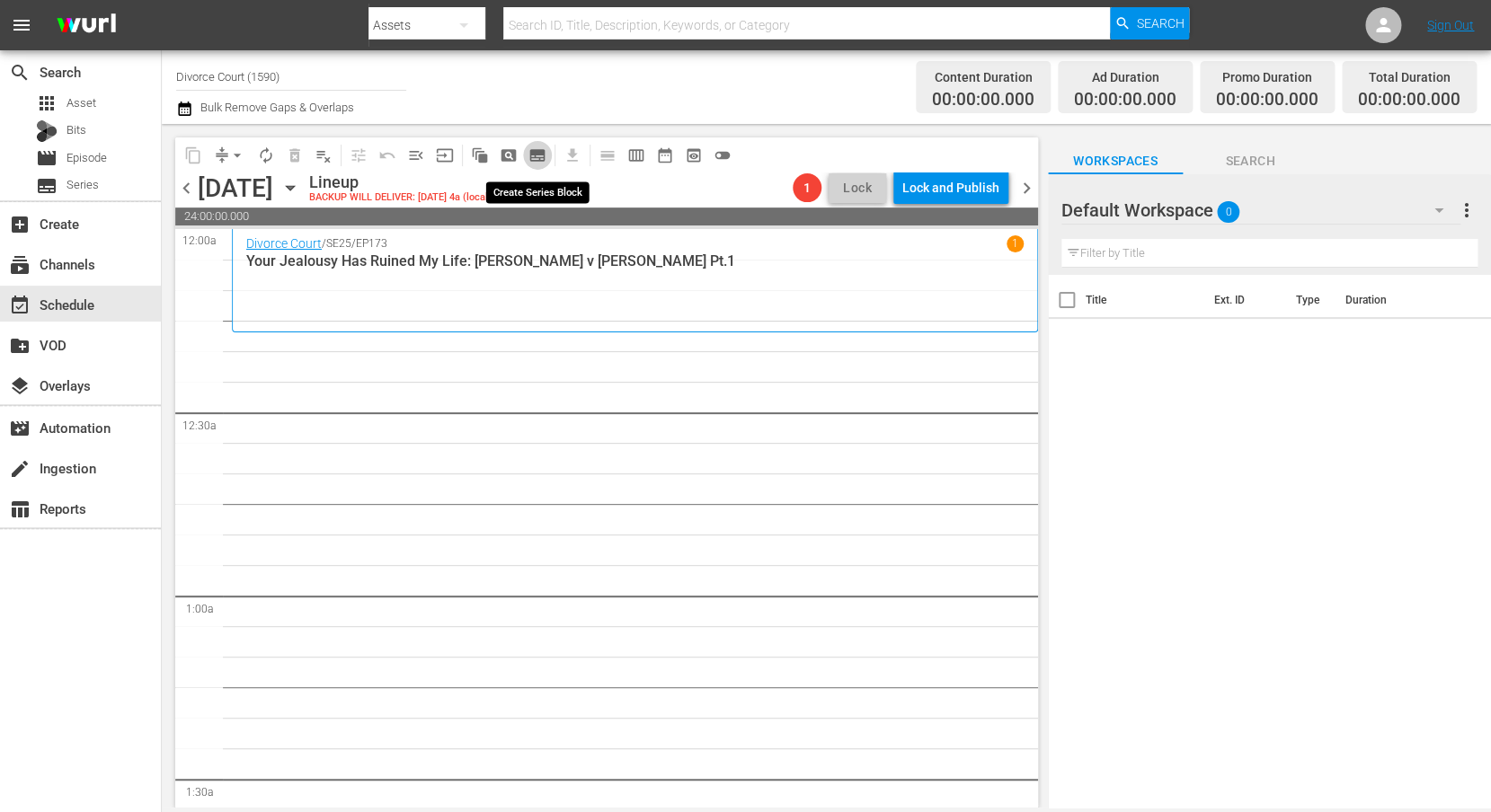 click on "subtitles_outlined" at bounding box center (537, 155) 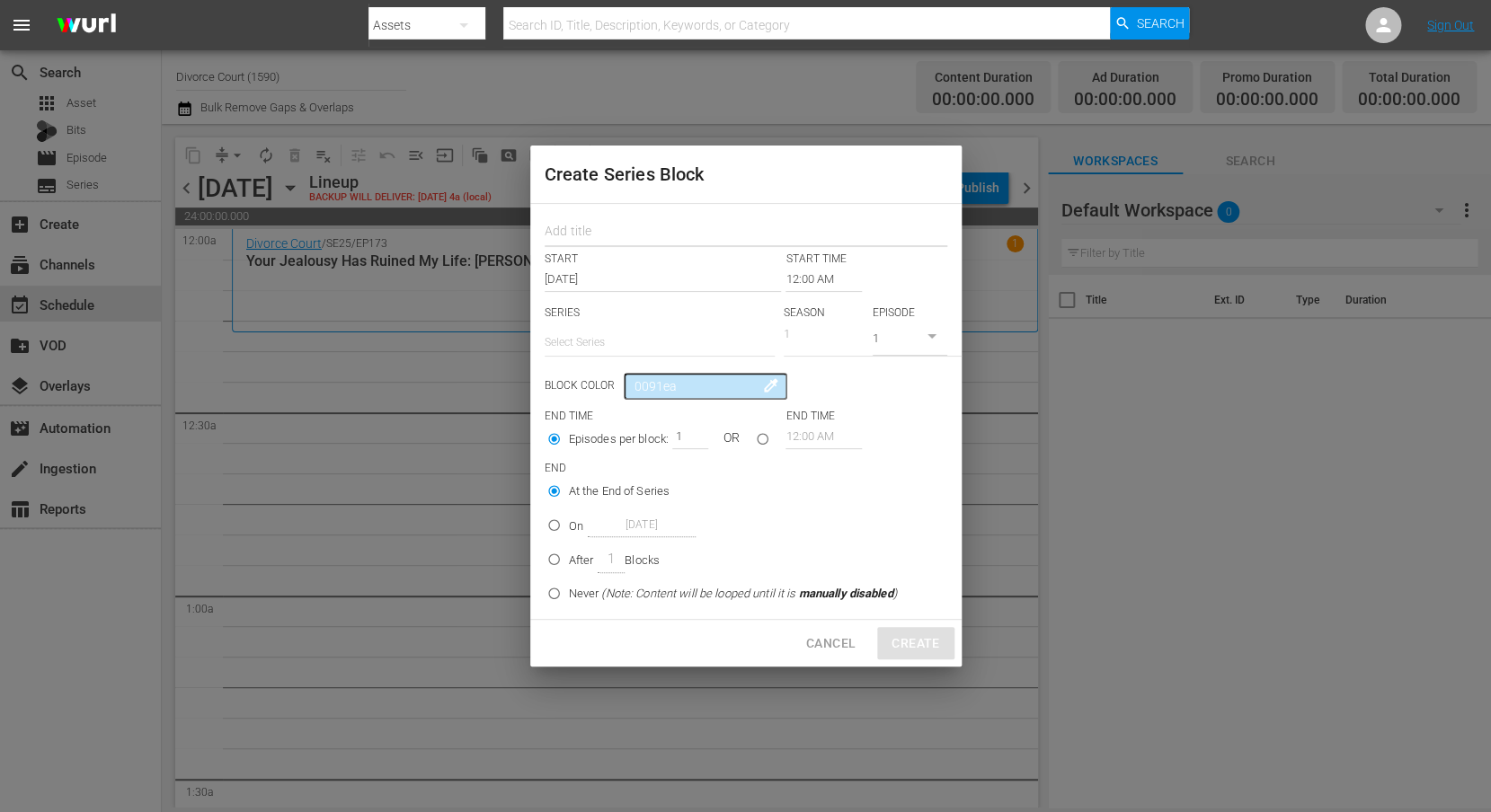 click at bounding box center [746, 233] 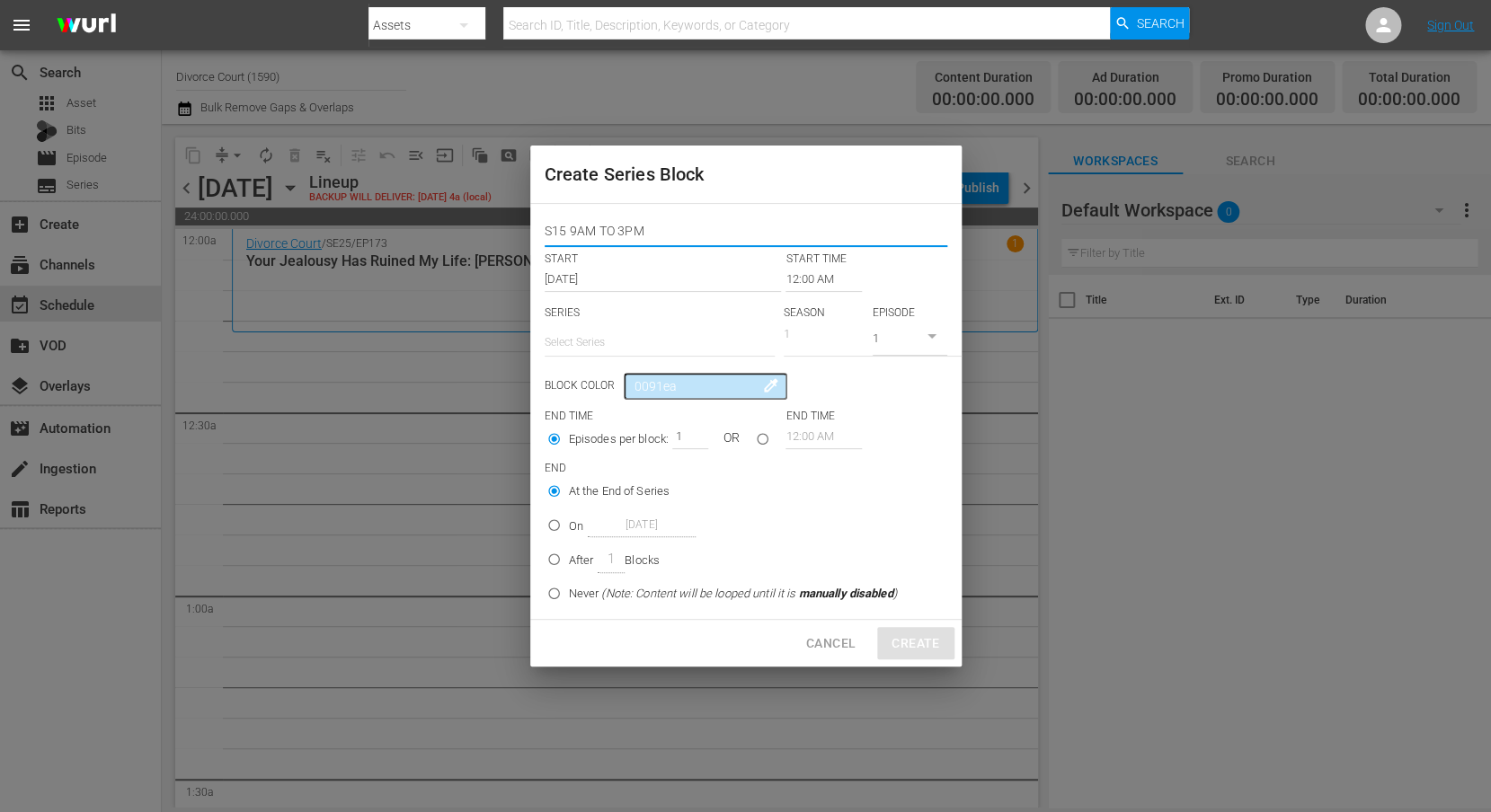 type on "S15 9AM TO 3PM" 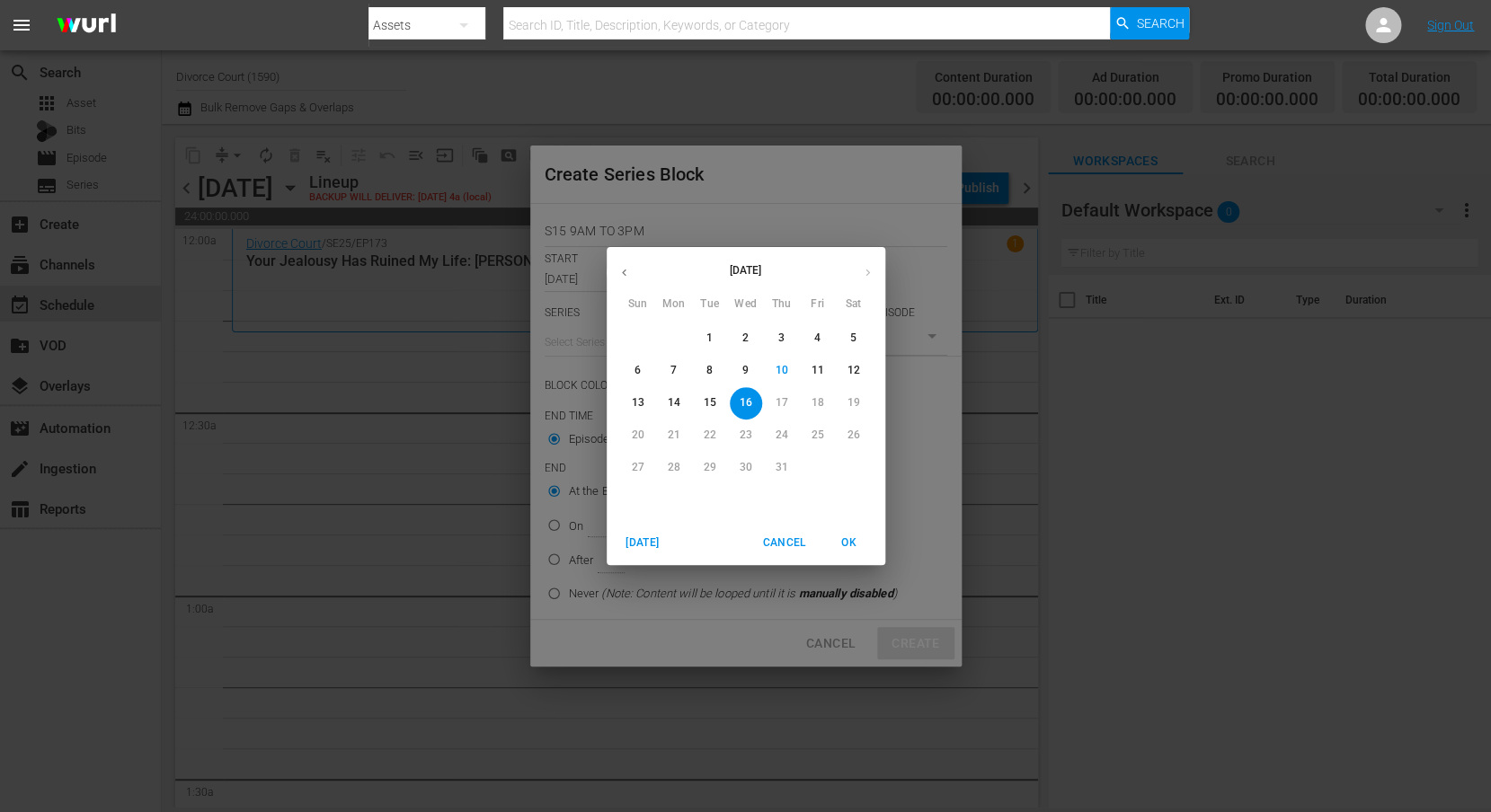 click on "July 2025 Sun Mon Tue Wed Thu Fri Sat 29 30 1 2 3 4 5 6 7 8 9 10 11 12 13 14 15 16 17 18 19 20 21 22 23 24 25 26 27 28 29 30 31 1 2 Today Cancel OK" at bounding box center [745, 406] 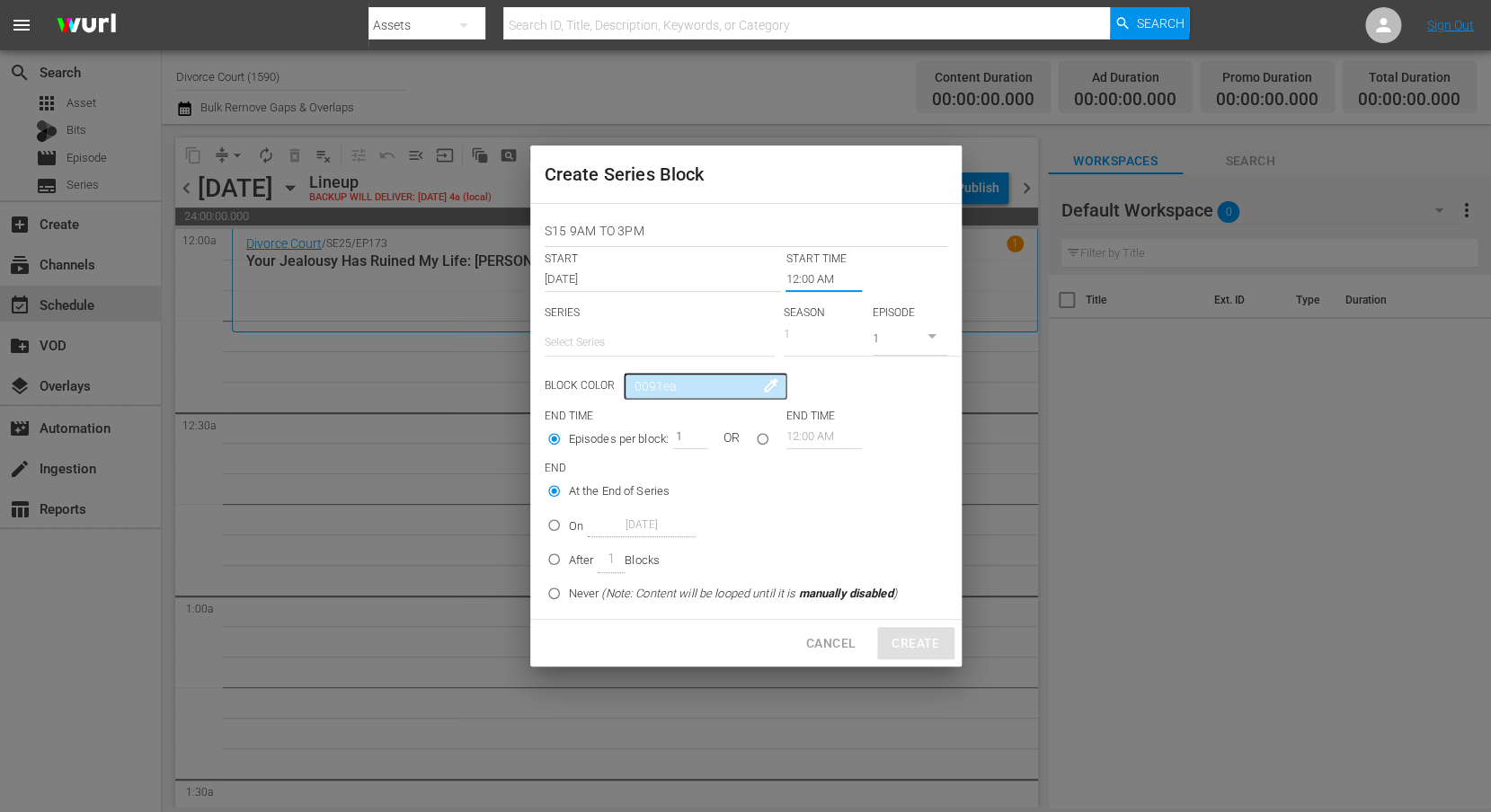 click on "12:00 AM" at bounding box center [823, 279] 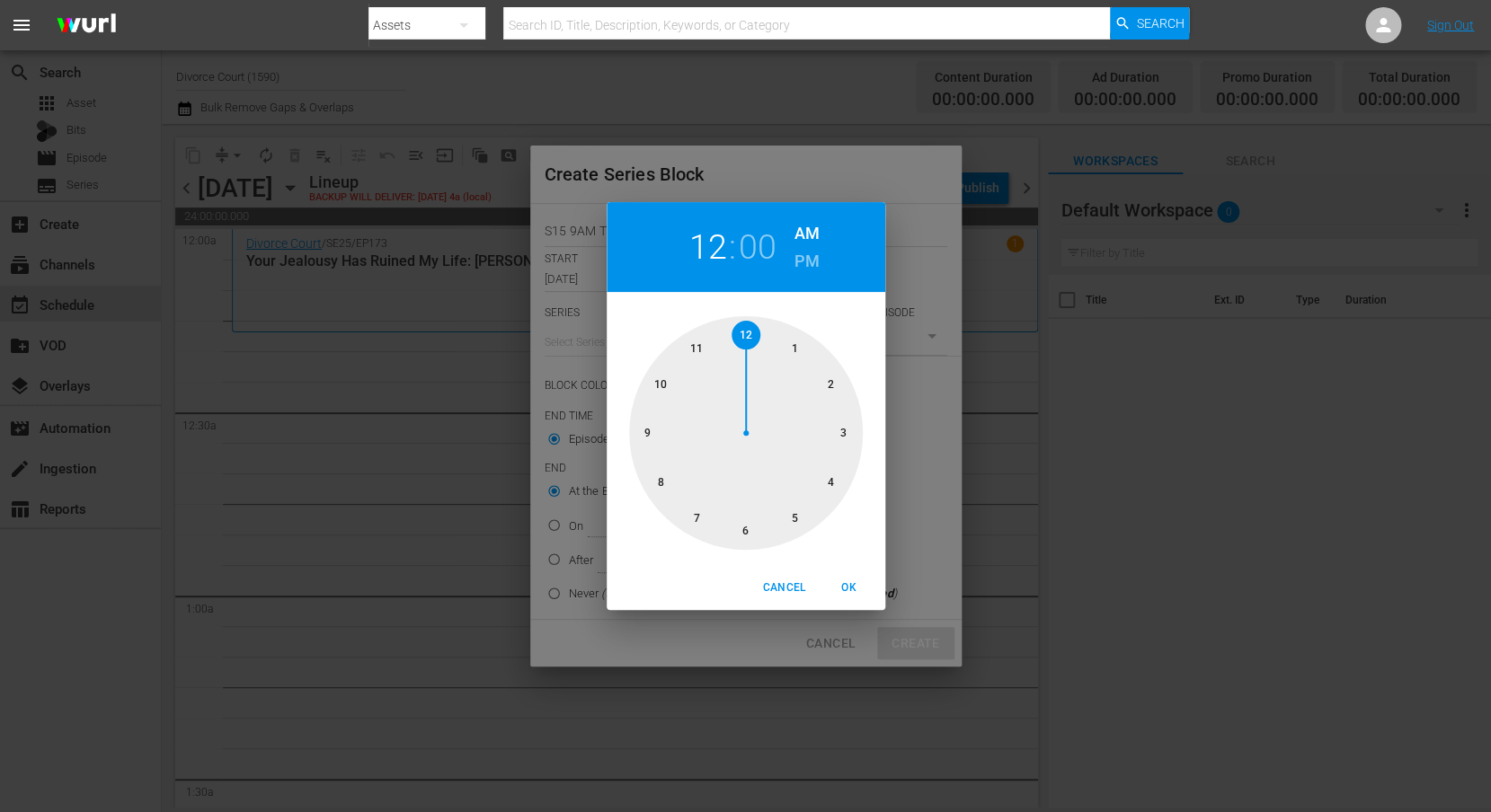 drag, startPoint x: 646, startPoint y: 428, endPoint x: 670, endPoint y: 410, distance: 30 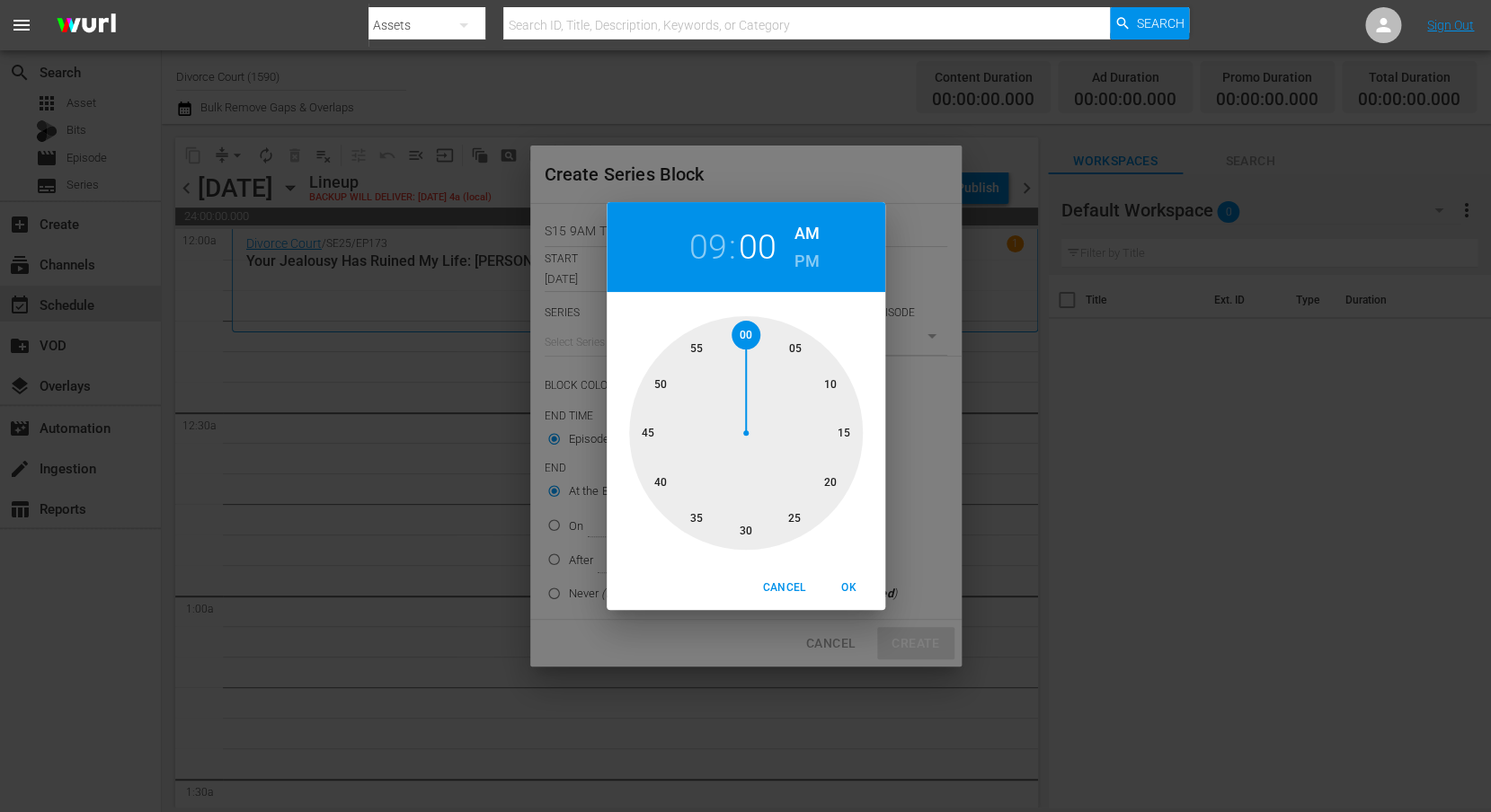 click on "OK" at bounding box center (849, 587) 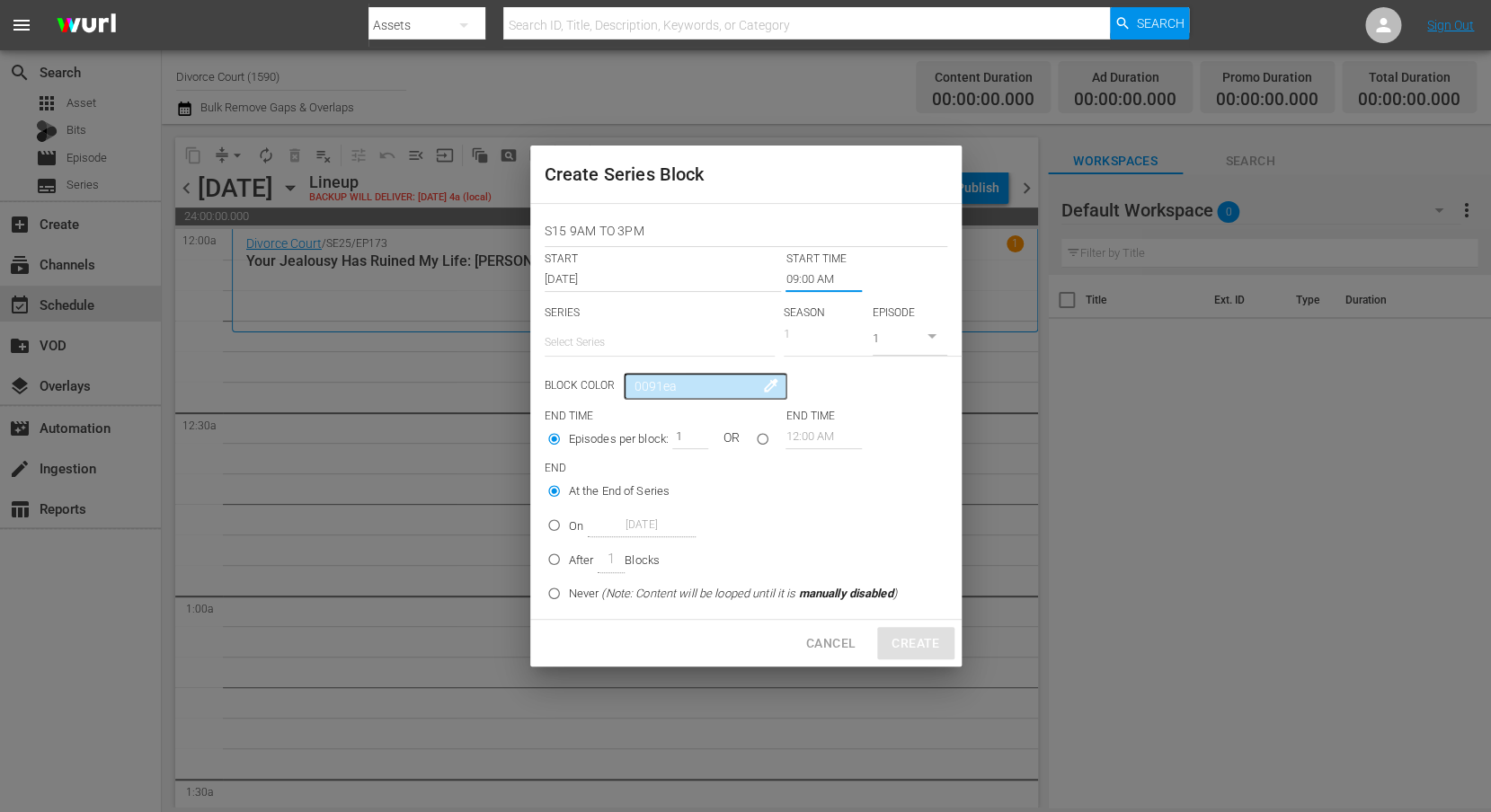 click at bounding box center (660, 342) 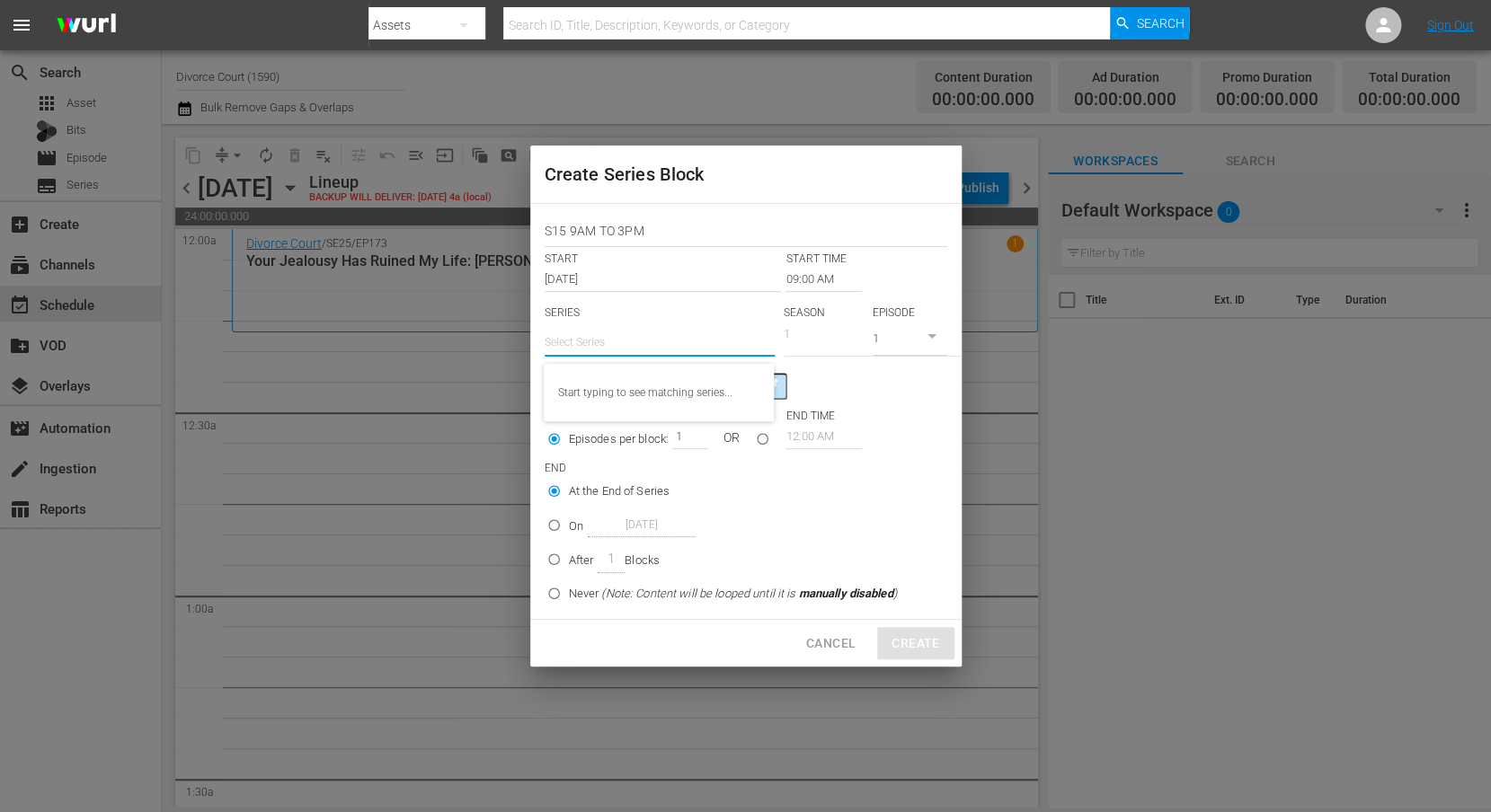 click at bounding box center [660, 342] 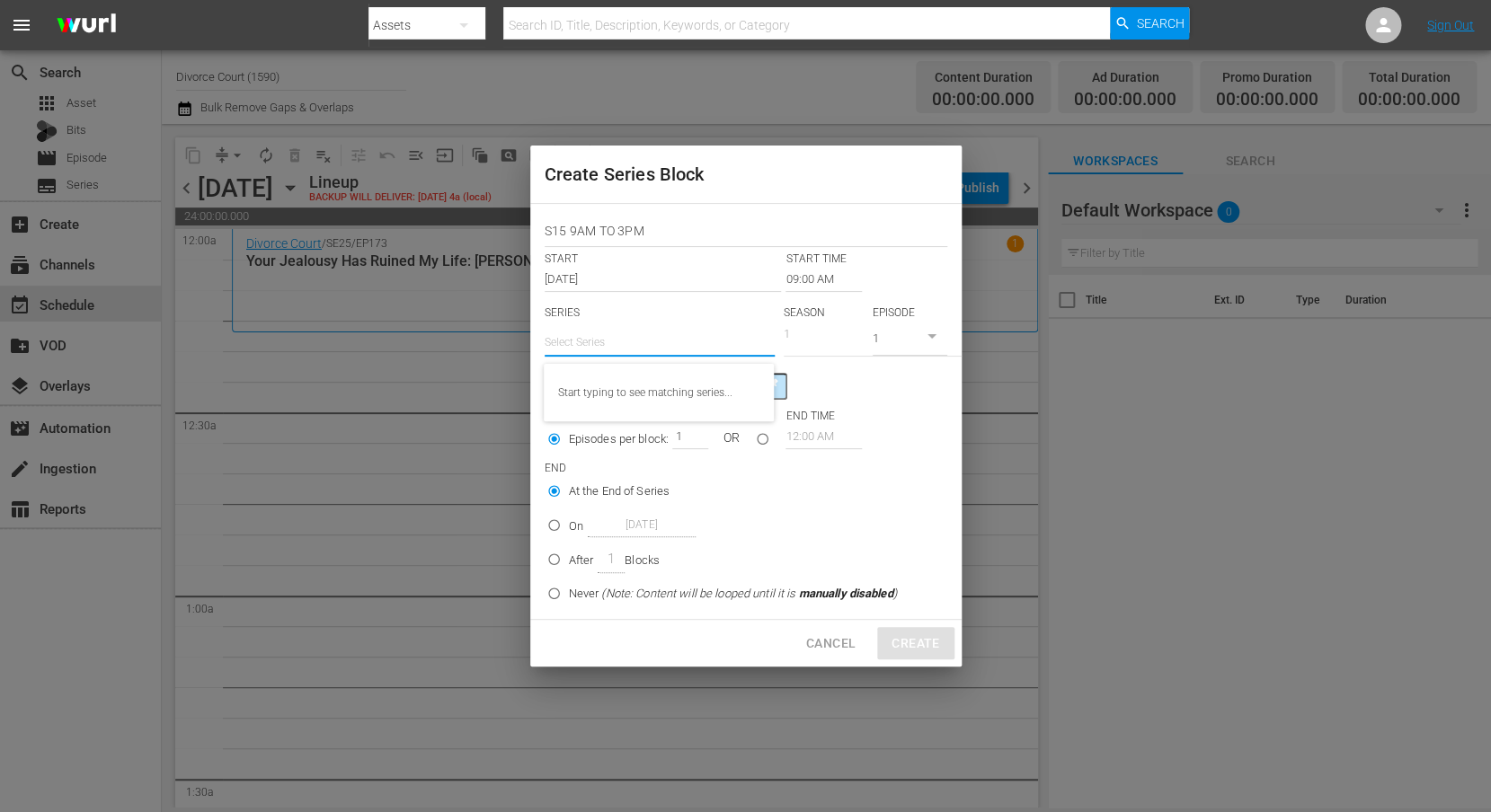 click on "1" at bounding box center [874, 338] 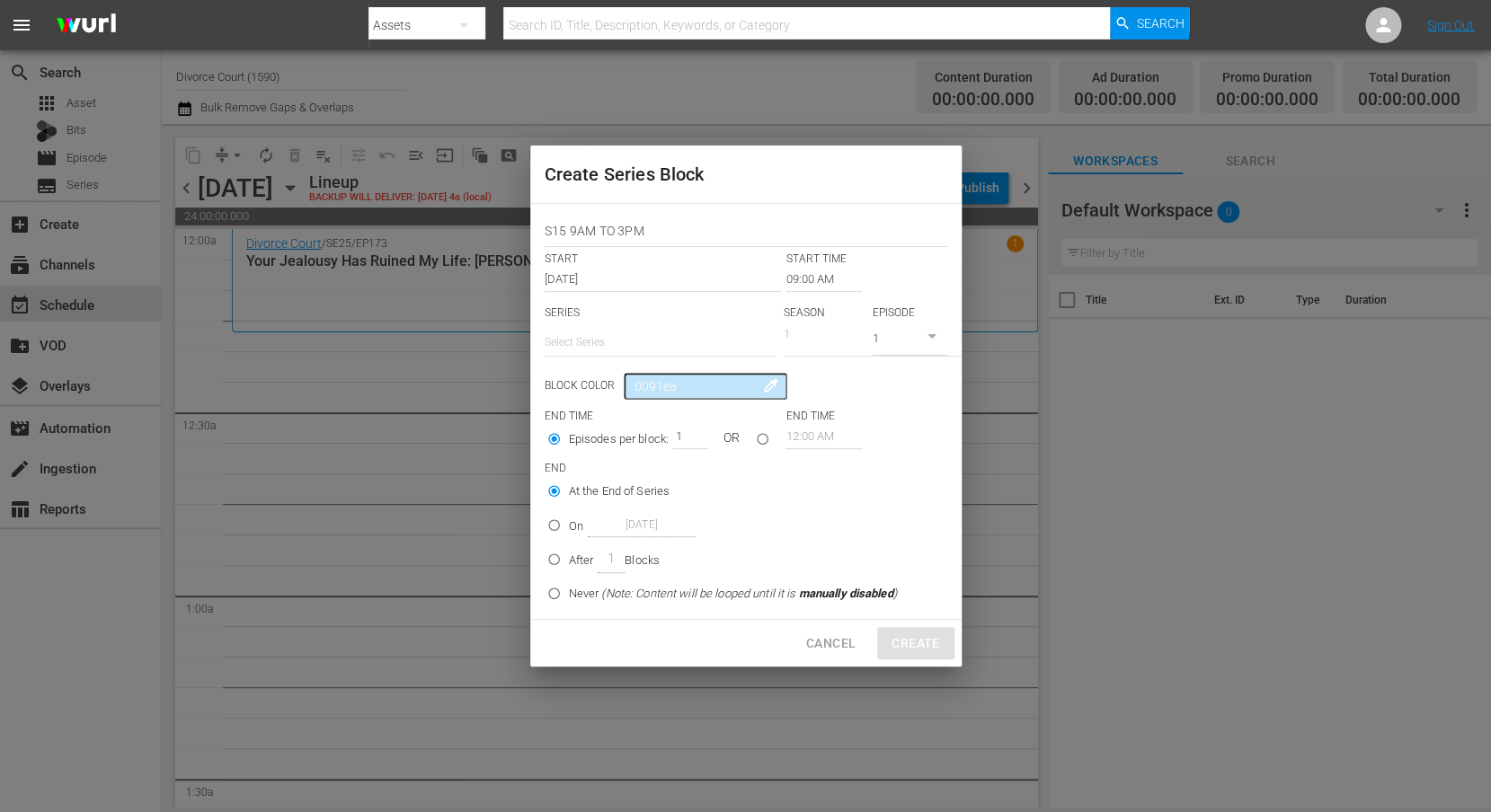 click at bounding box center [660, 342] 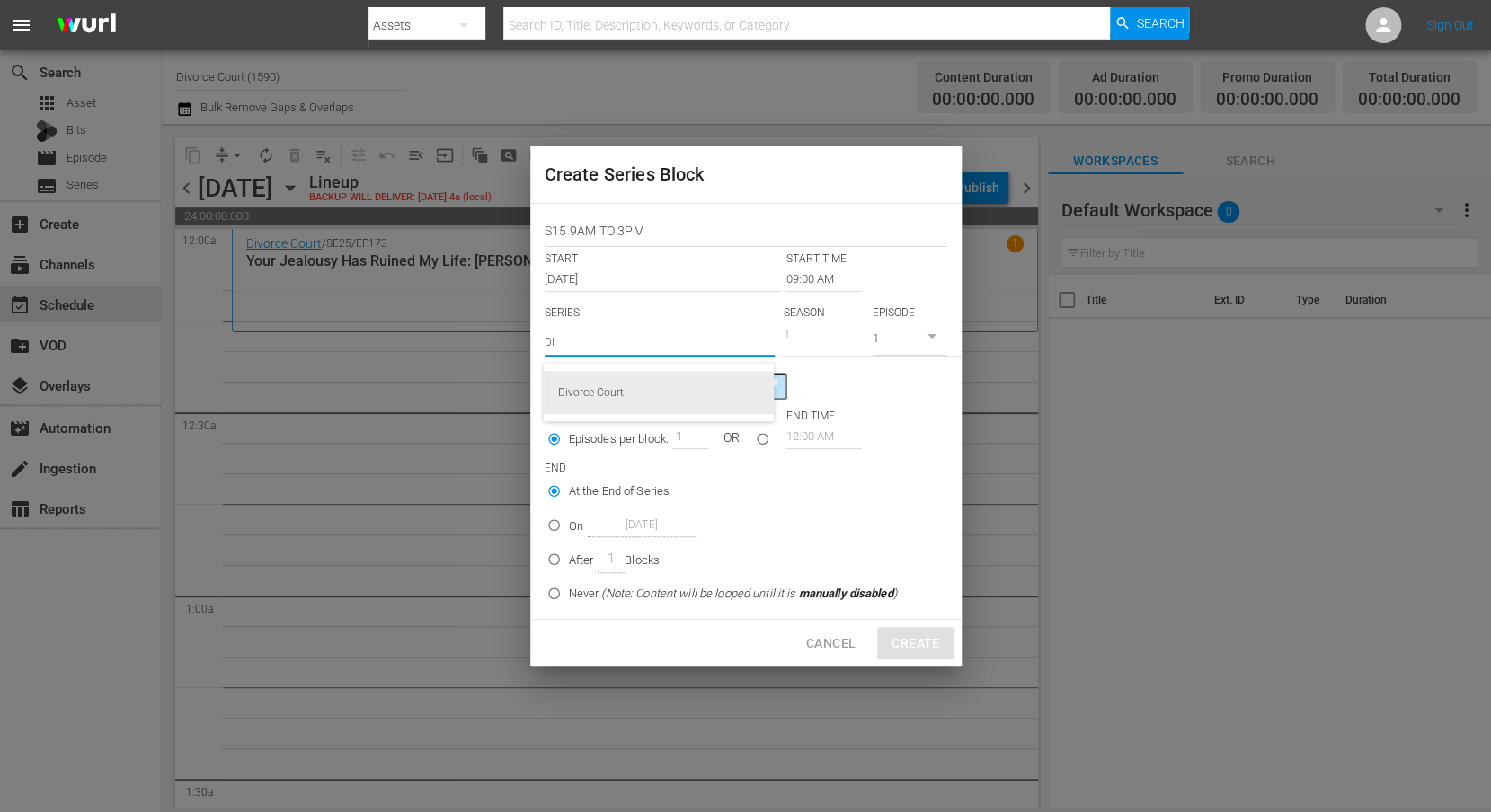 click on "Divorce Court" at bounding box center [659, 393] 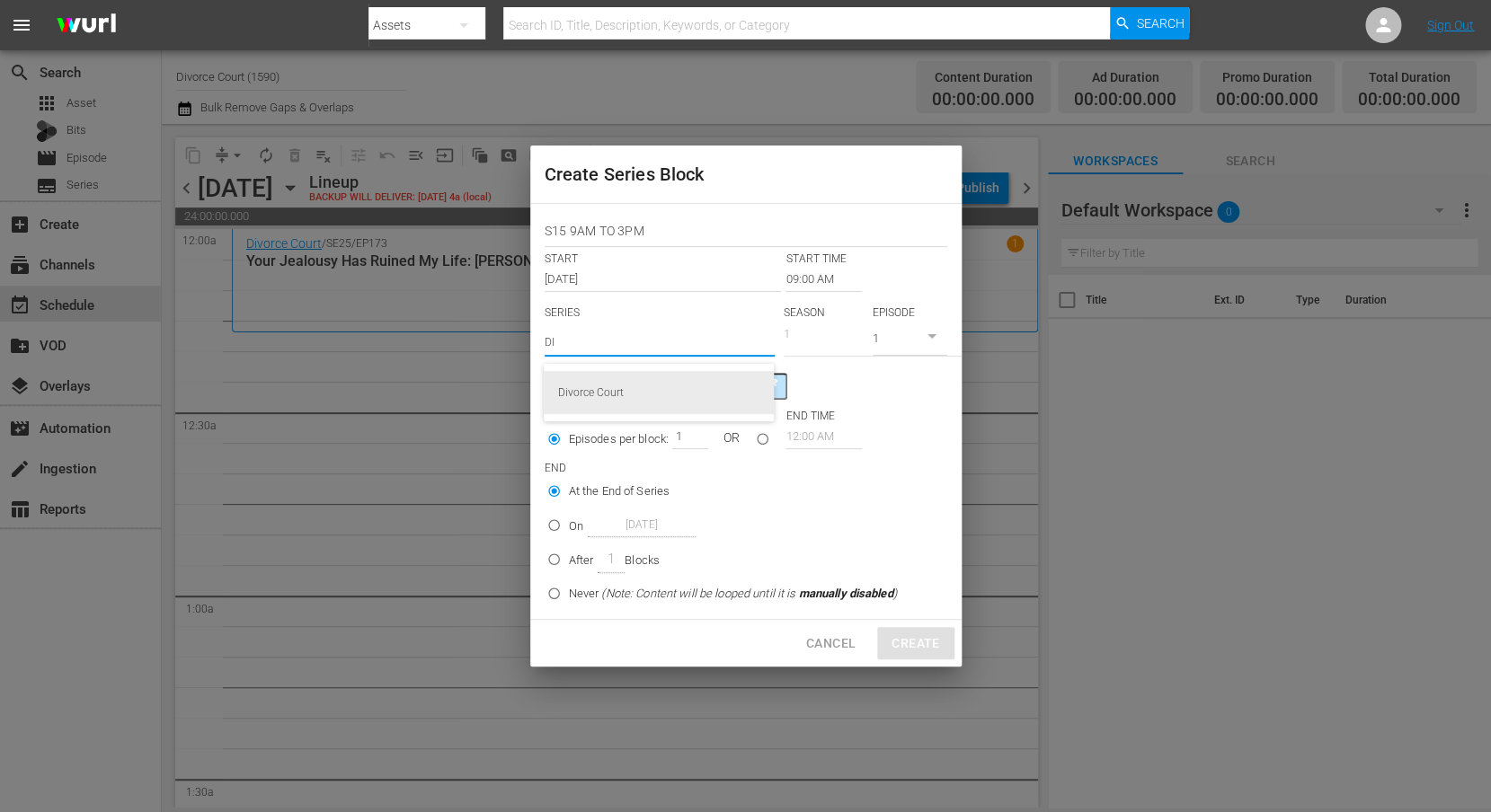type on "Divorce Court" 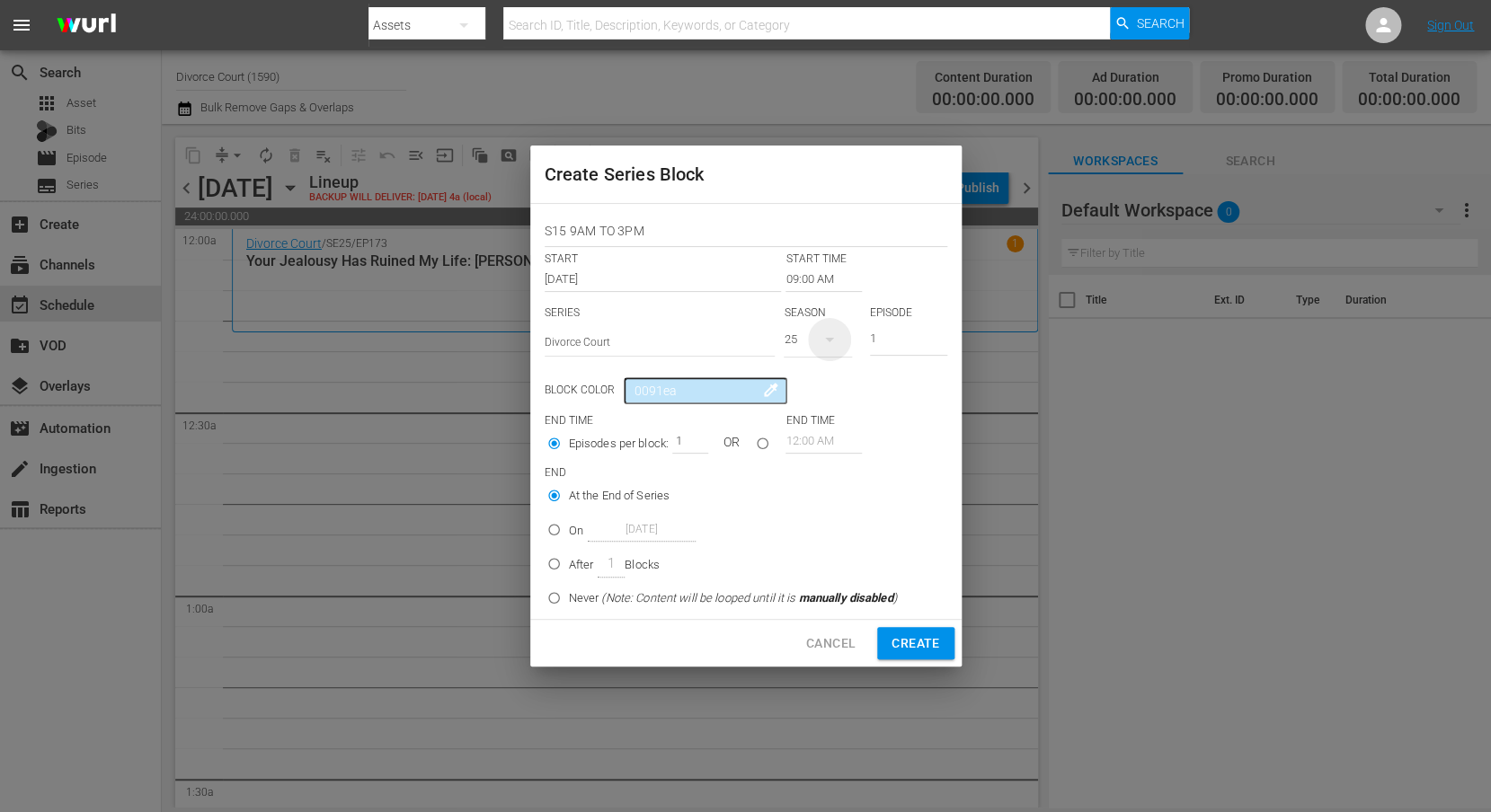 click 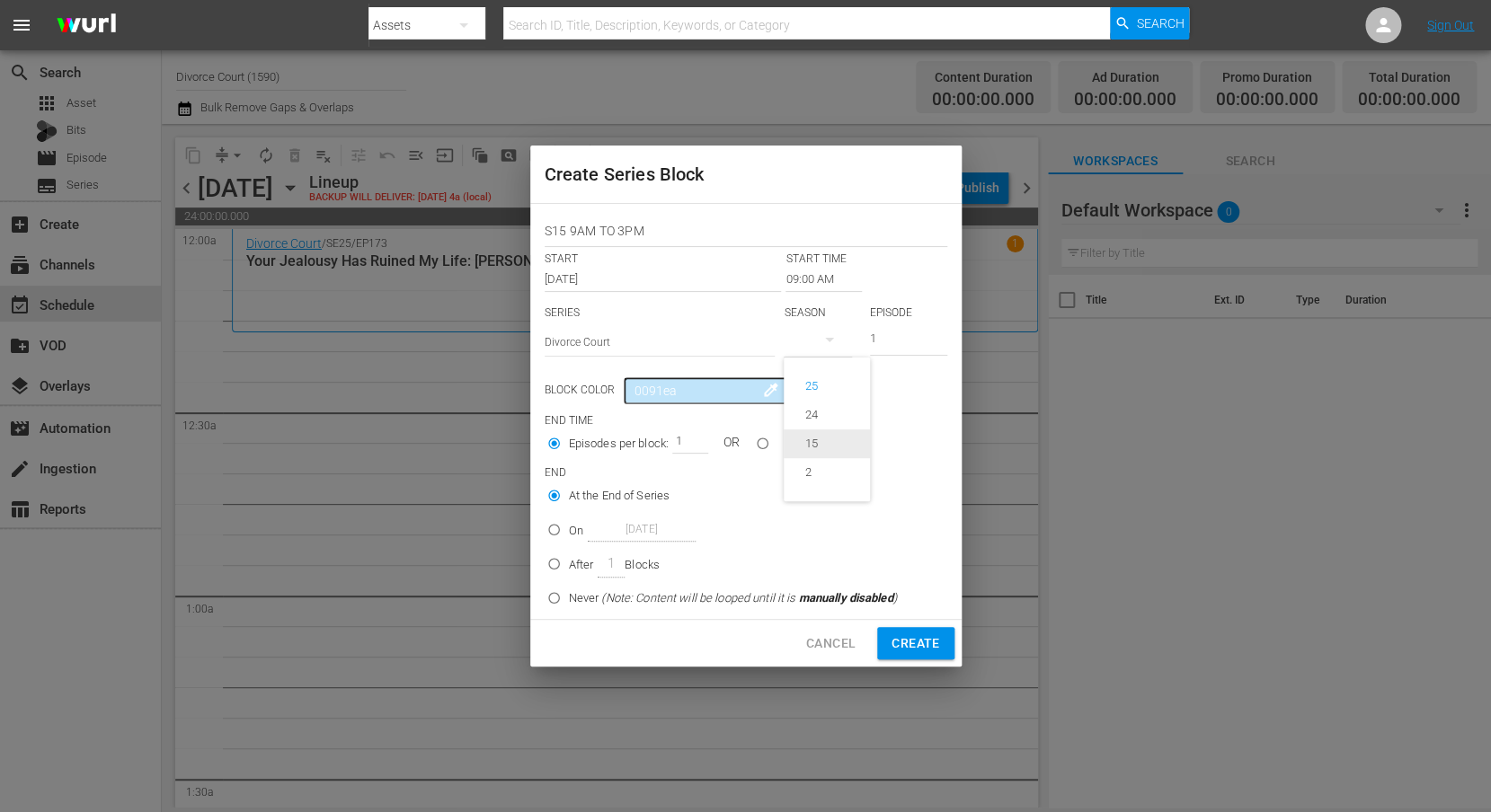 drag, startPoint x: 830, startPoint y: 438, endPoint x: 842, endPoint y: 418, distance: 23.32381 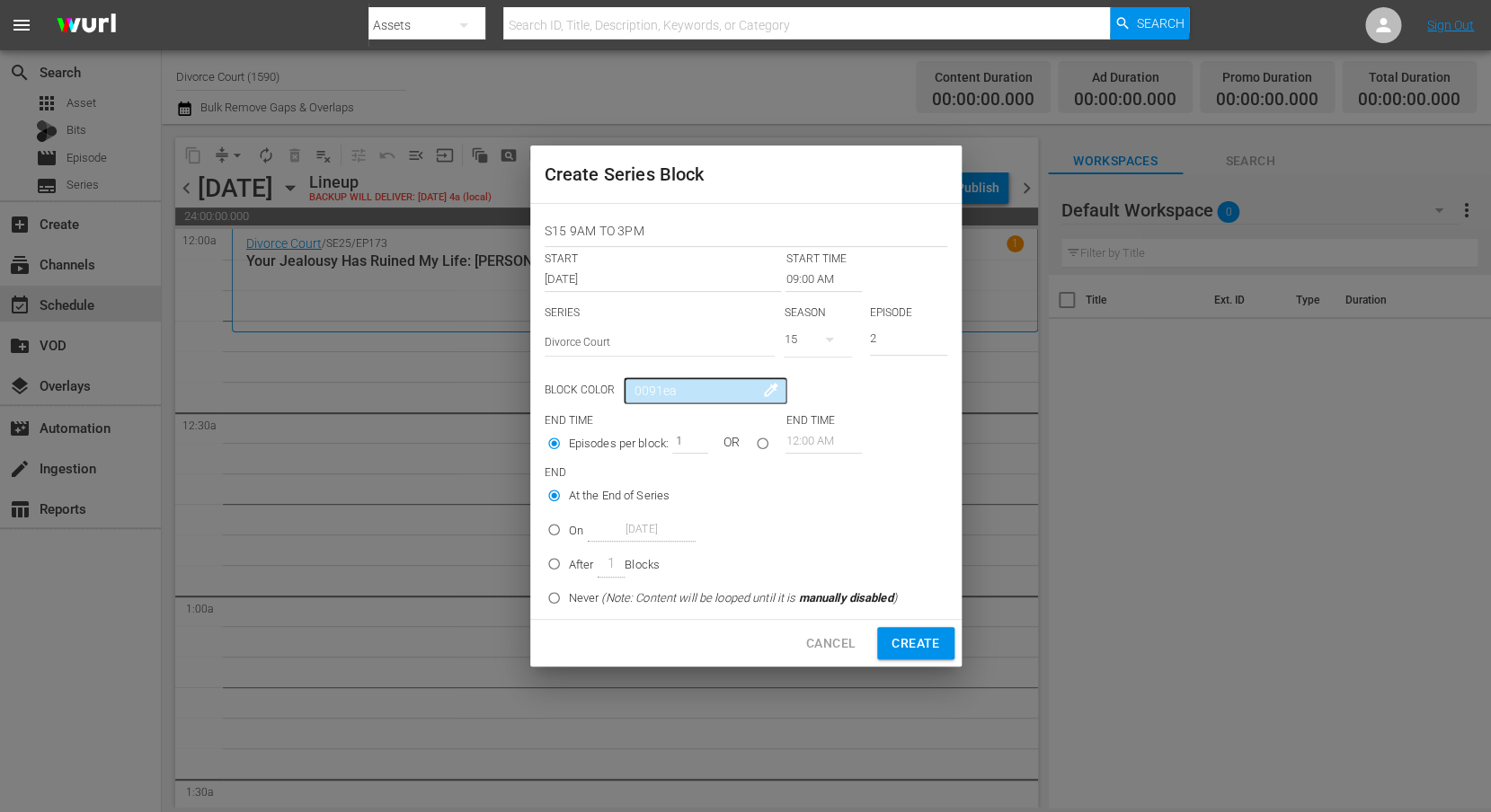 type on "2" 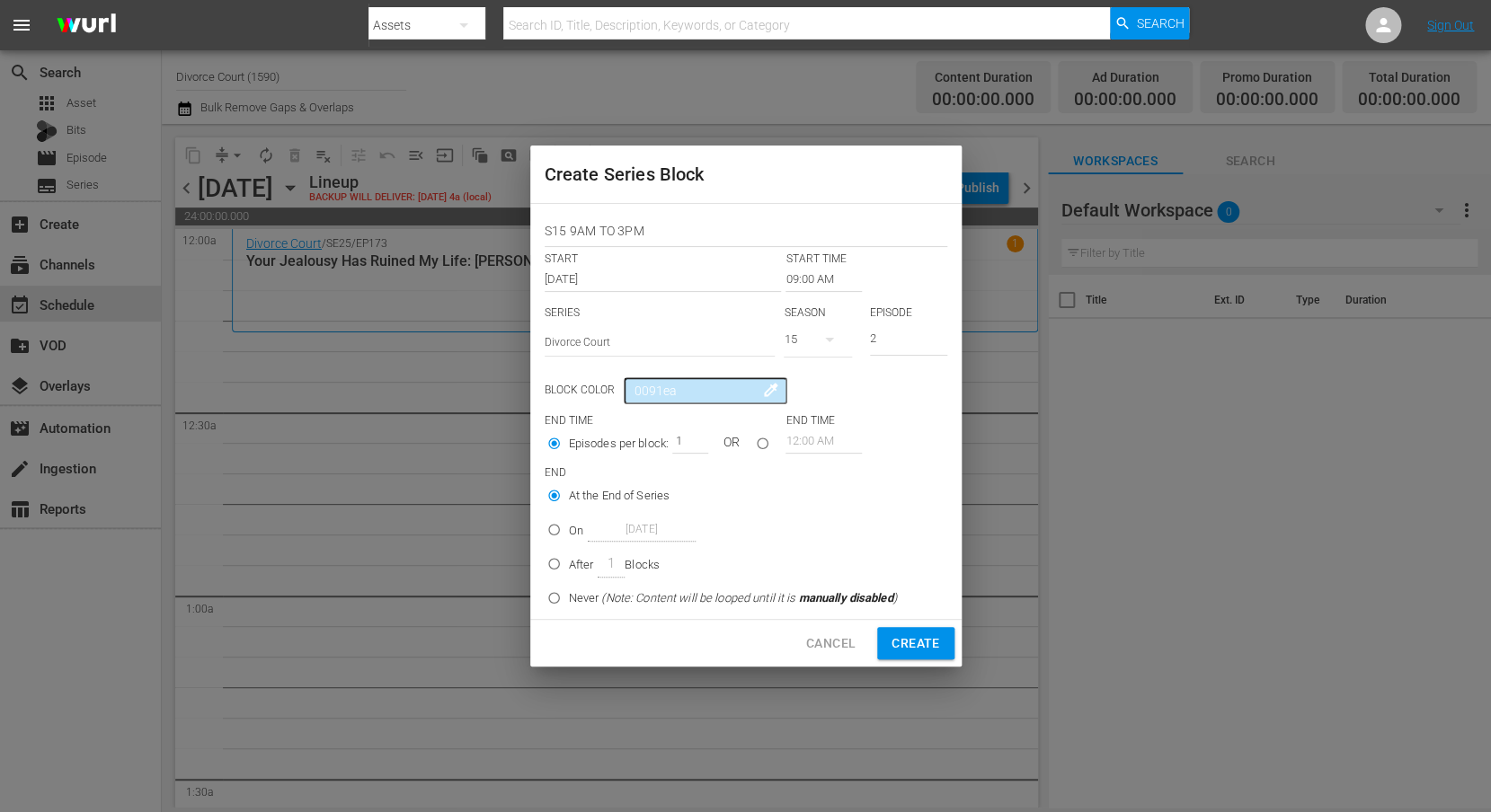click on "2" at bounding box center [909, 340] 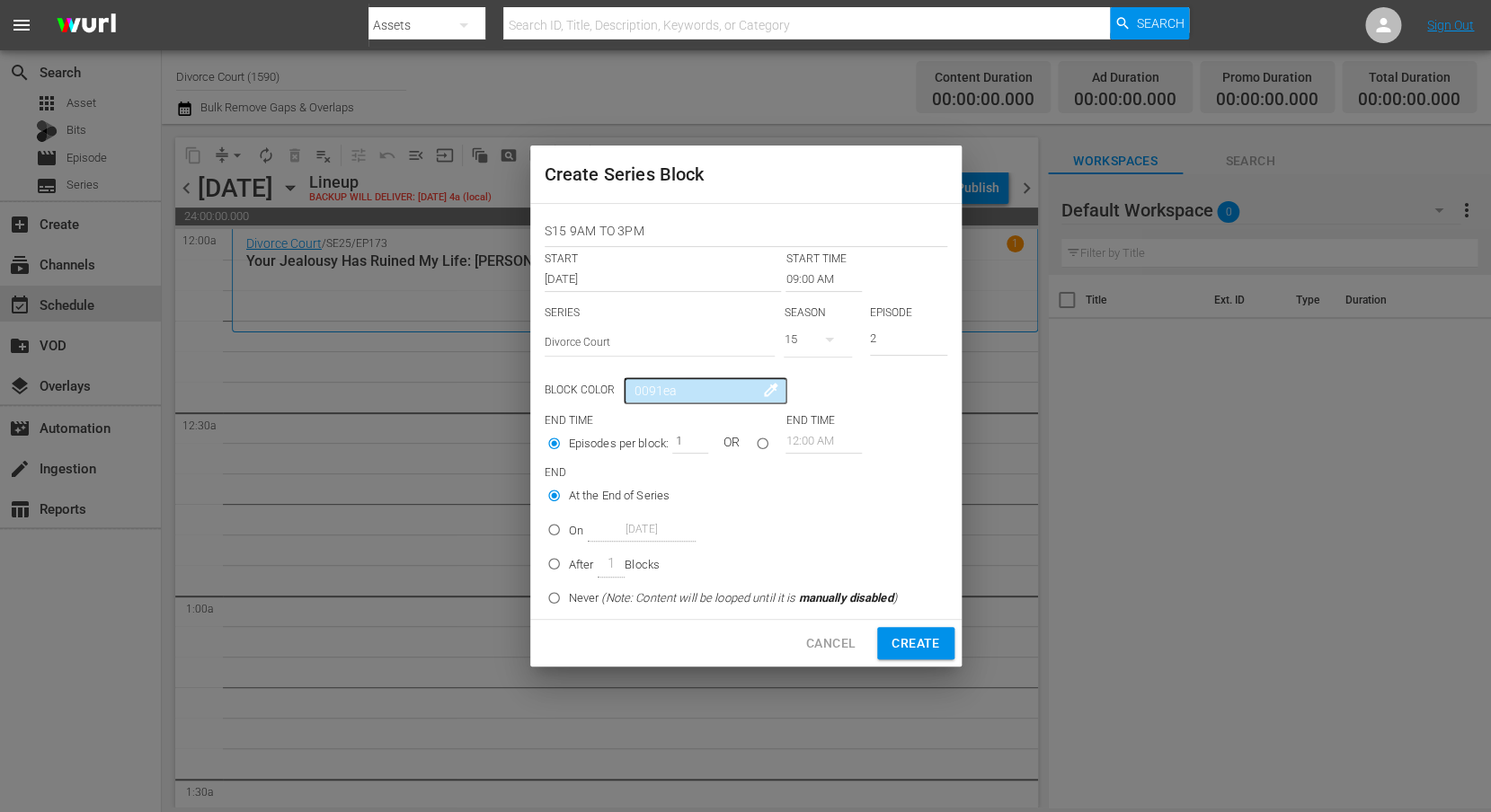 click on "colorize" at bounding box center [771, 390] 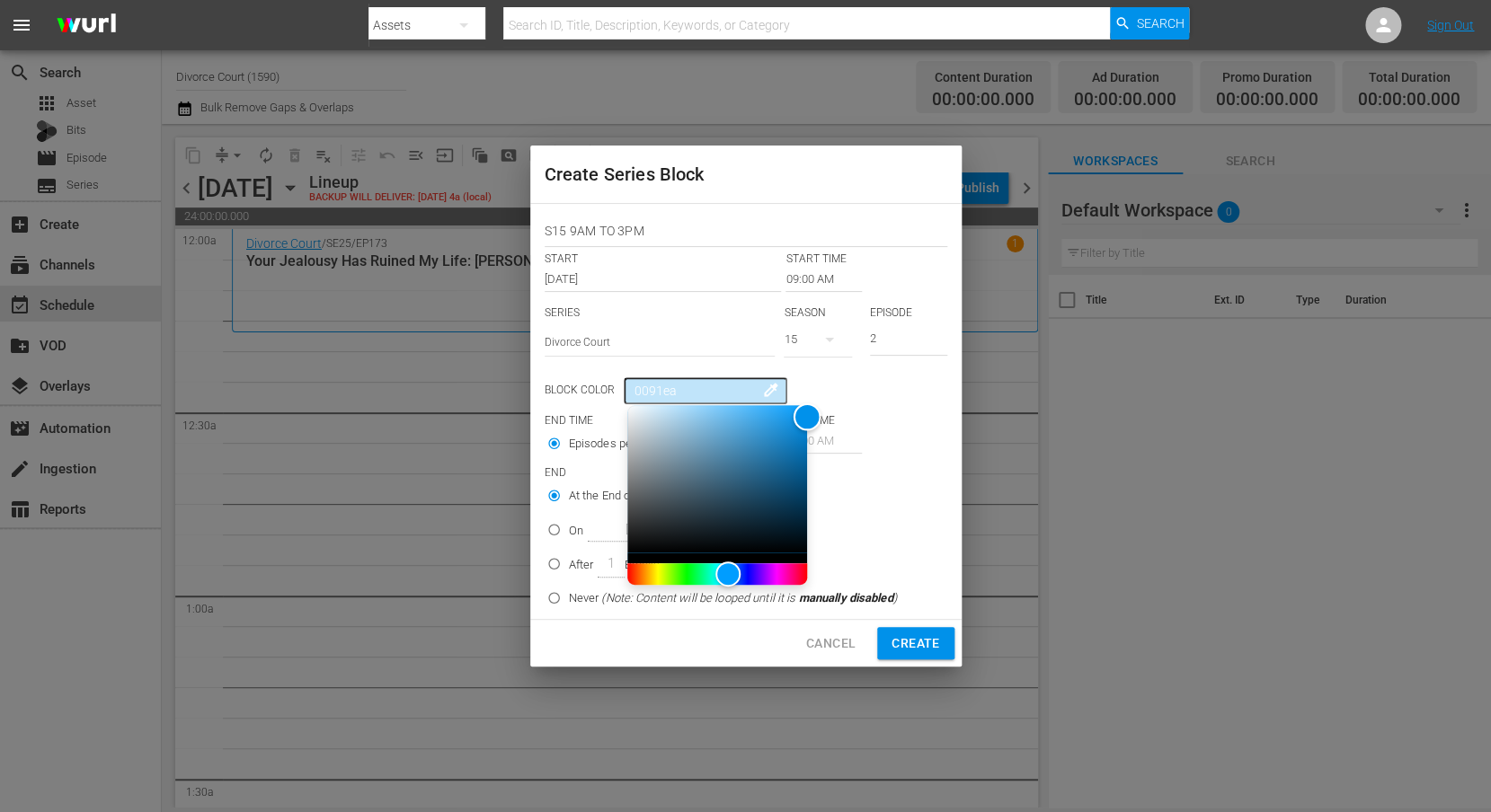 type on "028ee5" 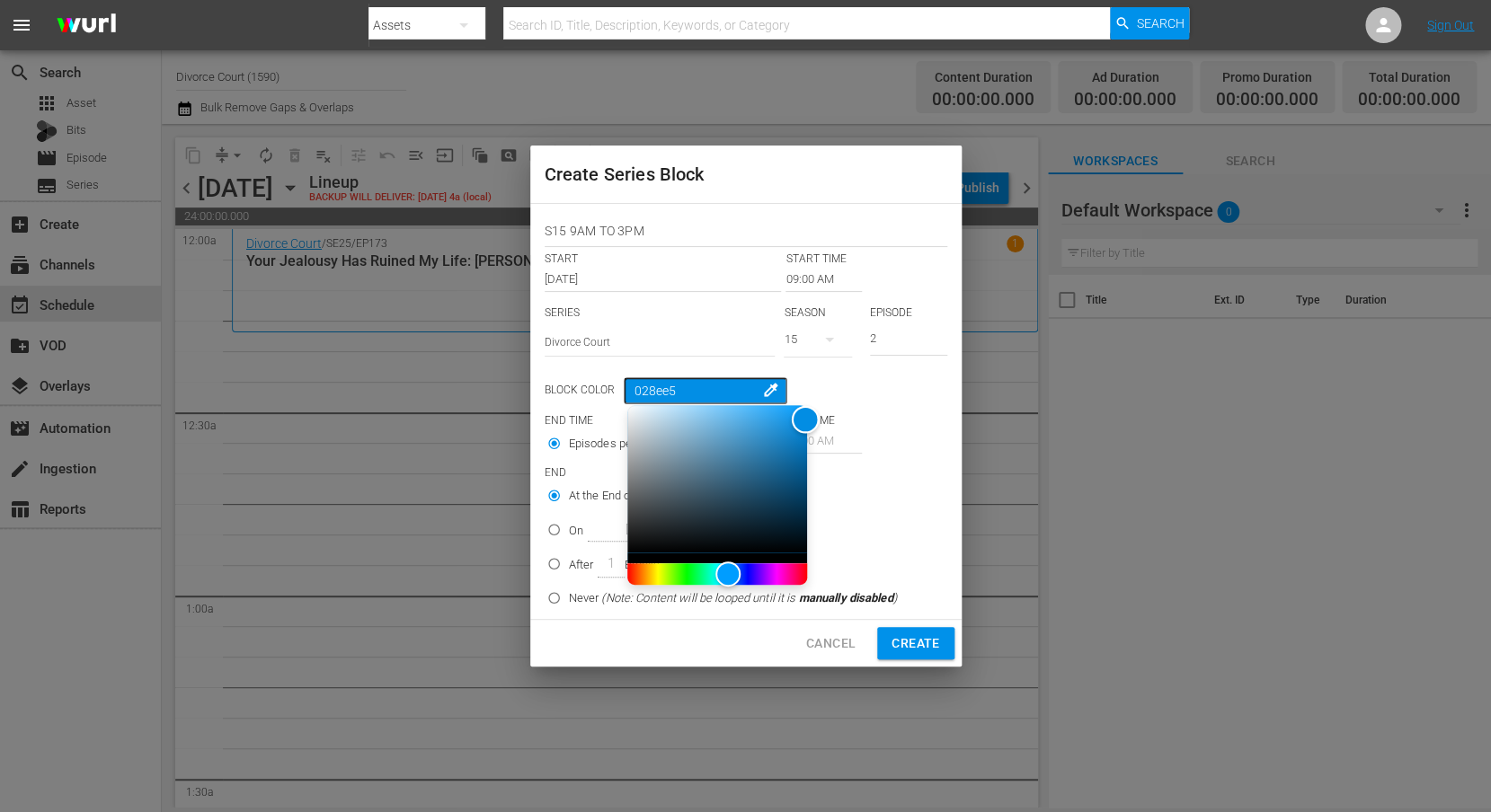 click at bounding box center (804, 419) 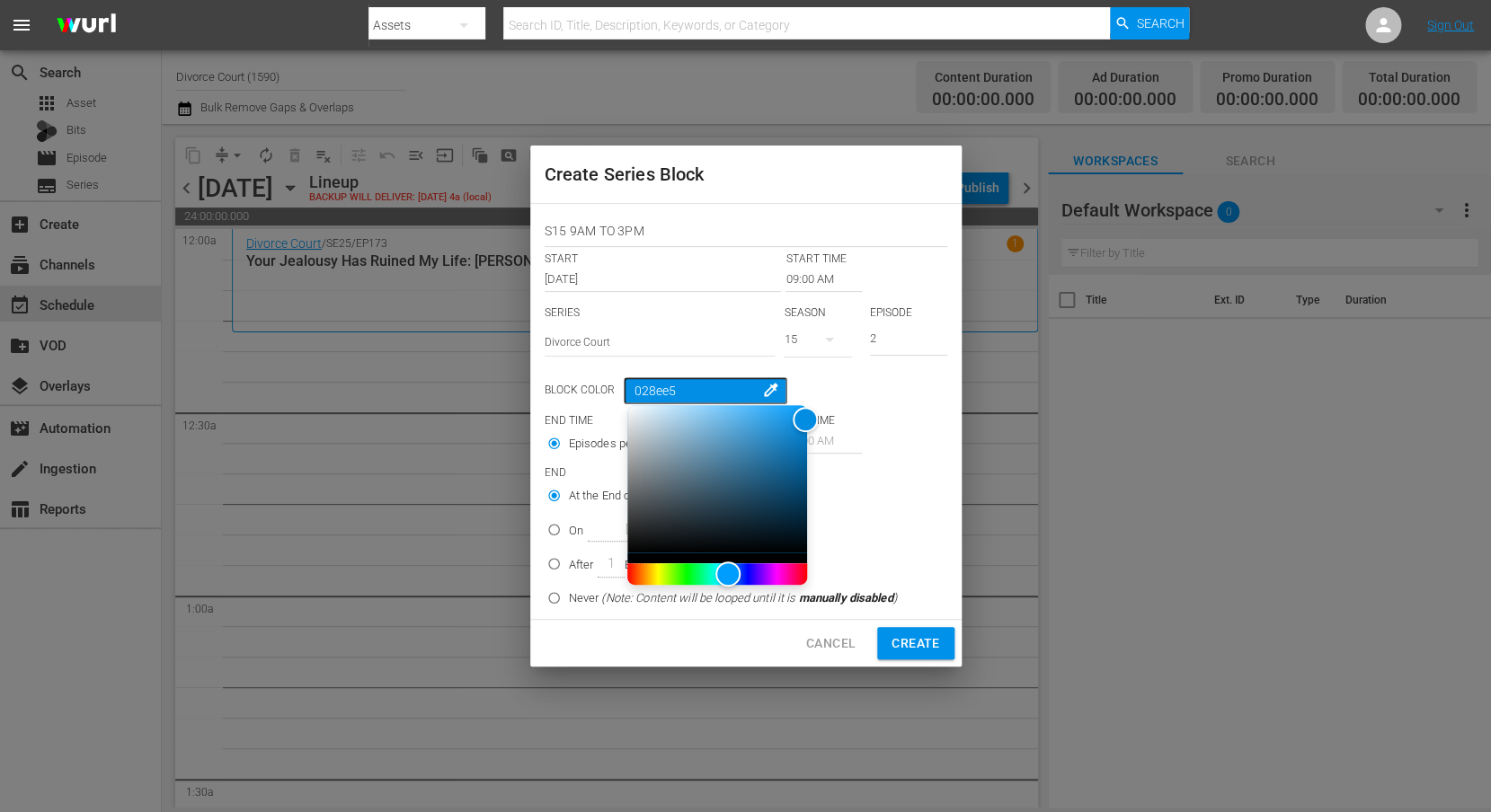 click on "At the End of Series" at bounding box center [718, 495] 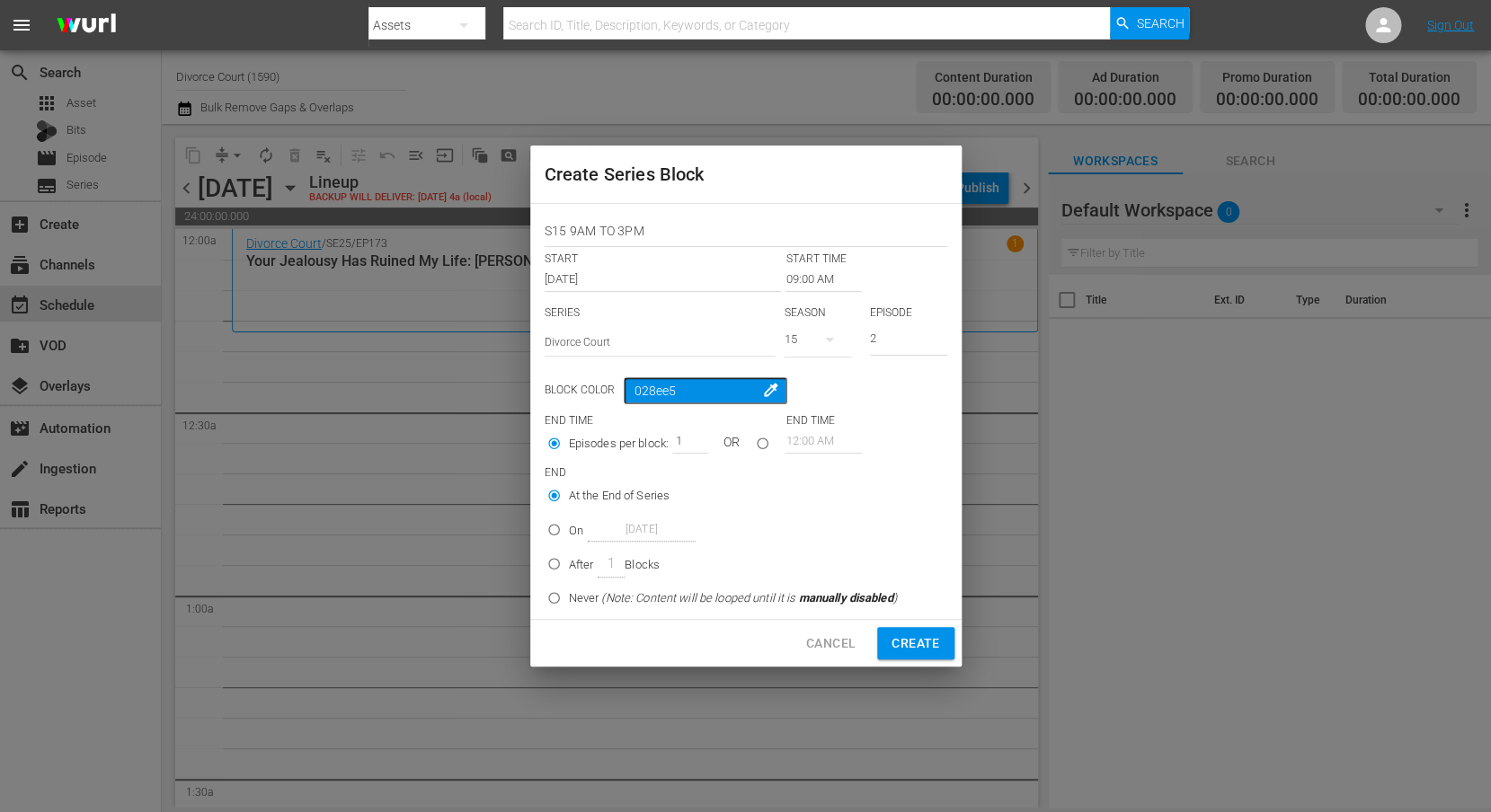 click at bounding box center [762, 446] 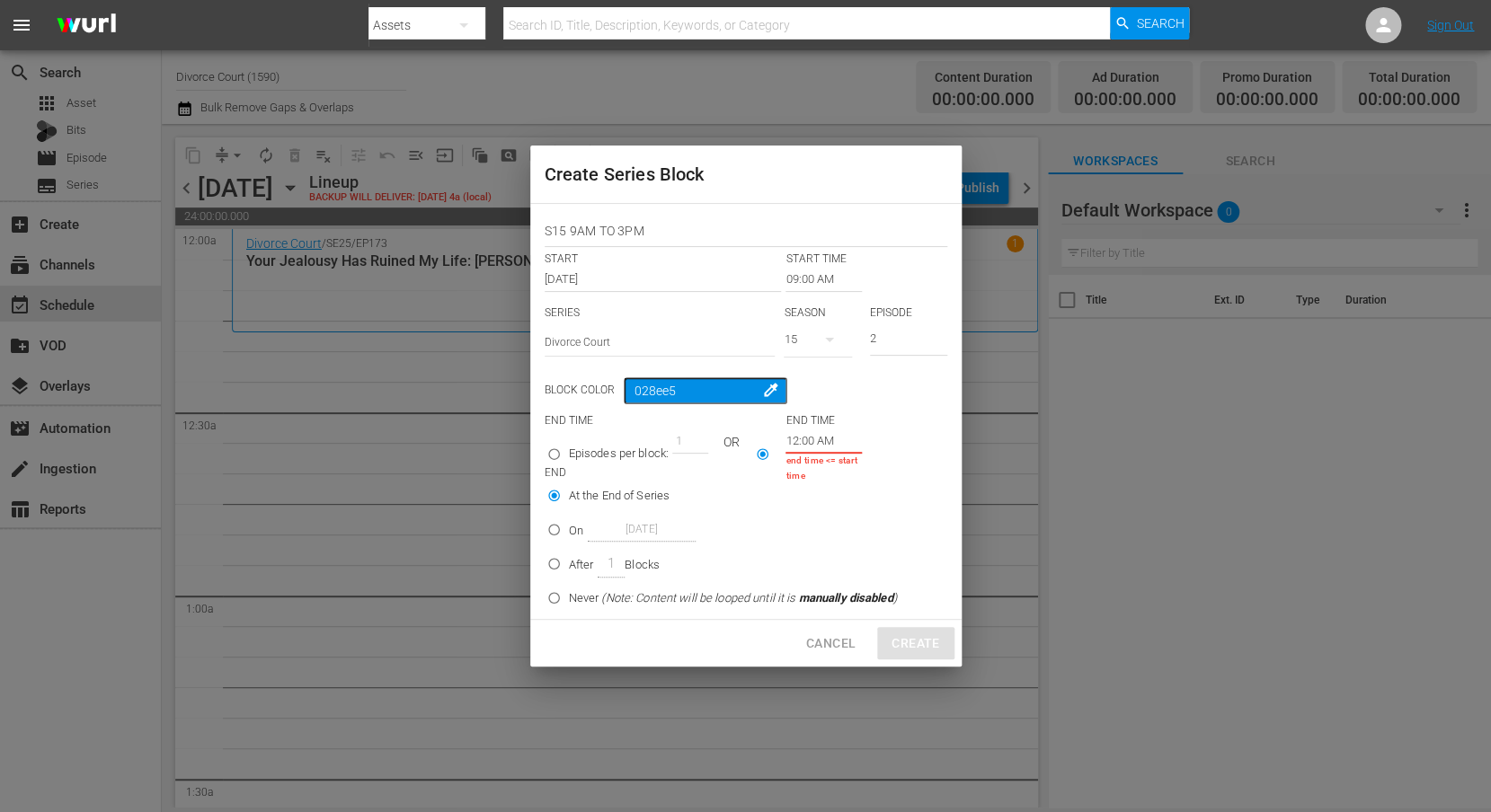 click on "12:00 AM" at bounding box center (823, 441) 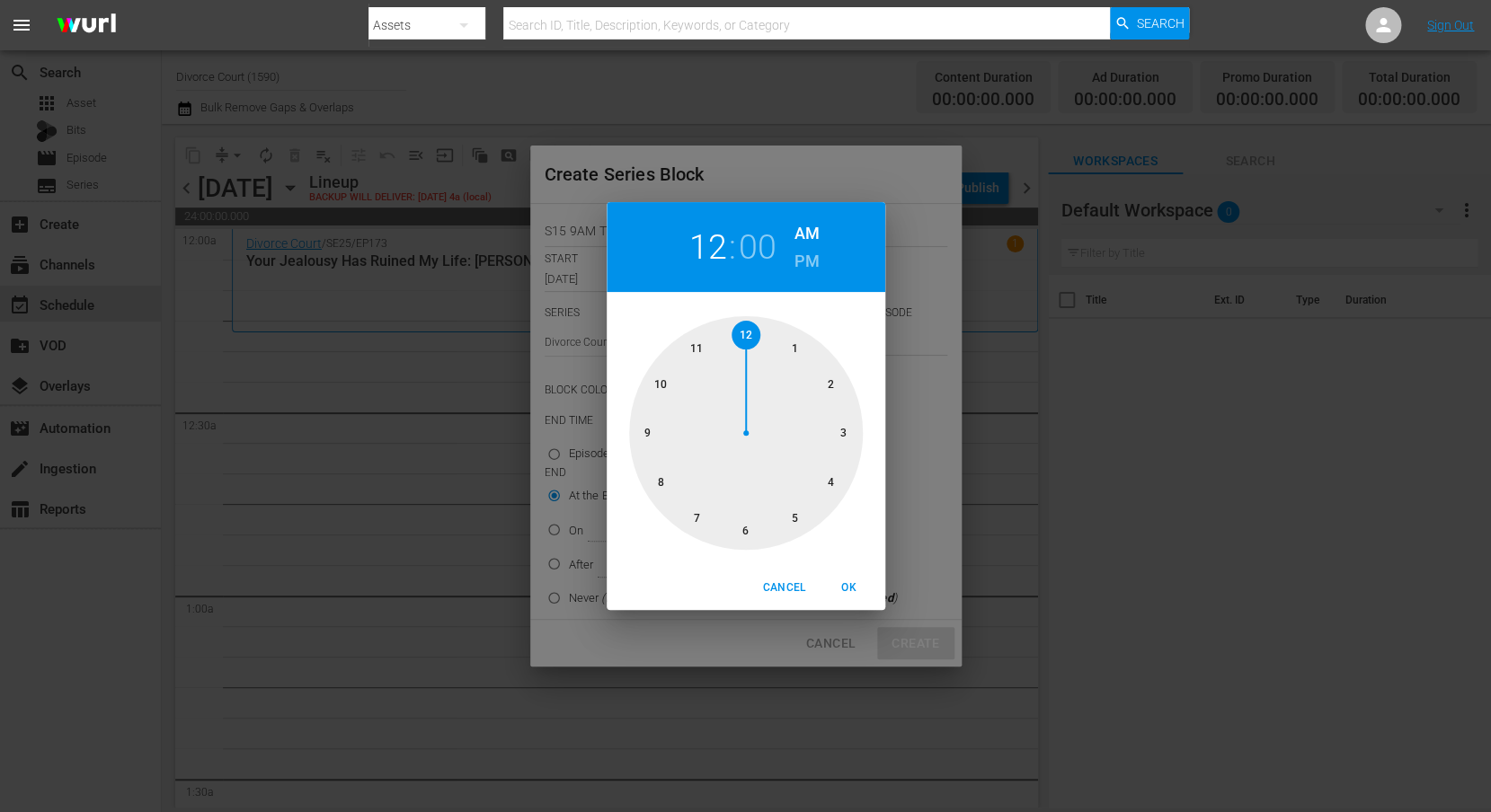 click at bounding box center (746, 433) 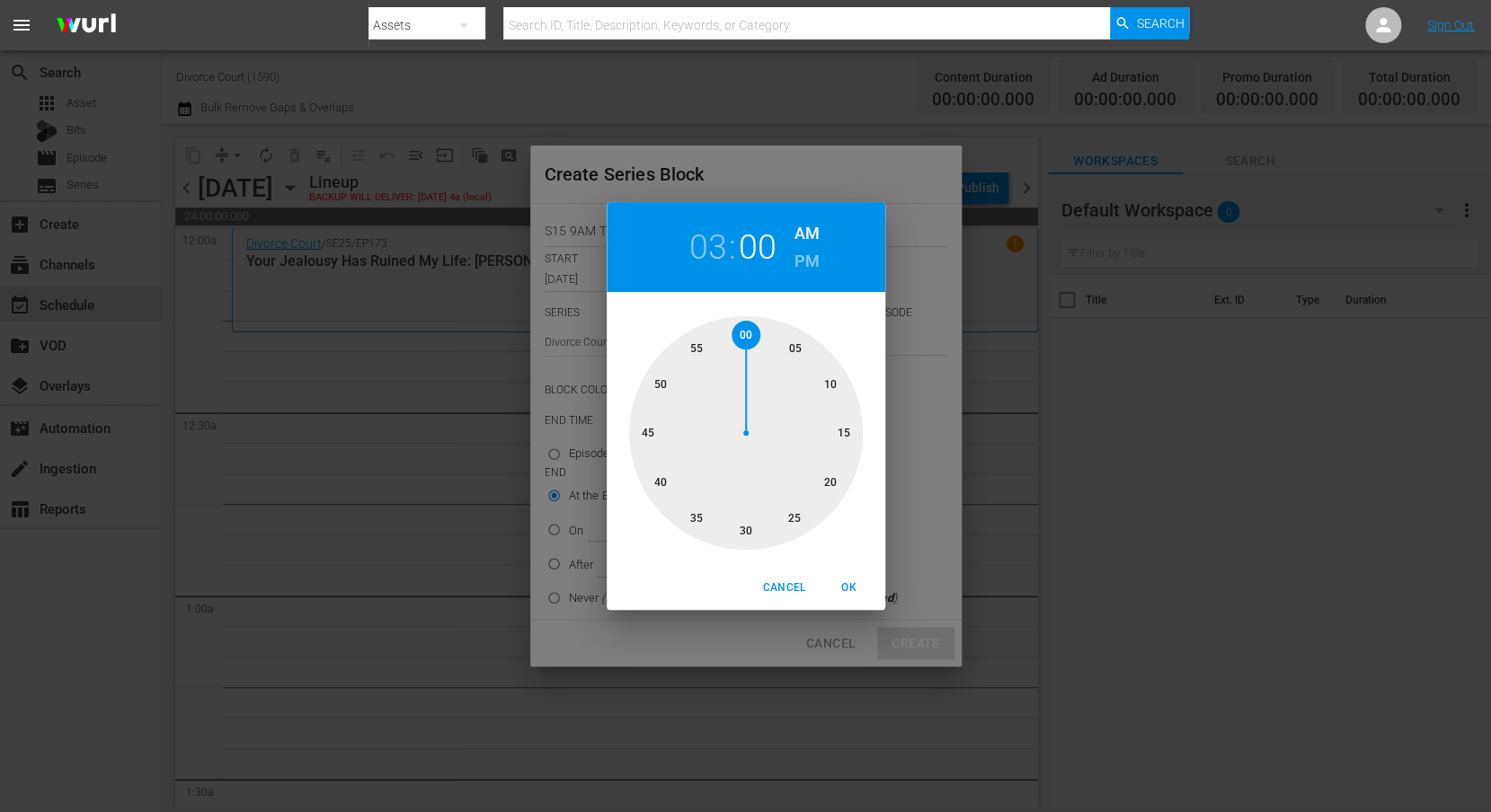 click on "PM" at bounding box center [806, 261] 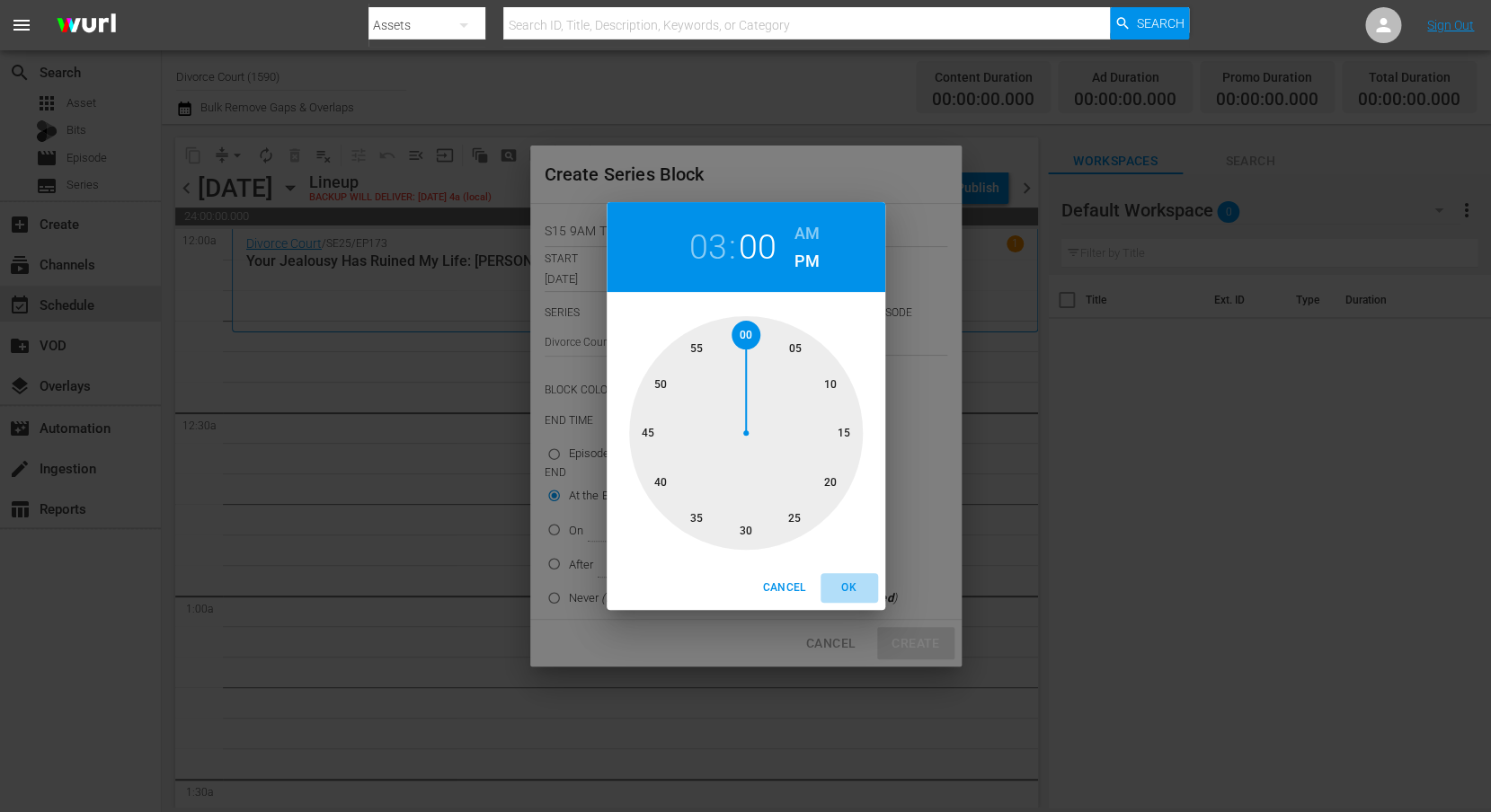 click on "OK" at bounding box center [849, 587] 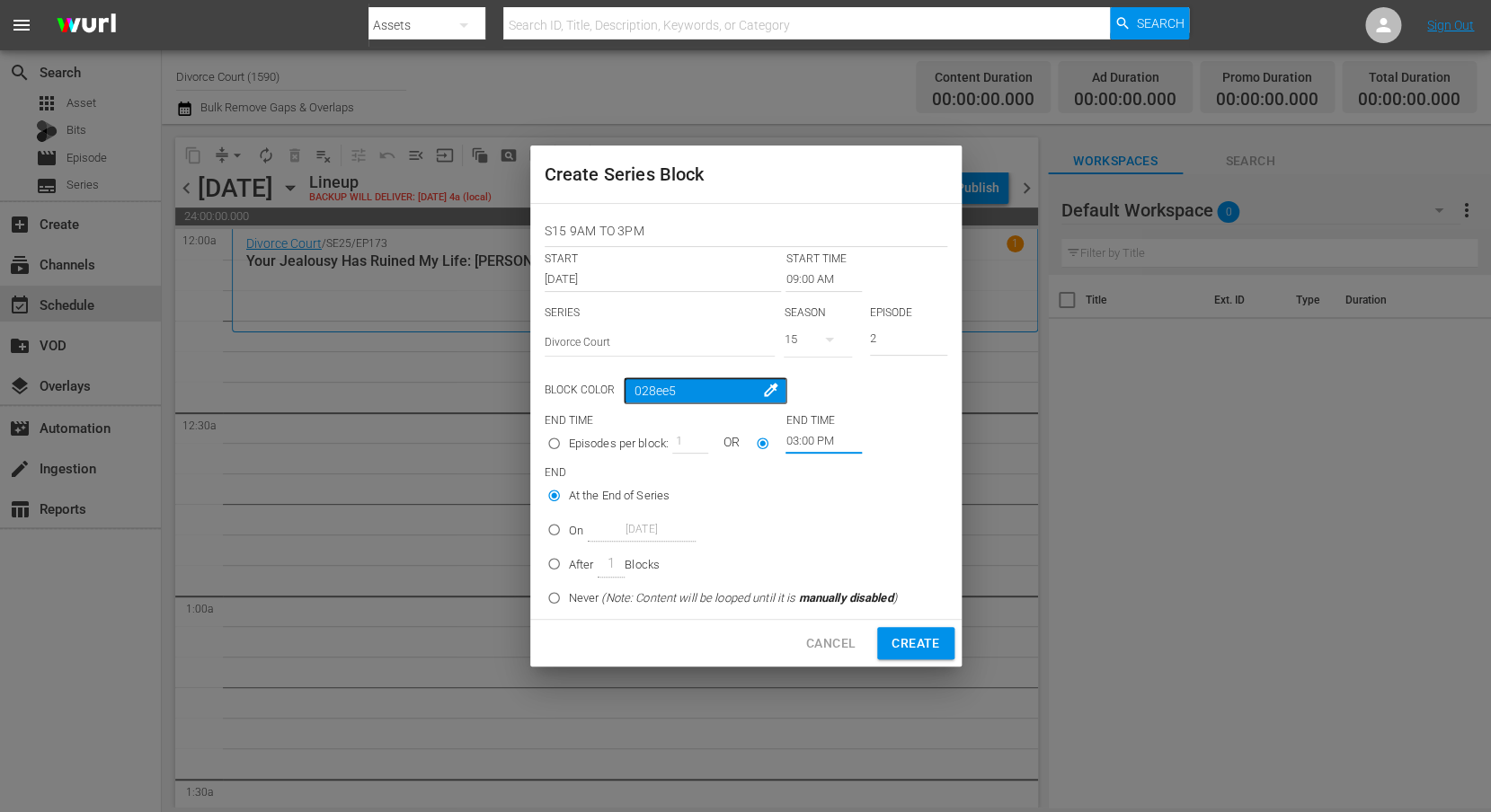 click on "On [DATE]" at bounding box center [554, 533] 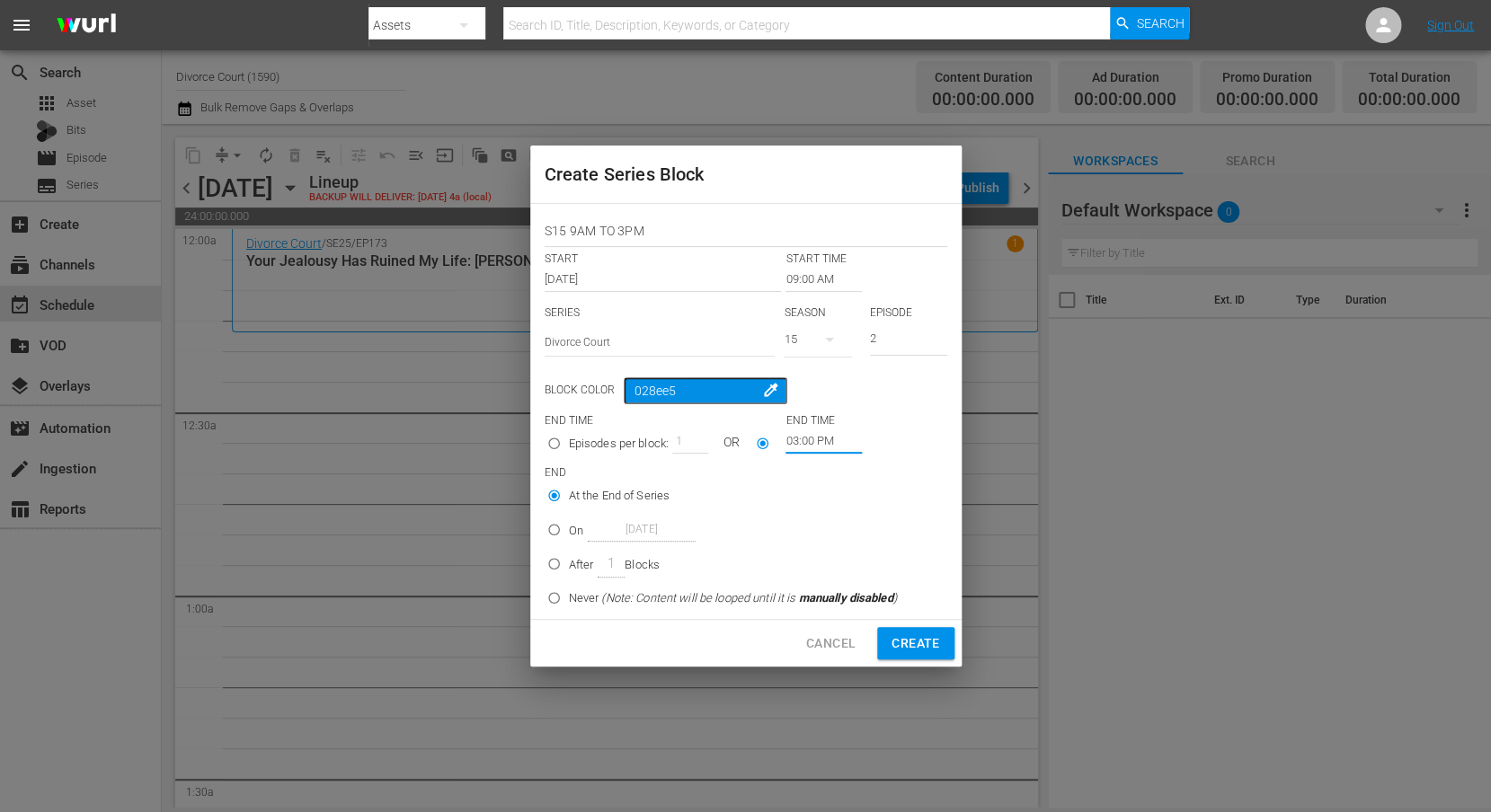radio on "true" 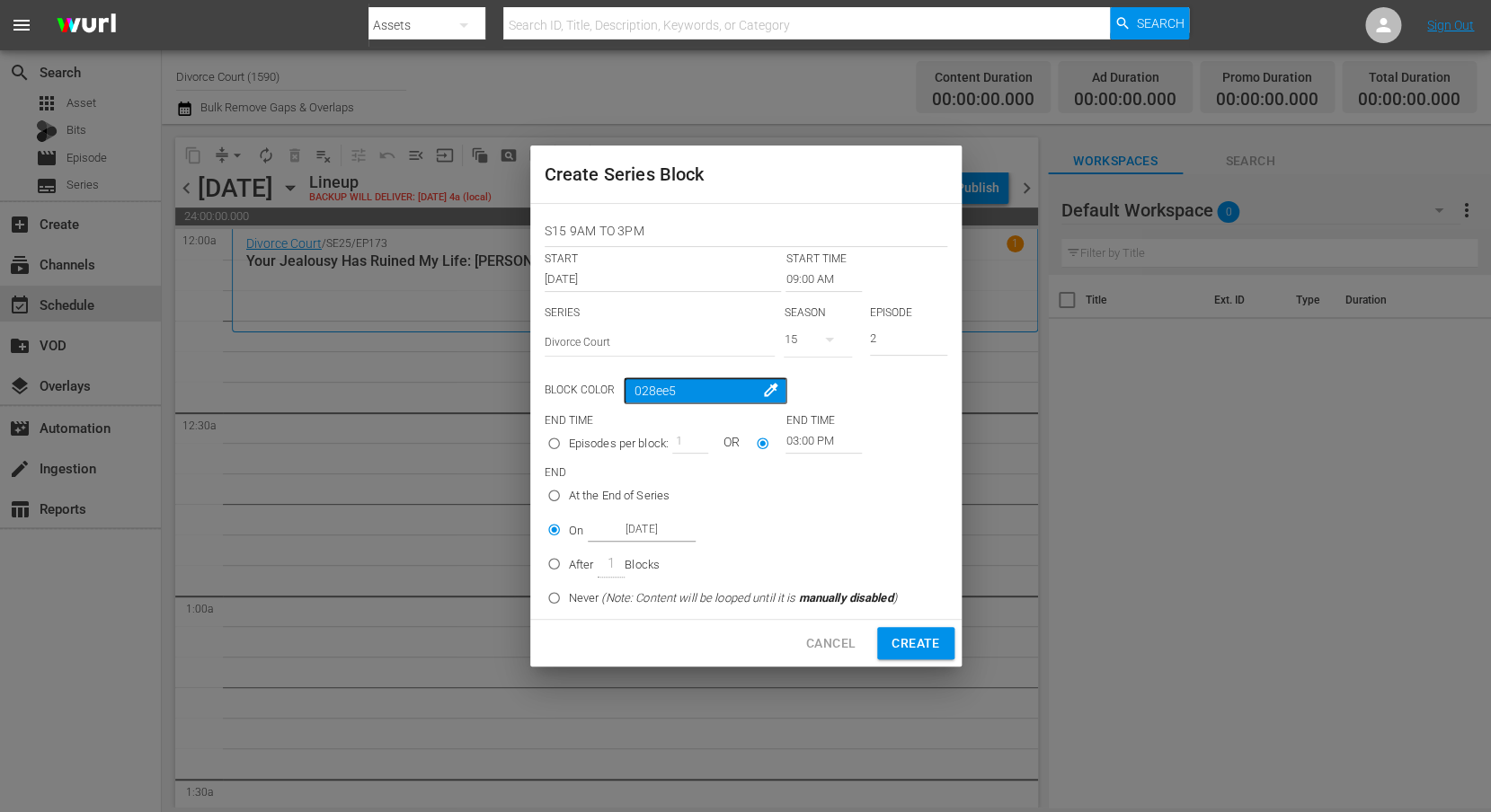 click on "[DATE]" at bounding box center [642, 529] 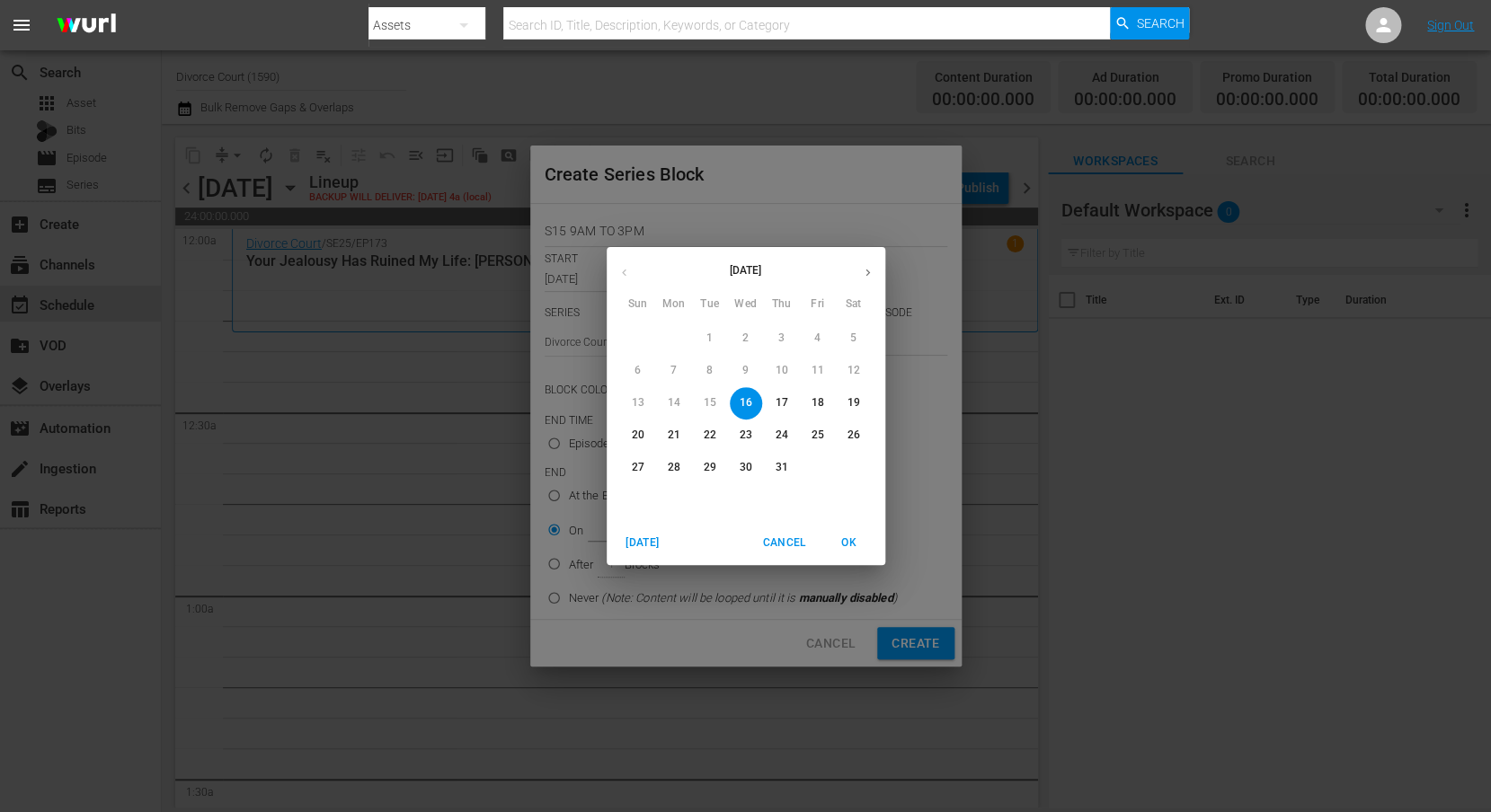 click 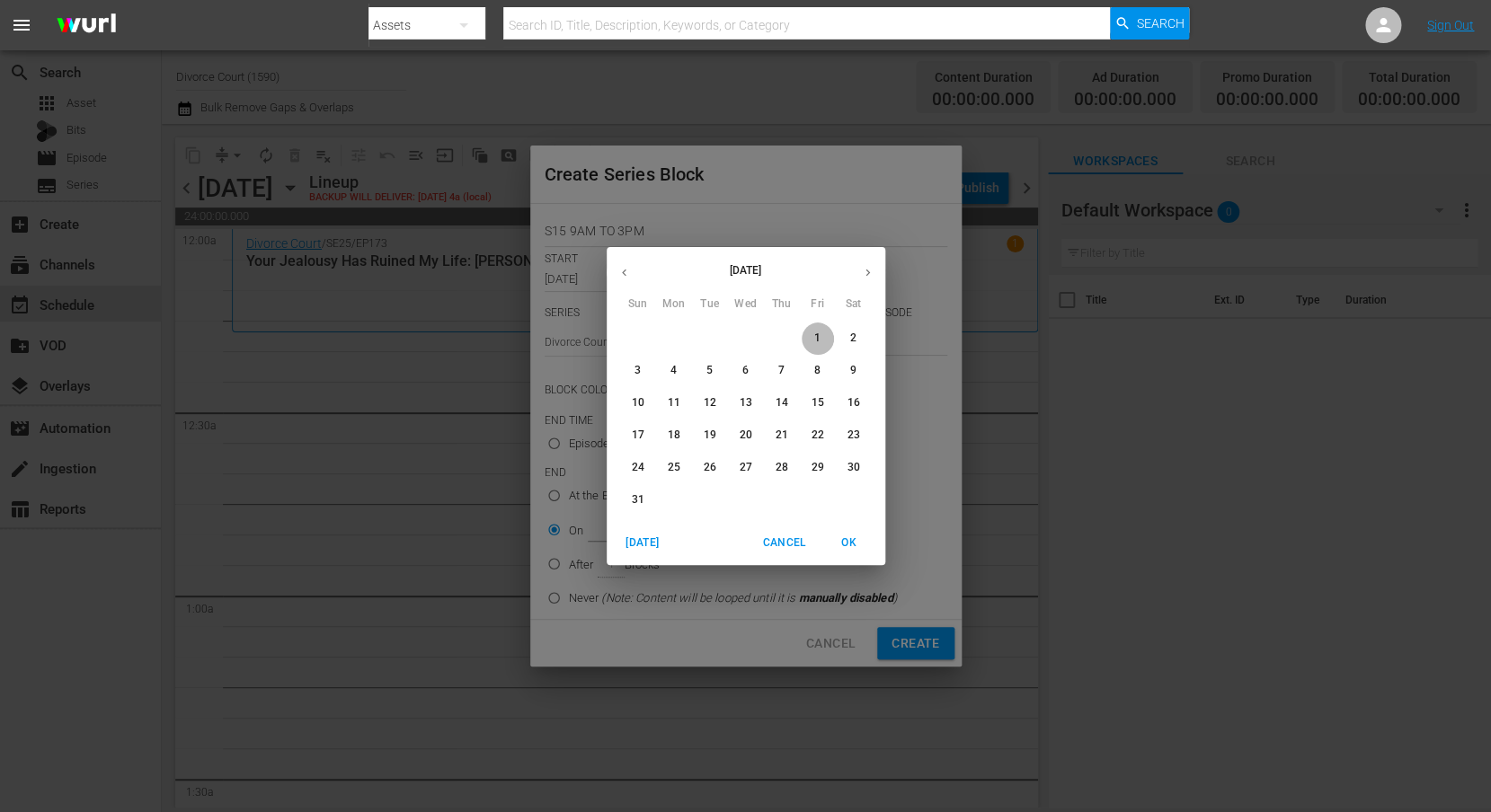 click on "1" at bounding box center [817, 338] 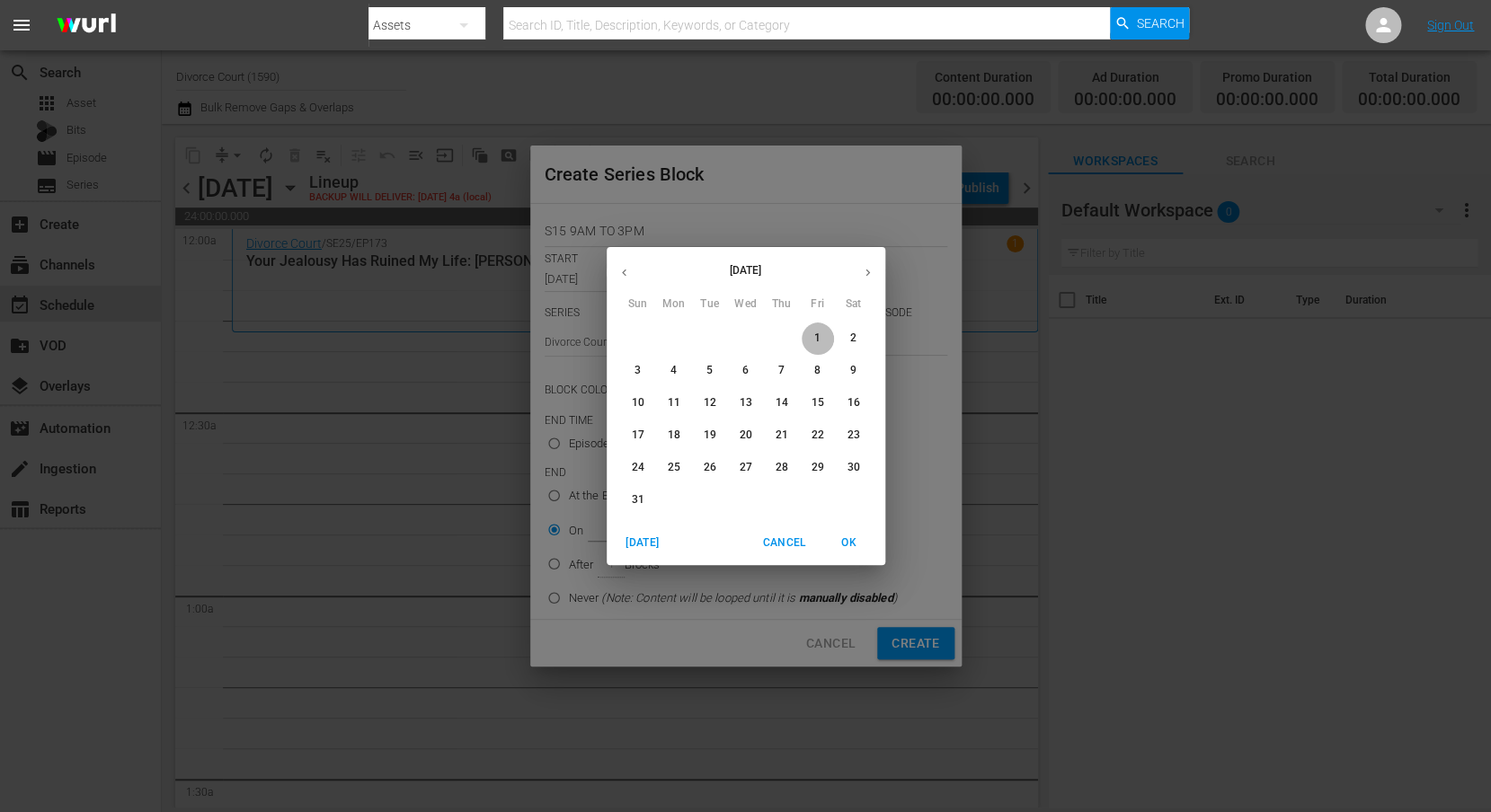 type on "Aug 1st 2025" 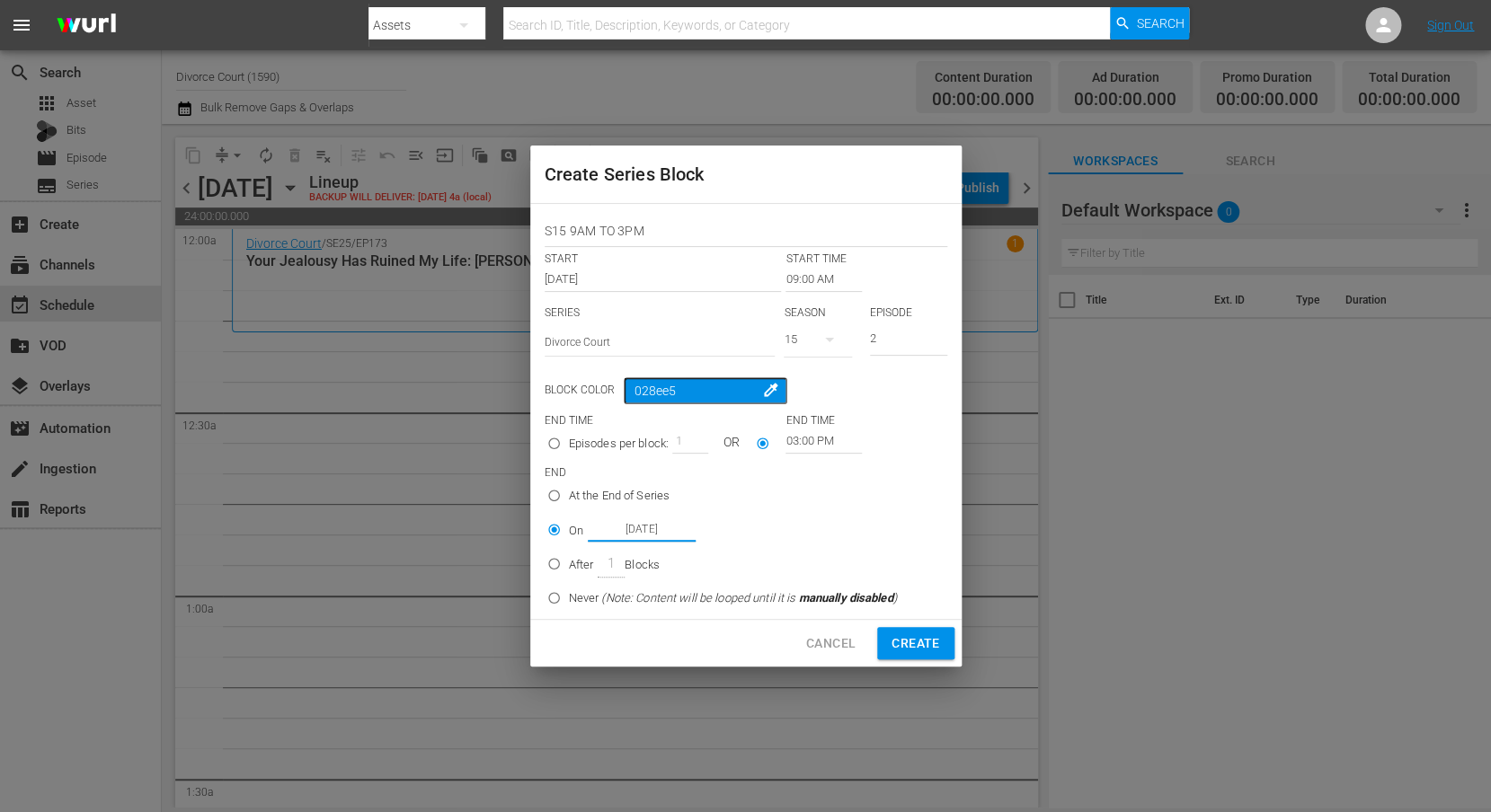 click on "At the End of Series" at bounding box center [718, 495] 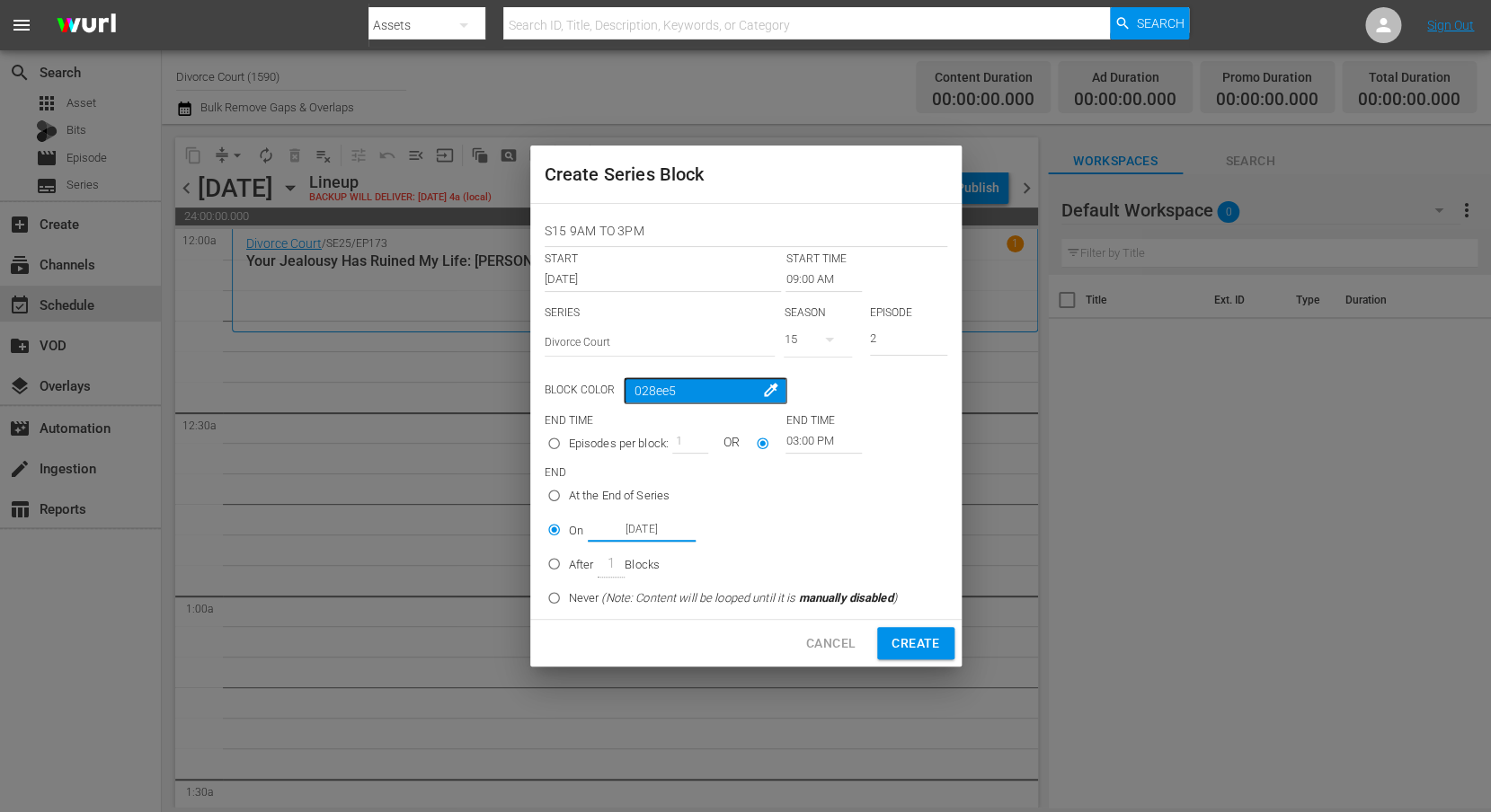 click on "At the End of Series" at bounding box center (554, 499) 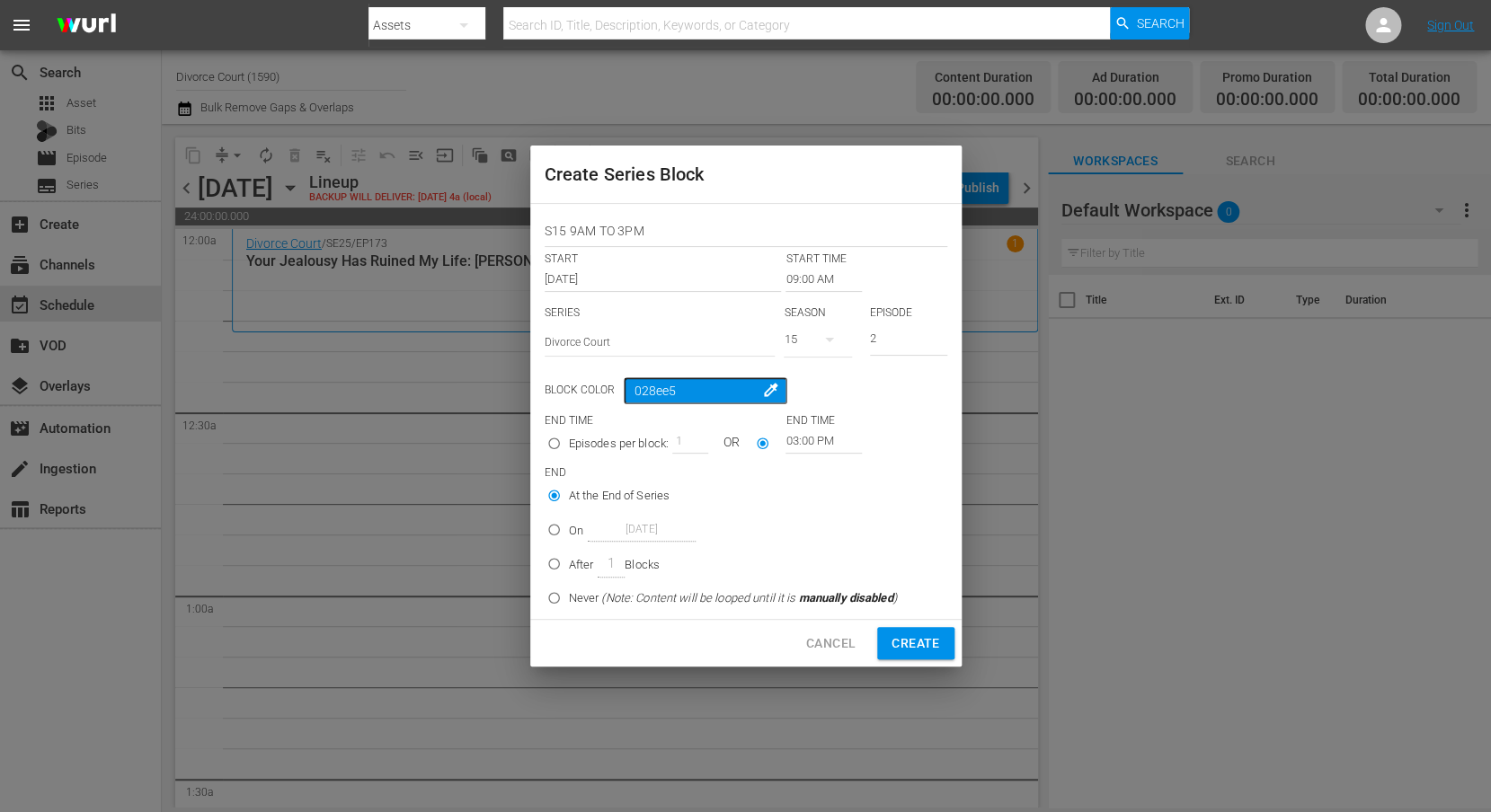 click on "On Aug 1st 2025" at bounding box center (554, 533) 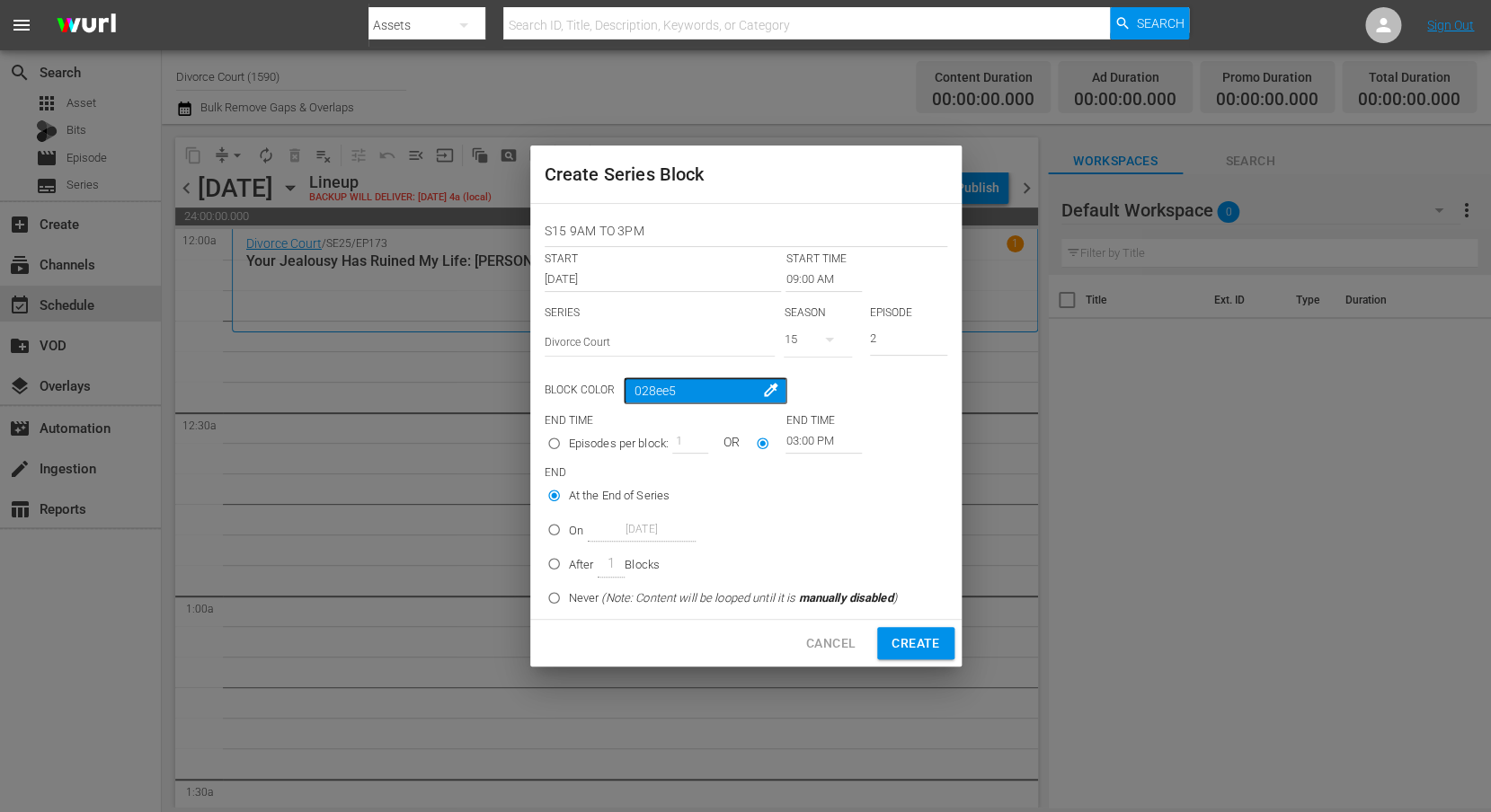 radio on "true" 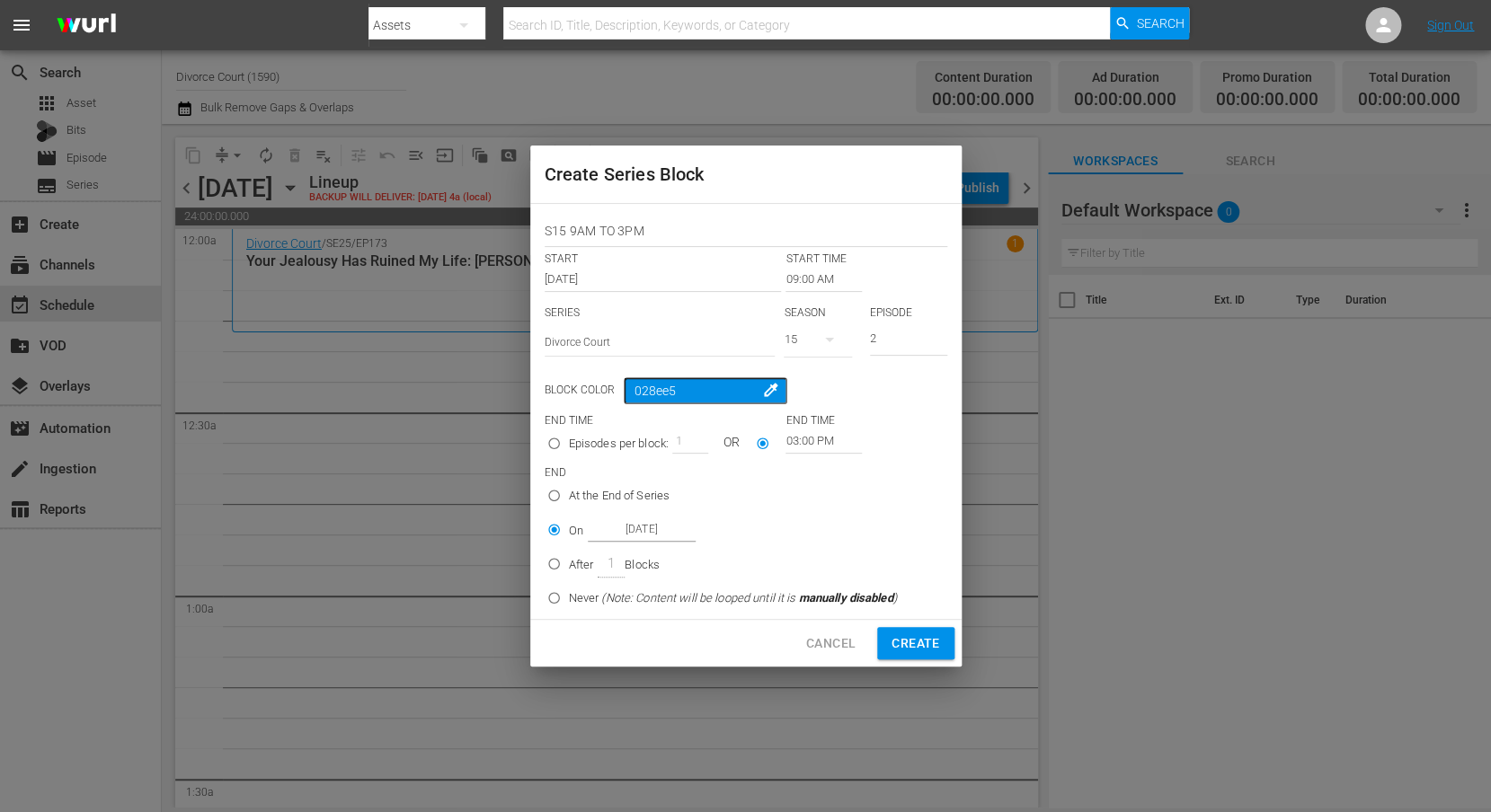 click on "At the End of Series On Aug 1st 2025 After 1 Blocks Never   (Note: Content will be looped until it is   manually disabled )" at bounding box center [730, 549] 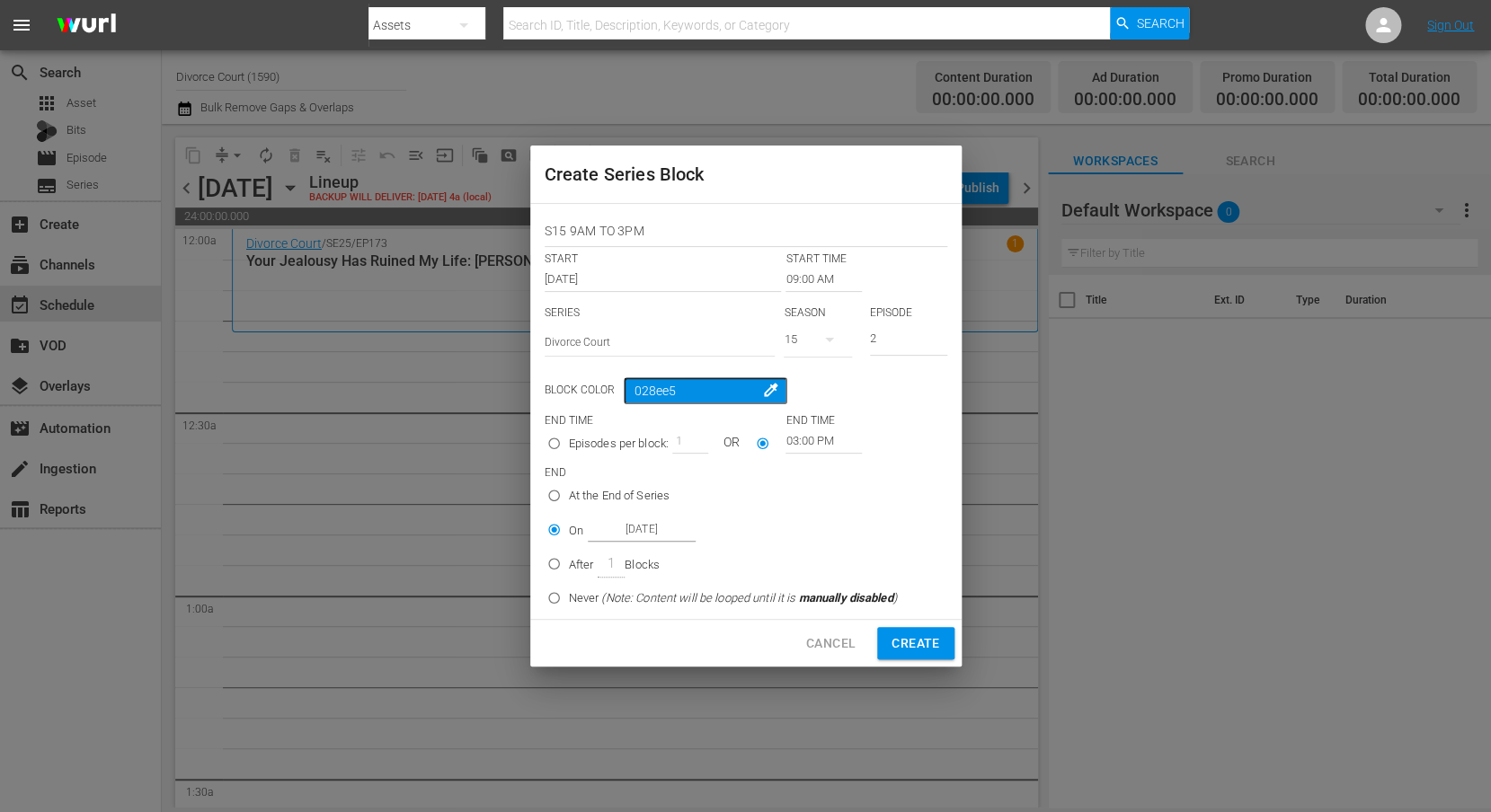 radio on "true" 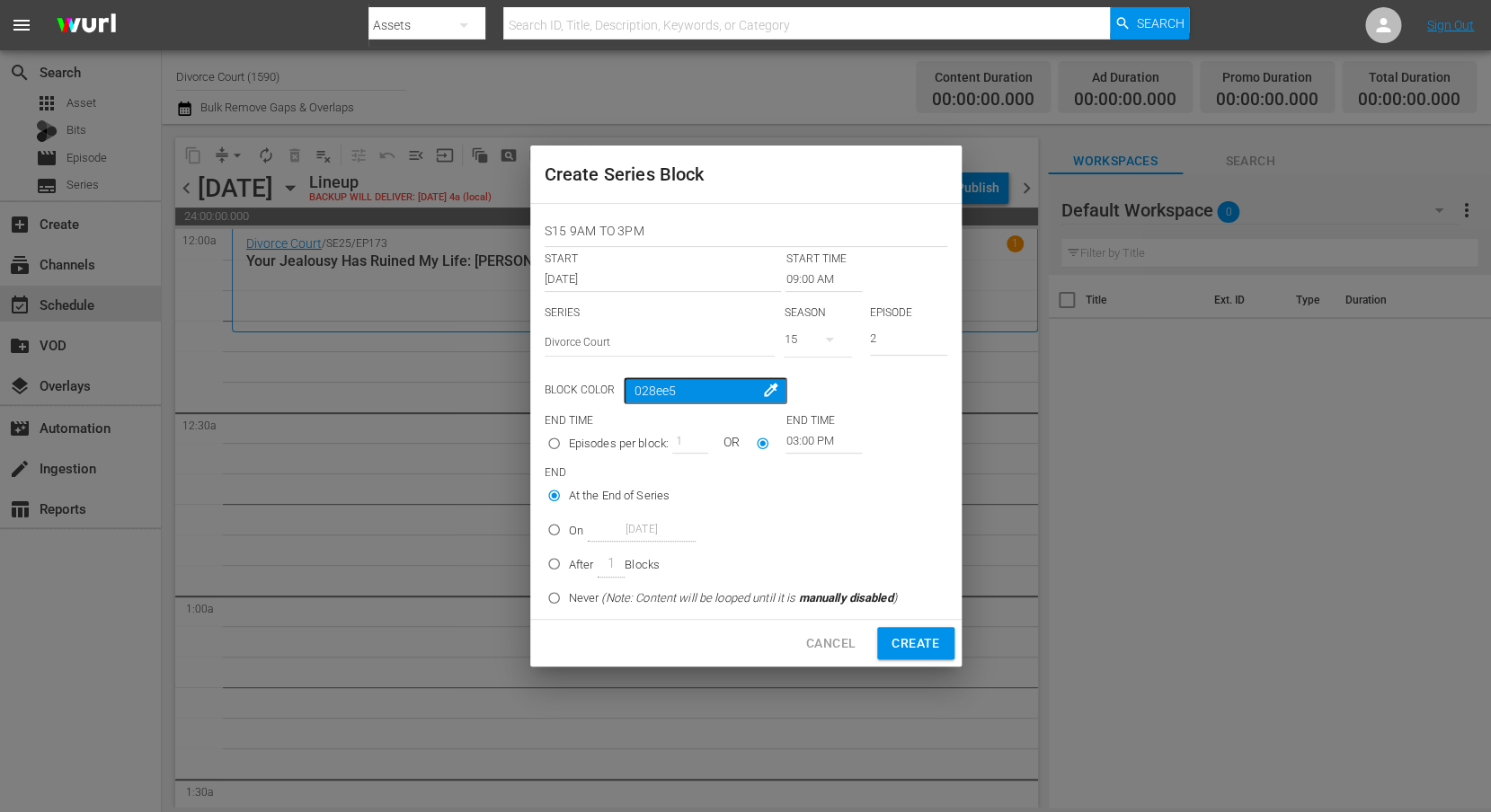 click on "Create" at bounding box center (915, 643) 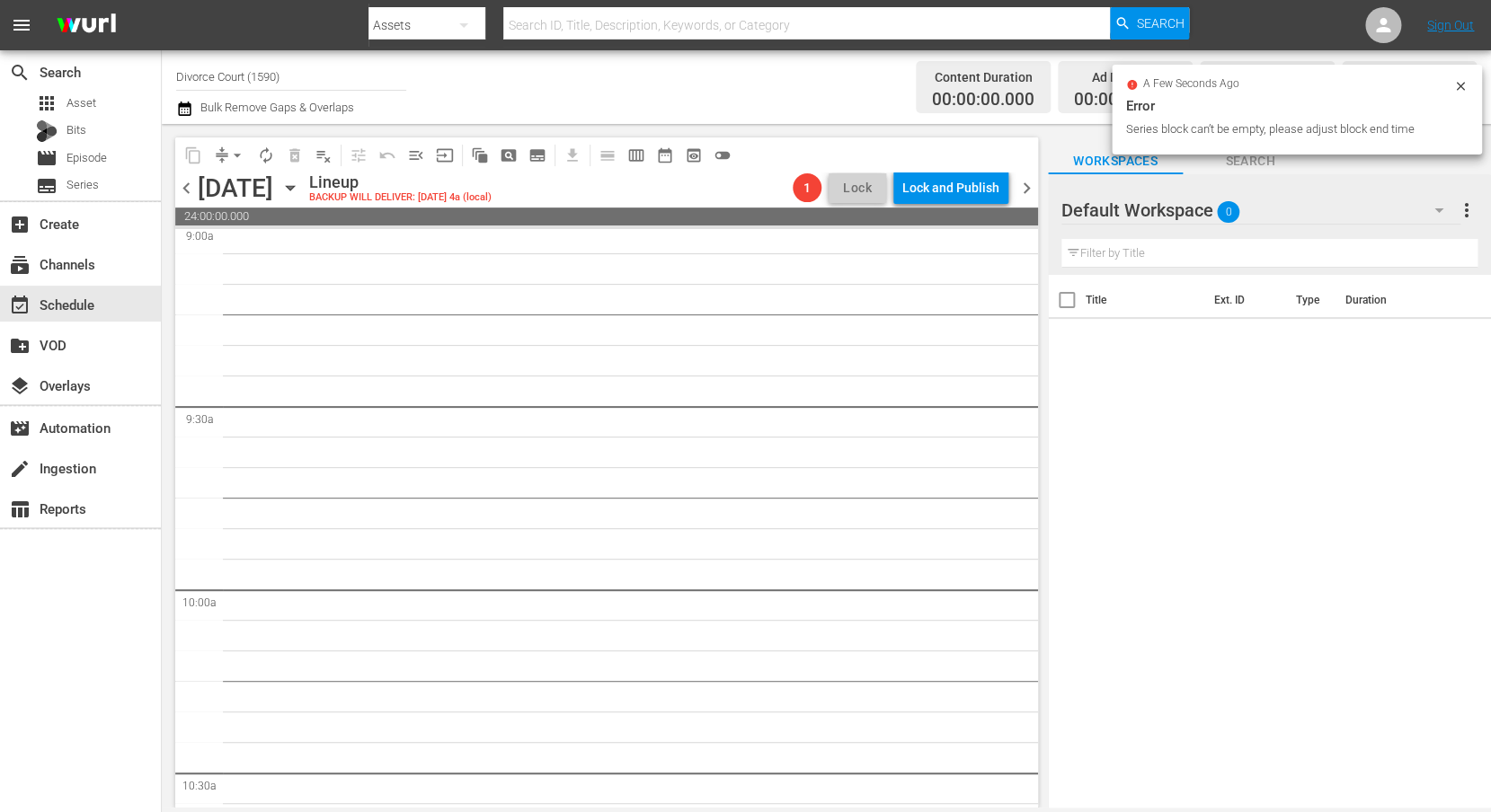 scroll, scrollTop: 3320, scrollLeft: 0, axis: vertical 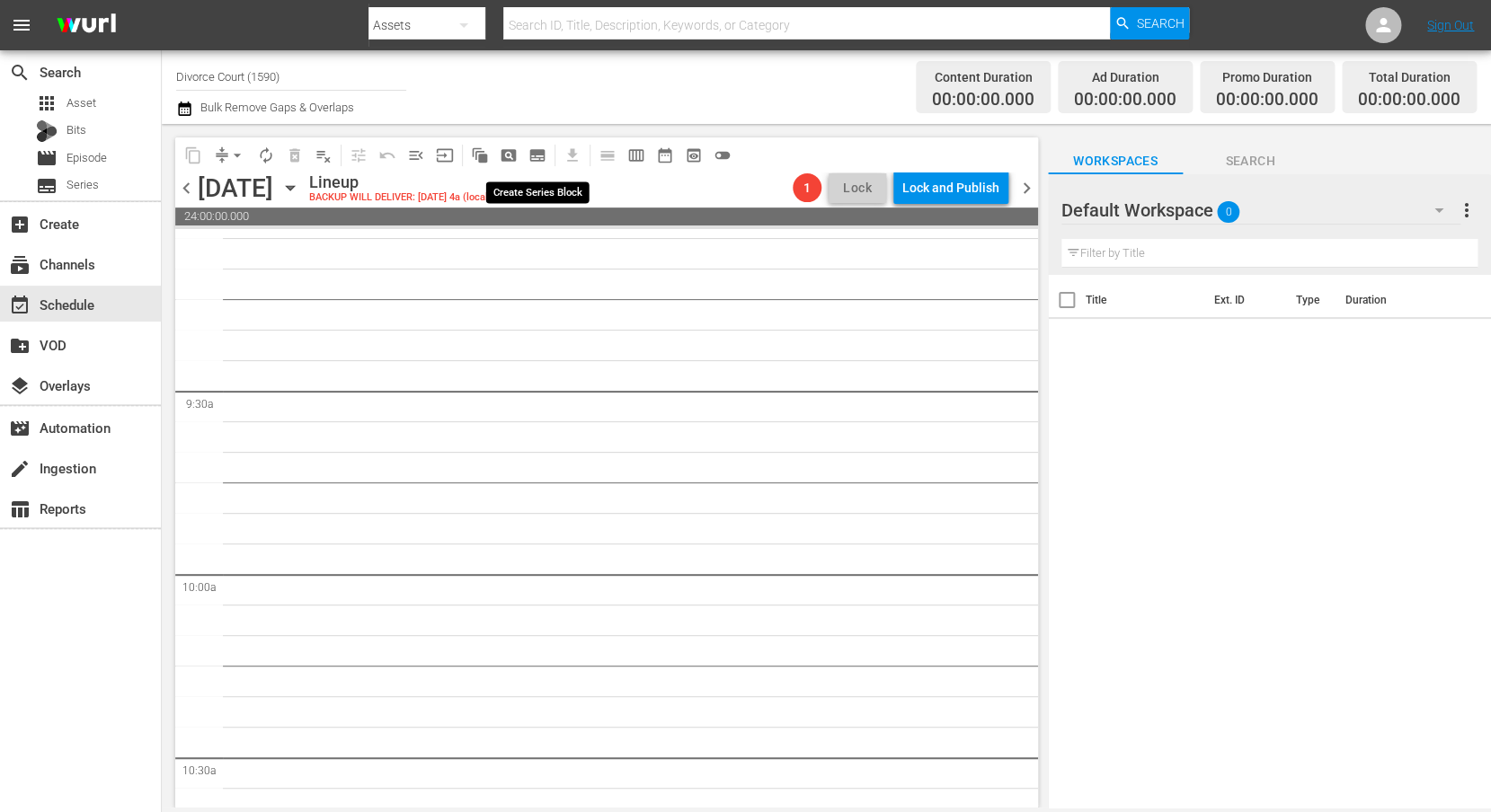 click on "subtitles_outlined" at bounding box center [537, 155] 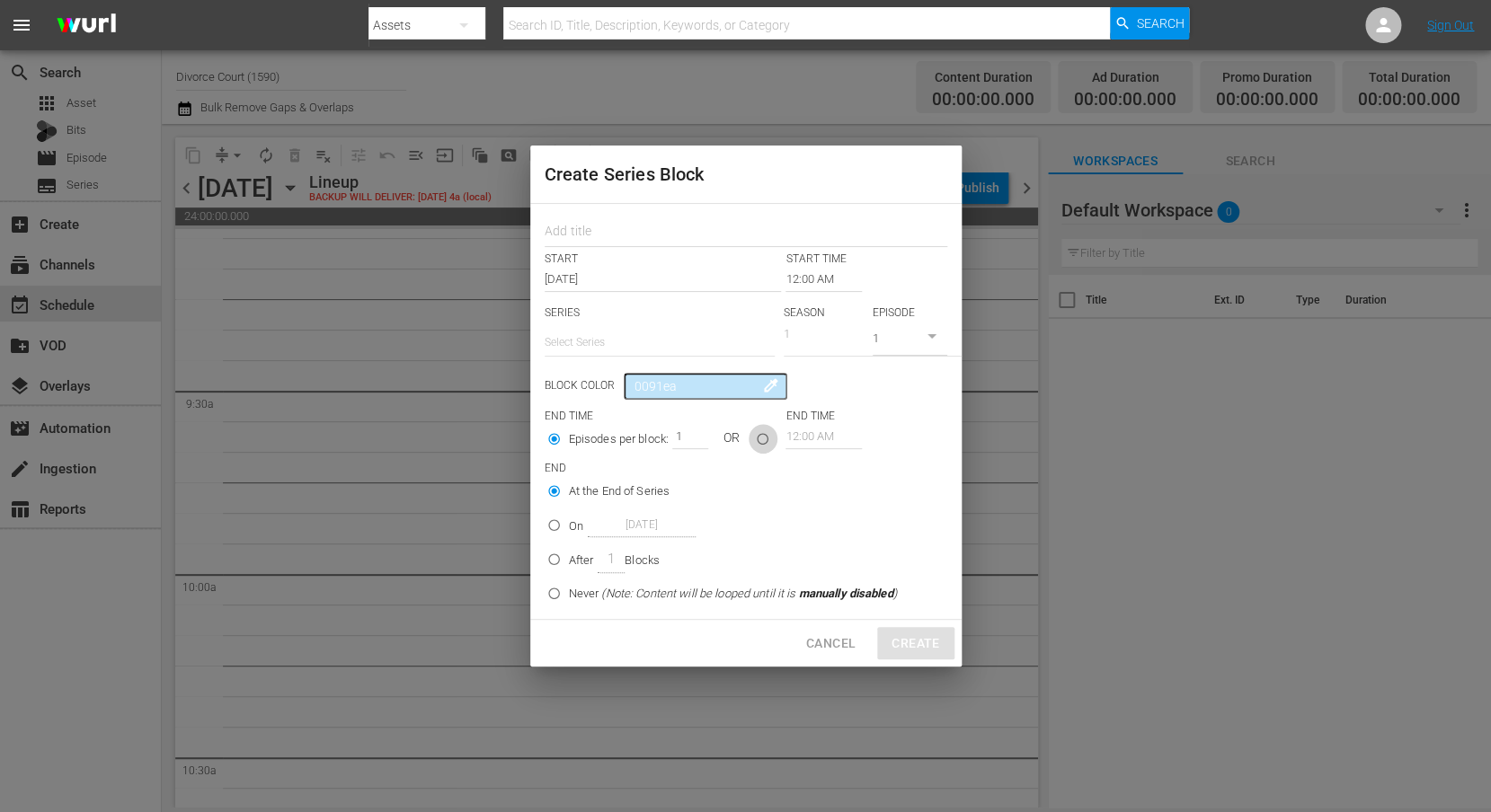 click at bounding box center [762, 442] 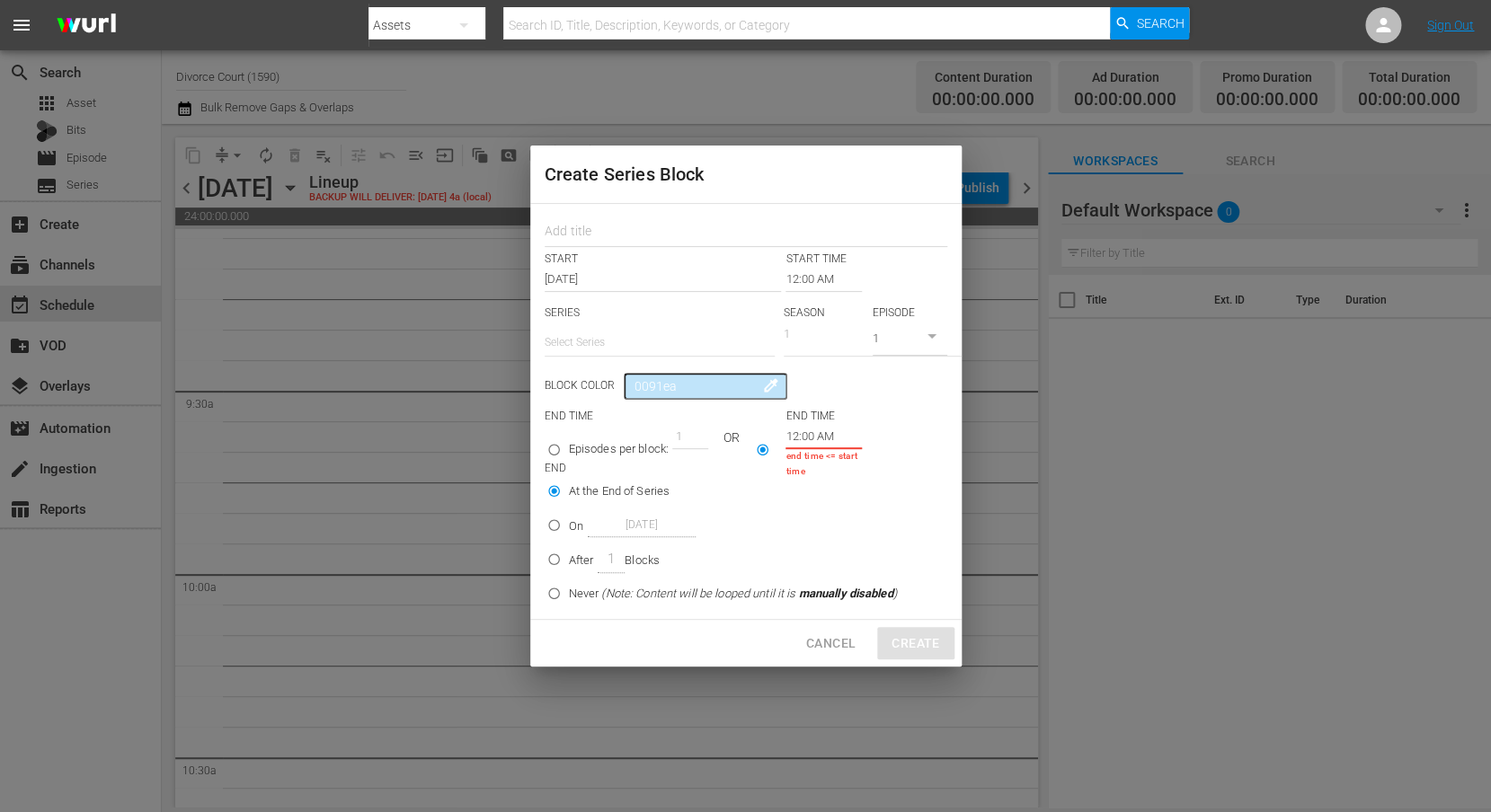 click on "12:00 AM" at bounding box center [823, 437] 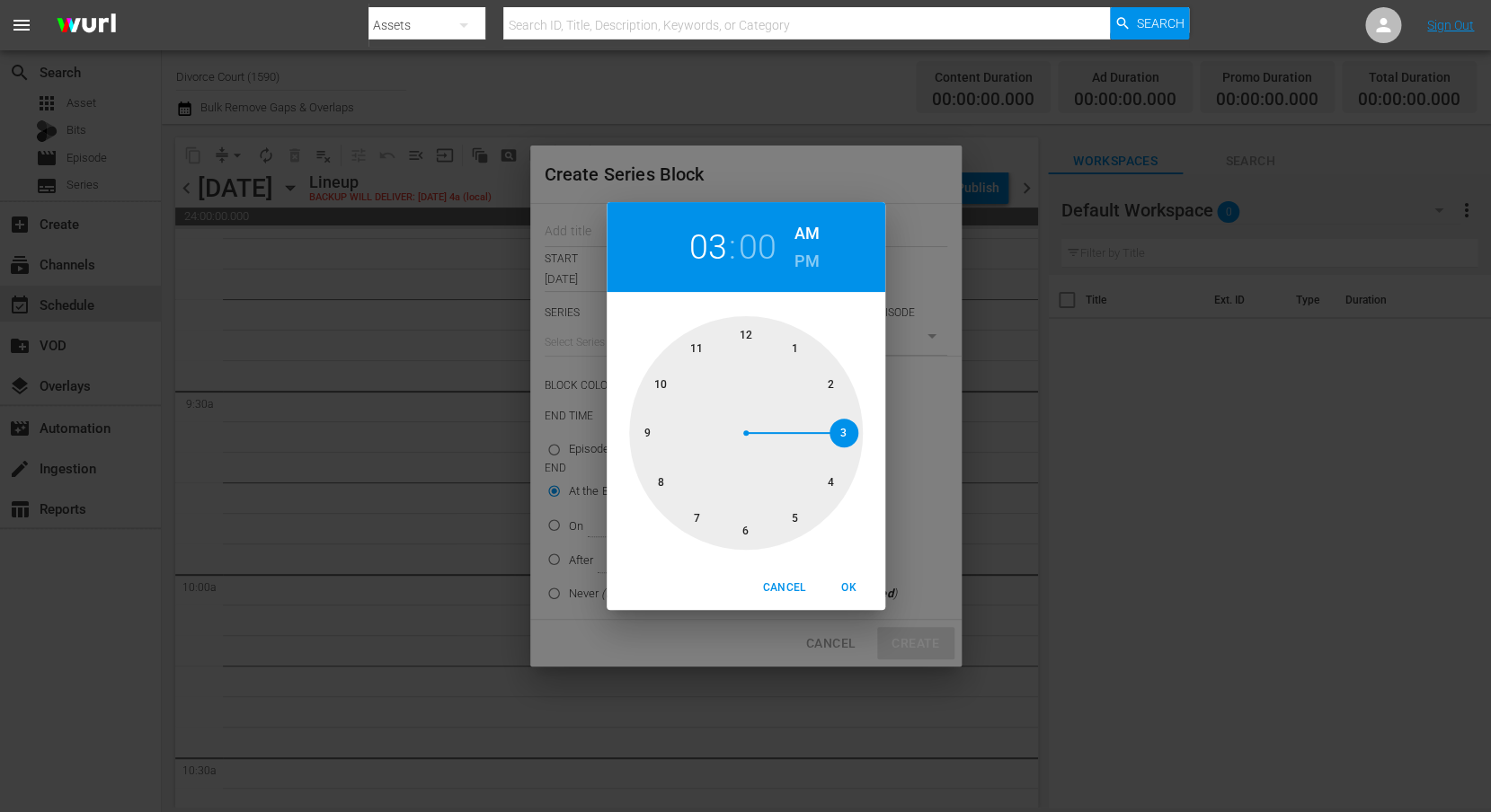 click at bounding box center [746, 433] 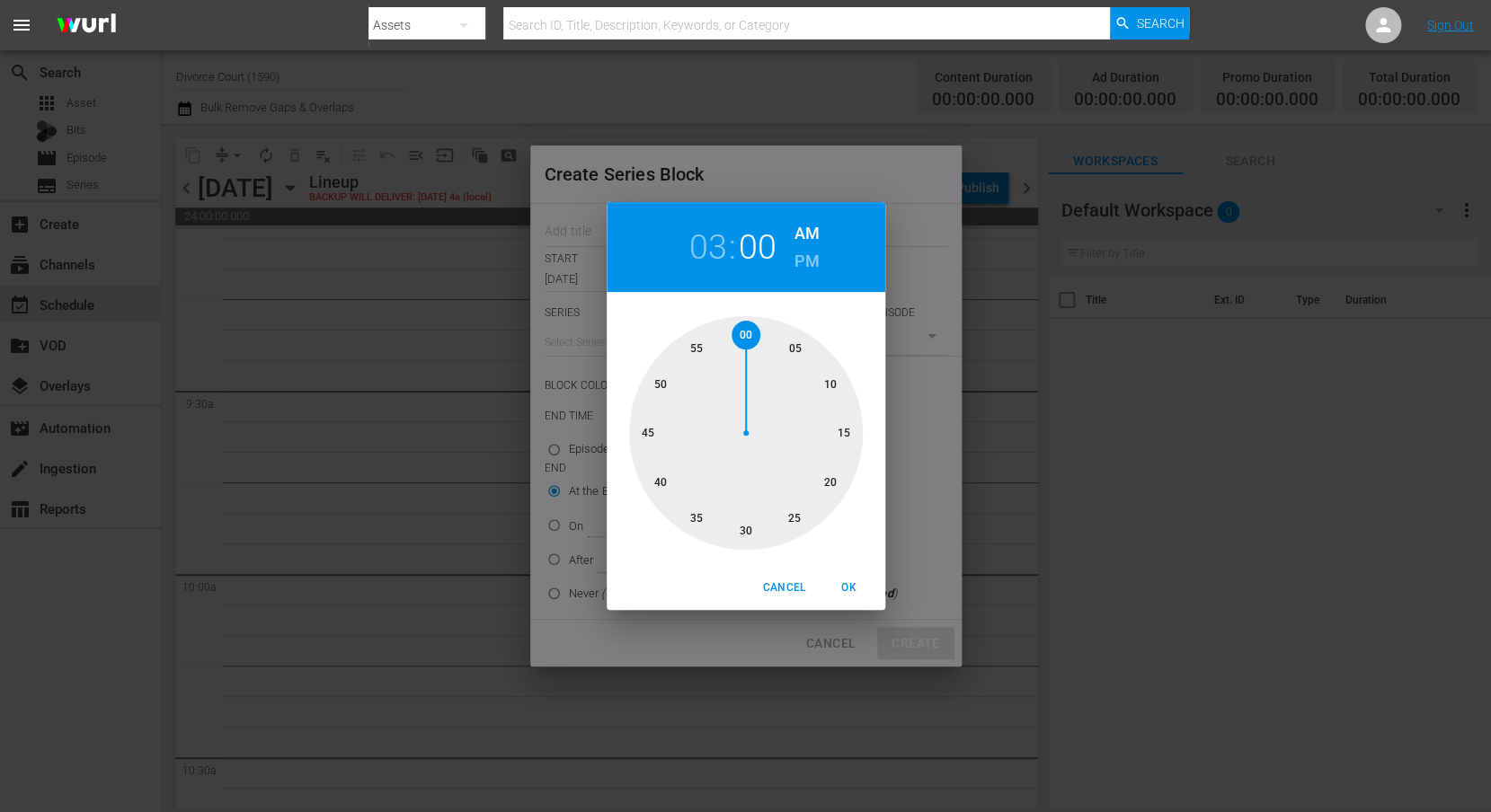 click on "03" at bounding box center [707, 247] 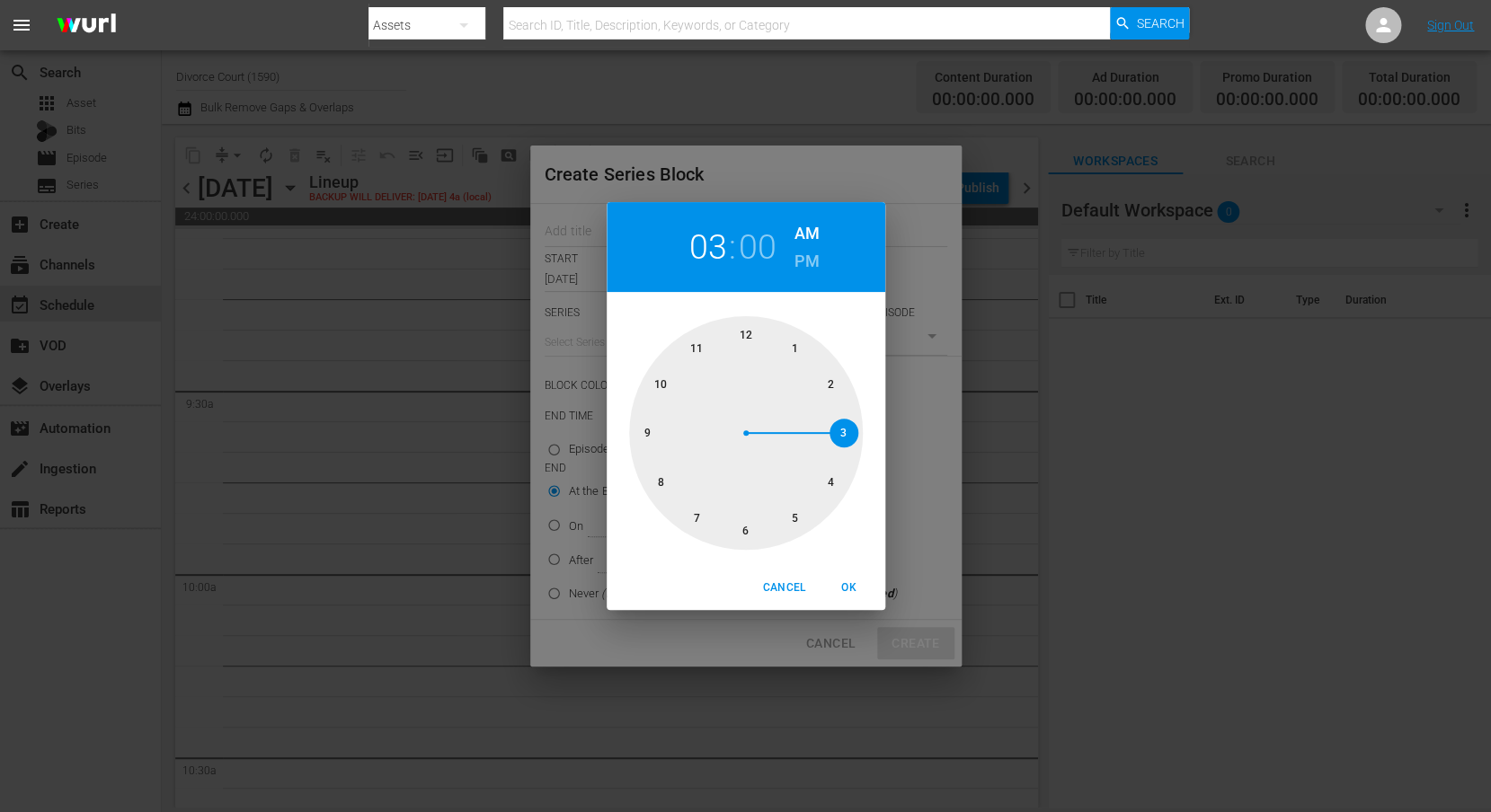 click on "PM" at bounding box center (806, 261) 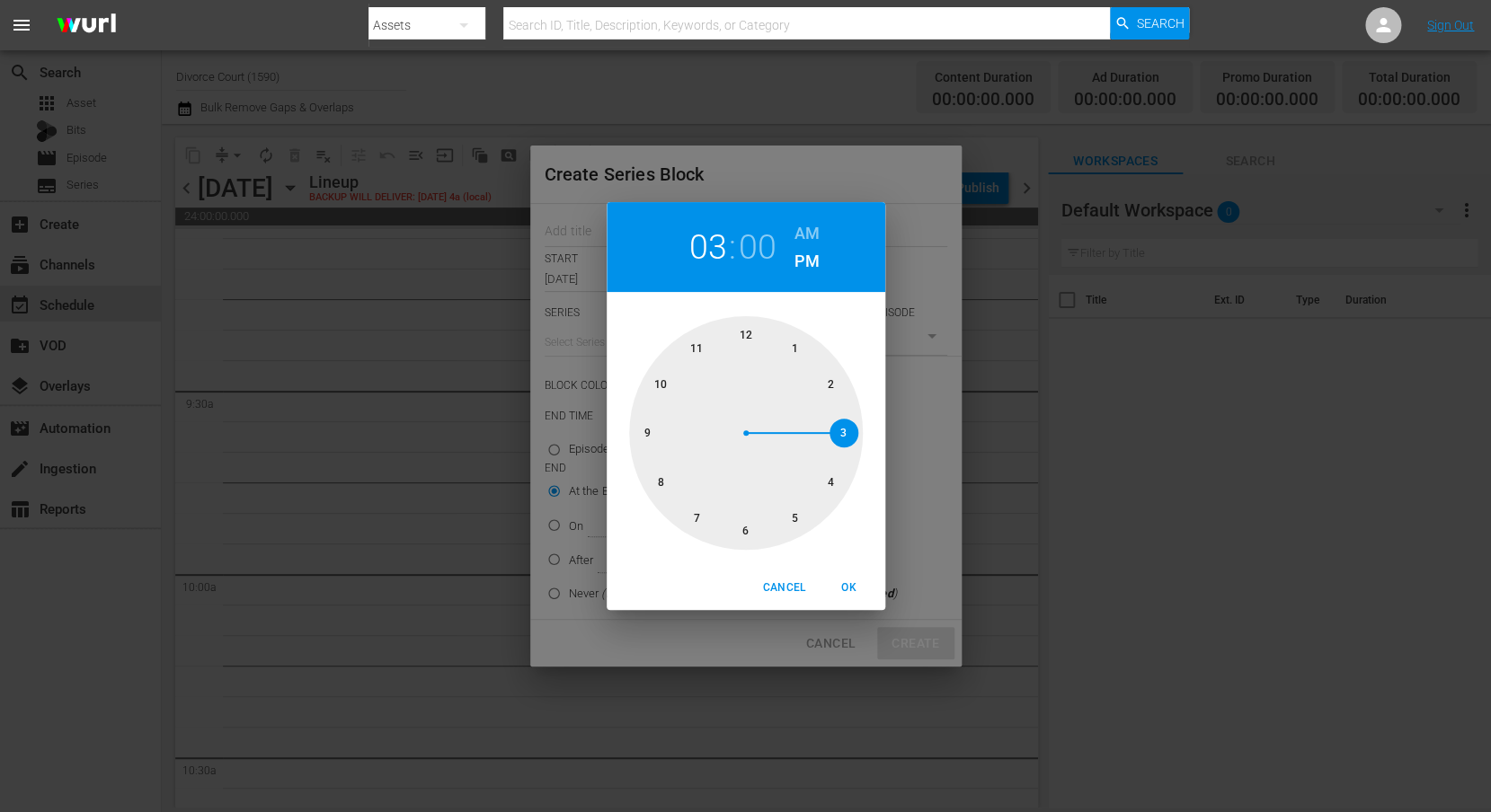 click on "OK" at bounding box center (849, 587) 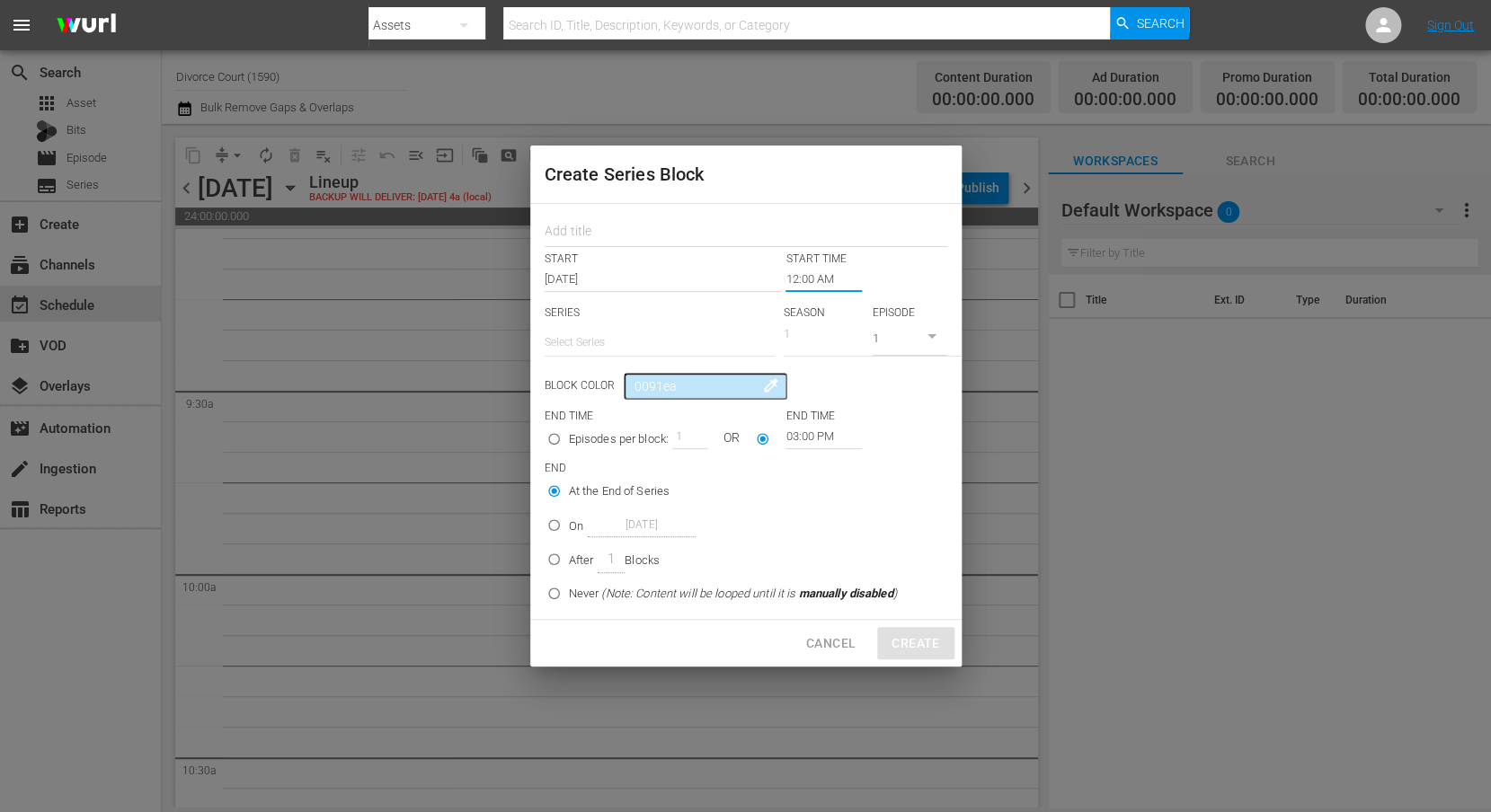 click on "12:00 AM" at bounding box center (823, 279) 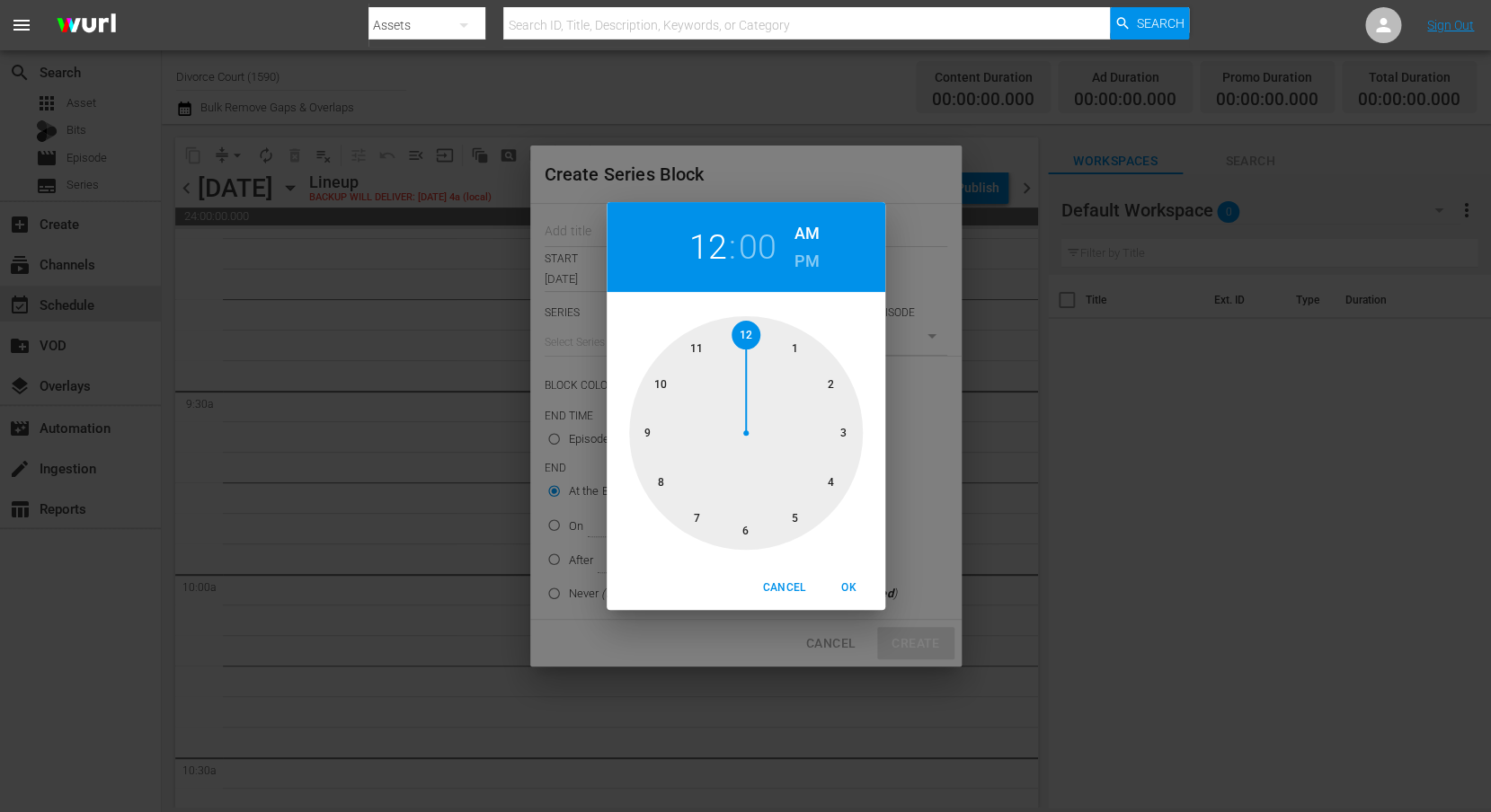 click at bounding box center (746, 433) 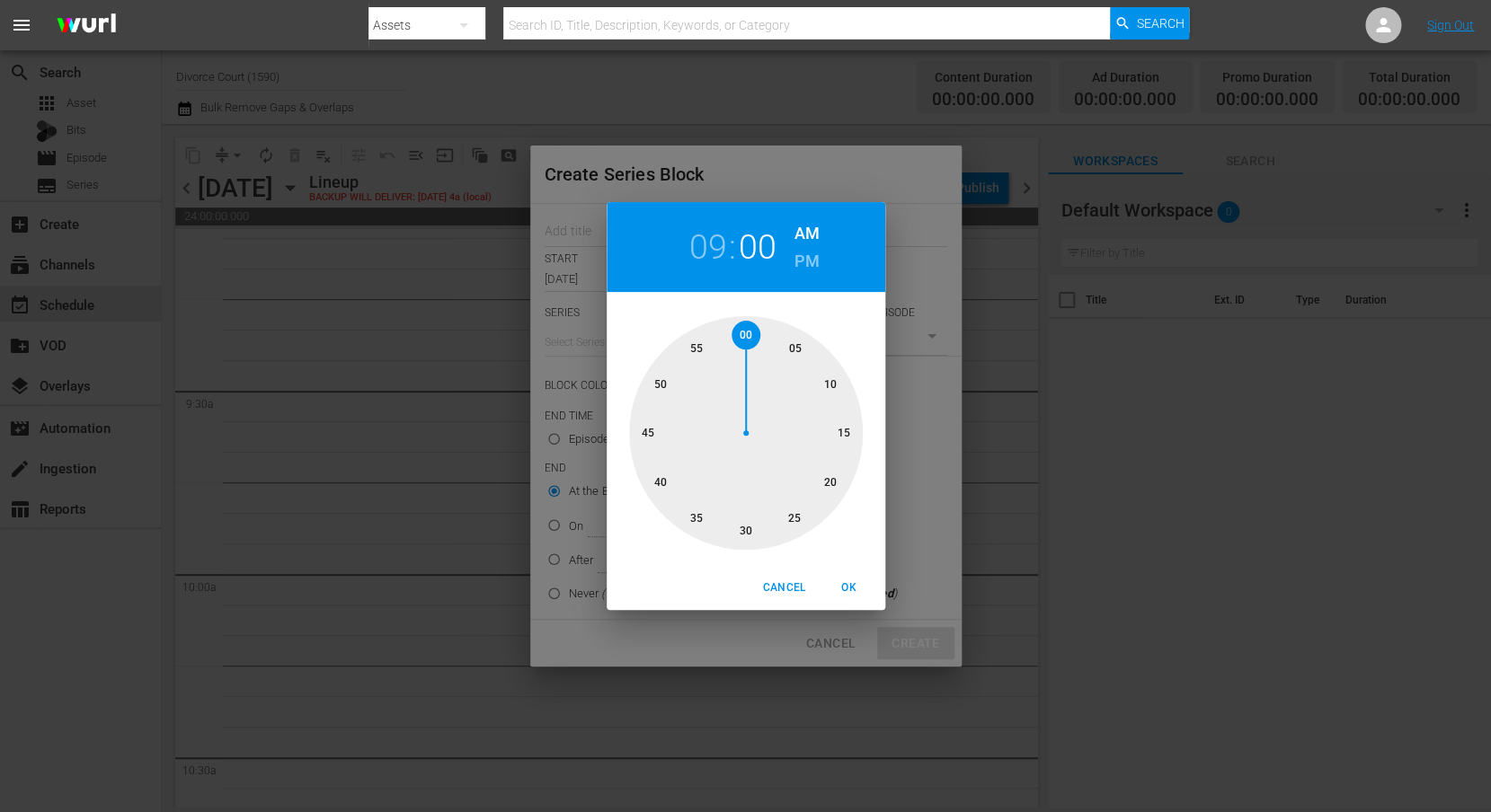 click on "09" at bounding box center (707, 247) 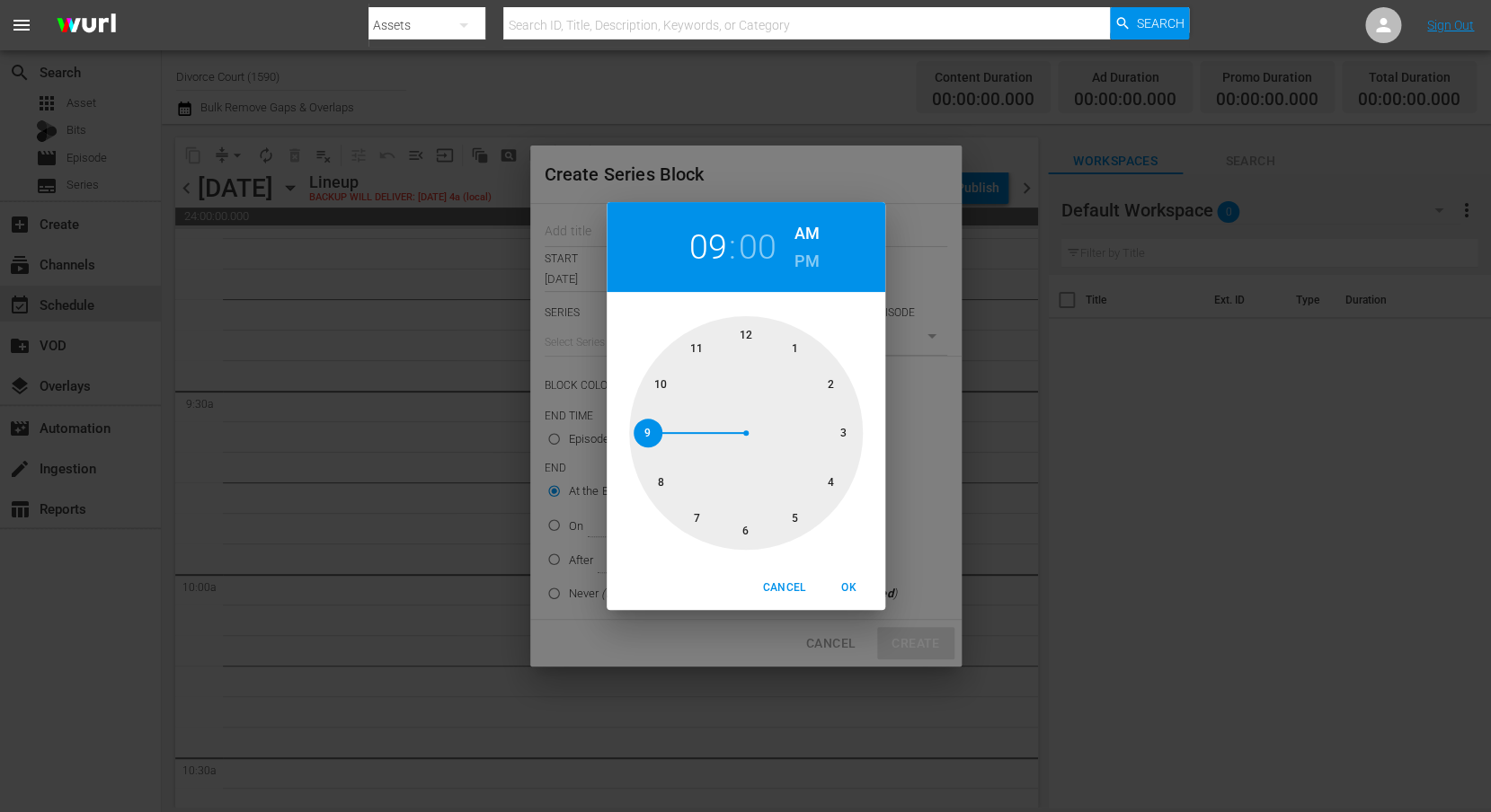 click on "OK" at bounding box center [849, 587] 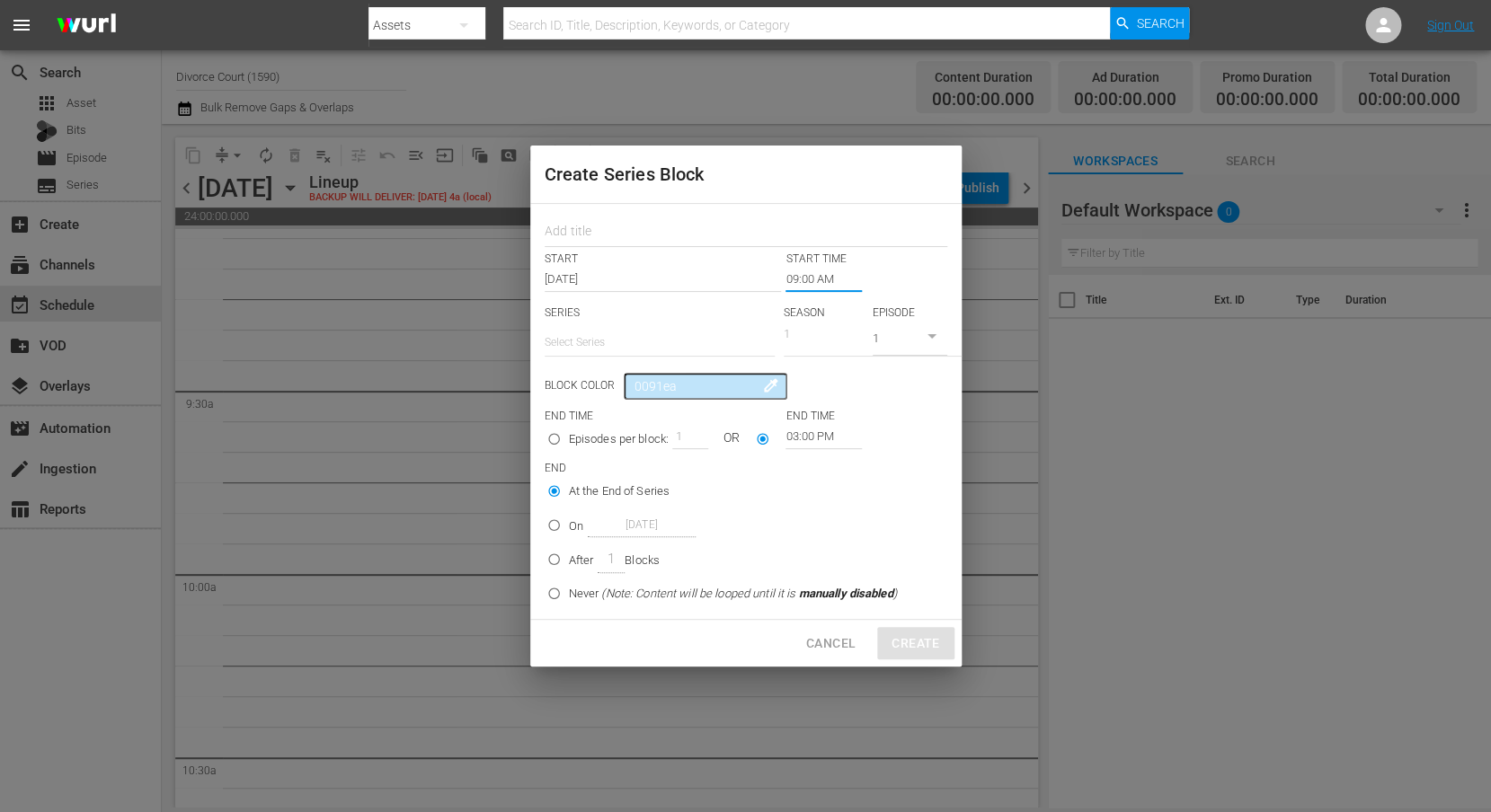 click on "03:00 PM" at bounding box center (823, 437) 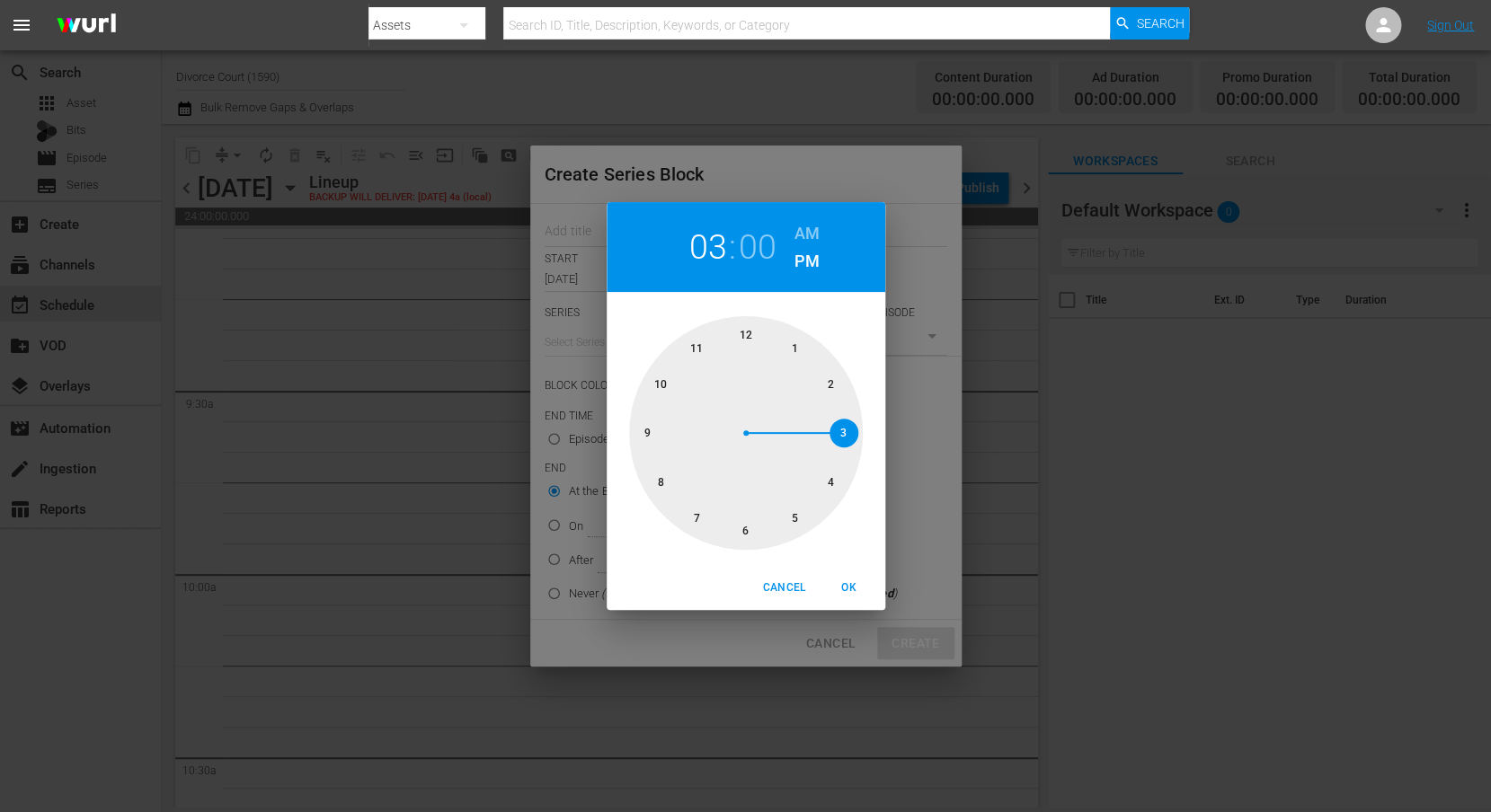 click on "OK" at bounding box center [849, 587] 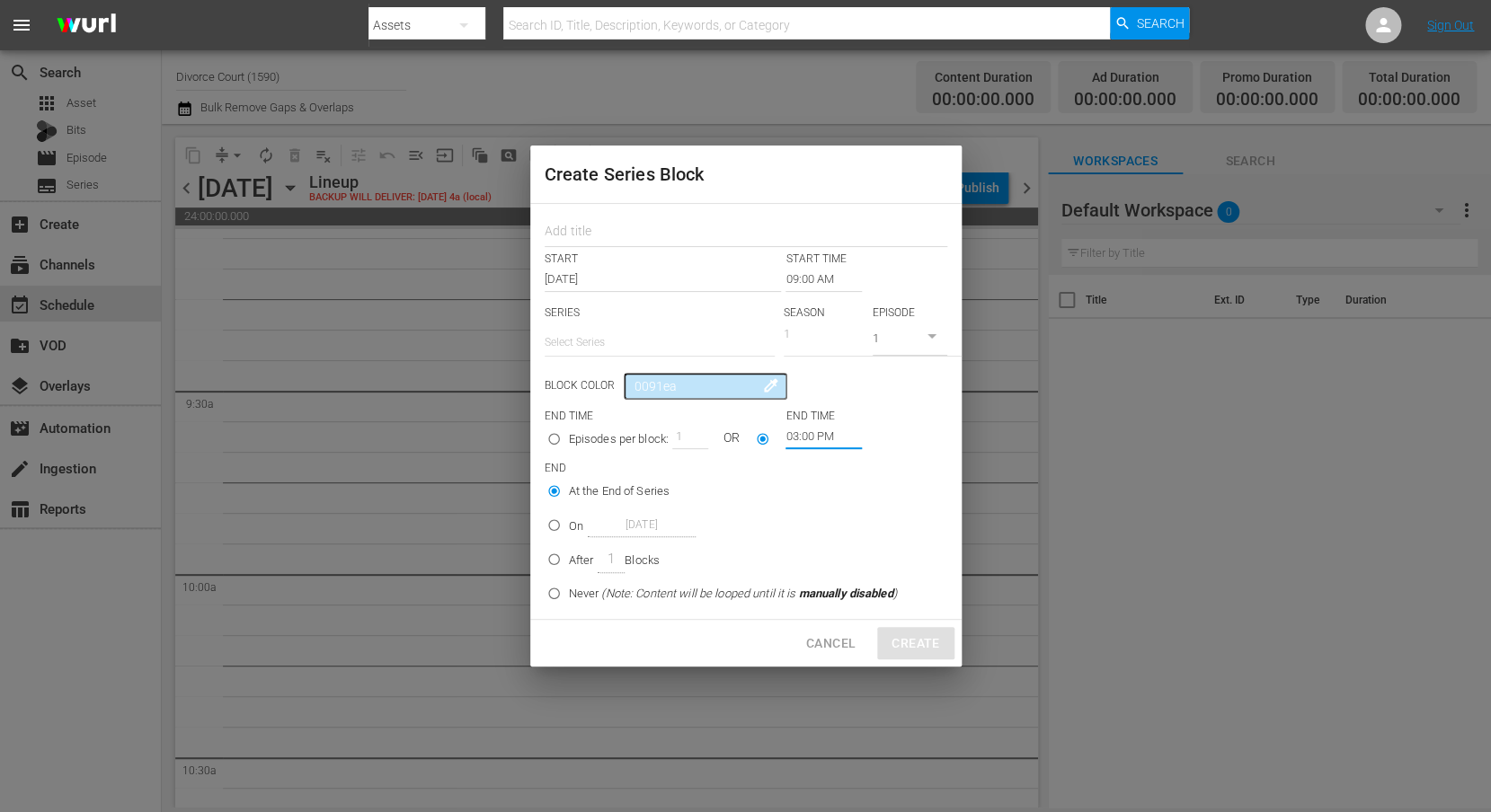 click on "1" at bounding box center [874, 338] 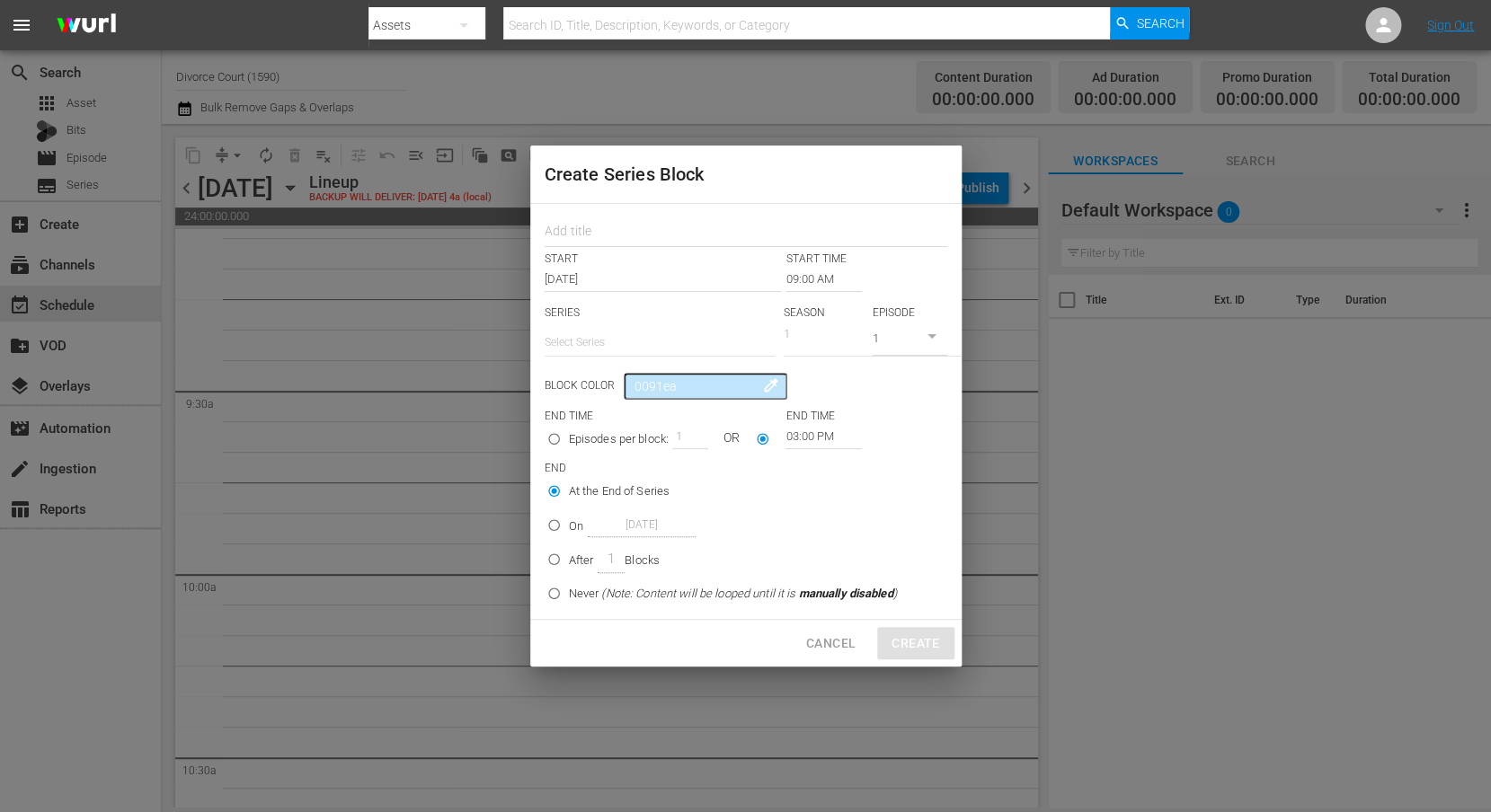 click at bounding box center [660, 342] 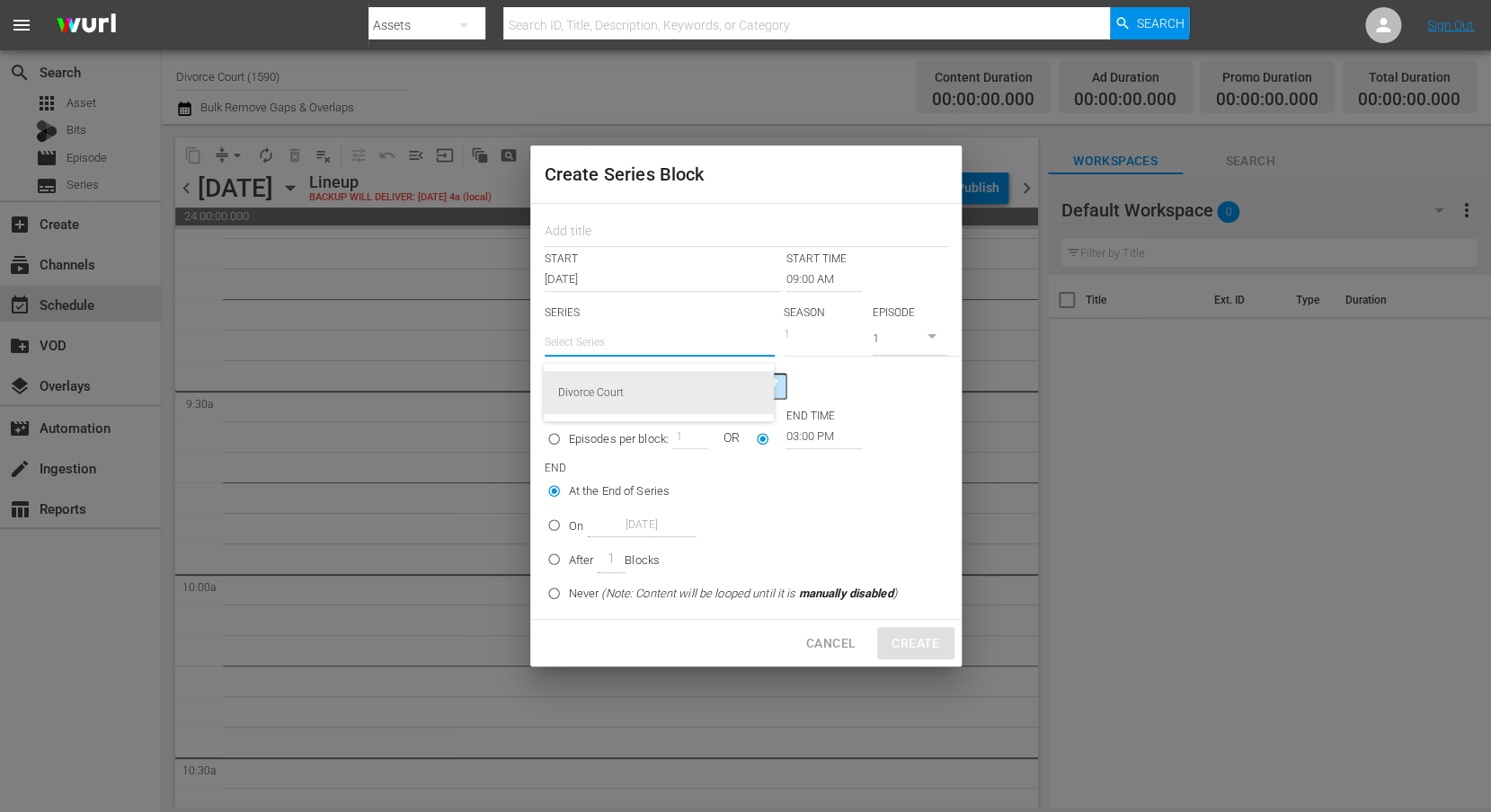 click on "Divorce Court" at bounding box center [659, 393] 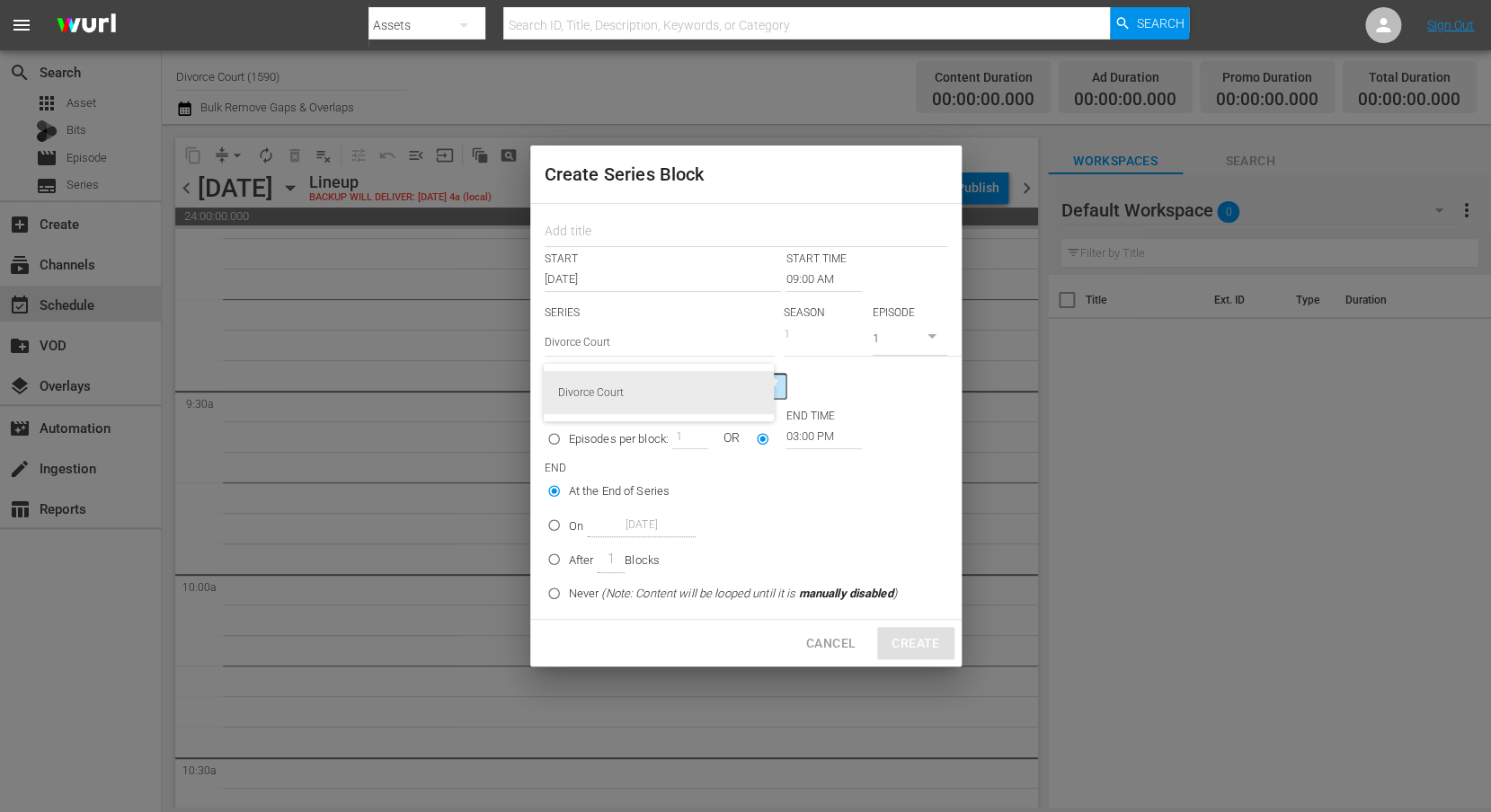 type on "Divorce Court" 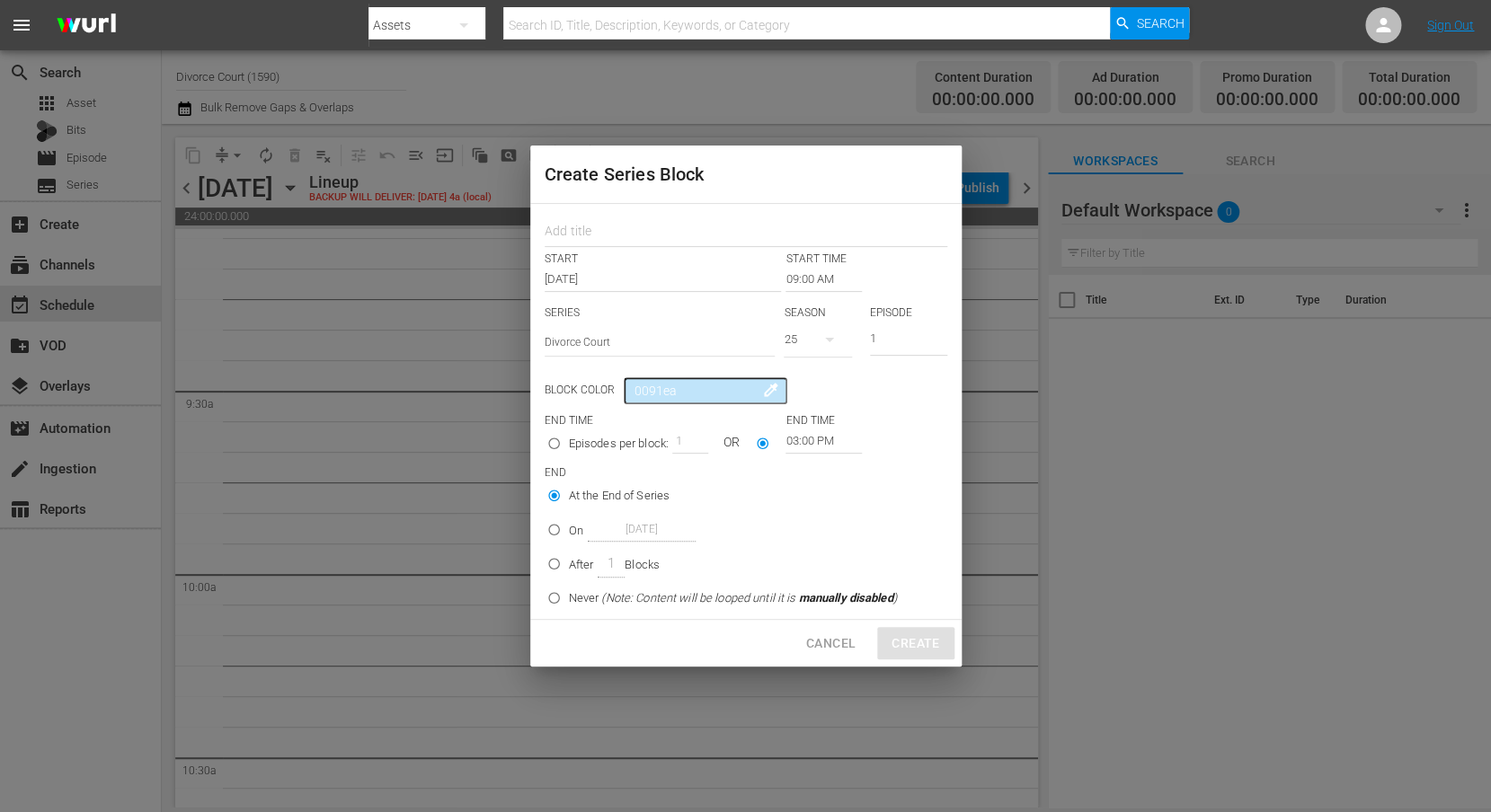 click on "25" at bounding box center (818, 340) 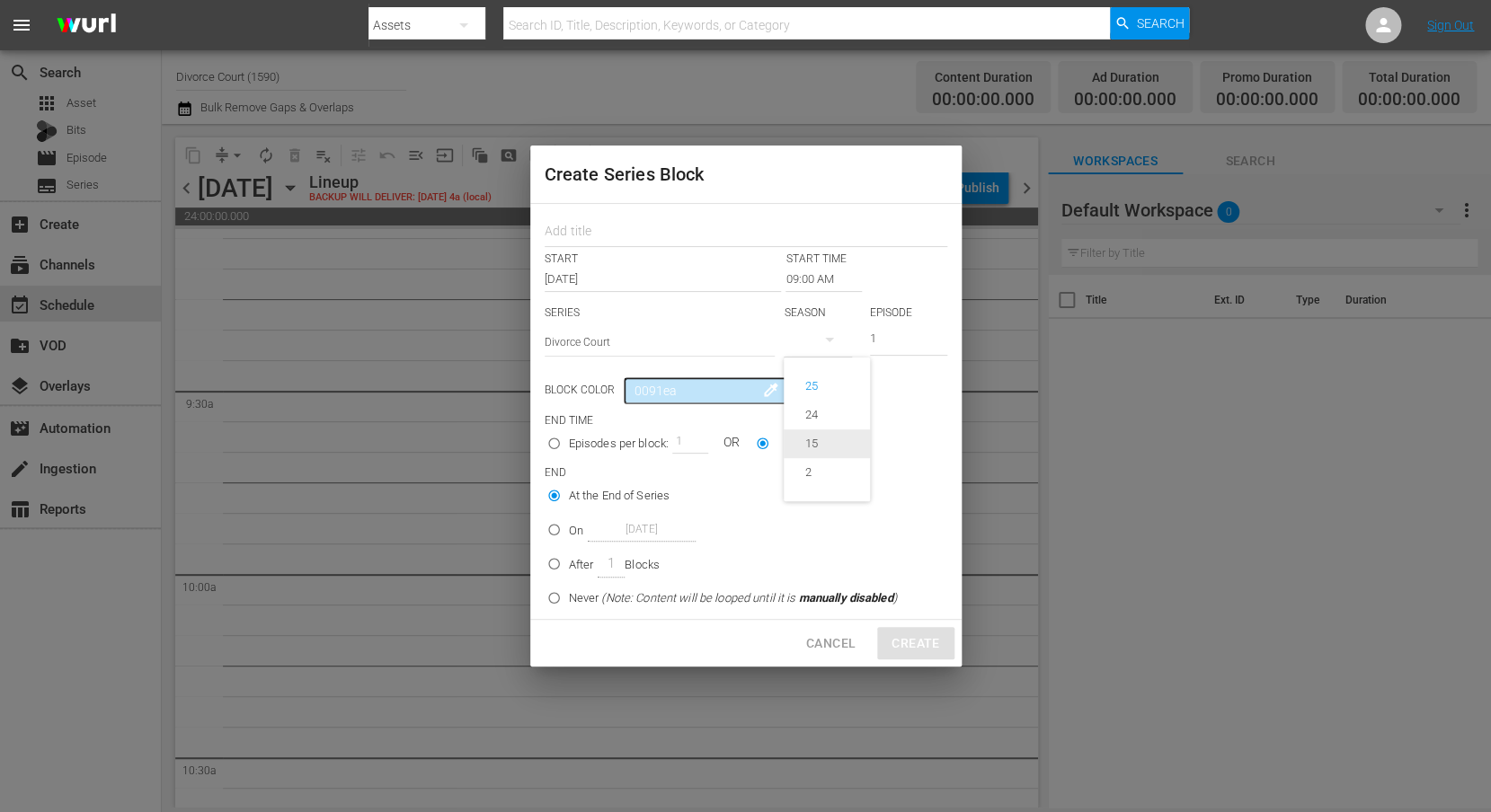 click on "15" at bounding box center (827, 444) 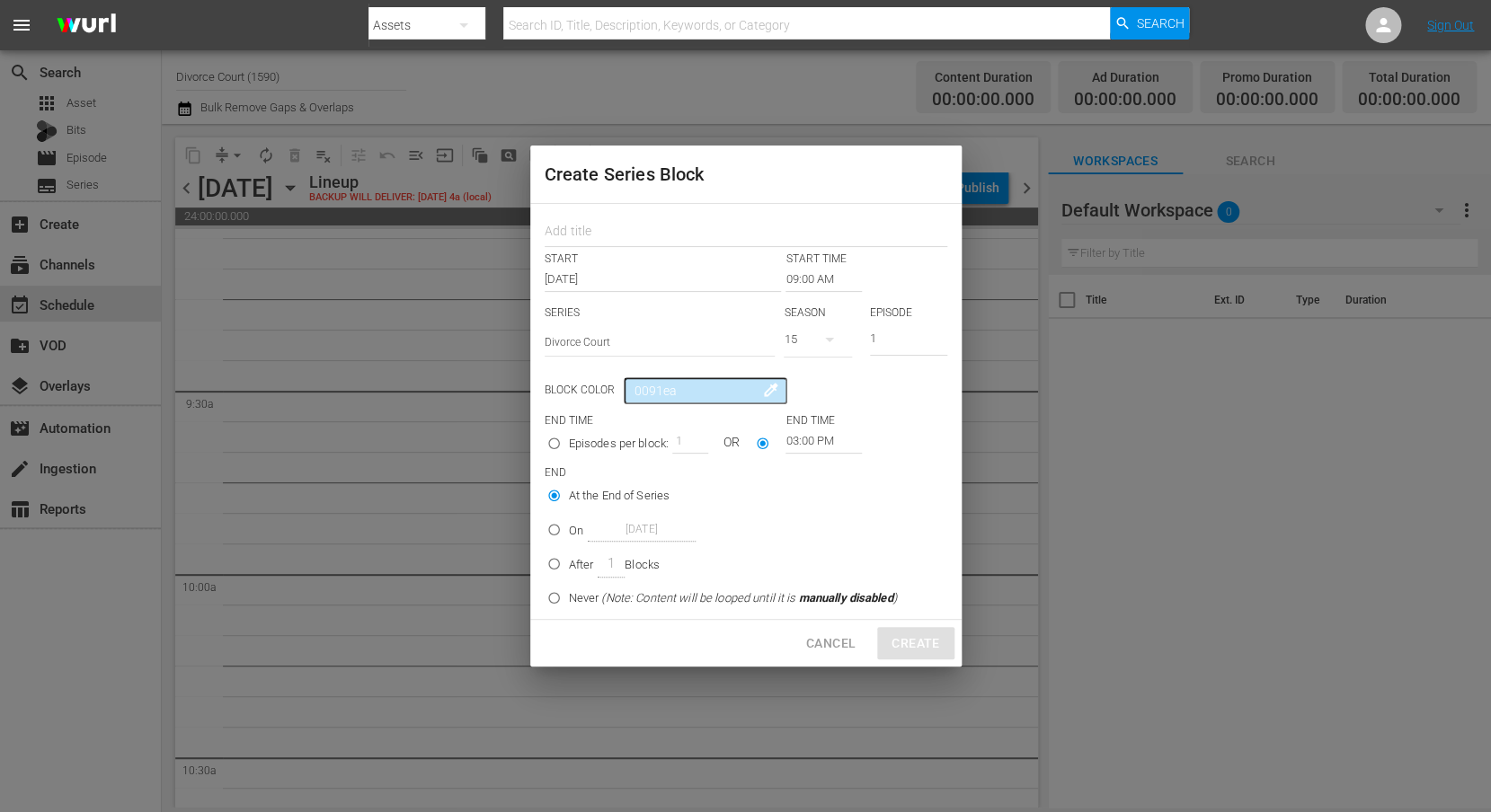 click on "1" at bounding box center [909, 340] 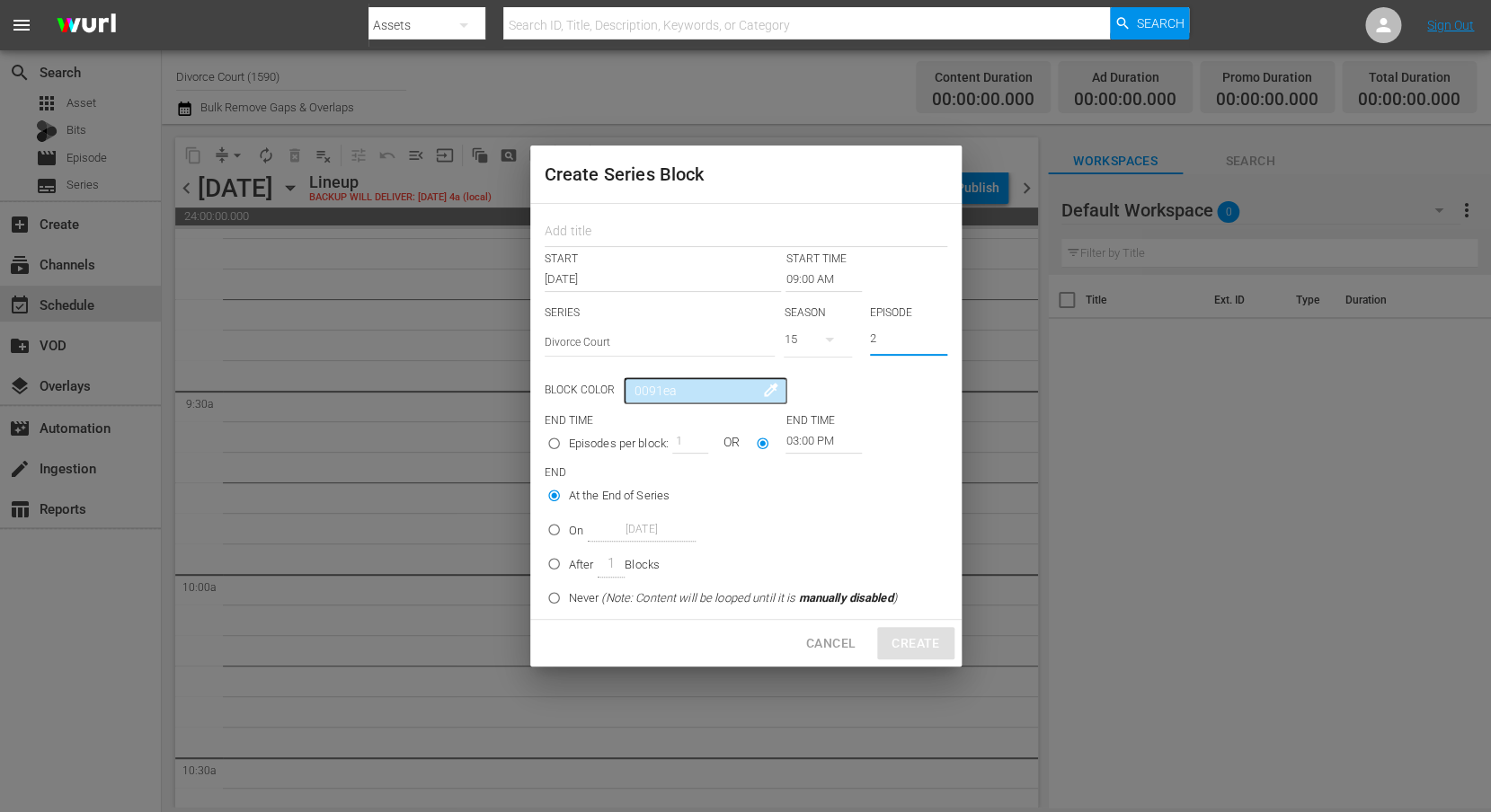 type on "2" 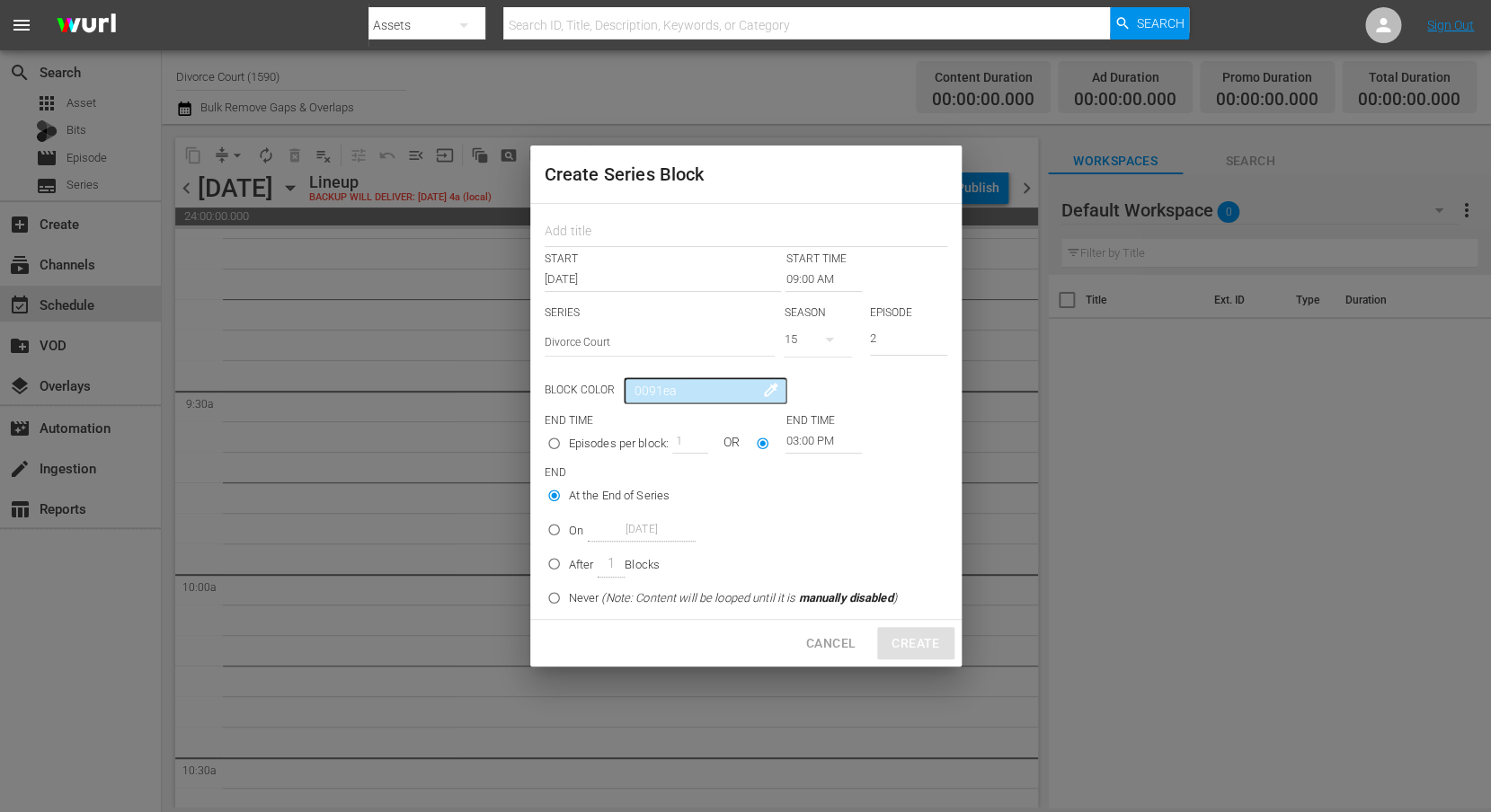 click on "END" at bounding box center [746, 472] 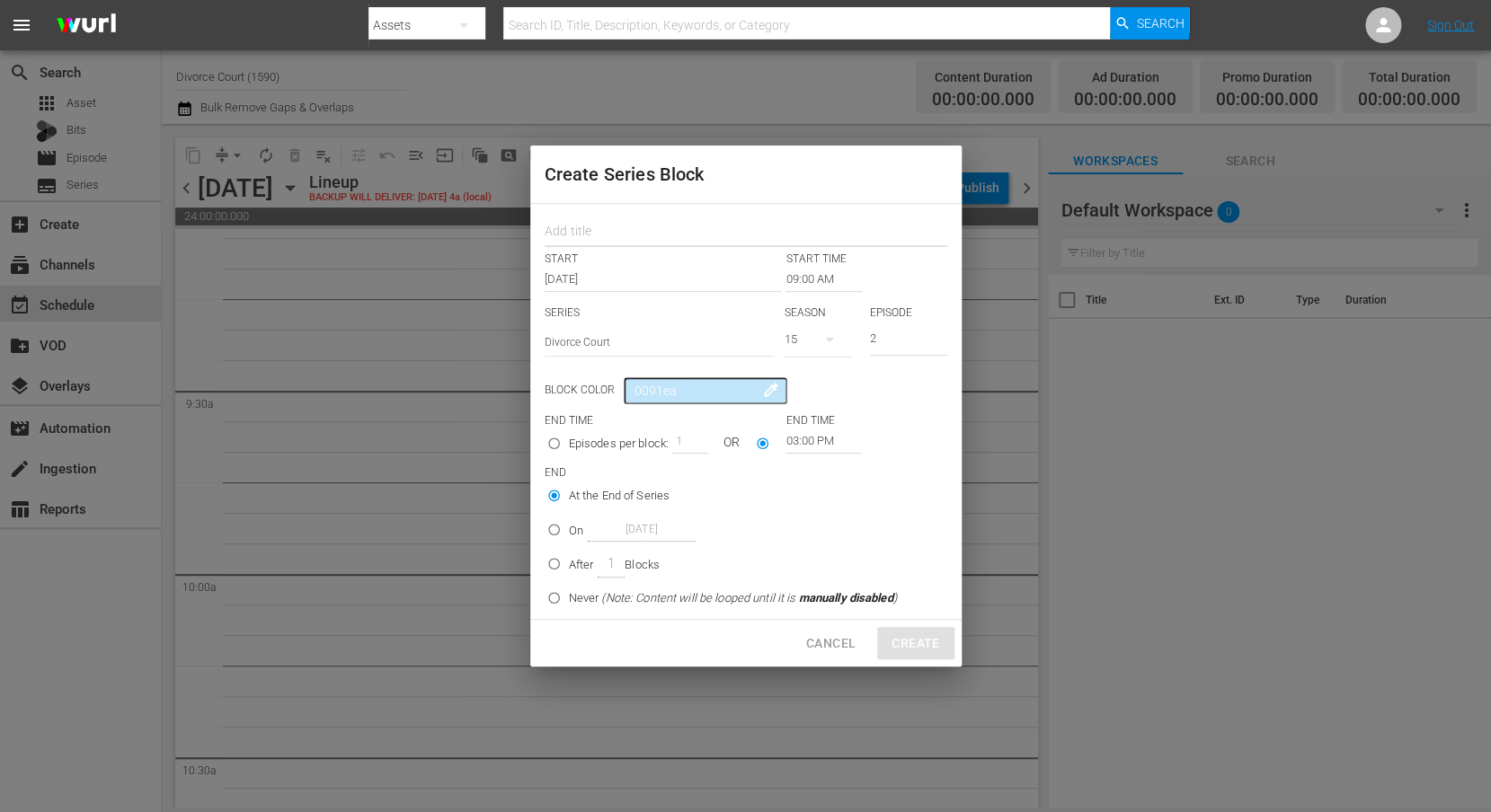 click at bounding box center (746, 233) 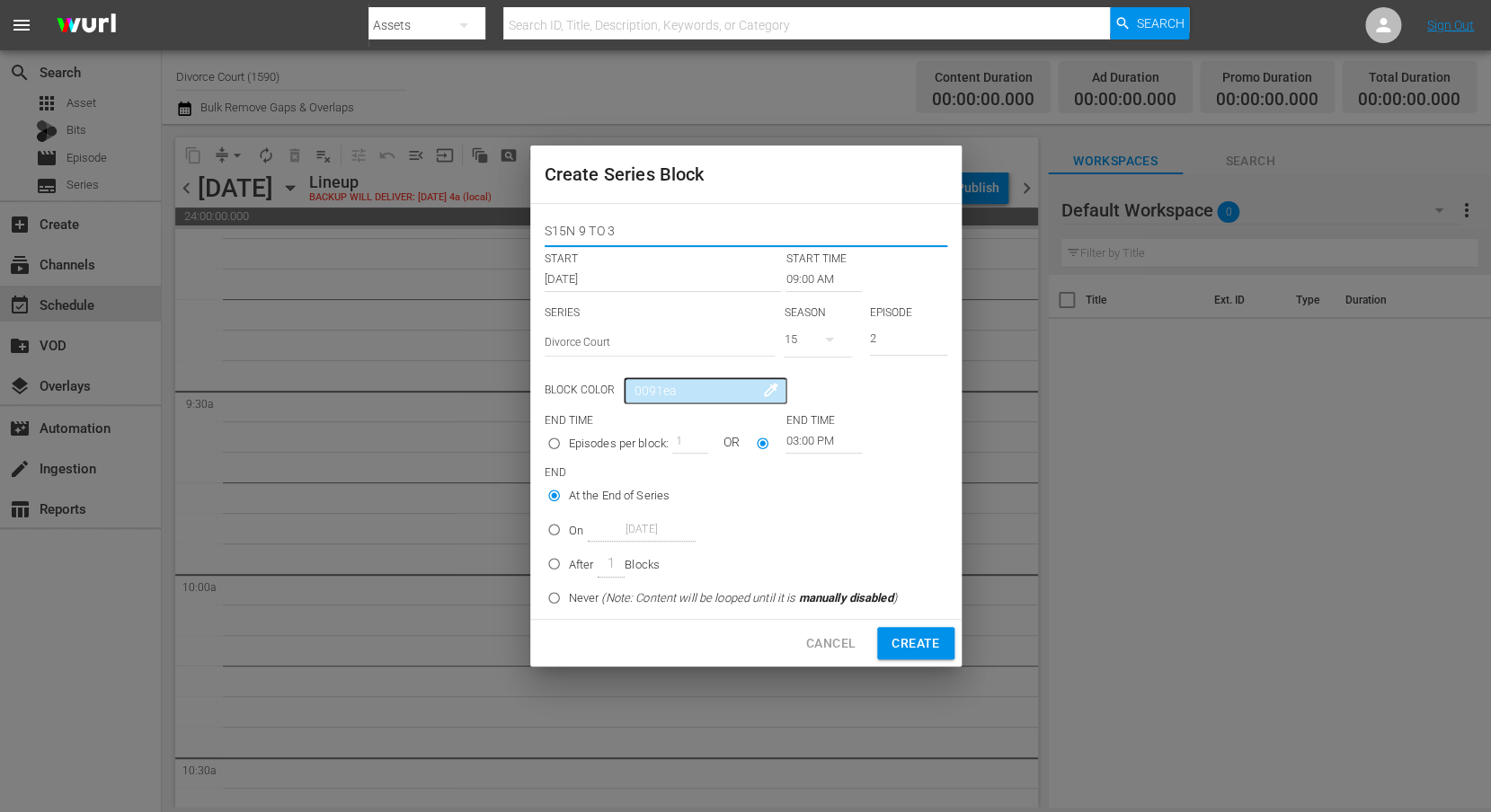 type on "S15N 9 TO 3" 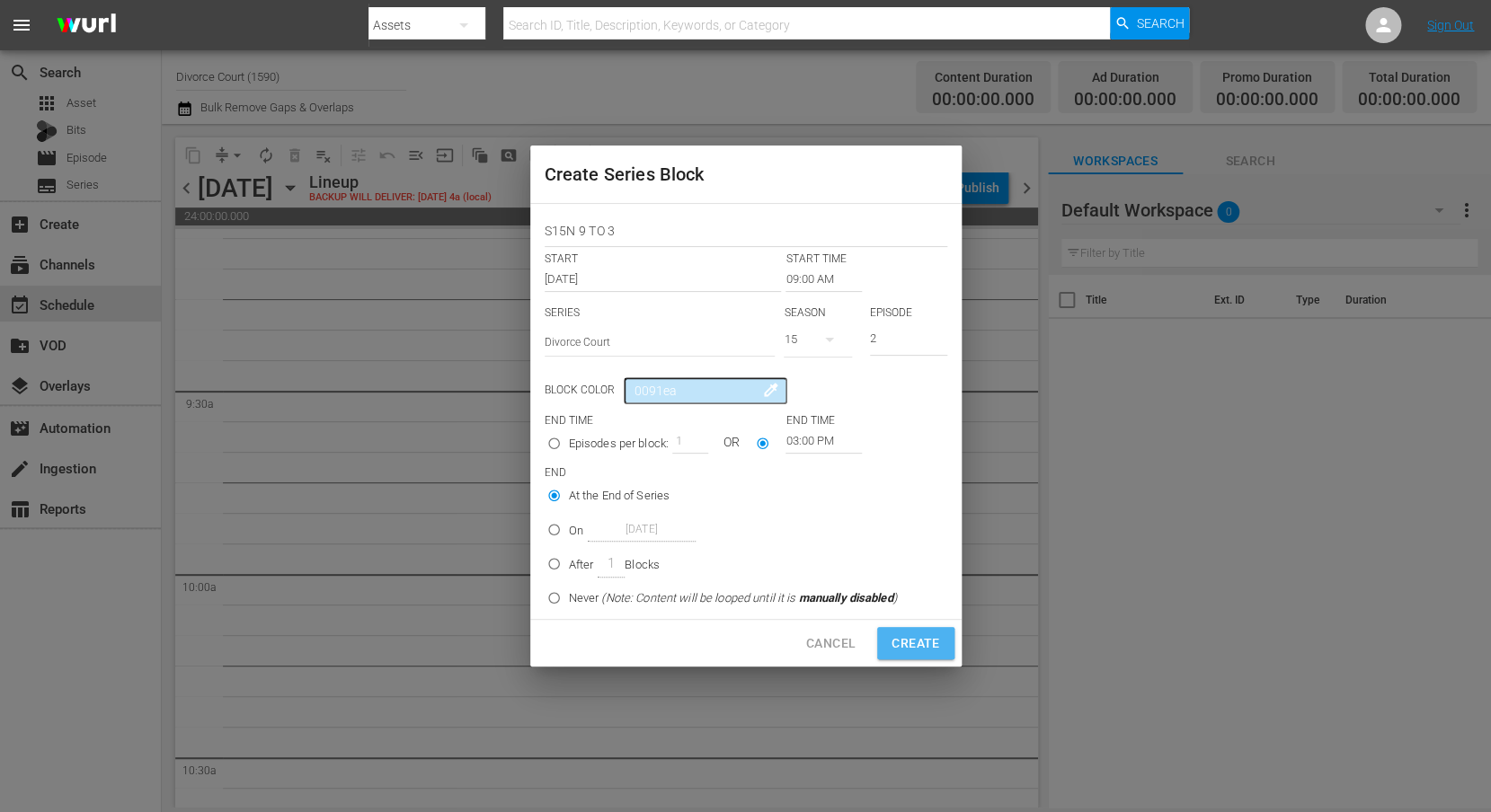 click on "Create" at bounding box center (915, 643) 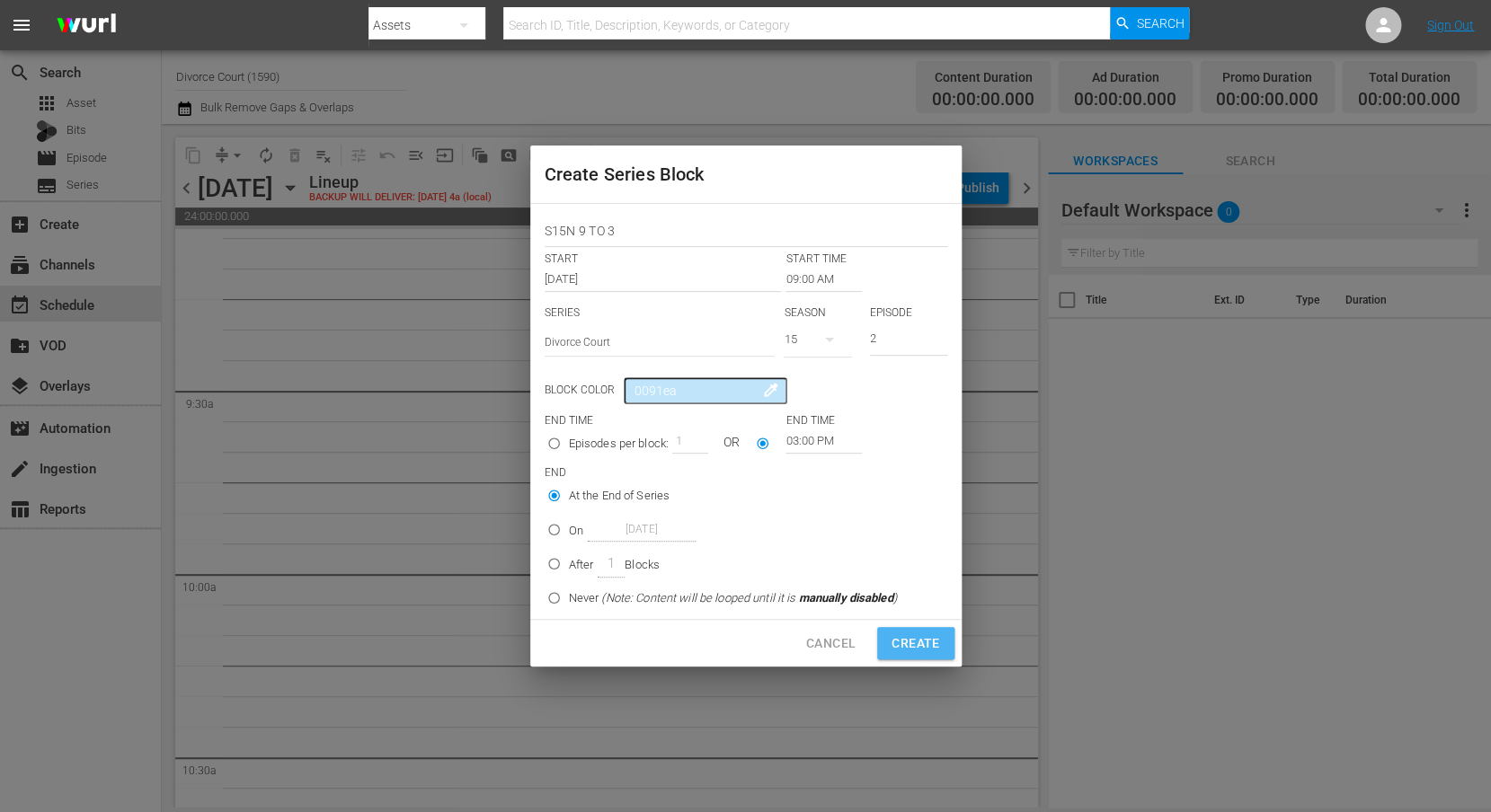 type on "12:00 AM" 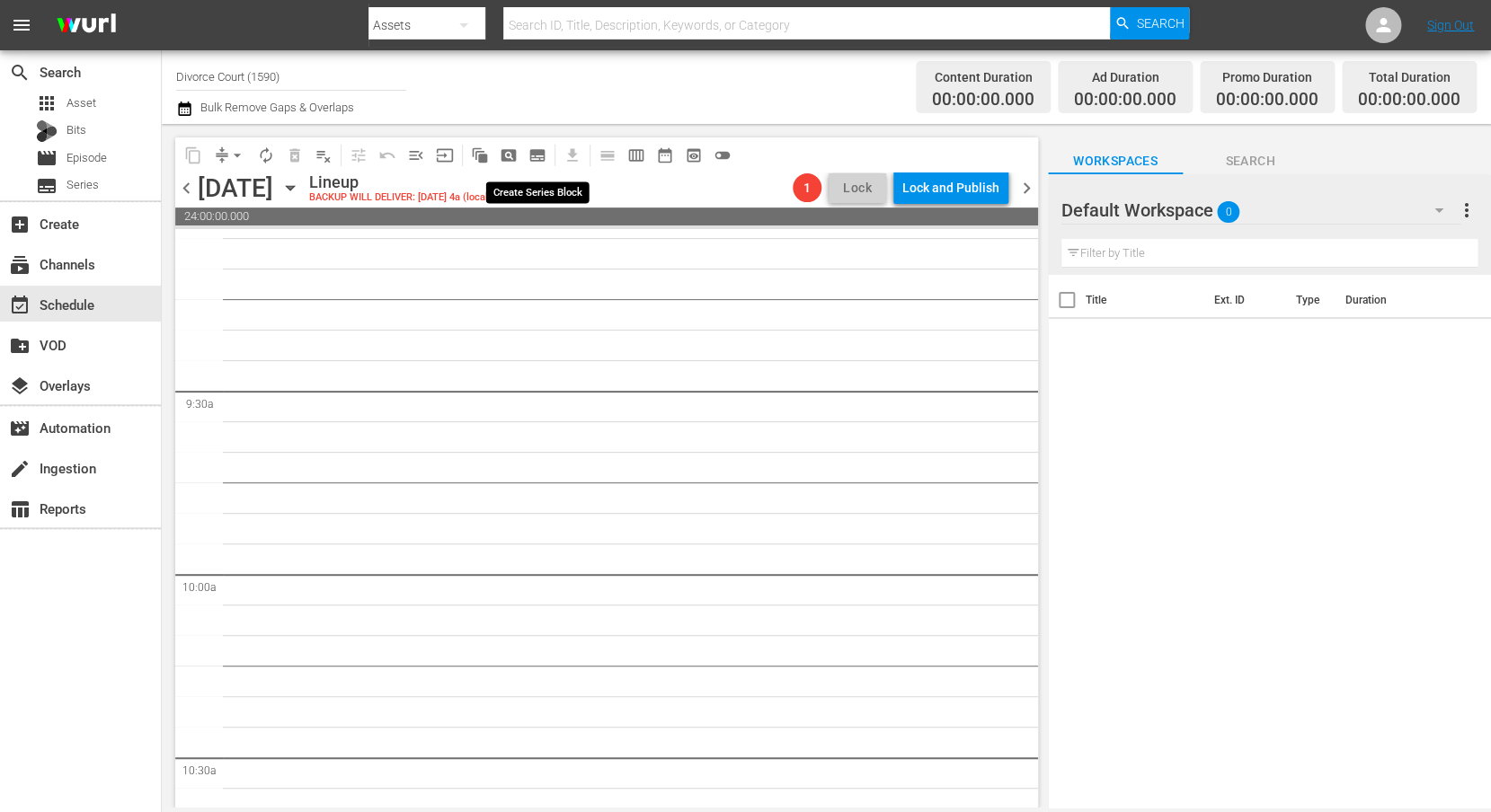 click on "subtitles_outlined" at bounding box center (537, 155) 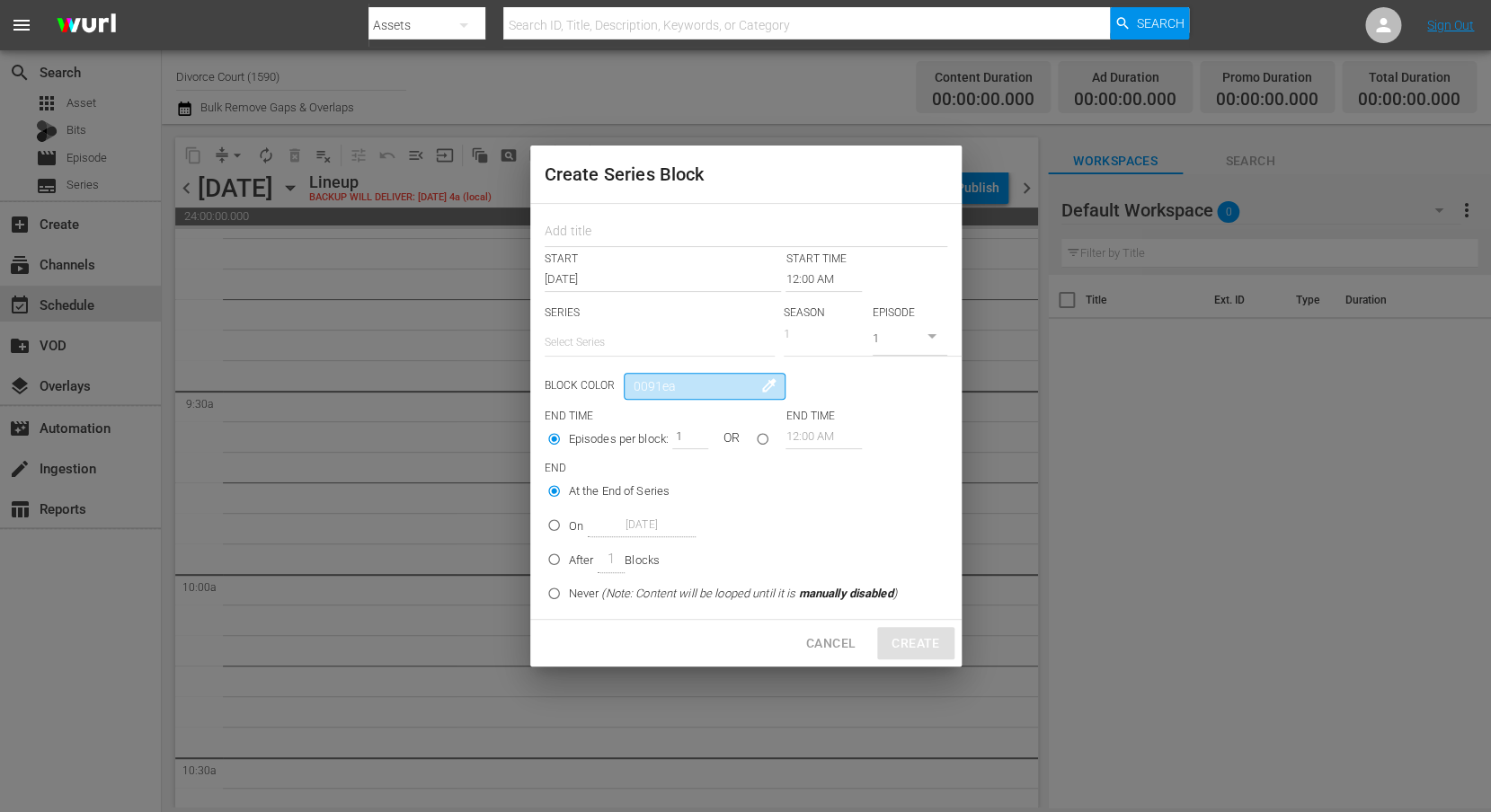 click on "0091ea" at bounding box center [705, 386] 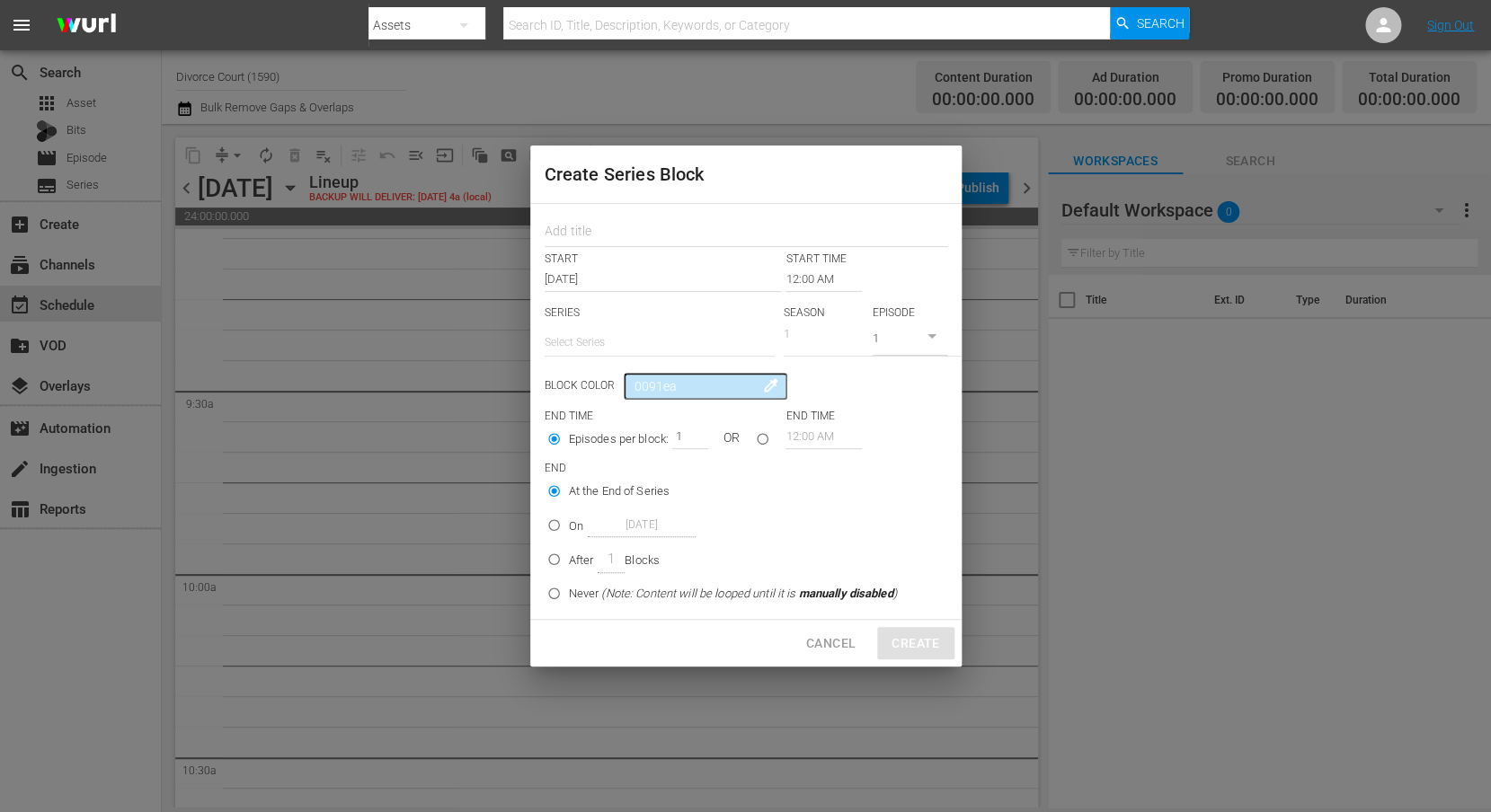click at bounding box center (660, 342) 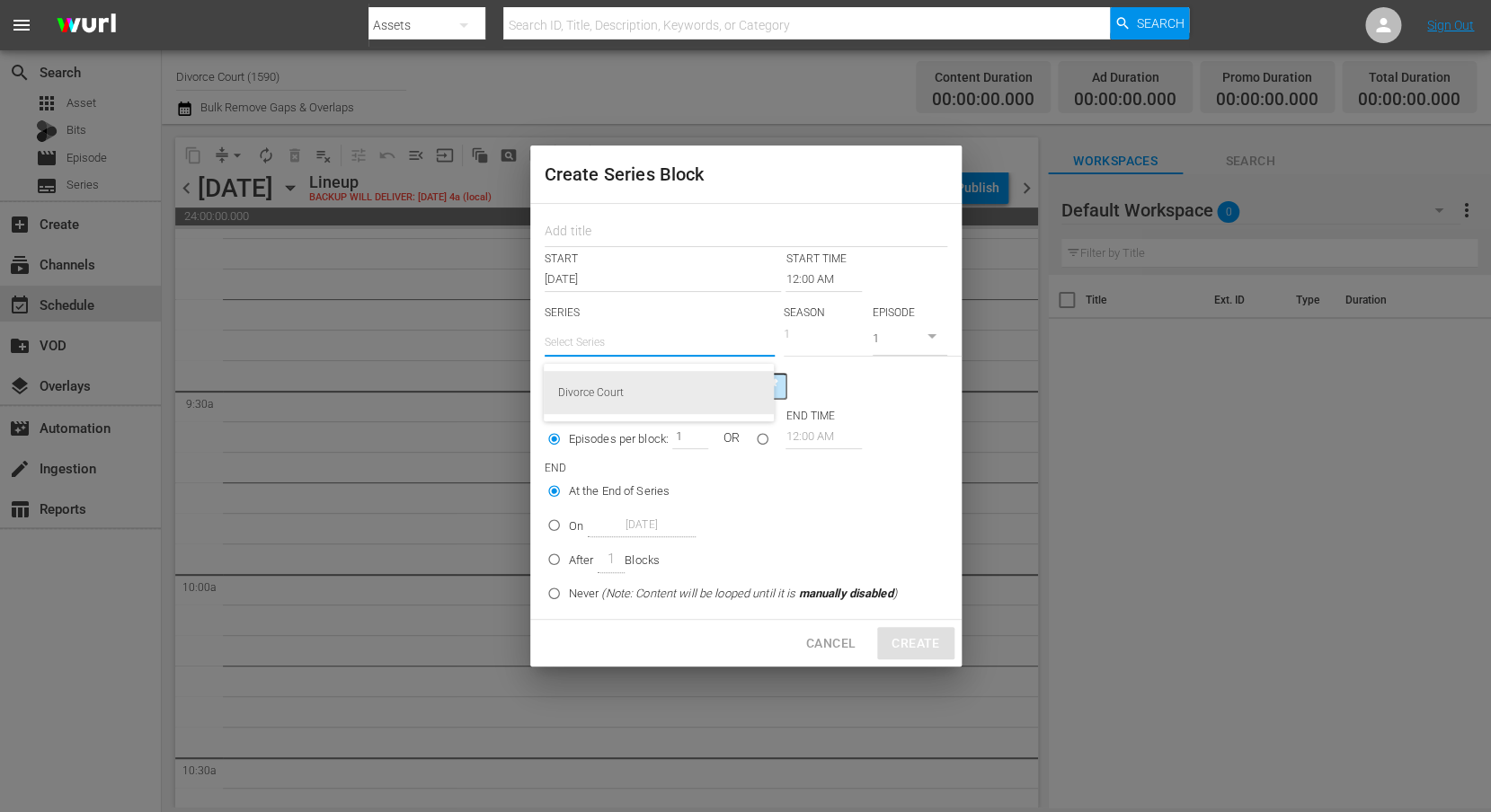 click on "Divorce Court" at bounding box center (659, 393) 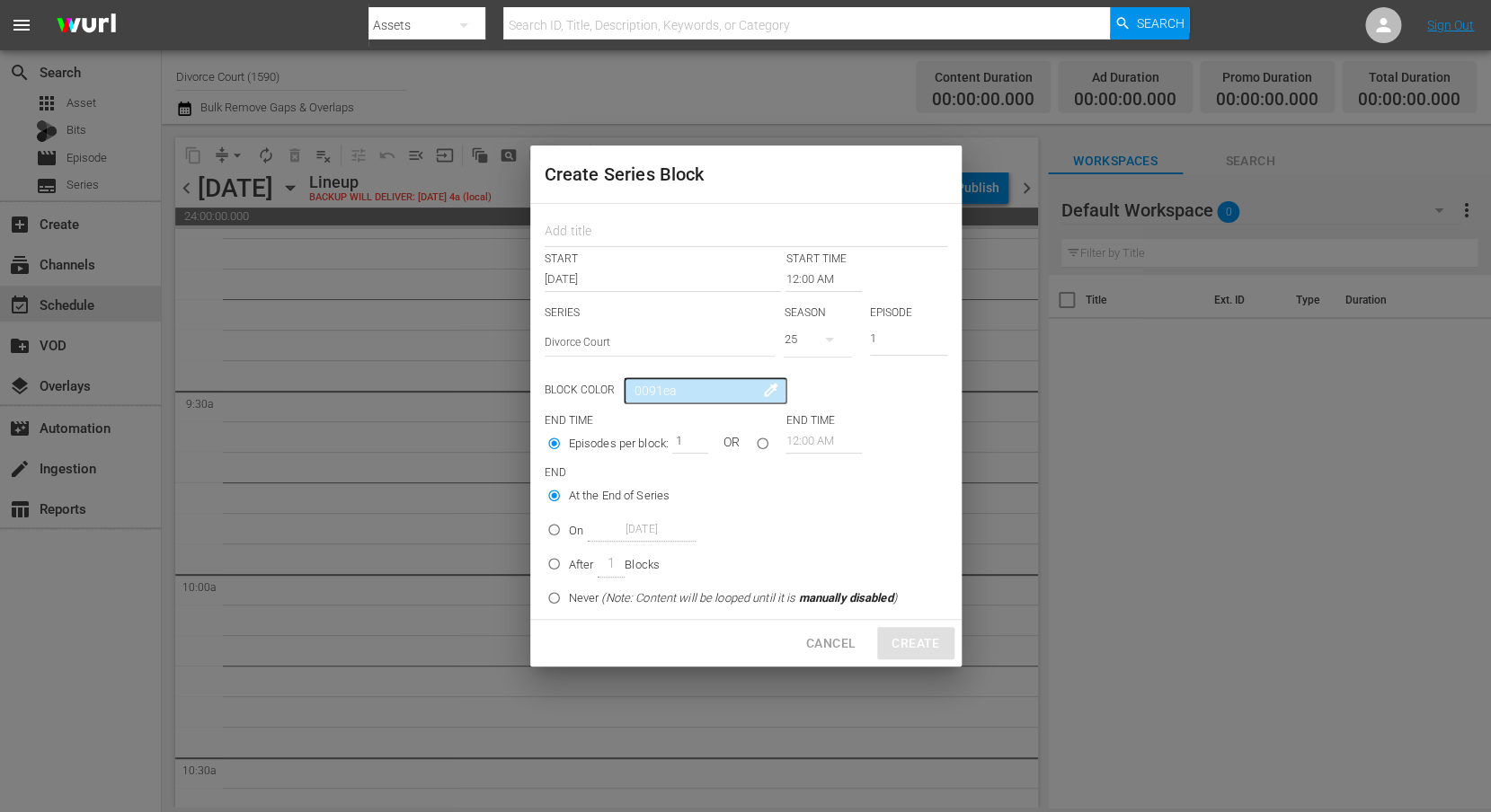 click at bounding box center [830, 340] 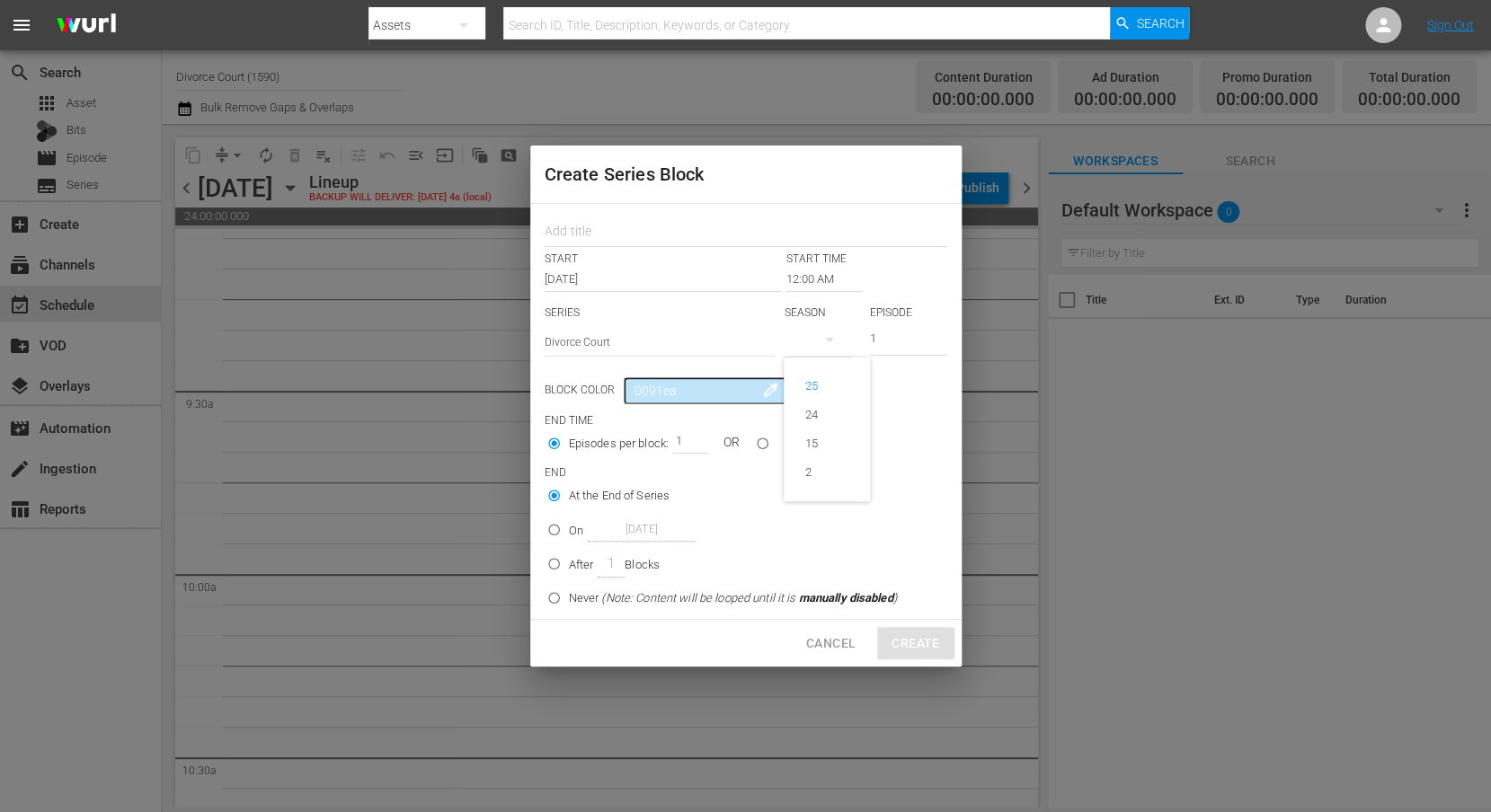 click on "25 24 15 2" at bounding box center (745, 406) 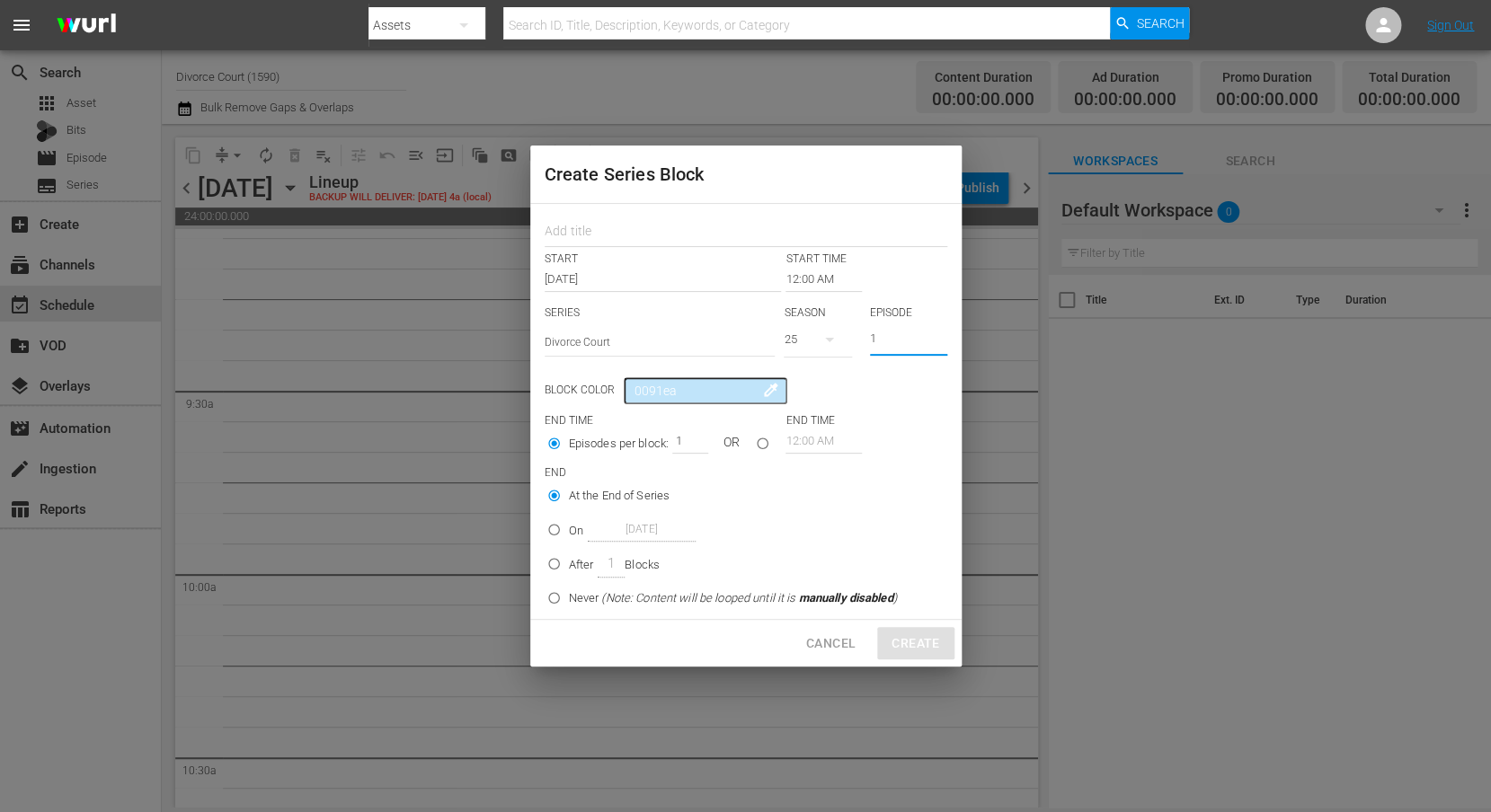 click on "1" at bounding box center [909, 340] 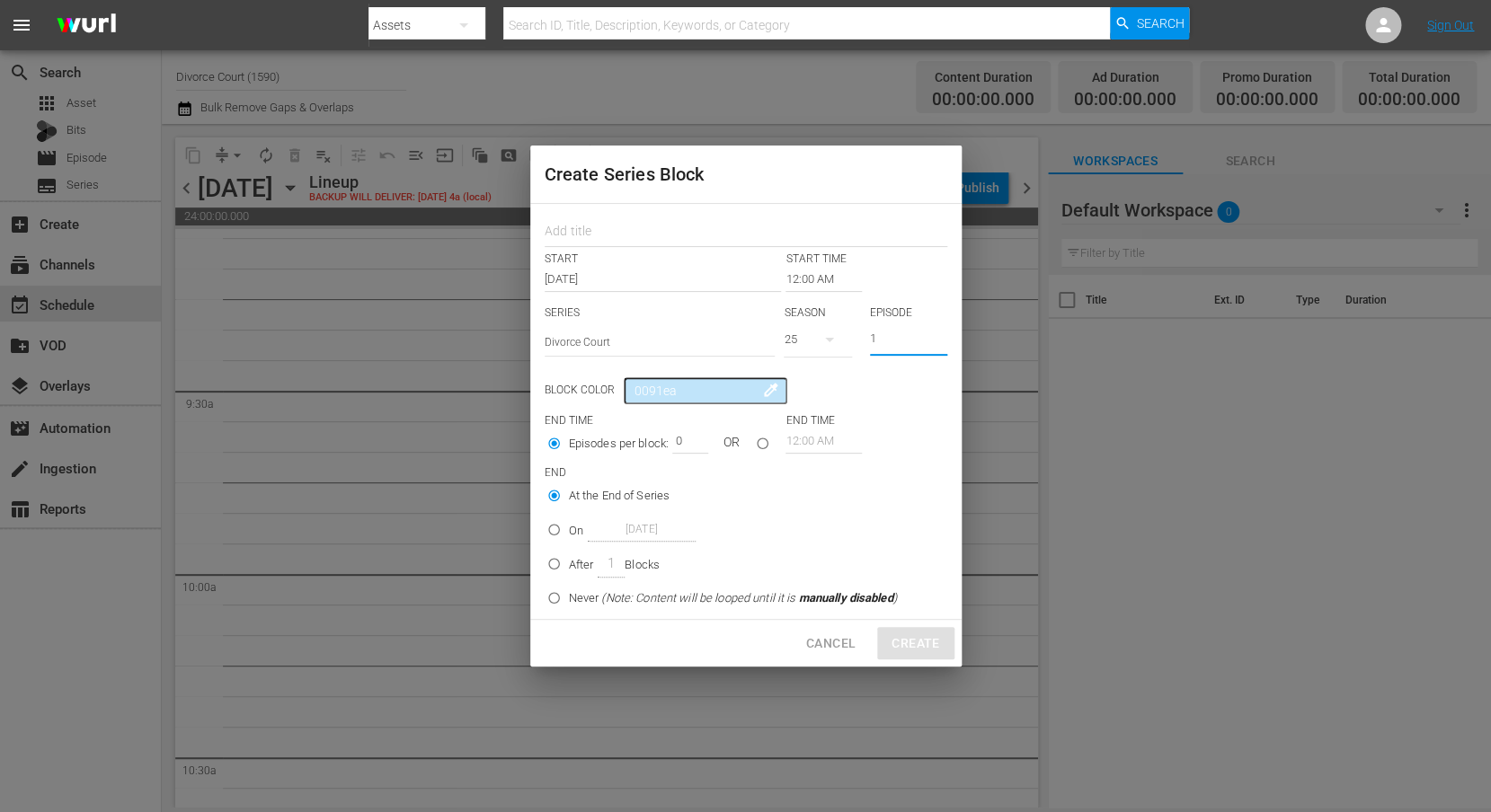 type on "0" 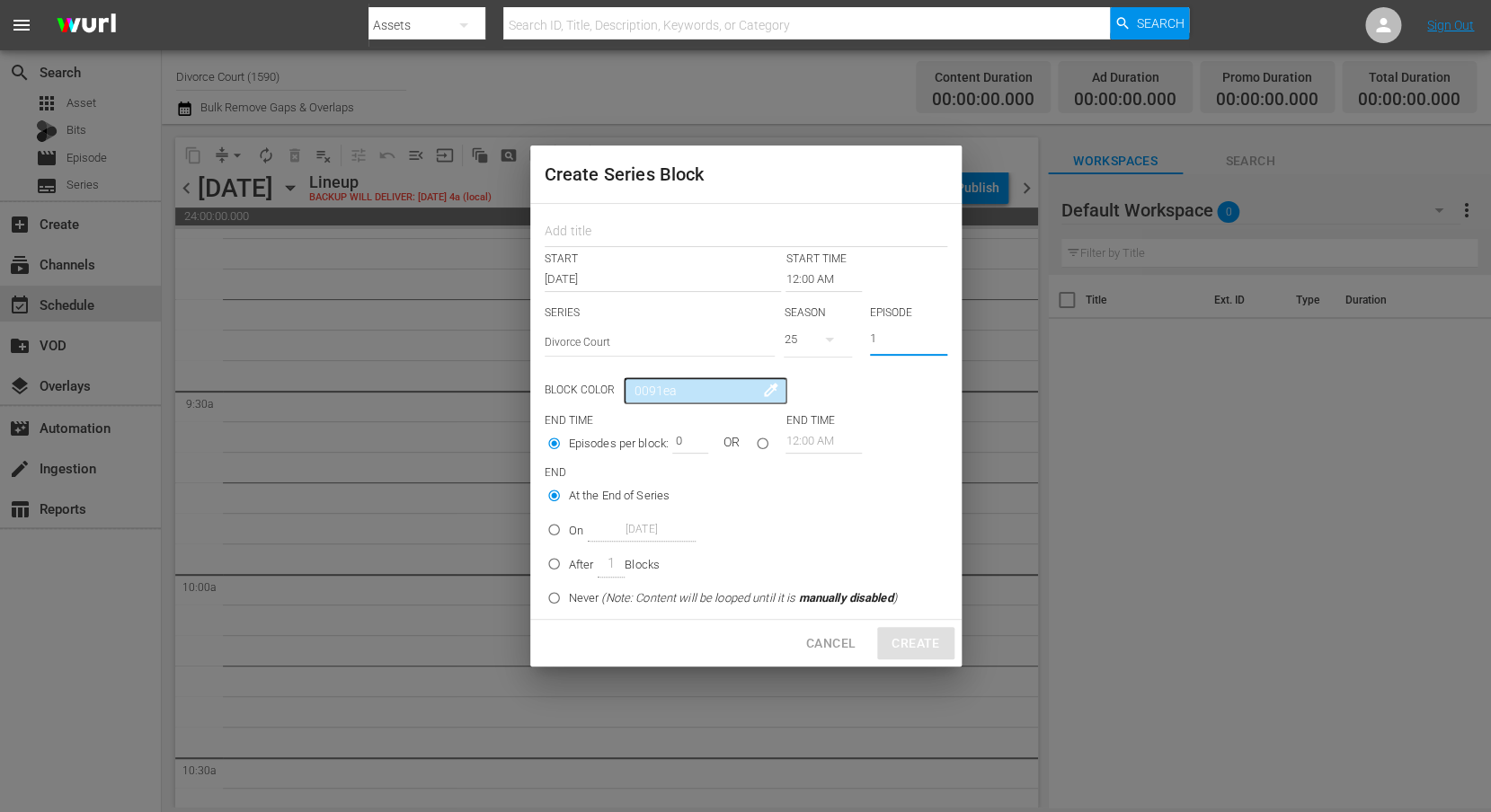 click on "0" at bounding box center (686, 441) 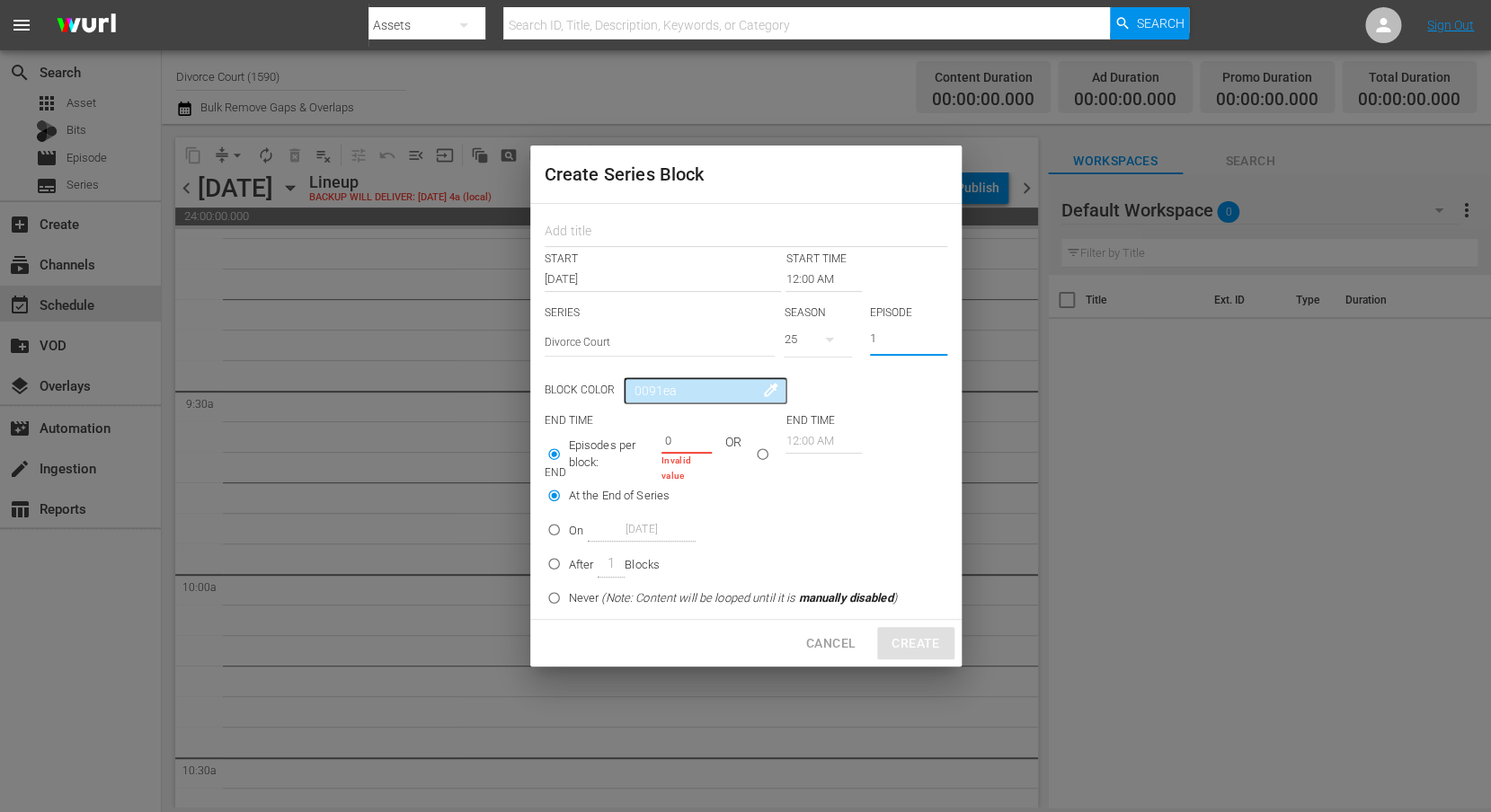 click on "colorize" at bounding box center [771, 390] 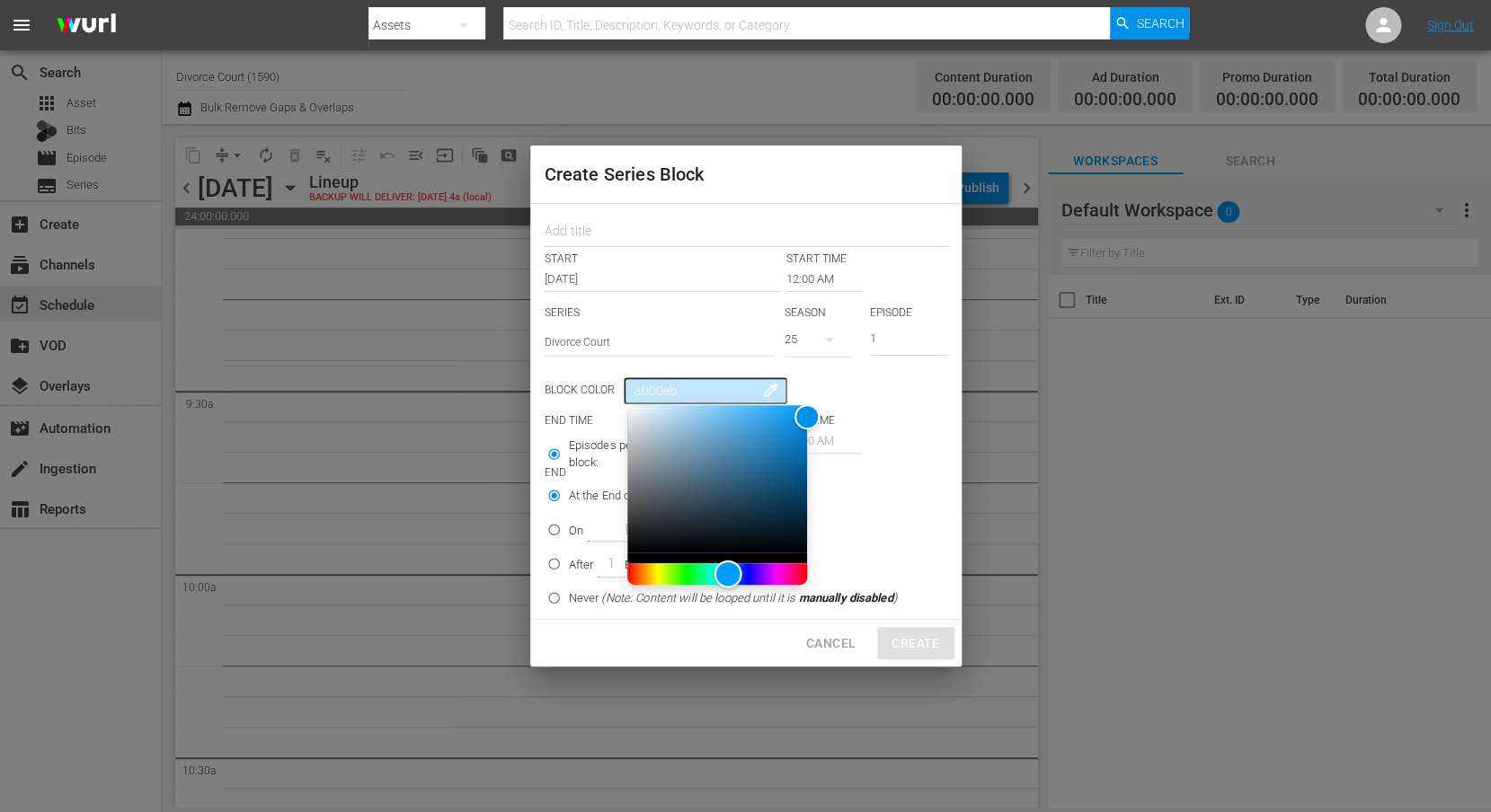 click at bounding box center (717, 574) 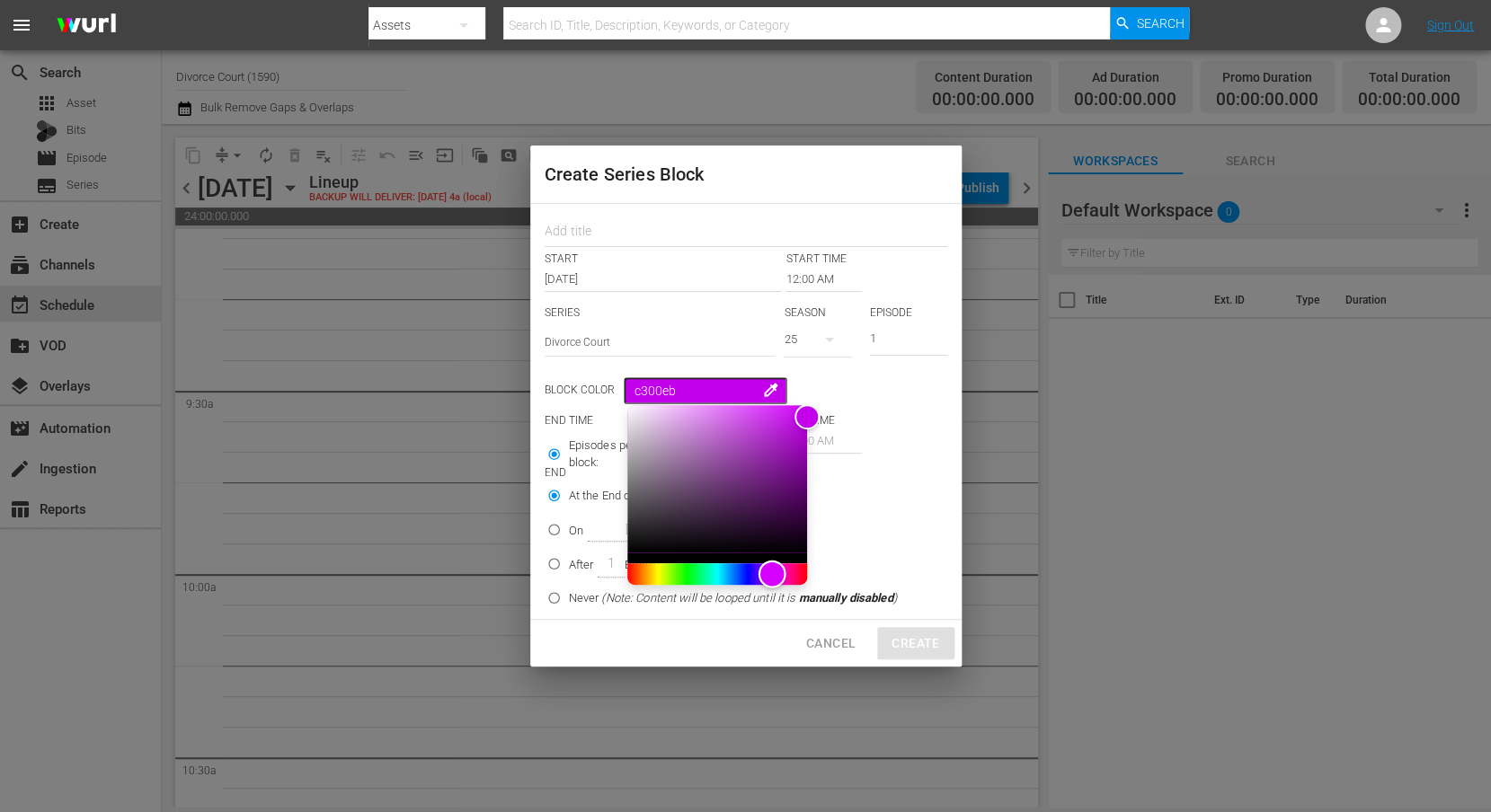 click at bounding box center (771, 573) 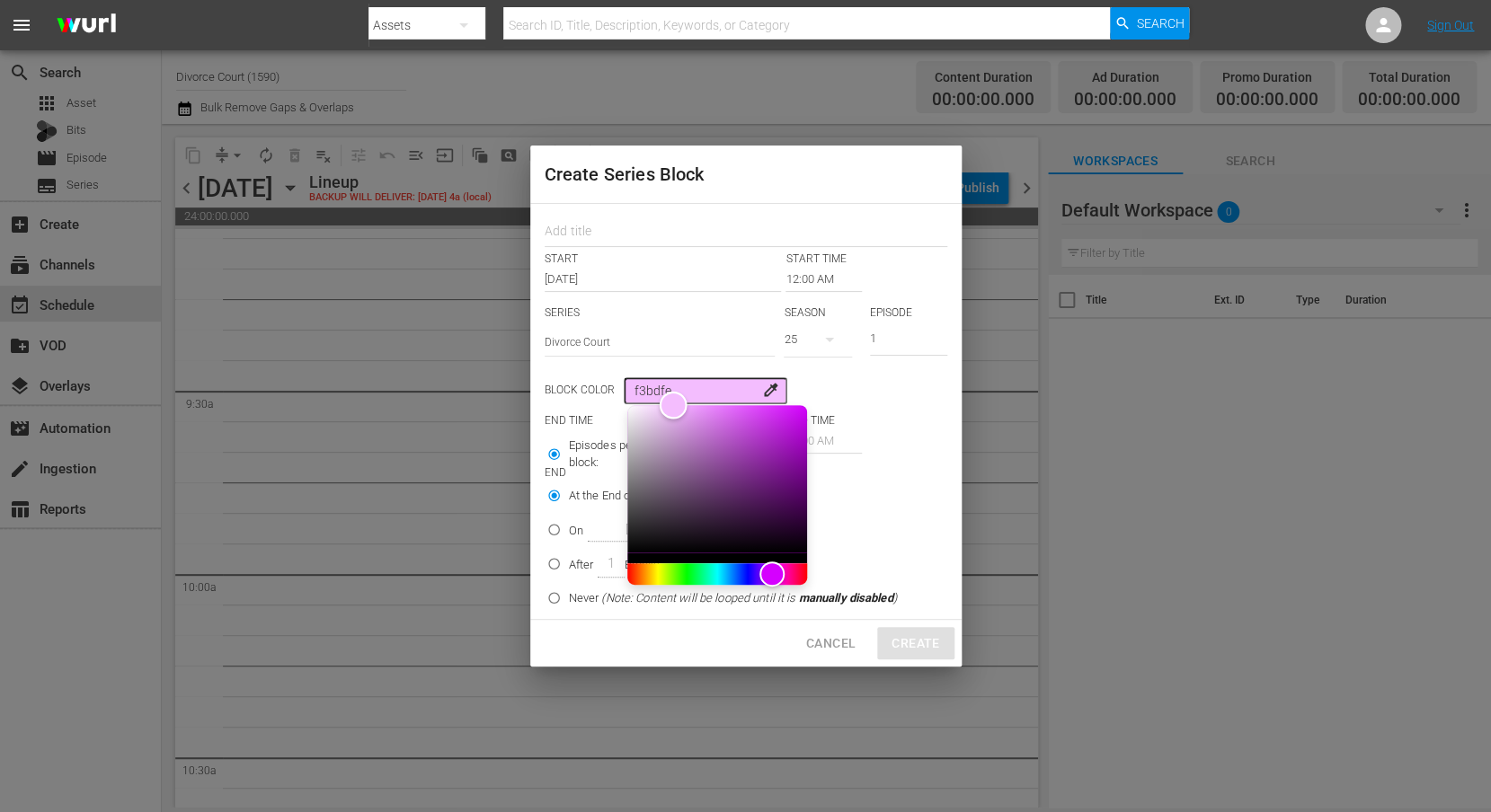 click at bounding box center (717, 479) 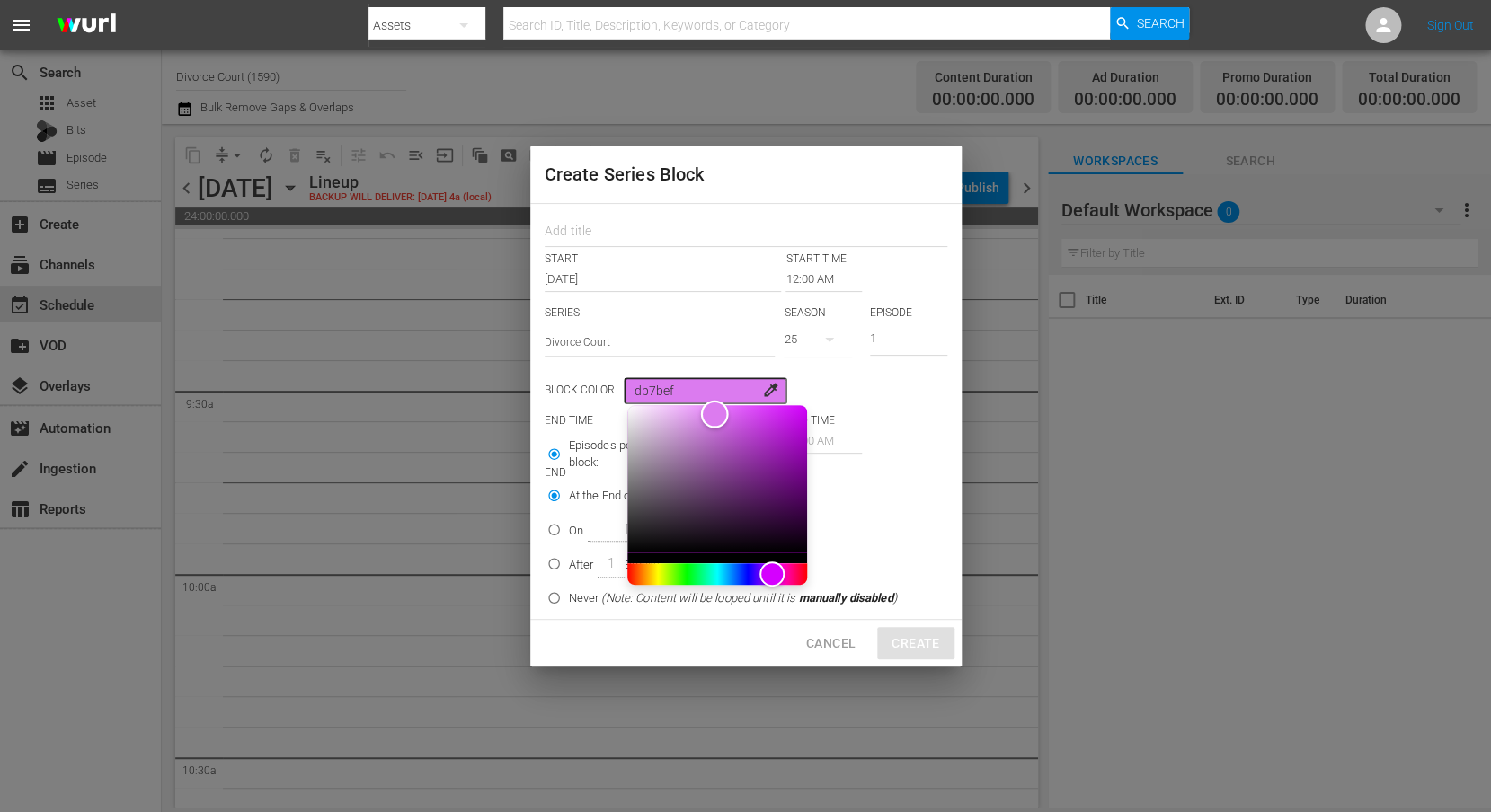 drag, startPoint x: 679, startPoint y: 409, endPoint x: 720, endPoint y: 414, distance: 41.30375 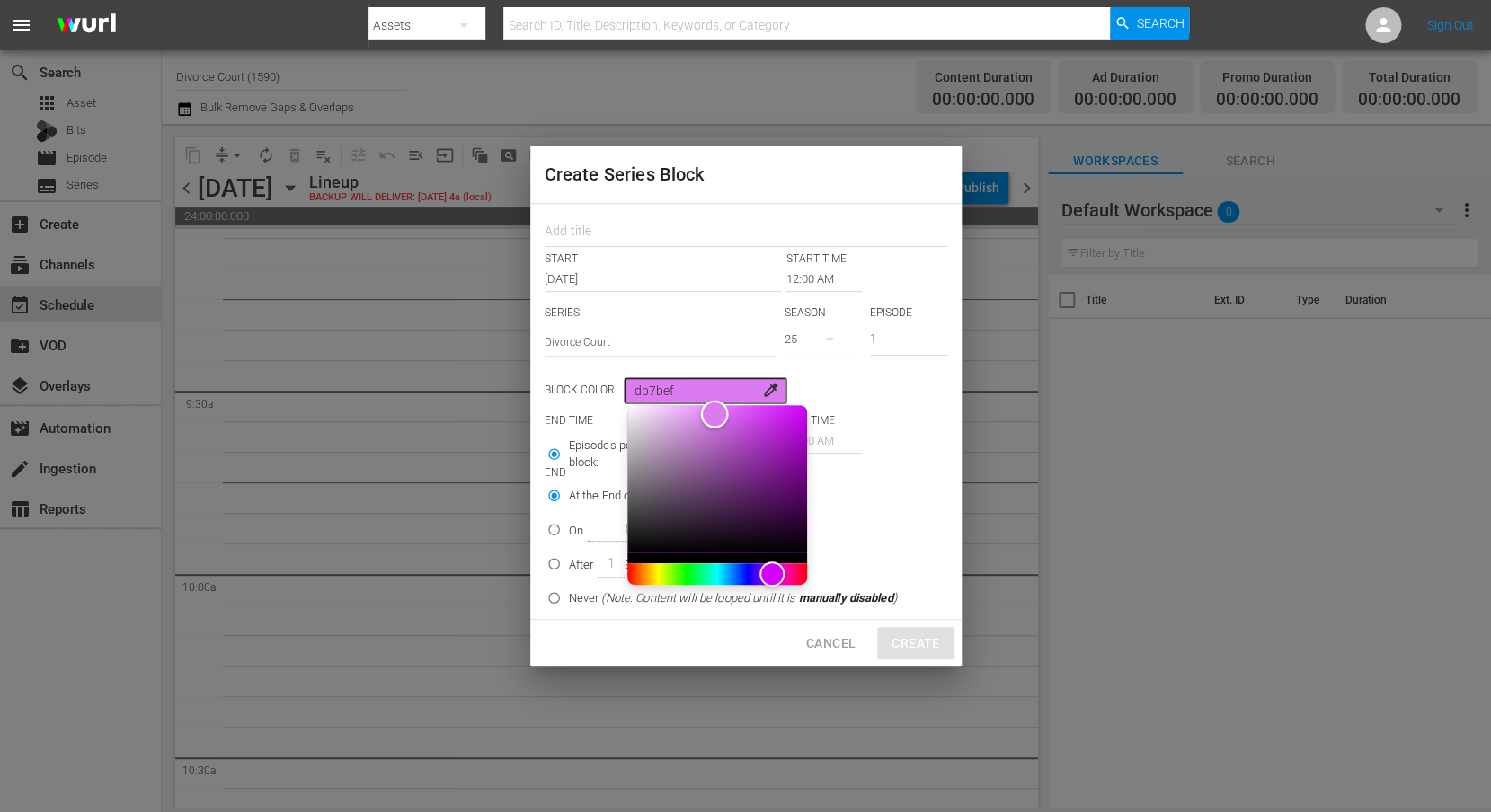 click at bounding box center [714, 414] 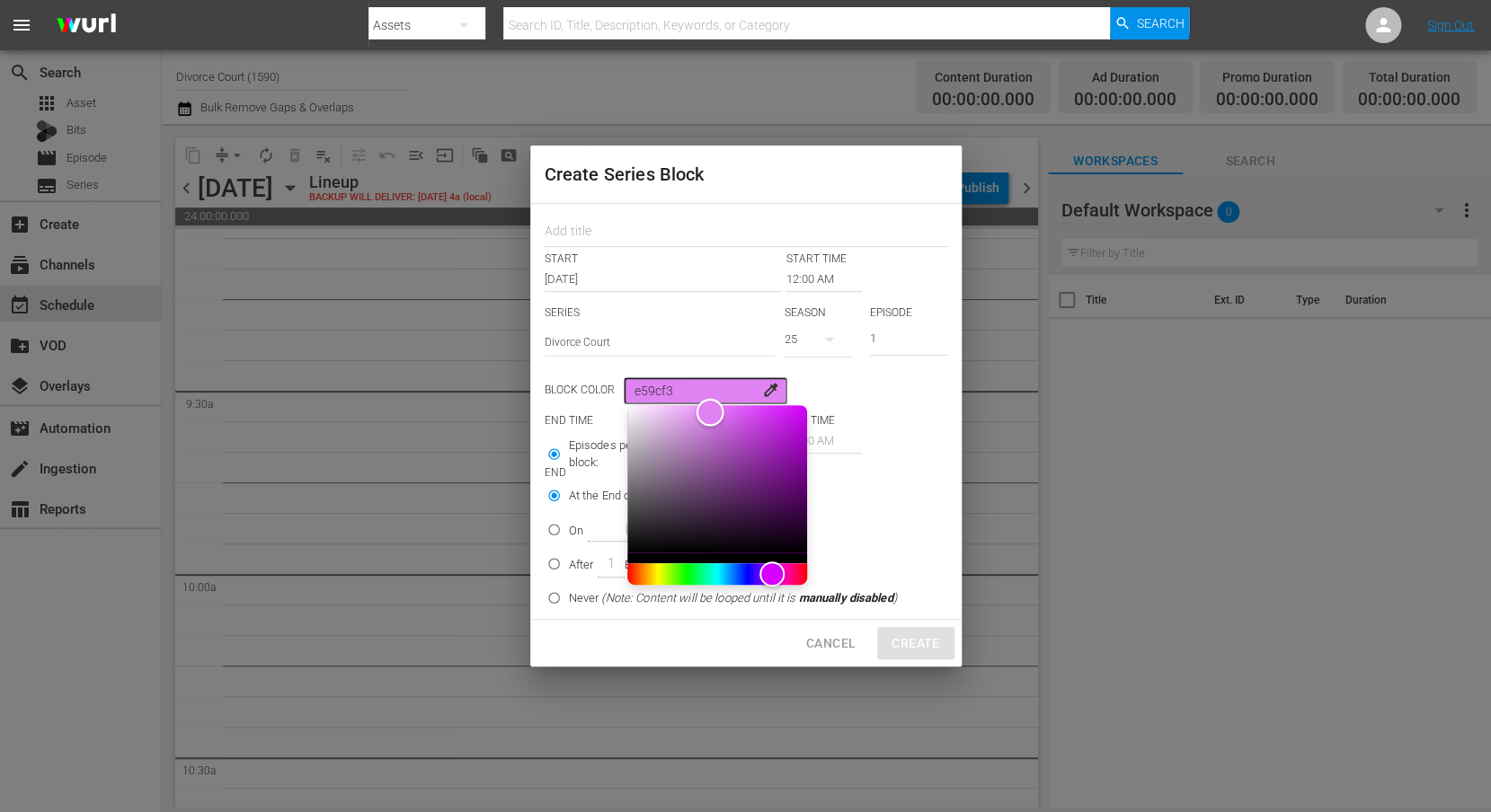 type on "e59df3" 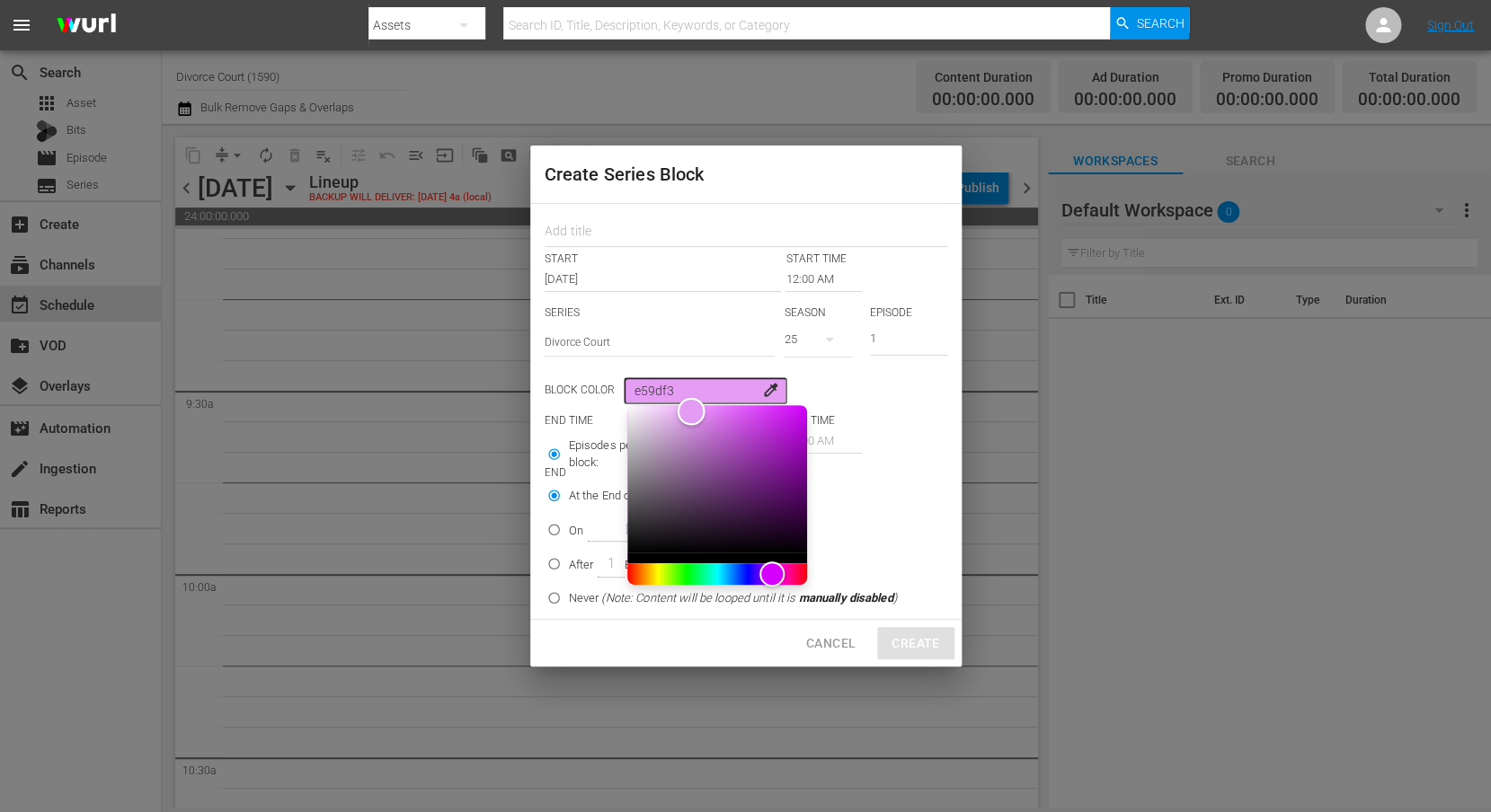 drag, startPoint x: 723, startPoint y: 413, endPoint x: 697, endPoint y: 411, distance: 26.07681 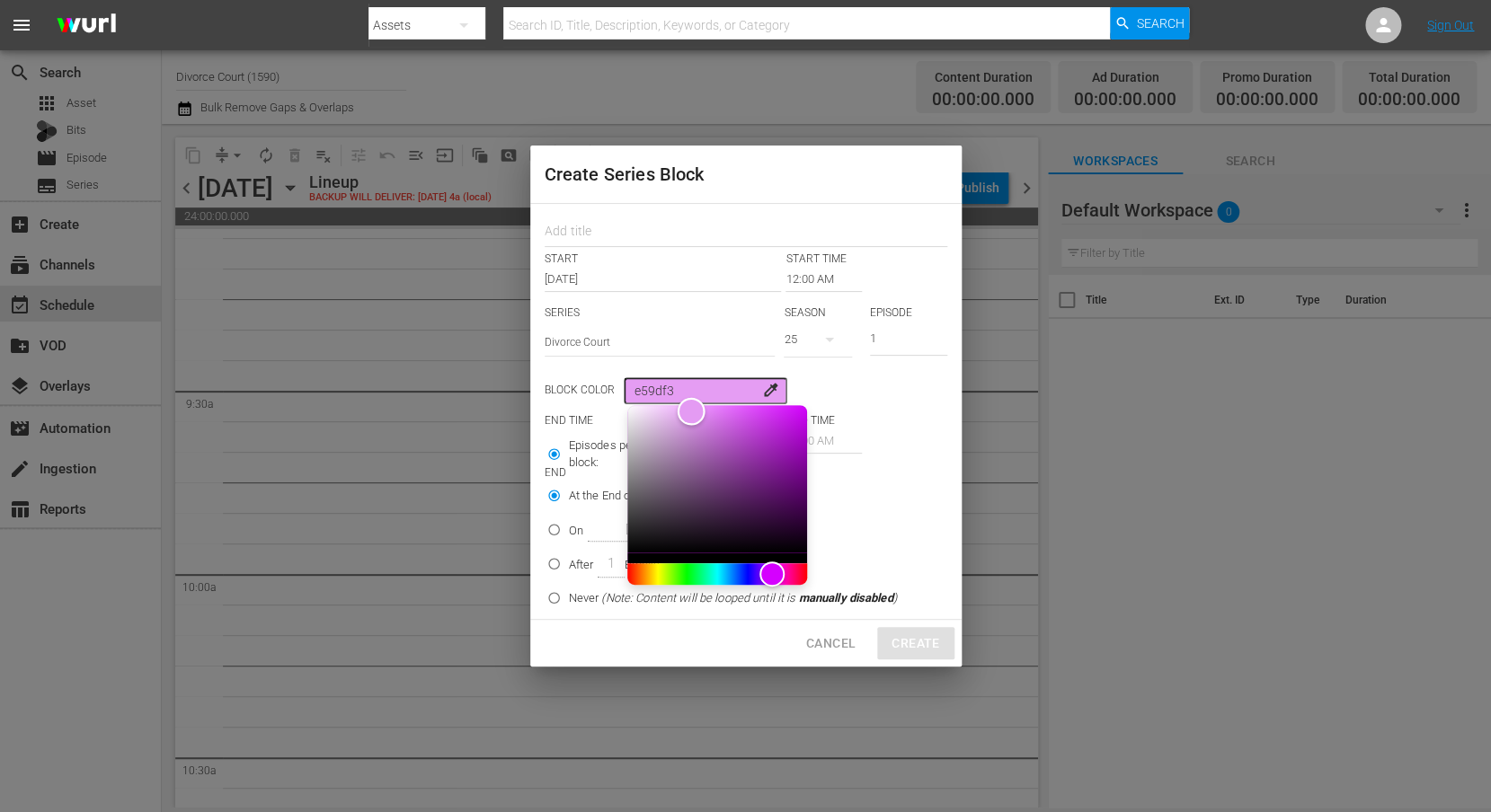 click at bounding box center (690, 411) 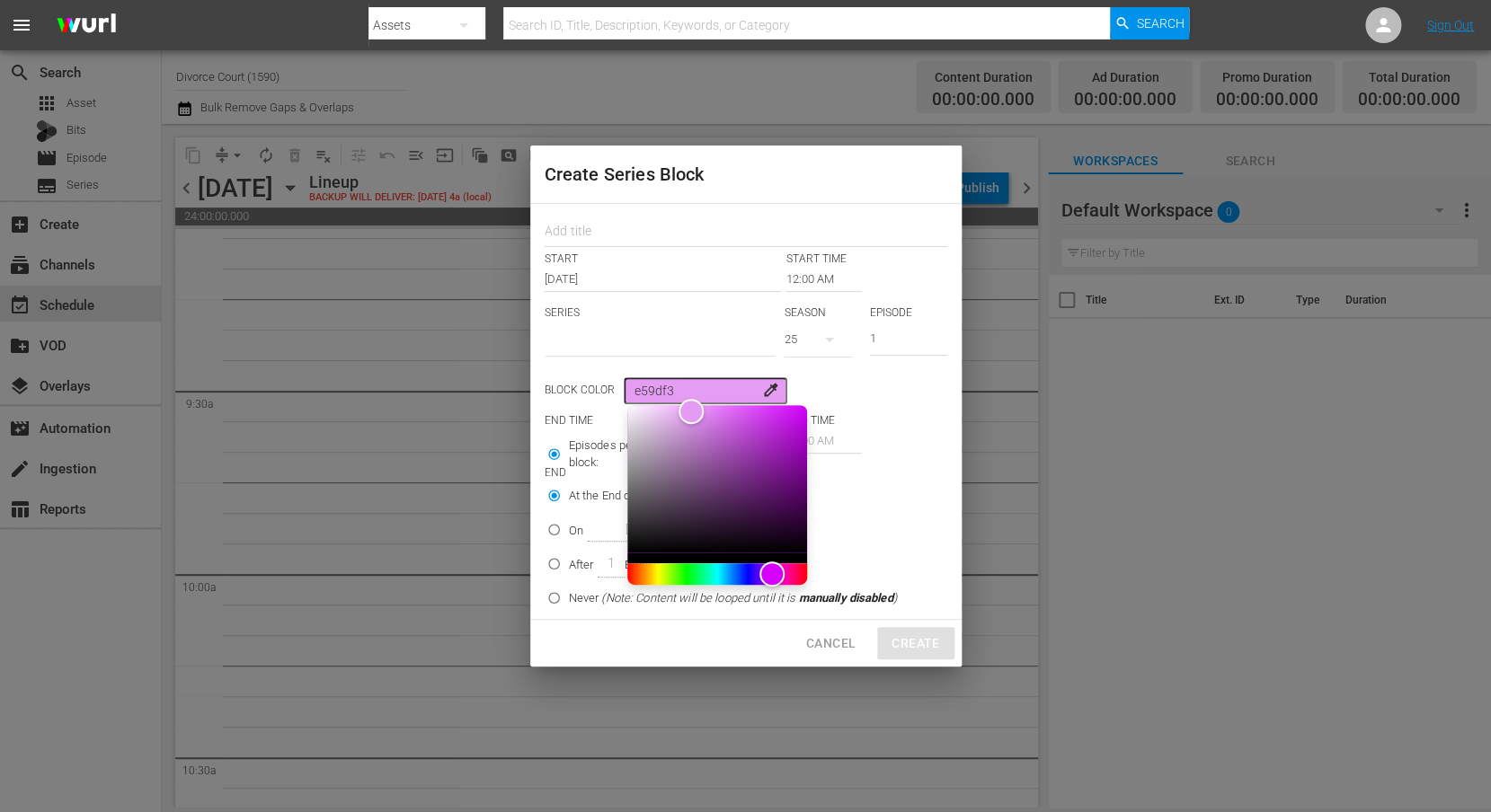 click at bounding box center [660, 342] 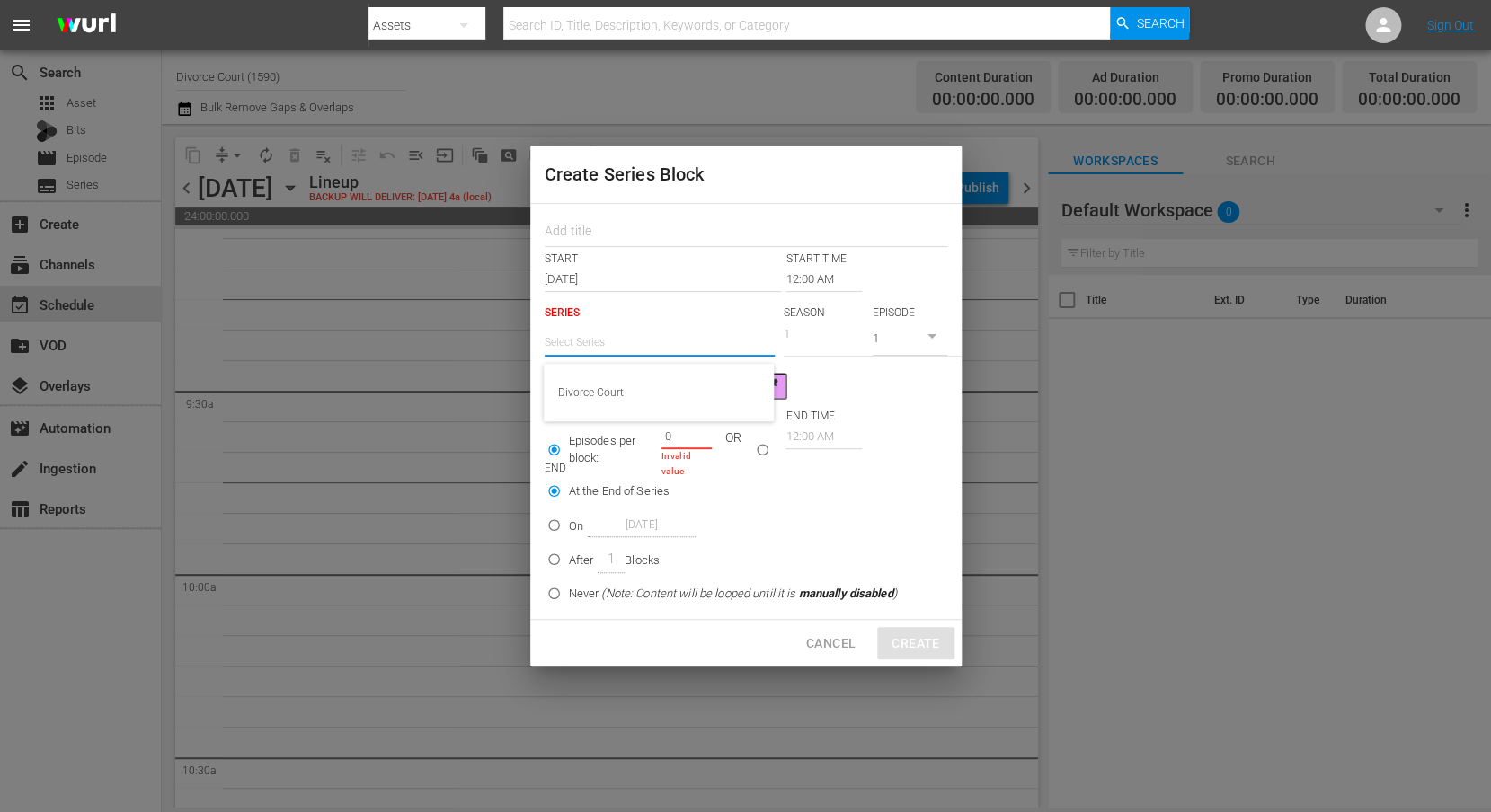 click on "START START TIME Jul 16th 2025 12:00 AM SERIES Select Series SEASON 1 EPISODE 1 Block Color e59df3 colorize END TIME END TIME Episodes per block: 0 Invalid value OR 12:00 AM END At the End of Series On Jul 16th 2025 After 1 Blocks Never   (Note: Content will be looped until it is   manually disabled )" at bounding box center (746, 411) 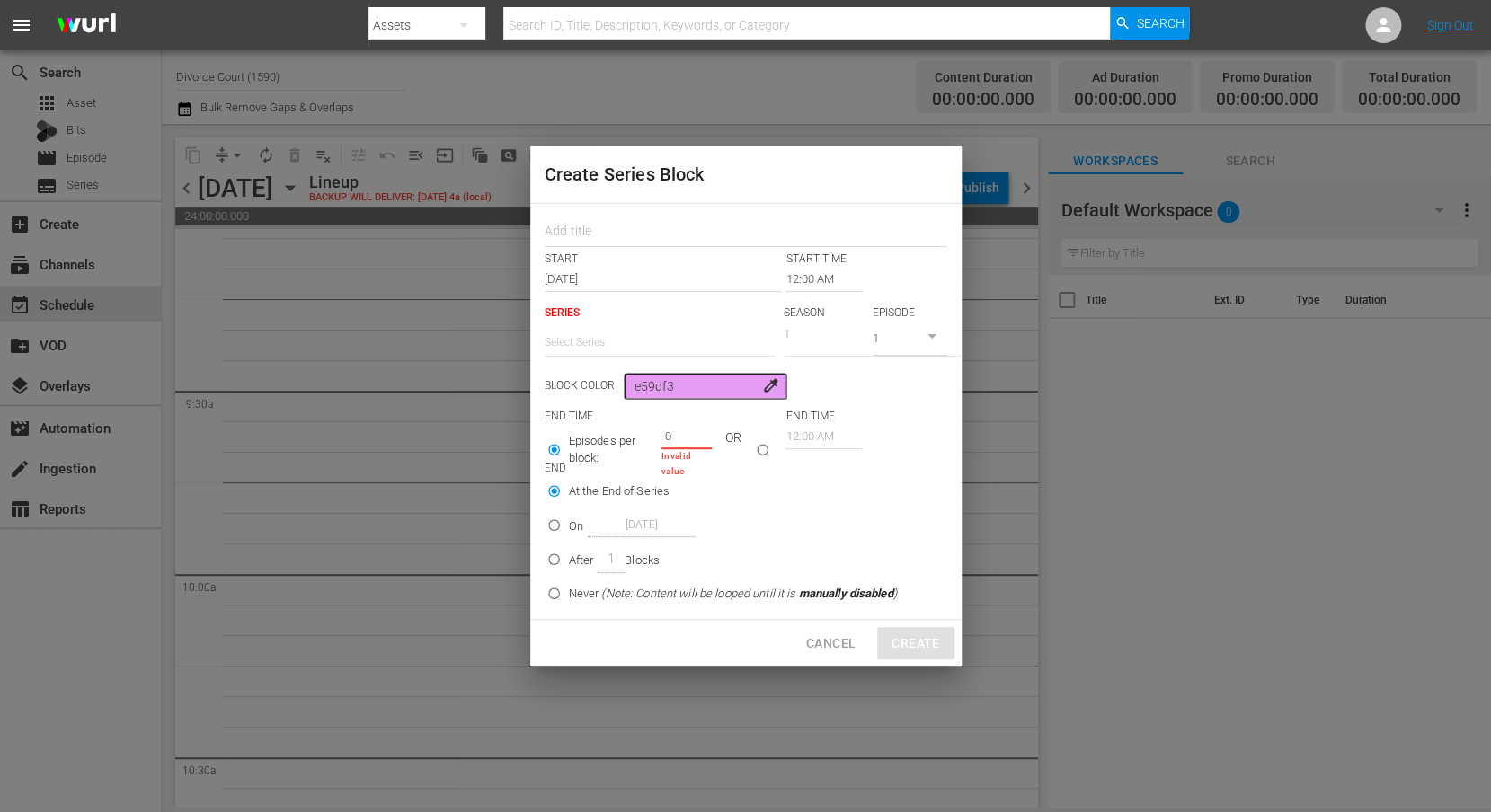 click on "1" at bounding box center [874, 338] 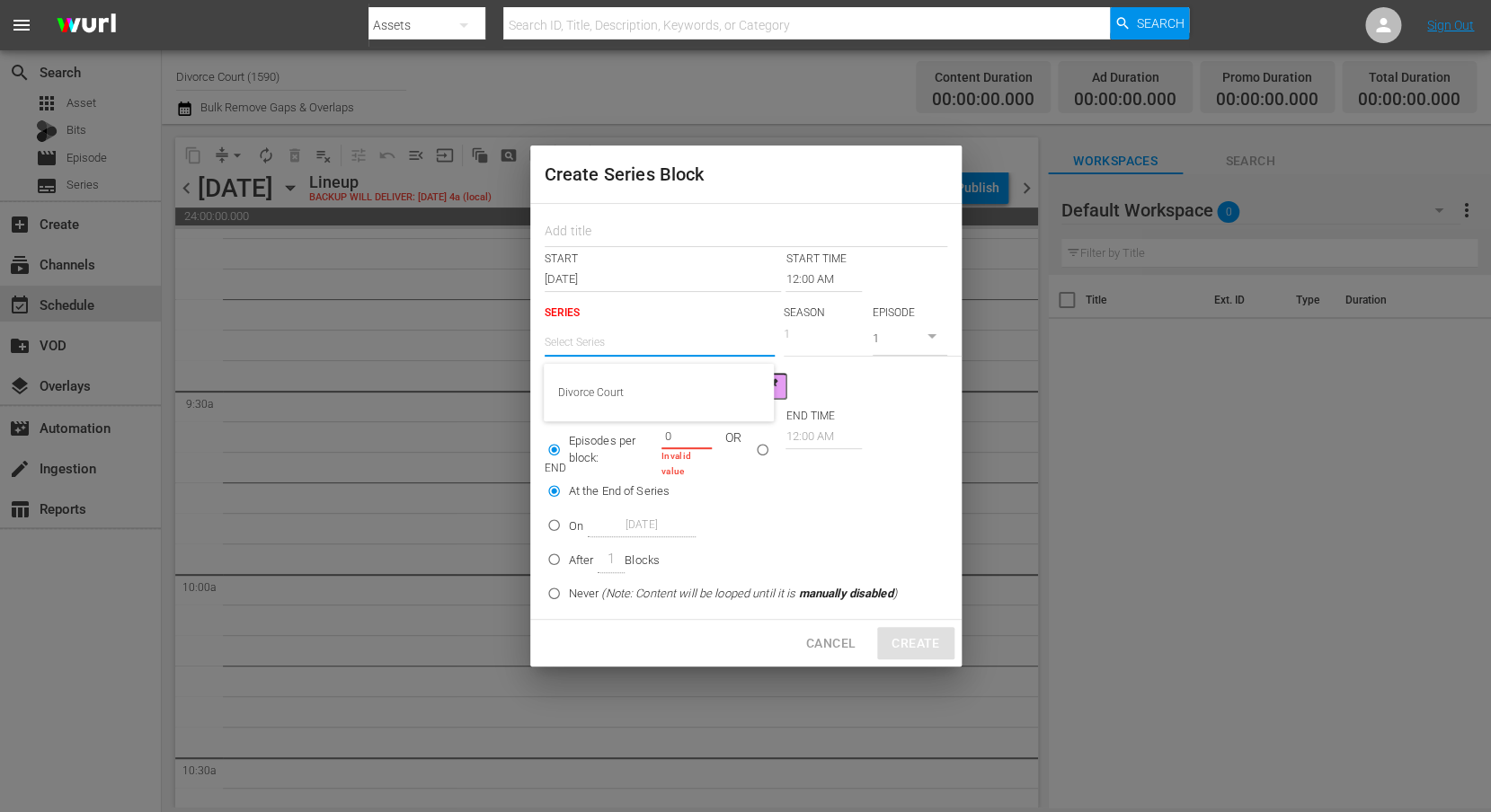 click at bounding box center (660, 342) 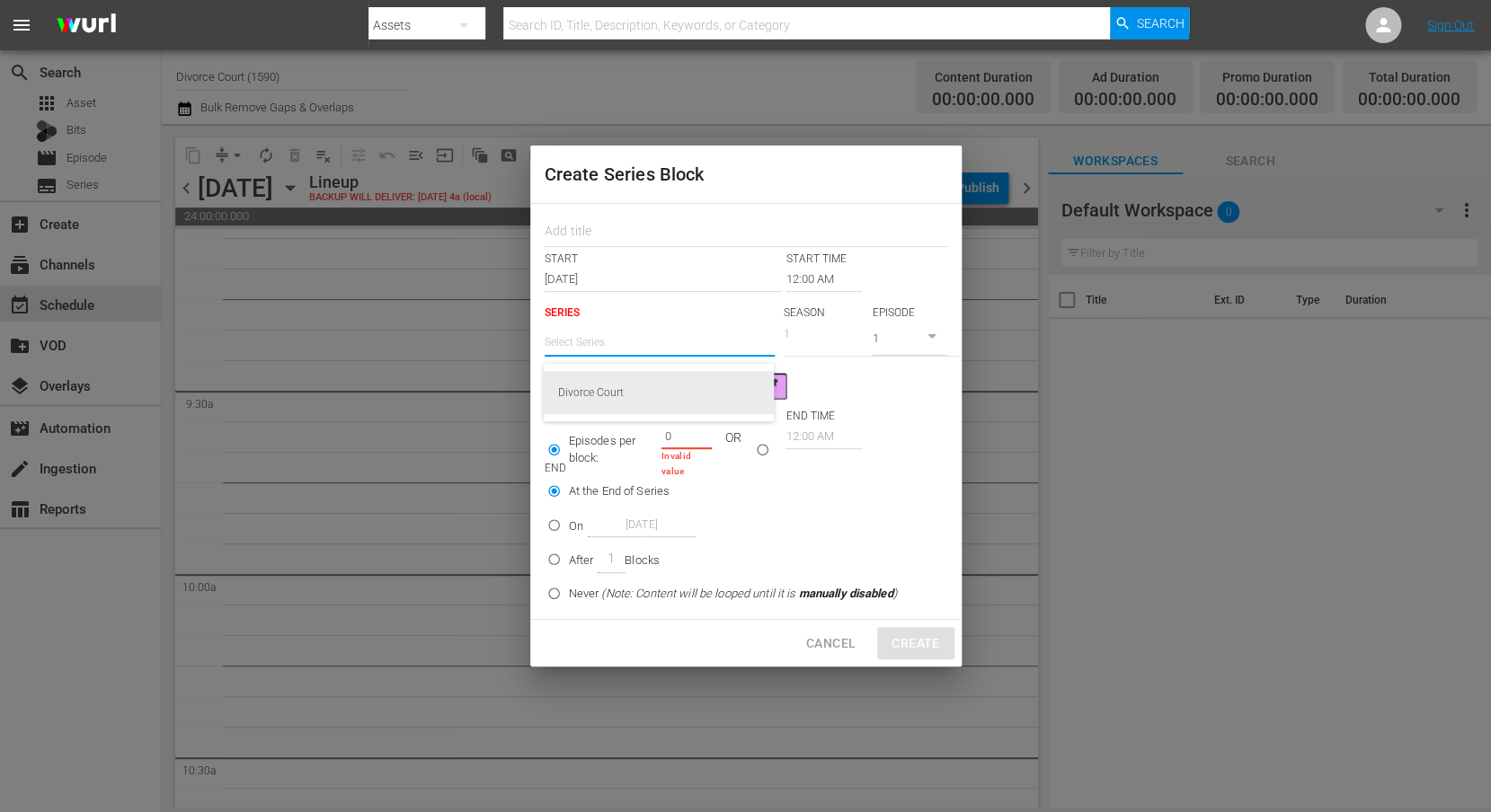 click on "Divorce Court" at bounding box center [659, 393] 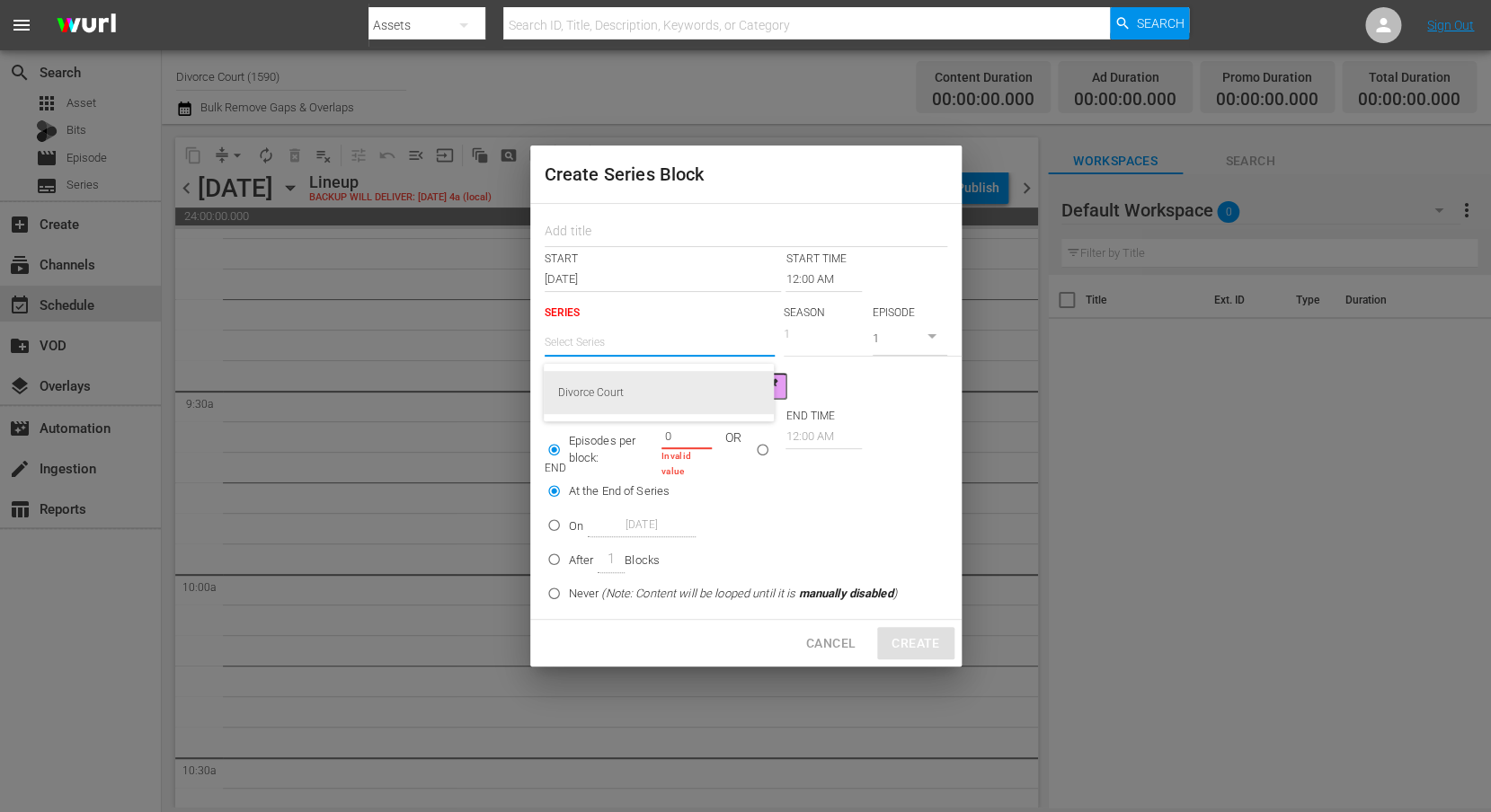 type on "Divorce Court" 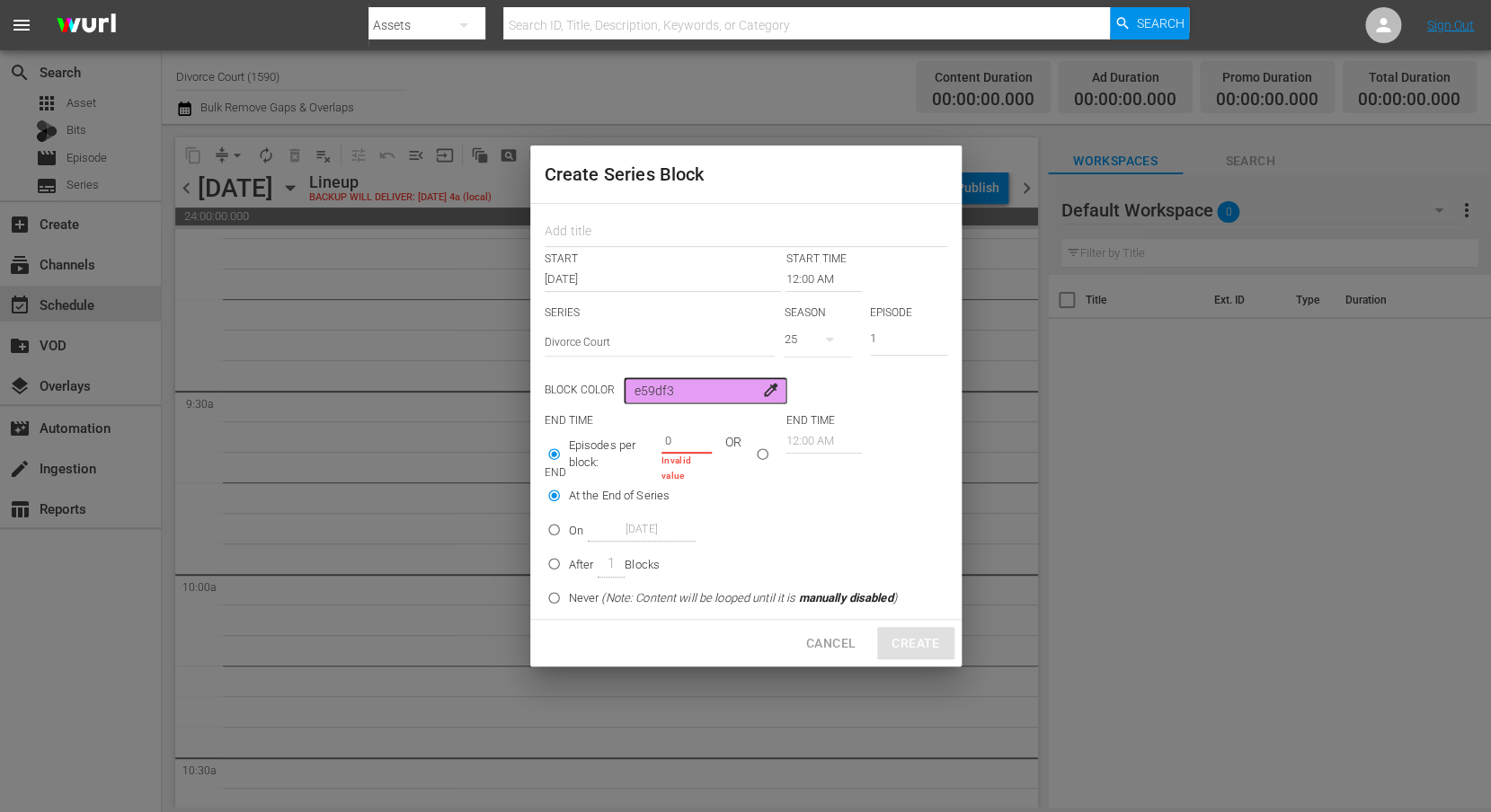 click on "0" at bounding box center (675, 441) 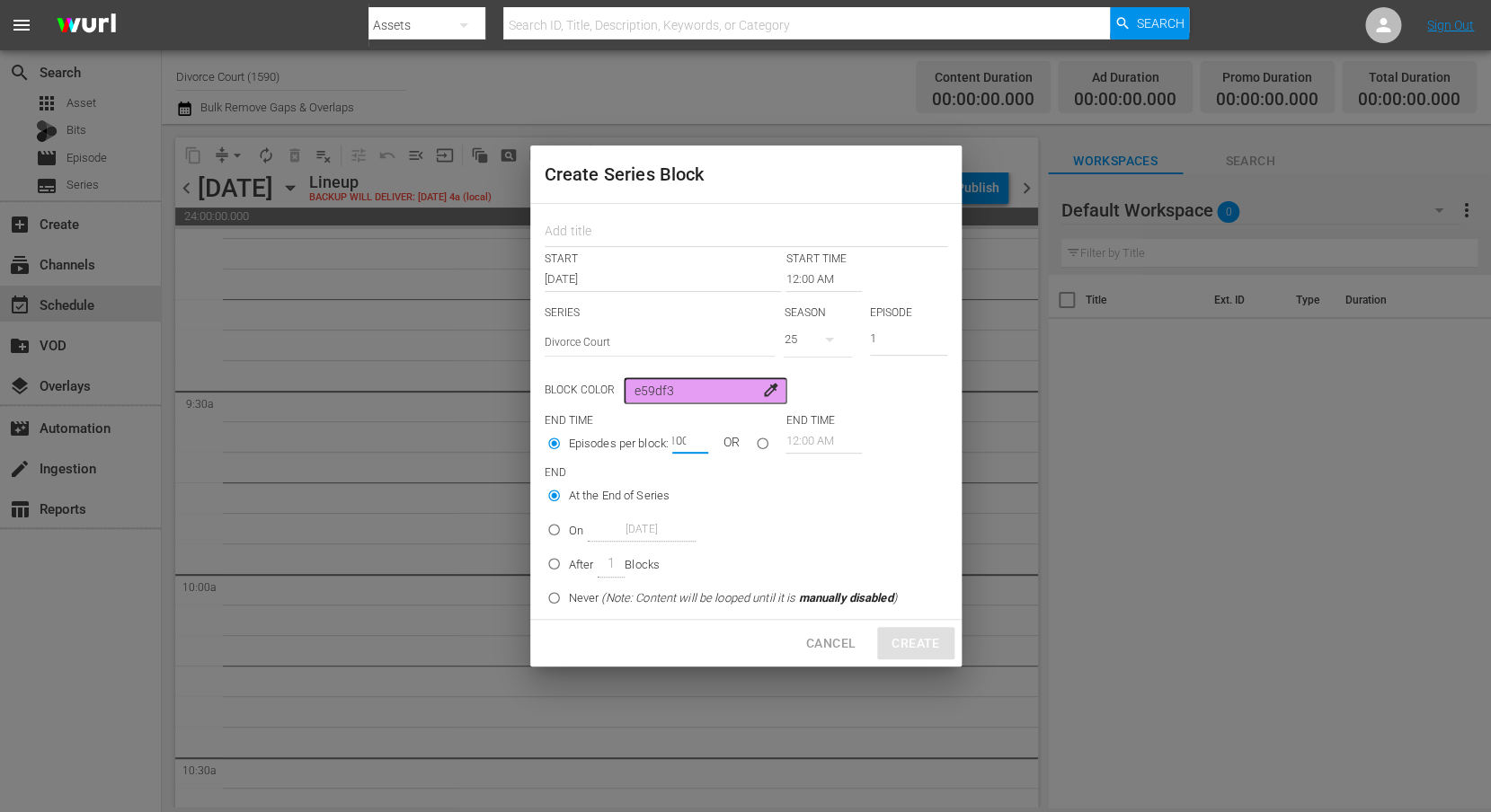 scroll, scrollTop: 0, scrollLeft: 9, axis: horizontal 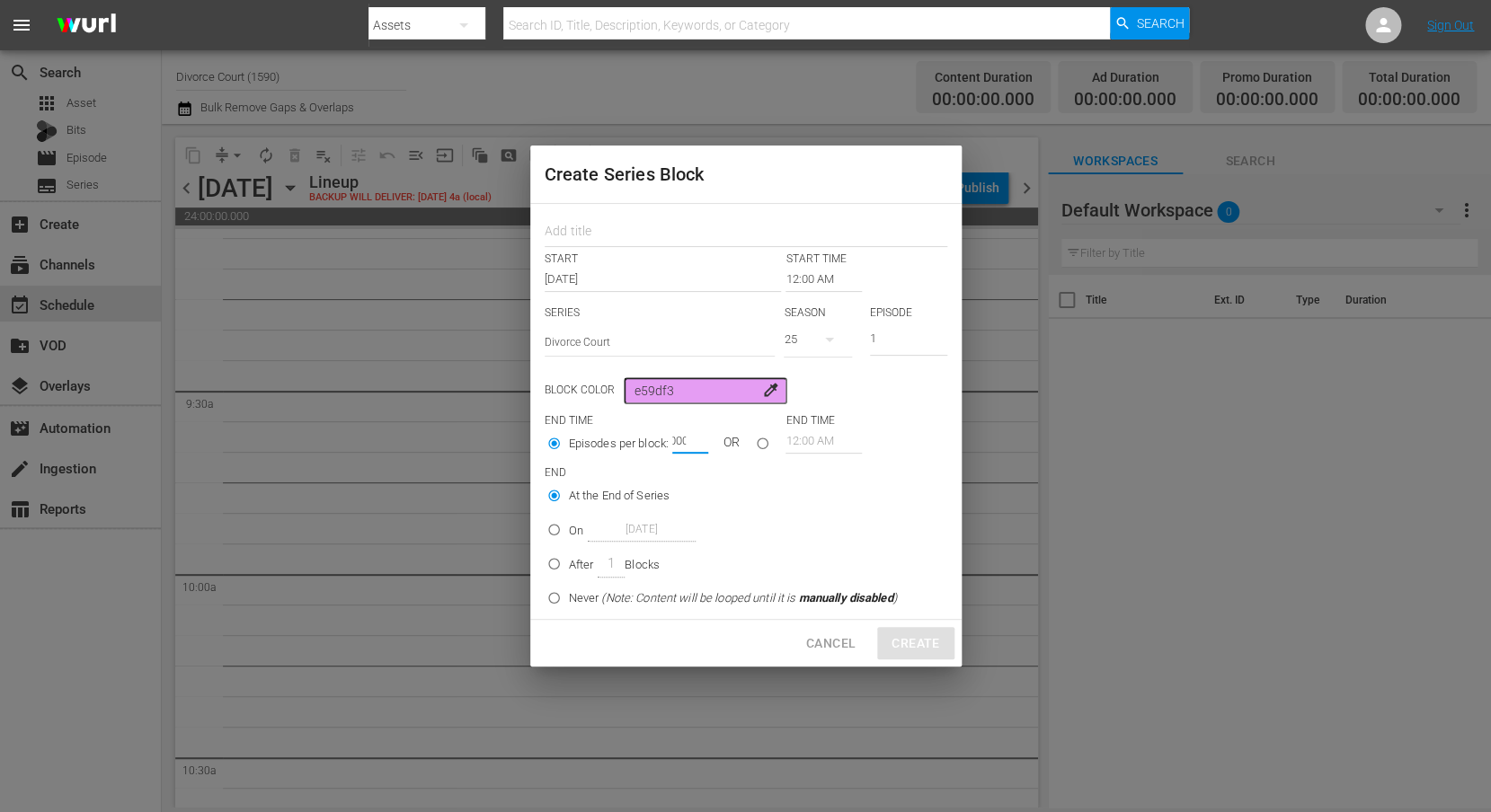 click on "At the End of Series" at bounding box center [718, 495] 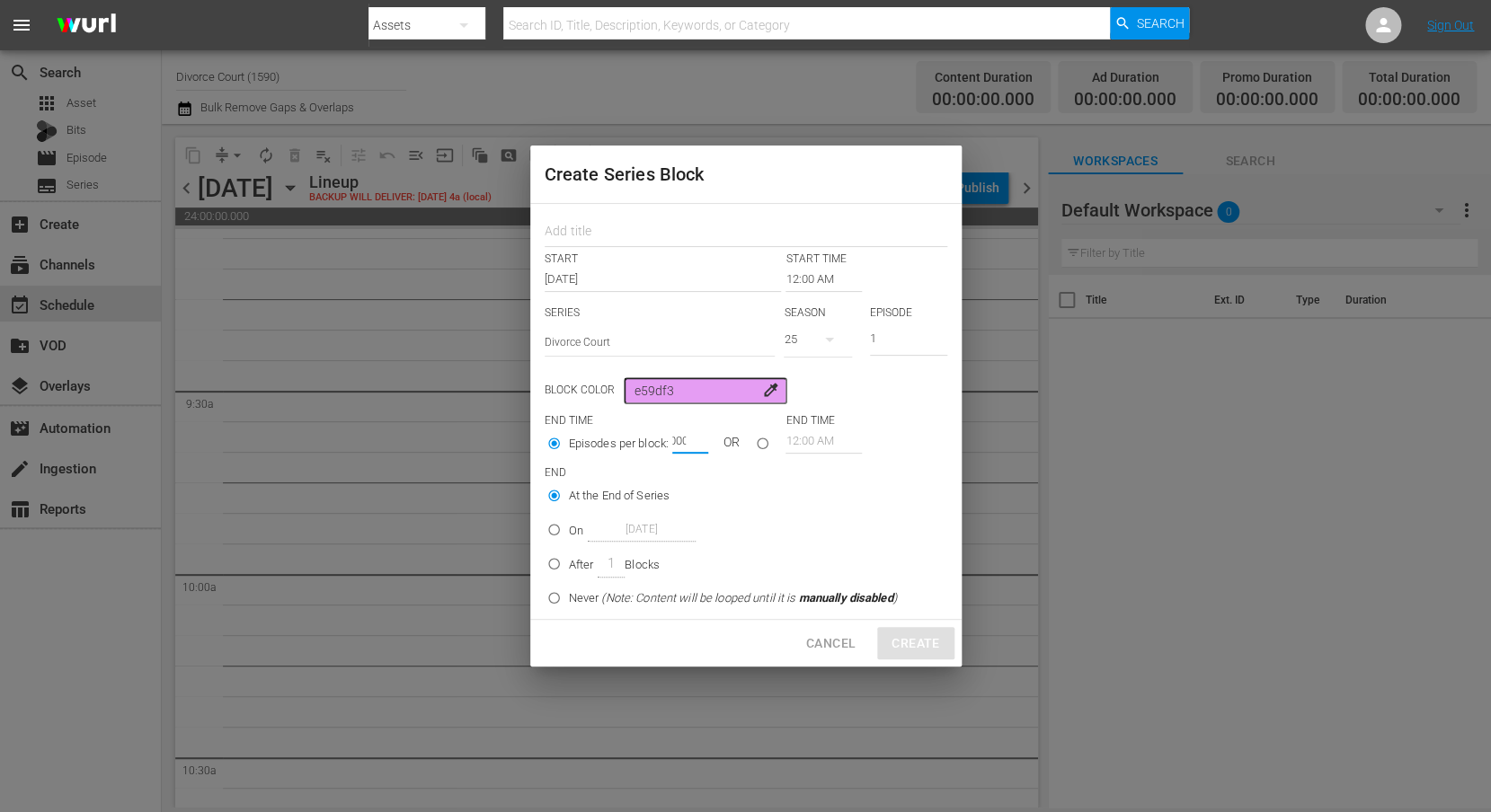 click on "1000" at bounding box center [686, 441] 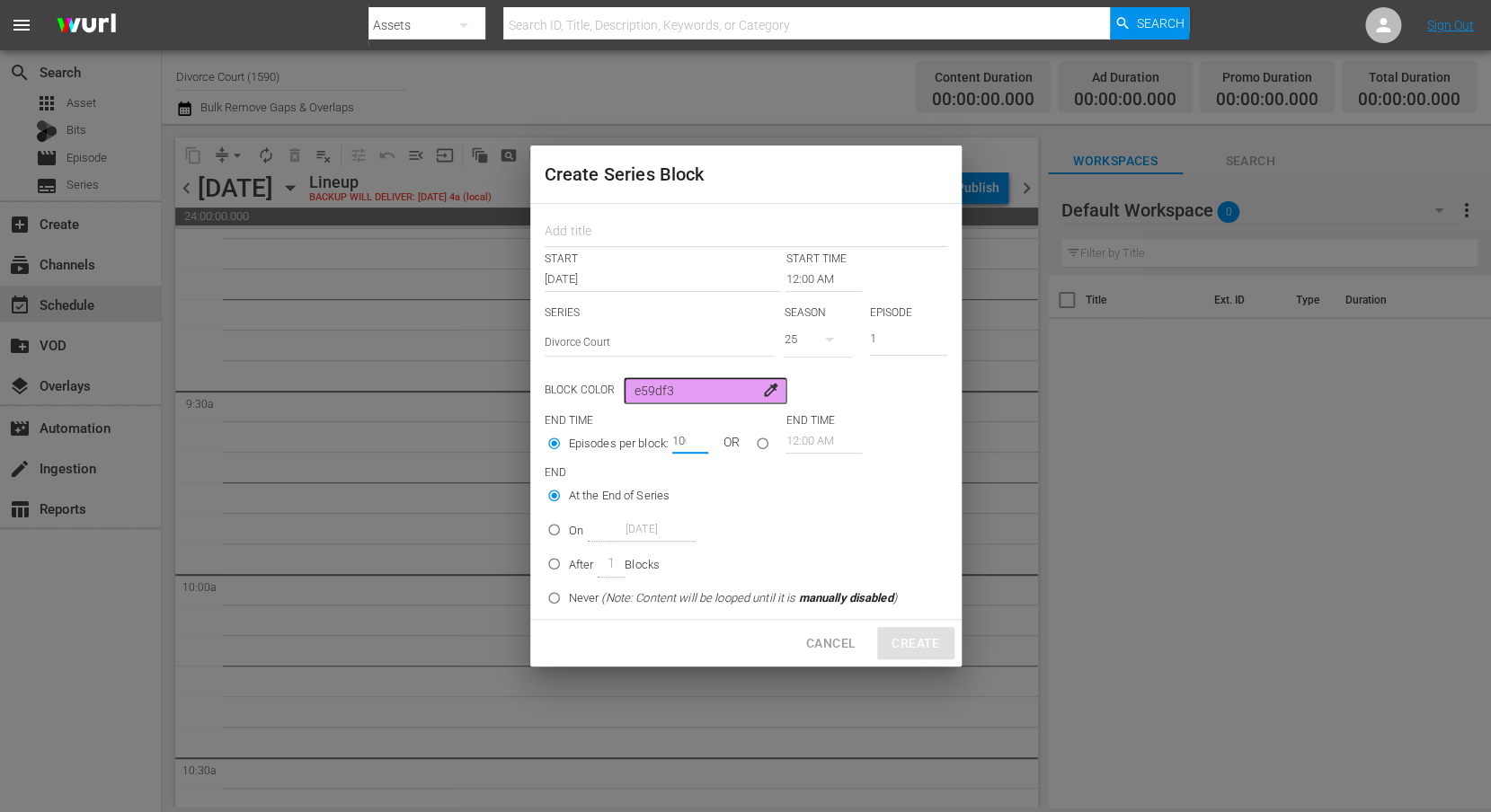 drag, startPoint x: 679, startPoint y: 442, endPoint x: 617, endPoint y: 444, distance: 62.03225 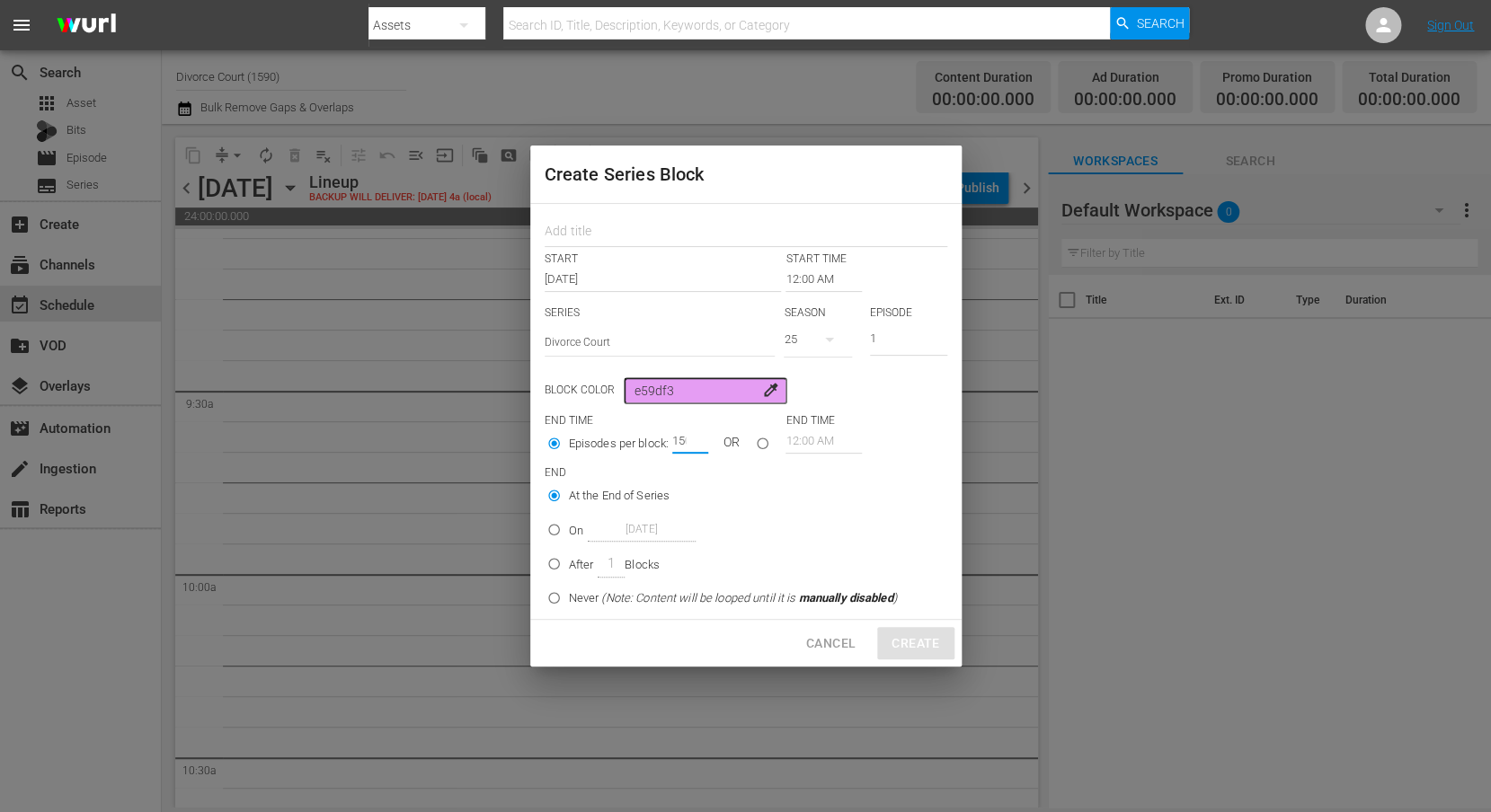 scroll, scrollTop: 0, scrollLeft: 3, axis: horizontal 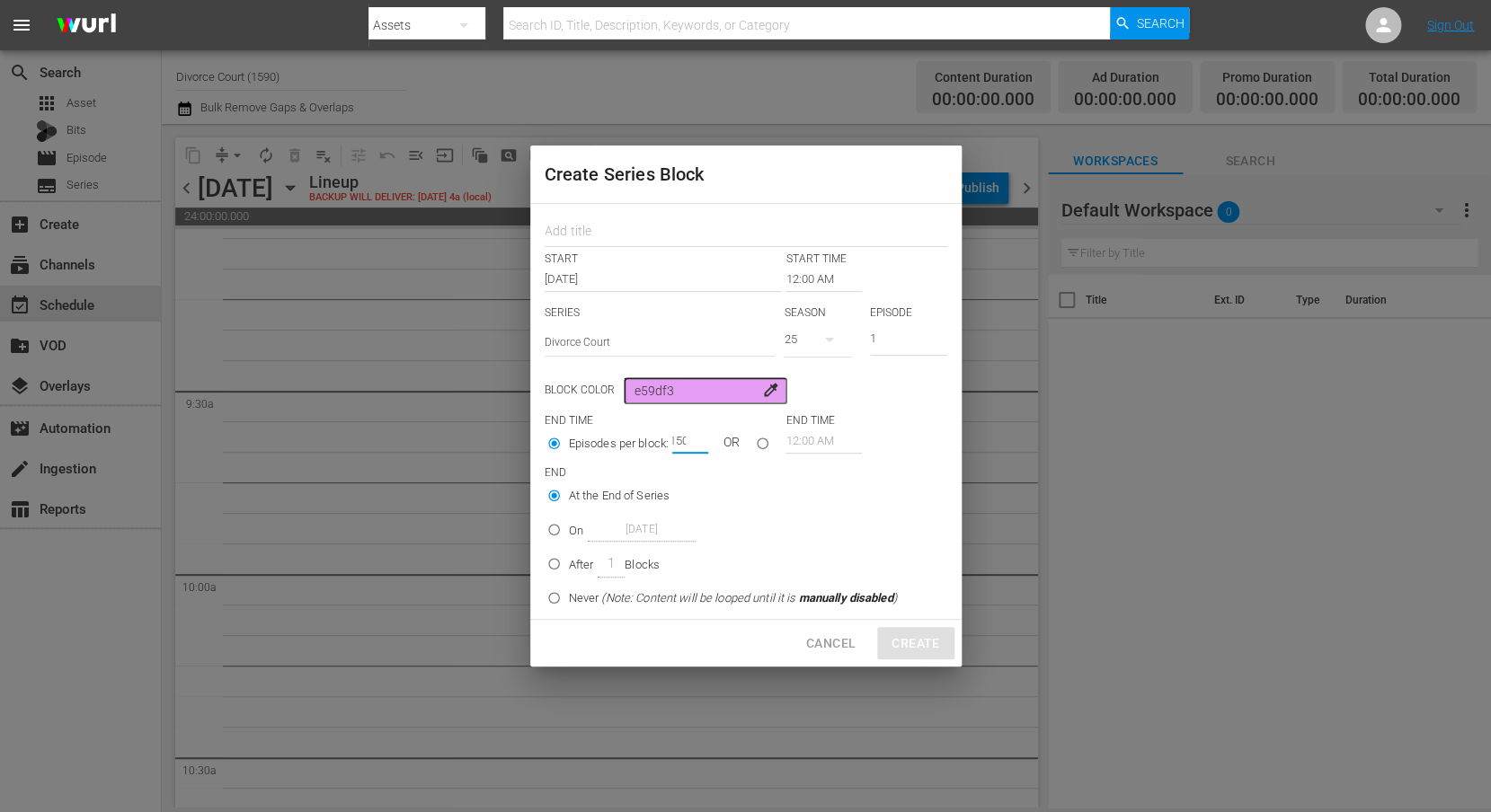 type on "1500" 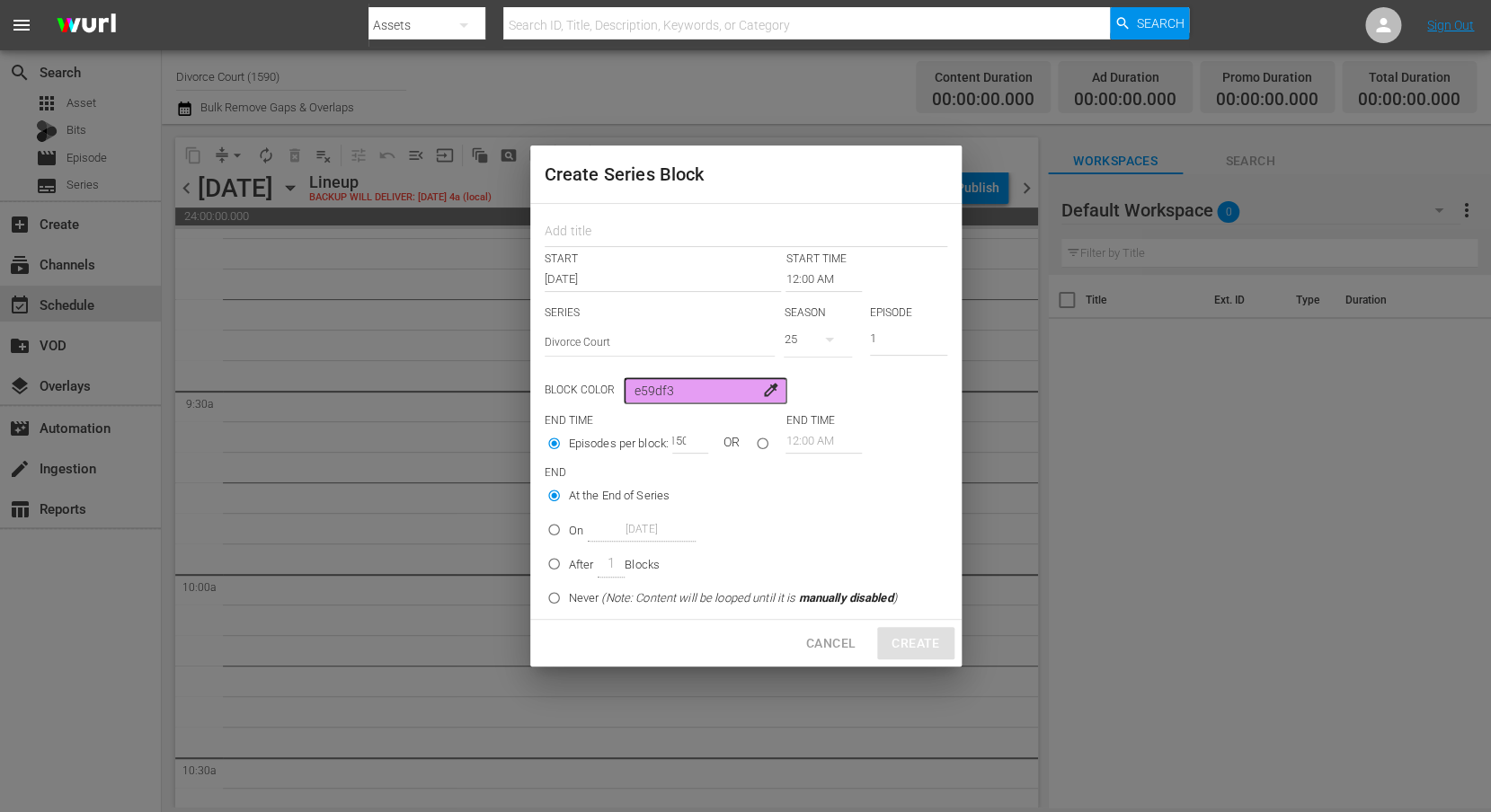 click on "At the End of Series" at bounding box center [718, 495] 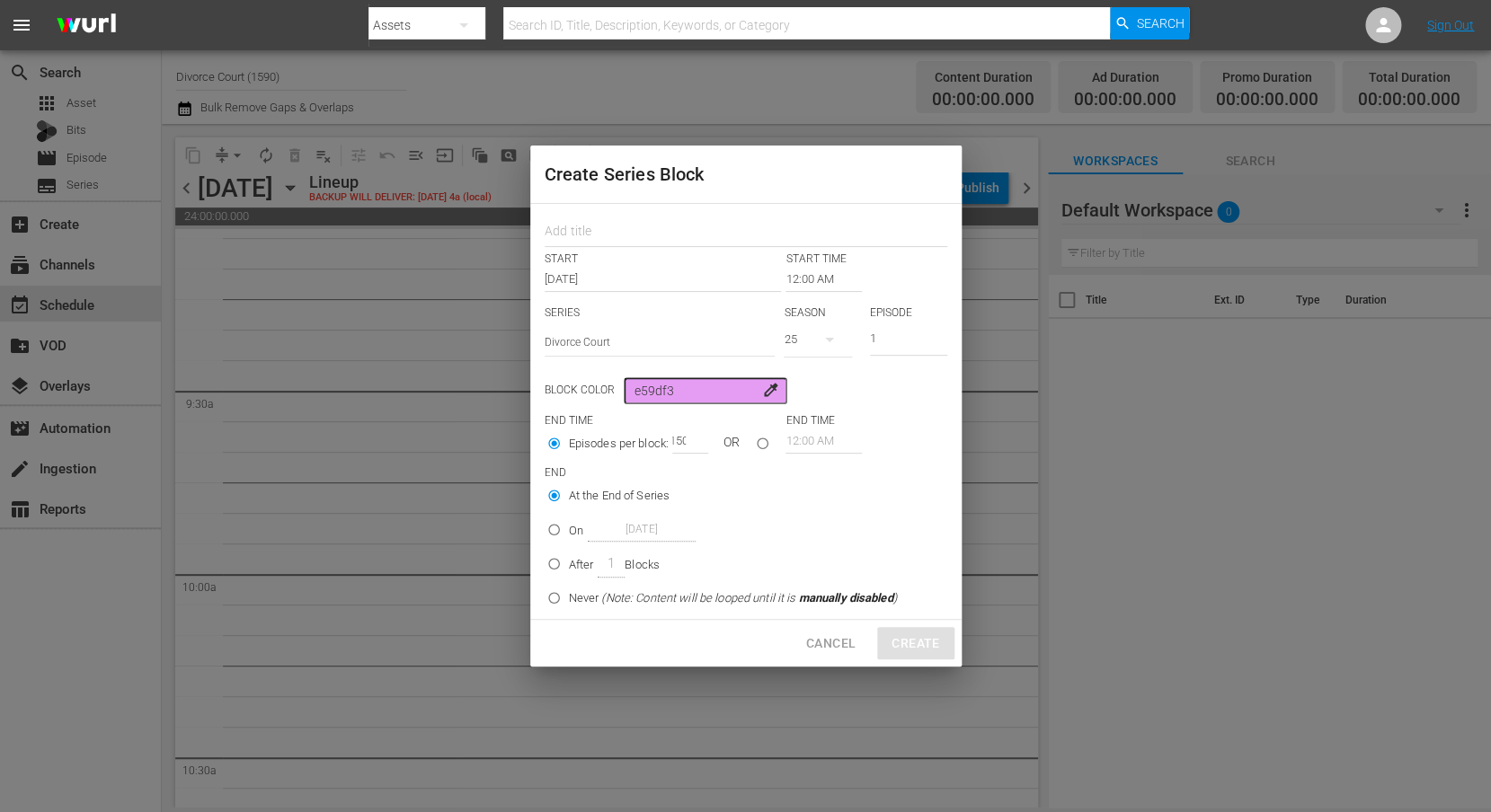 click on "At the End of Series" at bounding box center (554, 499) 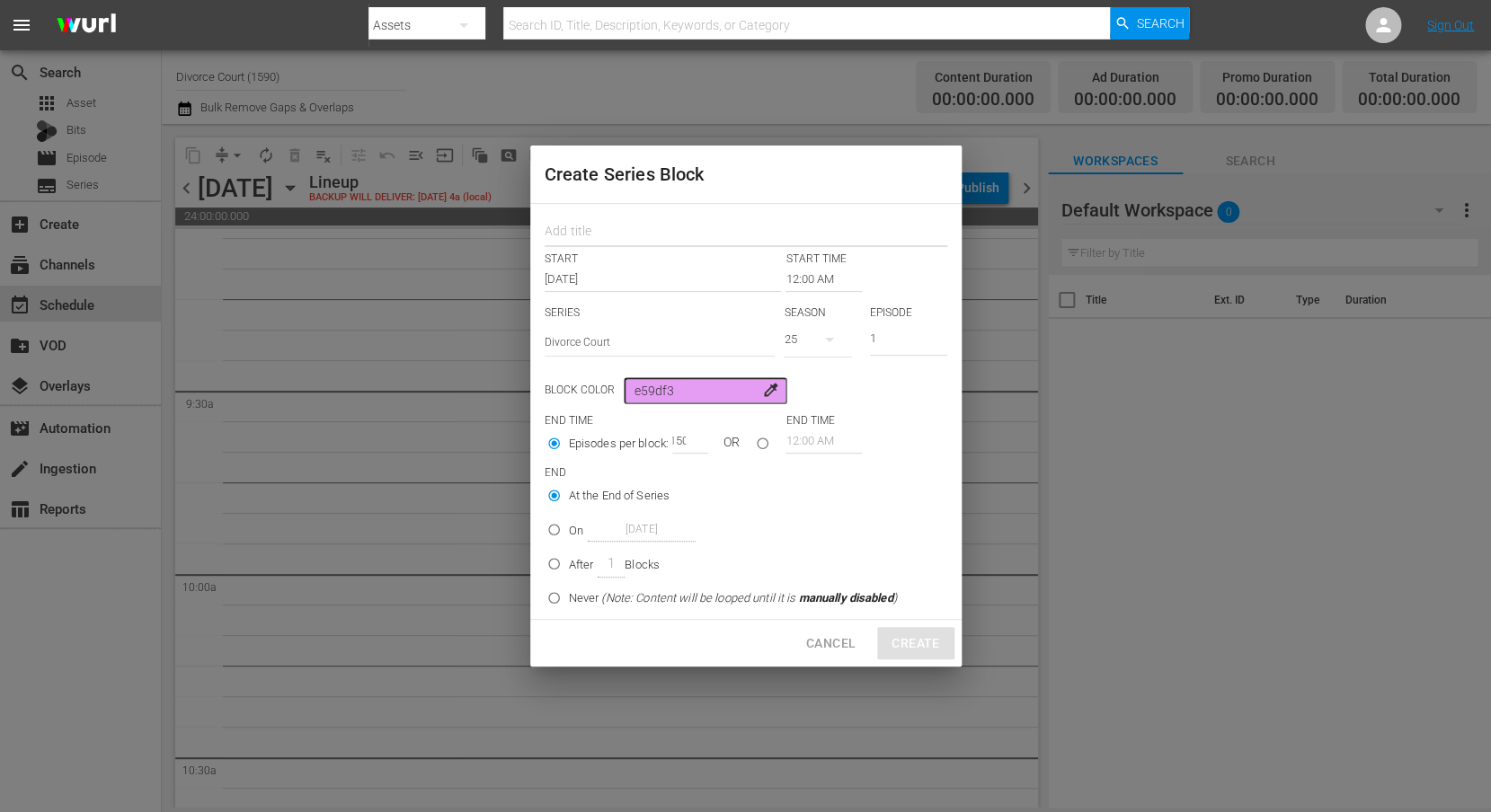 click at bounding box center (746, 233) 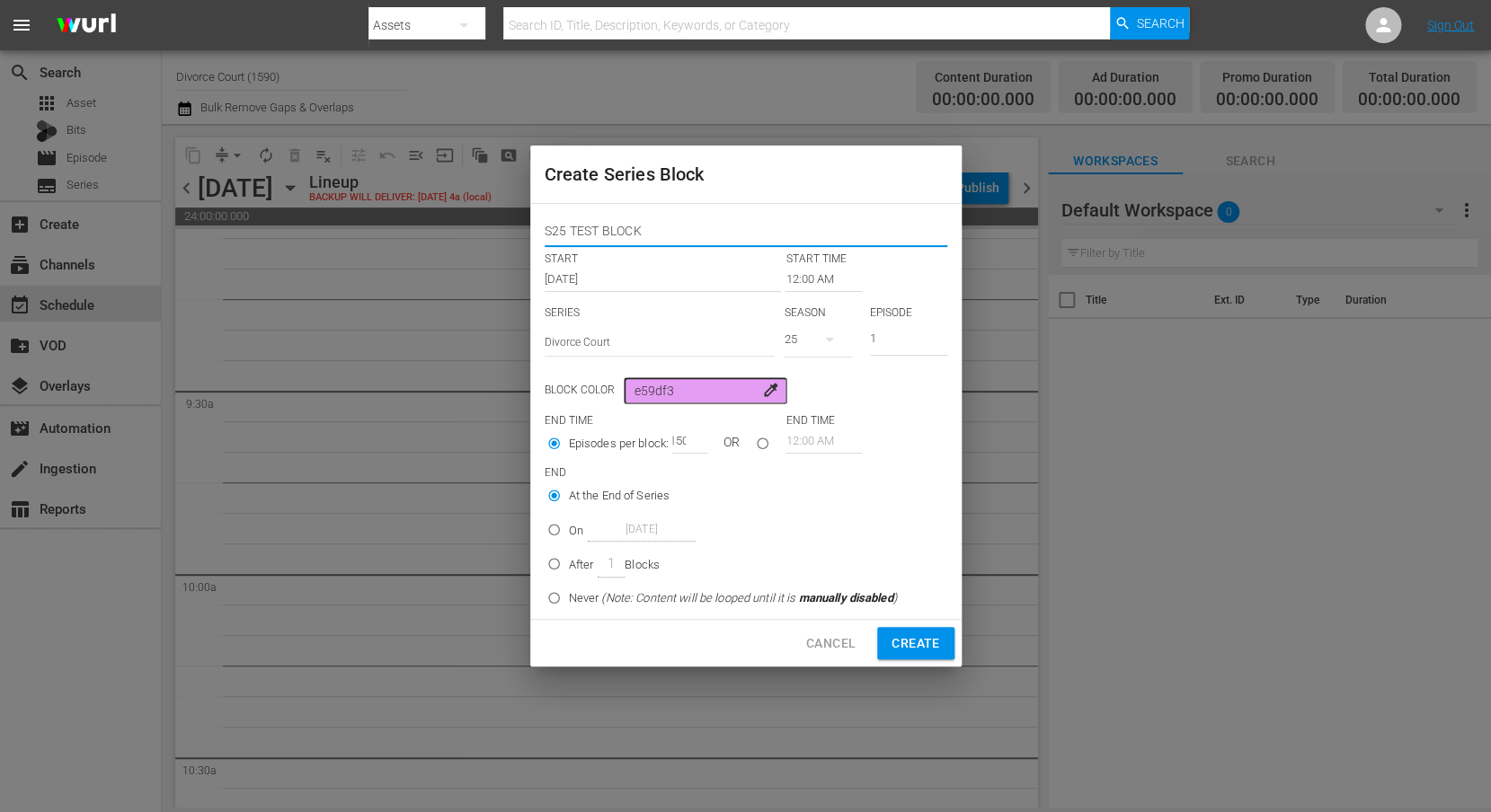 type on "S25 TEST BLOCK" 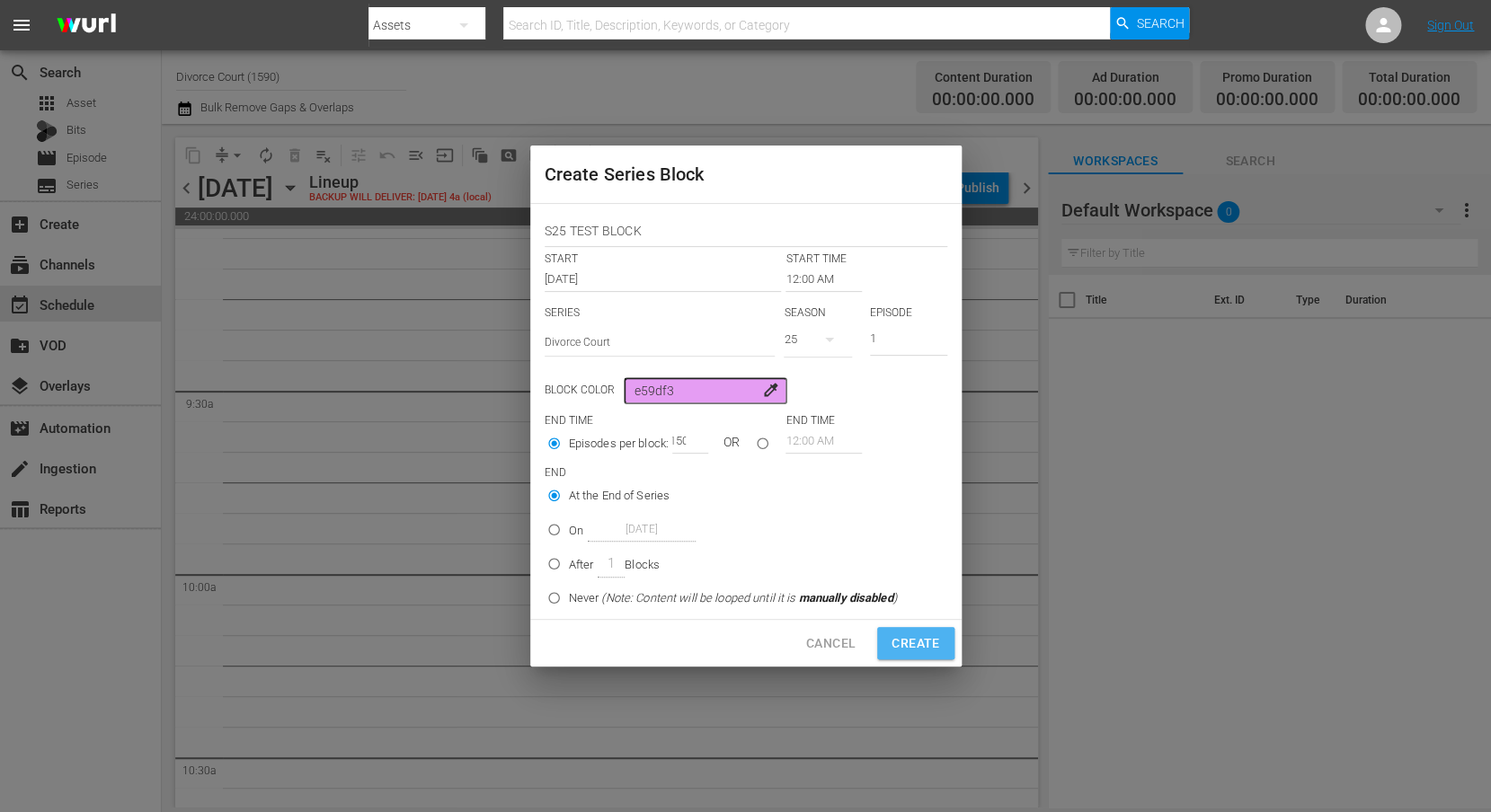 click on "Create" at bounding box center (915, 643) 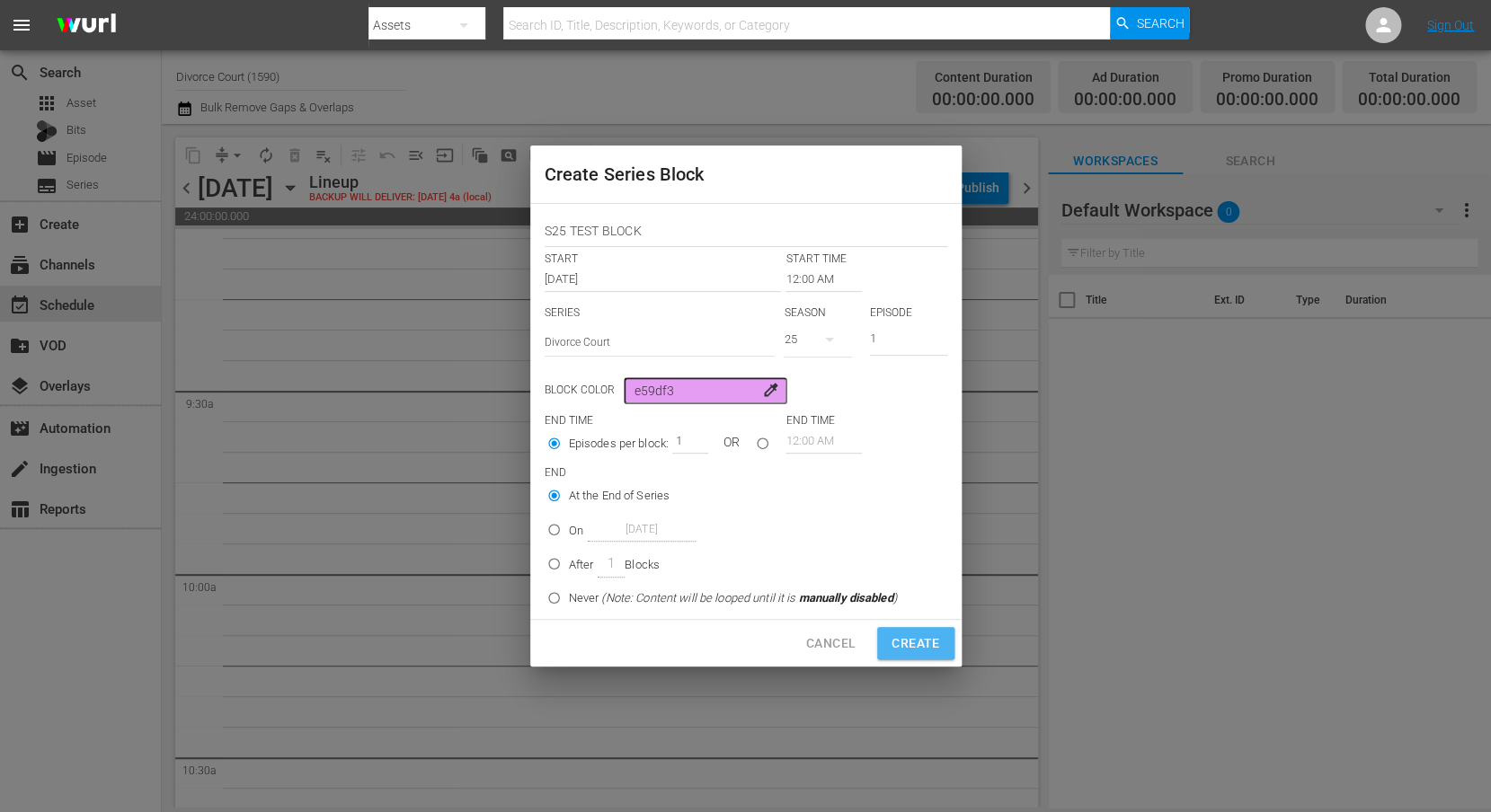 scroll, scrollTop: 0, scrollLeft: 0, axis: both 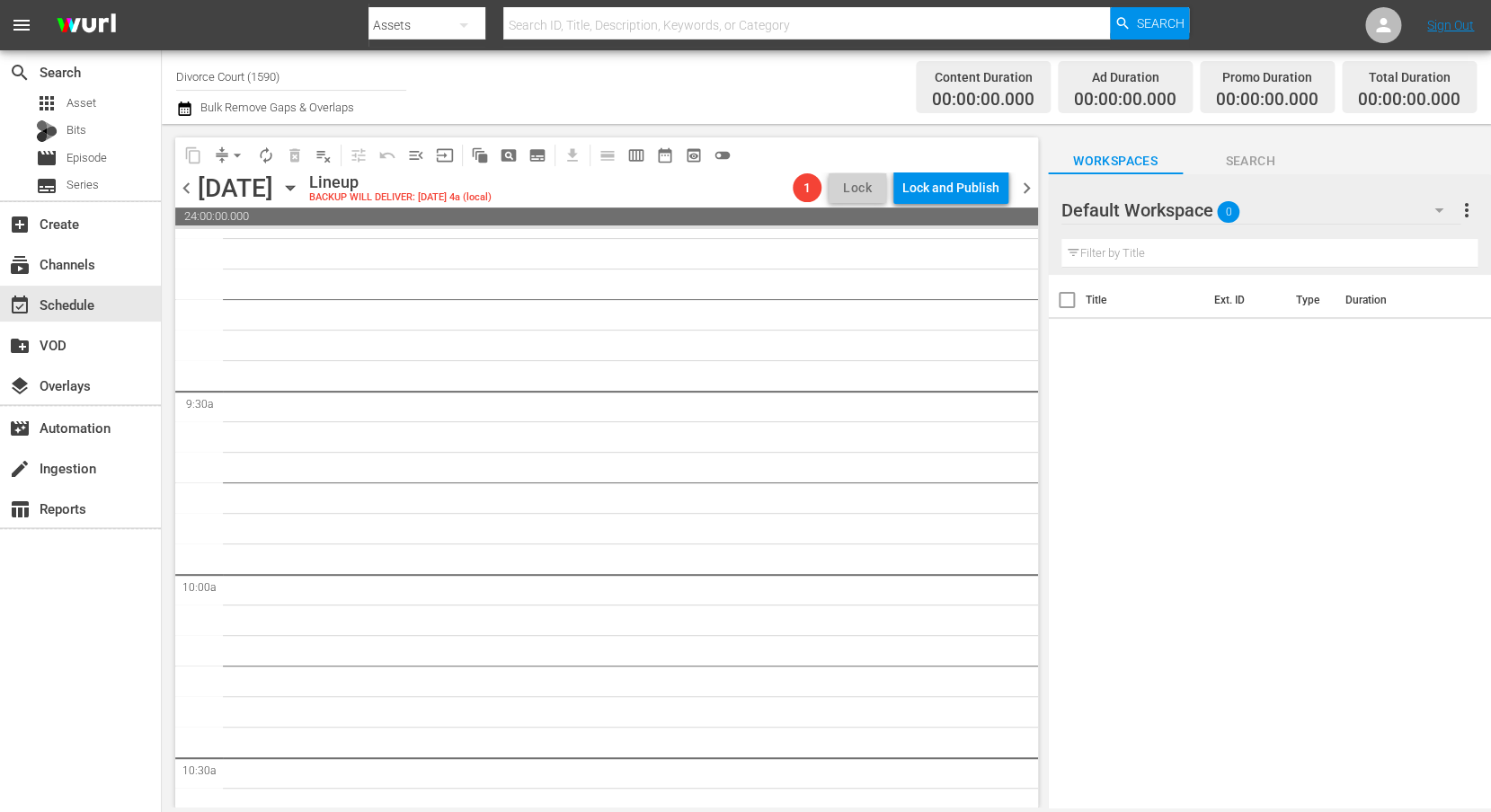 click on "16" at bounding box center [635, 1307] 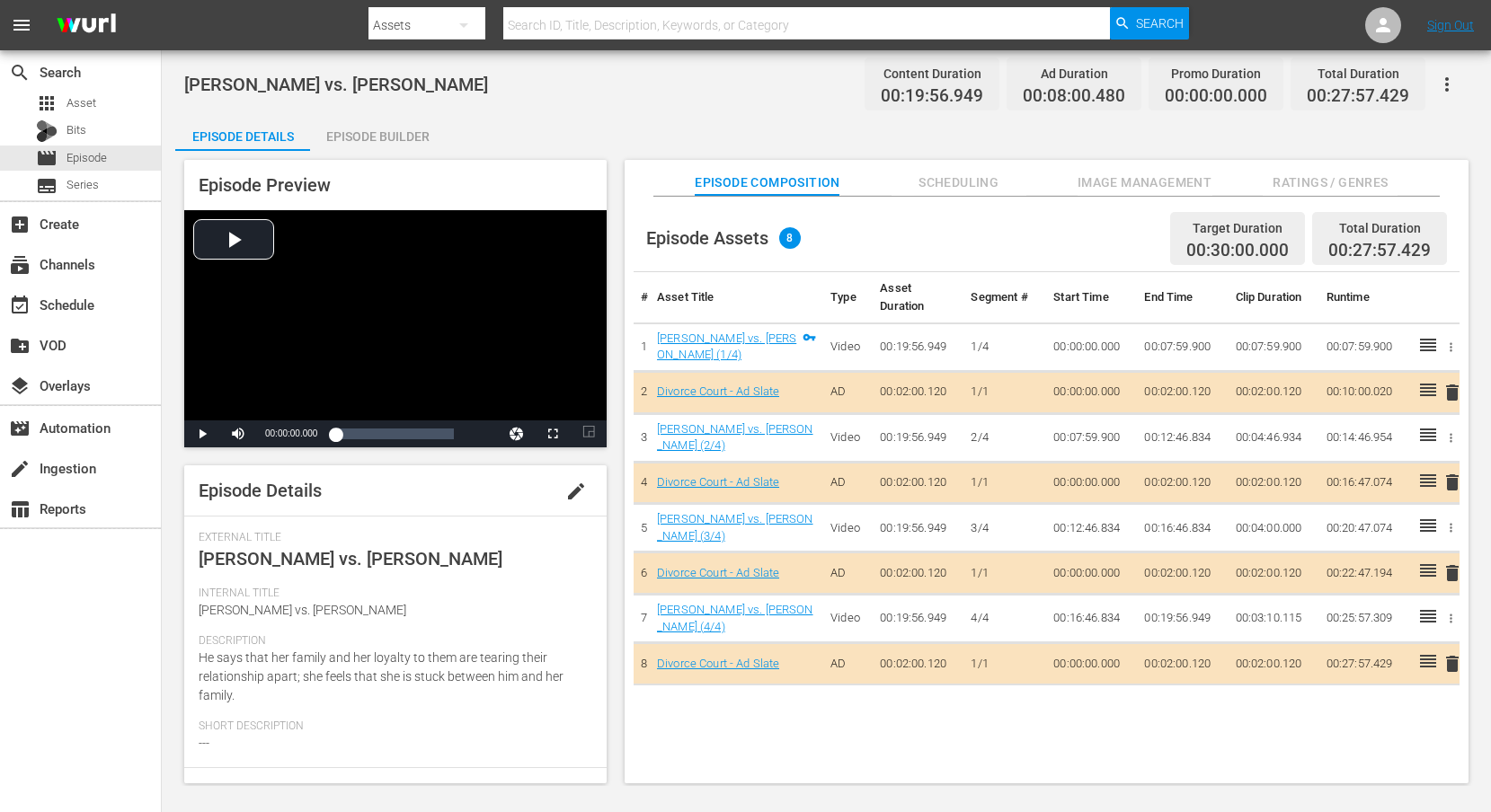 scroll, scrollTop: 0, scrollLeft: 0, axis: both 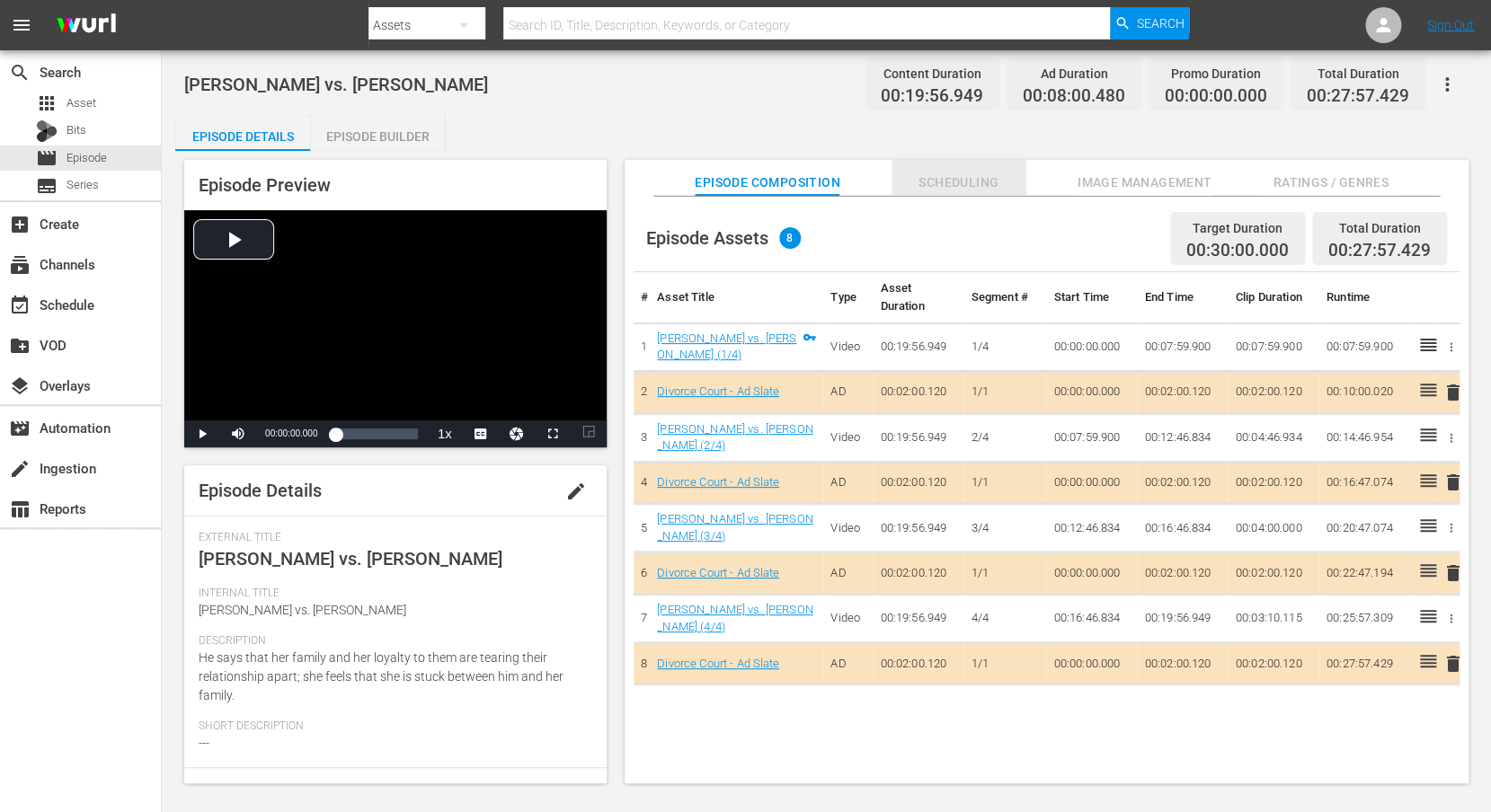 click on "Scheduling" at bounding box center [959, 182] 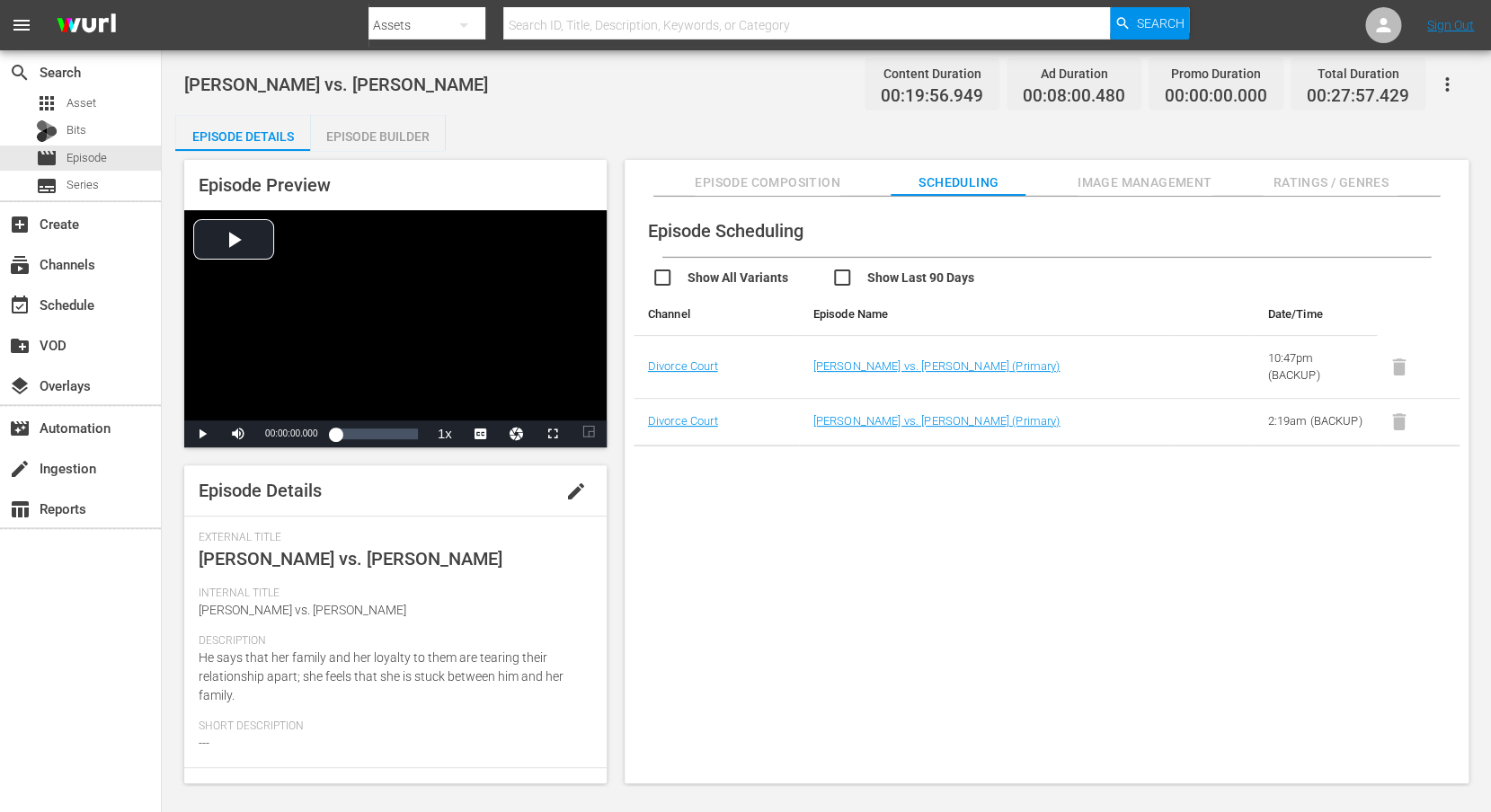 click on "Episode Composition" at bounding box center (768, 182) 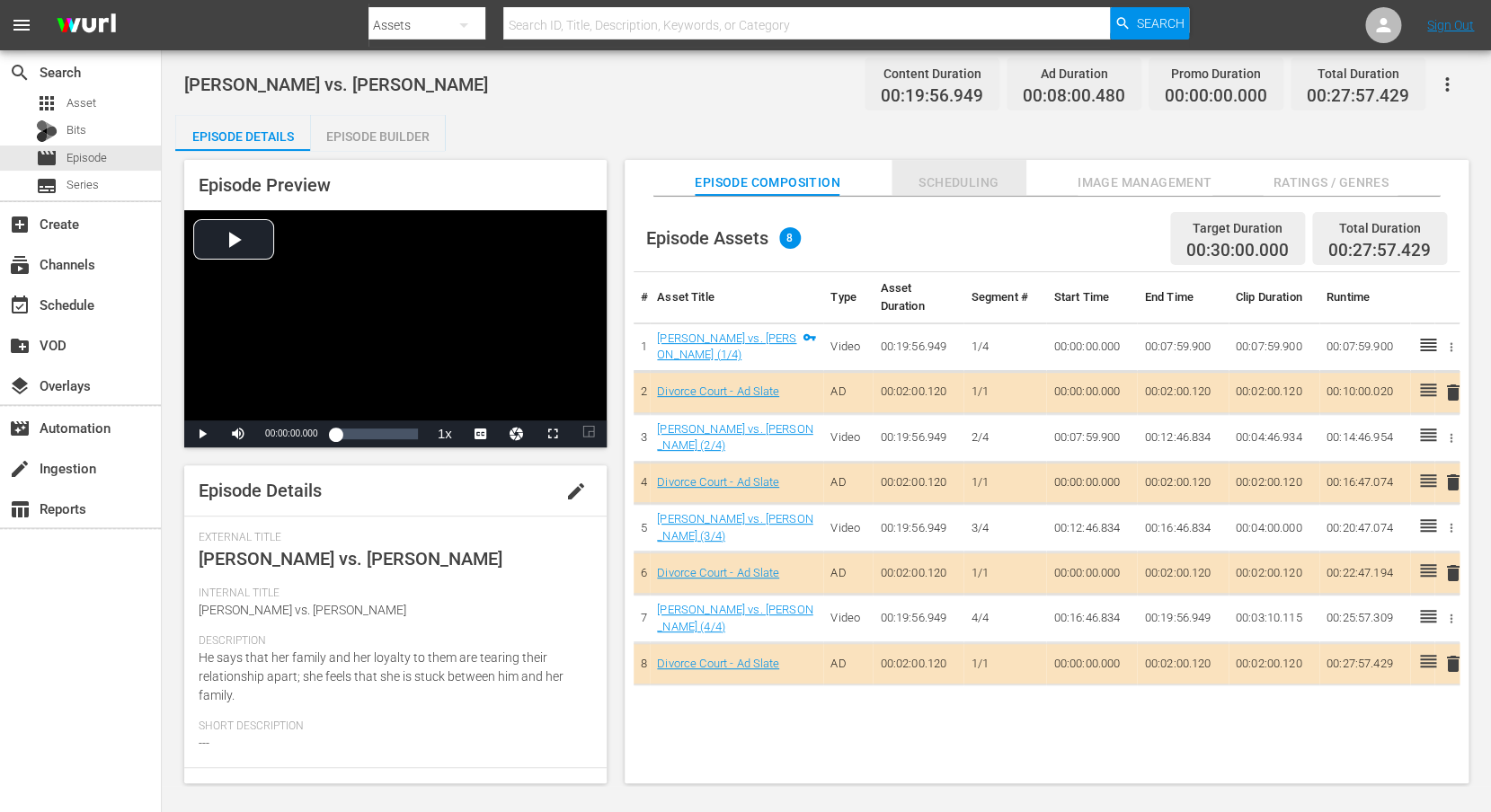 click on "Scheduling" at bounding box center (959, 182) 